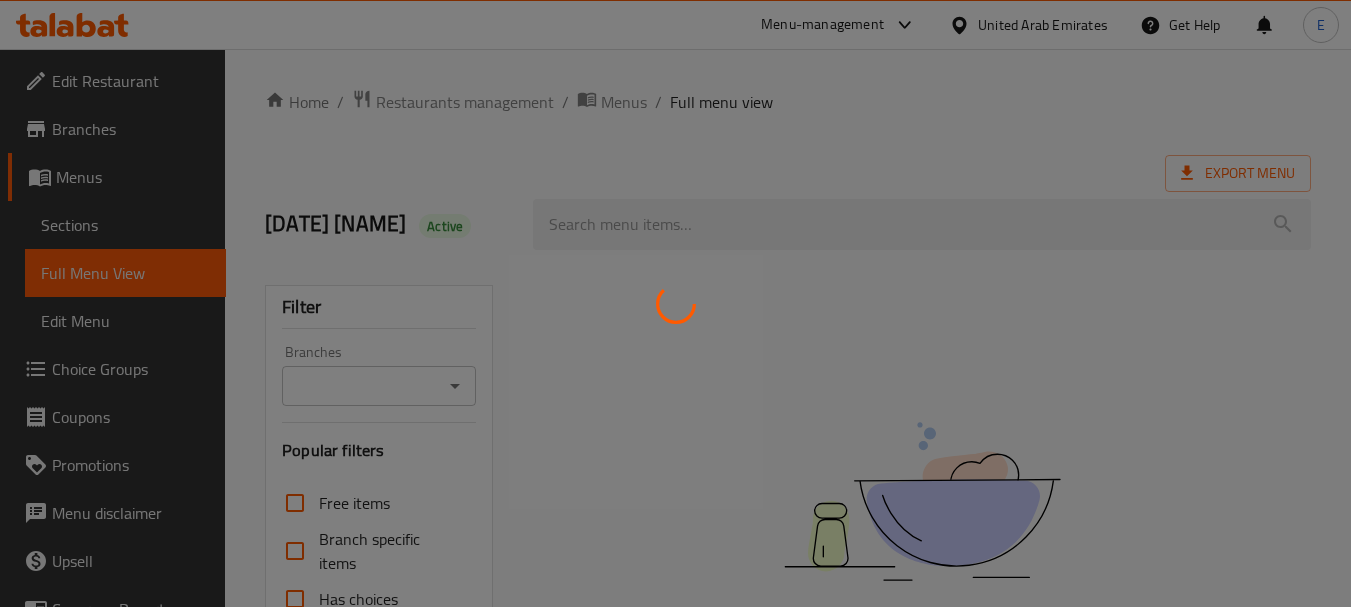scroll, scrollTop: 0, scrollLeft: 0, axis: both 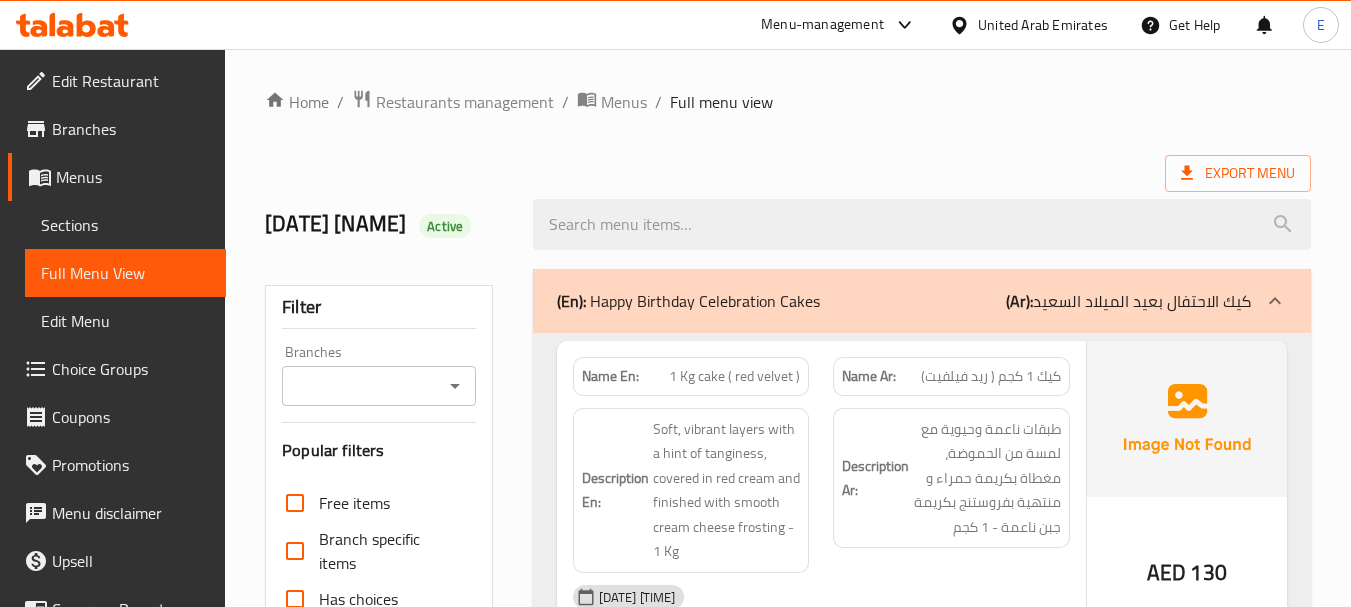 click at bounding box center [963, 25] 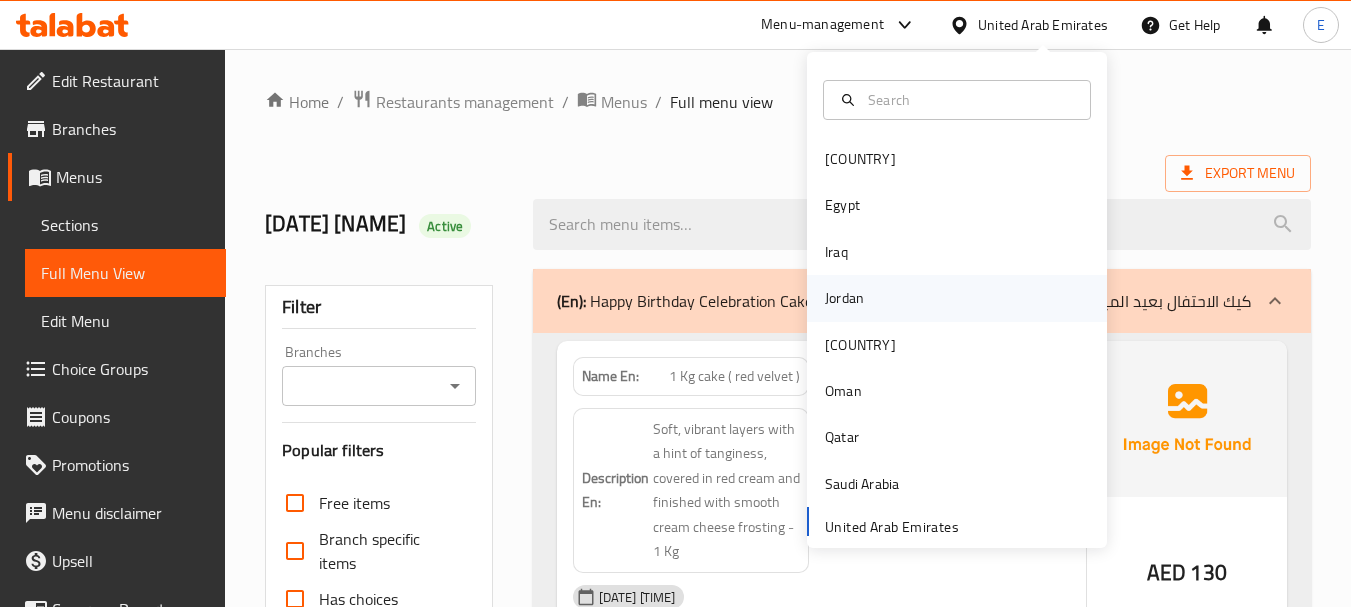 click on "Jordan" at bounding box center [844, 298] 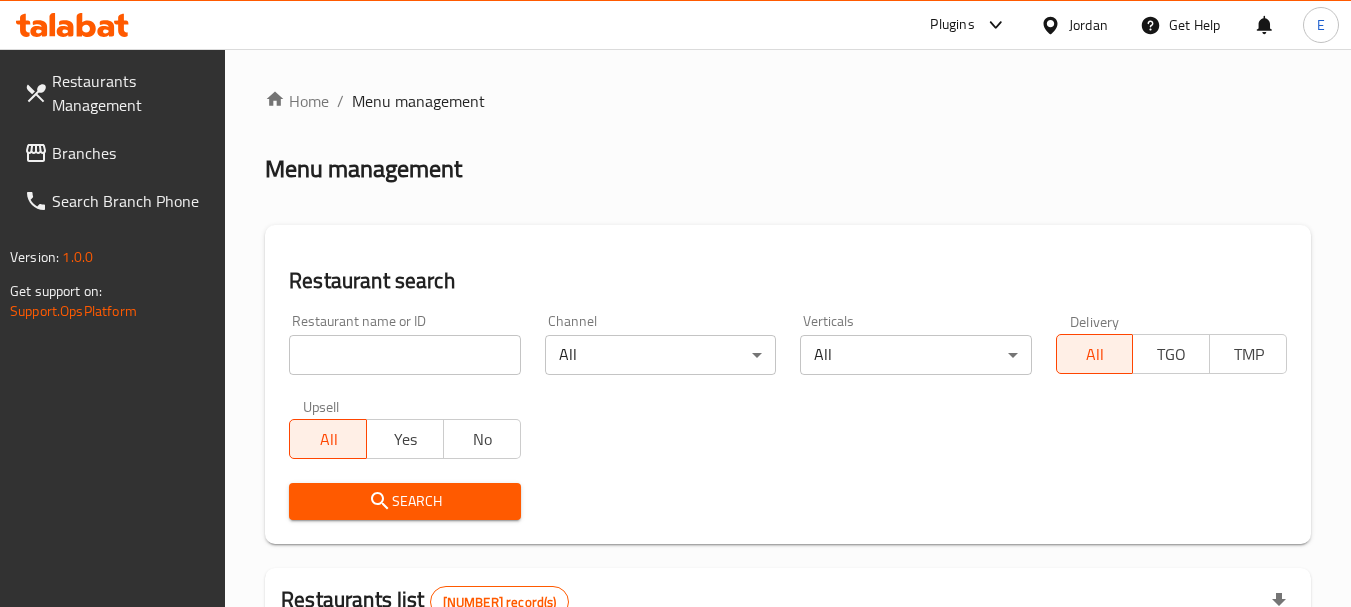 click at bounding box center [38, 153] 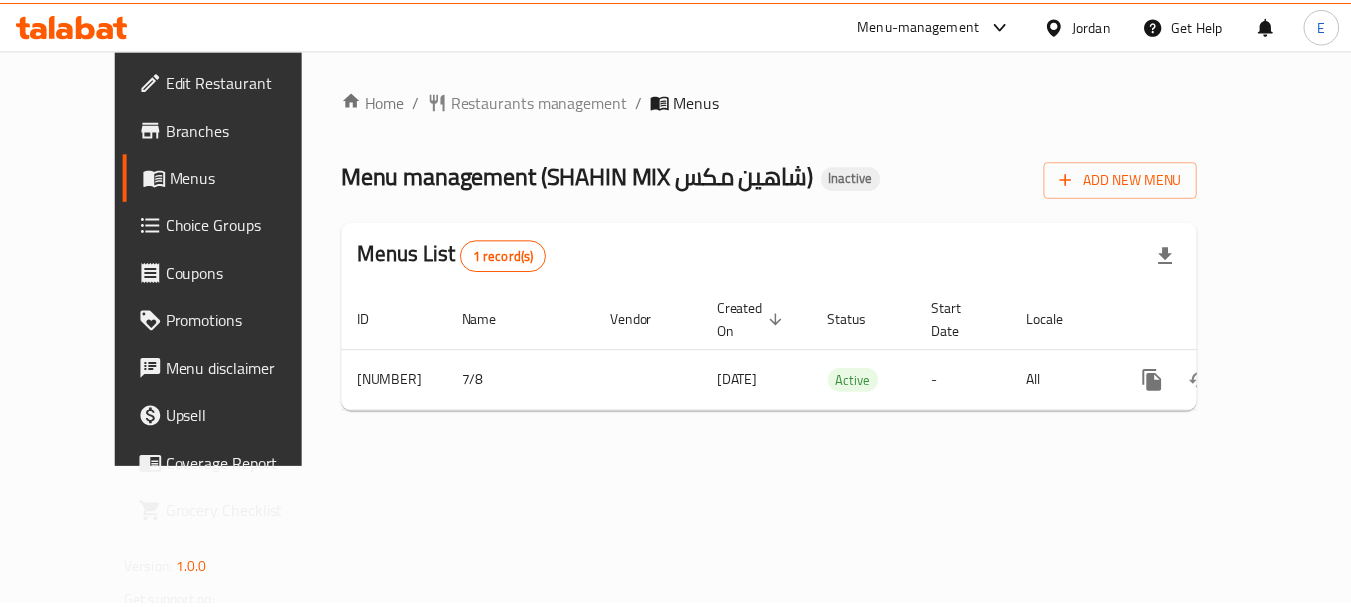 scroll, scrollTop: 0, scrollLeft: 0, axis: both 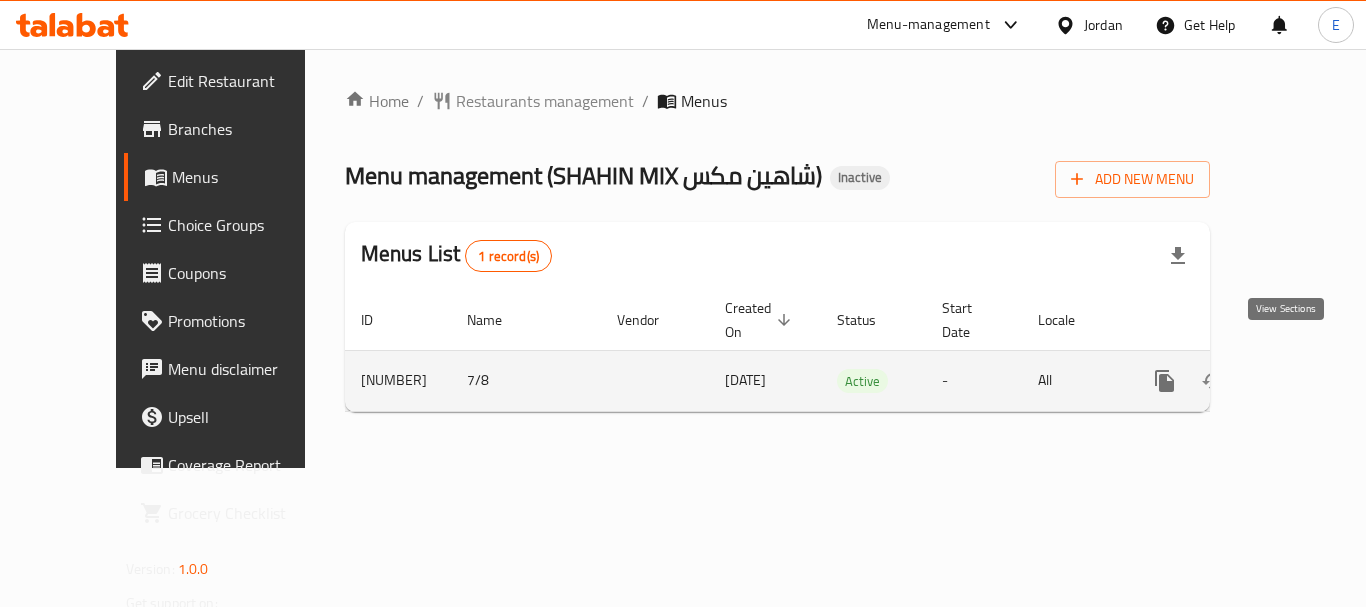 click 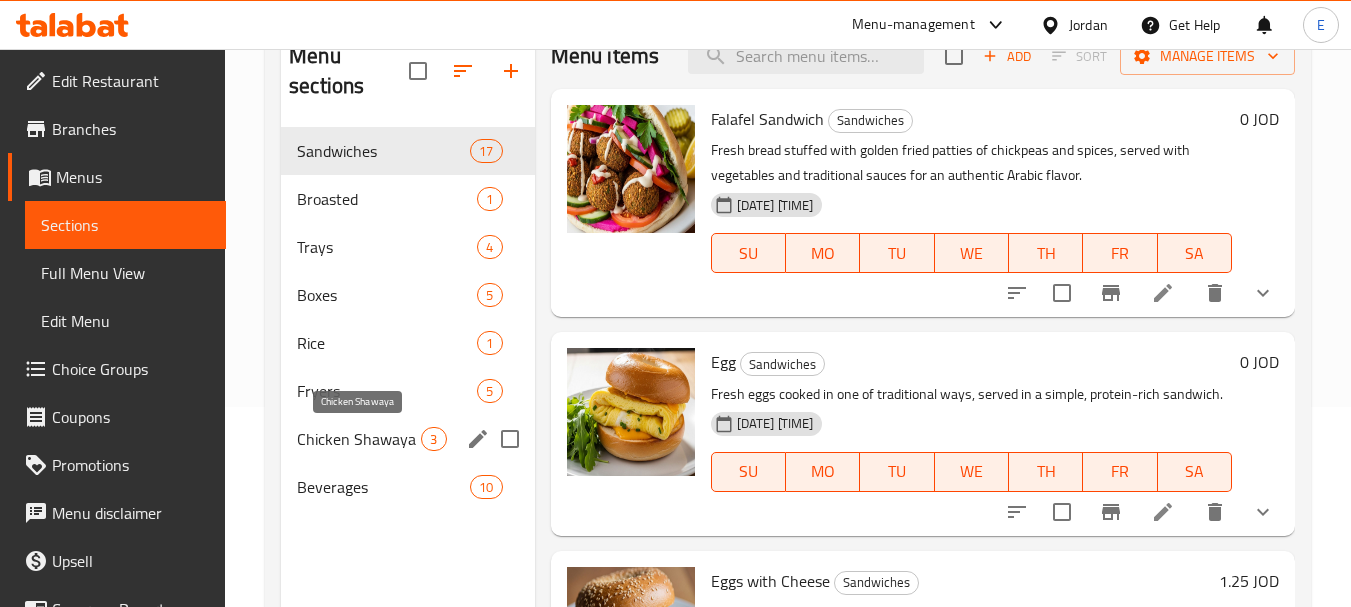 scroll, scrollTop: 280, scrollLeft: 0, axis: vertical 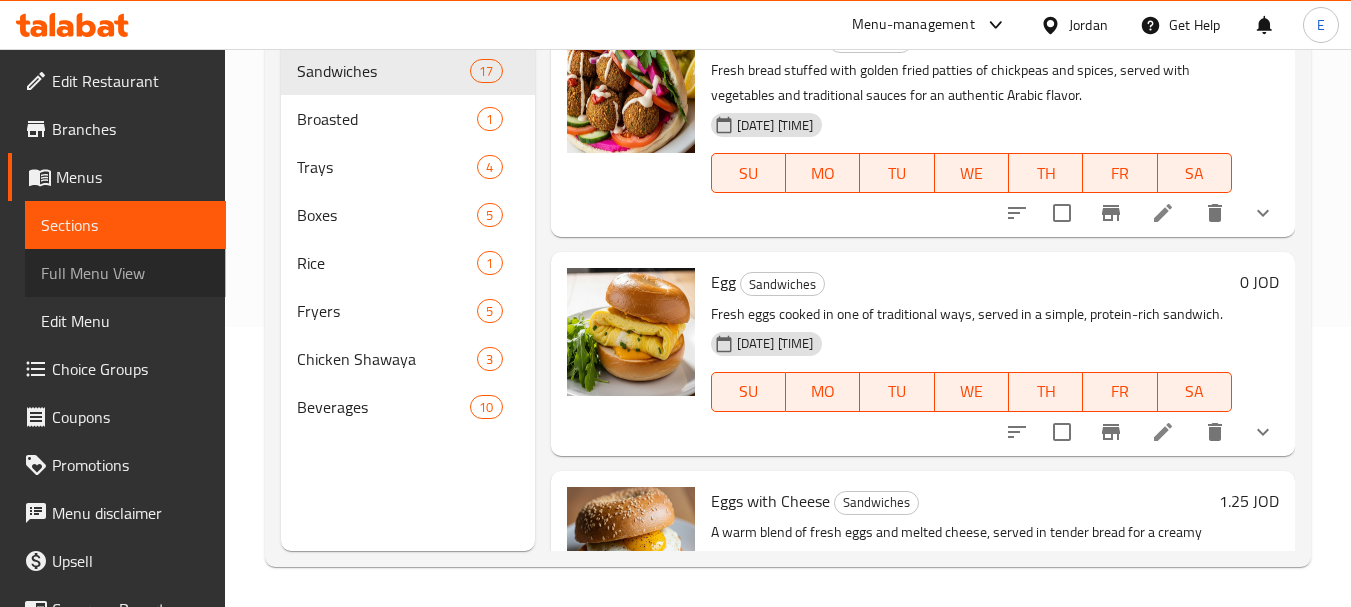 click on "Full Menu View" at bounding box center (125, 273) 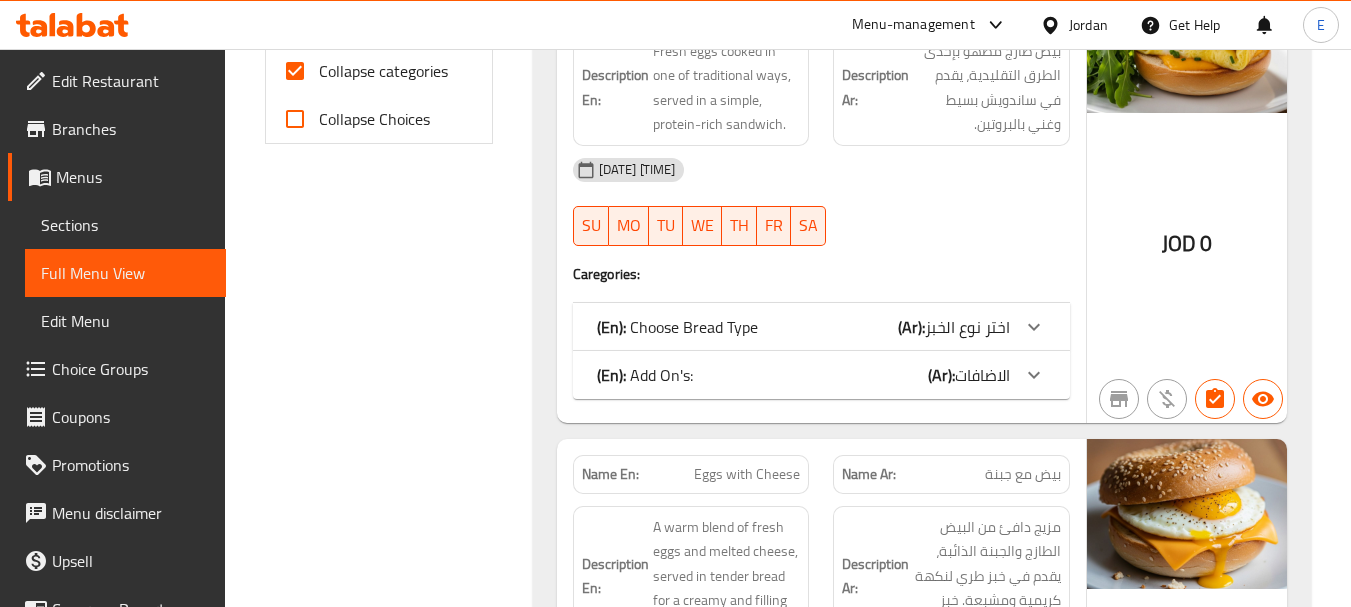 scroll, scrollTop: 480, scrollLeft: 0, axis: vertical 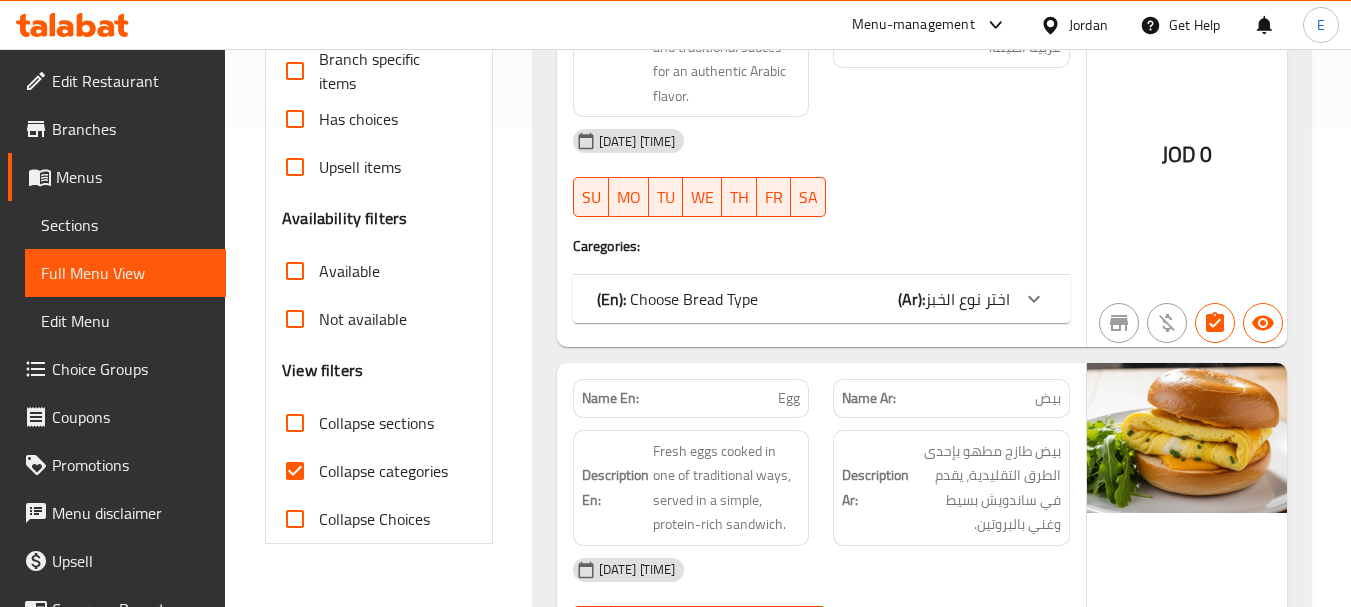 click on "Collapse categories" at bounding box center [295, 471] 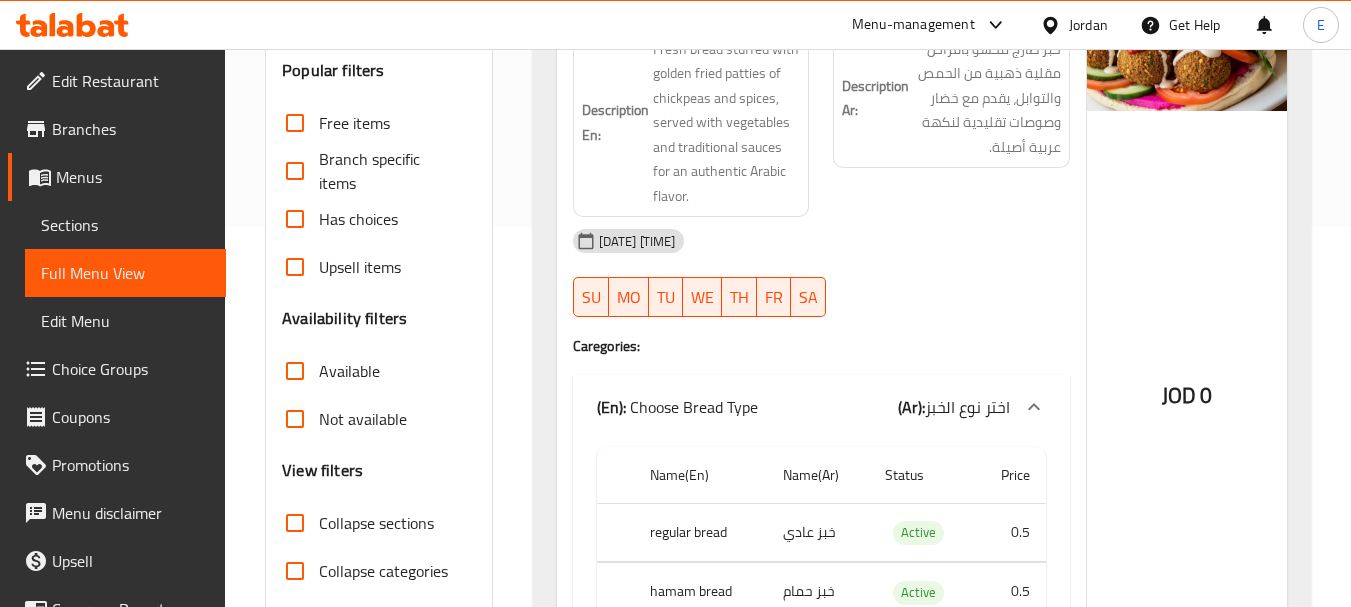 scroll, scrollTop: 0, scrollLeft: 0, axis: both 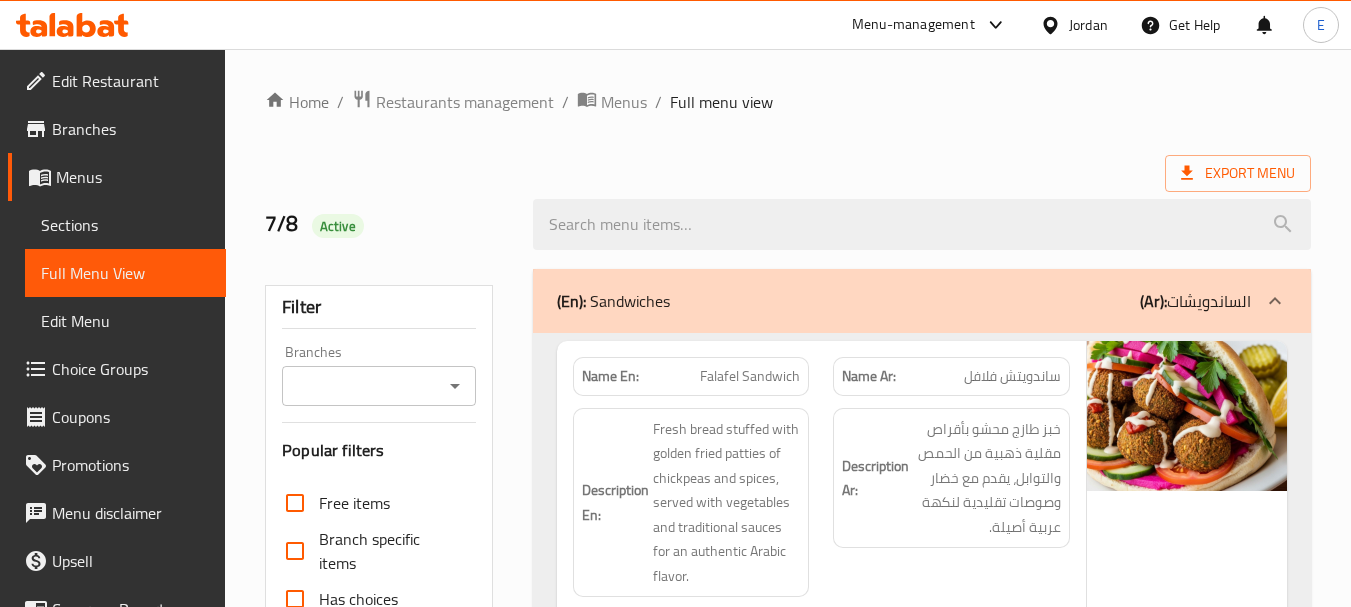 click on "Home / Restaurants management / Menus / Full menu view Export Menu 7/8   Active Filter Branches Branches Popular filters Free items Branch specific items Has choices Upsell items Availability filters Available Not available View filters Collapse sections Collapse categories Collapse Choices (En):   Sandwiches (Ar): الساندويشات Name En: Falafel Sandwich Name Ar: ساندويتش فلافل Description En: Fresh bread stuffed with golden fried patties of chickpeas and spices, served with vegetables and traditional sauces for an authentic Arabic flavor. Description Ar: خبز طازج محشو بأقراص مقلية ذهبية من الحمص والتوابل، يقدم مع خضار وصوصات تقليدية لنكهة عربية أصيلة. 07-08-2025 01:56 PM SU MO TU WE TH FR SA Caregories: (En):   Choose Bread Type (Ar): اختر نوع الخبز Name(En) Name(Ar) Status Price regular bread خبز عادي Active 0.5 hamam bread خبز حمام Active 0.5 kaak bread خبز كعك Active 0.65" at bounding box center [788, 11747] 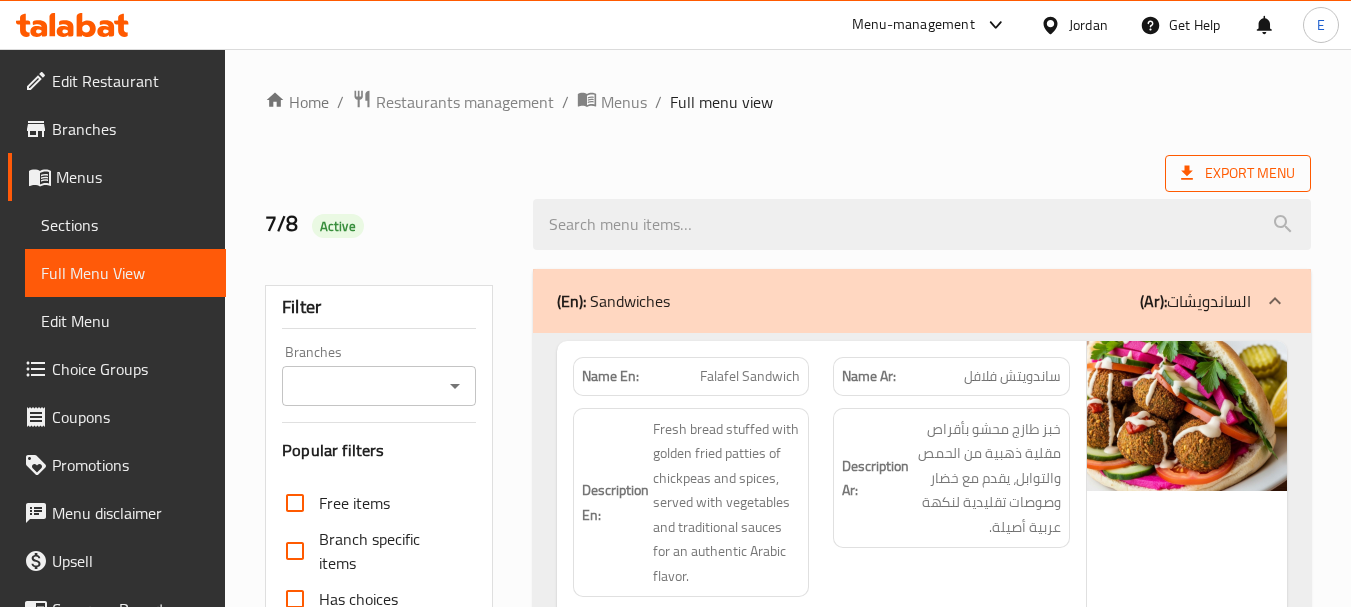click on "Export Menu" at bounding box center [1238, 173] 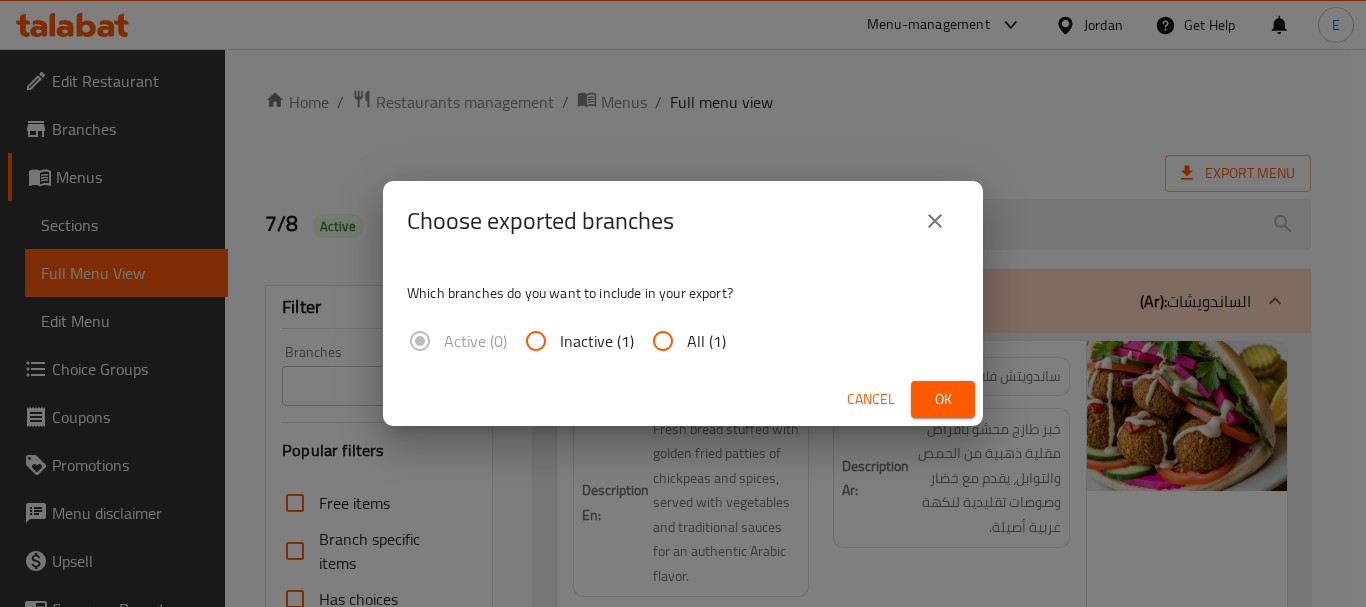 click on "All (1)" at bounding box center [706, 341] 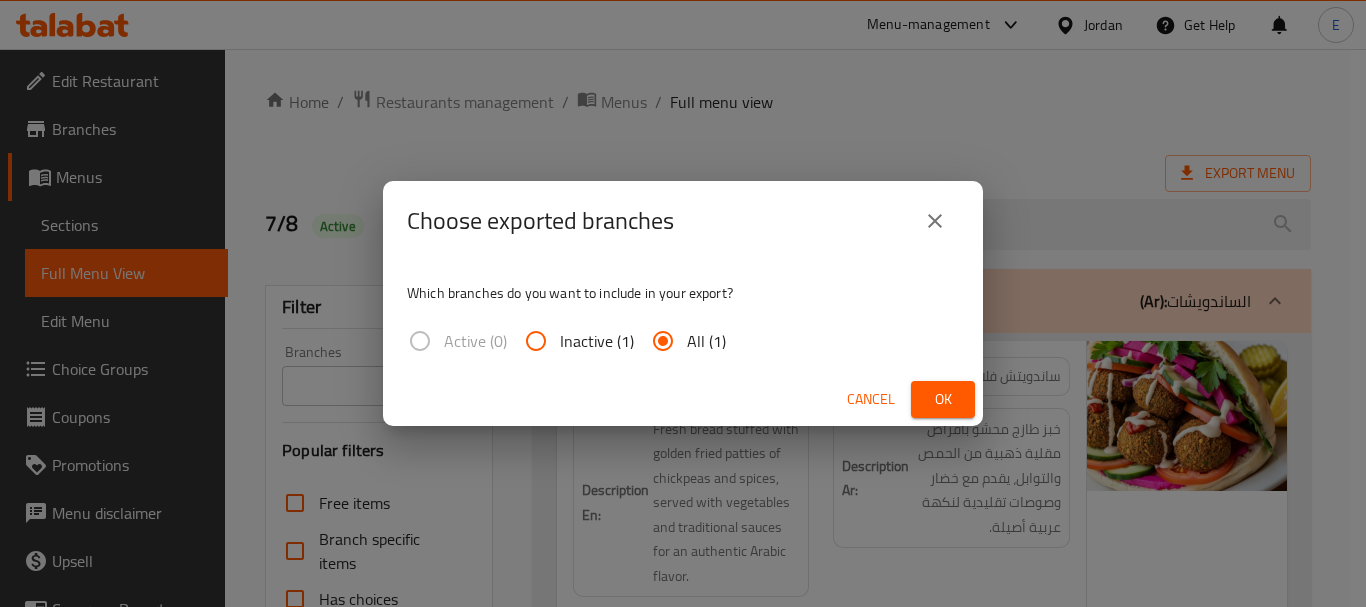 click on "Ok" at bounding box center (943, 399) 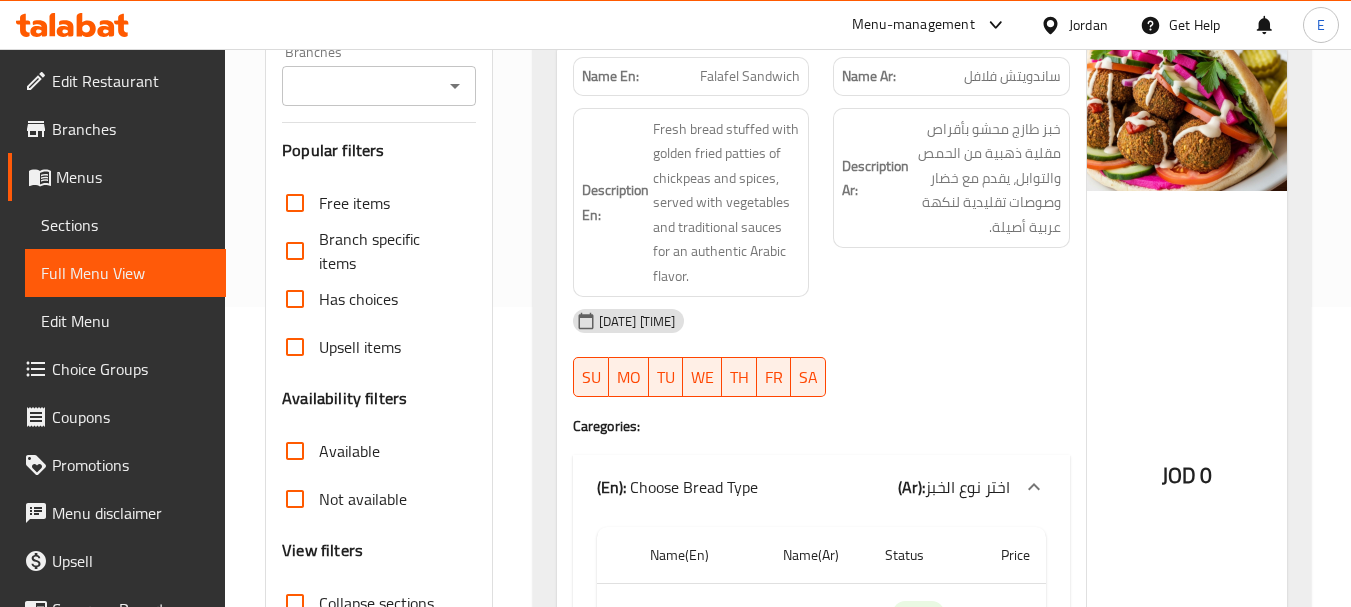 scroll, scrollTop: 600, scrollLeft: 0, axis: vertical 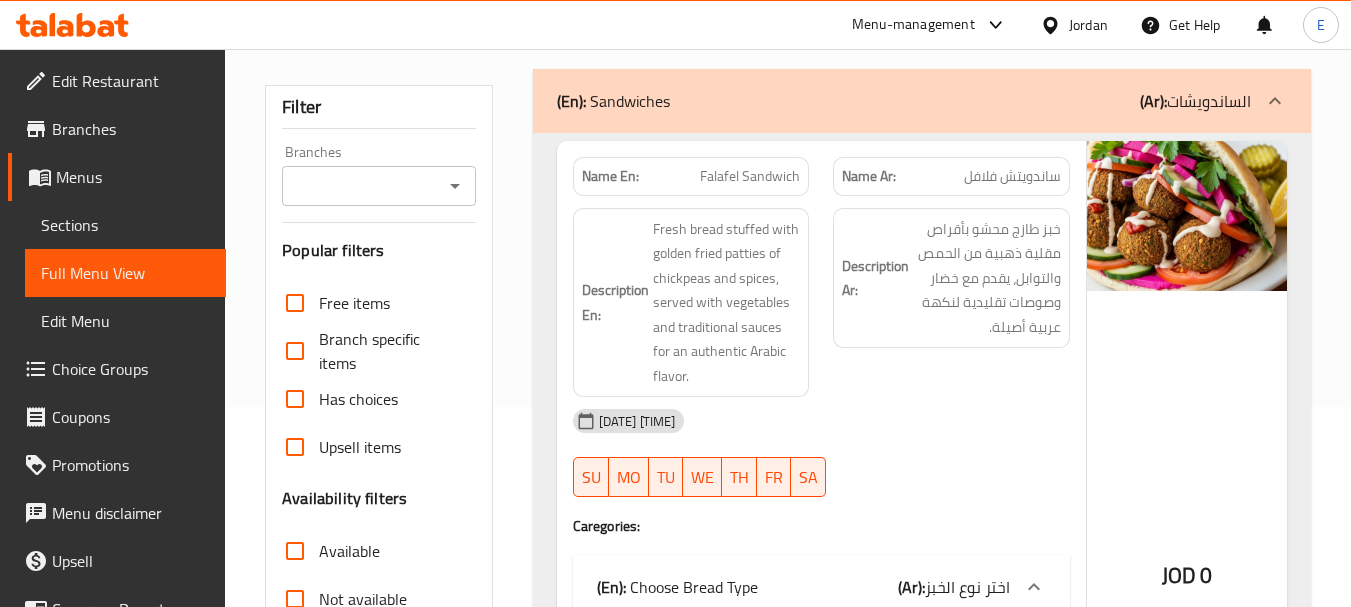 click on "Description Ar: خبز طازج محشو بأقراص مقلية ذهبية من الحمص والتوابل، يقدم مع خضار وصوصات تقليدية لنكهة عربية أصيلة." at bounding box center [951, 303] 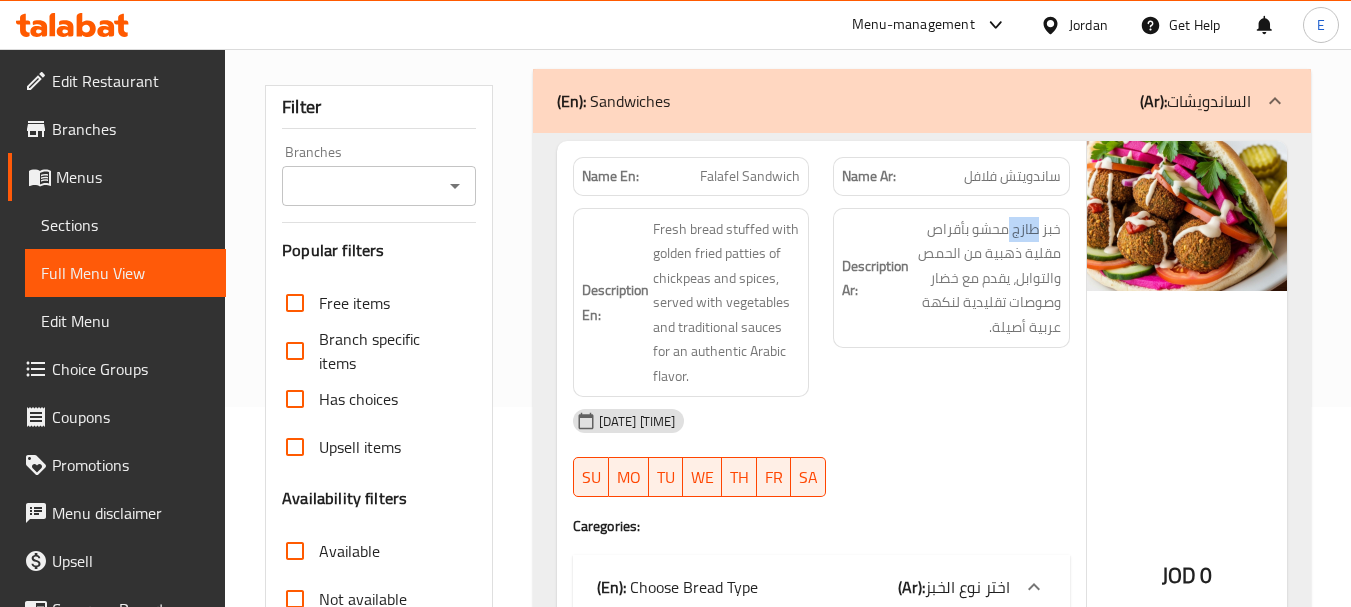 click on "Description Ar: خبز طازج محشو بأقراص مقلية ذهبية من الحمص والتوابل، يقدم مع خضار وصوصات تقليدية لنكهة عربية أصيلة." at bounding box center (951, 303) 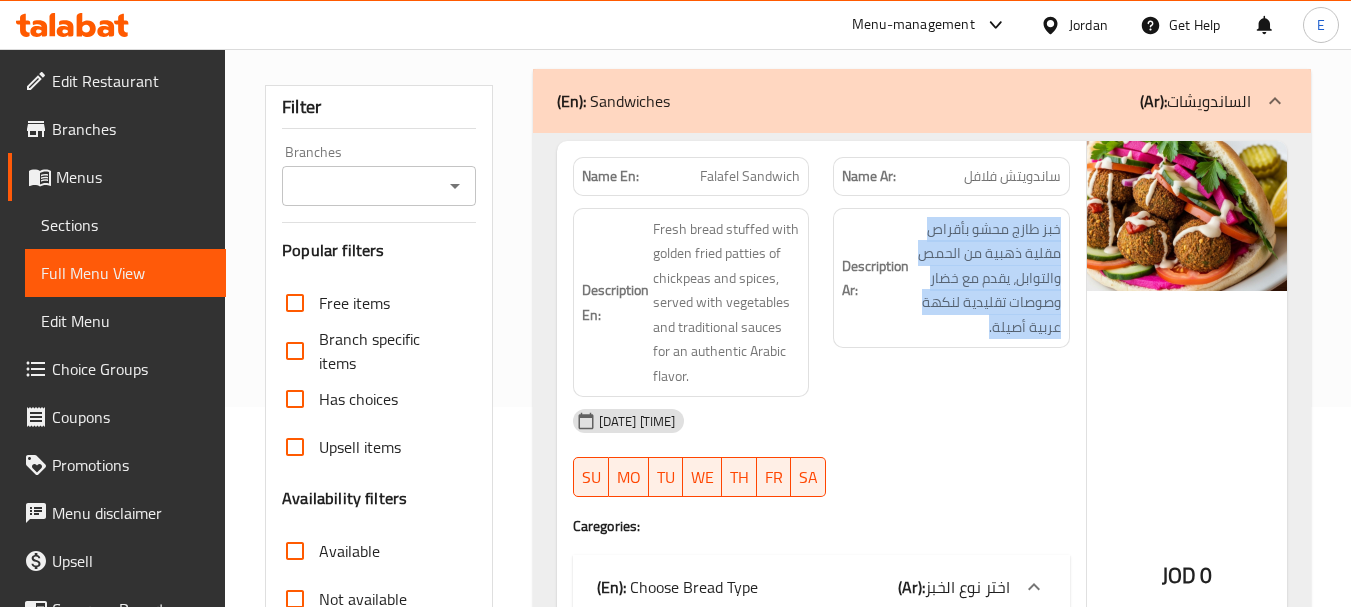 click on "Description Ar: خبز طازج محشو بأقراص مقلية ذهبية من الحمص والتوابل، يقدم مع خضار وصوصات تقليدية لنكهة عربية أصيلة." at bounding box center (951, 303) 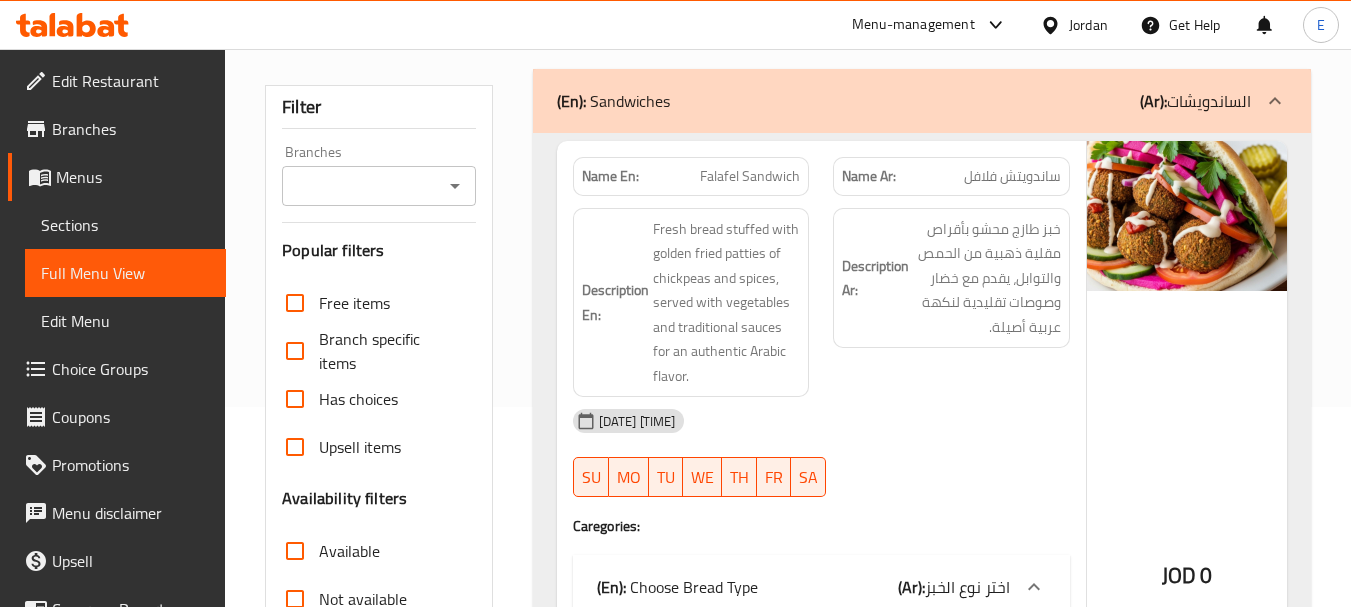 click on "Falafel Sandwich" at bounding box center (750, 176) 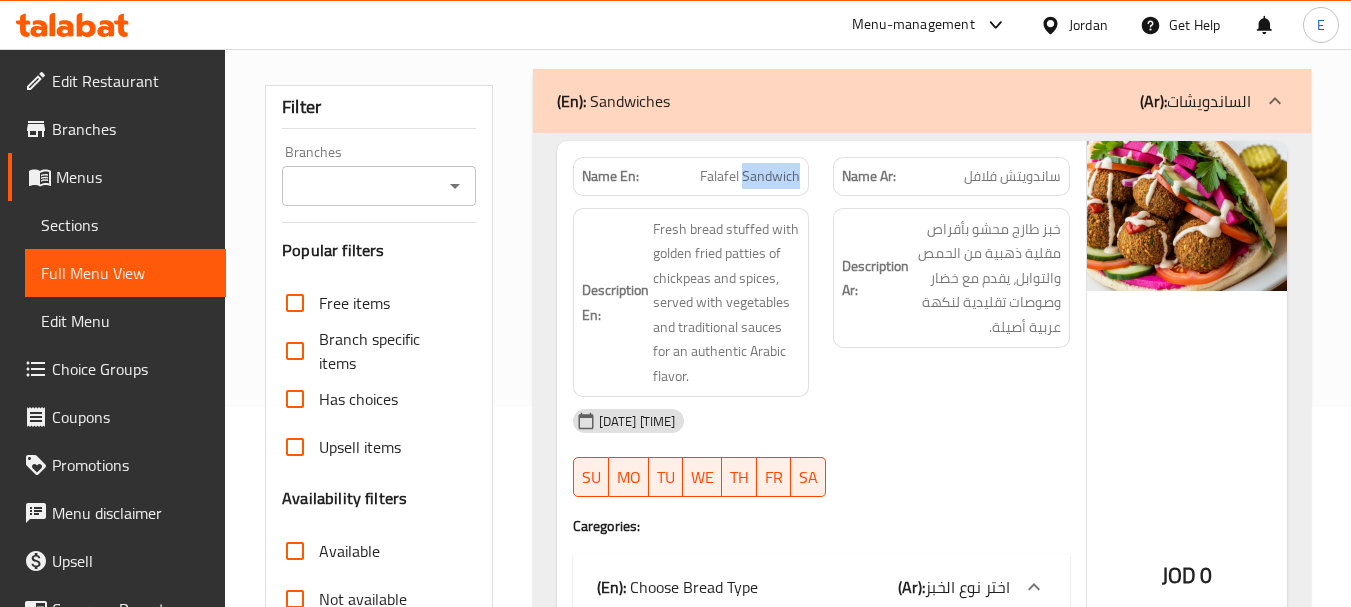 click on "Falafel Sandwich" at bounding box center [750, 176] 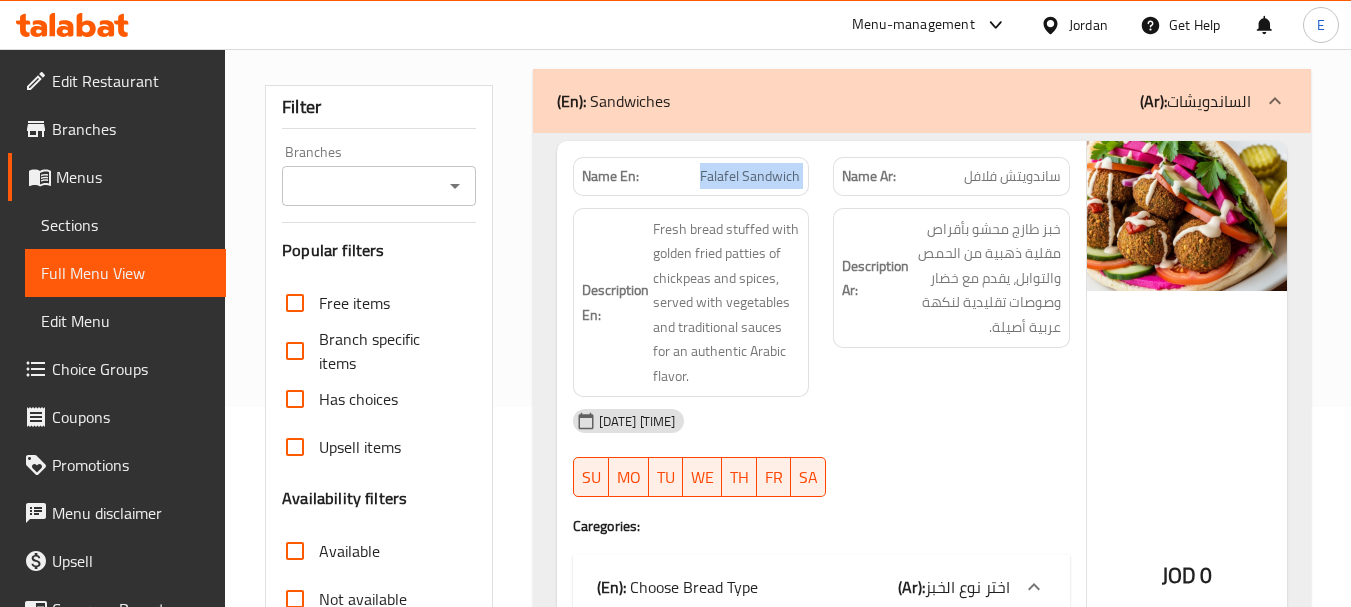 click on "Falafel Sandwich" at bounding box center [750, 176] 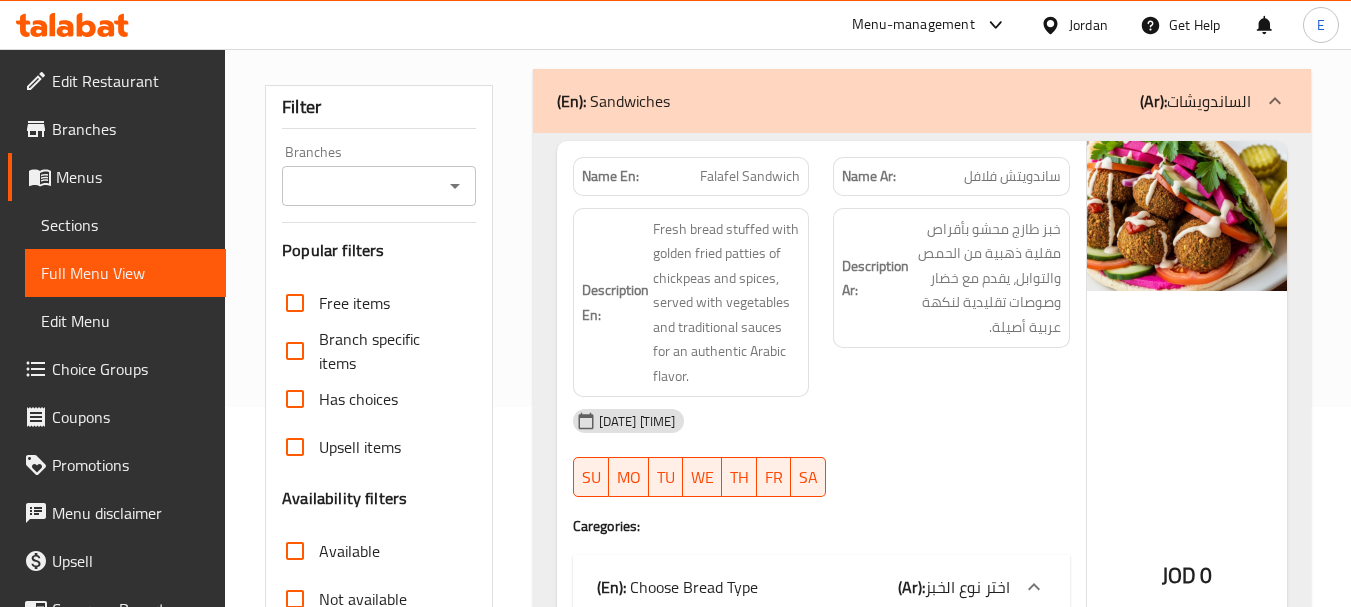 click on "خبز طازج محشو بأقراص مقلية ذهبية من الحمص والتوابل، يقدم مع خضار وصوصات تقليدية لنكهة عربية أصيلة." at bounding box center [987, 278] 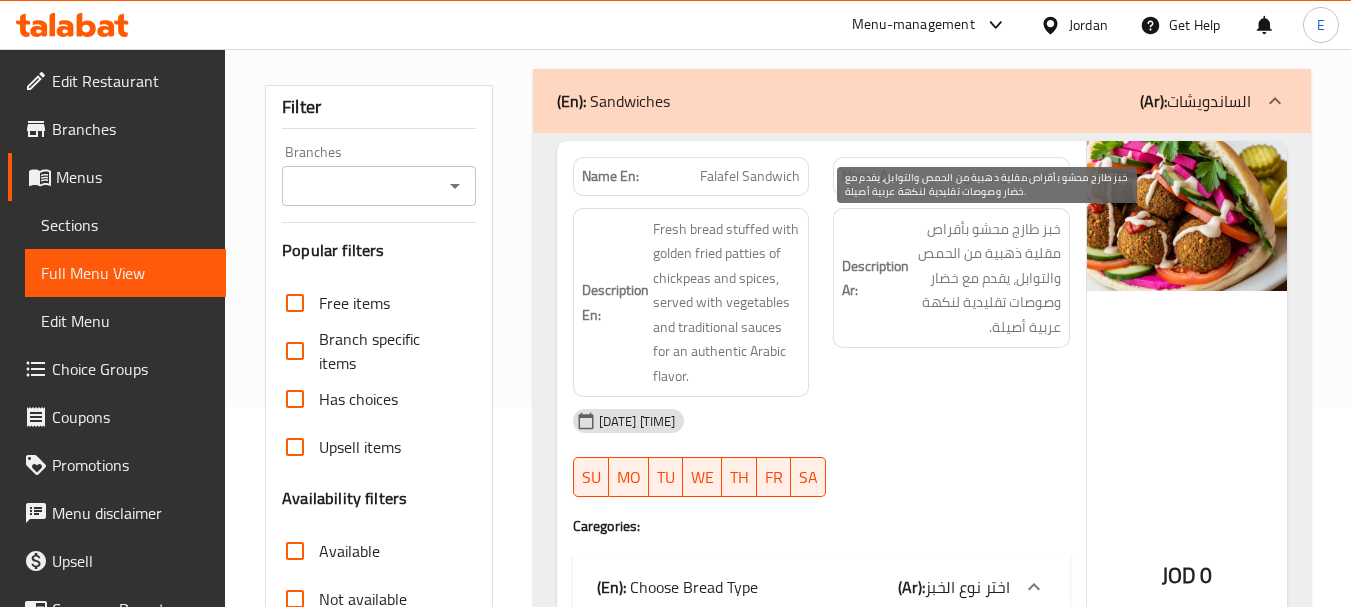 click on "خبز طازج محشو بأقراص مقلية ذهبية من الحمص والتوابل، يقدم مع خضار وصوصات تقليدية لنكهة عربية أصيلة." at bounding box center (987, 278) 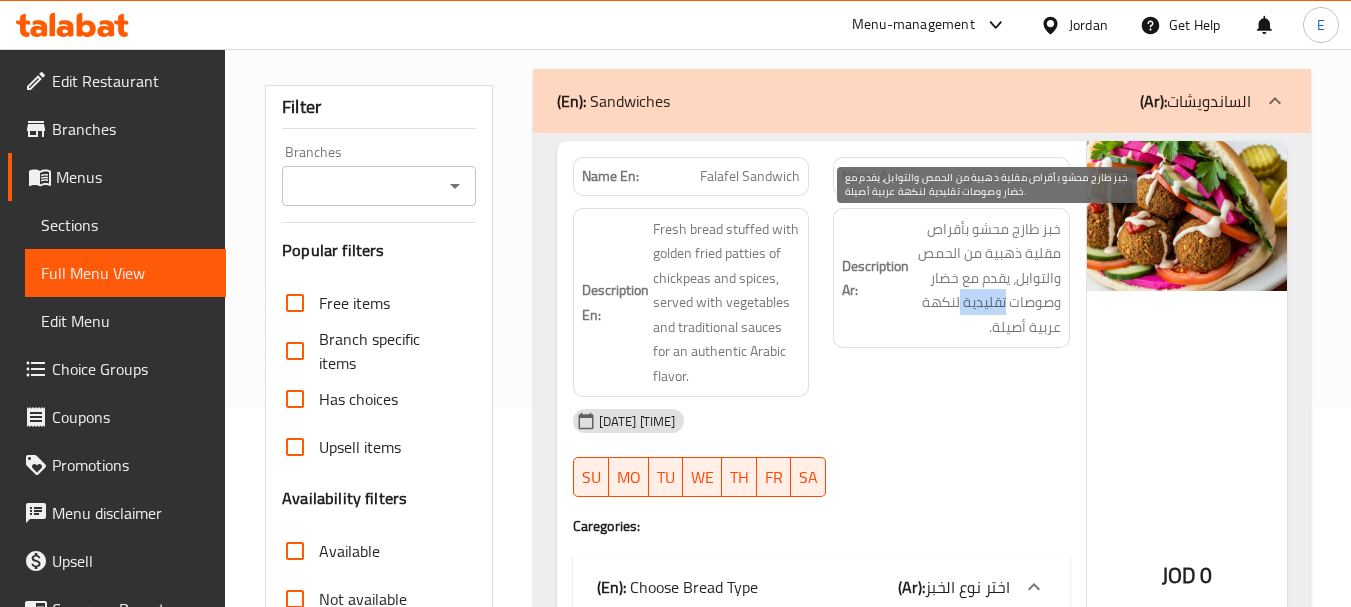 click on "خبز طازج محشو بأقراص مقلية ذهبية من الحمص والتوابل، يقدم مع خضار وصوصات تقليدية لنكهة عربية أصيلة." at bounding box center (987, 278) 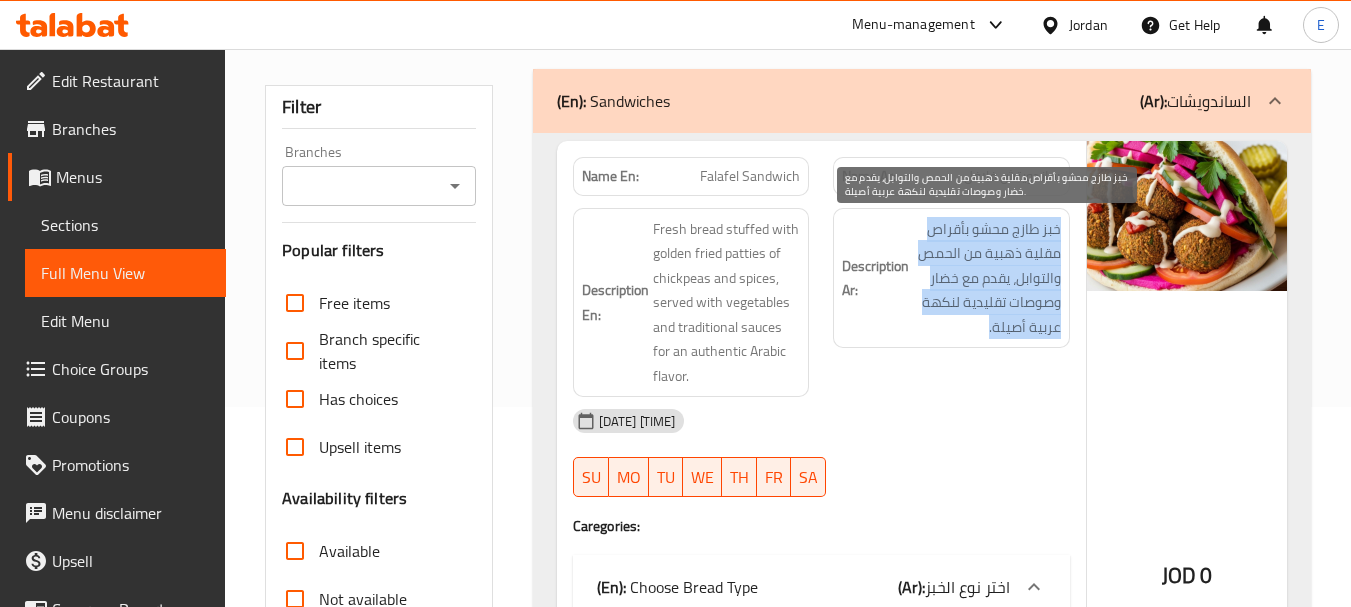click on "خبز طازج محشو بأقراص مقلية ذهبية من الحمص والتوابل، يقدم مع خضار وصوصات تقليدية لنكهة عربية أصيلة." at bounding box center (987, 278) 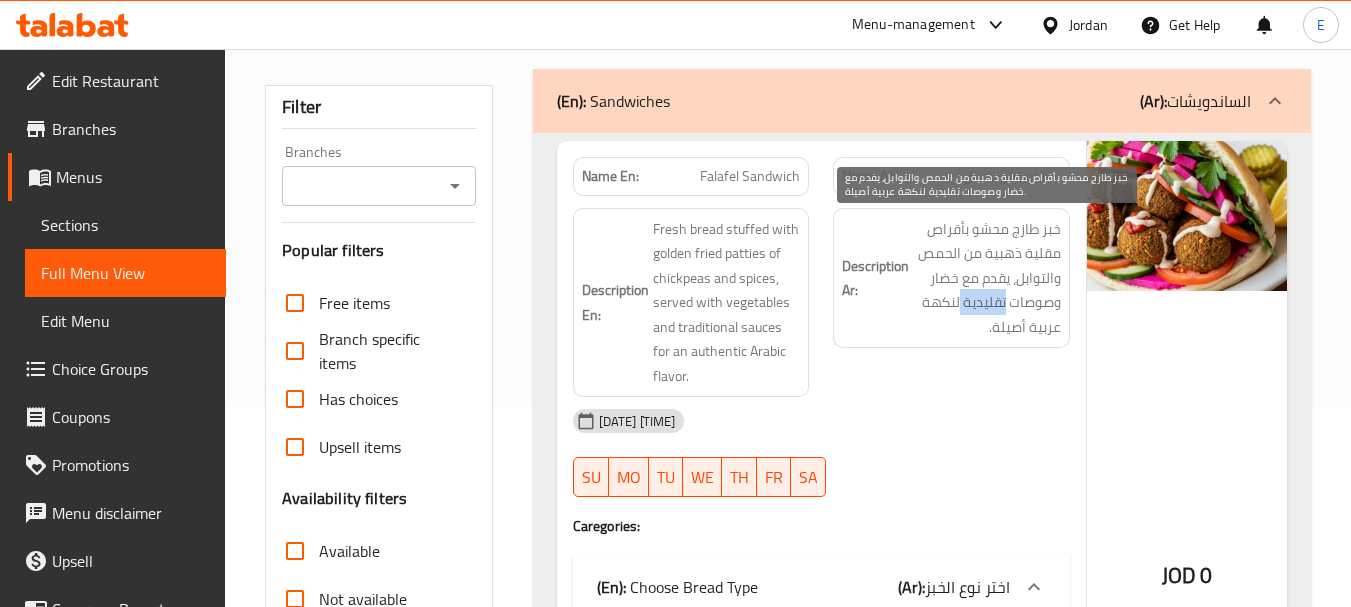 click on "خبز طازج محشو بأقراص مقلية ذهبية من الحمص والتوابل، يقدم مع خضار وصوصات تقليدية لنكهة عربية أصيلة." at bounding box center (987, 278) 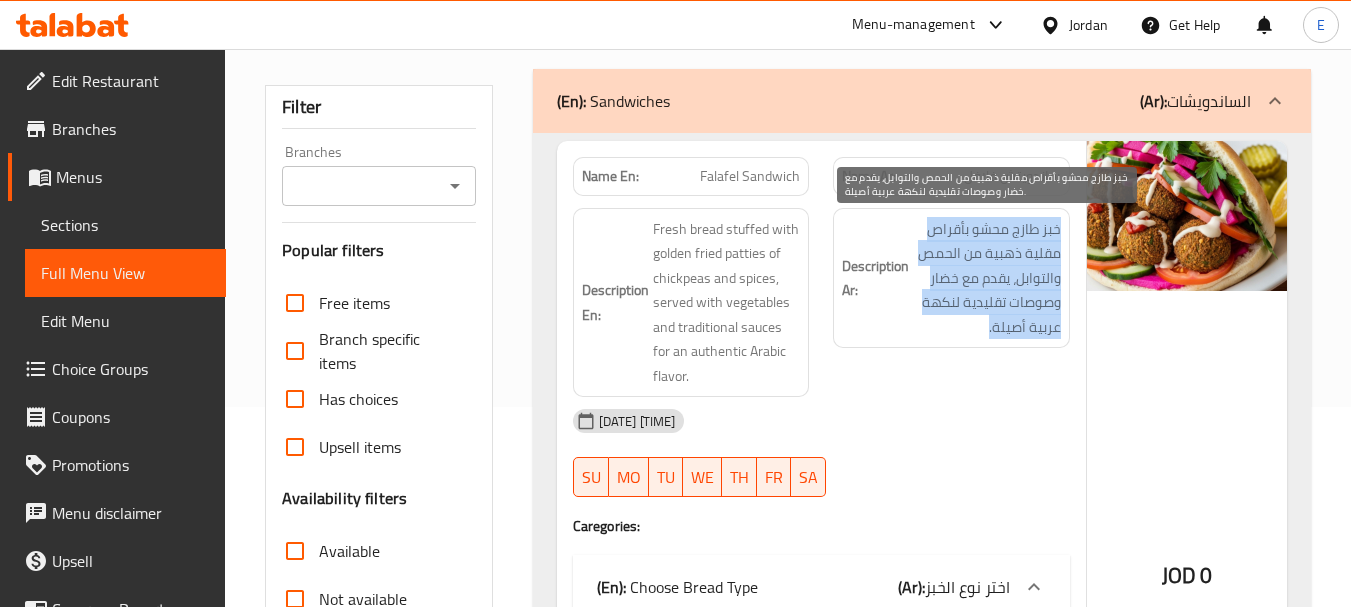 click on "خبز طازج محشو بأقراص مقلية ذهبية من الحمص والتوابل، يقدم مع خضار وصوصات تقليدية لنكهة عربية أصيلة." at bounding box center [987, 278] 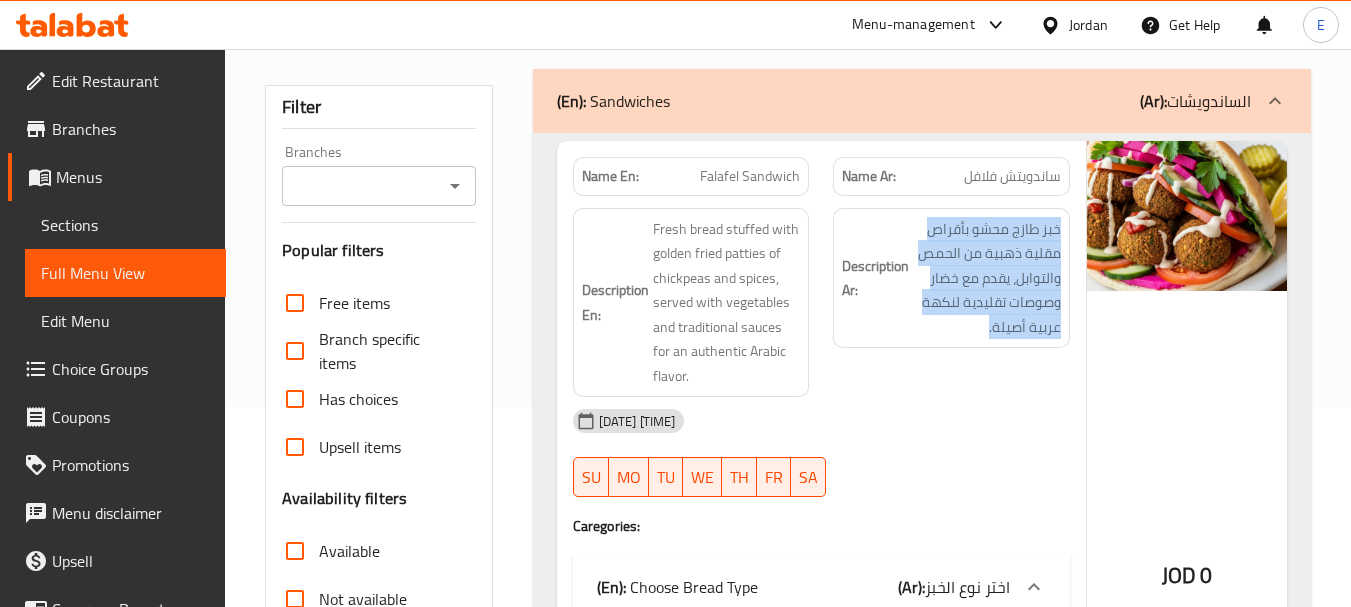 click on "Description Ar: خبز طازج محشو بأقراص مقلية ذهبية من الحمص والتوابل، يقدم مع خضار وصوصات تقليدية لنكهة عربية أصيلة." at bounding box center [951, 303] 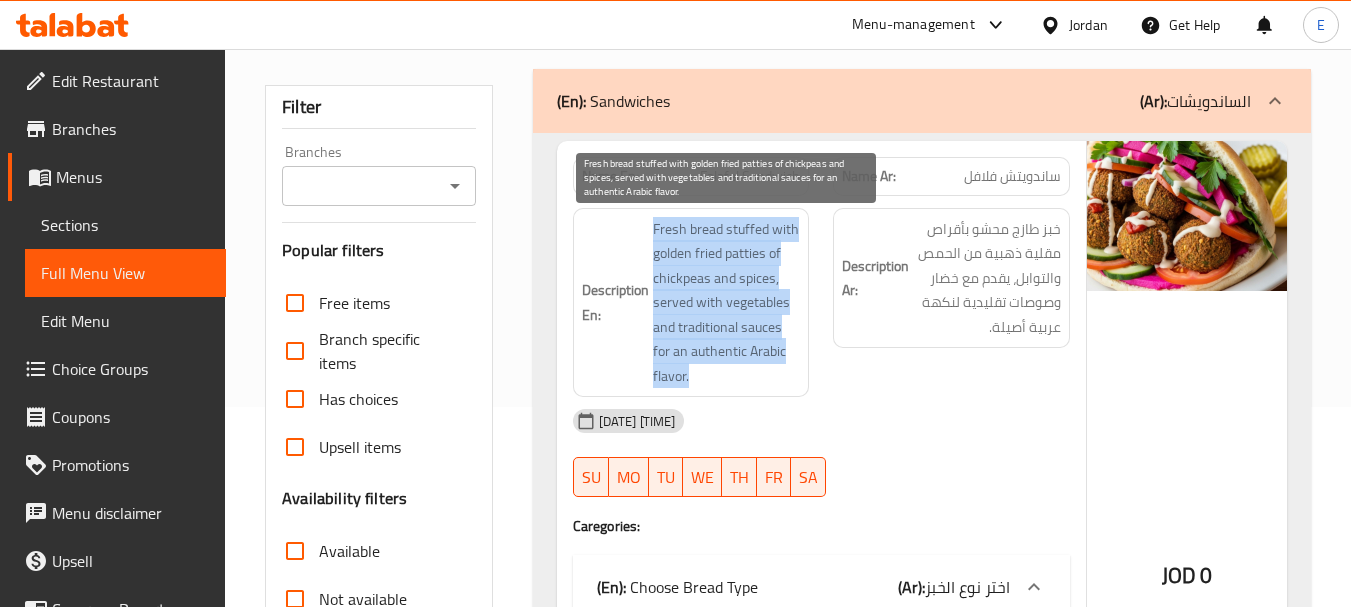 drag, startPoint x: 645, startPoint y: 220, endPoint x: 777, endPoint y: 376, distance: 204.35263 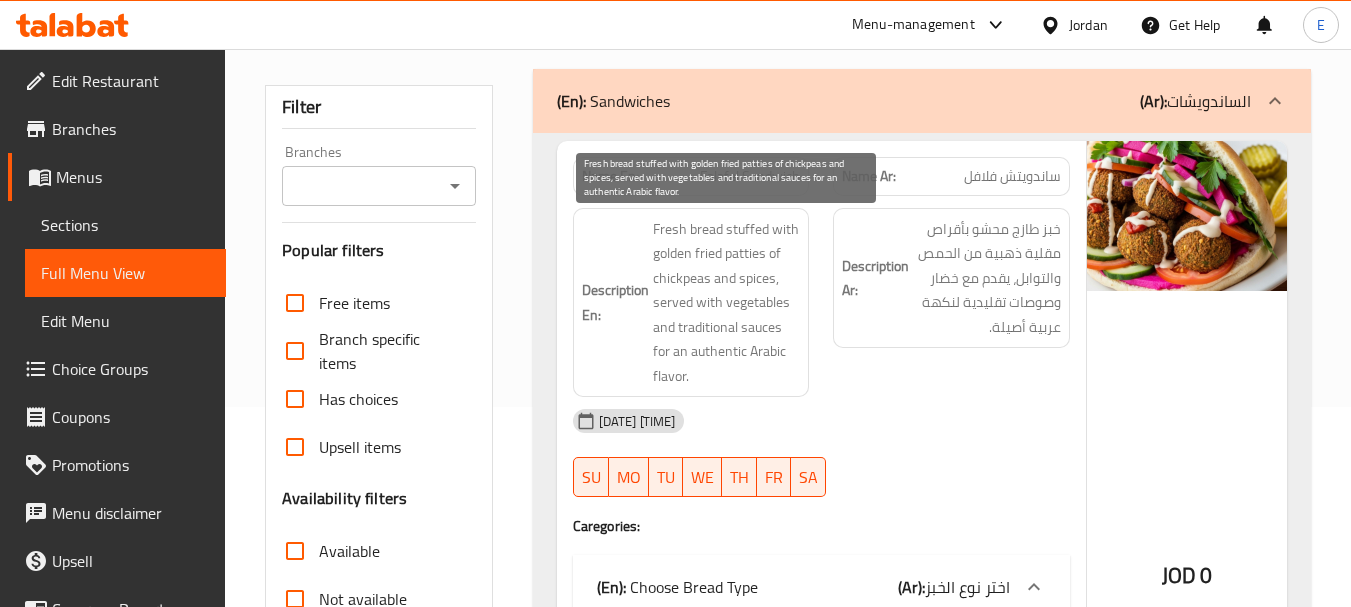 click on "Fresh bread stuffed with golden fried patties of chickpeas and spices, served with vegetables and traditional sauces for an authentic Arabic flavor." at bounding box center [727, 303] 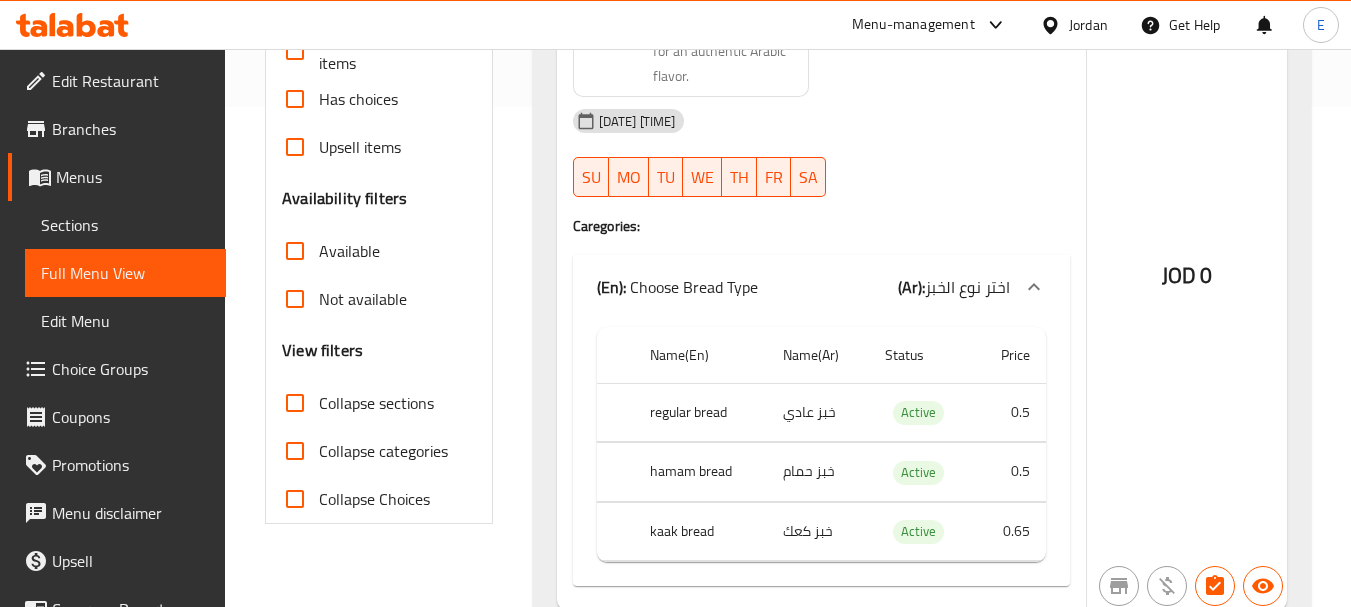scroll, scrollTop: 600, scrollLeft: 0, axis: vertical 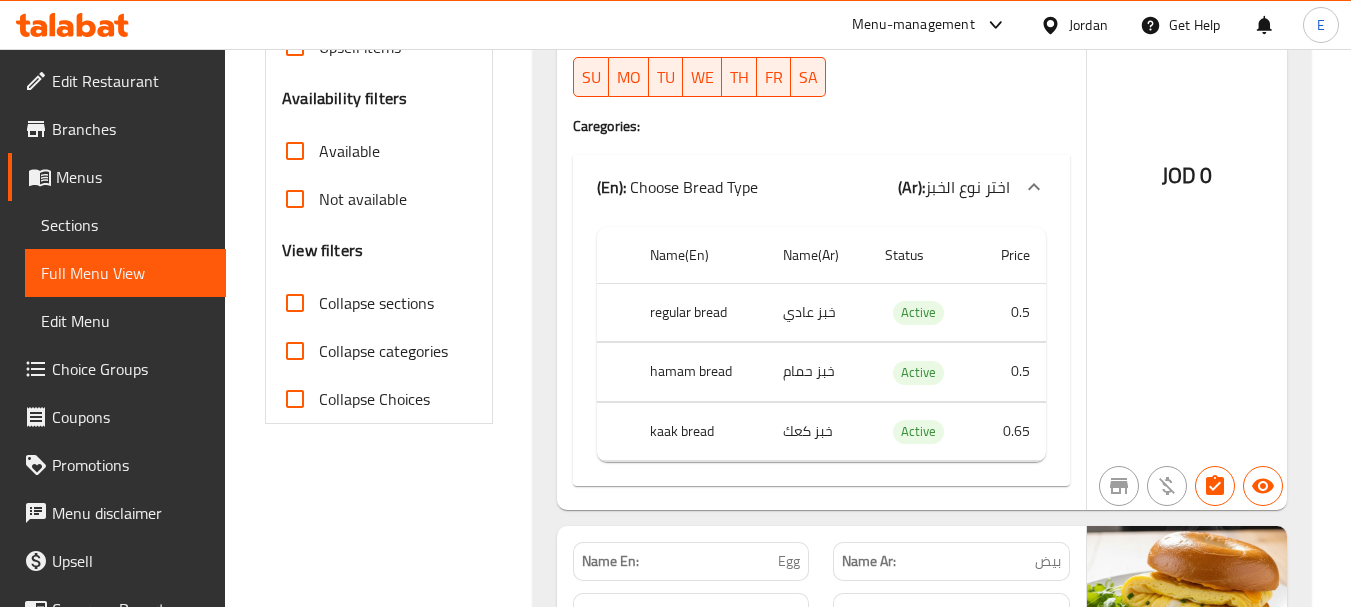 click on "regular bread" at bounding box center (700, 312) 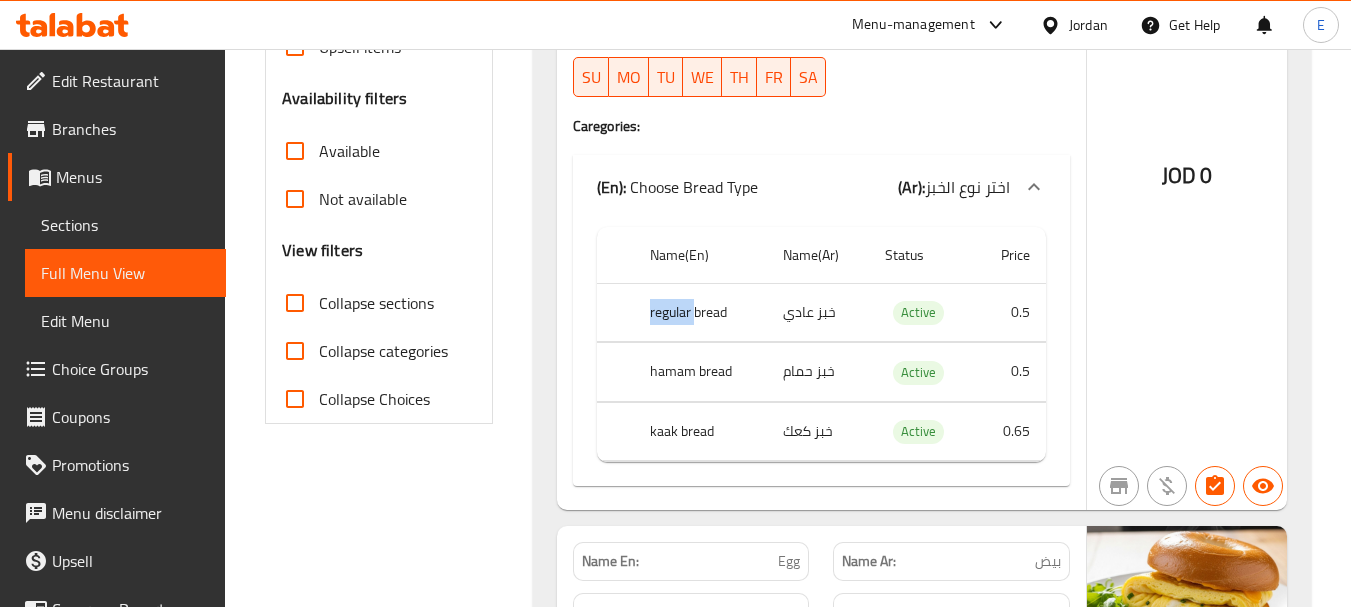 click on "regular bread" at bounding box center [700, 312] 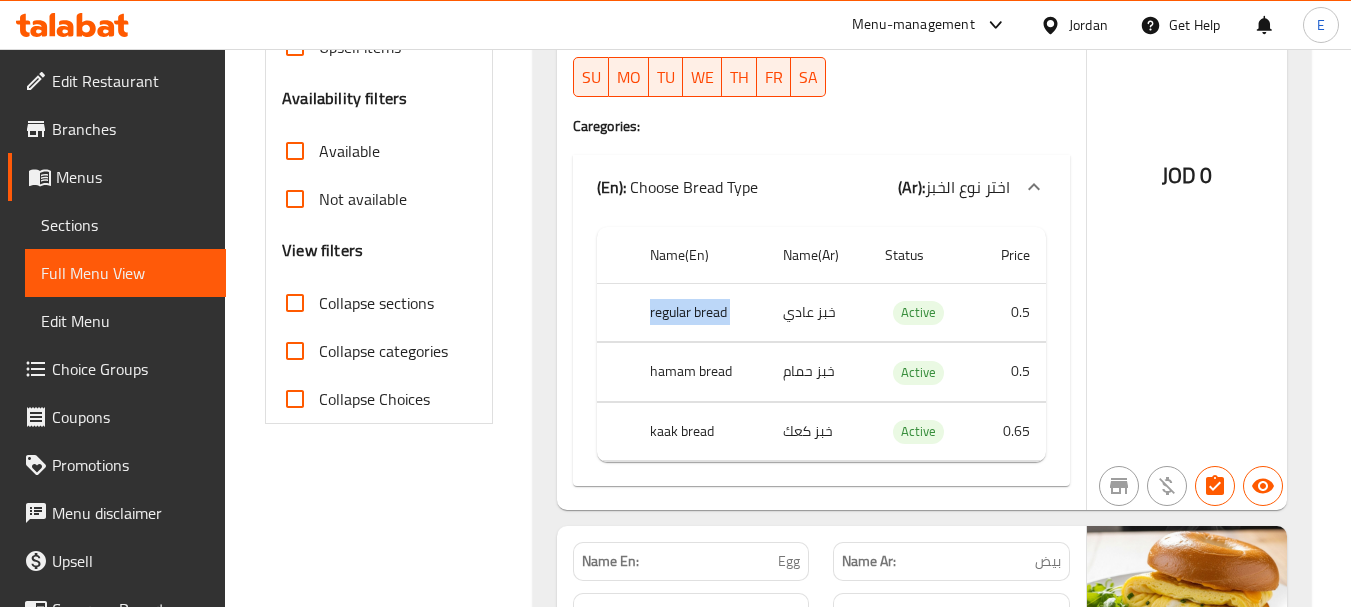 click on "regular bread" at bounding box center [700, 312] 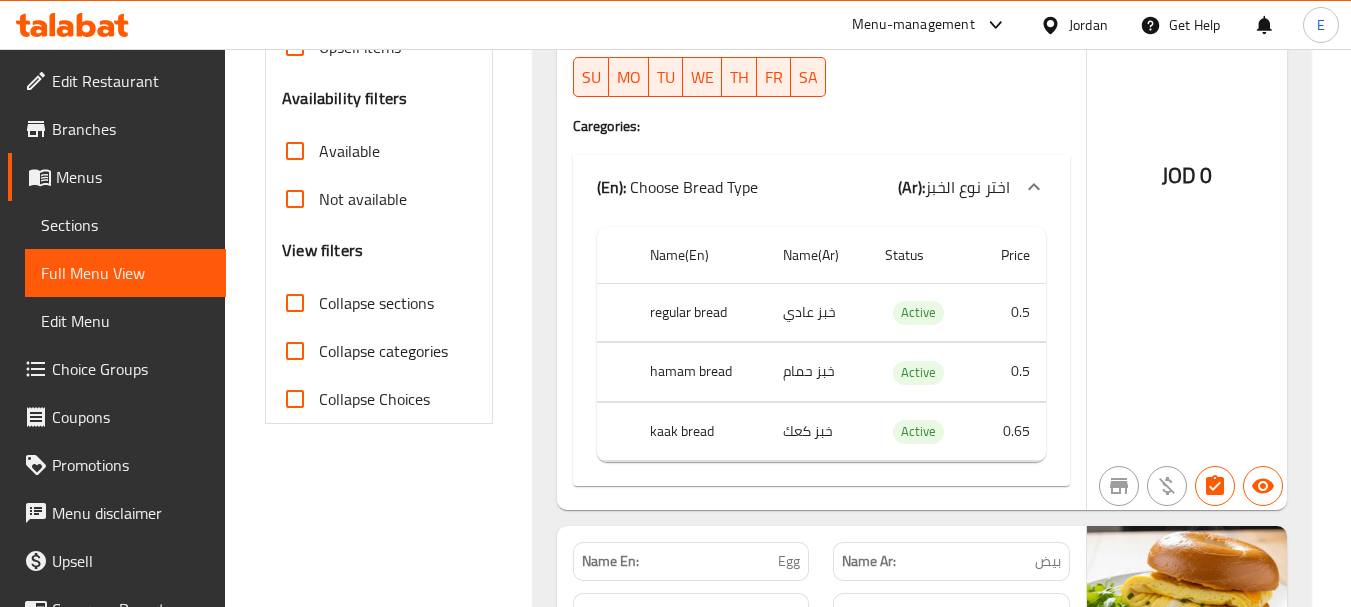 click on "خبز عادي" at bounding box center (818, 312) 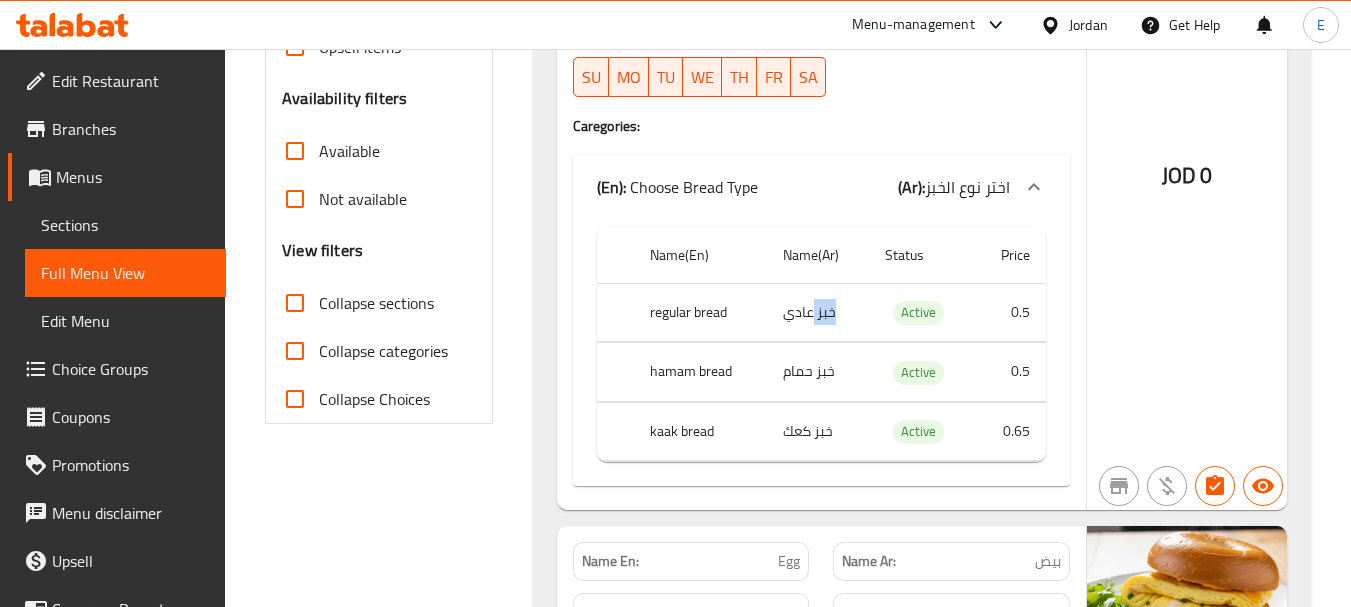 click on "خبز عادي" at bounding box center (818, 312) 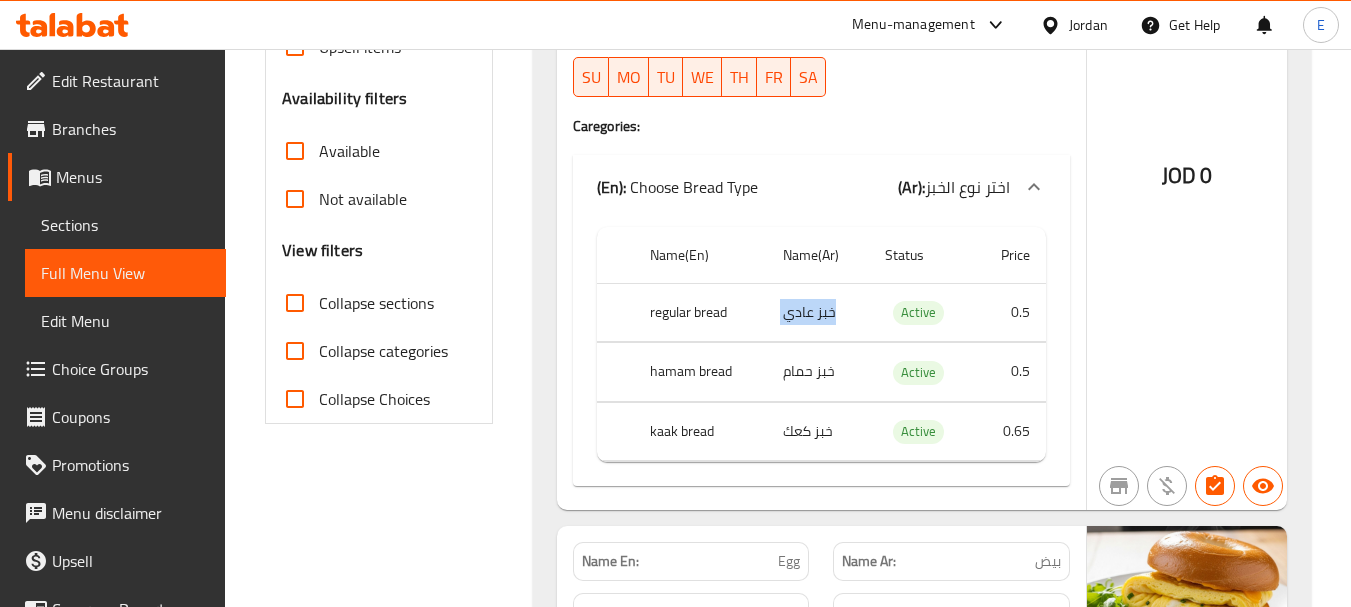 click on "خبز عادي" at bounding box center [818, 312] 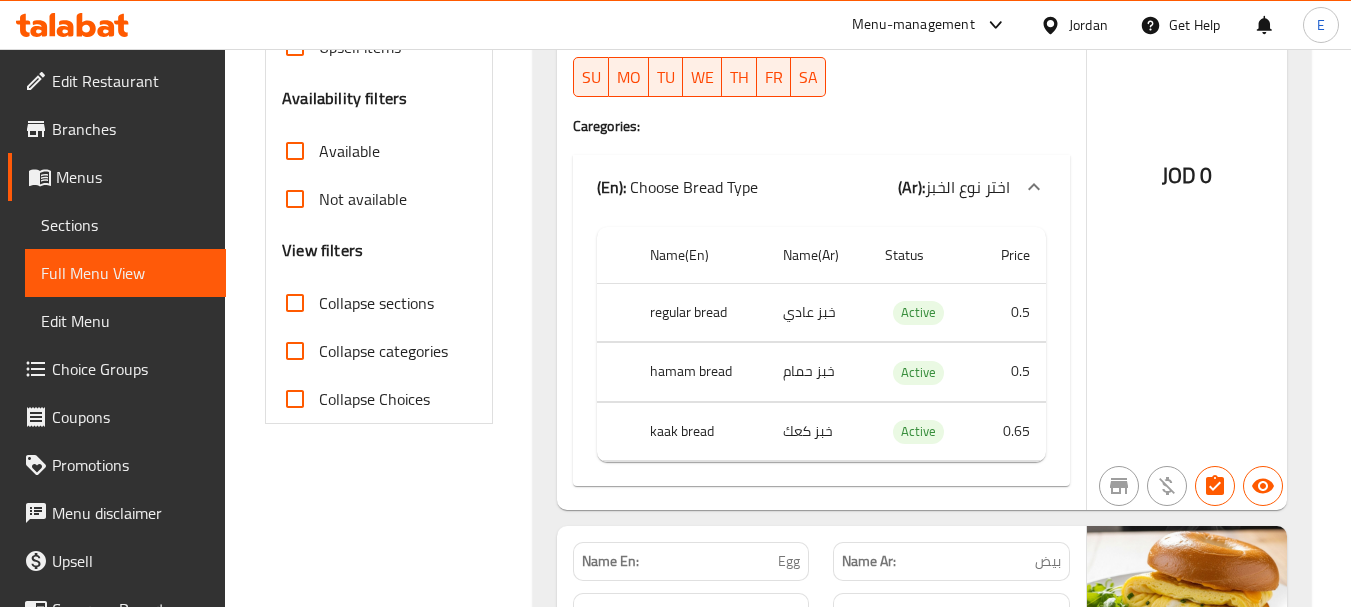 click on "خبز كعك" at bounding box center (818, 431) 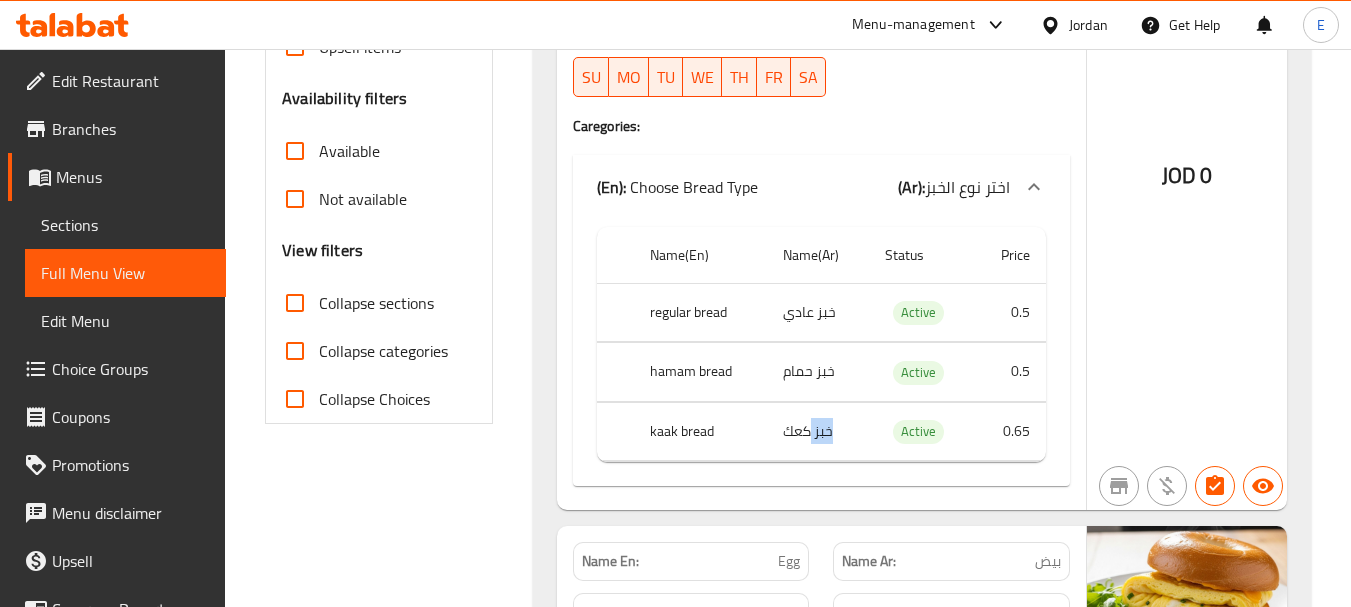 click on "خبز كعك" at bounding box center (818, 431) 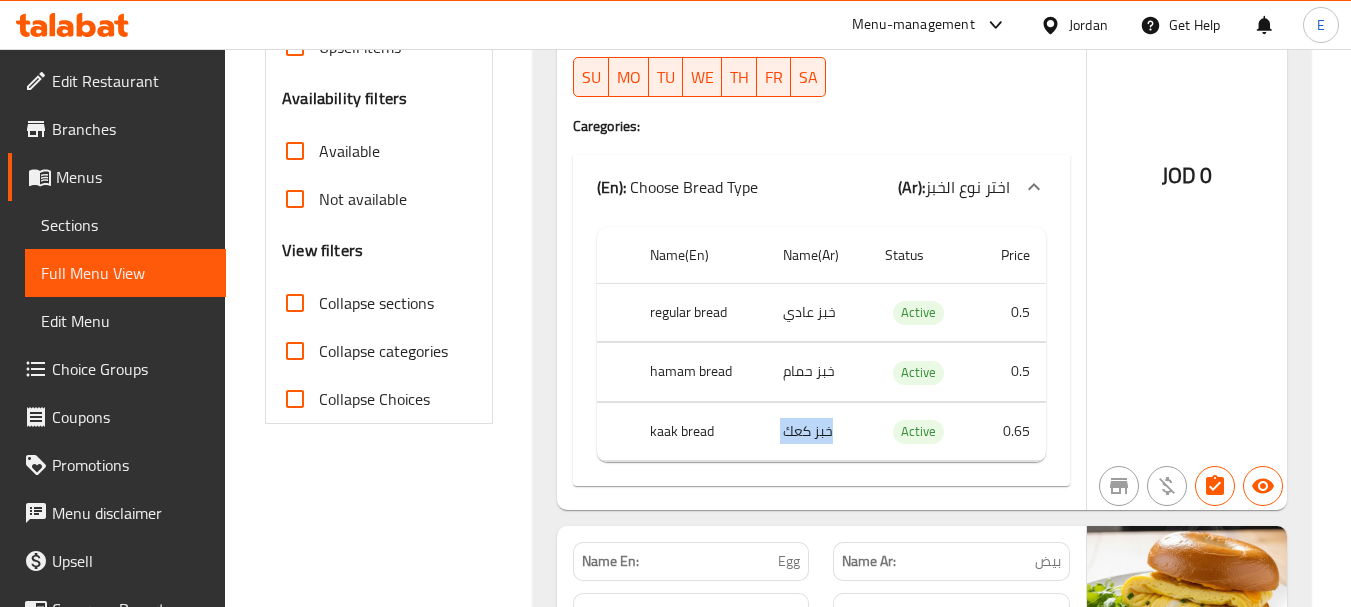 click on "خبز كعك" at bounding box center (818, 431) 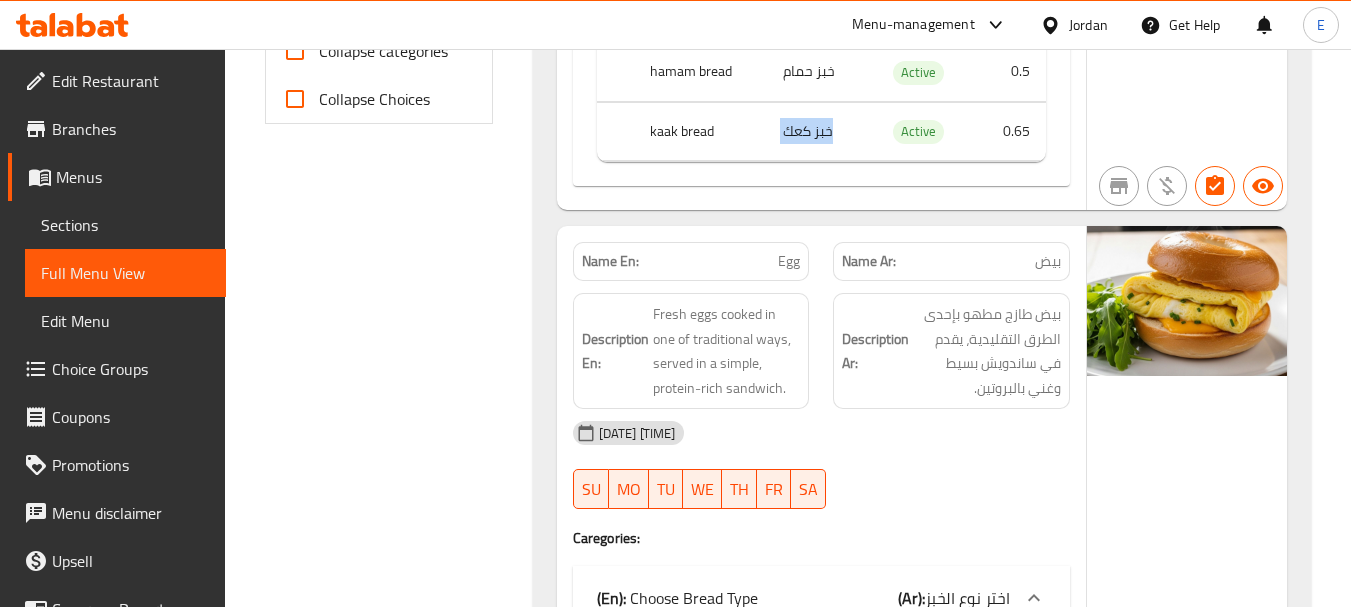 scroll, scrollTop: 1000, scrollLeft: 0, axis: vertical 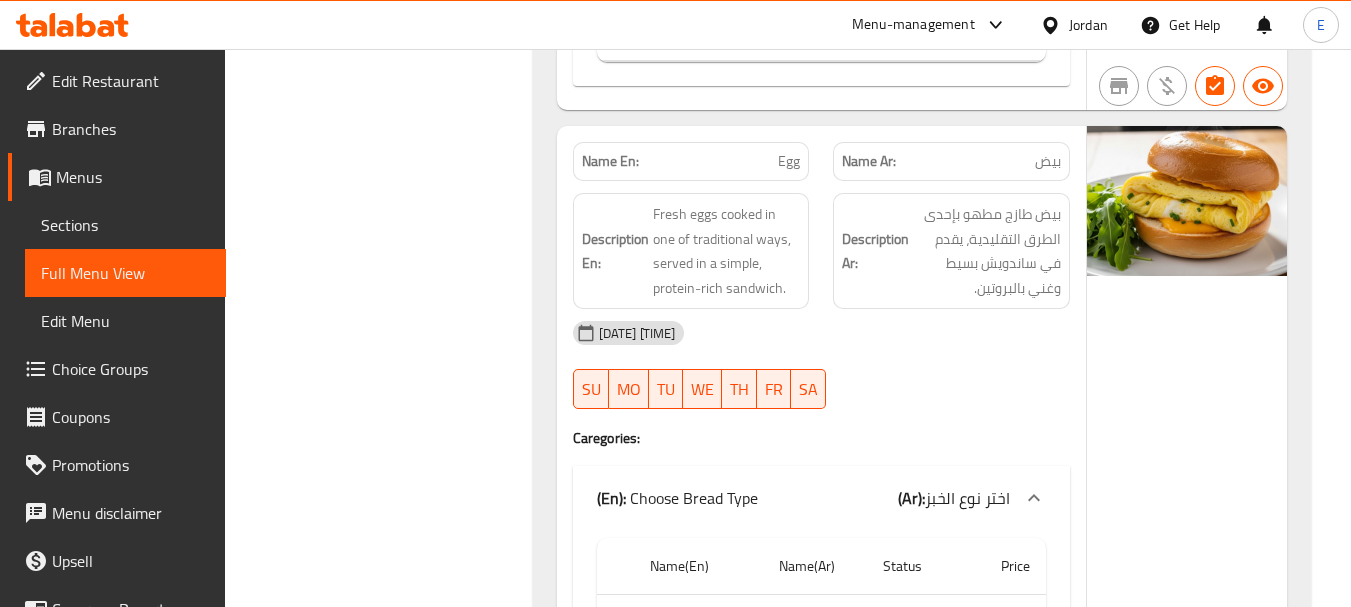 click on "Name Ar: بيض" at bounding box center (951, 161) 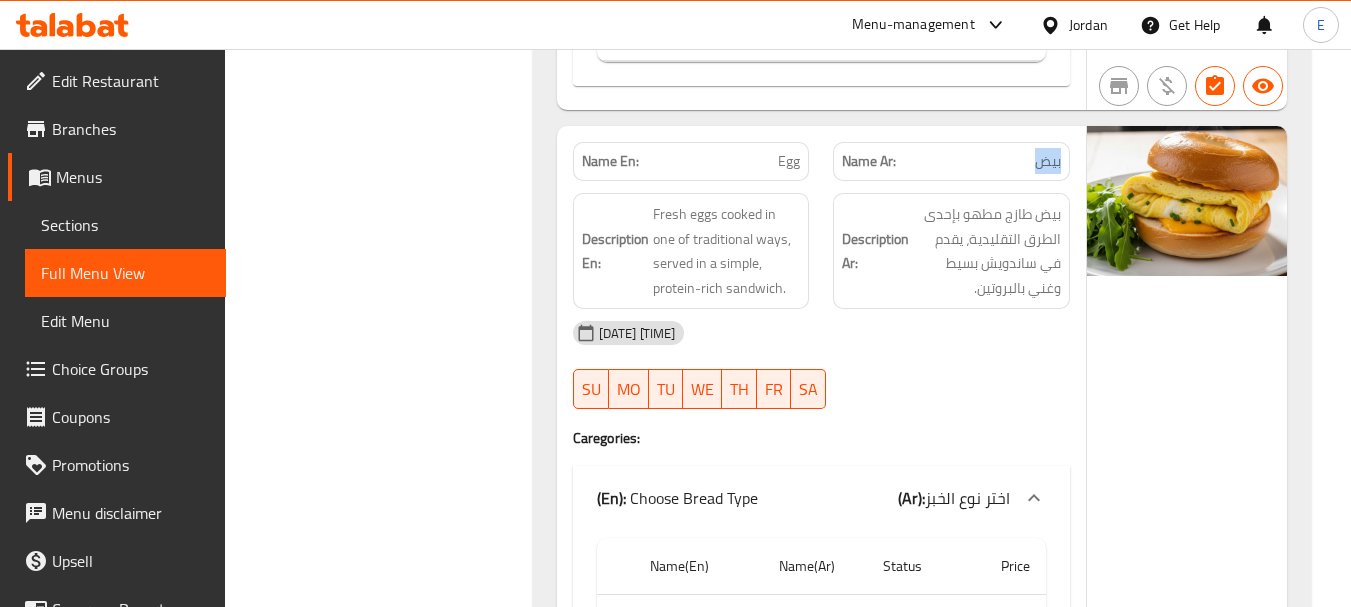click on "Name Ar: بيض" at bounding box center [951, 161] 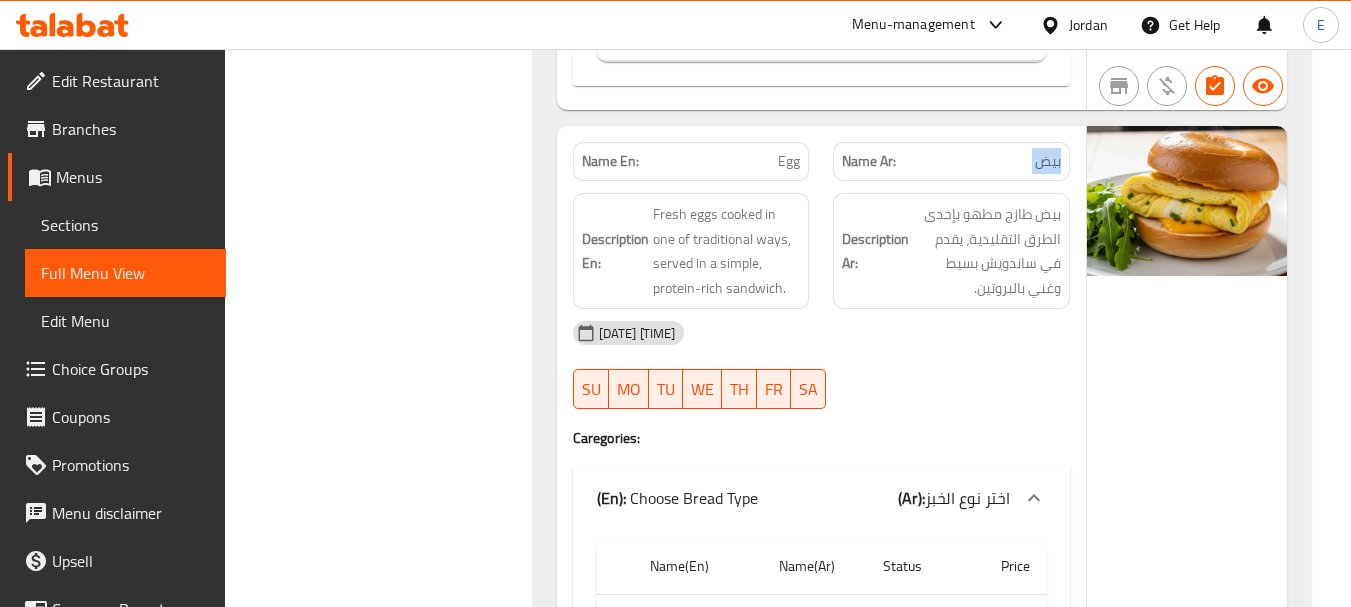 click on "Name Ar: بيض" at bounding box center (951, 161) 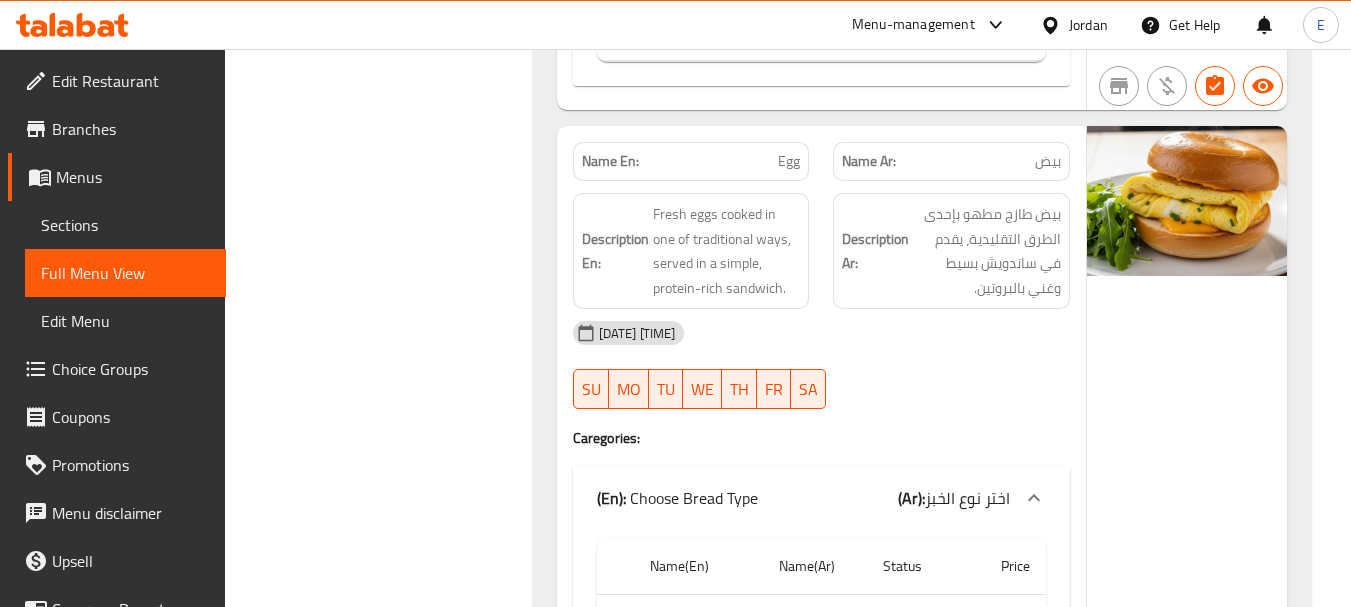 click on "Egg" at bounding box center (789, 161) 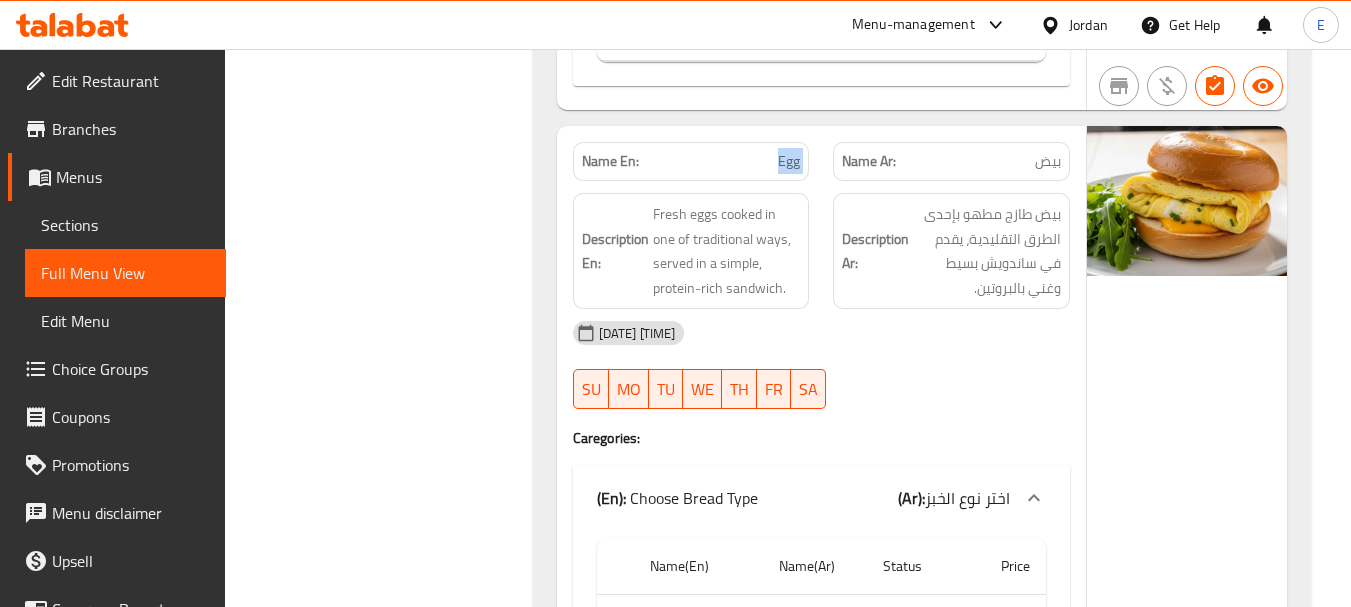 click on "Egg" at bounding box center [789, 161] 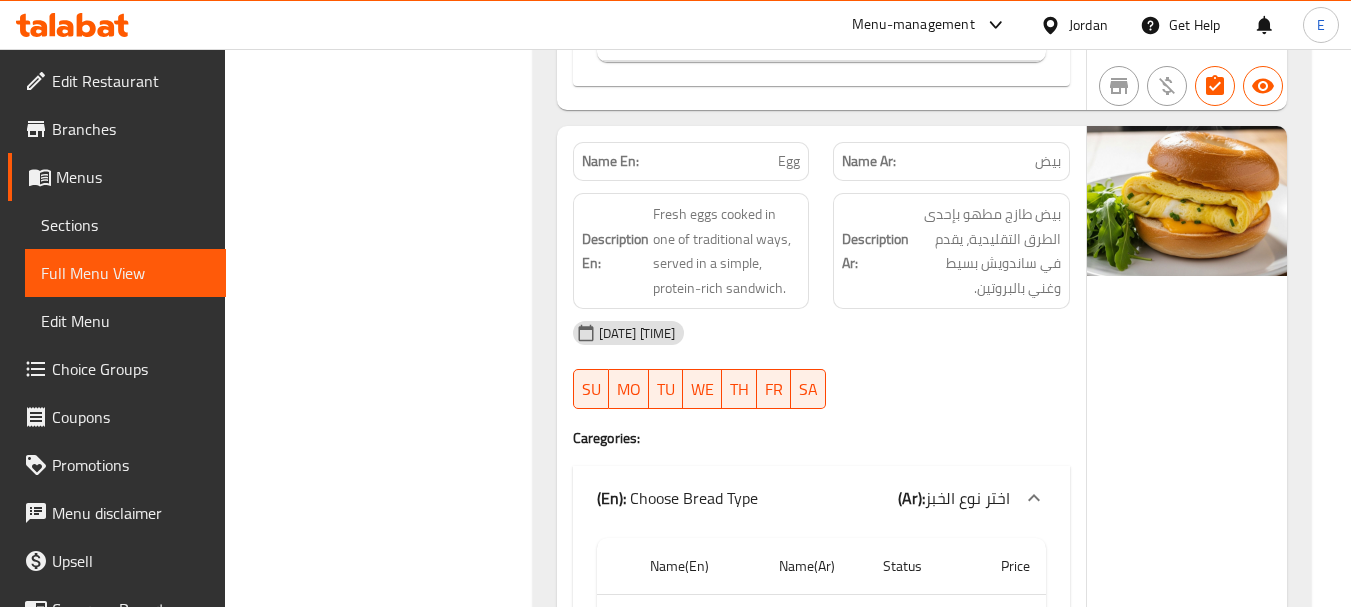 click on "Description Ar: بيض طازج مطهو بإحدى الطرق التقليدية، يقدم في ساندويش بسيط وغني بالبروتين." at bounding box center (951, 251) 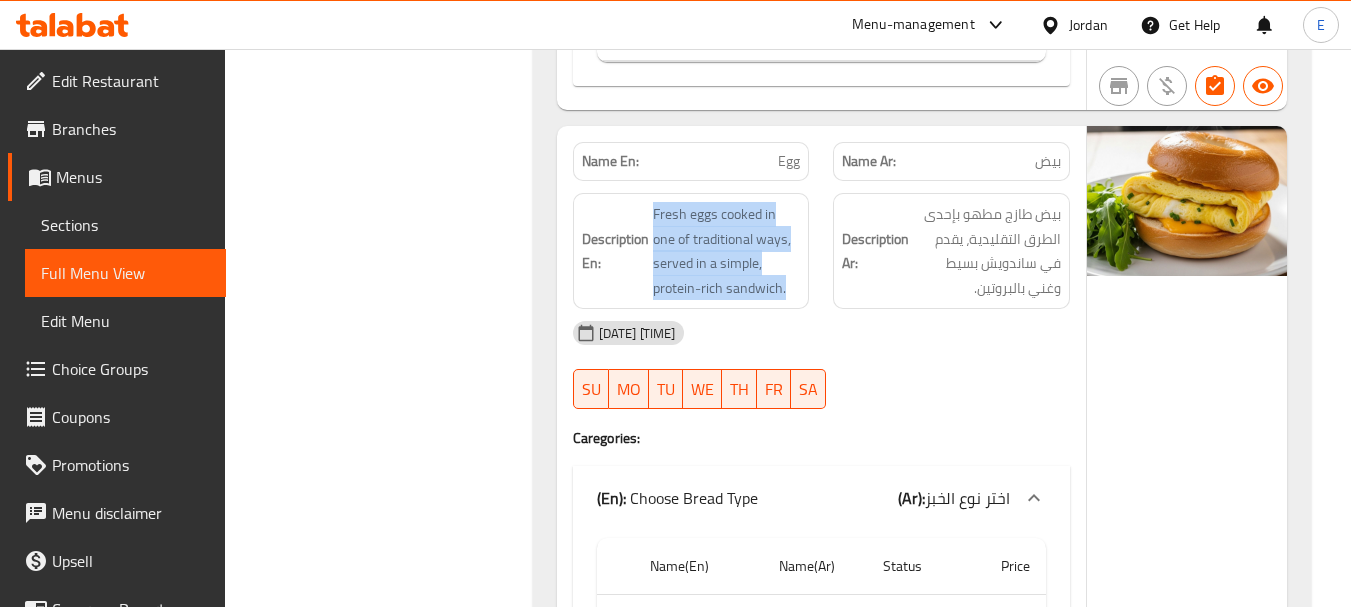 drag, startPoint x: 650, startPoint y: 206, endPoint x: 799, endPoint y: 296, distance: 174.07182 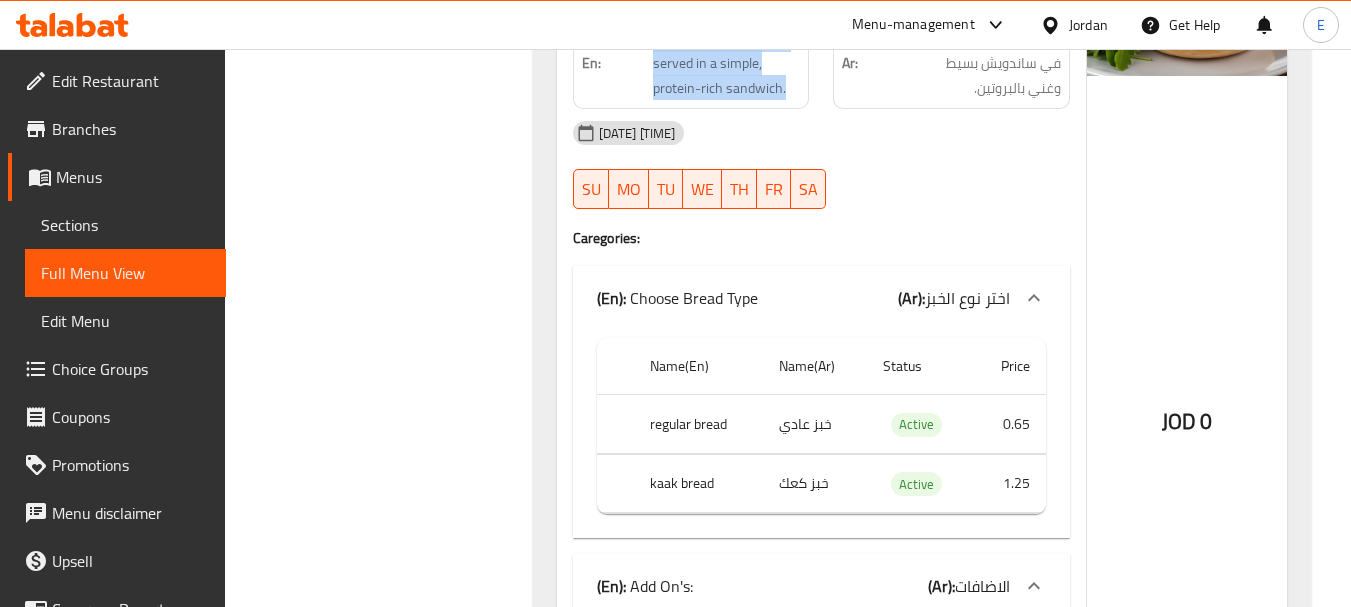 scroll, scrollTop: 1300, scrollLeft: 0, axis: vertical 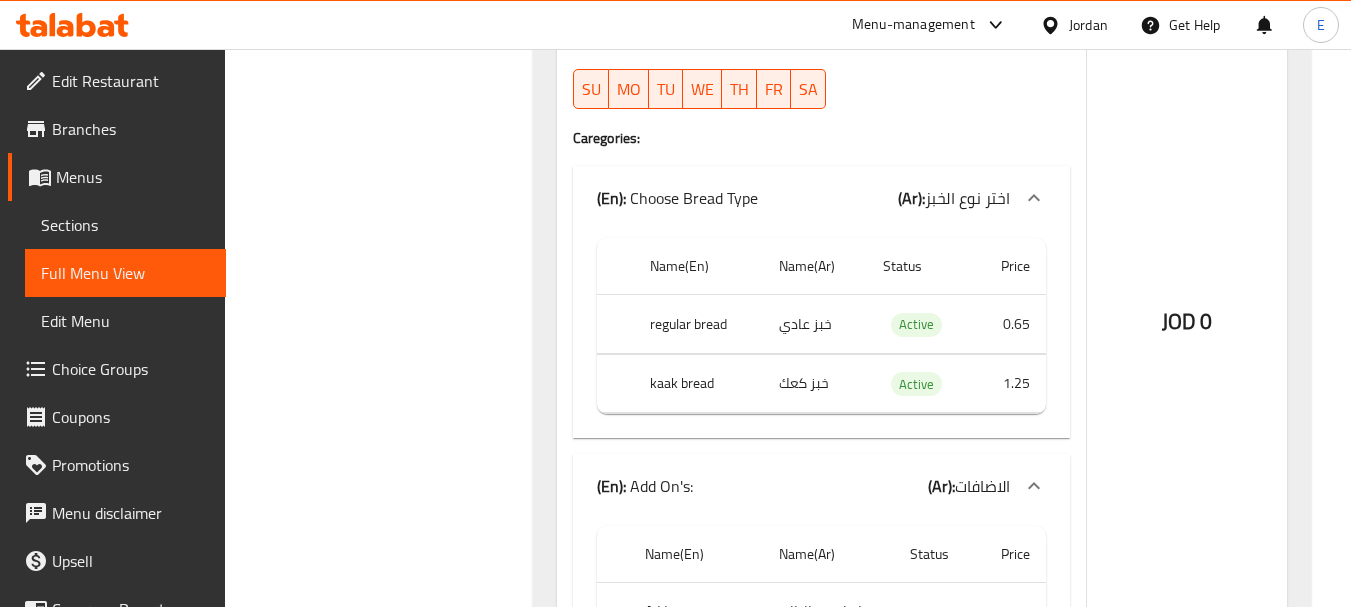 click on "خبز عادي" at bounding box center (818, -388) 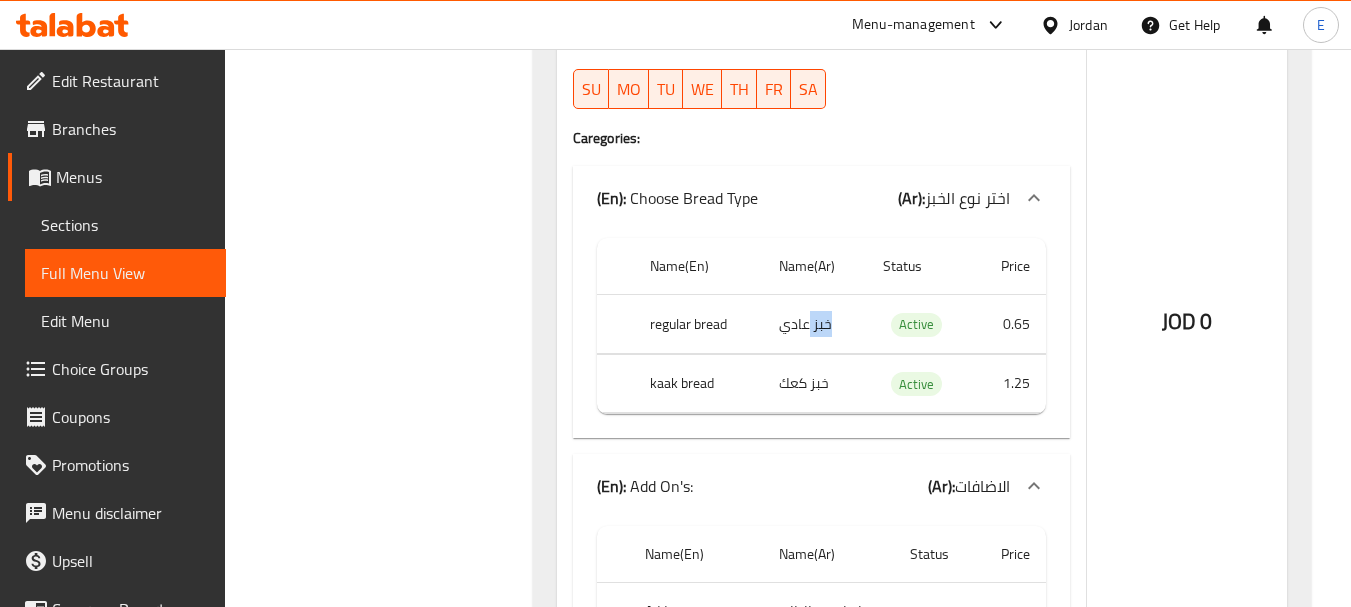 click on "خبز عادي" at bounding box center (818, -388) 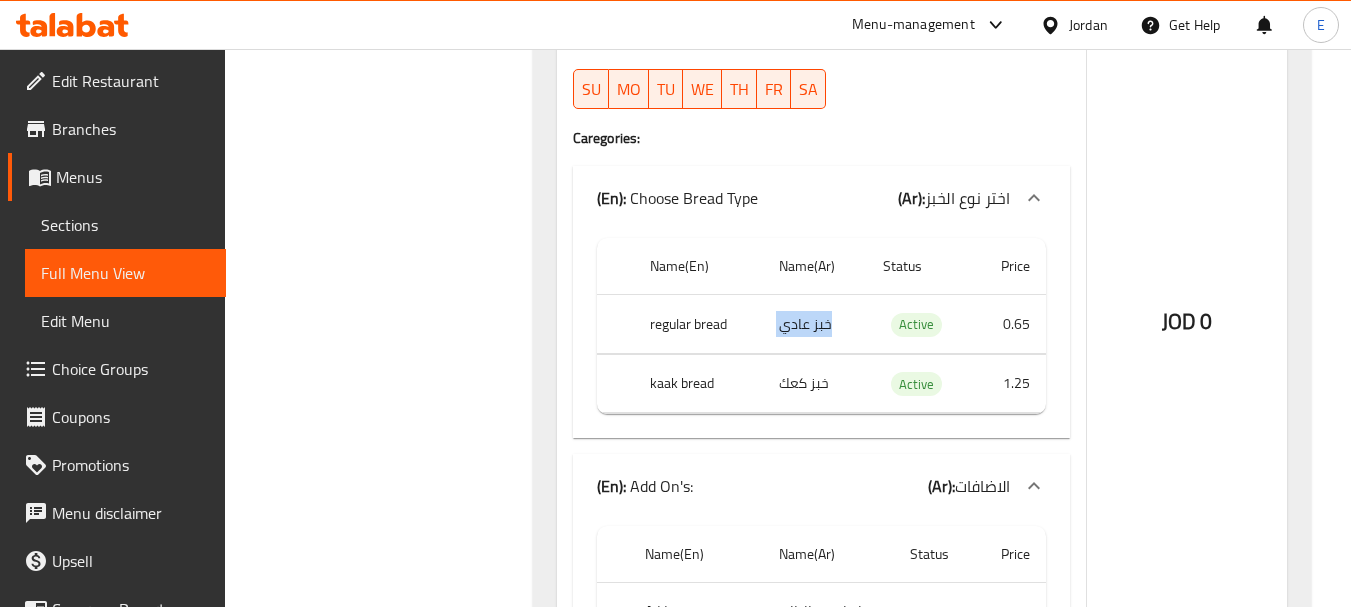 click on "خبز عادي" at bounding box center (818, -388) 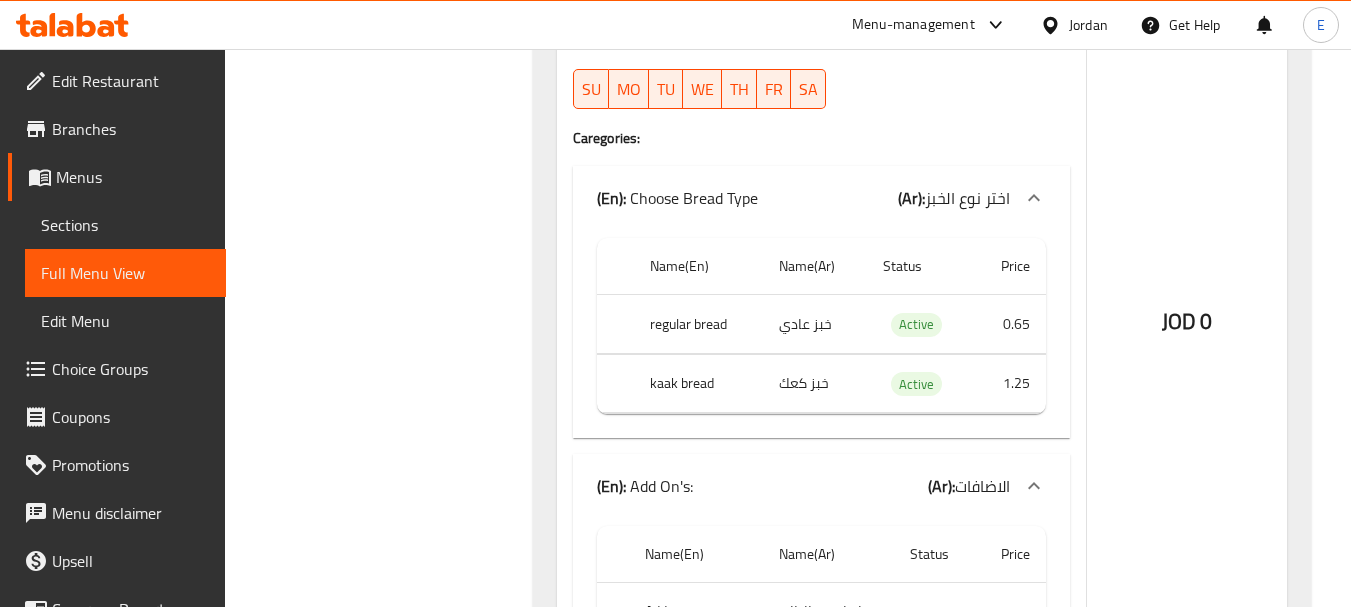 click on "regular bread" at bounding box center (700, -388) 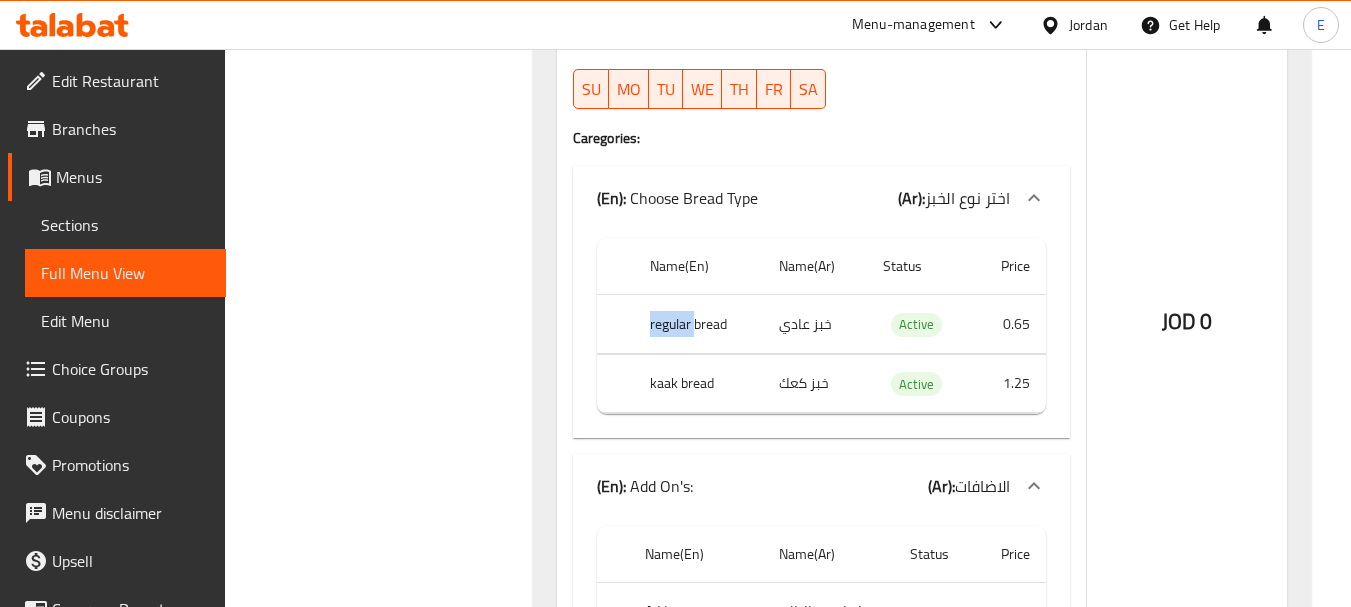click on "regular bread" at bounding box center (700, -388) 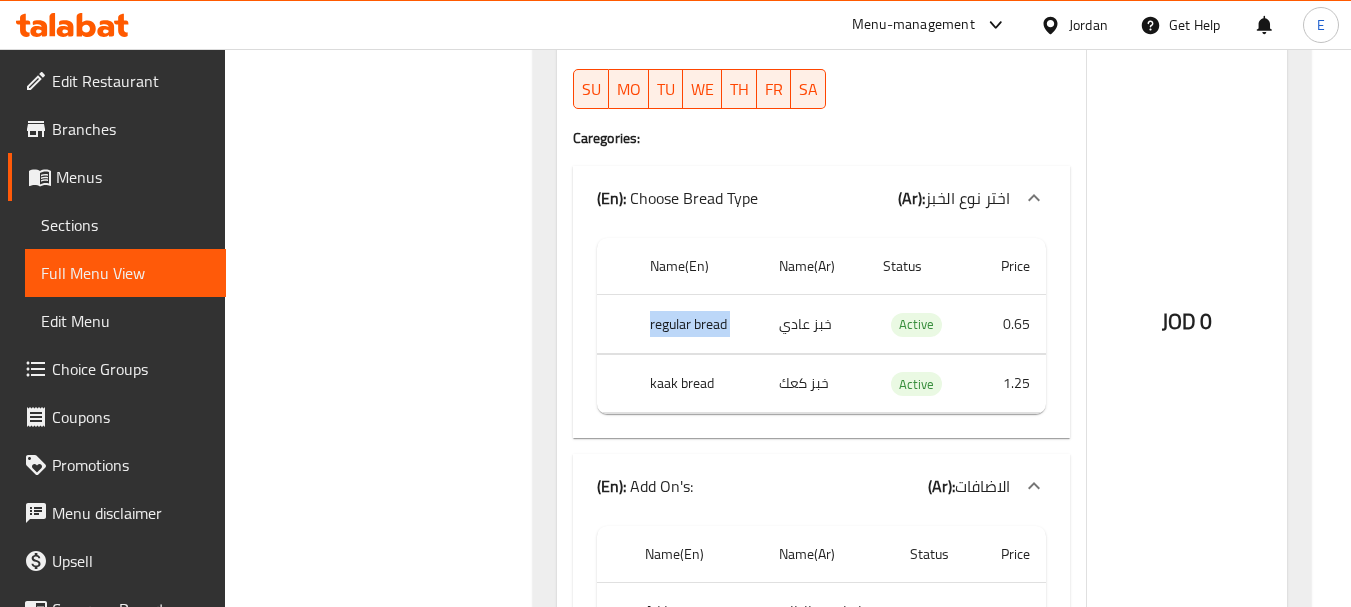 click on "regular bread" at bounding box center [700, -388] 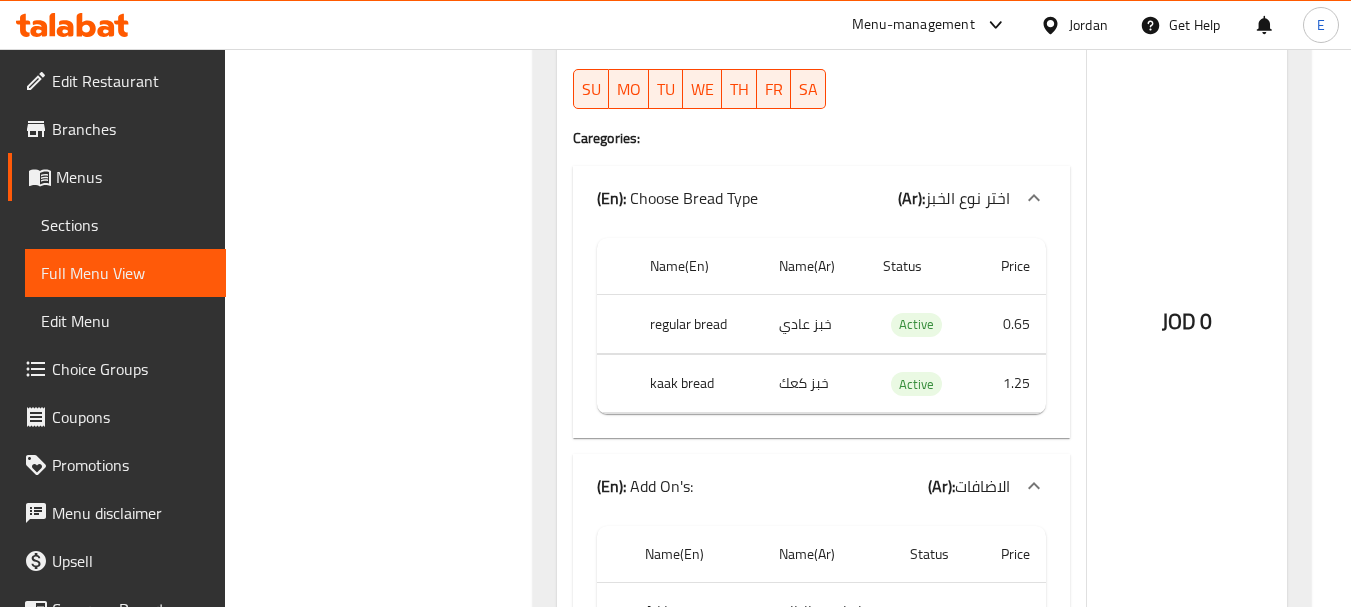 click on "1.25" at bounding box center (1010, -328) 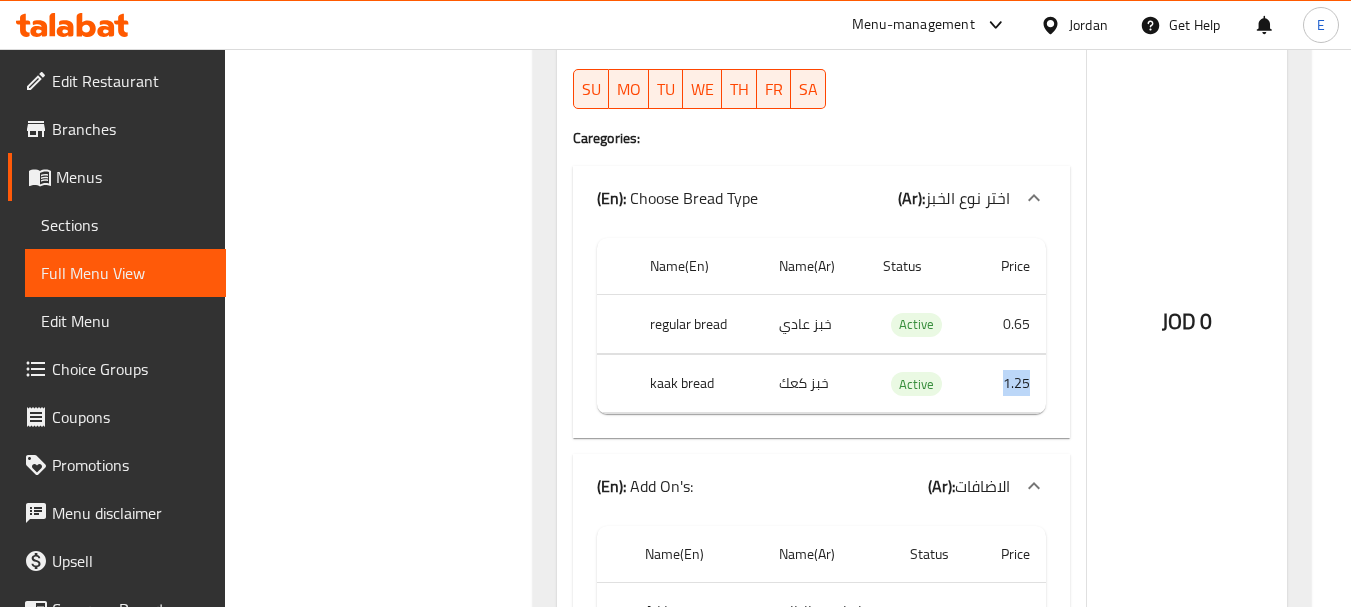 click on "1.25" at bounding box center [1010, -328] 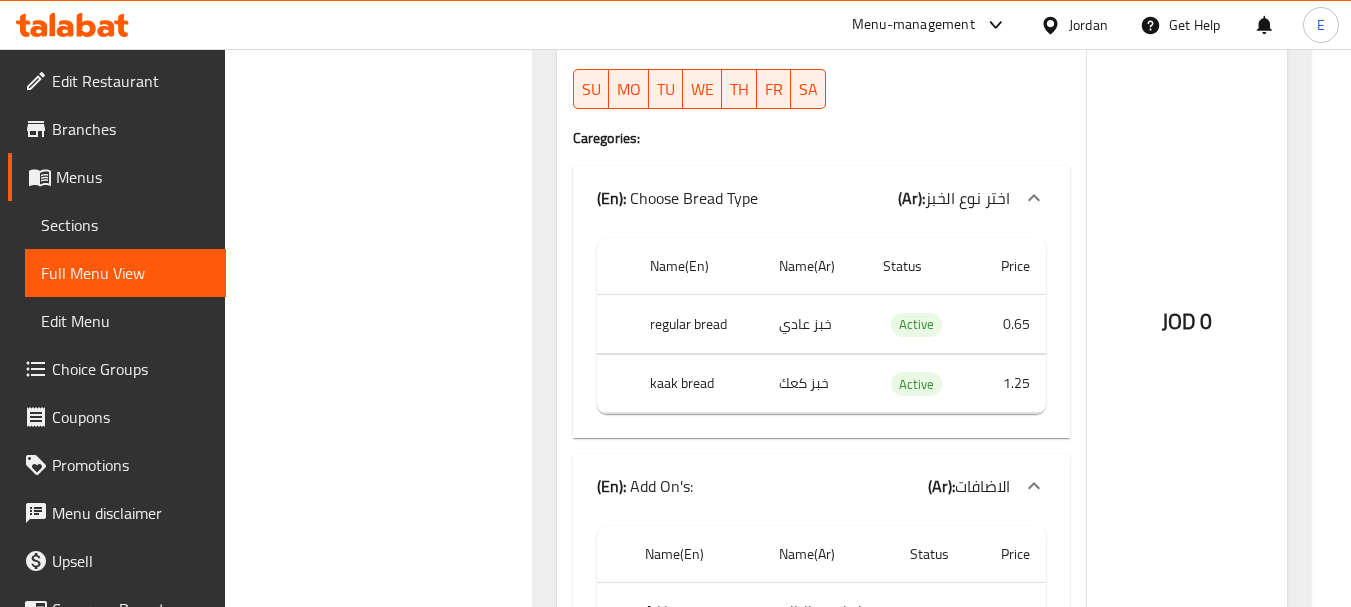 click on "خبز كعك" at bounding box center [818, -328] 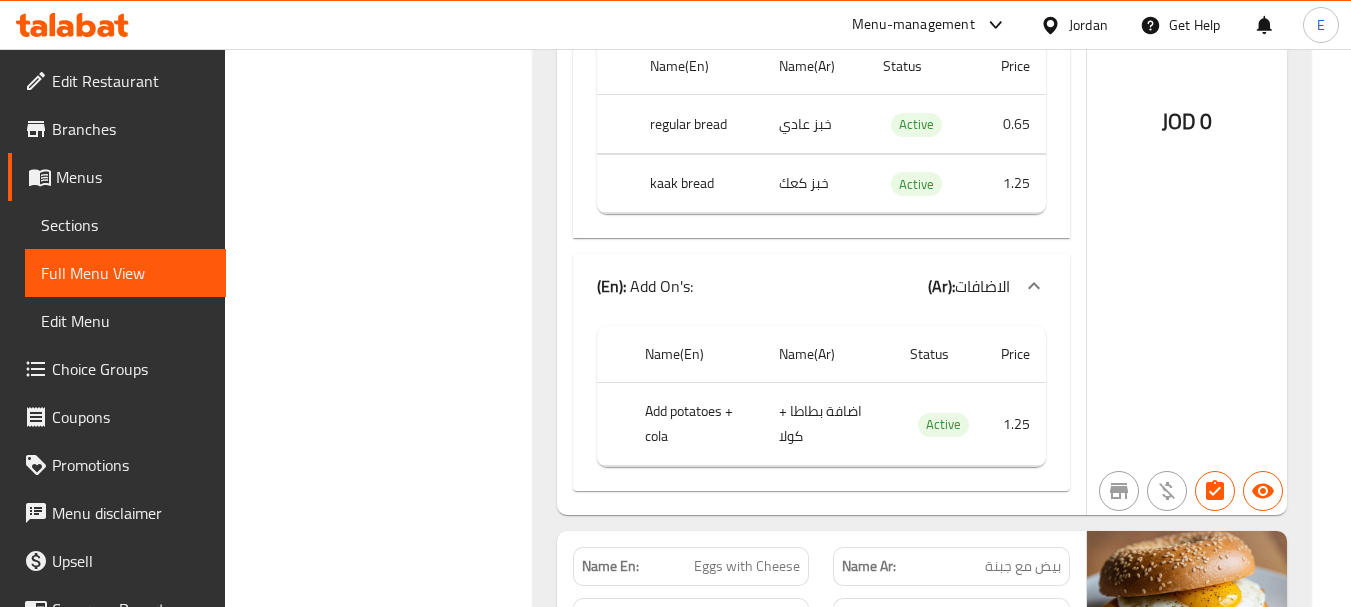 click on "اضافة بطاطا + كولا" at bounding box center [818, -588] 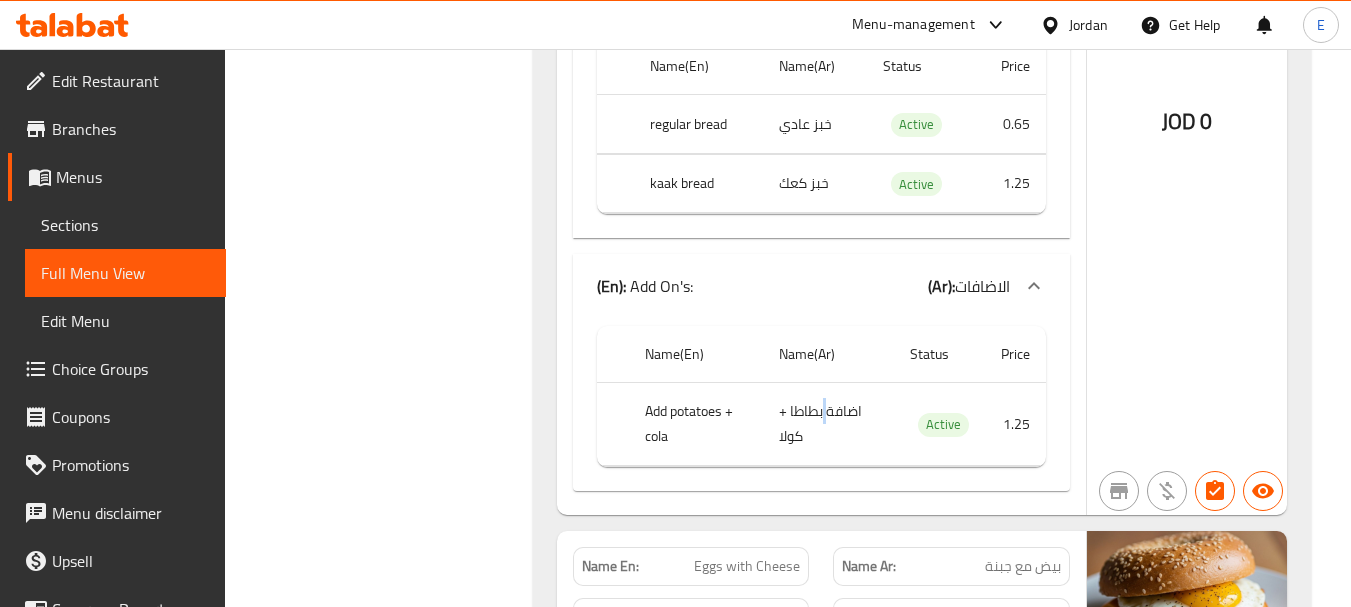 click on "اضافة بطاطا + كولا" at bounding box center (818, -588) 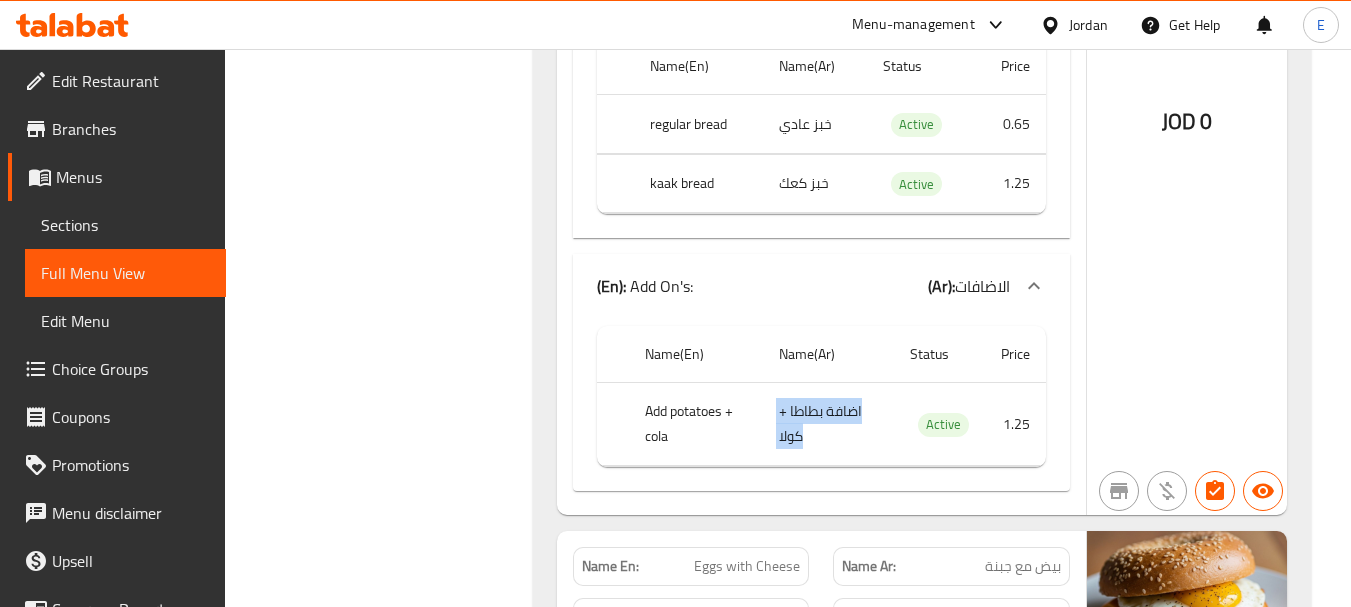 click on "اضافة بطاطا + كولا" at bounding box center (818, -588) 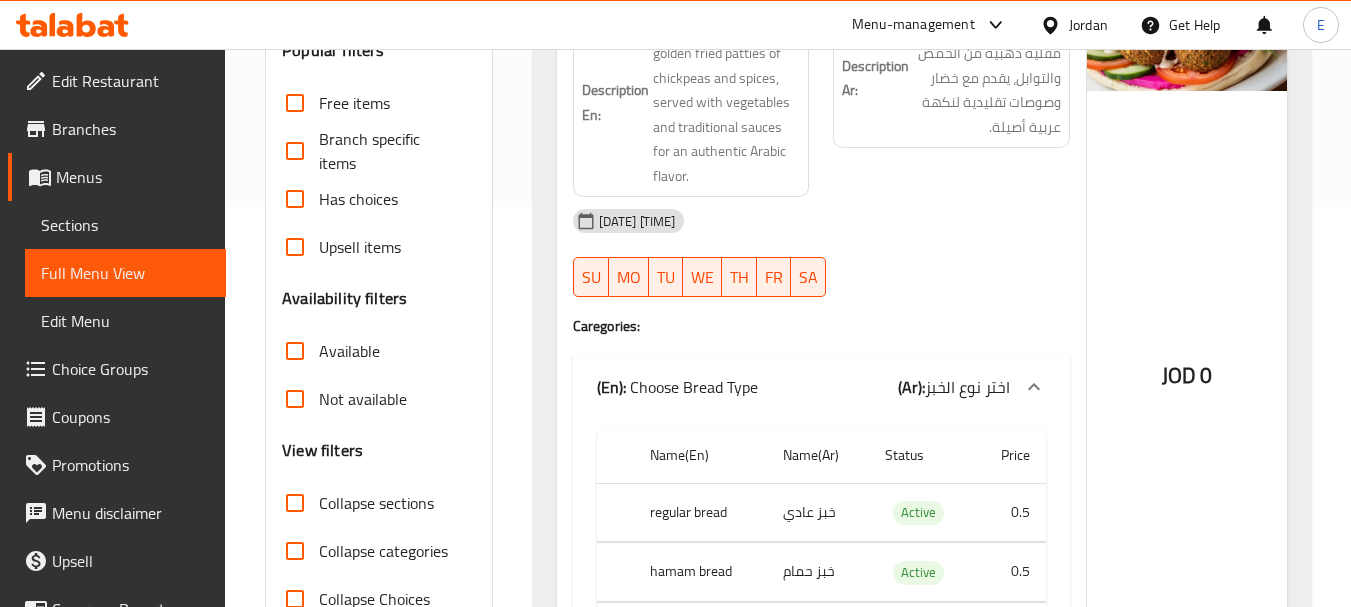 scroll, scrollTop: 100, scrollLeft: 0, axis: vertical 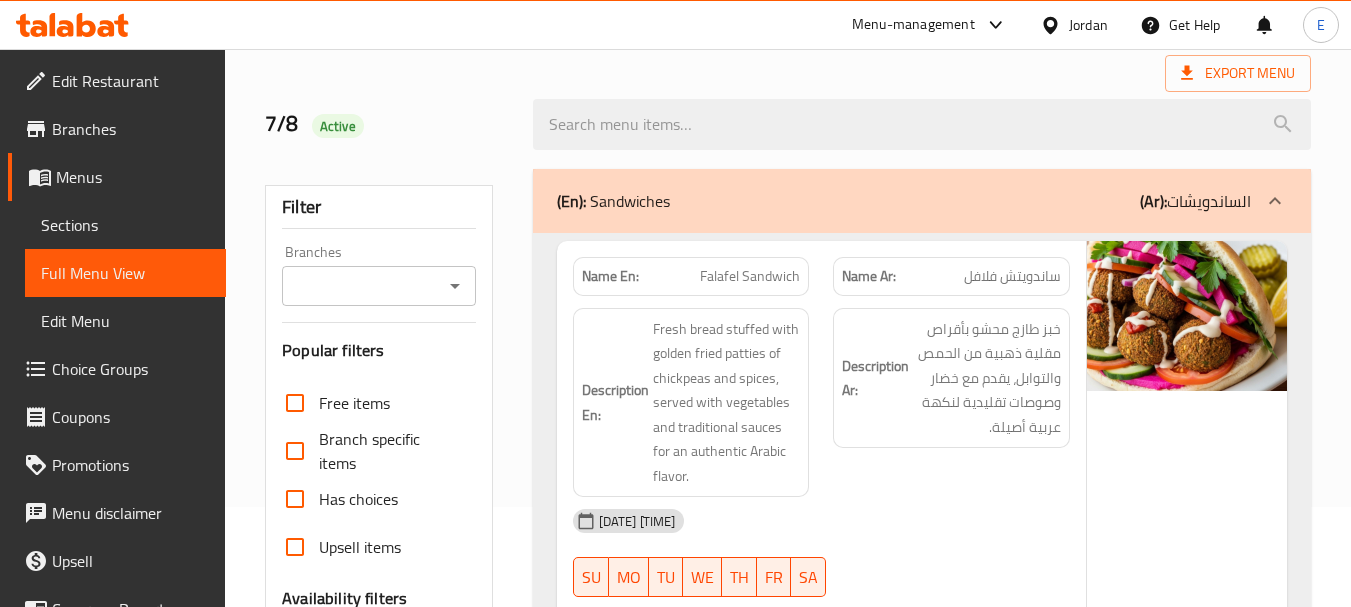 click on "Falafel Sandwich" at bounding box center [750, 276] 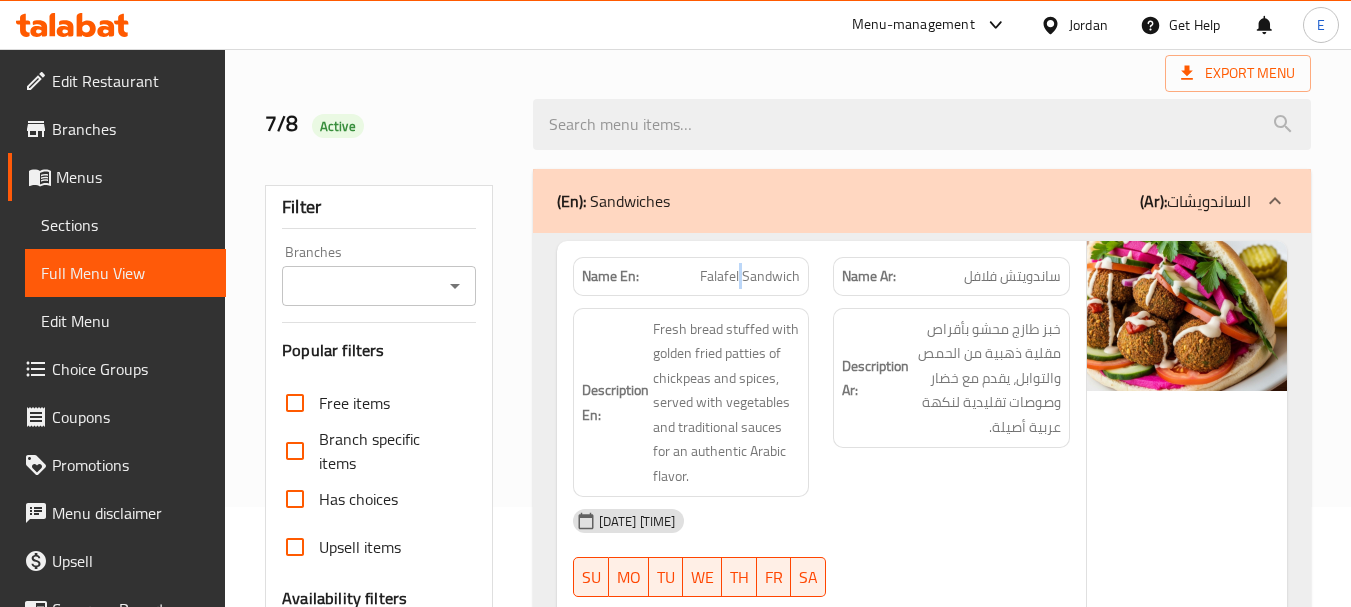click on "Falafel Sandwich" at bounding box center [750, 276] 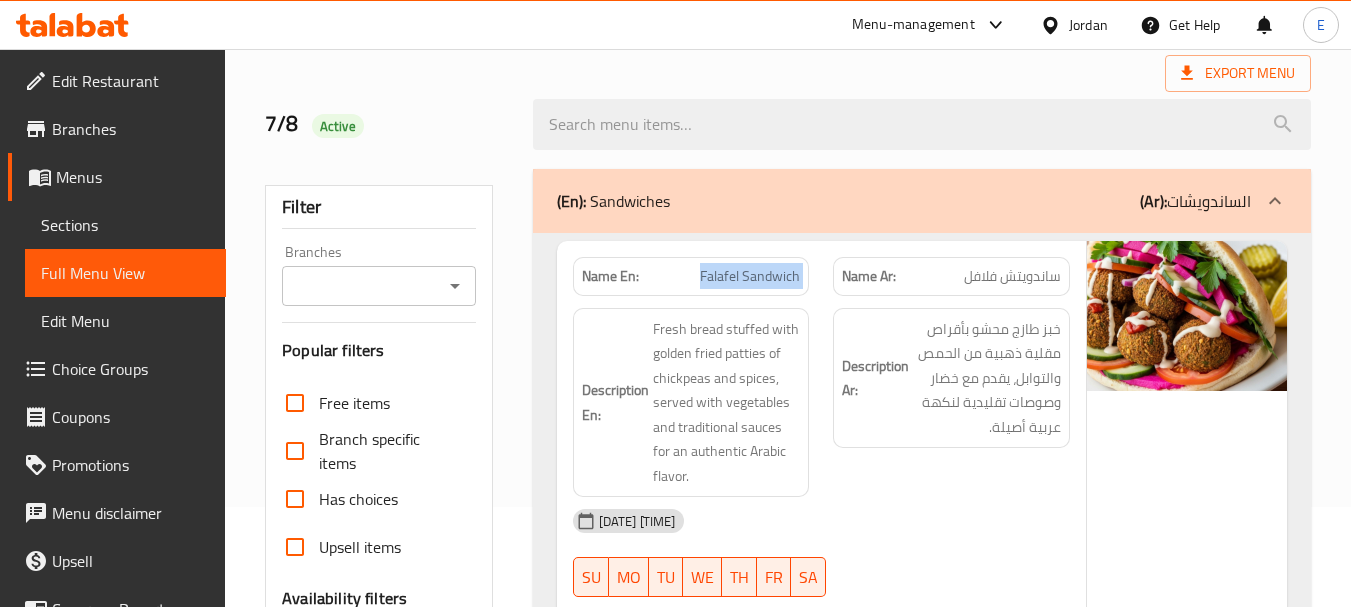 click on "Falafel Sandwich" at bounding box center [750, 276] 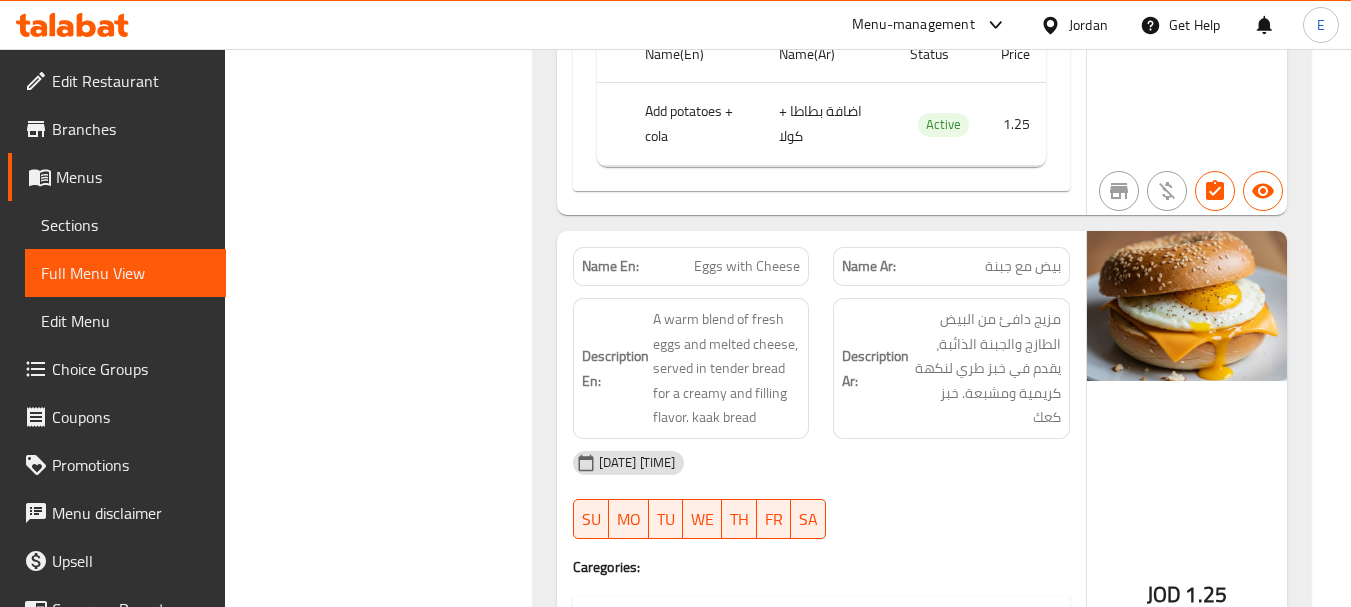 scroll, scrollTop: 1900, scrollLeft: 0, axis: vertical 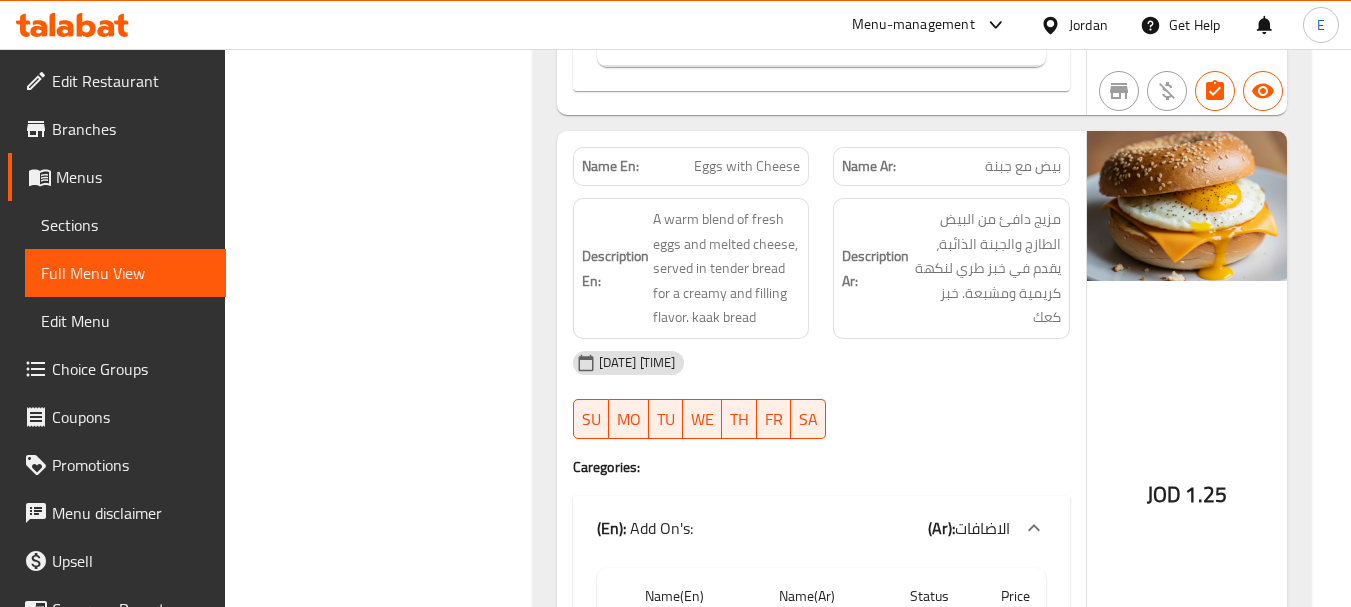 click on "Name Ar: بيض مع جبنة" at bounding box center [951, 166] 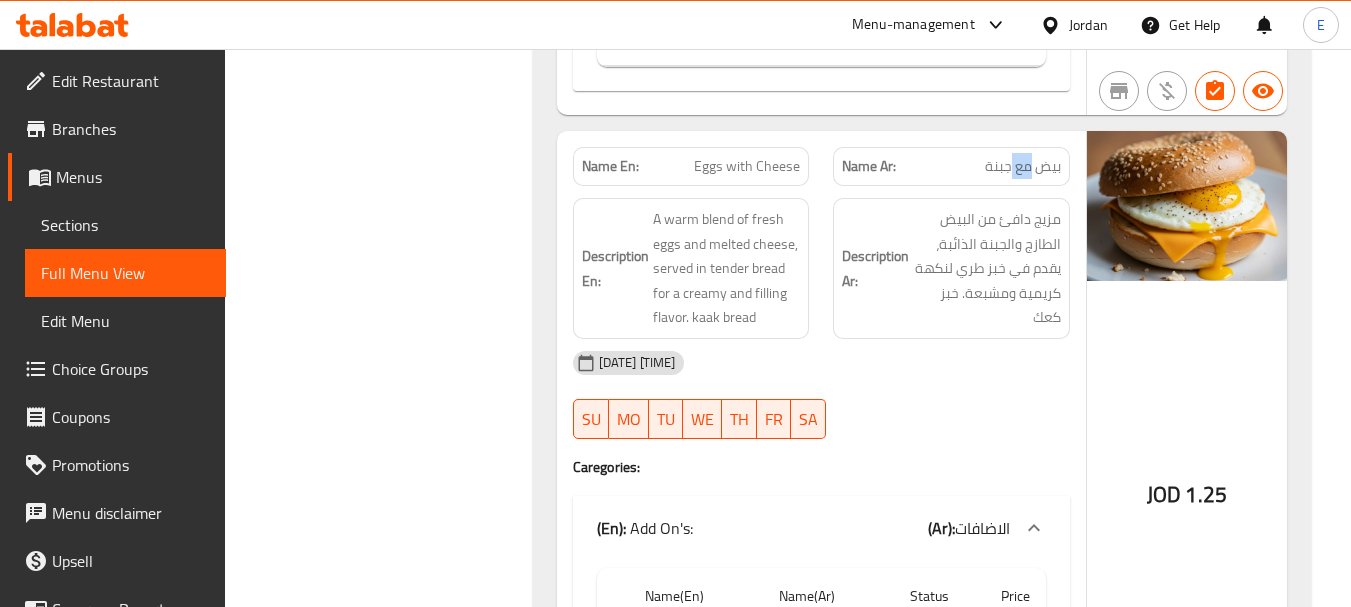 click on "Name Ar: بيض مع جبنة" at bounding box center [951, 166] 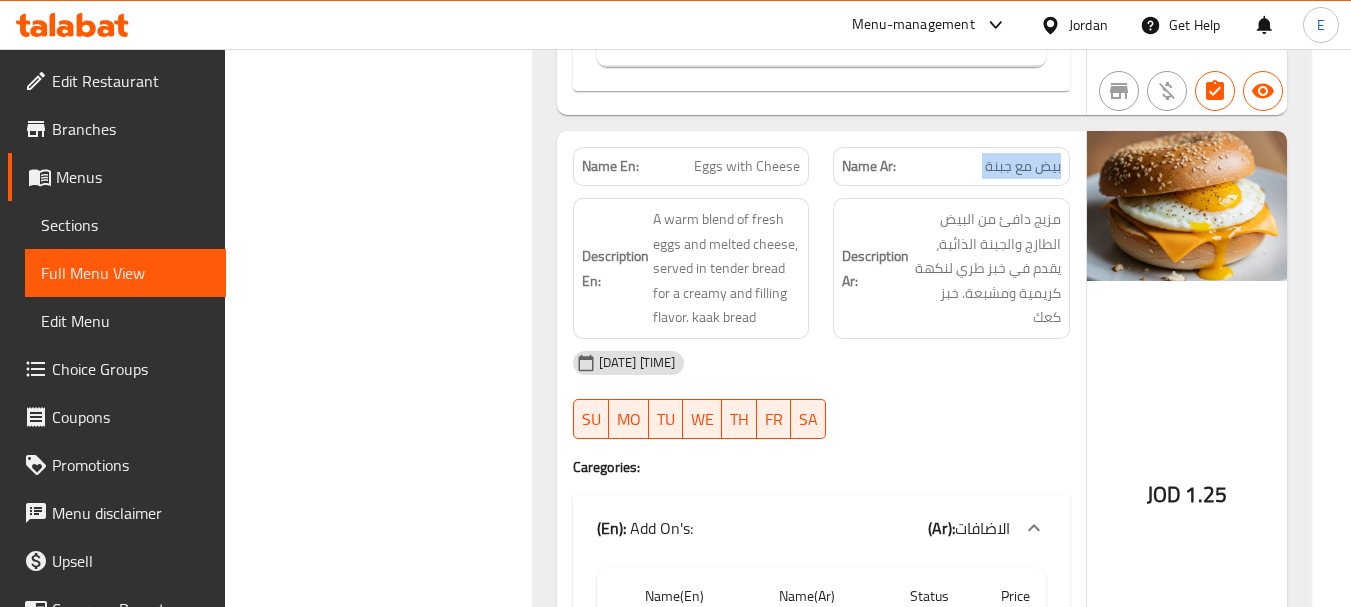 click on "Name Ar: بيض مع جبنة" at bounding box center [951, 166] 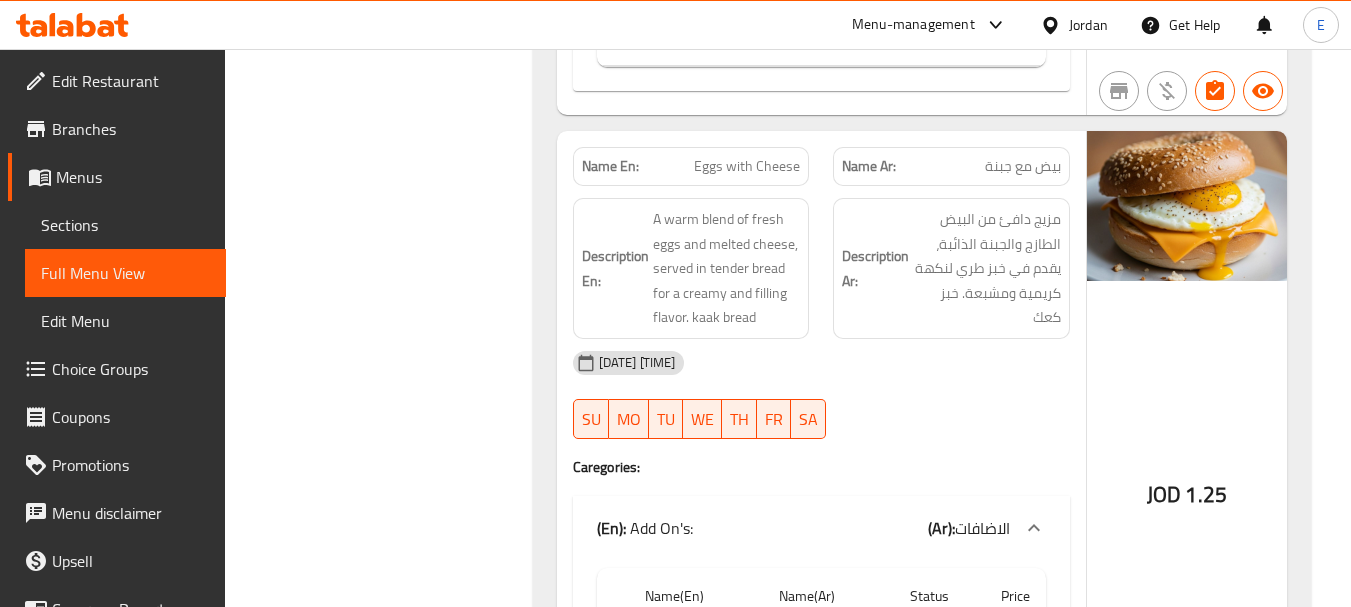 click on "Eggs with Cheese" at bounding box center [747, 166] 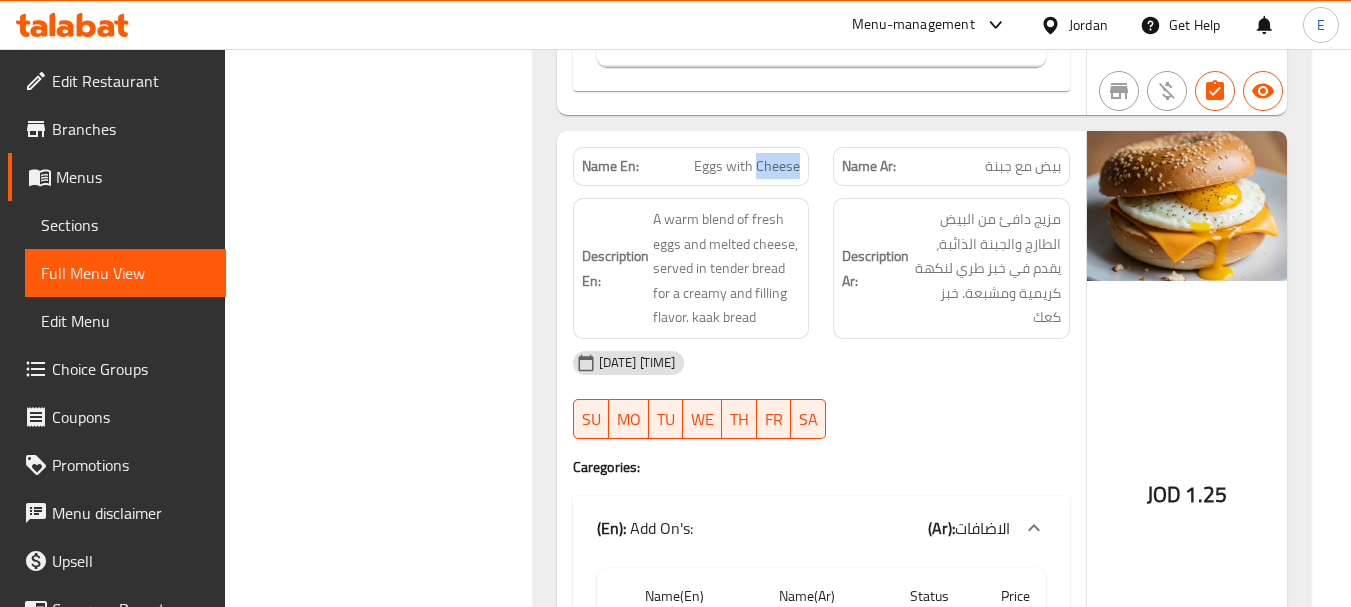 click on "Eggs with Cheese" at bounding box center [747, 166] 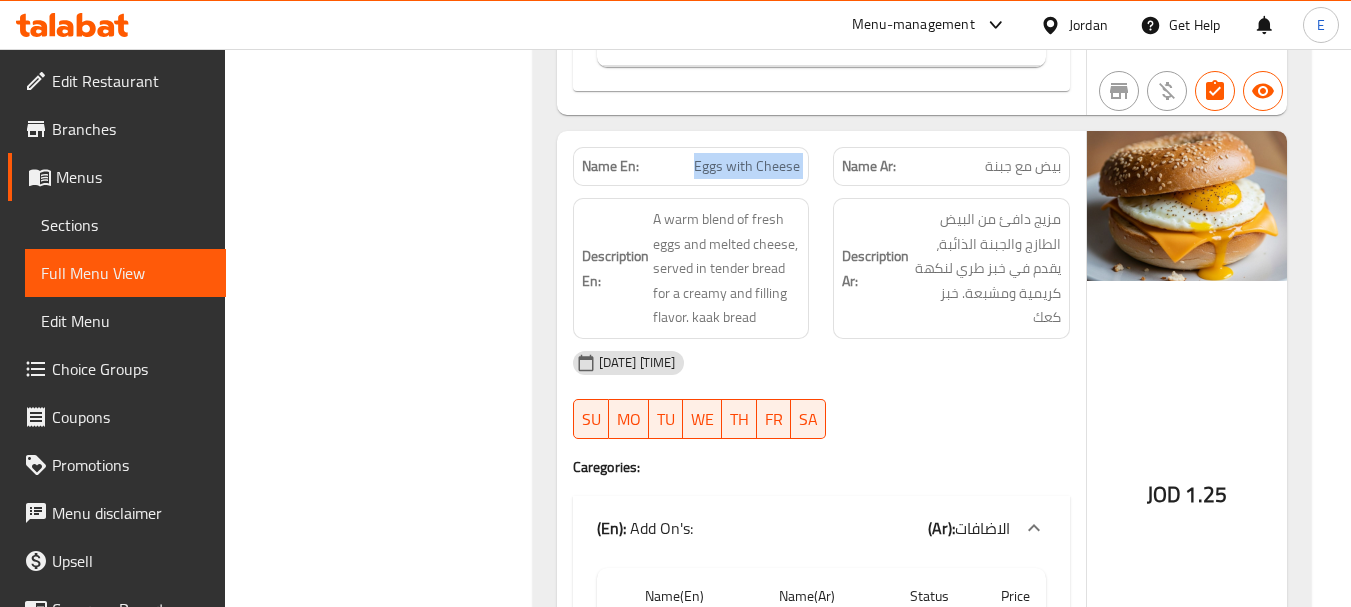 click on "Eggs with Cheese" at bounding box center [747, 166] 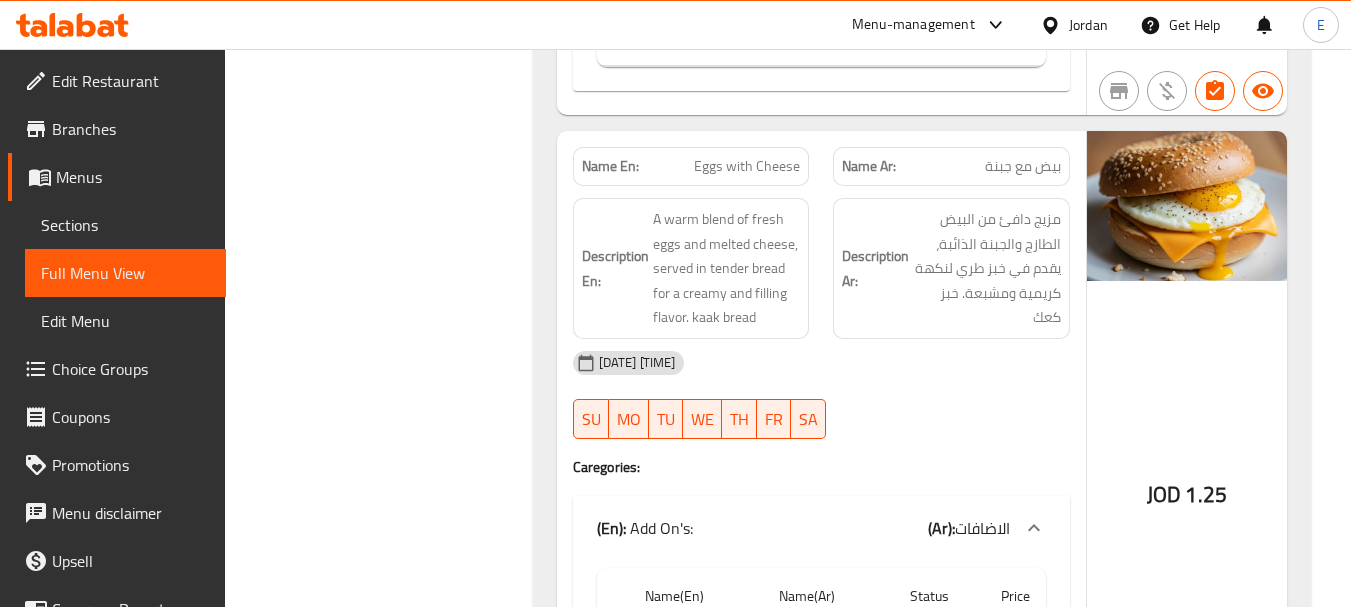 click on "07-08-2025 01:56 PM" at bounding box center (821, 363) 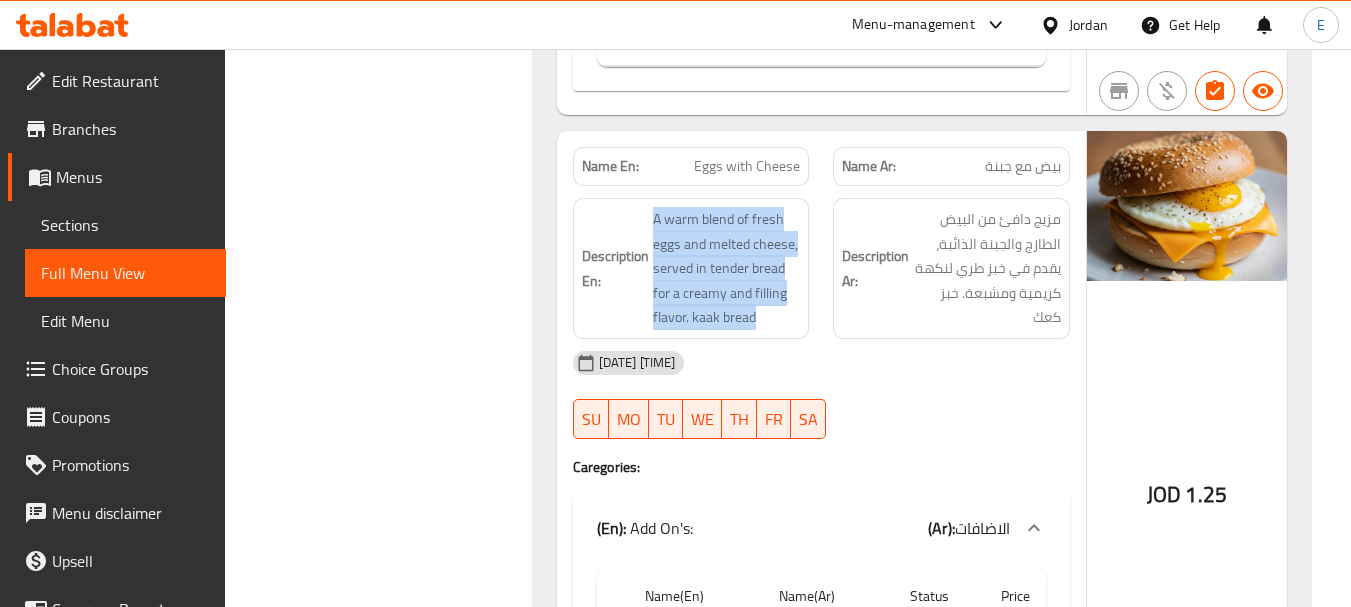drag, startPoint x: 637, startPoint y: 215, endPoint x: 804, endPoint y: 313, distance: 193.63109 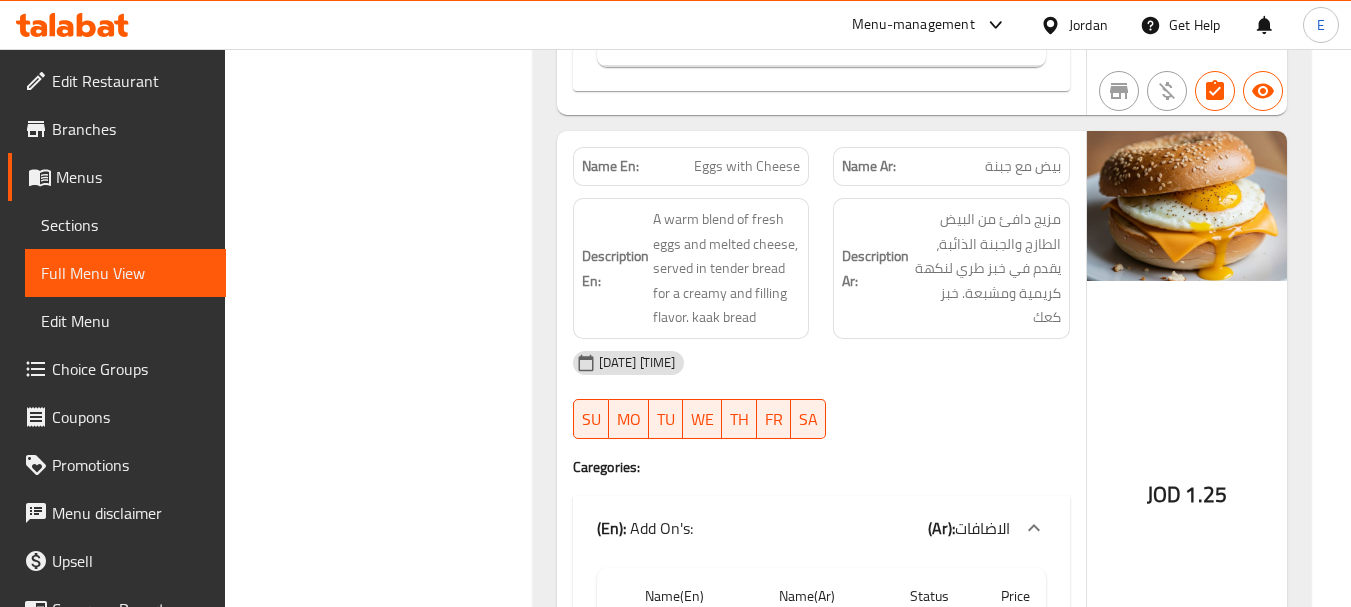 click on "Description En: A warm blend of fresh eggs and melted cheese, served in tender bread for a creamy and filling flavor. kaak bread" at bounding box center [691, 268] 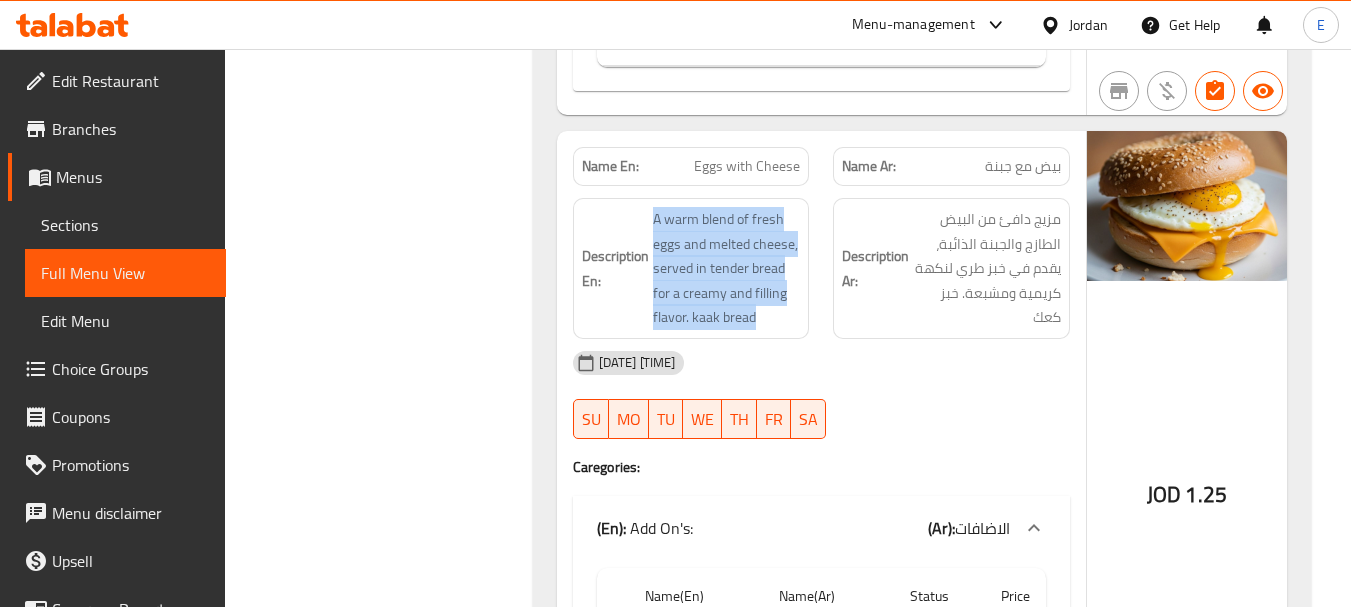 click on "Description En: A warm blend of fresh eggs and melted cheese, served in tender bread for a creamy and filling flavor. kaak bread" at bounding box center (691, 268) 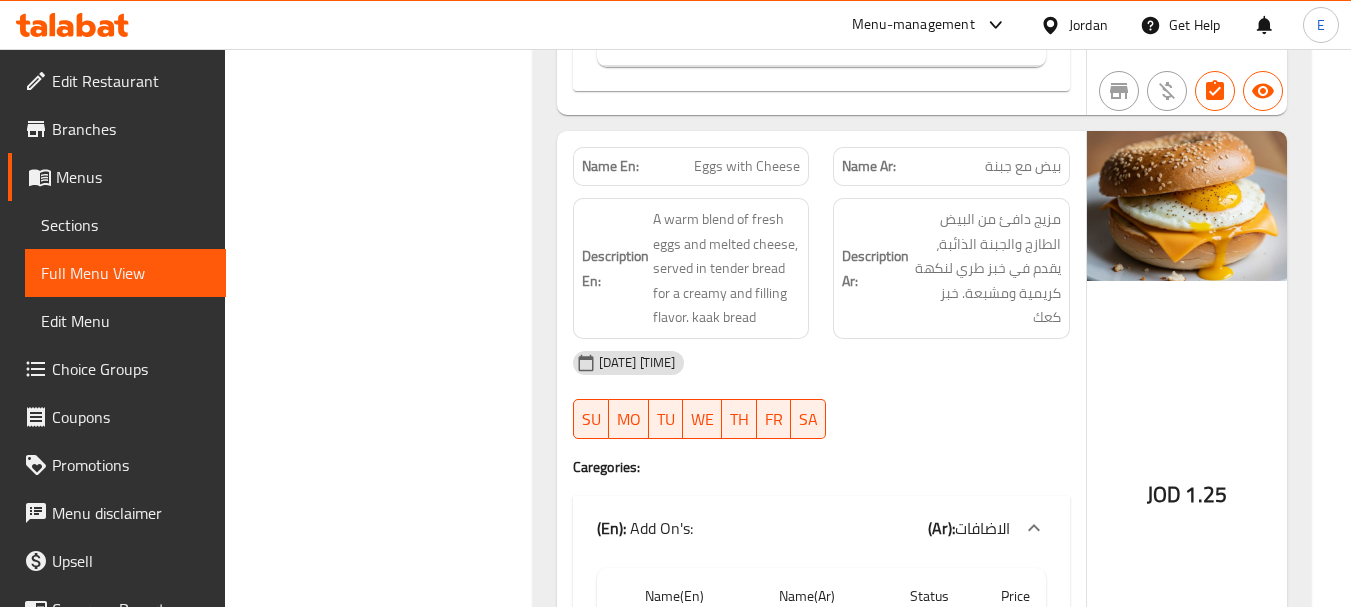 click on "07-08-2025 01:56 PM" at bounding box center [821, 363] 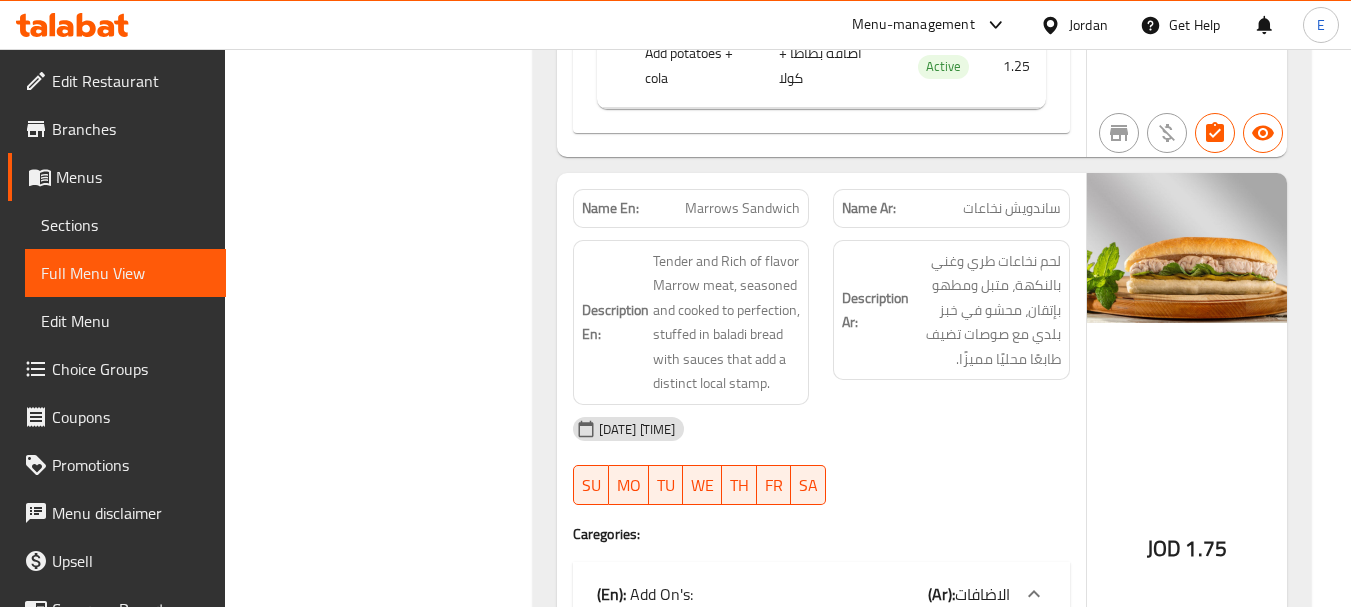 scroll, scrollTop: 2600, scrollLeft: 0, axis: vertical 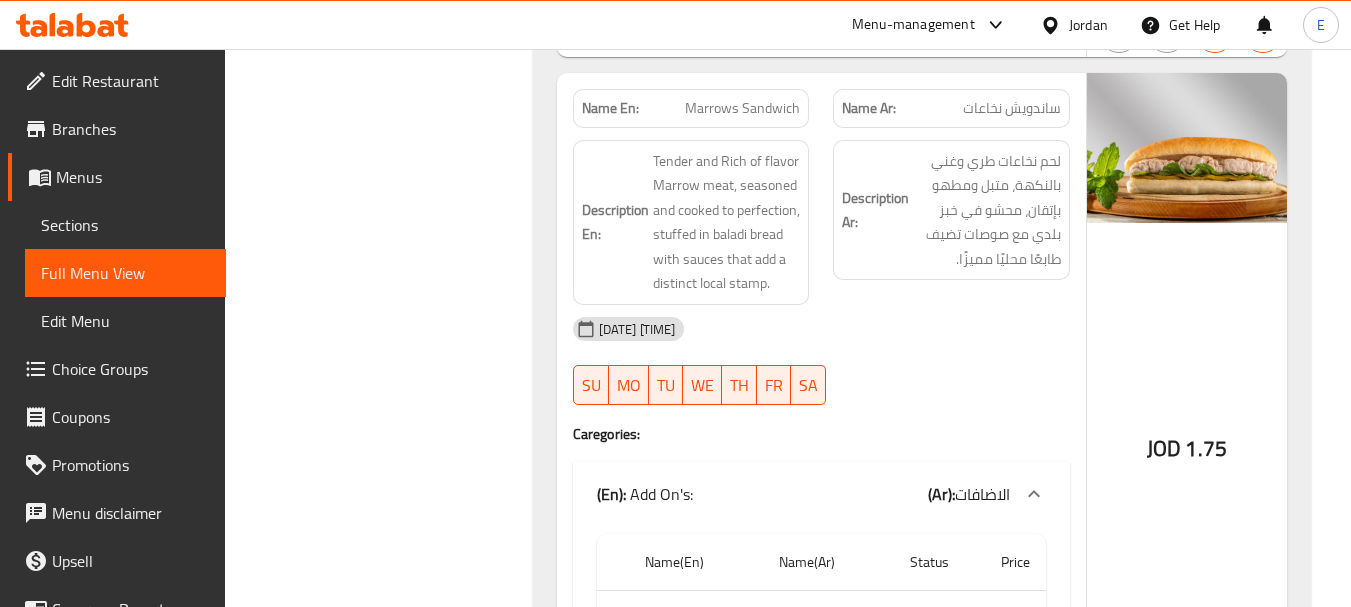 click on "JOD" at bounding box center (1164, 448) 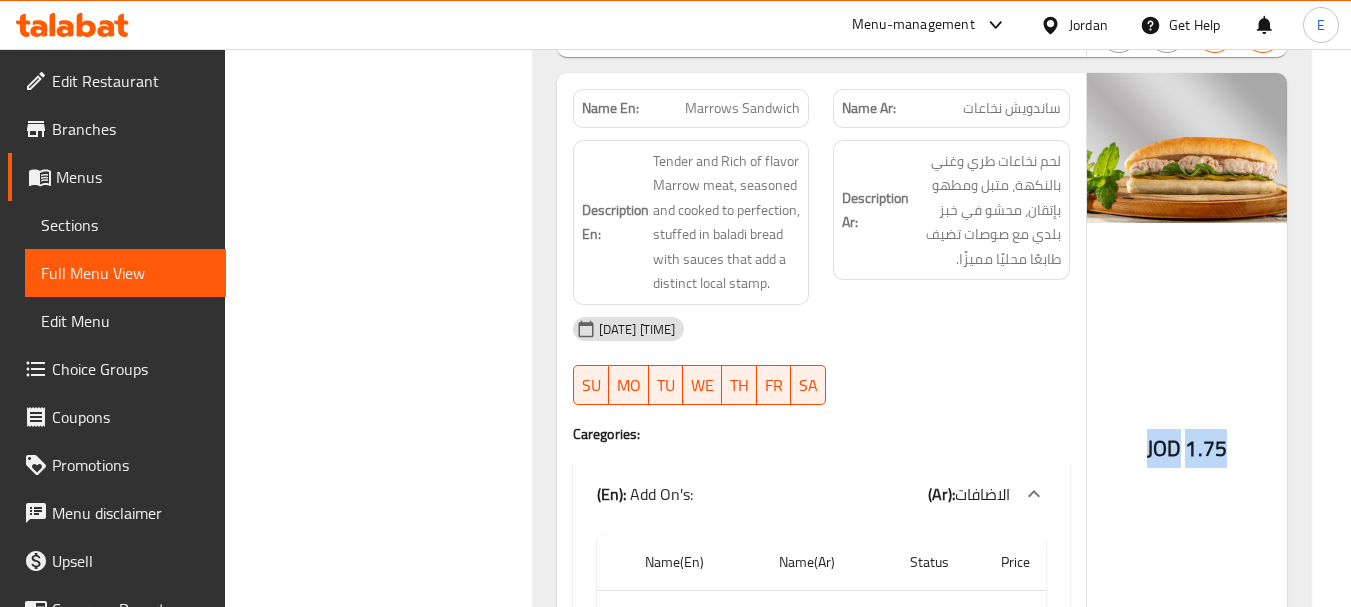 click on "JOD" at bounding box center (1164, 448) 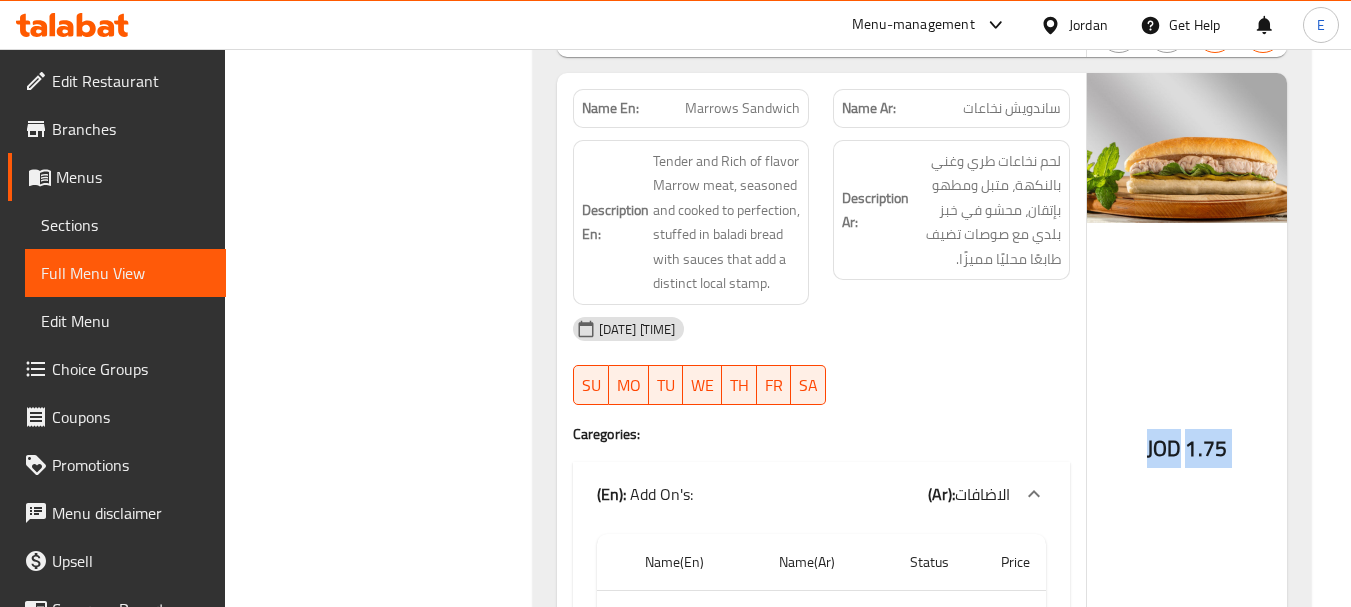 click on "JOD" at bounding box center [1164, 448] 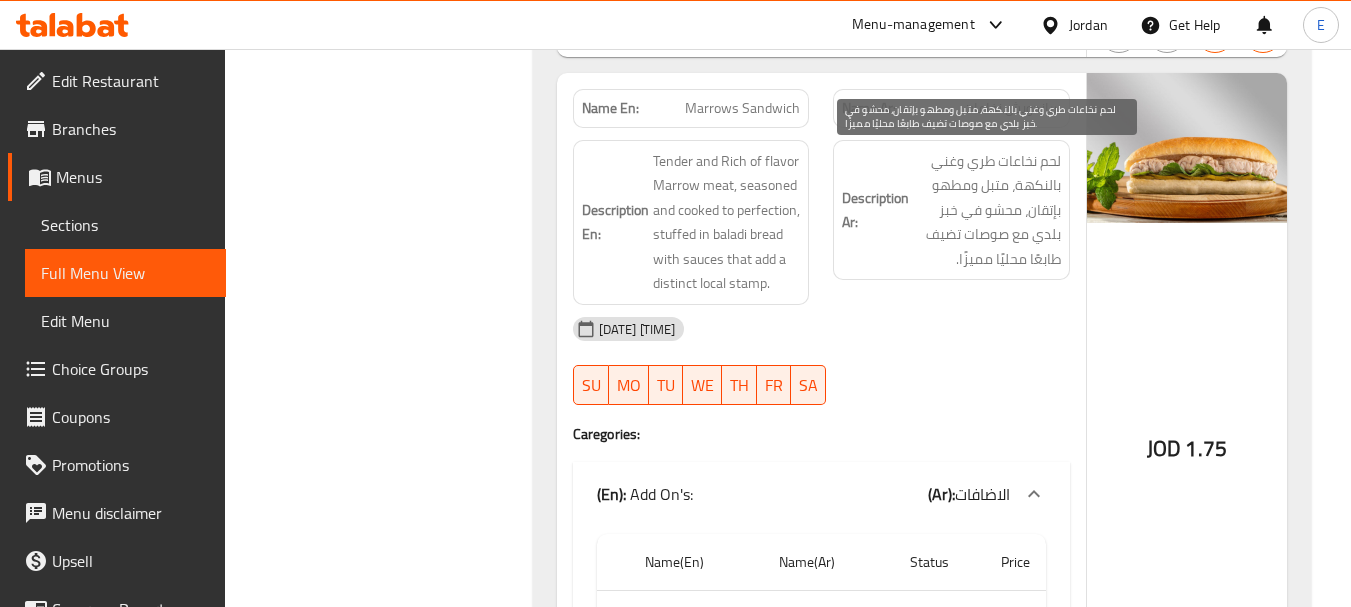 click on "ساندويش نخاعات" at bounding box center (1012, 108) 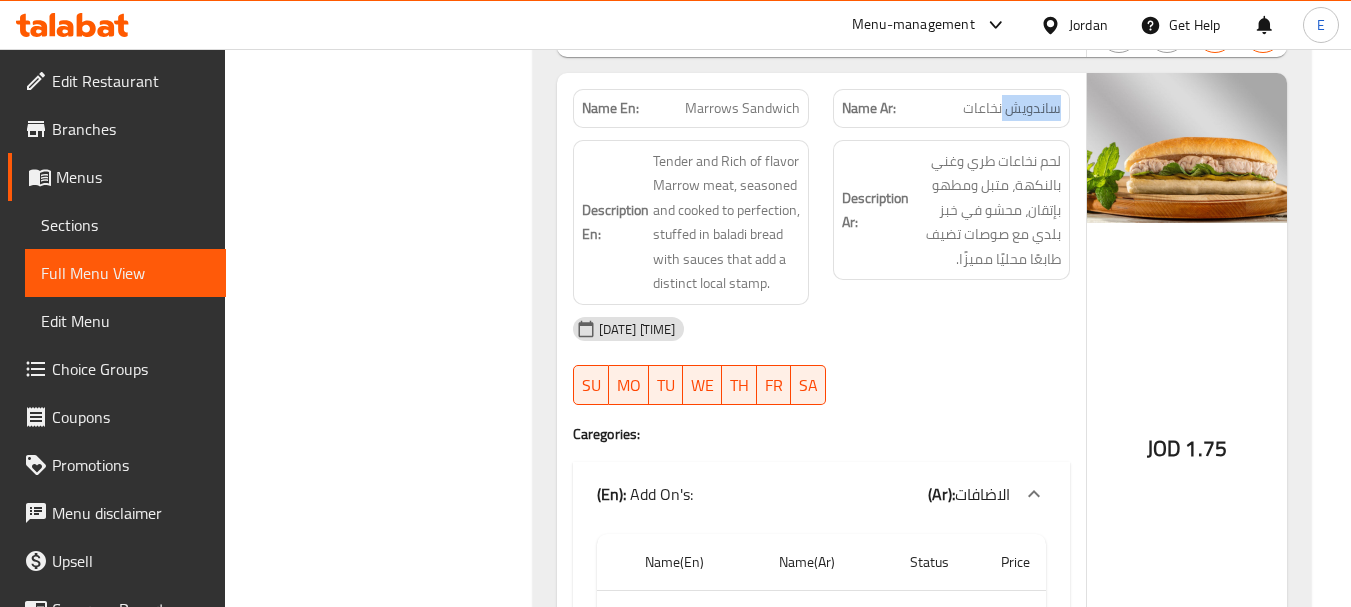 click on "ساندويش نخاعات" at bounding box center [1012, 108] 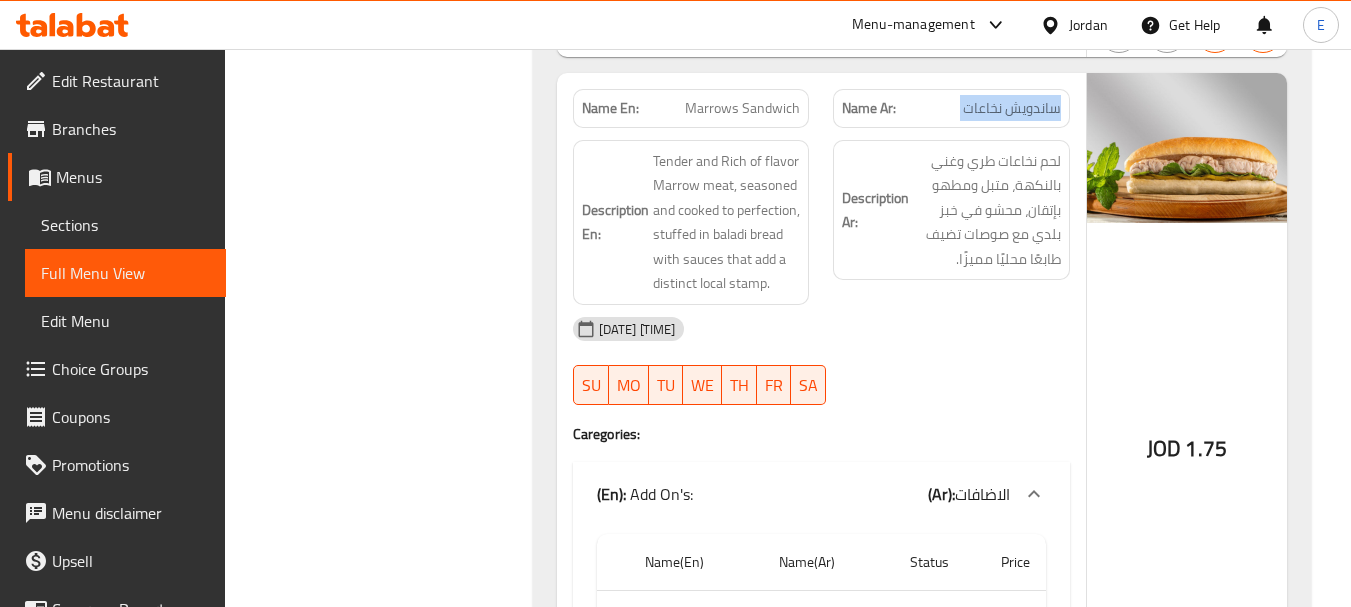 click on "ساندويش نخاعات" at bounding box center (1012, 108) 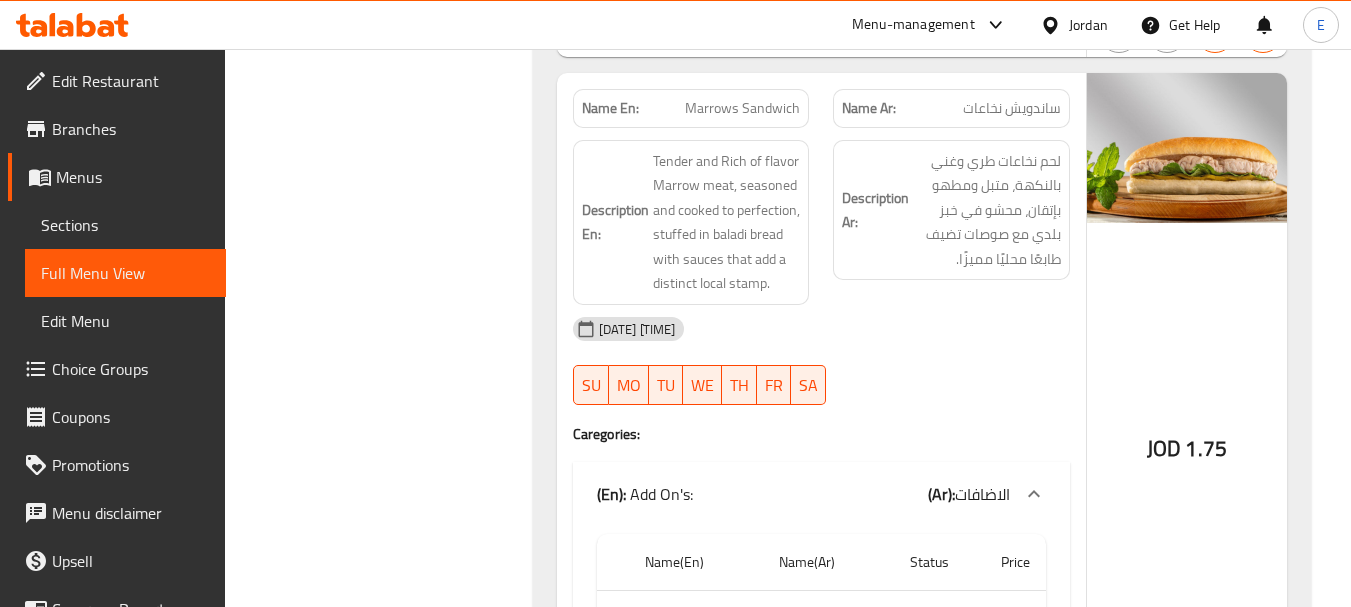 click on "Marrows Sandwich" at bounding box center (742, 108) 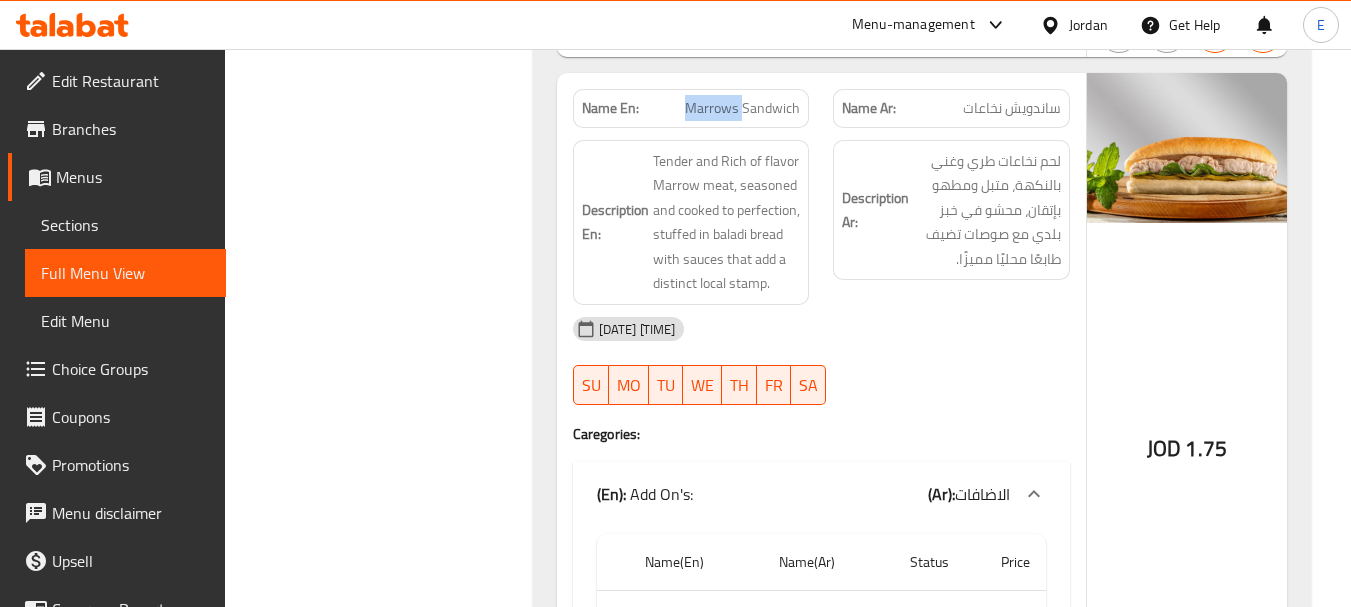 click on "Marrows Sandwich" at bounding box center [742, 108] 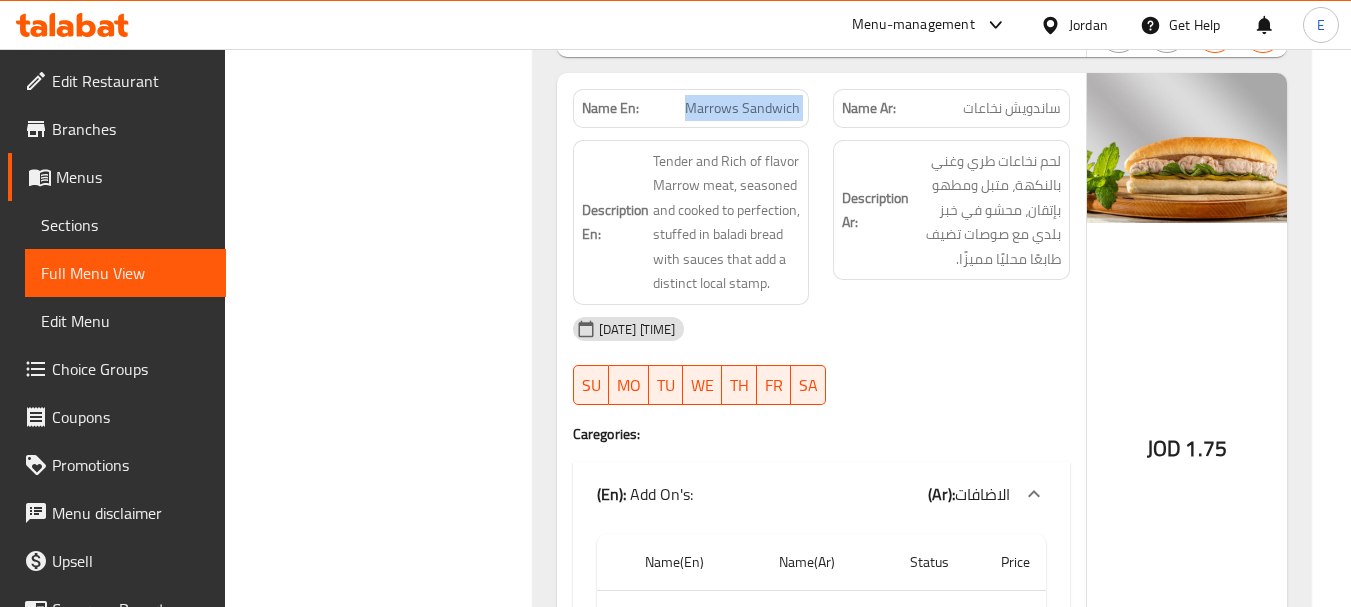 click on "Marrows Sandwich" at bounding box center (742, 108) 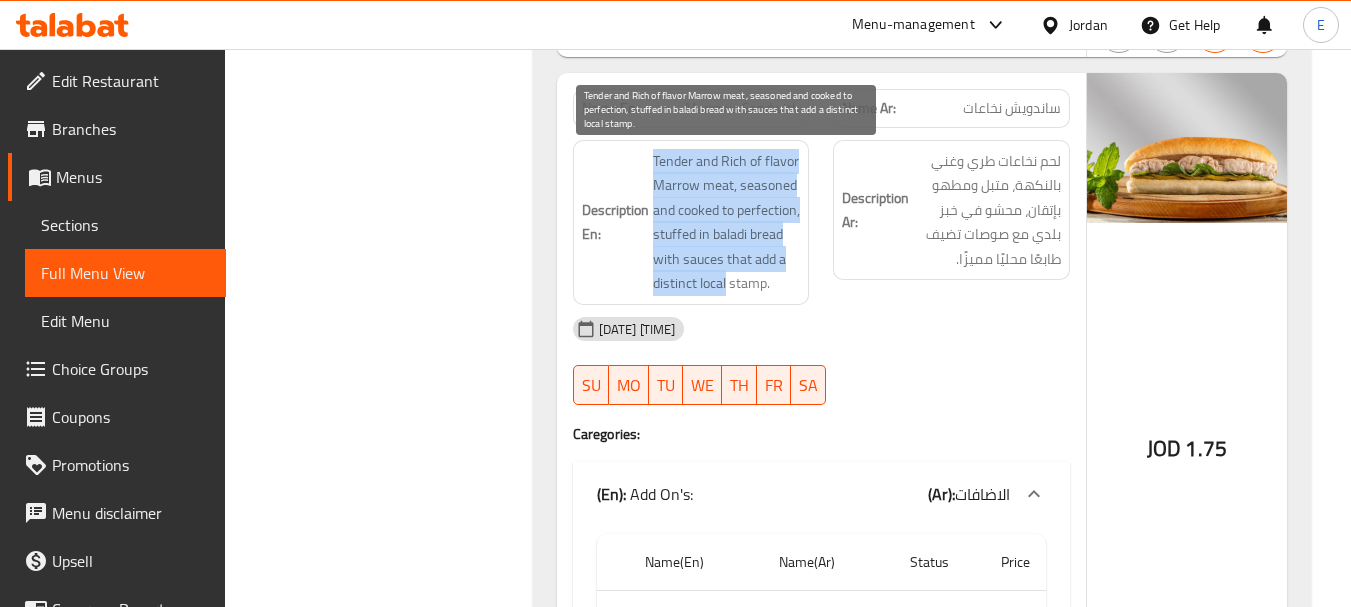 drag, startPoint x: 643, startPoint y: 154, endPoint x: 797, endPoint y: 294, distance: 208.12497 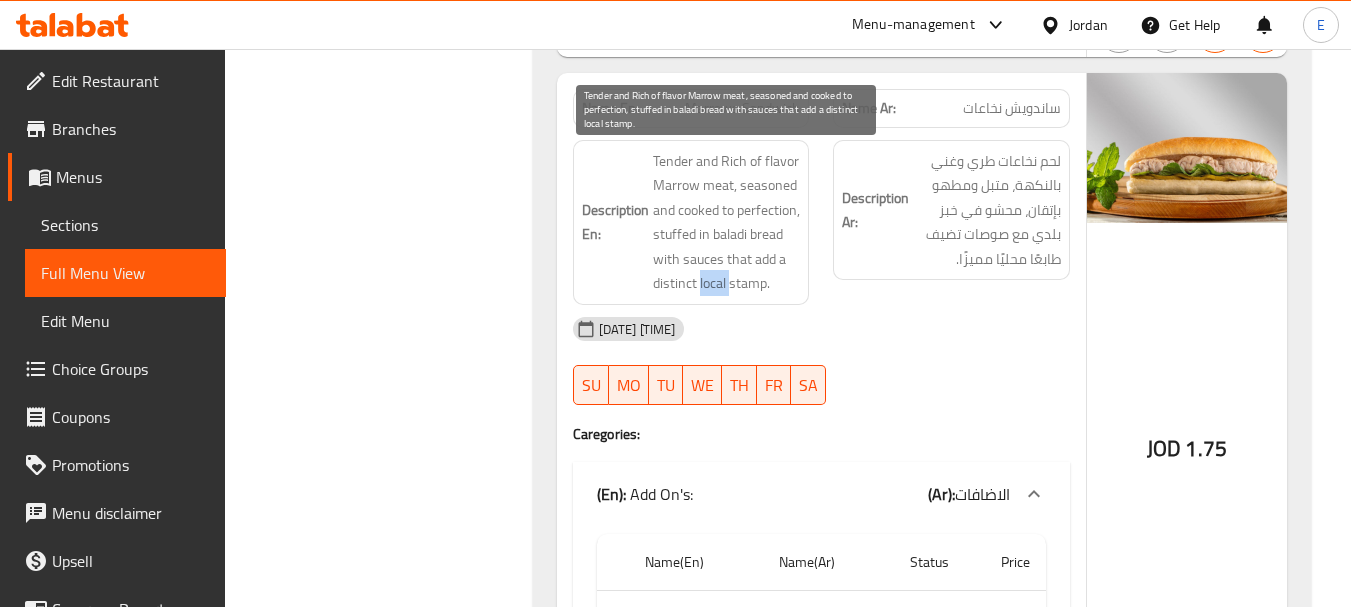 click on "Tender and Rich of flavor Marrow meat, seasoned and cooked to perfection, stuffed in baladi bread with sauces that add a distinct local stamp." at bounding box center (727, 222) 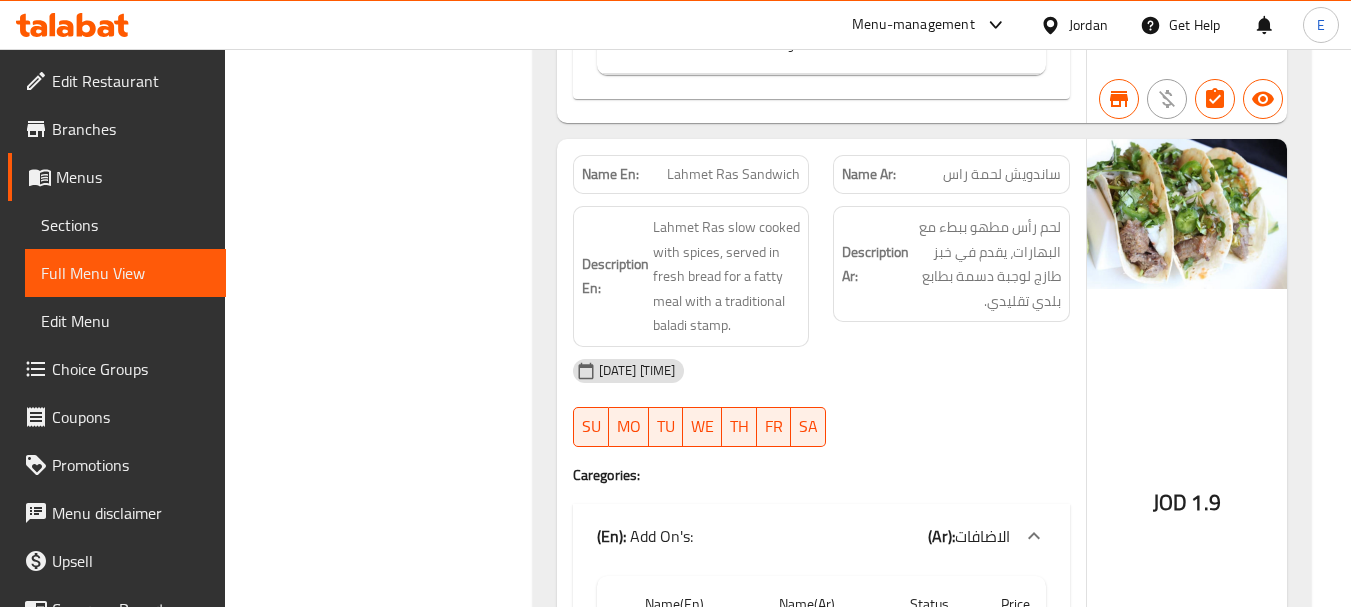 click on "ساندويش لحمة راس" at bounding box center (1002, 174) 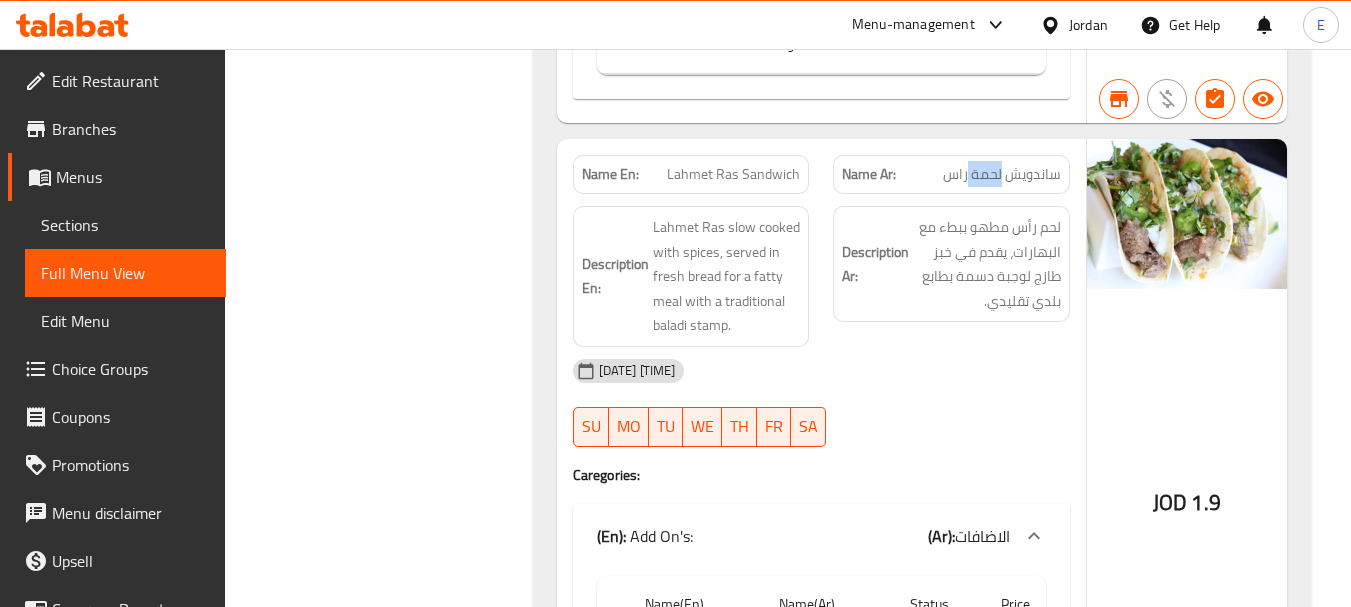 click on "ساندويش لحمة راس" at bounding box center (1002, 174) 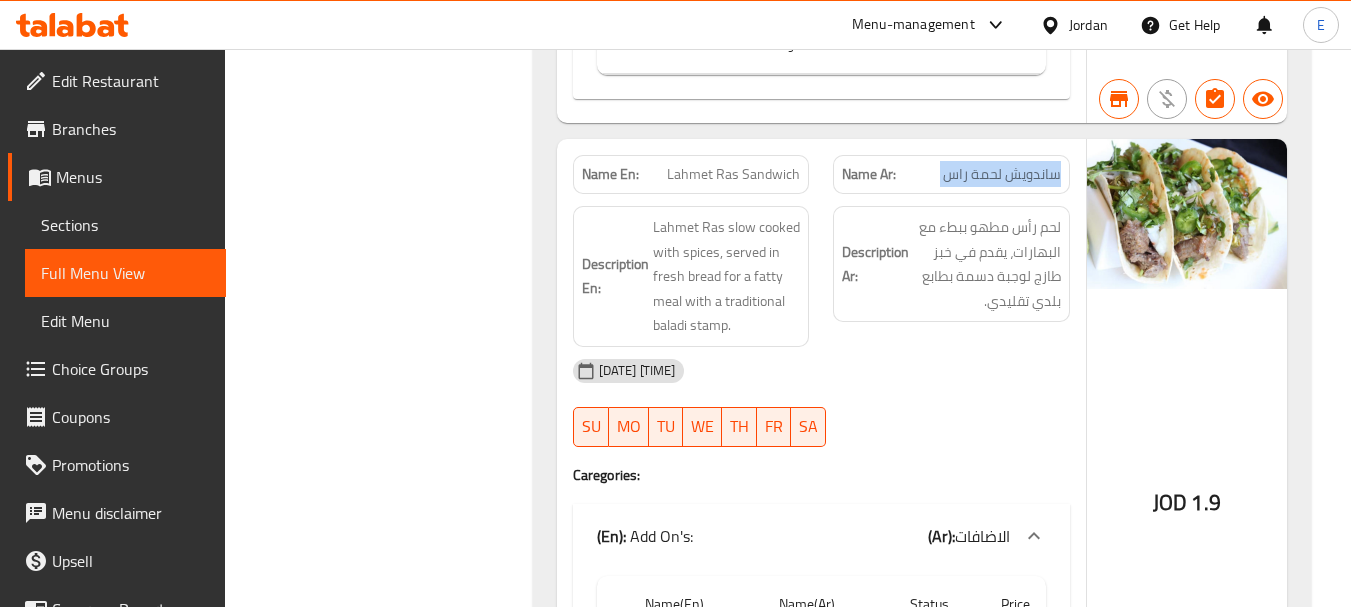 click on "ساندويش لحمة راس" at bounding box center [1002, 174] 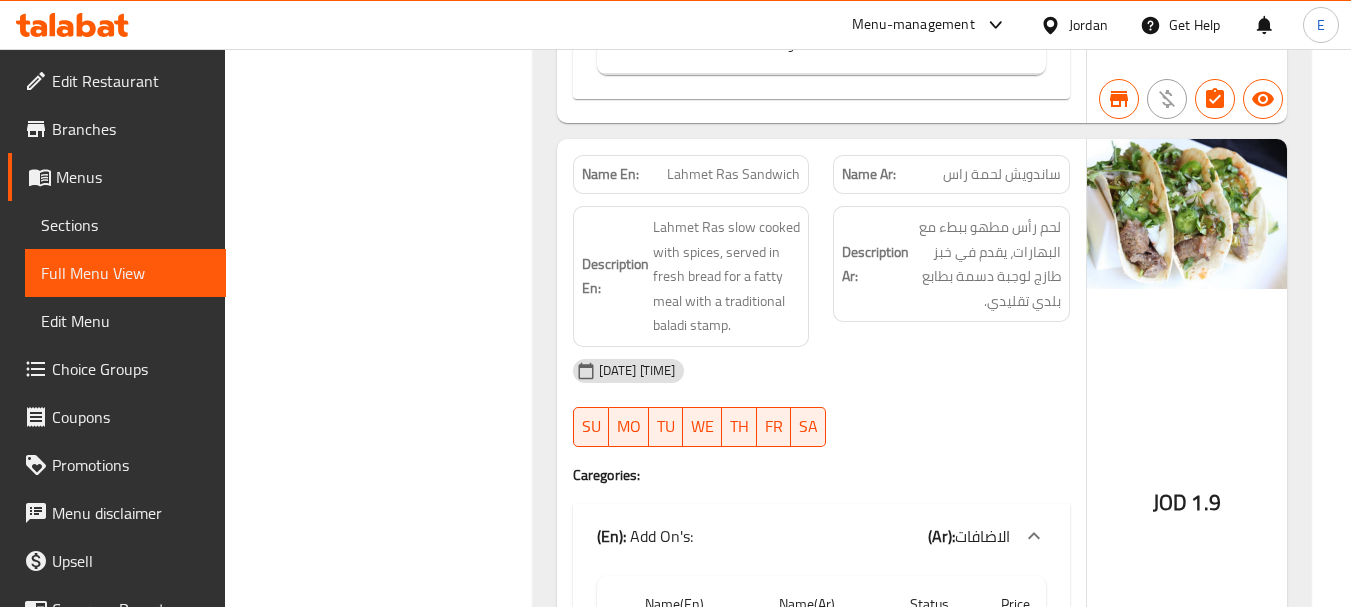 click on "Lahmet Ras Sandwich" at bounding box center [733, 174] 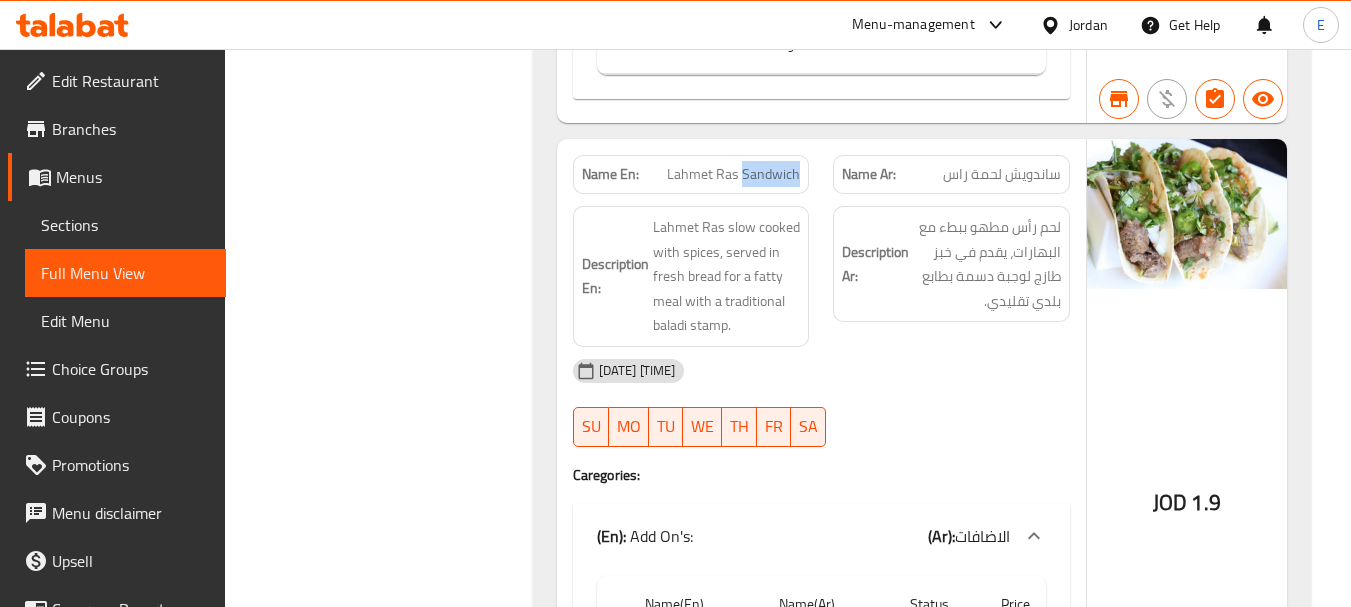 click on "Lahmet Ras Sandwich" at bounding box center [733, 174] 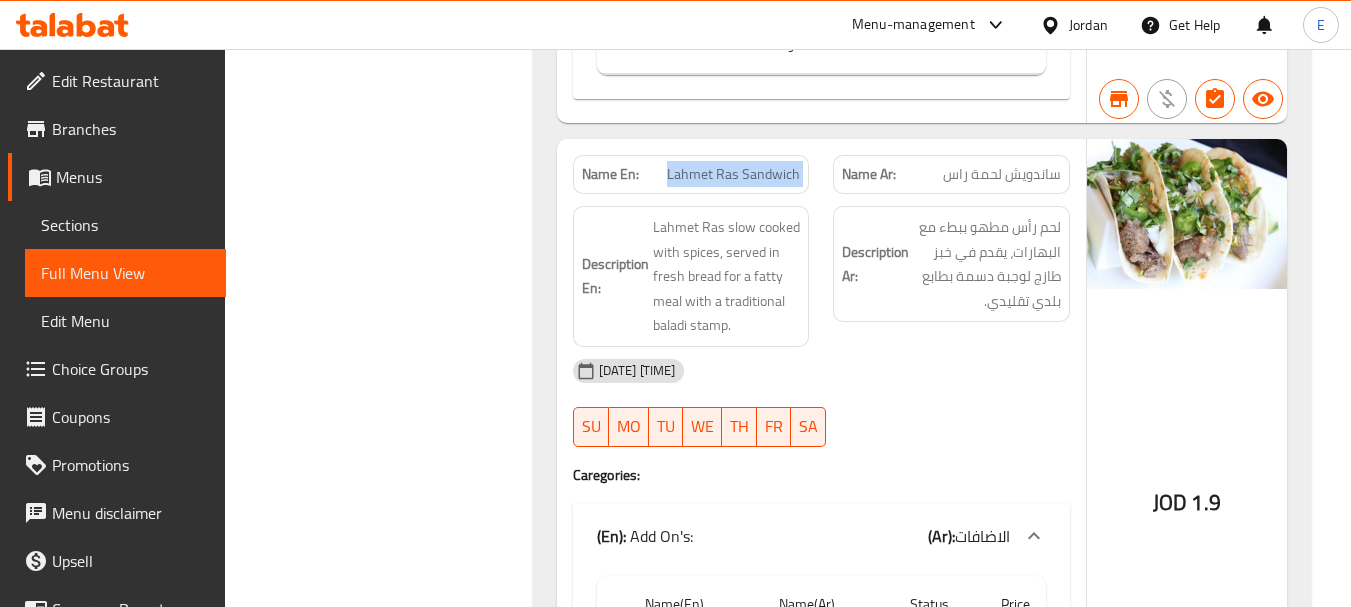 click on "Lahmet Ras Sandwich" at bounding box center [733, 174] 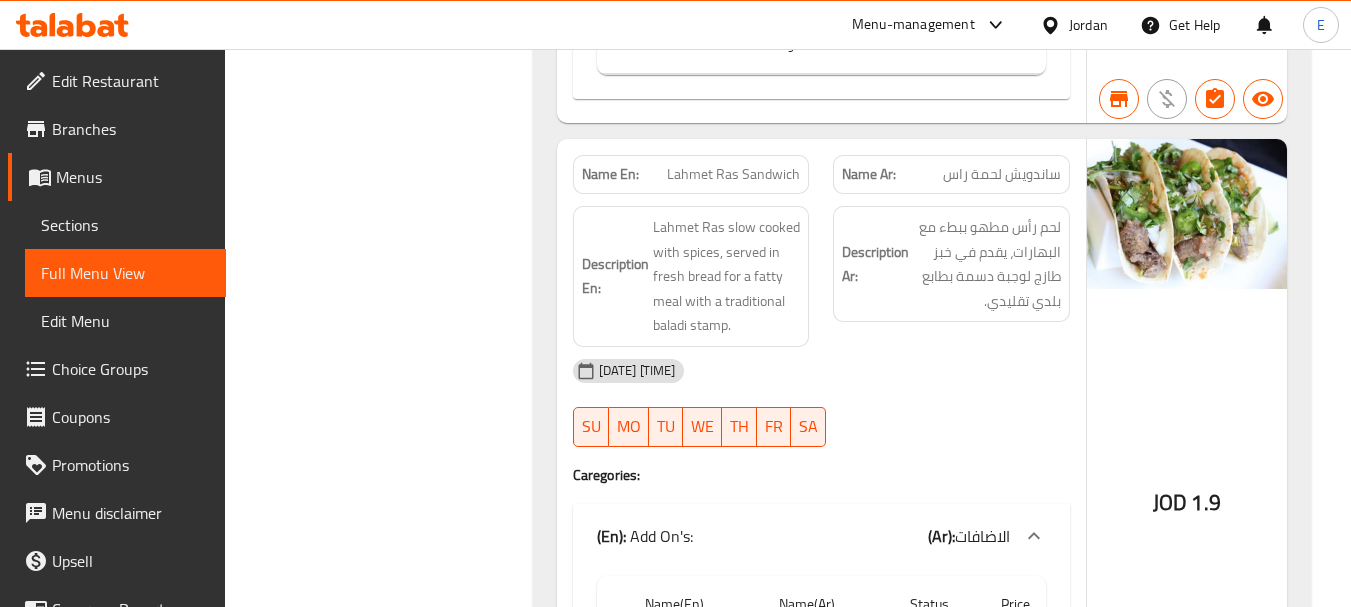 click on "07-08-2025 01:56 PM SU MO TU WE TH FR SA" at bounding box center (821, 403) 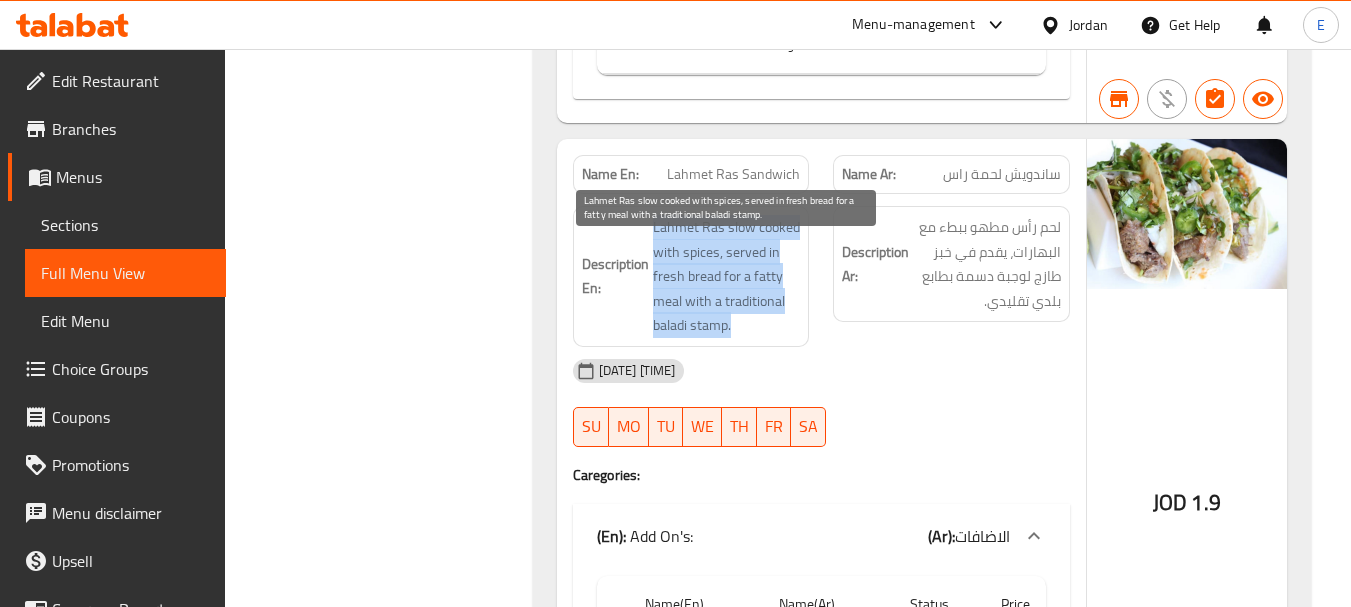 drag, startPoint x: 650, startPoint y: 252, endPoint x: 783, endPoint y: 345, distance: 162.28987 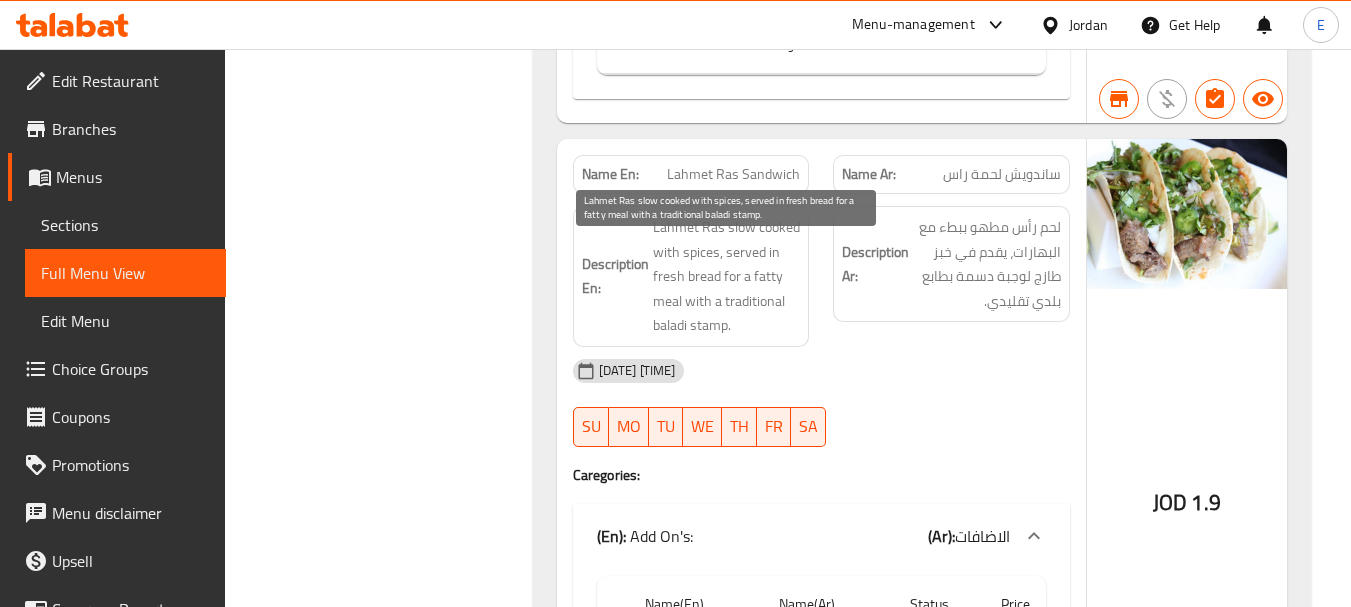 click on "Lahmet Ras slow cooked with spices, served in fresh bread for a fatty meal with a traditional baladi stamp." at bounding box center (727, 276) 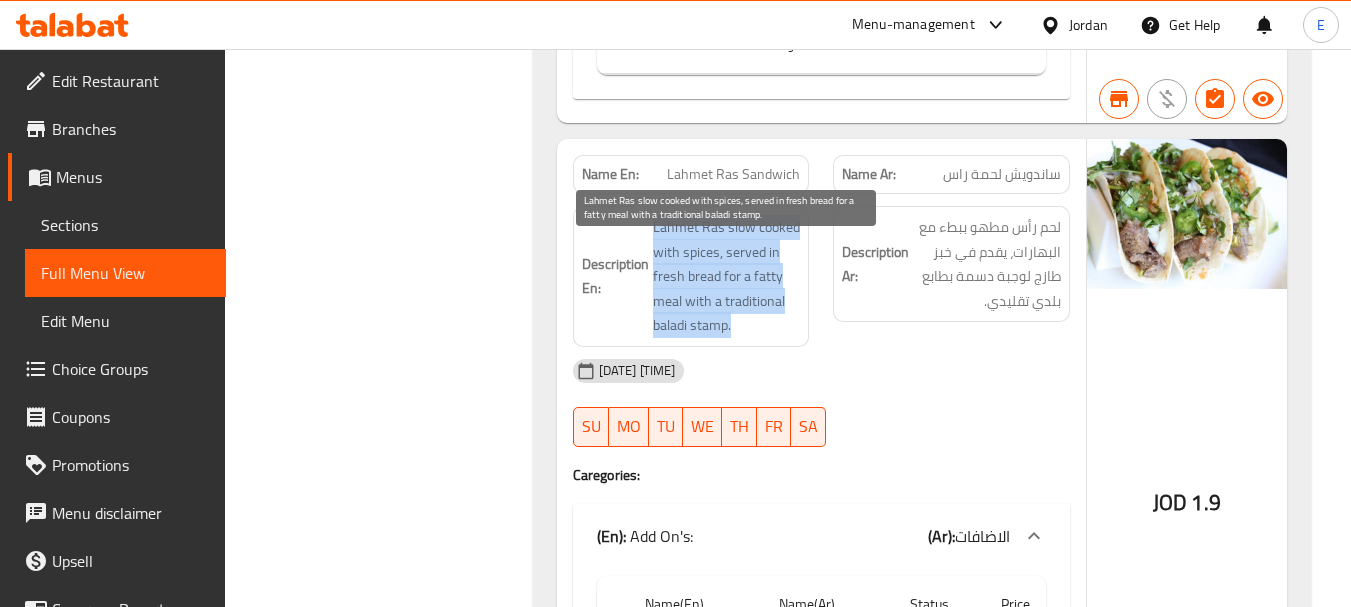 click on "Lahmet Ras slow cooked with spices, served in fresh bread for a fatty meal with a traditional baladi stamp." at bounding box center (727, 276) 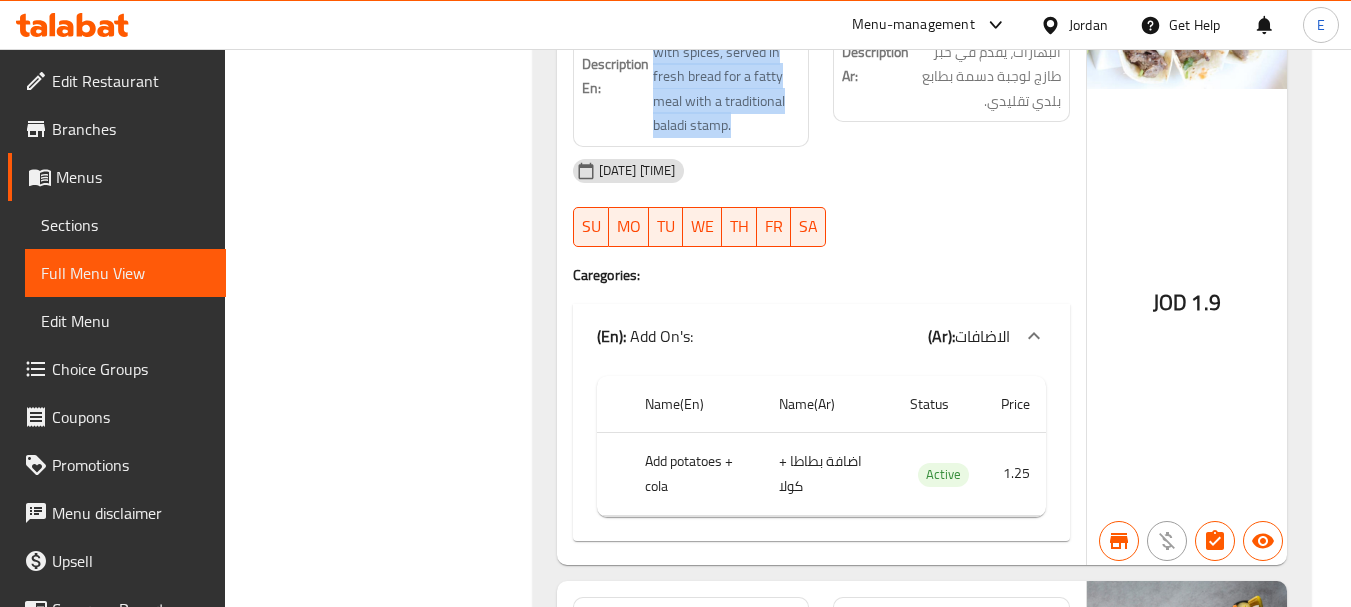 scroll, scrollTop: 3500, scrollLeft: 0, axis: vertical 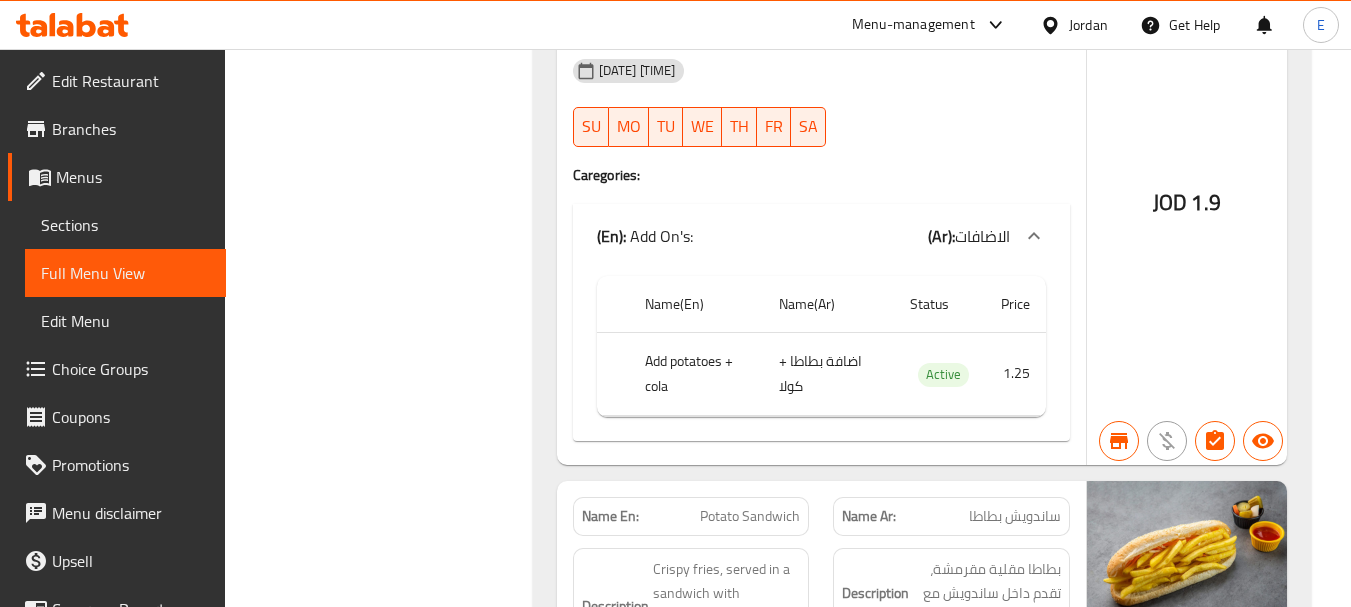 click on "اضافة بطاطا + كولا" at bounding box center (818, -2588) 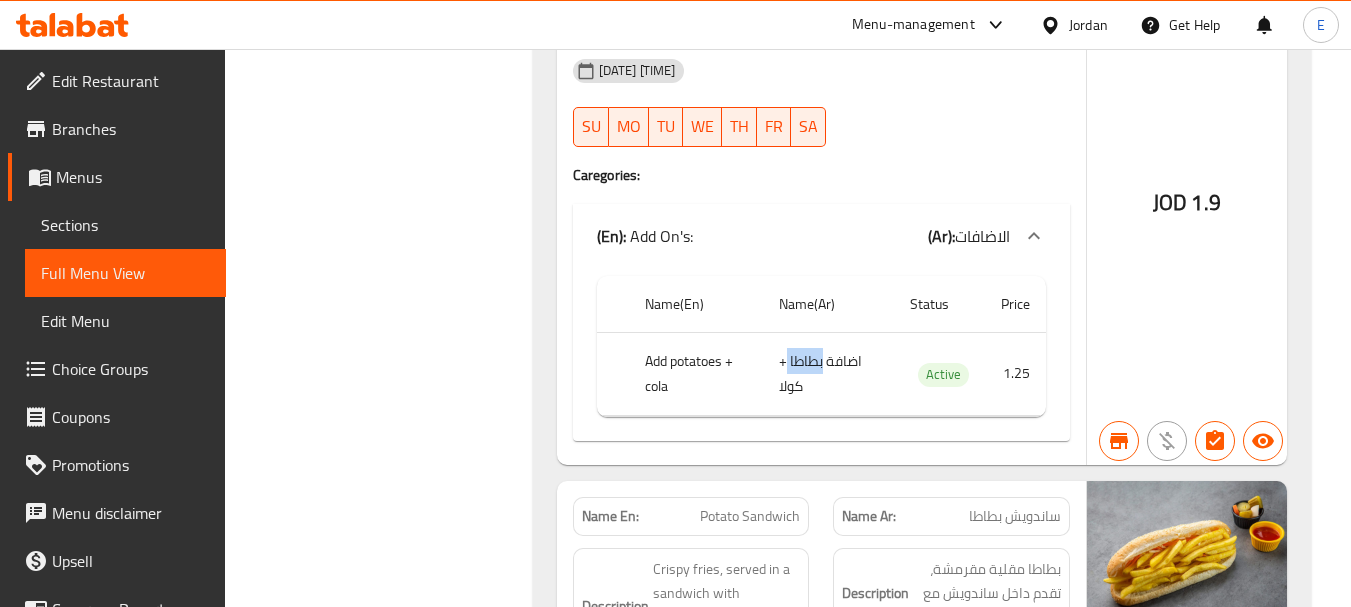 click on "اضافة بطاطا + كولا" at bounding box center (818, -2588) 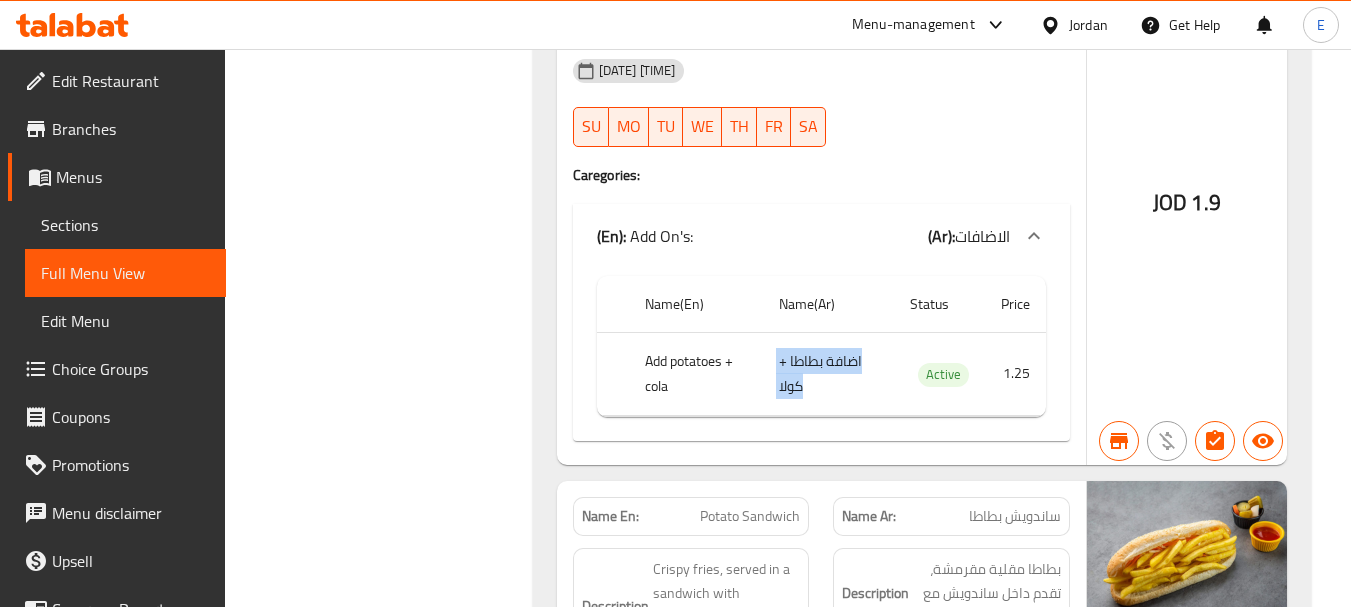 click on "اضافة بطاطا + كولا" at bounding box center (818, -2588) 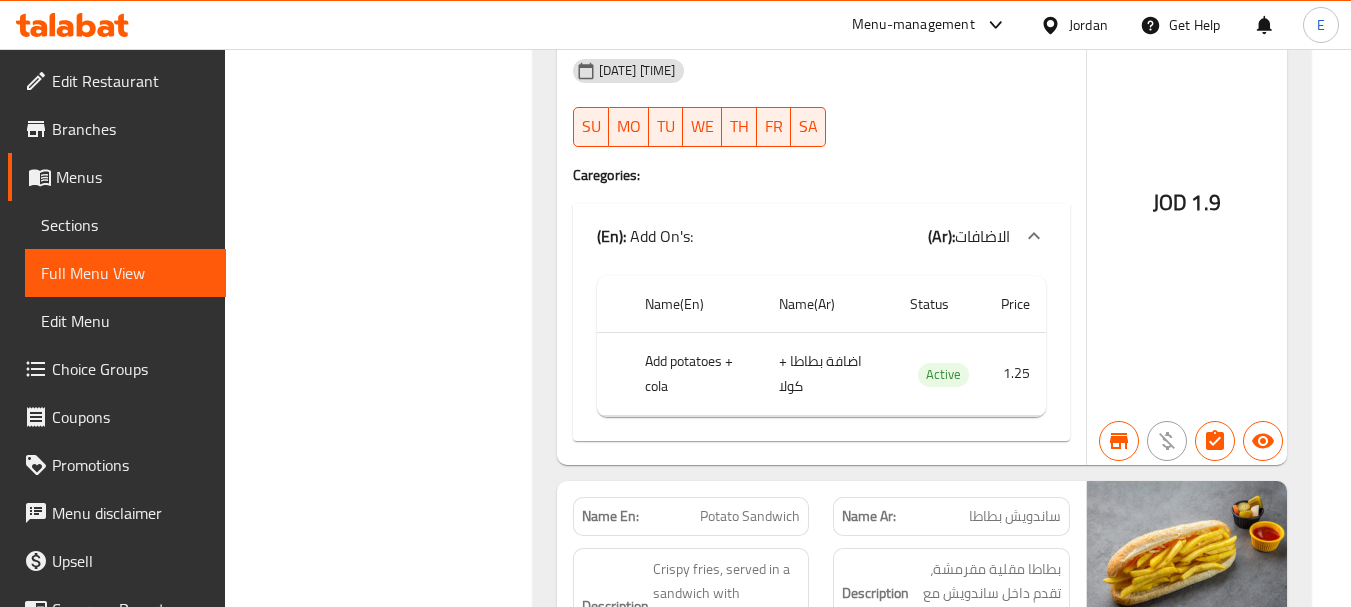 click on "Add potatoes + cola" at bounding box center (700, -2588) 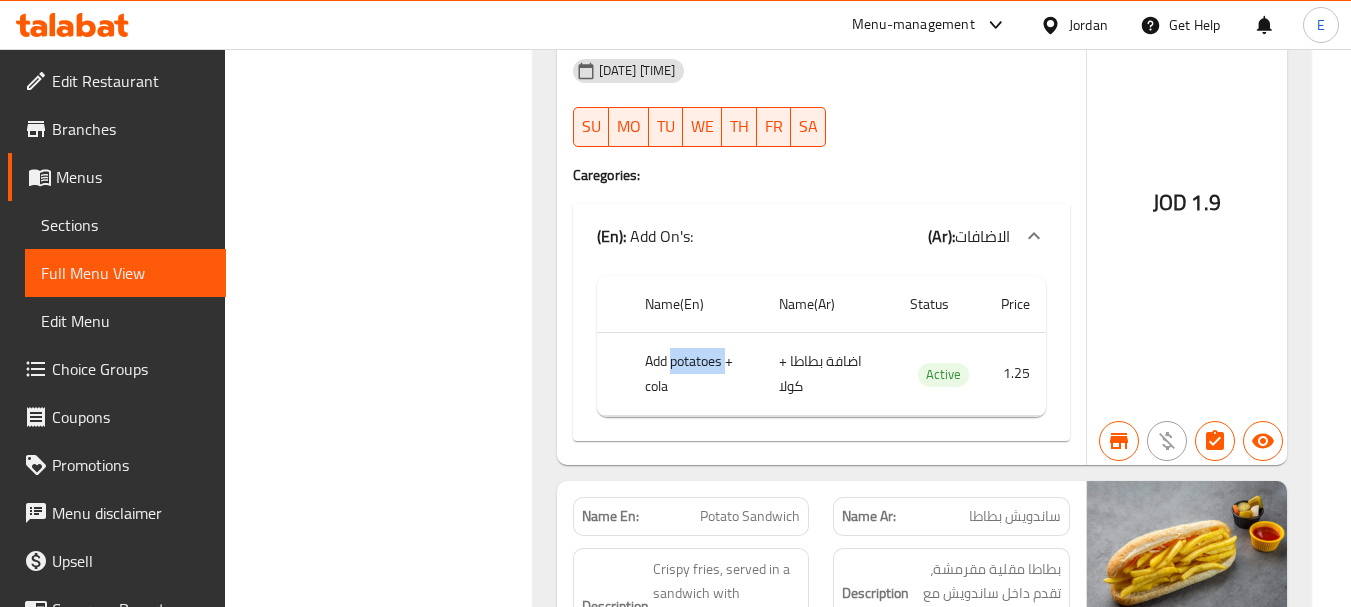 click on "Add potatoes + cola" at bounding box center (700, -2588) 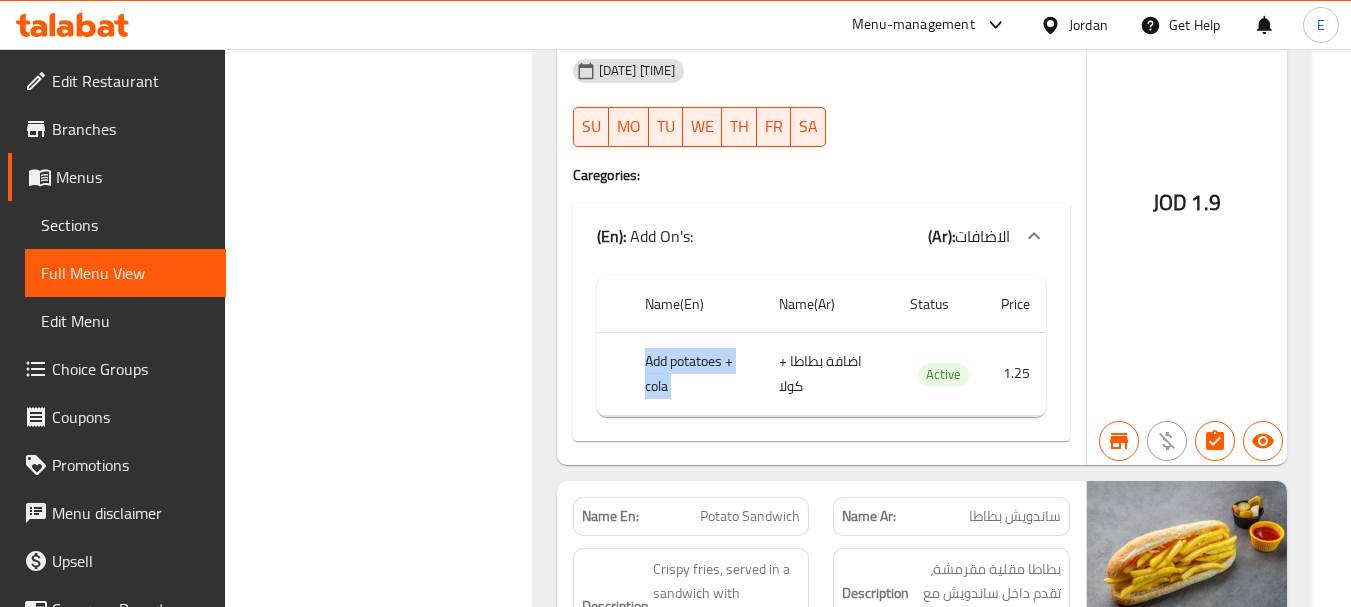 click on "Add potatoes + cola" at bounding box center [700, -2588] 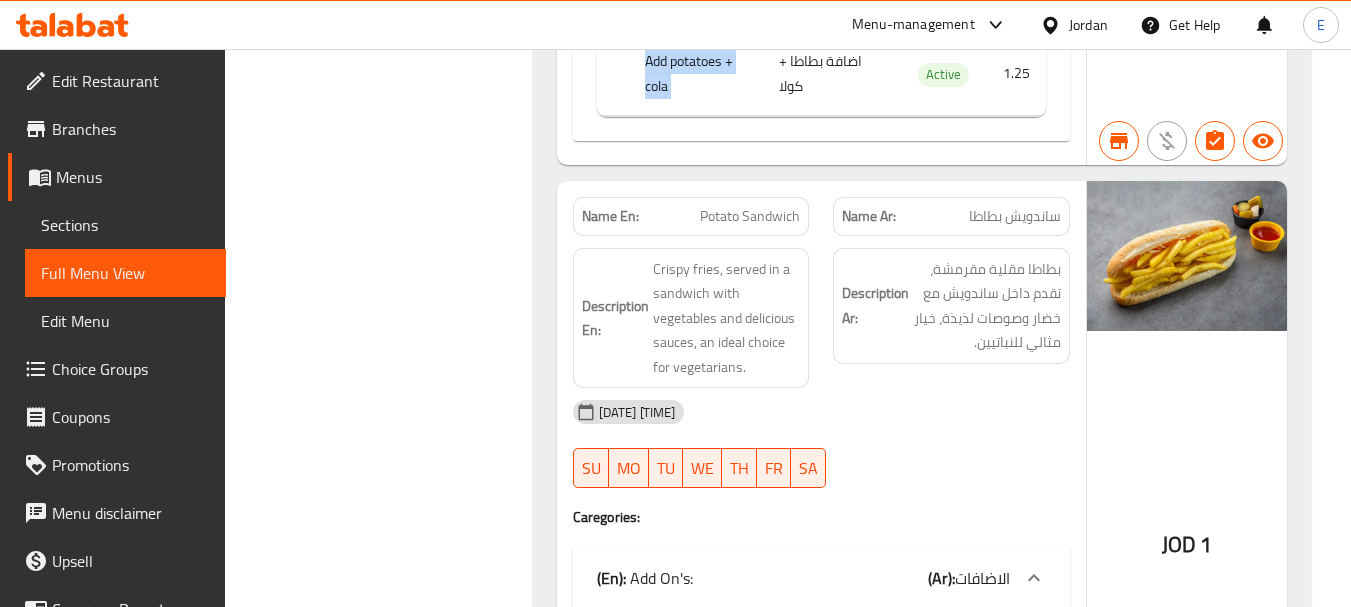 scroll, scrollTop: 3900, scrollLeft: 0, axis: vertical 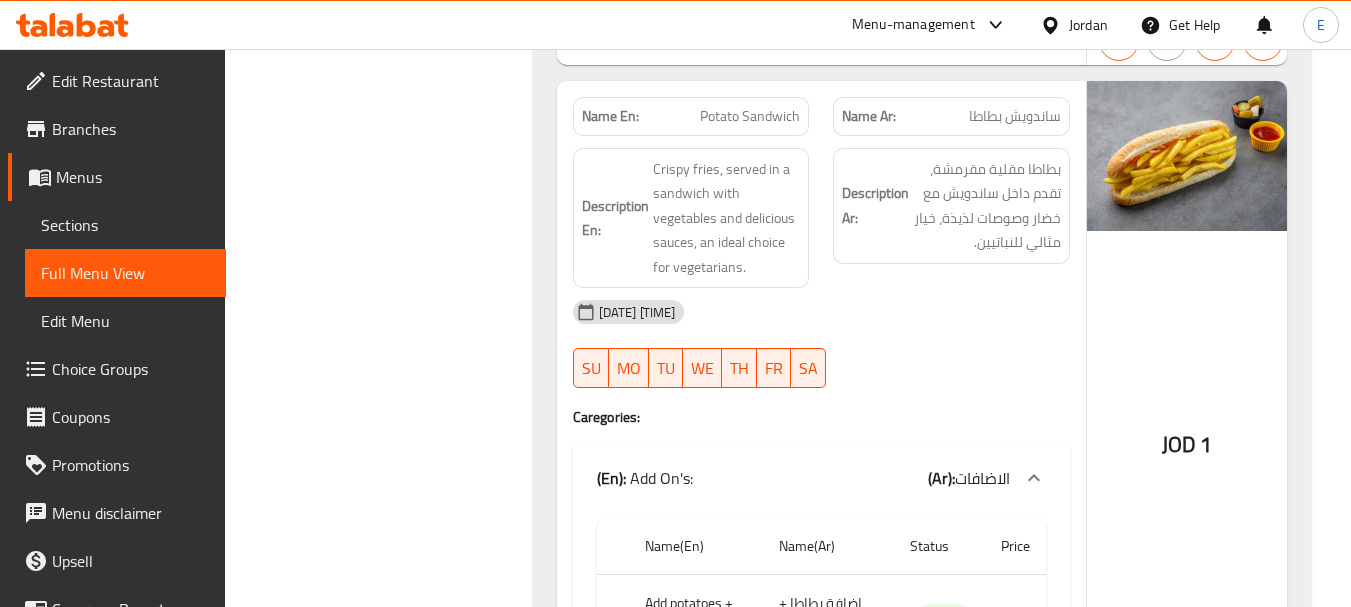 click on "ساندويش بطاطا" at bounding box center [1015, 116] 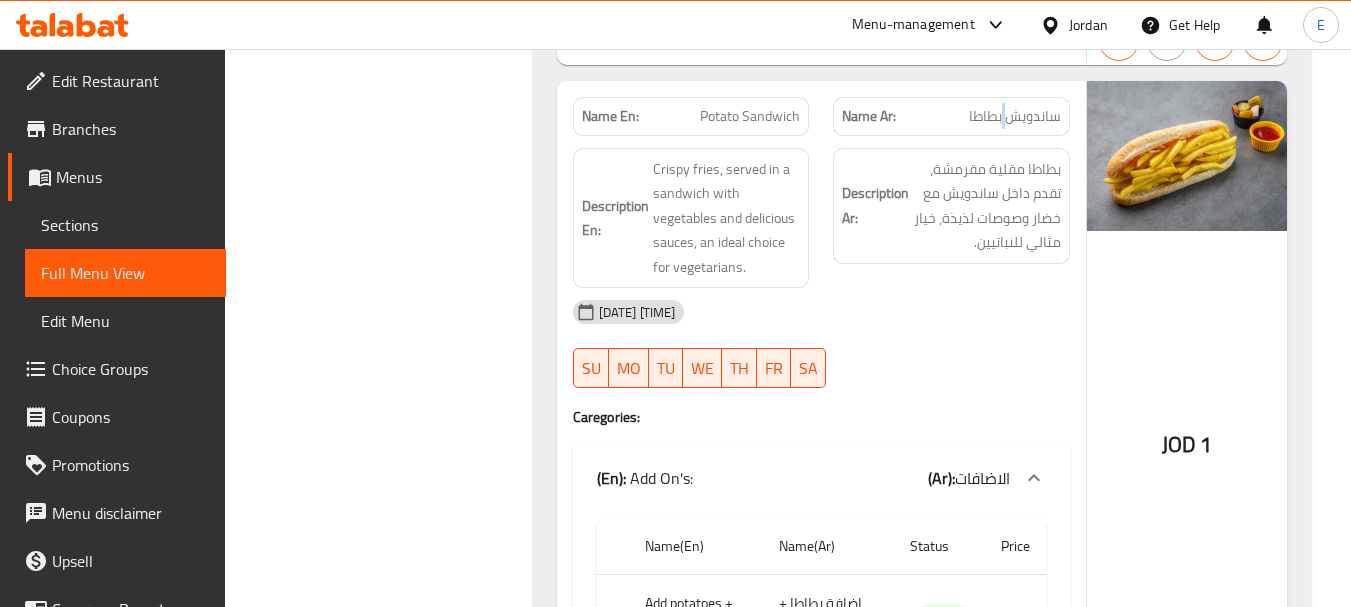 click on "ساندويش بطاطا" at bounding box center [1015, 116] 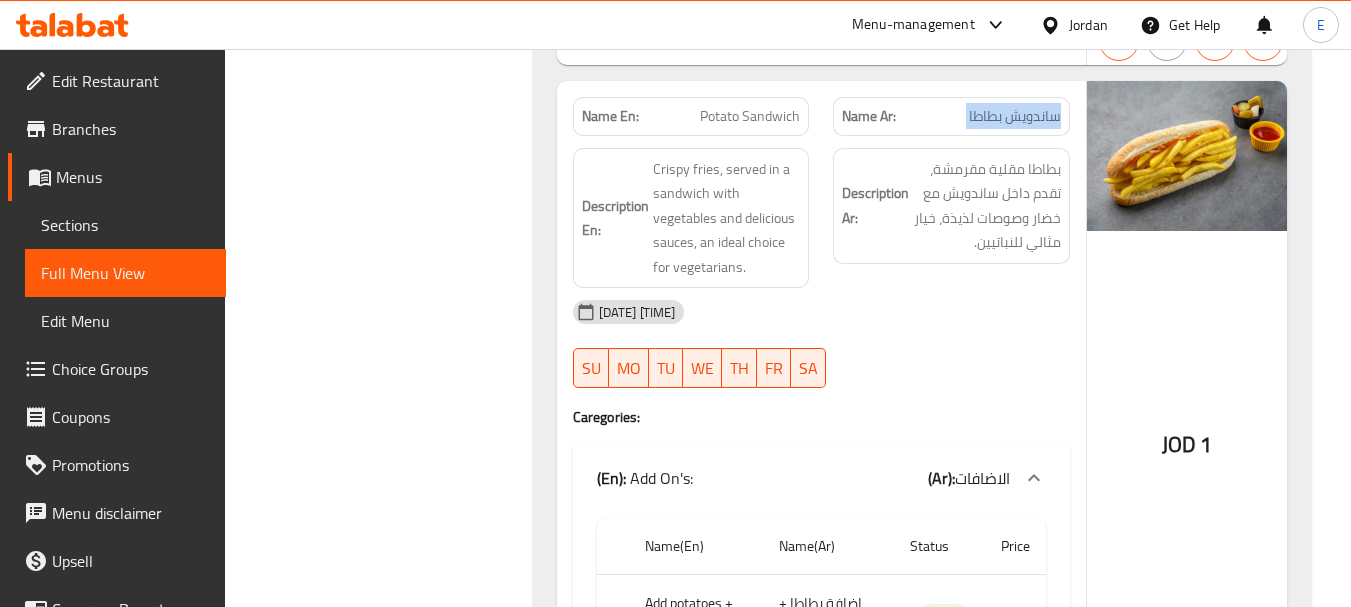 click on "ساندويش بطاطا" at bounding box center [1015, 116] 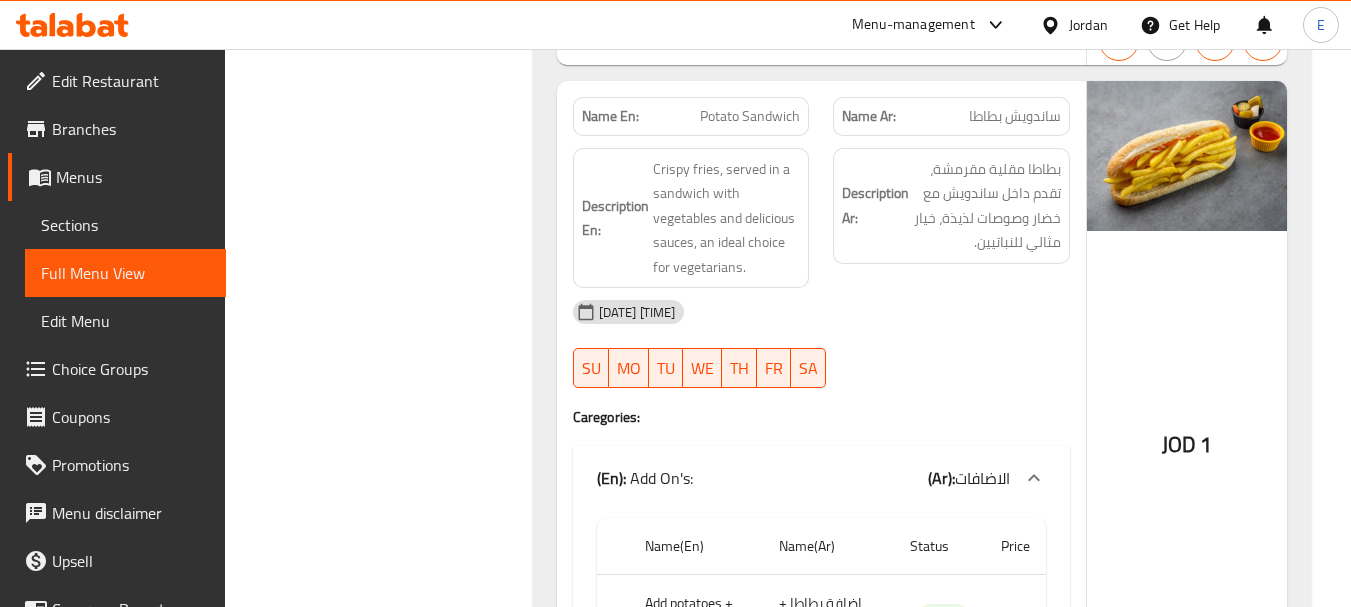 click on "Potato Sandwich" at bounding box center (750, 116) 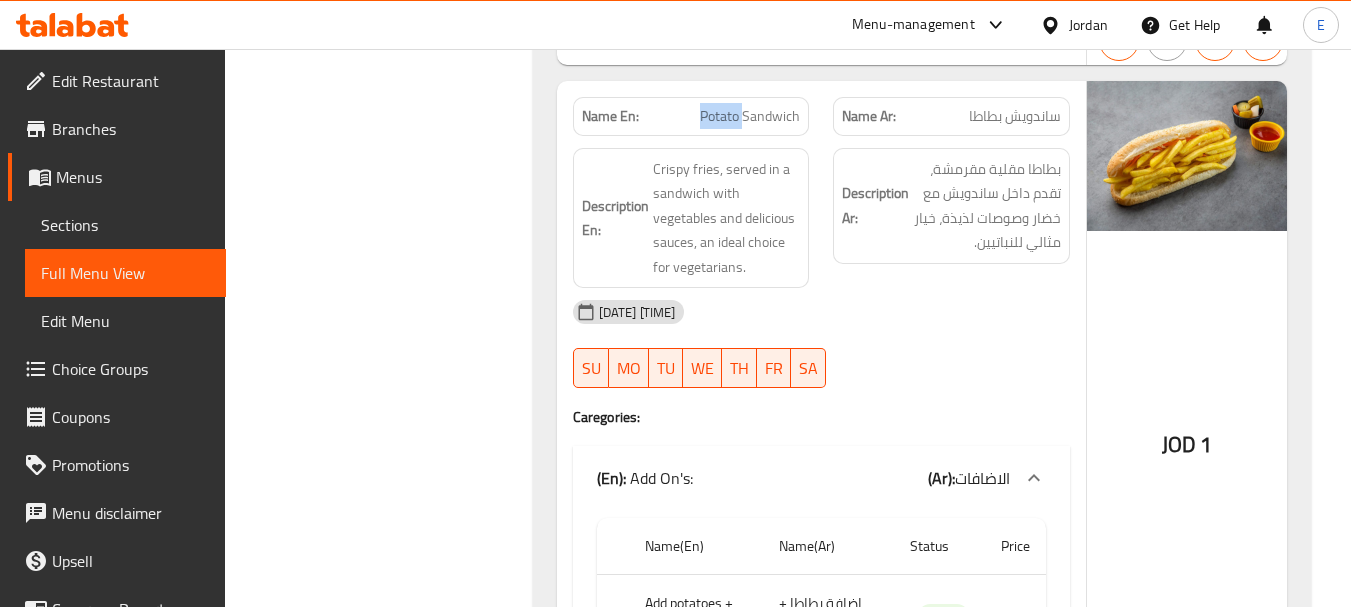 click on "Potato Sandwich" at bounding box center (750, 116) 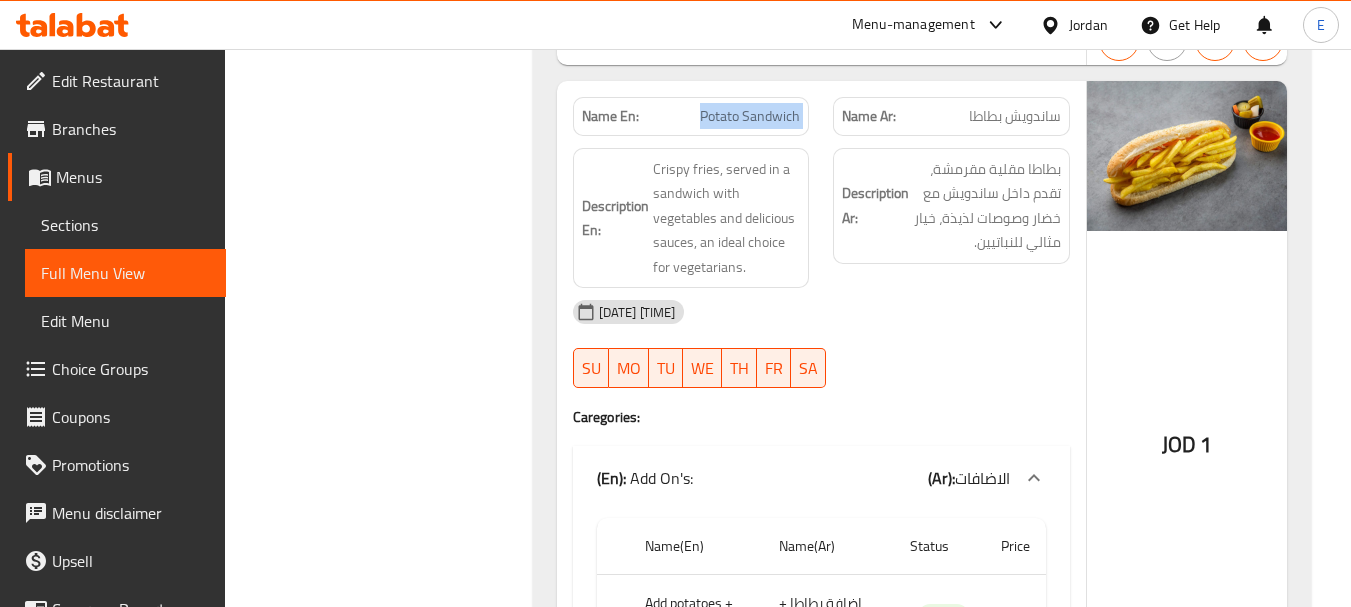 click on "Potato Sandwich" at bounding box center (750, 116) 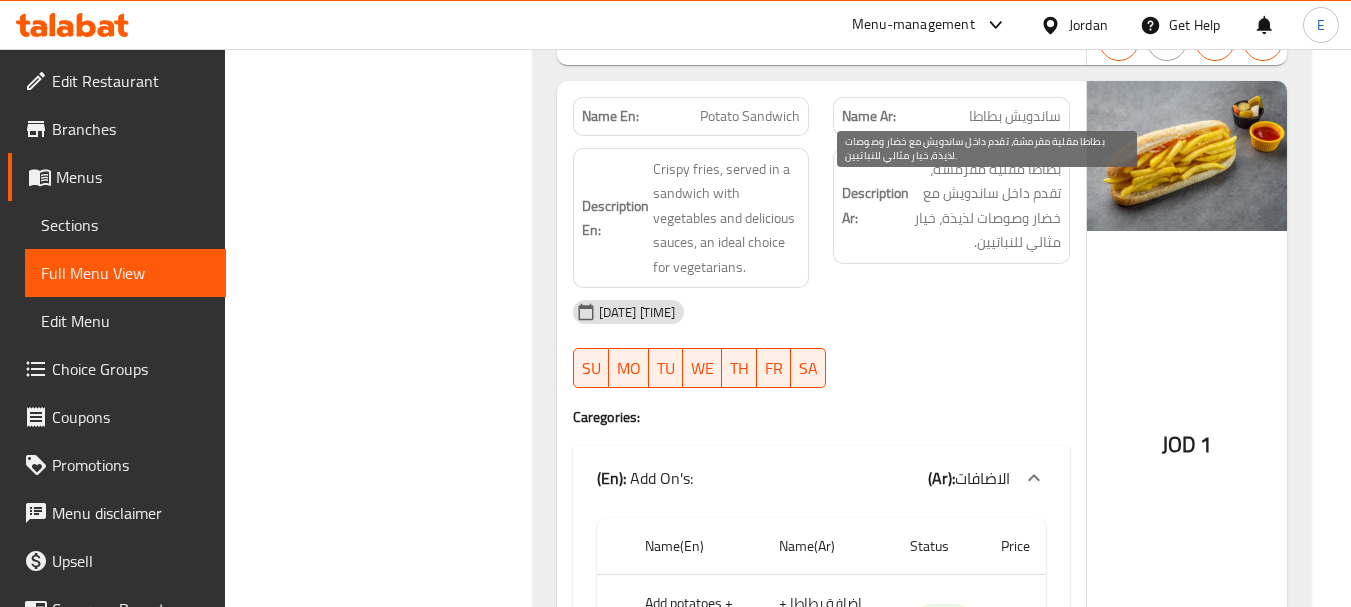 click on "بطاطا مقلية مقرمشة، تقدم داخل ساندويش مع خضار وصوصات لذيذة، خيار مثالي للنباتيين." at bounding box center [987, 206] 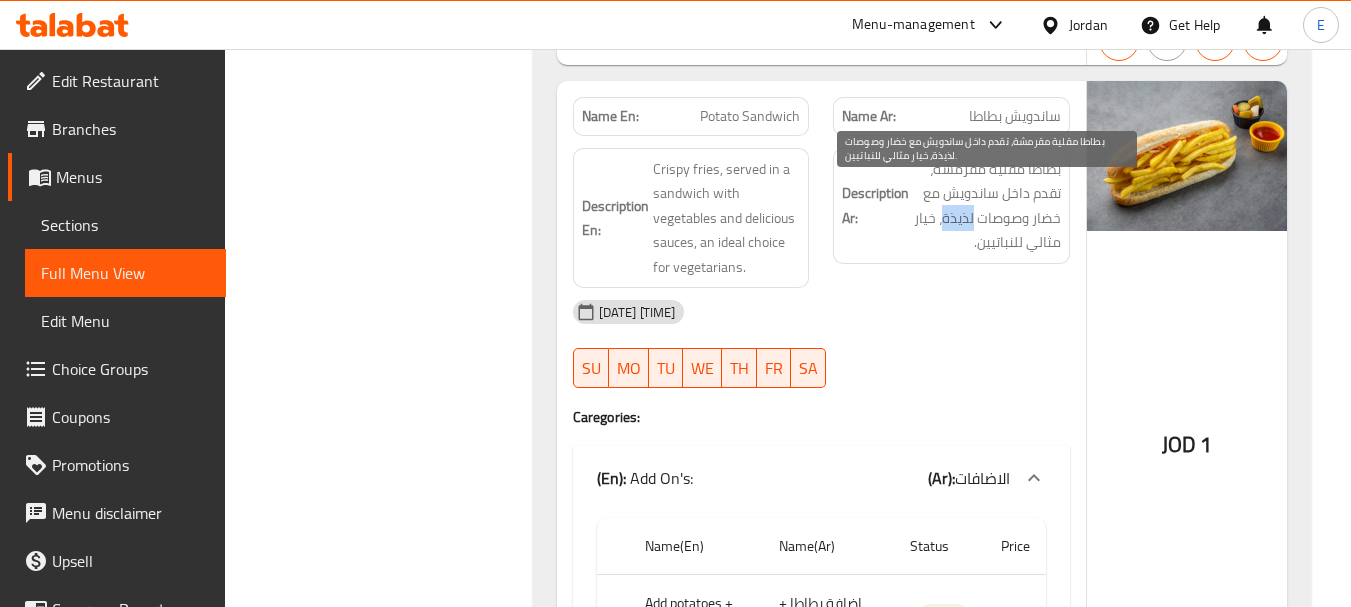 click on "بطاطا مقلية مقرمشة، تقدم داخل ساندويش مع خضار وصوصات لذيذة، خيار مثالي للنباتيين." at bounding box center [987, 206] 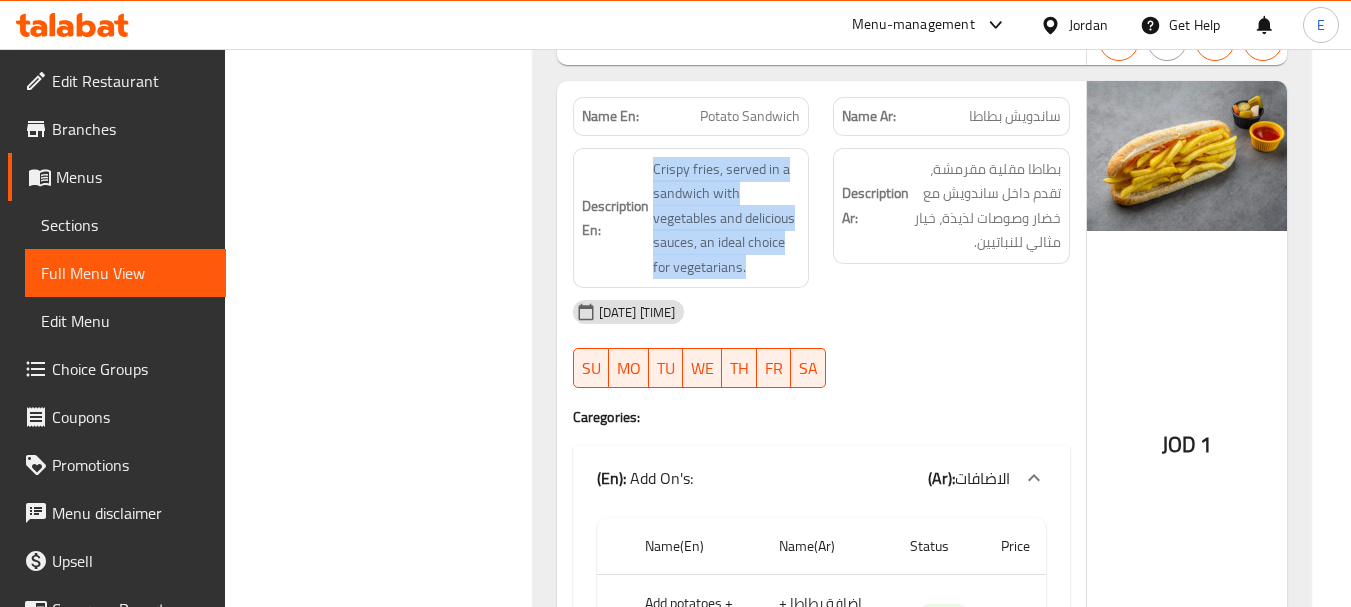 drag, startPoint x: 639, startPoint y: 188, endPoint x: 805, endPoint y: 285, distance: 192.26285 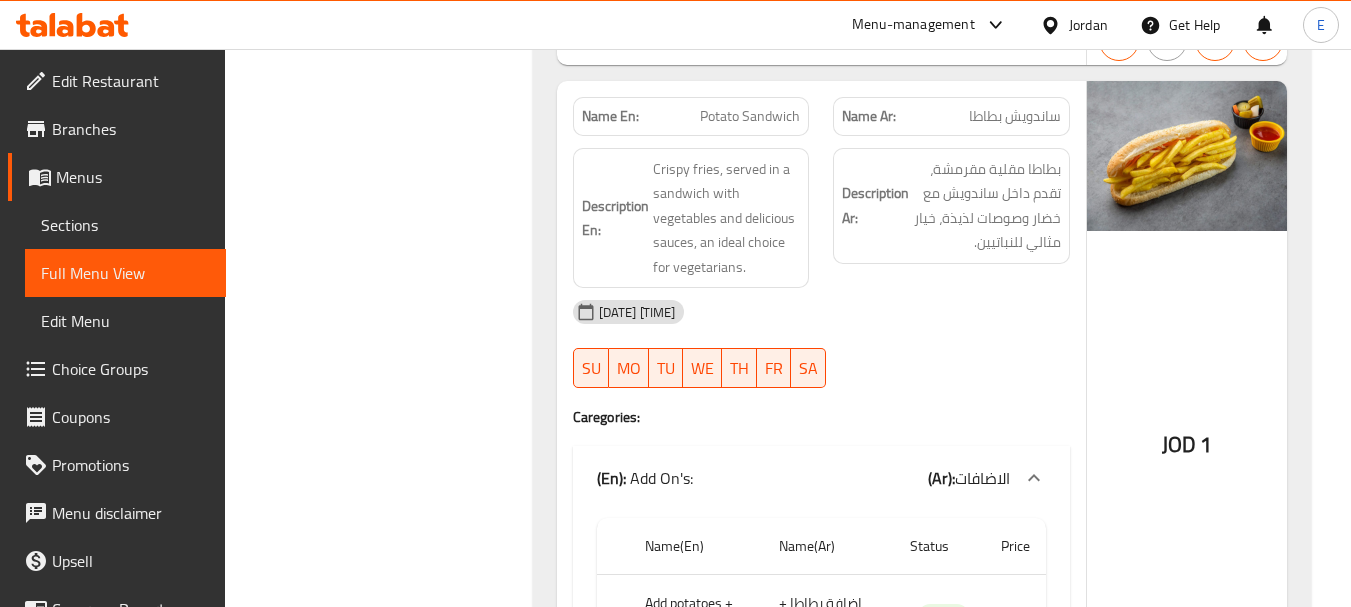 click on "Description En: Crispy fries, served in a sandwich with vegetables and delicious sauces, an ideal choice for vegetarians." at bounding box center (691, 218) 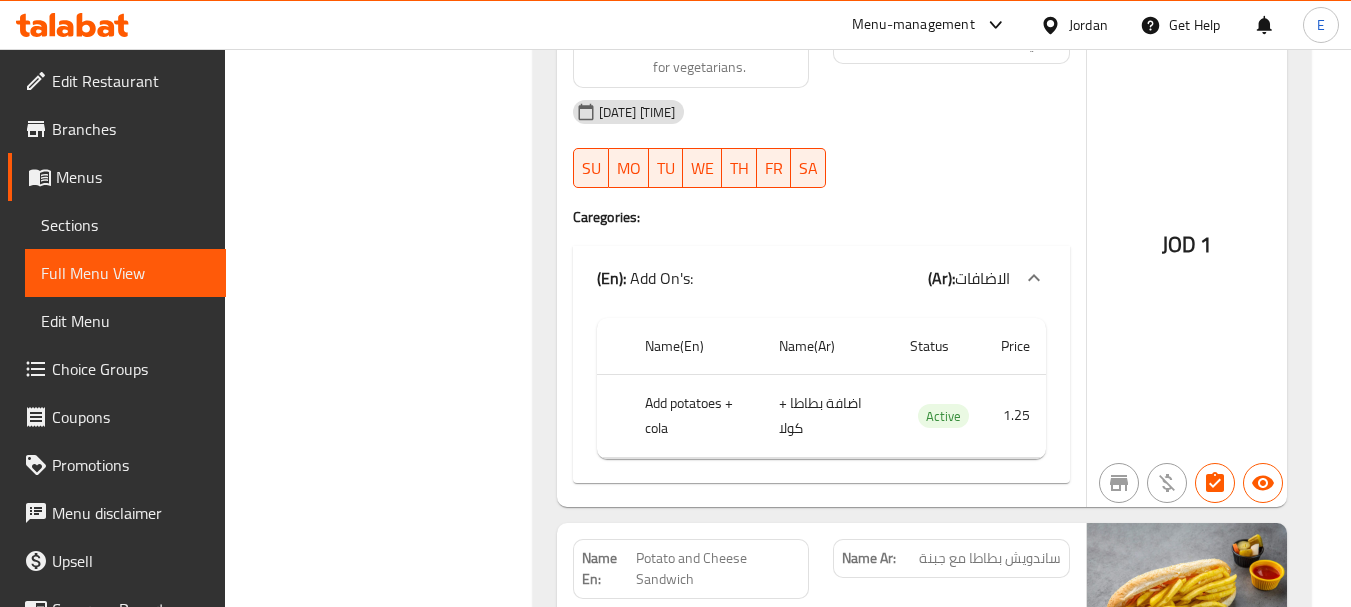 scroll, scrollTop: 4200, scrollLeft: 0, axis: vertical 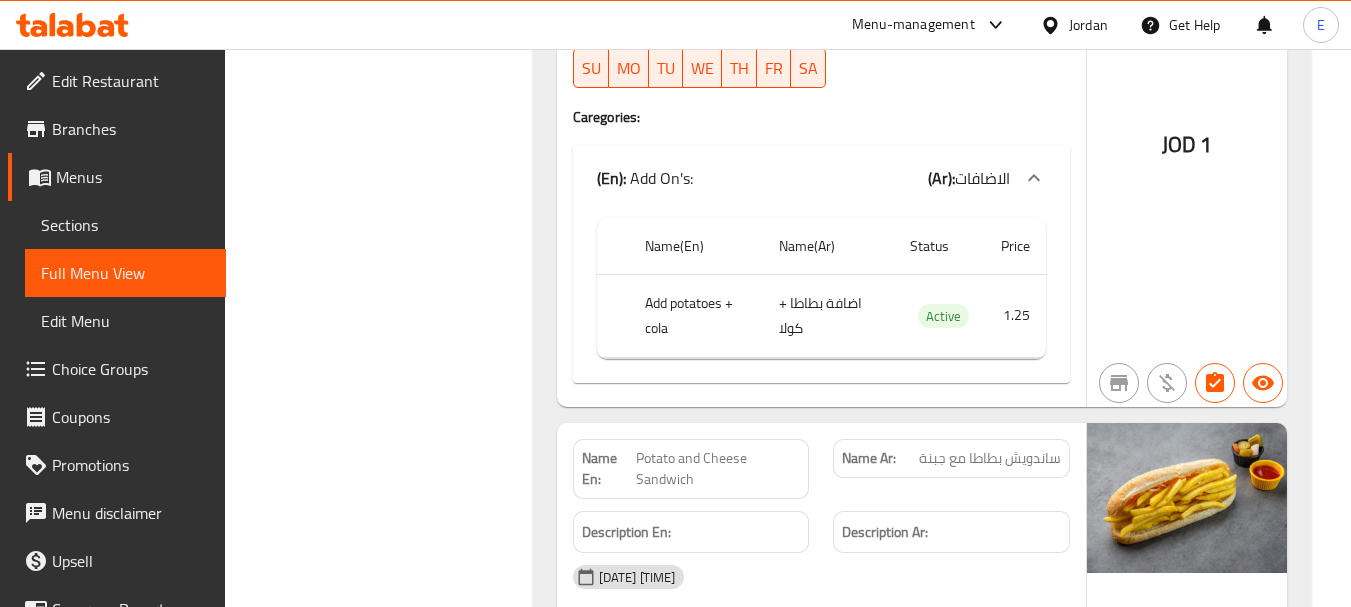 click on "اضافة بطاطا + كولا" at bounding box center [818, -3288] 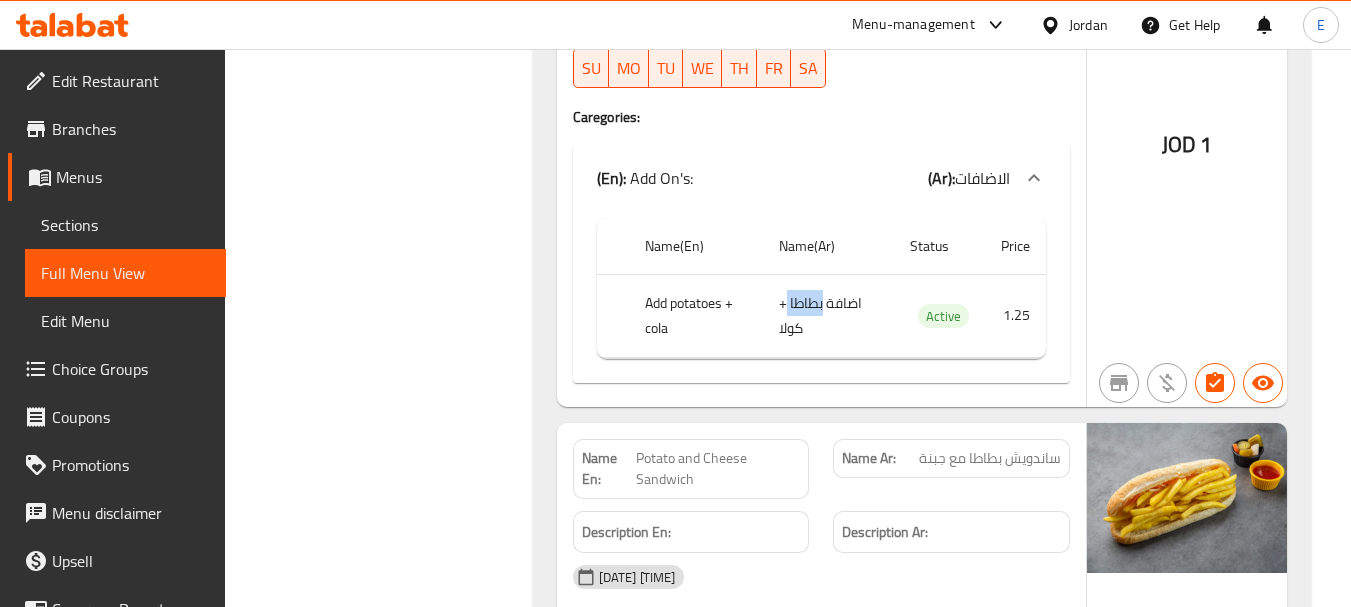 click on "اضافة بطاطا + كولا" at bounding box center (818, -3288) 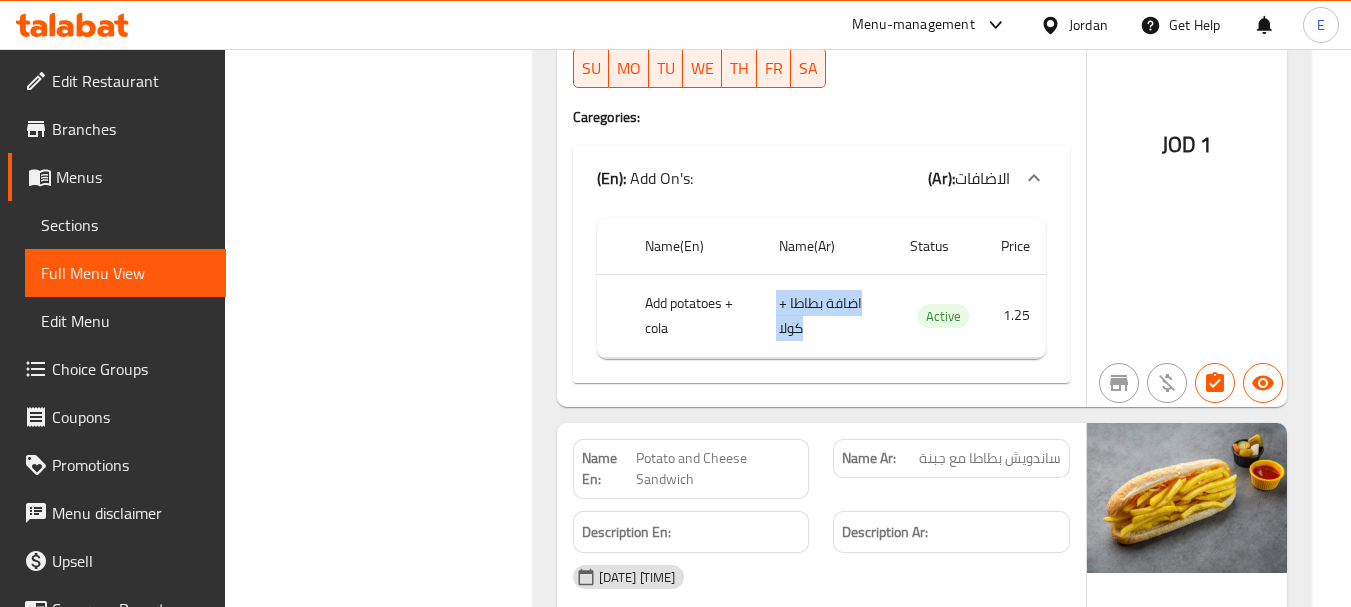 click on "اضافة بطاطا + كولا" at bounding box center [818, -3288] 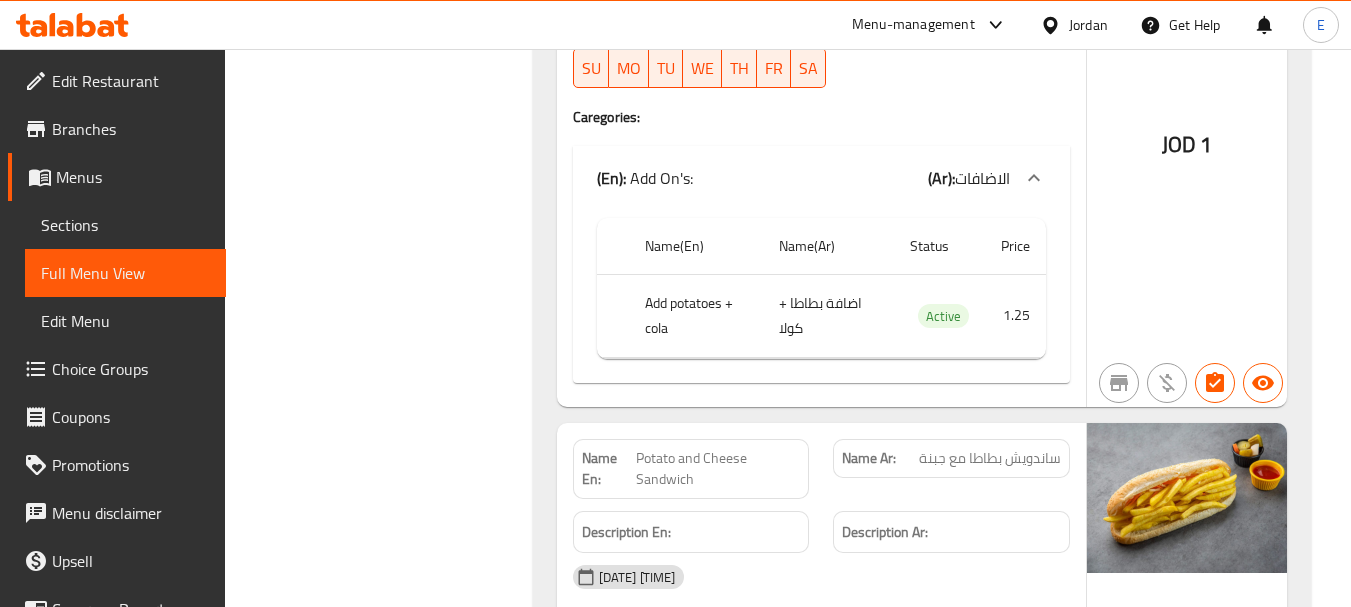 click on "Add potatoes + cola" at bounding box center (700, -3288) 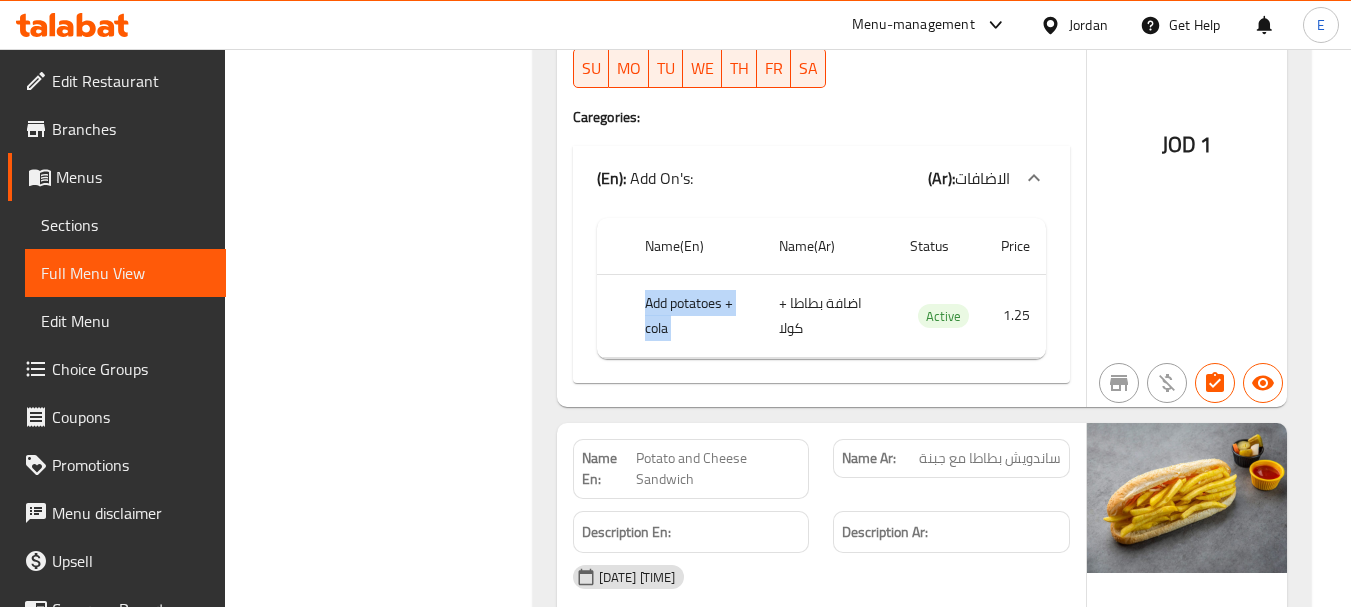 click on "Add potatoes + cola" at bounding box center (700, -3288) 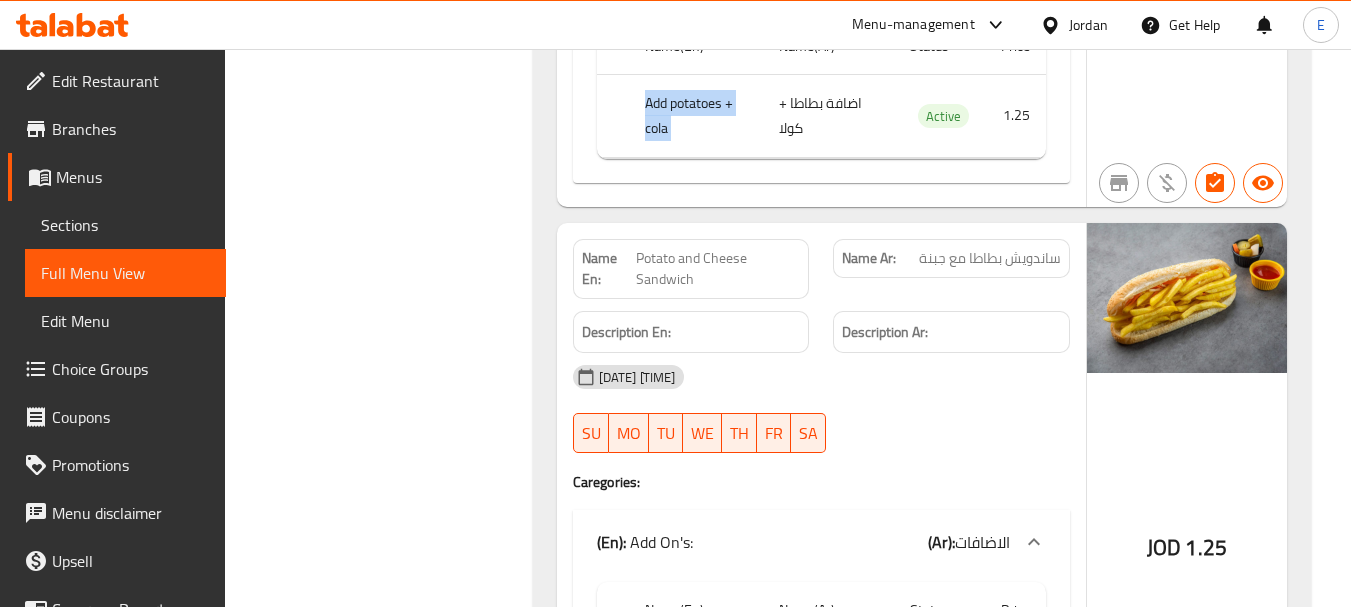 scroll, scrollTop: 4500, scrollLeft: 0, axis: vertical 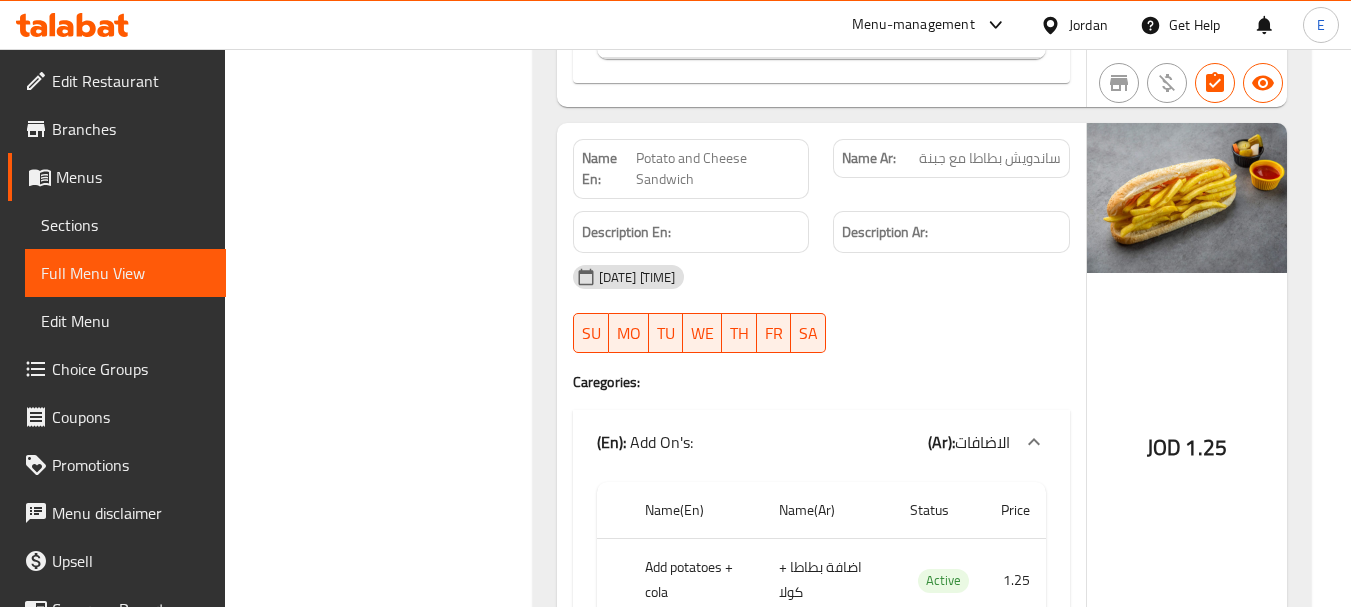click on "1.25" at bounding box center [1206, 447] 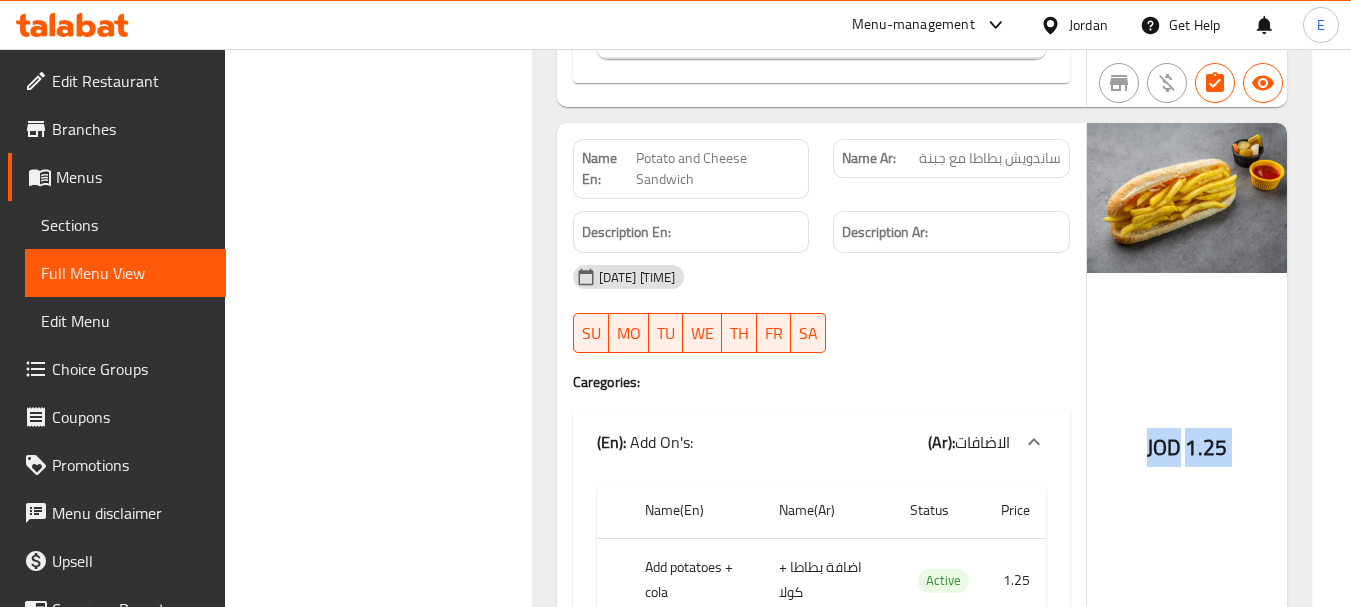 click on "1.25" at bounding box center [1206, 447] 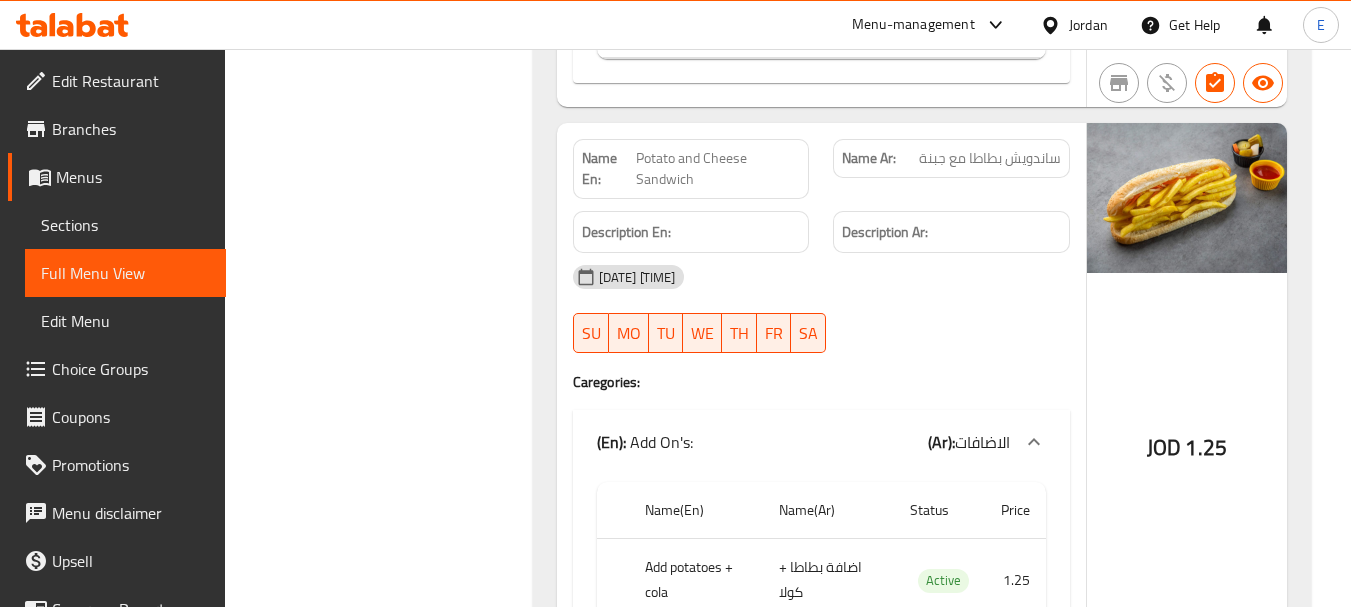 click on "ساندويش بطاطا مع جبنة" at bounding box center (990, 158) 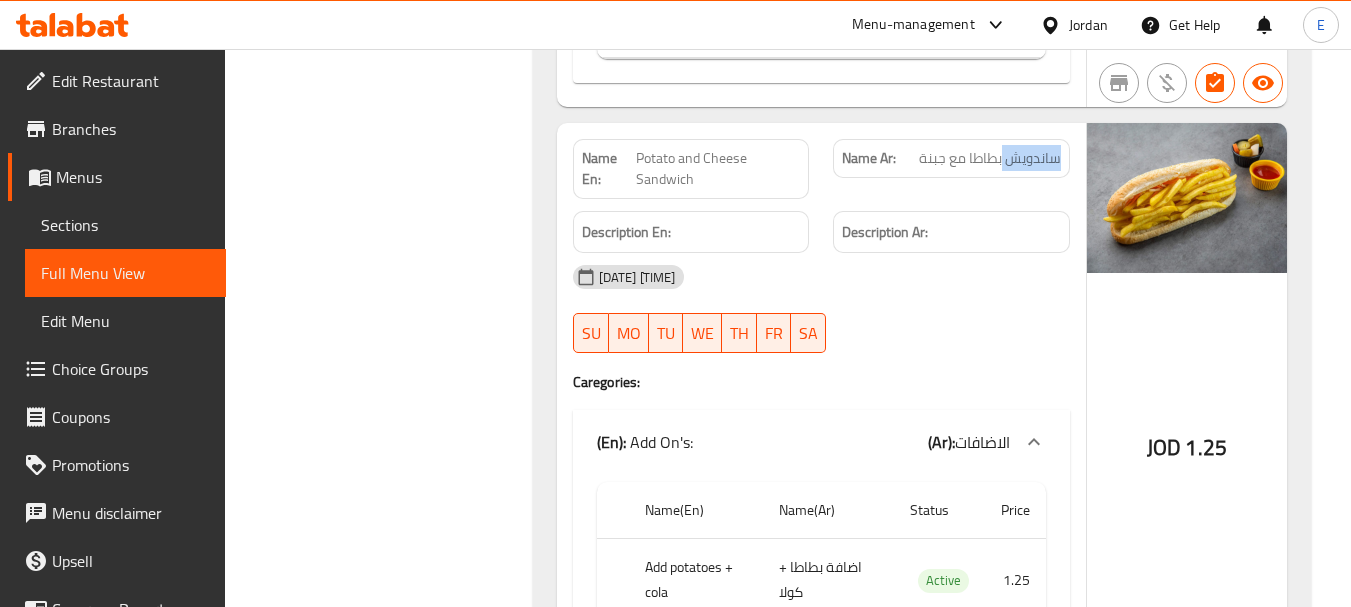 click on "ساندويش بطاطا مع جبنة" at bounding box center [990, 158] 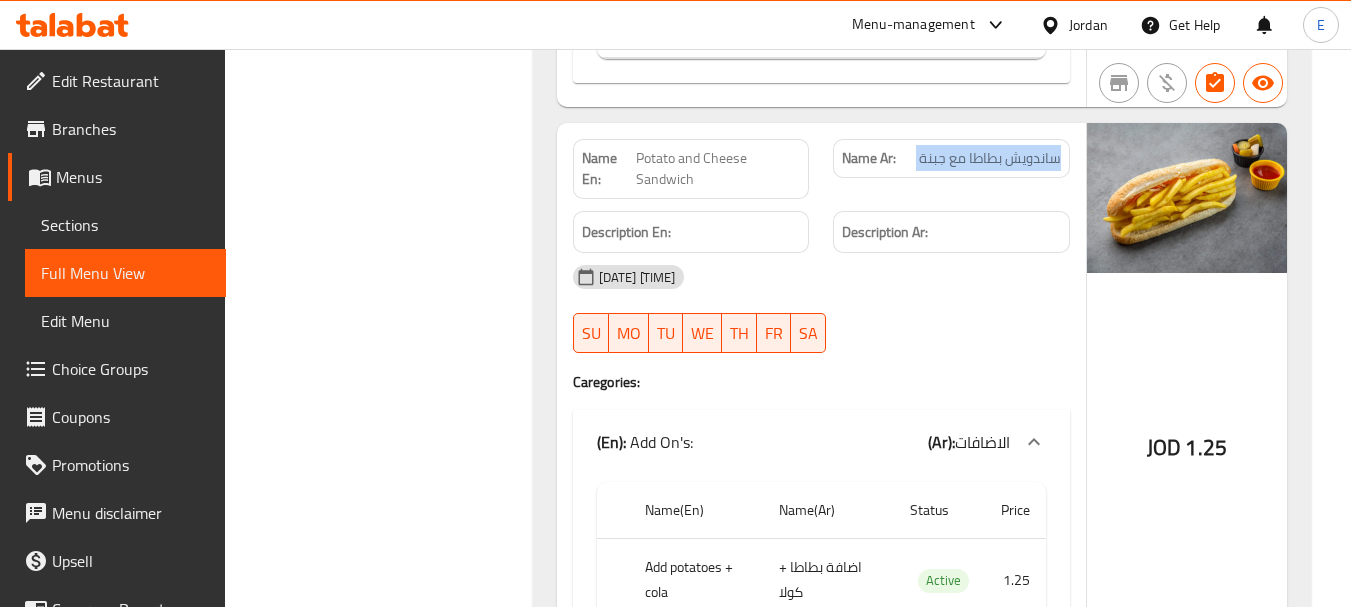 click on "ساندويش بطاطا مع جبنة" at bounding box center (990, 158) 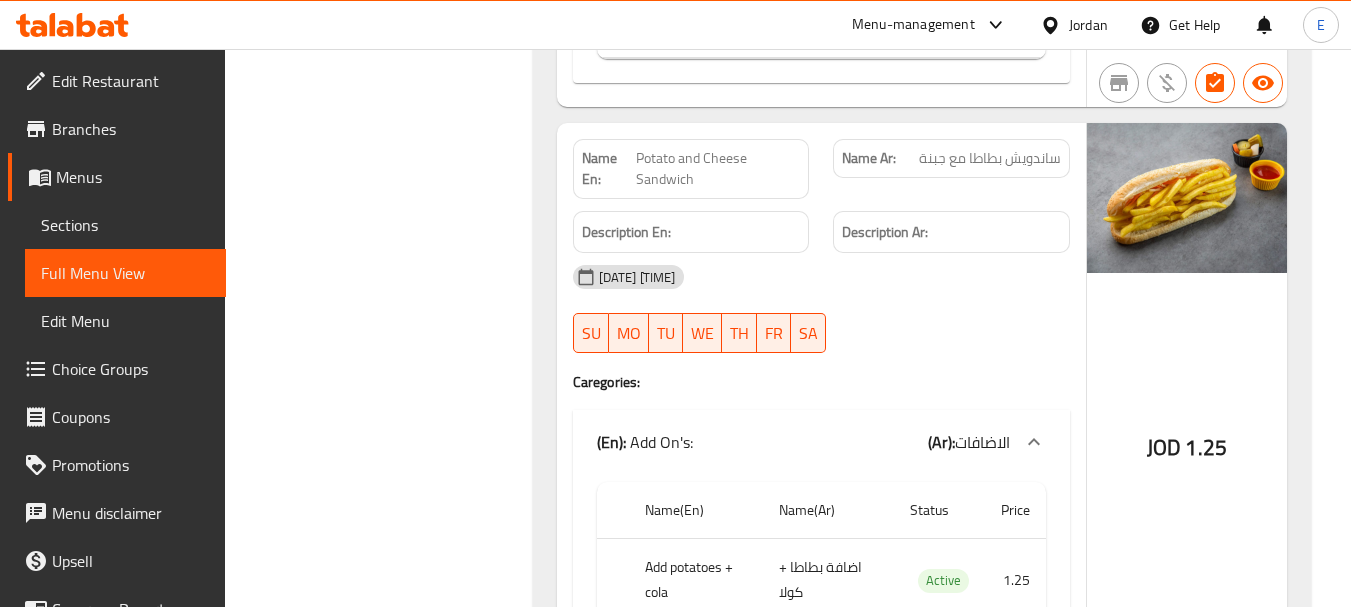 click on "Name En: Potato and Cheese Sandwich" at bounding box center [691, 169] 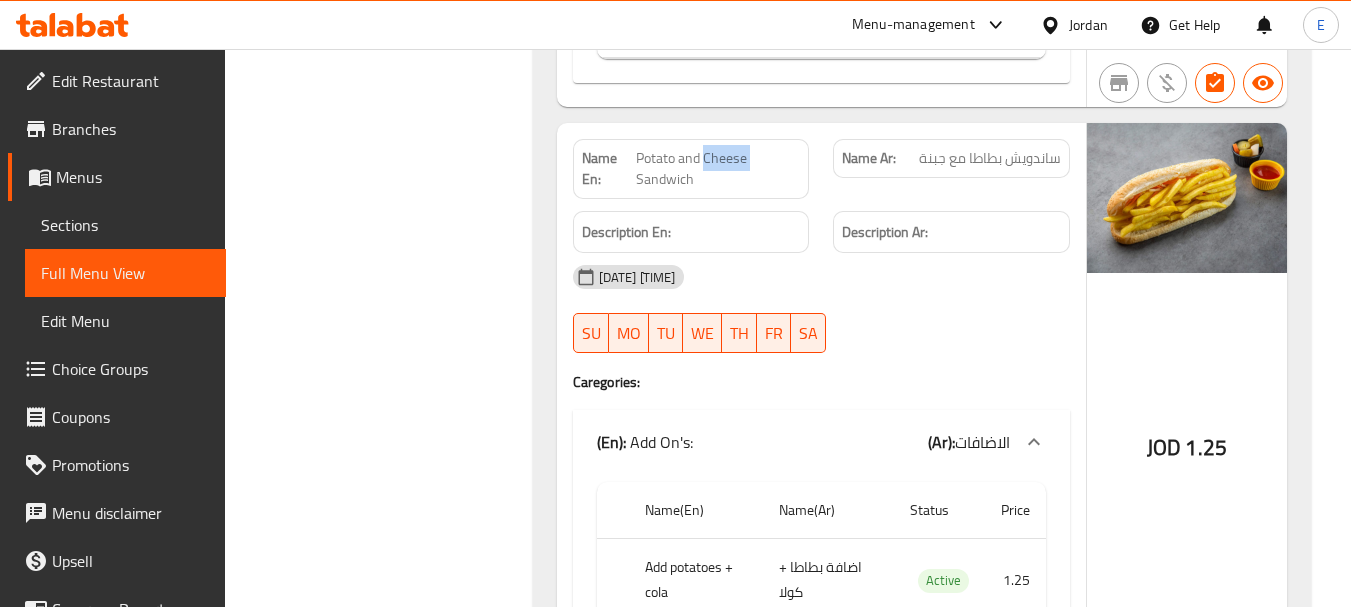 click on "Name En: Potato and Cheese Sandwich" at bounding box center (691, 169) 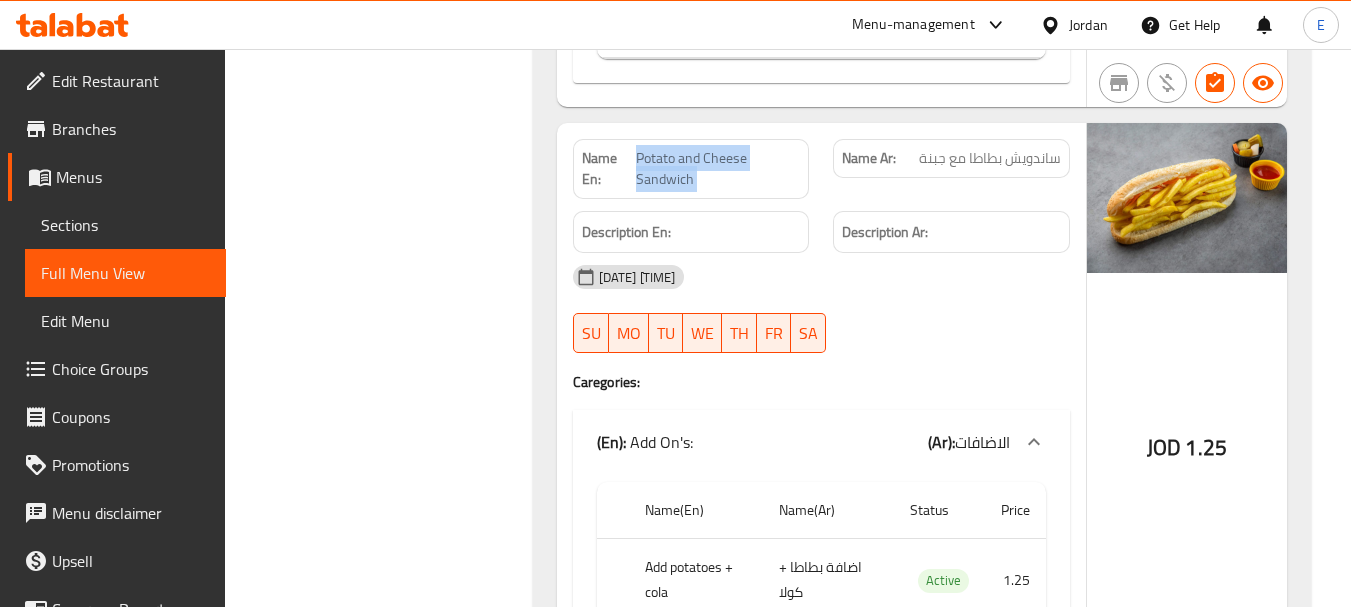 click on "Name En: Potato and Cheese Sandwich" at bounding box center [691, 169] 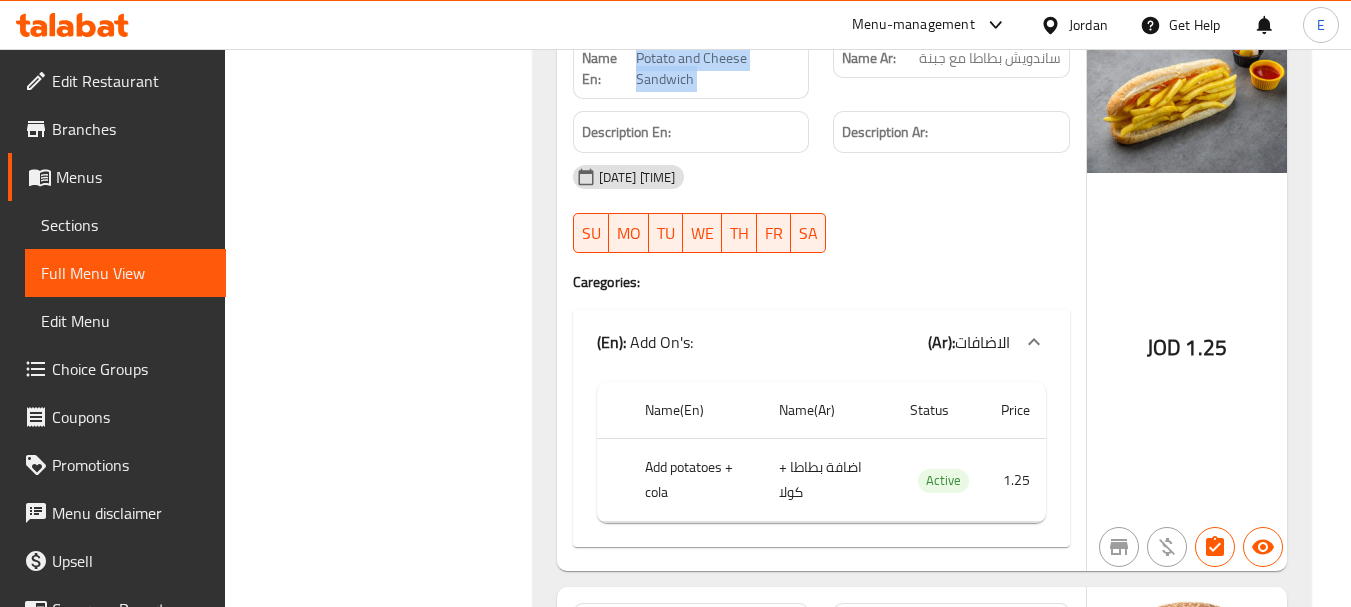 scroll, scrollTop: 4700, scrollLeft: 0, axis: vertical 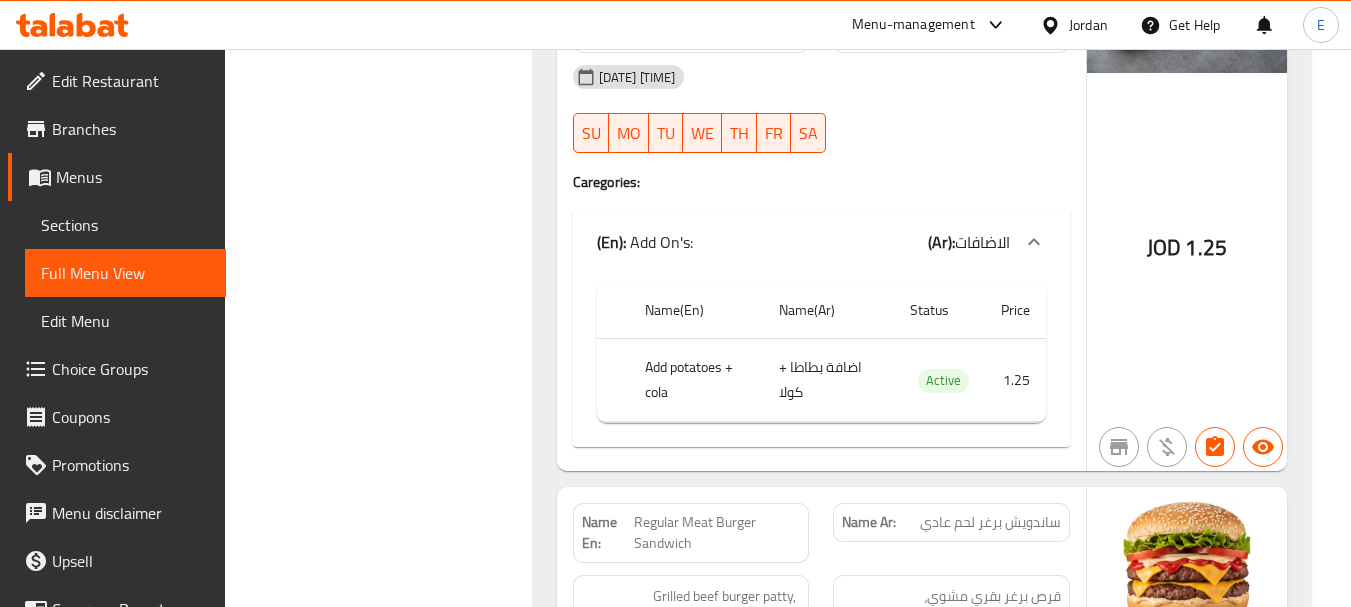 click on "اضافة بطاطا + كولا" at bounding box center (818, -3788) 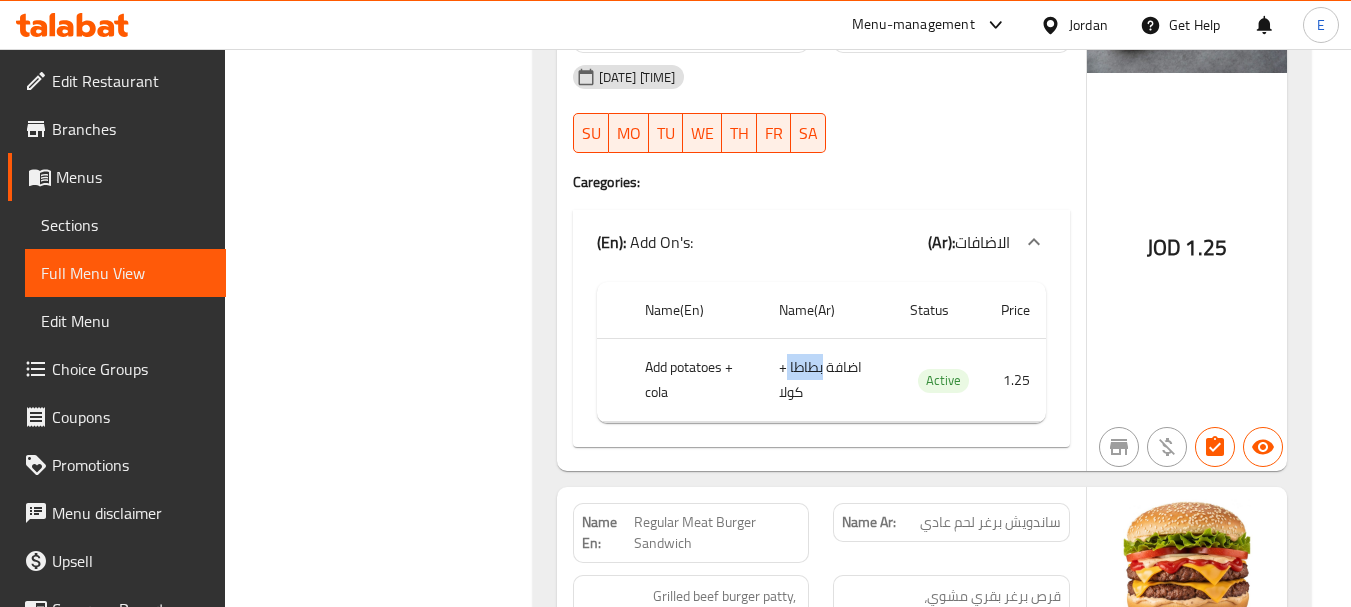 click on "اضافة بطاطا + كولا" at bounding box center [818, -3788] 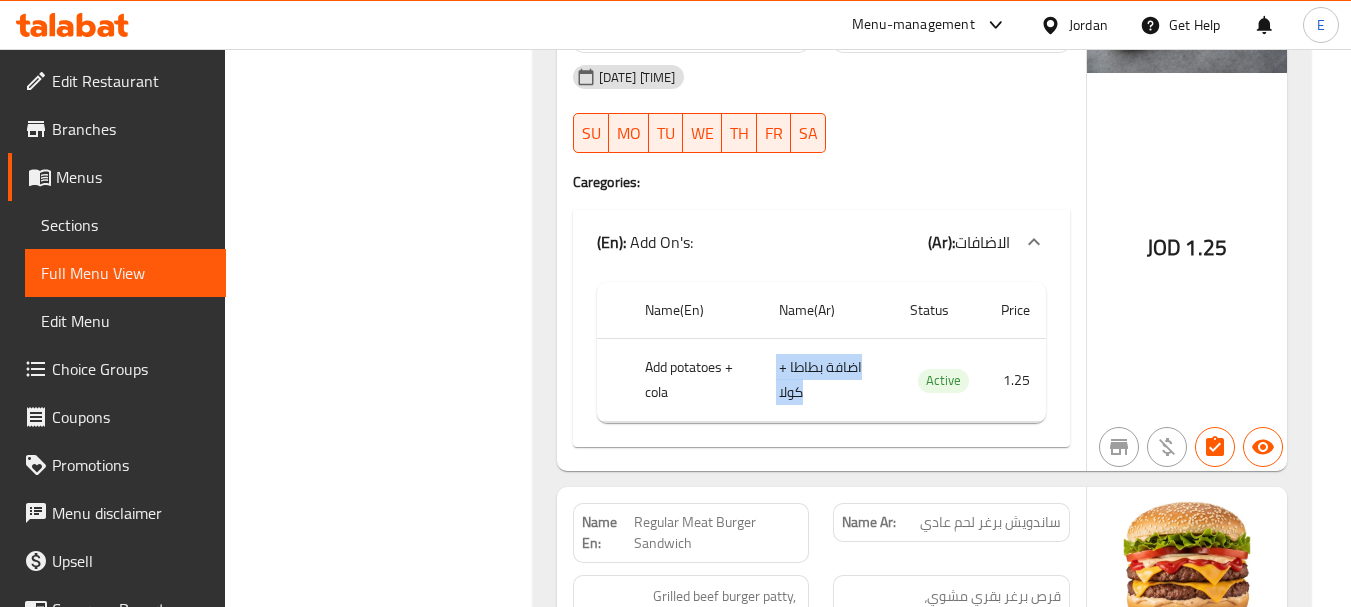 click on "اضافة بطاطا + كولا" at bounding box center [818, -3788] 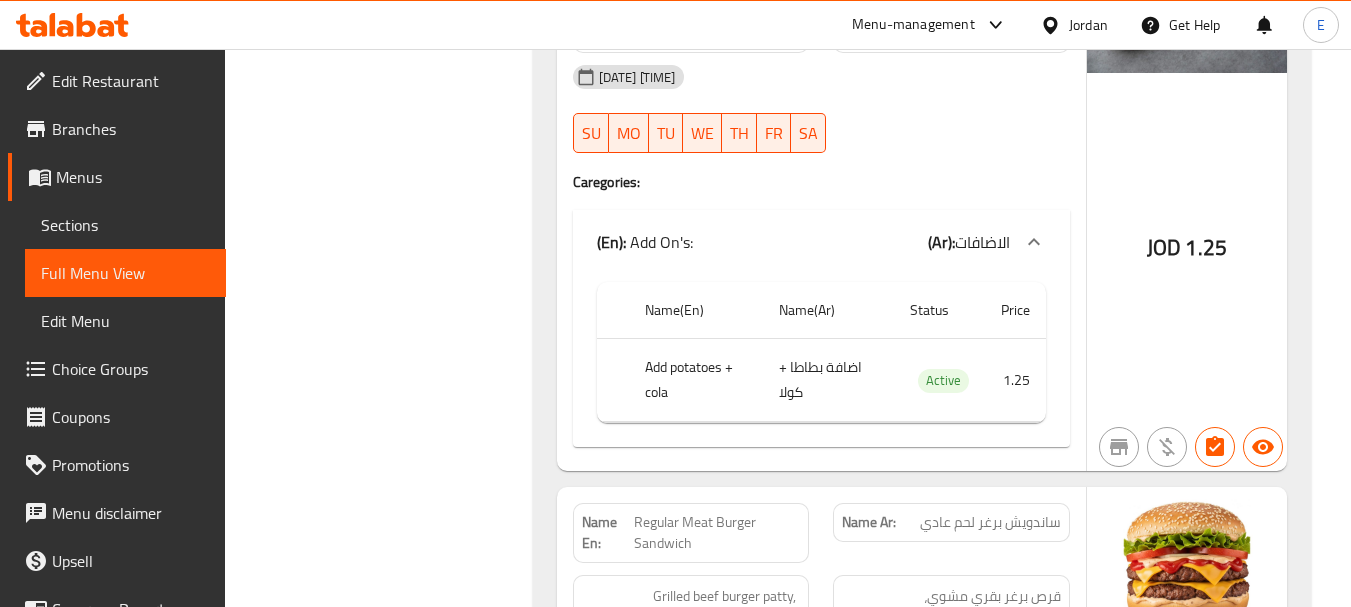 click on "Add potatoes + cola" at bounding box center (700, -3788) 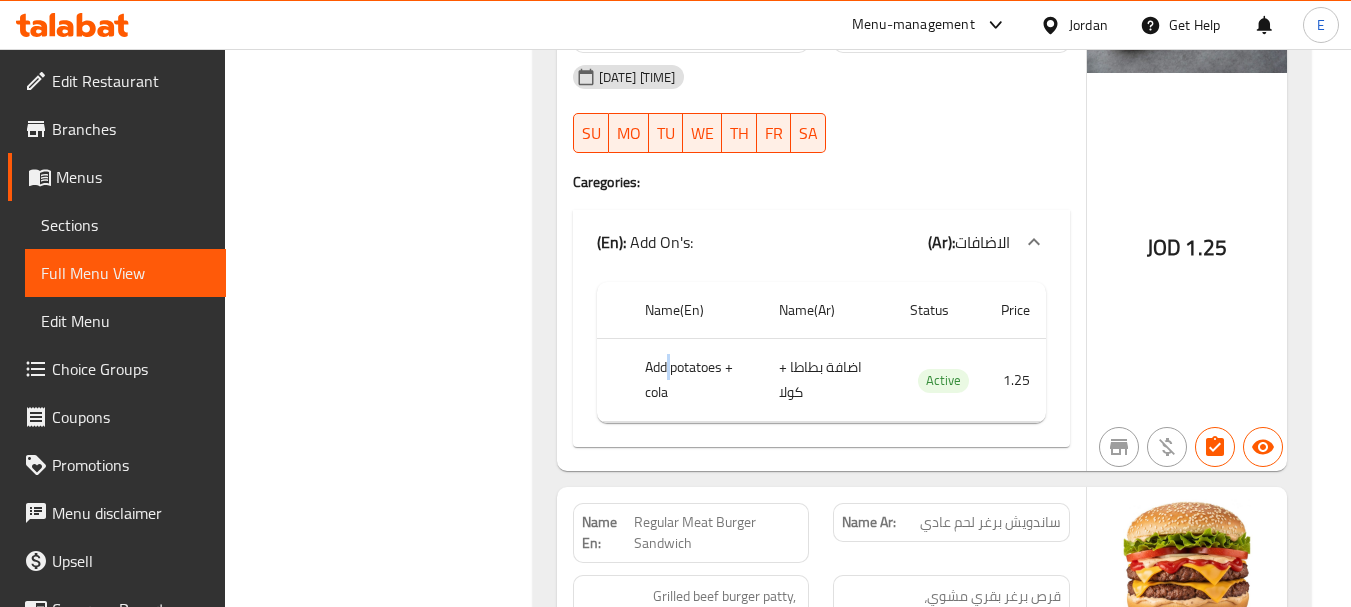 click on "Add potatoes + cola" at bounding box center (700, -3788) 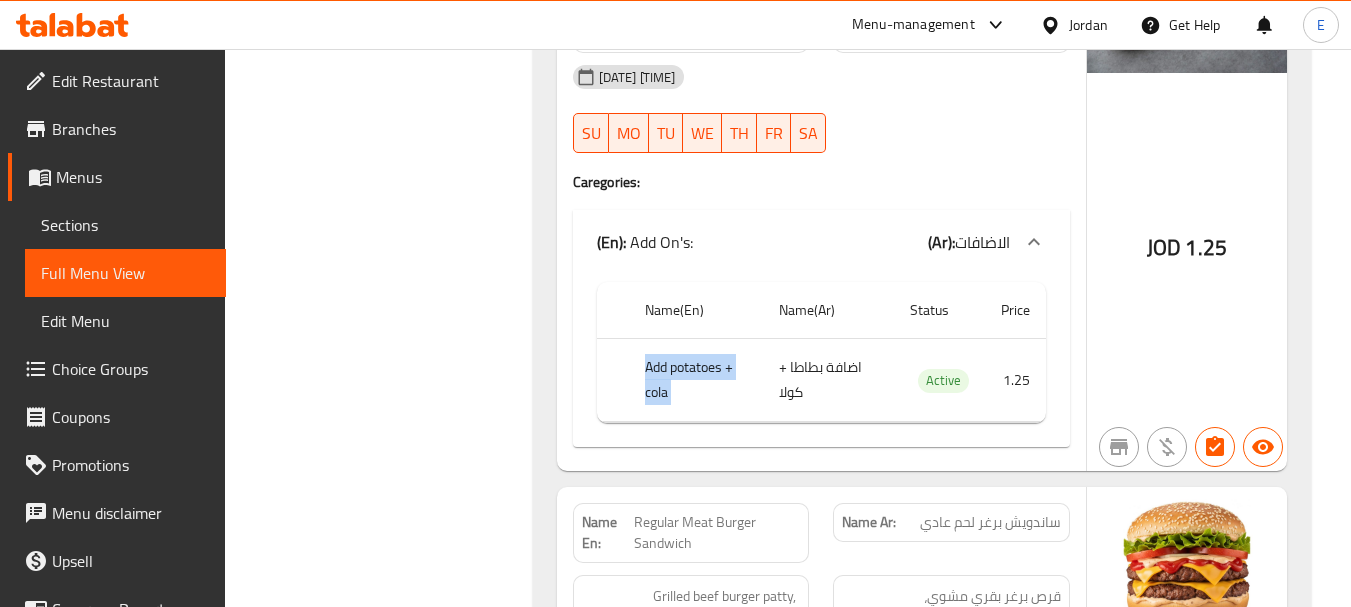 click on "Add potatoes + cola" at bounding box center [700, -3788] 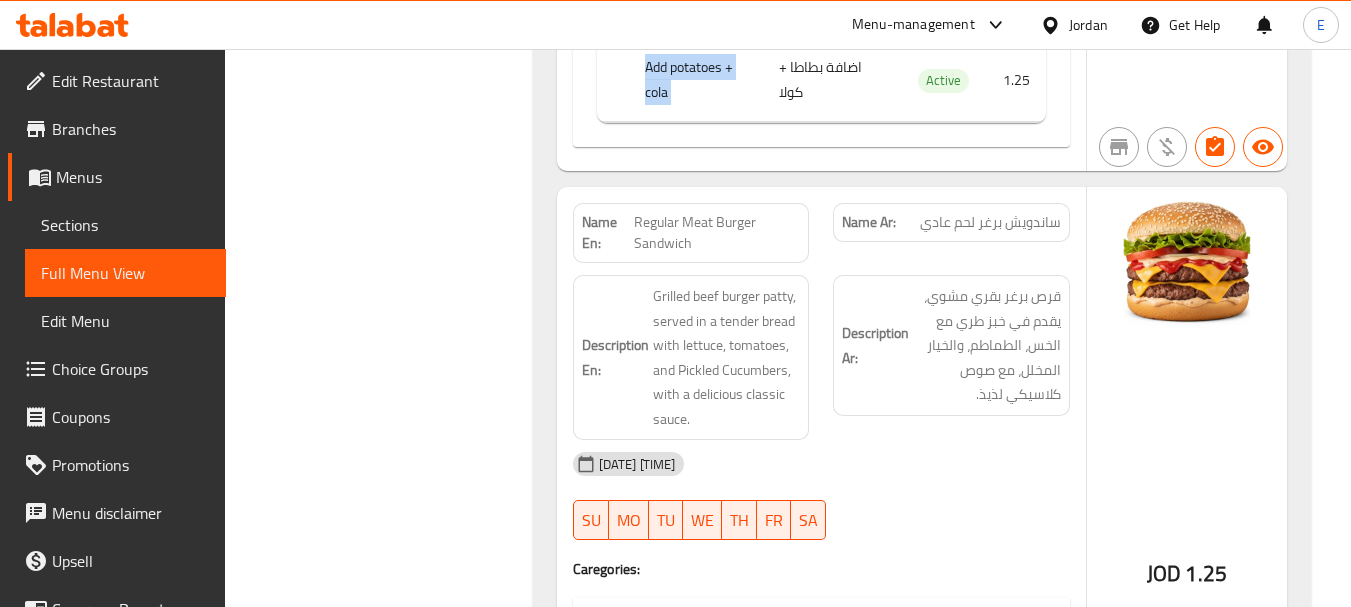 scroll, scrollTop: 5100, scrollLeft: 0, axis: vertical 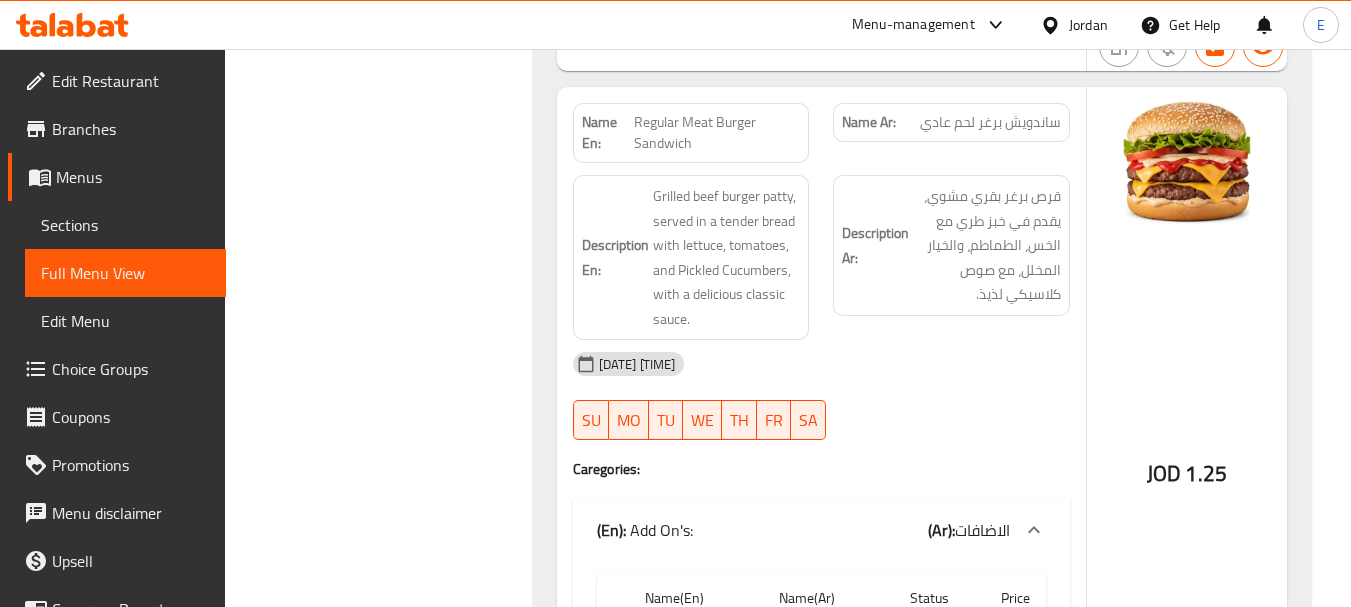 click on "Name Ar: ساندويش برغر لحم عادي" at bounding box center (951, 133) 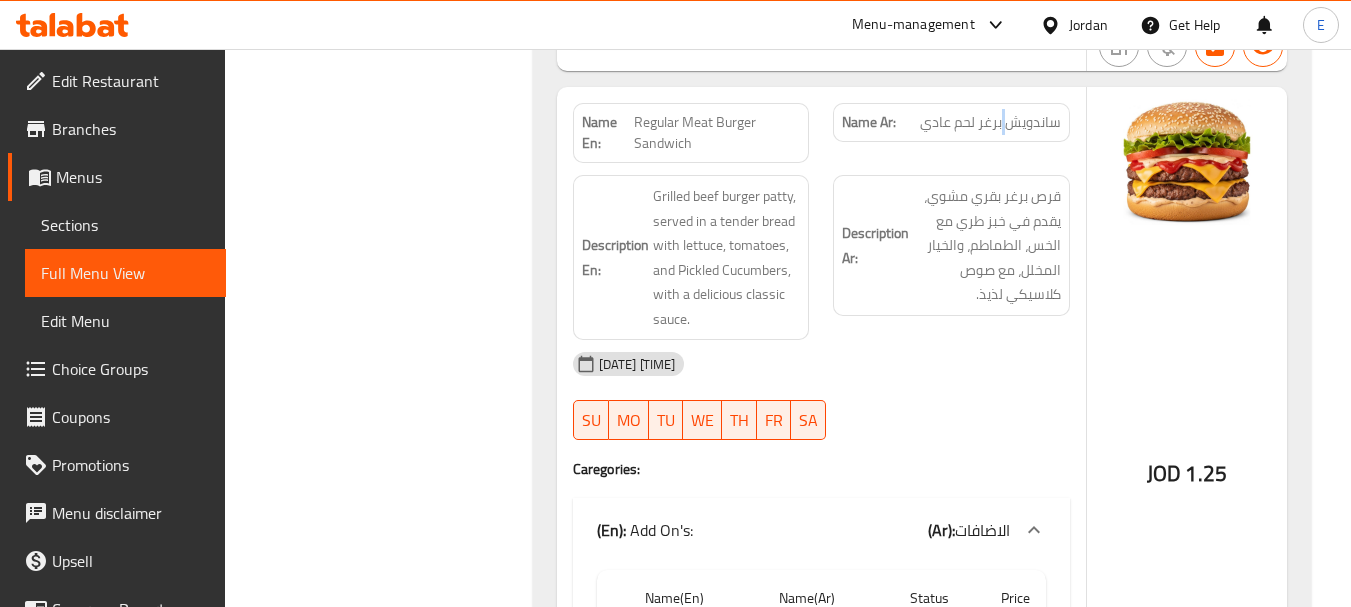 click on "Name Ar: ساندويش برغر لحم عادي" at bounding box center [951, 133] 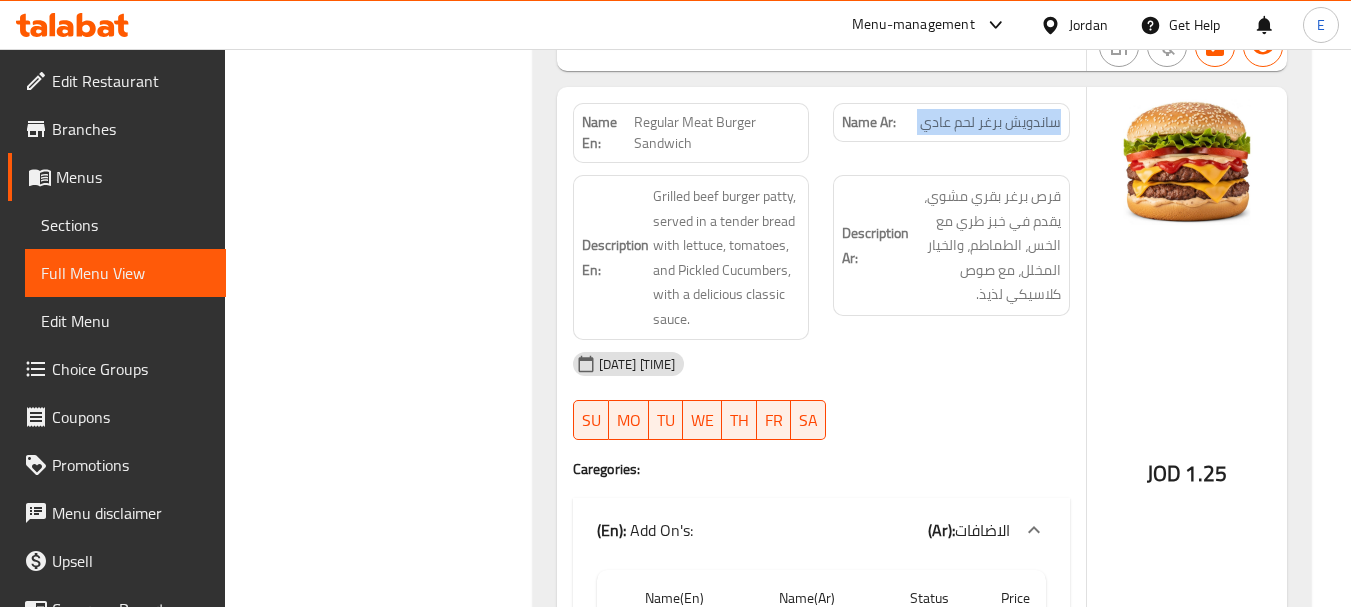 click on "Name Ar: ساندويش برغر لحم عادي" at bounding box center [951, 133] 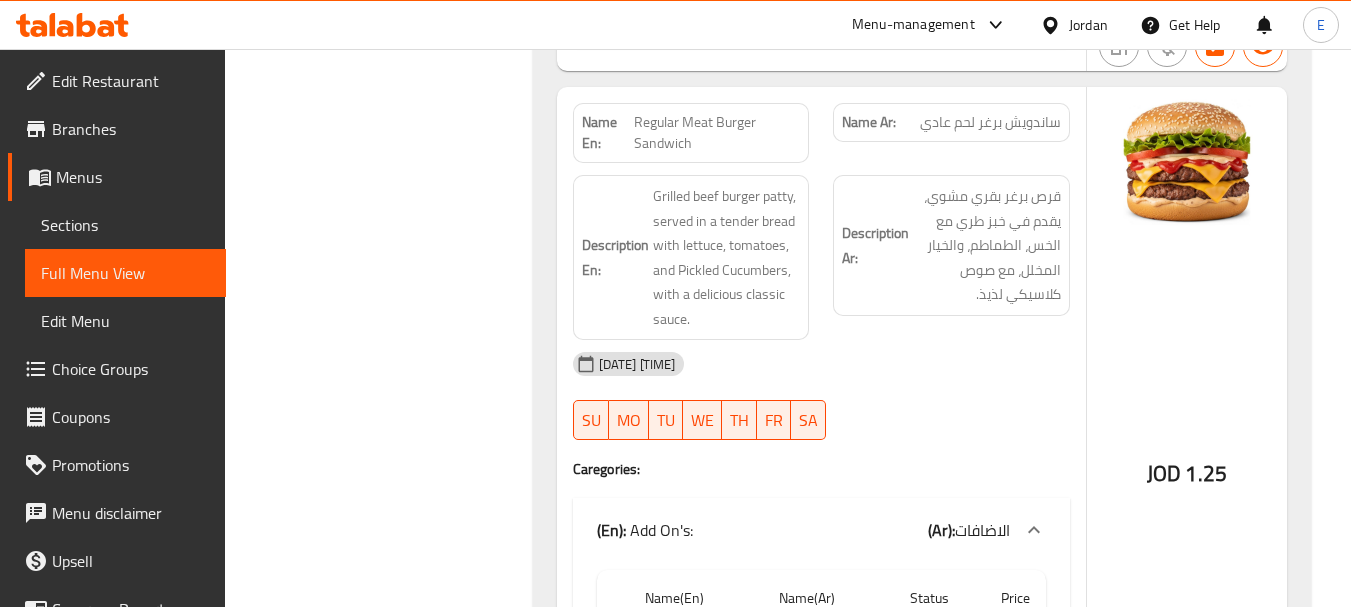 click on "Regular Meat Burger Sandwich" at bounding box center (717, 133) 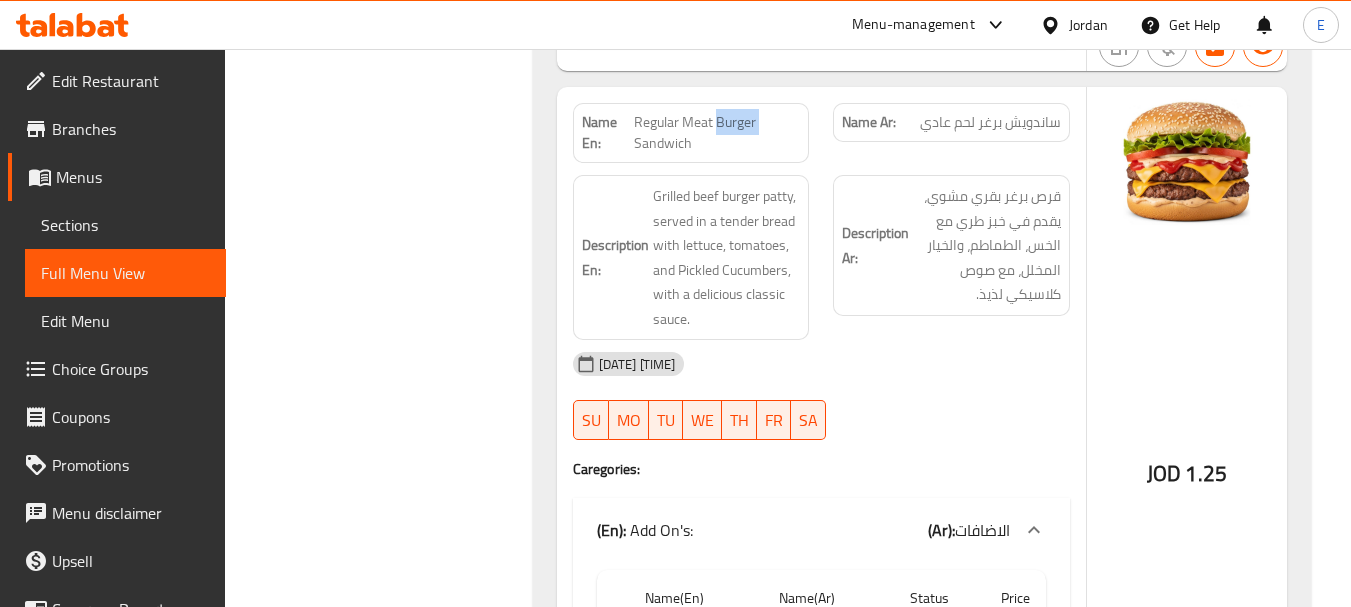 click on "Regular Meat Burger Sandwich" at bounding box center (717, 133) 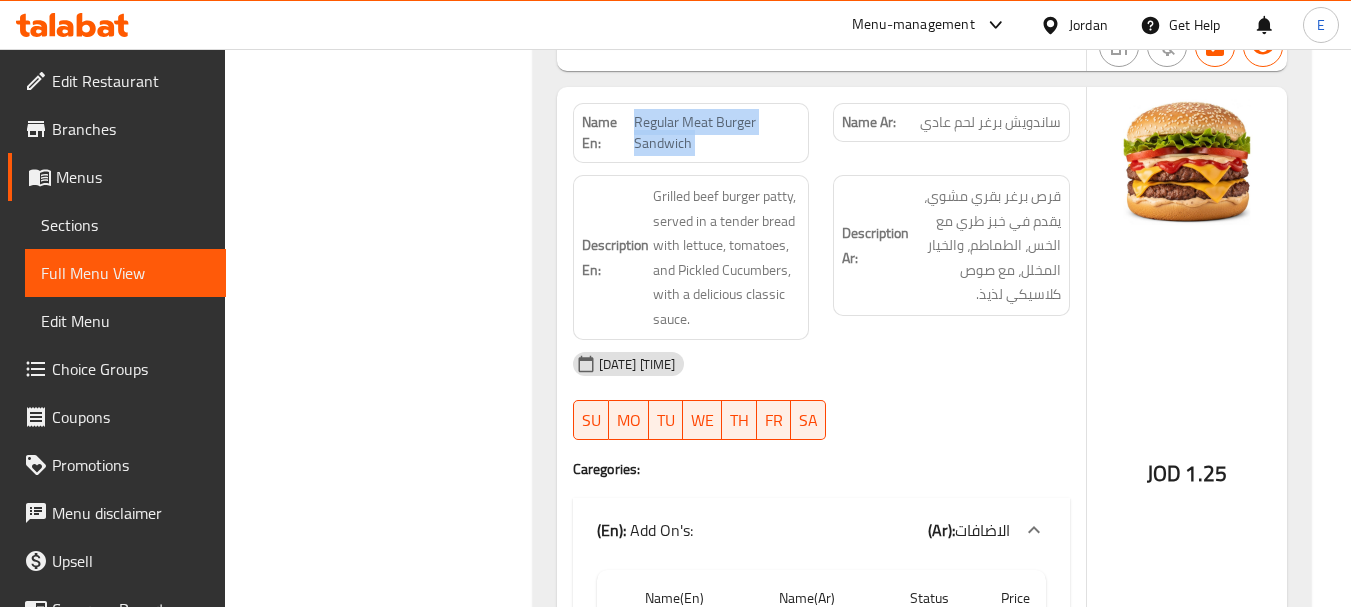 click on "Regular Meat Burger Sandwich" at bounding box center [717, 133] 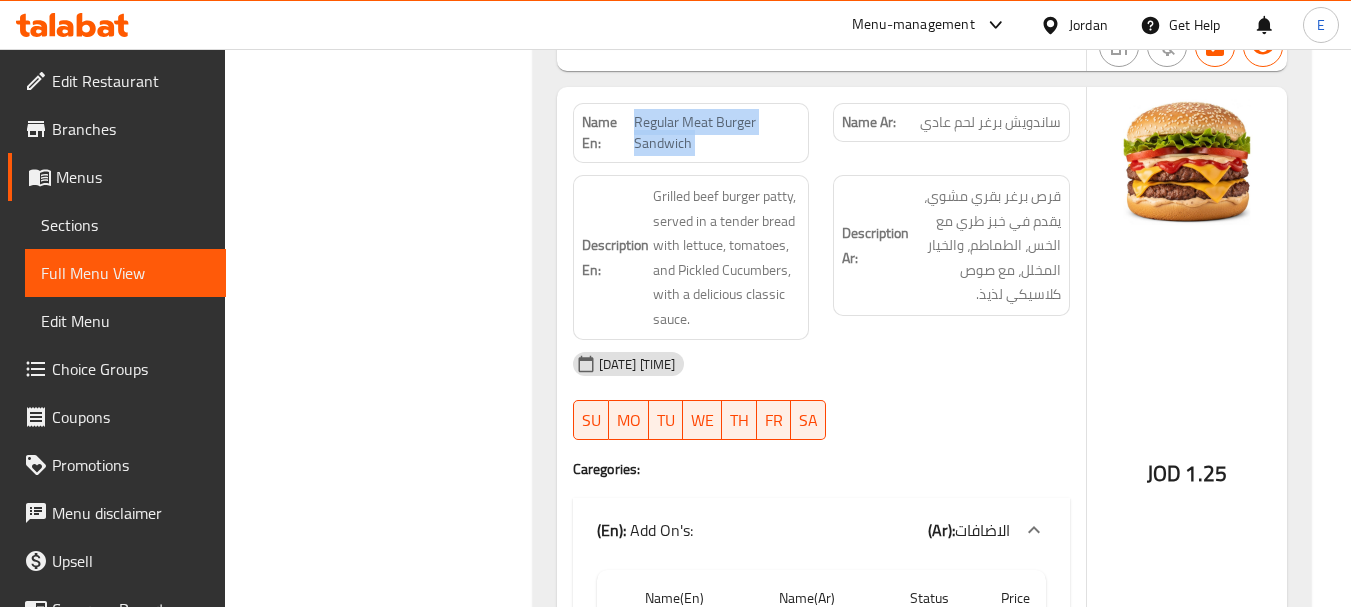 scroll, scrollTop: 5200, scrollLeft: 0, axis: vertical 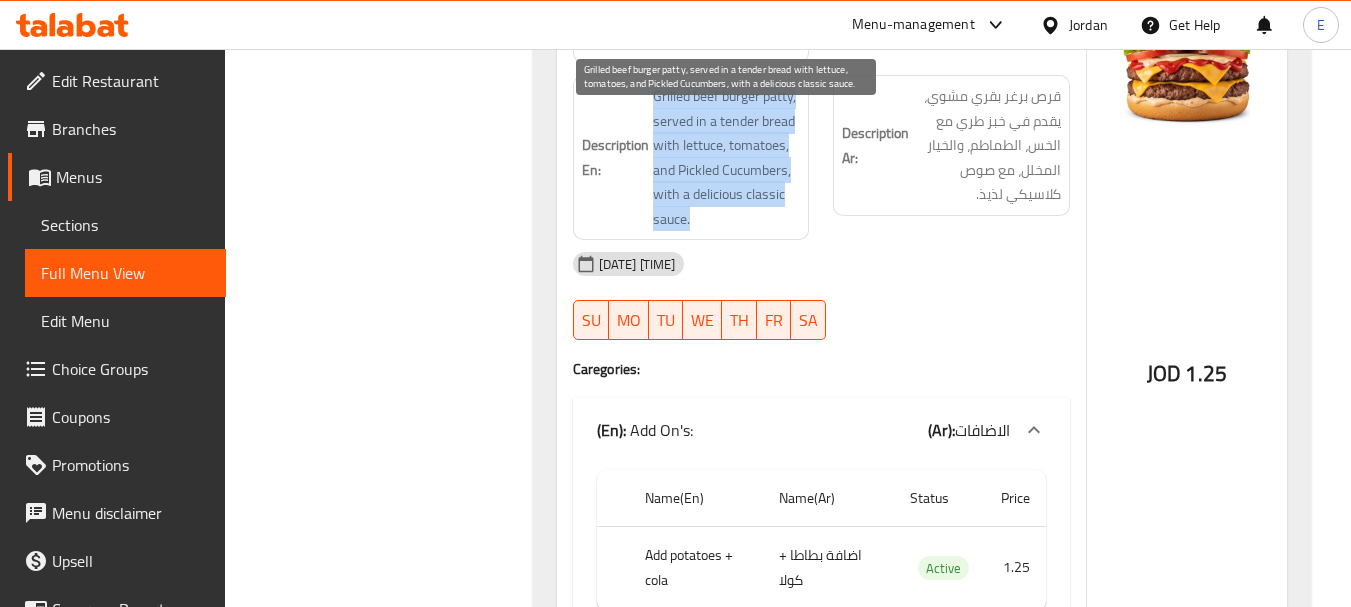 drag, startPoint x: 641, startPoint y: 119, endPoint x: 789, endPoint y: 234, distance: 187.42732 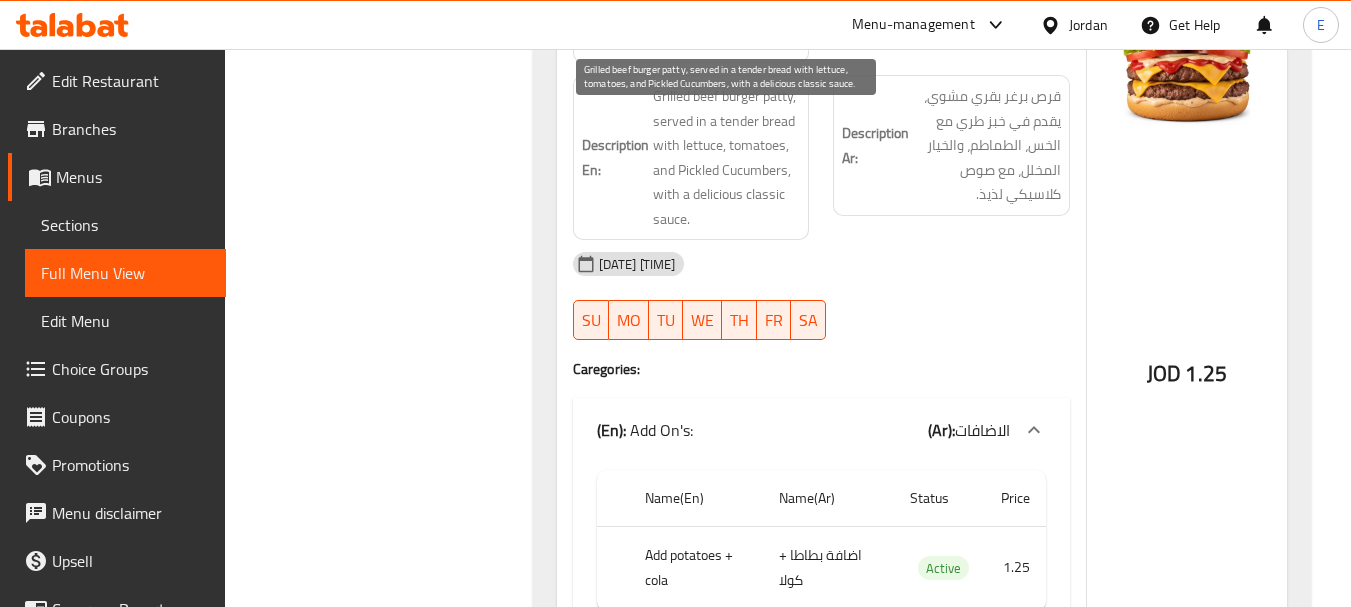 click on "Grilled beef burger patty, served in a tender bread with lettuce, tomatoes, and Pickled Cucumbers, with a delicious classic sauce." at bounding box center [727, 157] 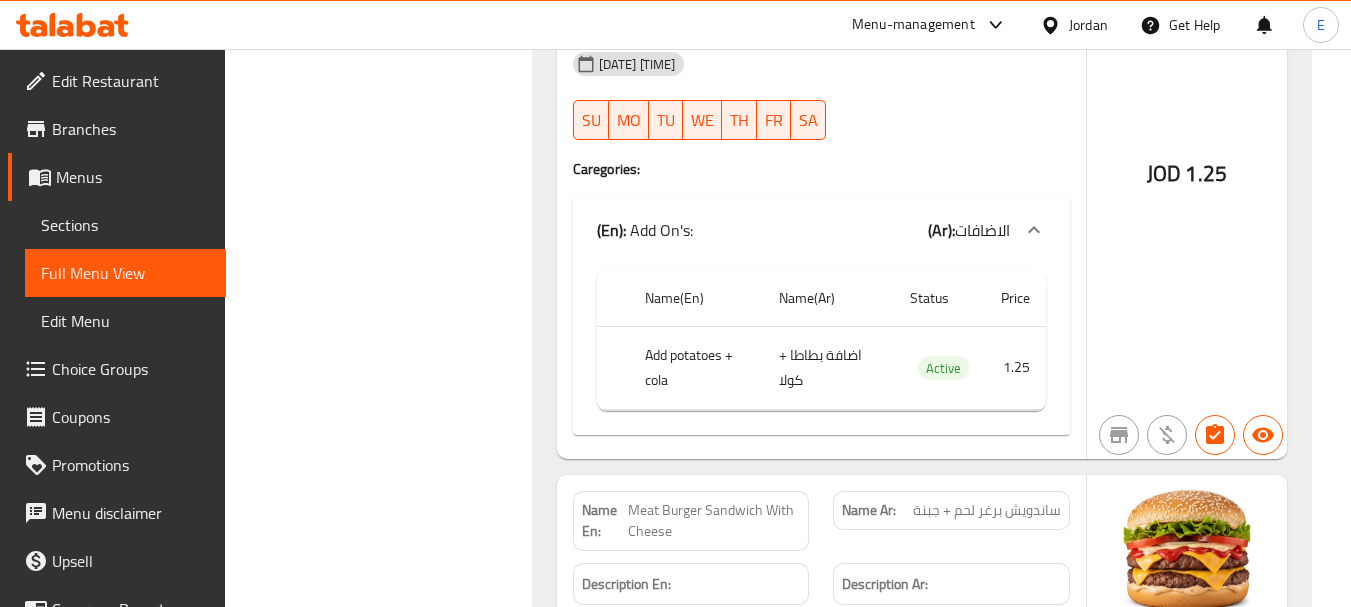 scroll, scrollTop: 5500, scrollLeft: 0, axis: vertical 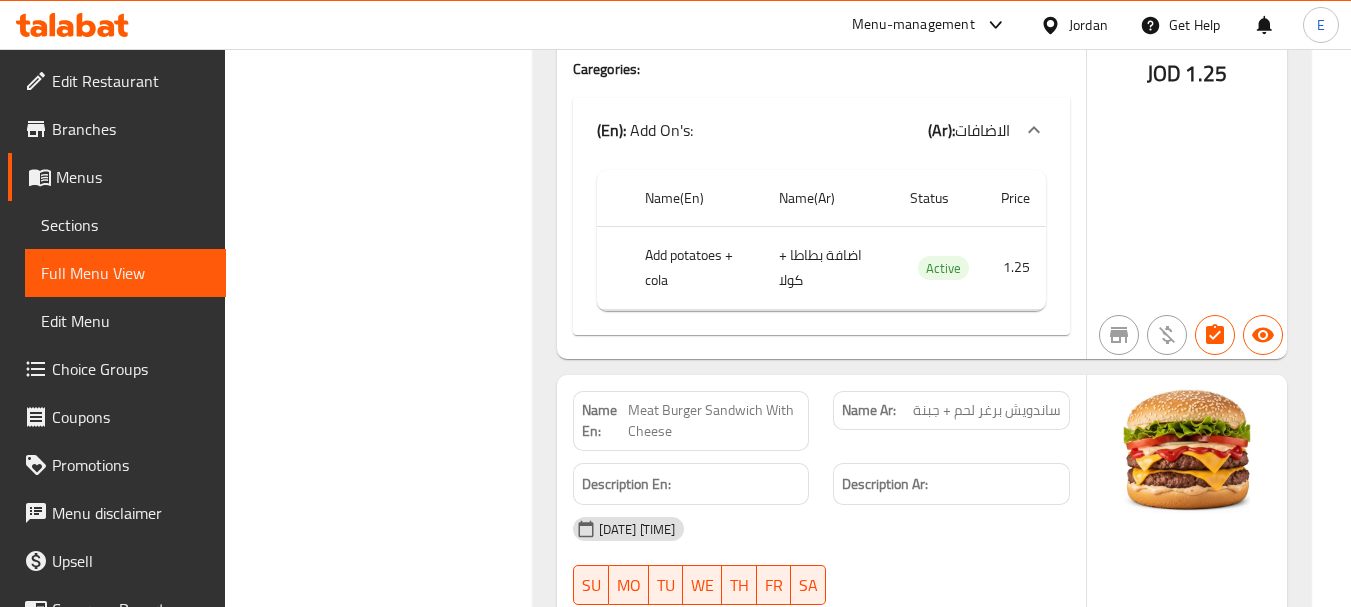 click on "اضافة بطاطا + كولا" at bounding box center [818, -4588] 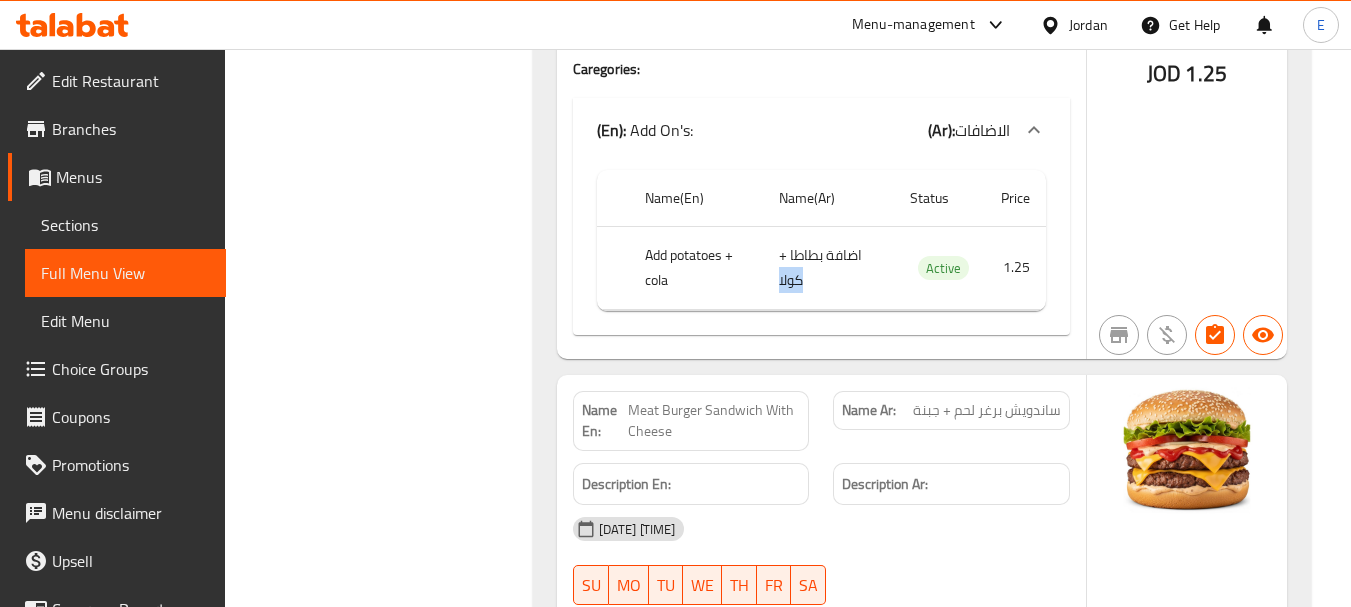 click on "اضافة بطاطا + كولا" at bounding box center [818, -4588] 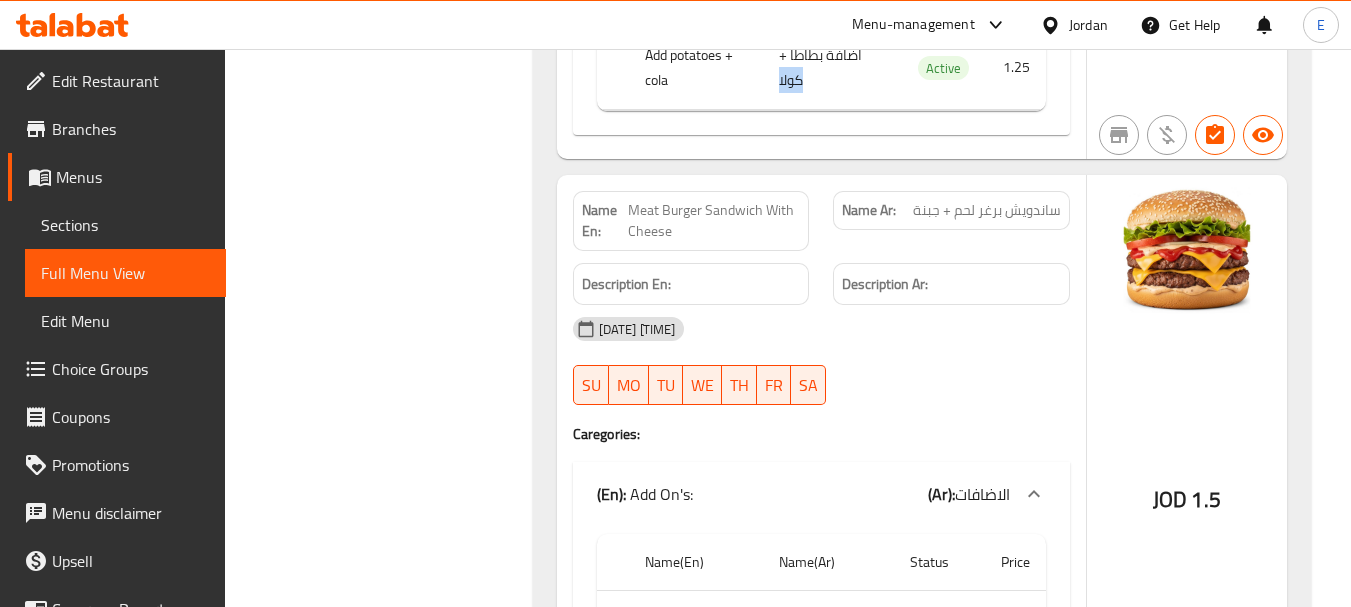 scroll, scrollTop: 5800, scrollLeft: 0, axis: vertical 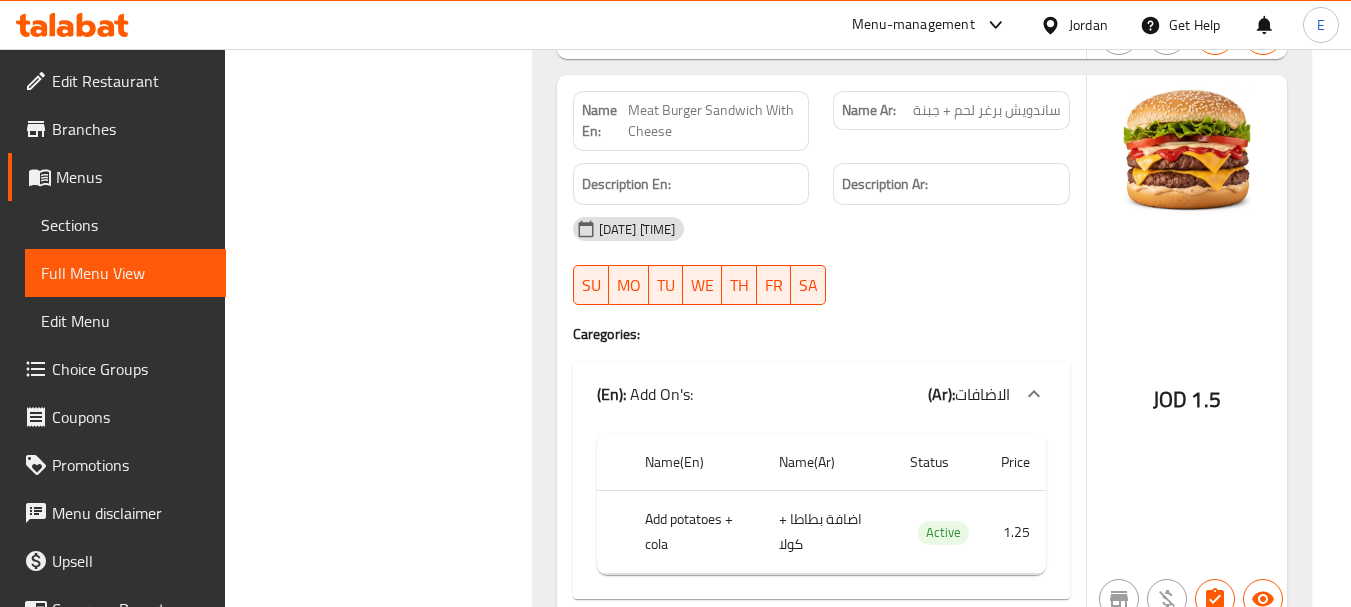 click on "ساندويش برغر لحم + جبنة" at bounding box center [987, 110] 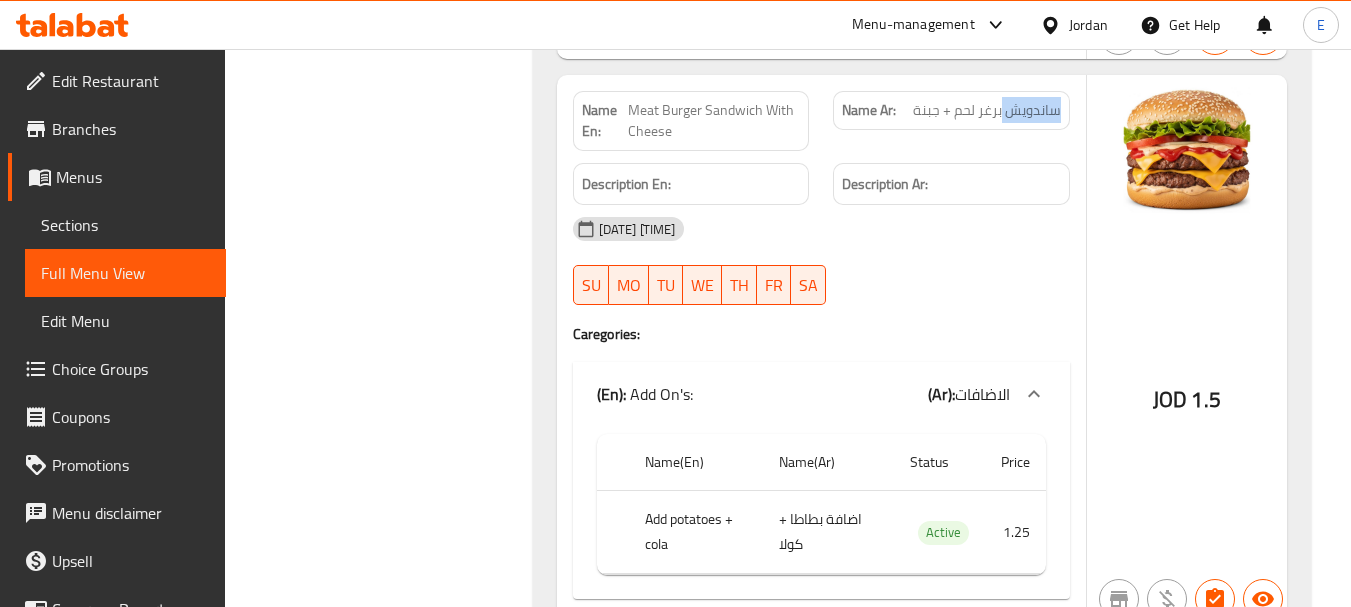 click on "ساندويش برغر لحم + جبنة" at bounding box center [987, 110] 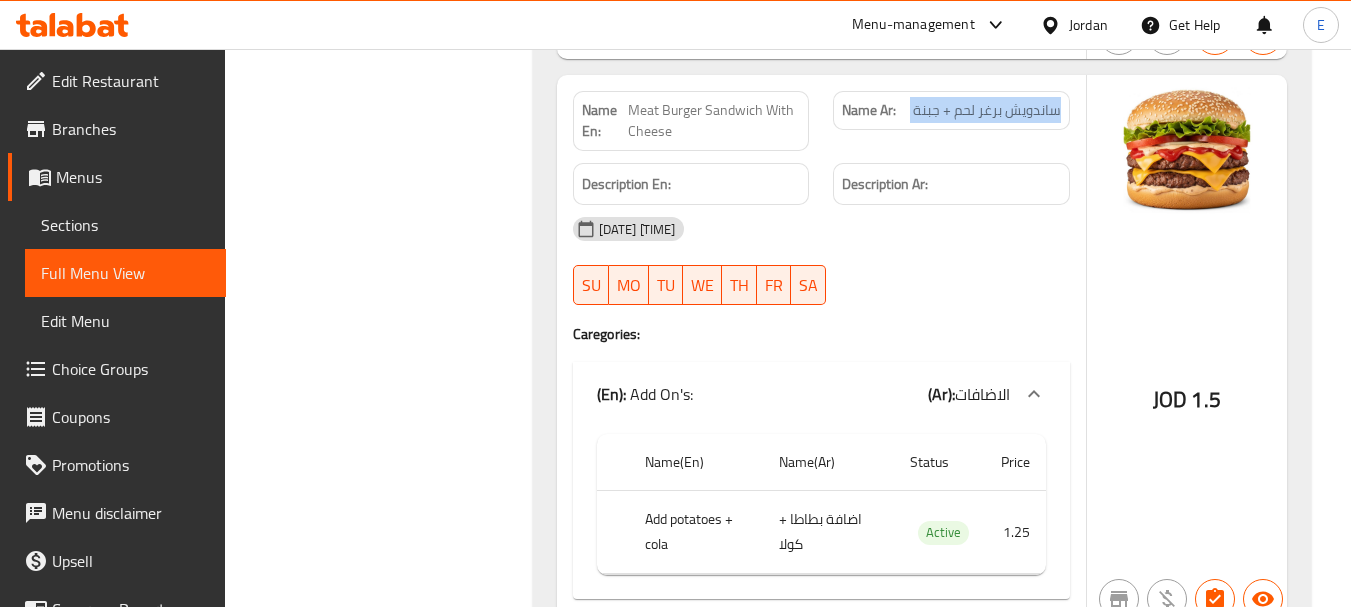 click on "ساندويش برغر لحم + جبنة" at bounding box center (987, 110) 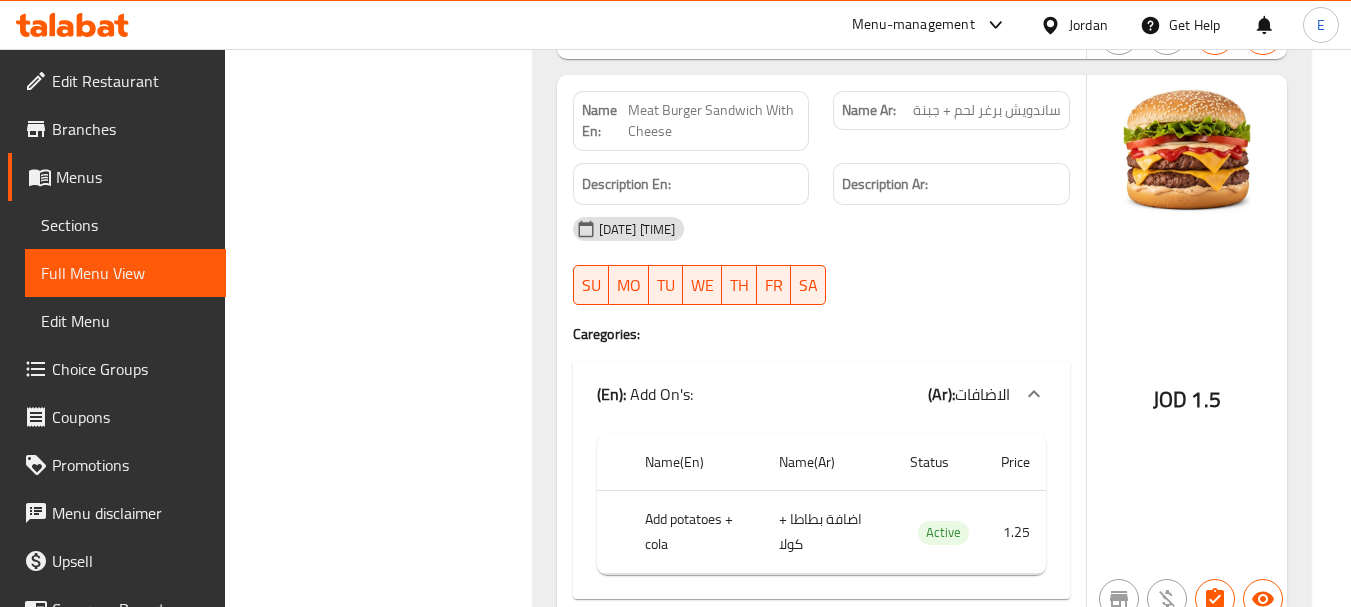 click on "Meat Burger Sandwich With Cheese" at bounding box center [714, 121] 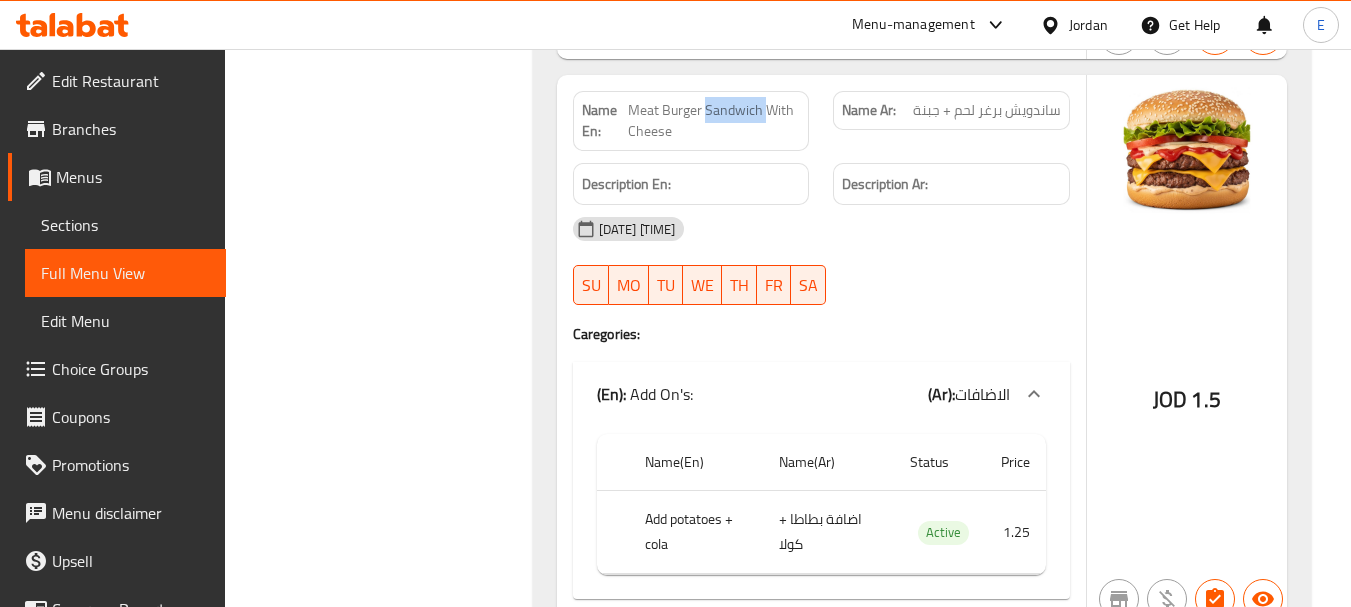 click on "Meat Burger Sandwich With Cheese" at bounding box center [714, 121] 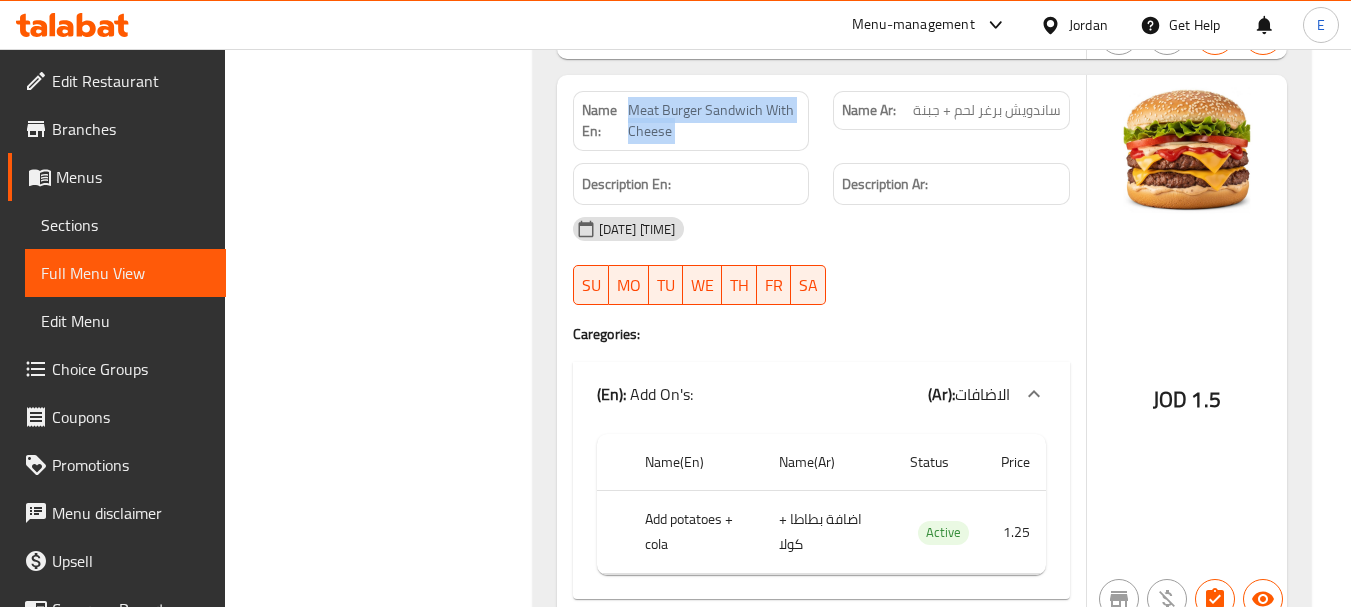 click on "Meat Burger Sandwich With Cheese" at bounding box center [714, 121] 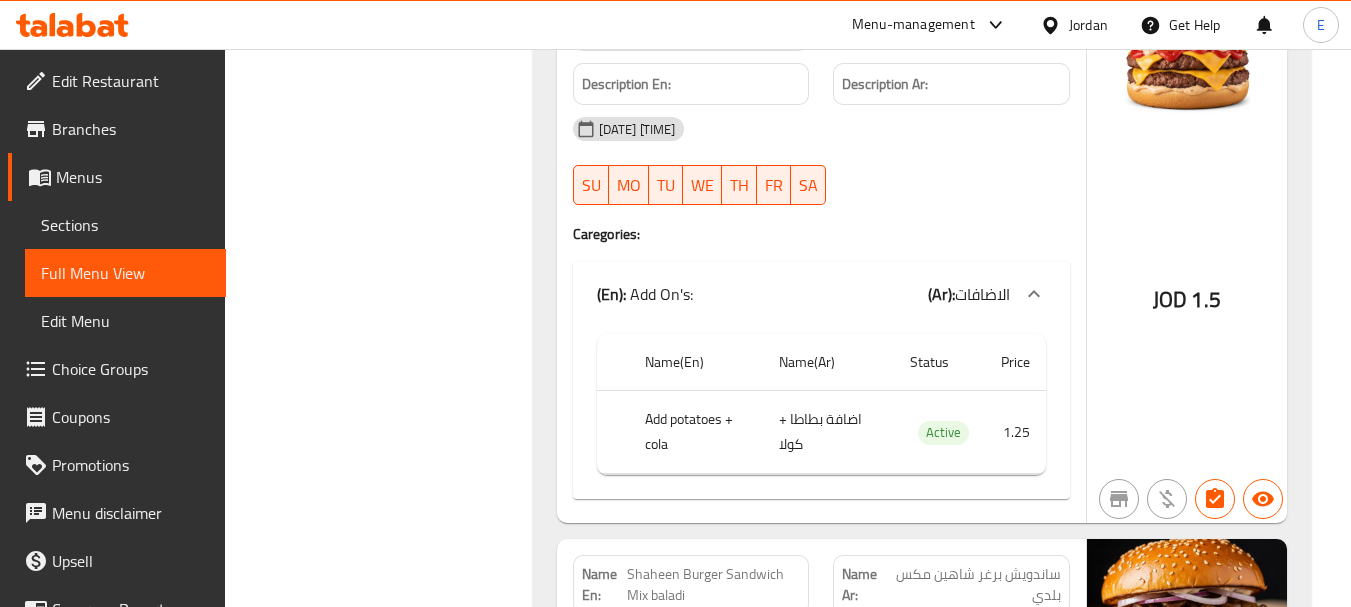 scroll, scrollTop: 6000, scrollLeft: 0, axis: vertical 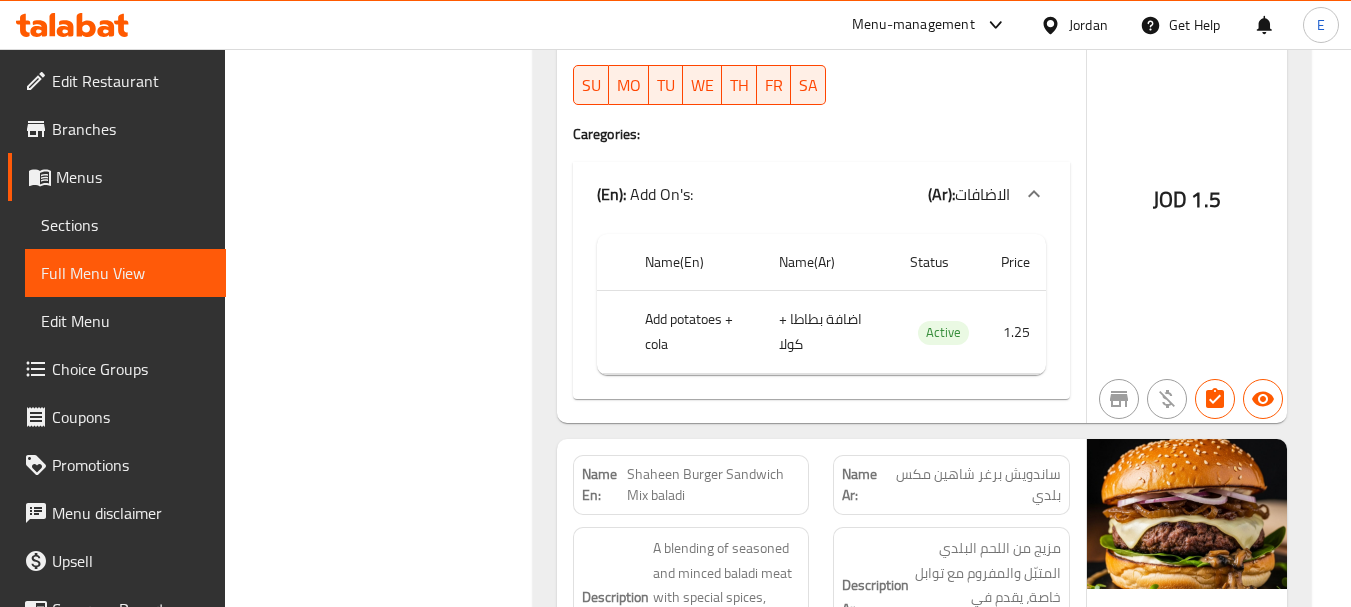 click on "اضافة بطاطا + كولا" at bounding box center [818, -5088] 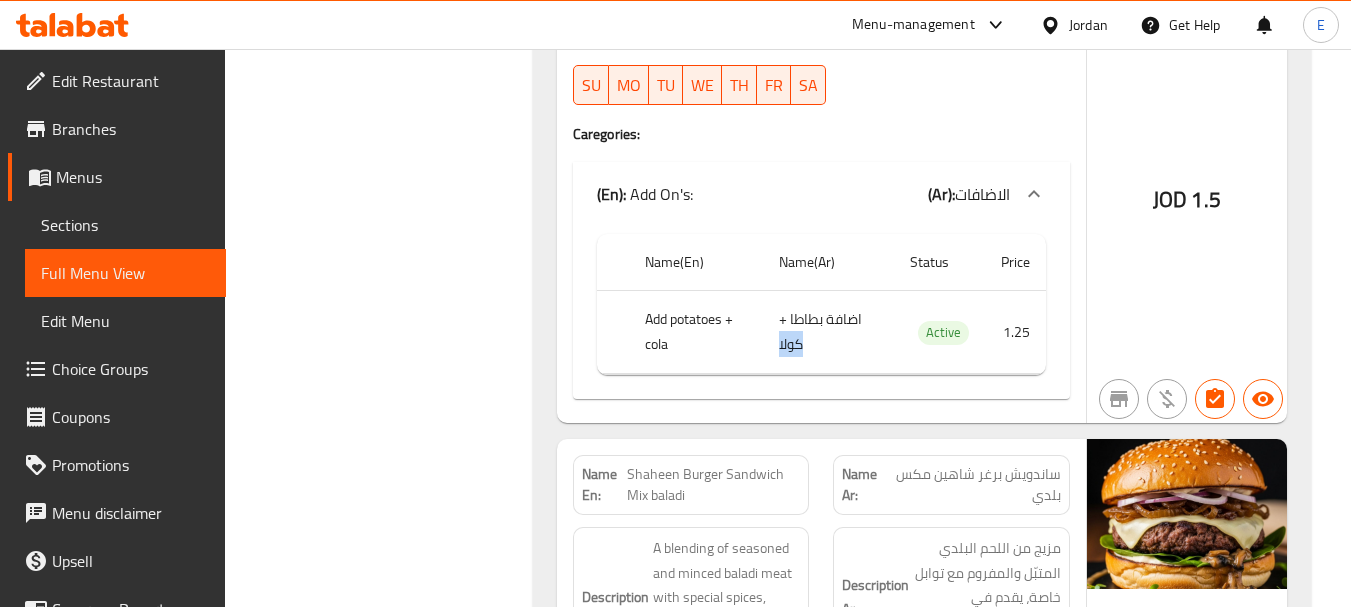 click on "اضافة بطاطا + كولا" at bounding box center [818, -5088] 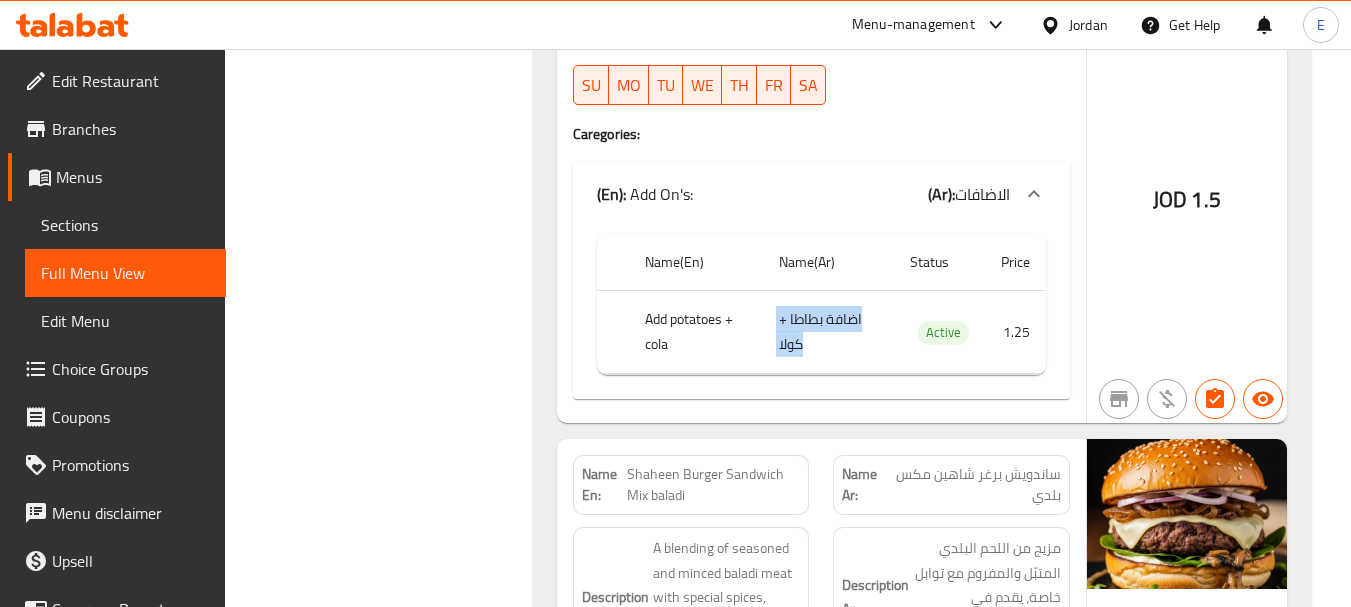 click on "اضافة بطاطا + كولا" at bounding box center (818, -5088) 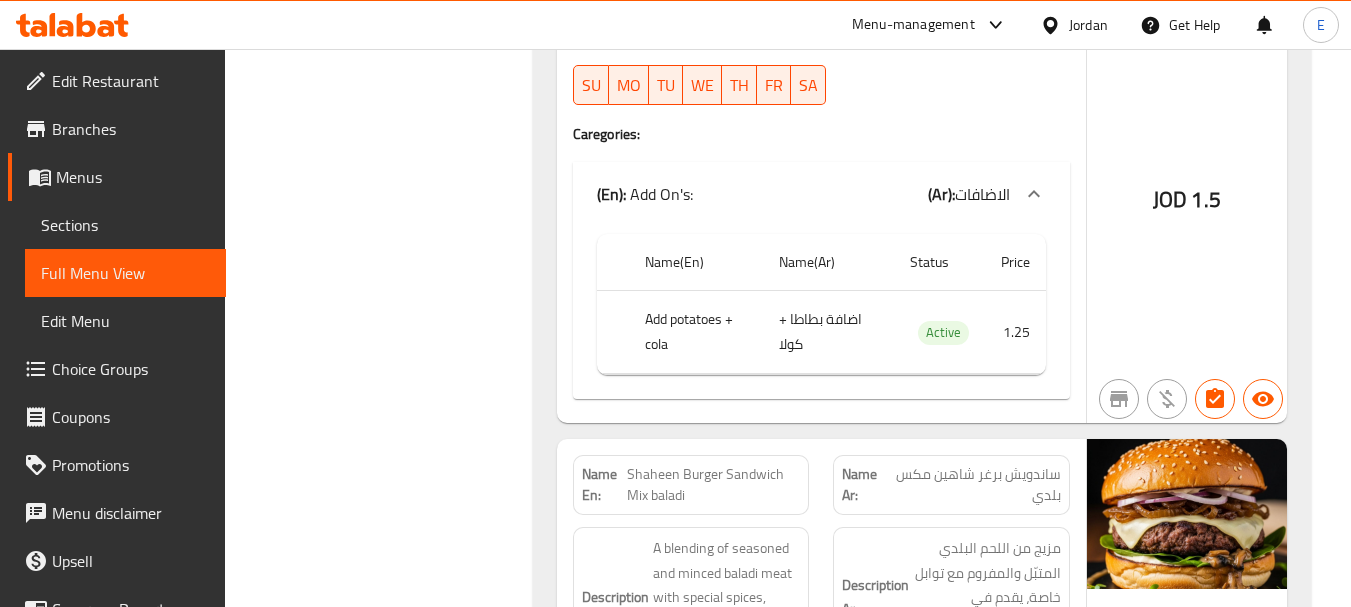 click at bounding box center (615, -5088) 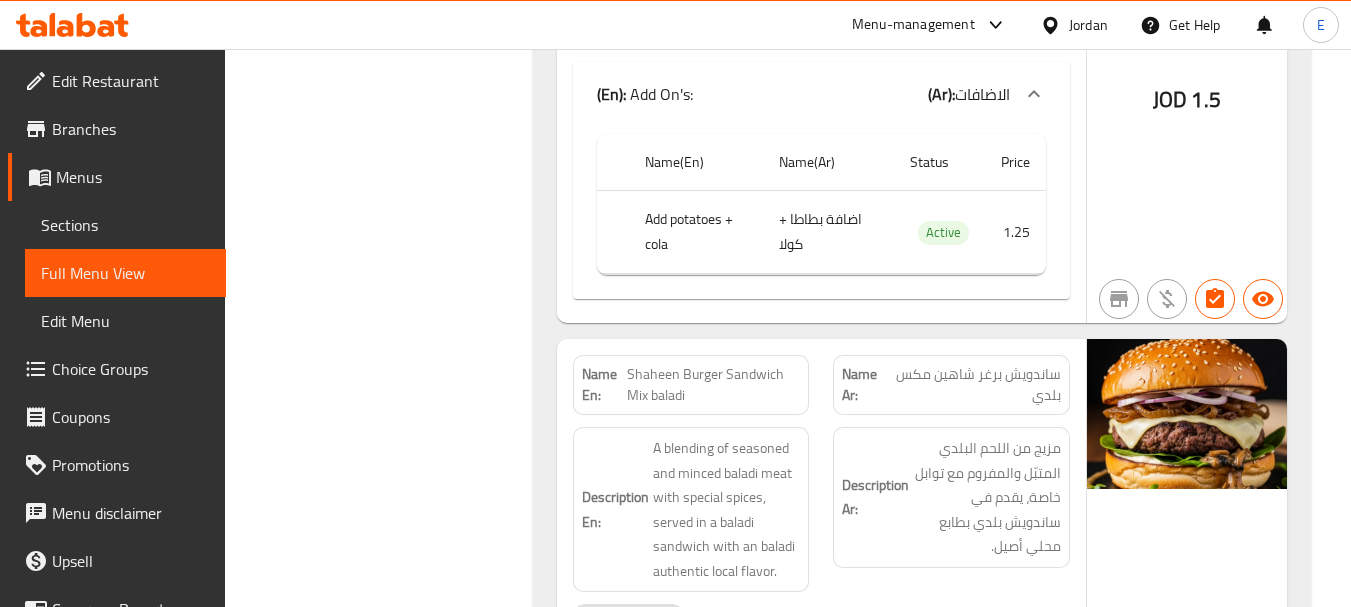 scroll, scrollTop: 6300, scrollLeft: 0, axis: vertical 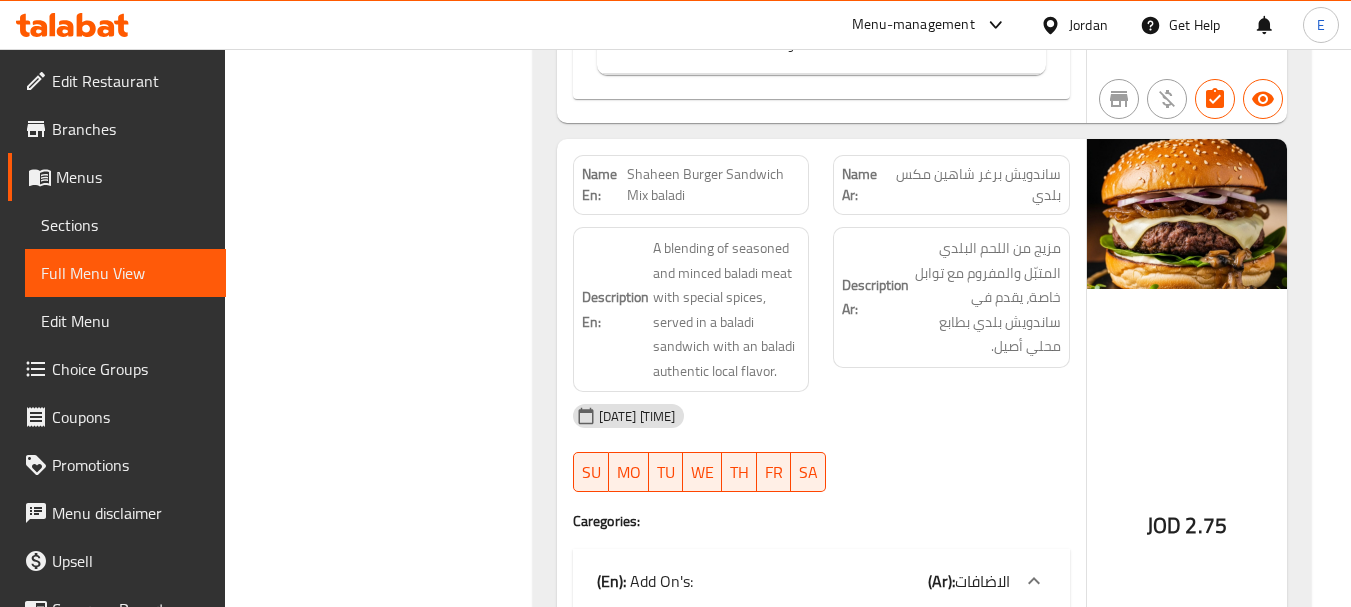click on "2.75" at bounding box center [1206, 525] 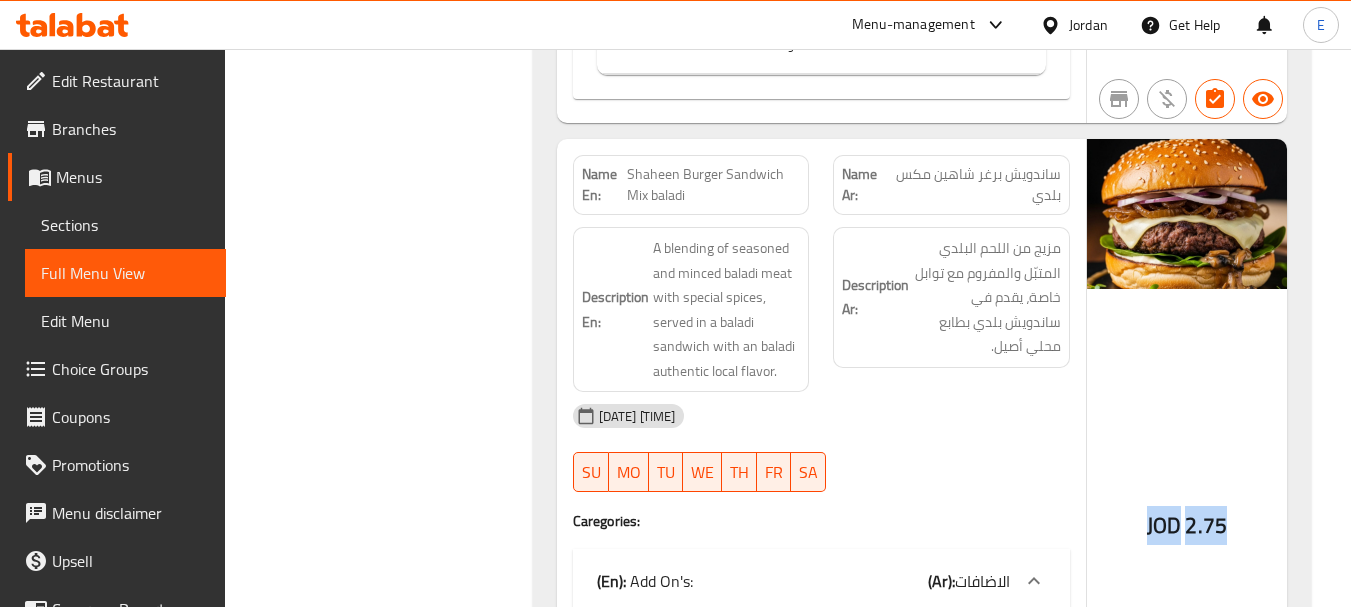click on "2.75" at bounding box center [1206, 525] 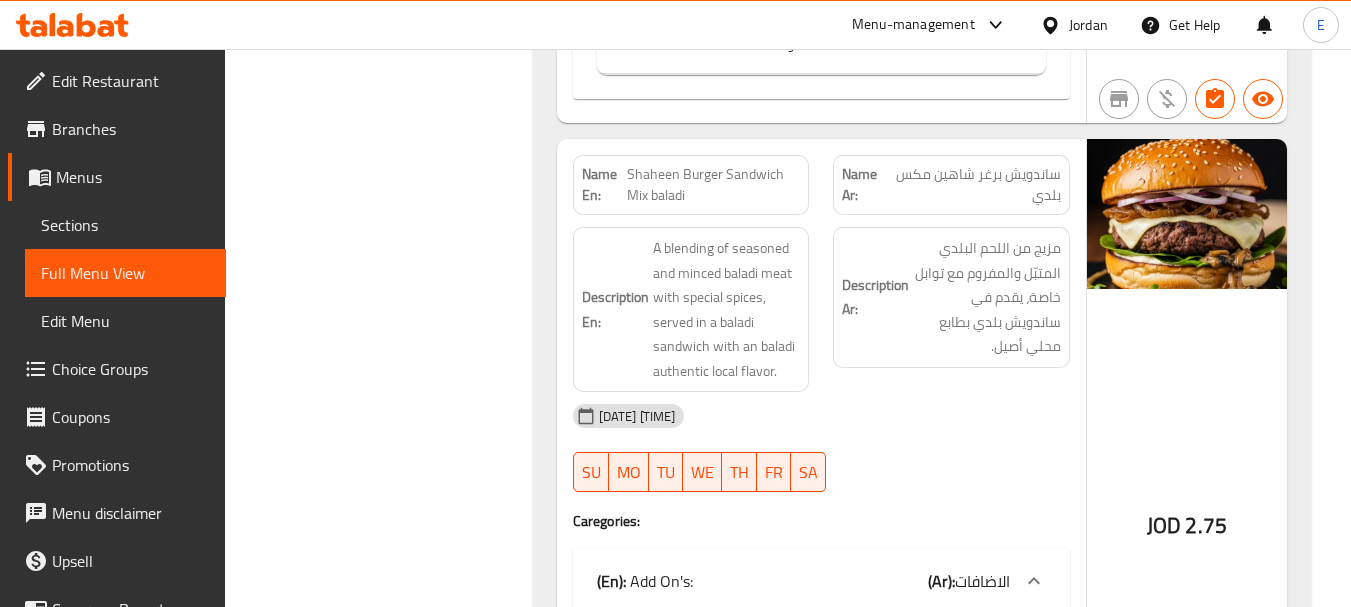 click on "ساندويش برغر شاهين مكس بلدي" at bounding box center (975, 185) 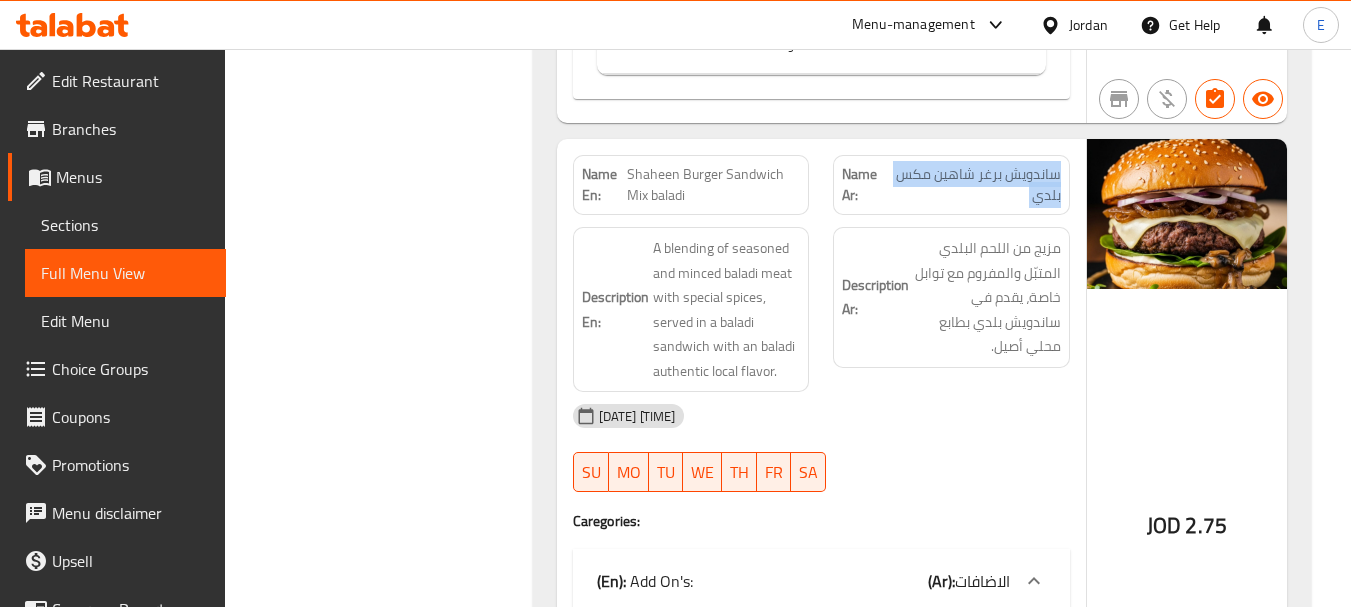 click on "ساندويش برغر شاهين مكس بلدي" at bounding box center (975, 185) 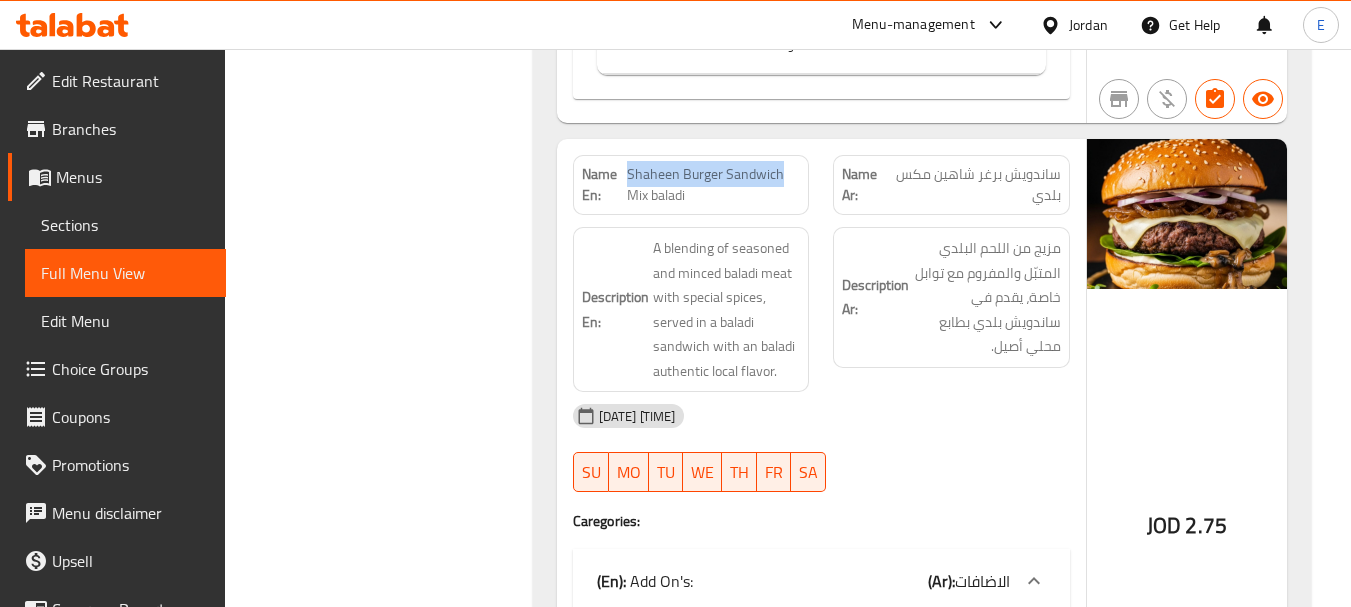 drag, startPoint x: 626, startPoint y: 198, endPoint x: 793, endPoint y: 201, distance: 167.02695 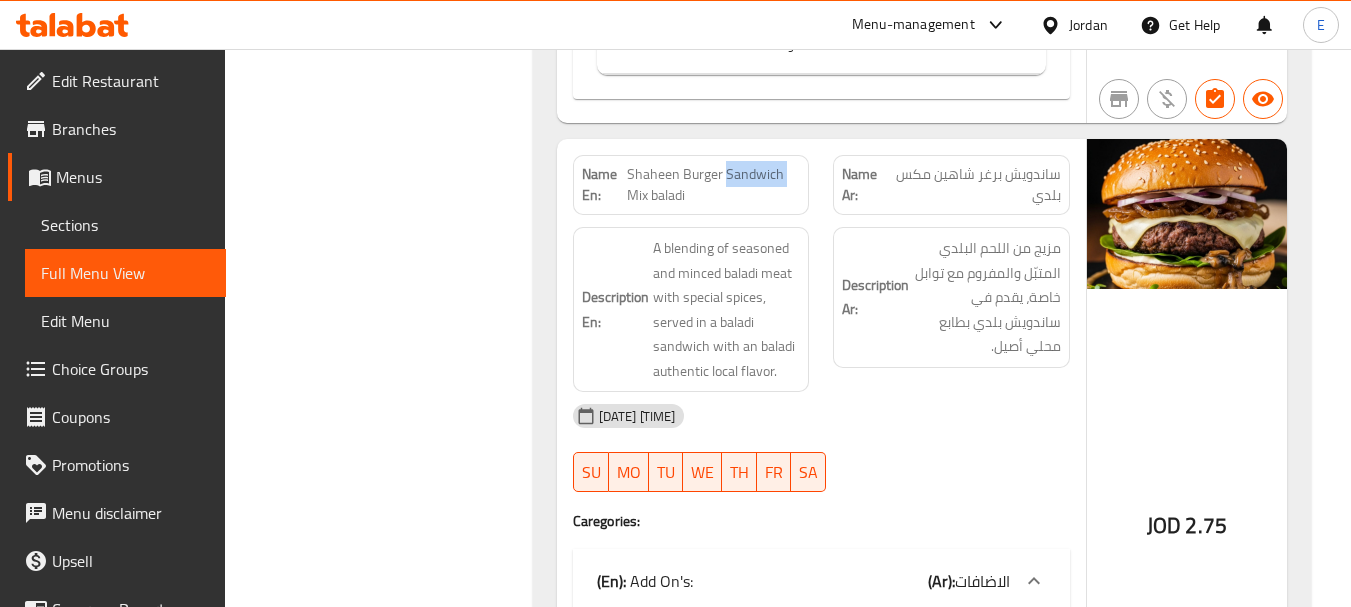 click on "Shaheen Burger Sandwich Mix  baladi" at bounding box center [713, 185] 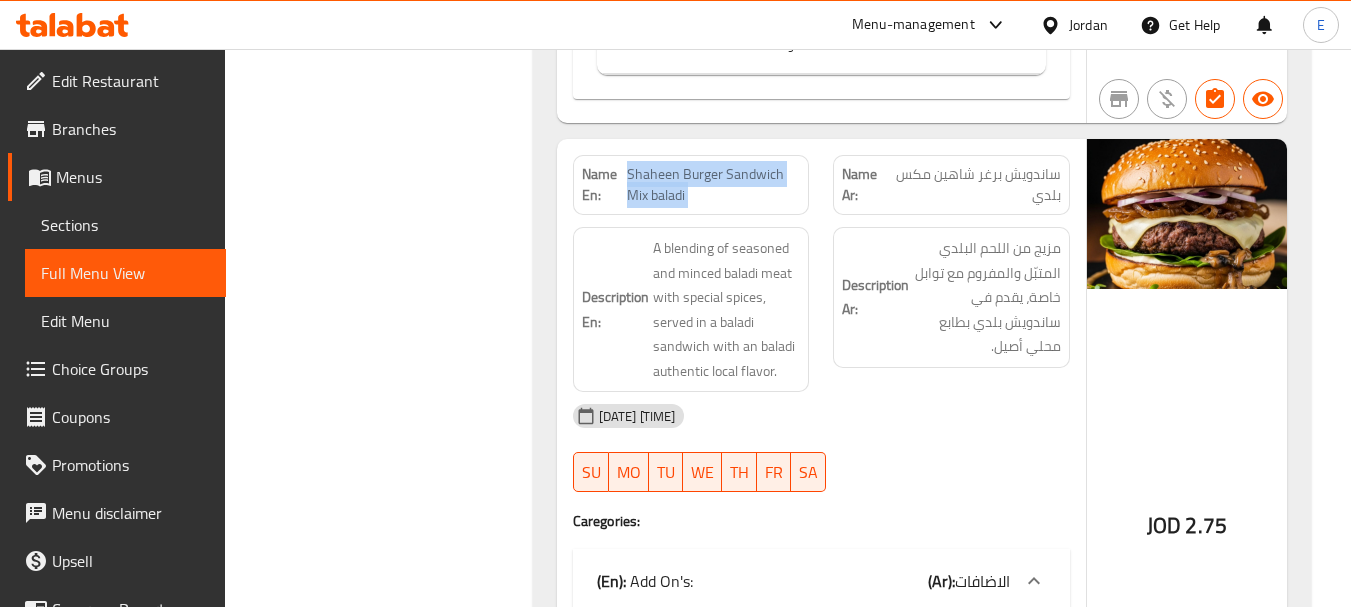 click on "Shaheen Burger Sandwich Mix  baladi" at bounding box center [713, 185] 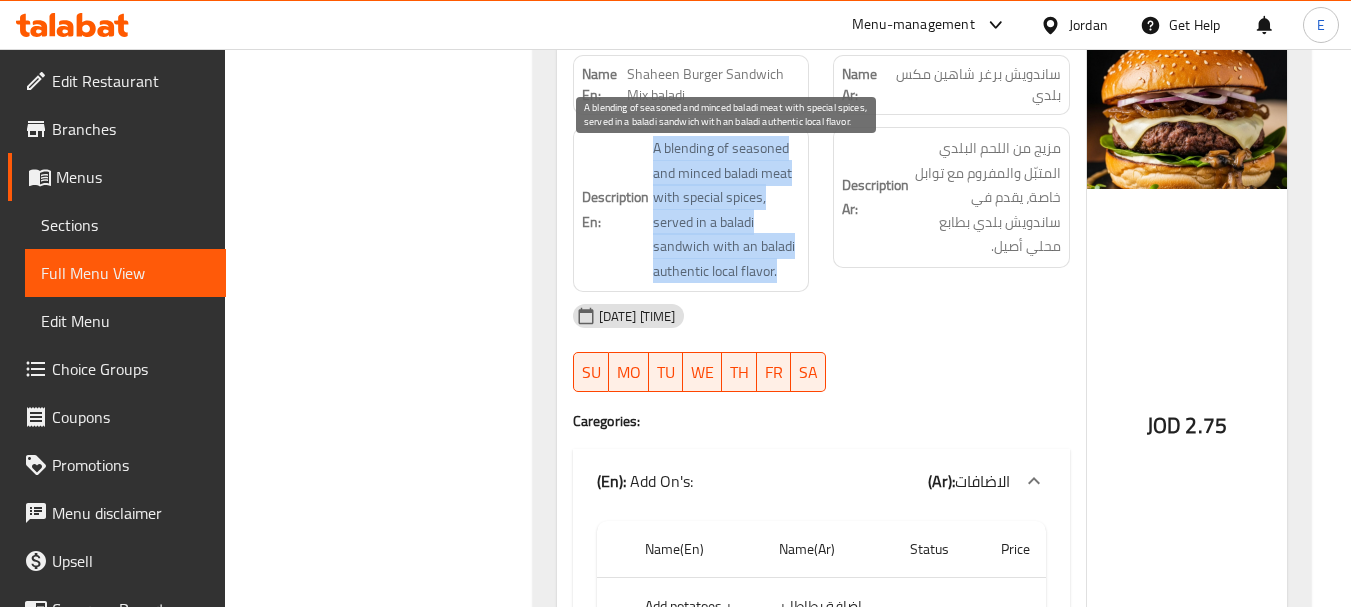 drag, startPoint x: 643, startPoint y: 168, endPoint x: 781, endPoint y: 298, distance: 189.58904 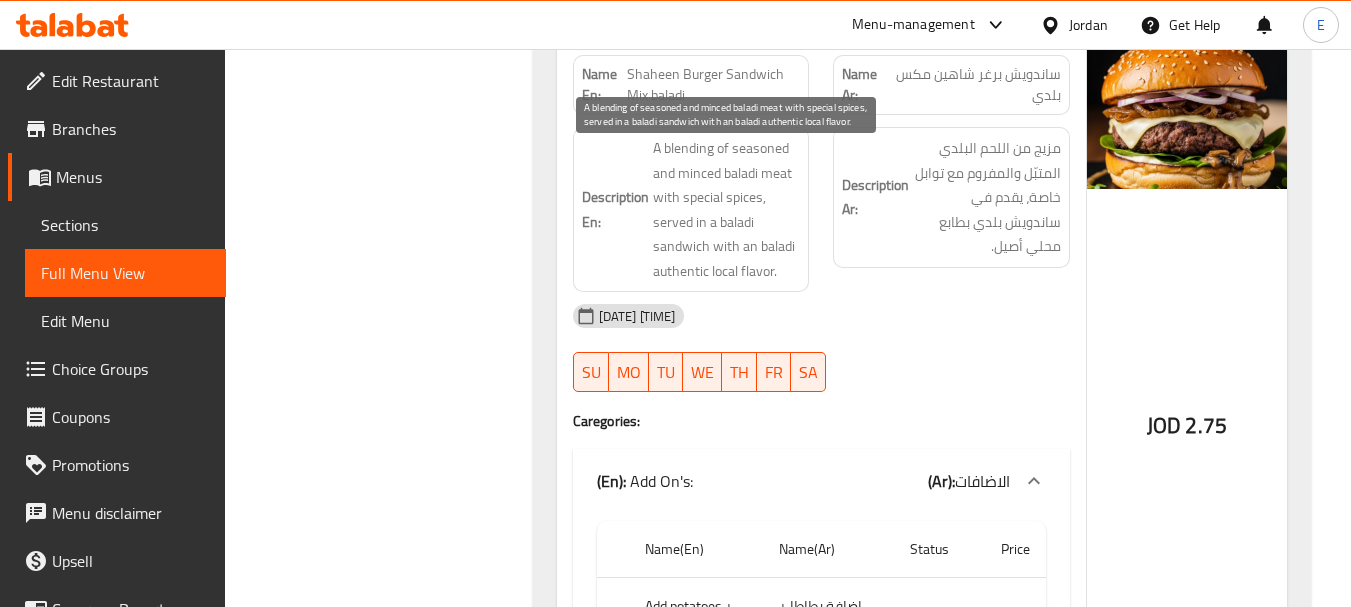 click on "A blending of seasoned and minced baladi meat with special spices, served in a baladi sandwich with an baladi authentic local flavor." at bounding box center (727, 209) 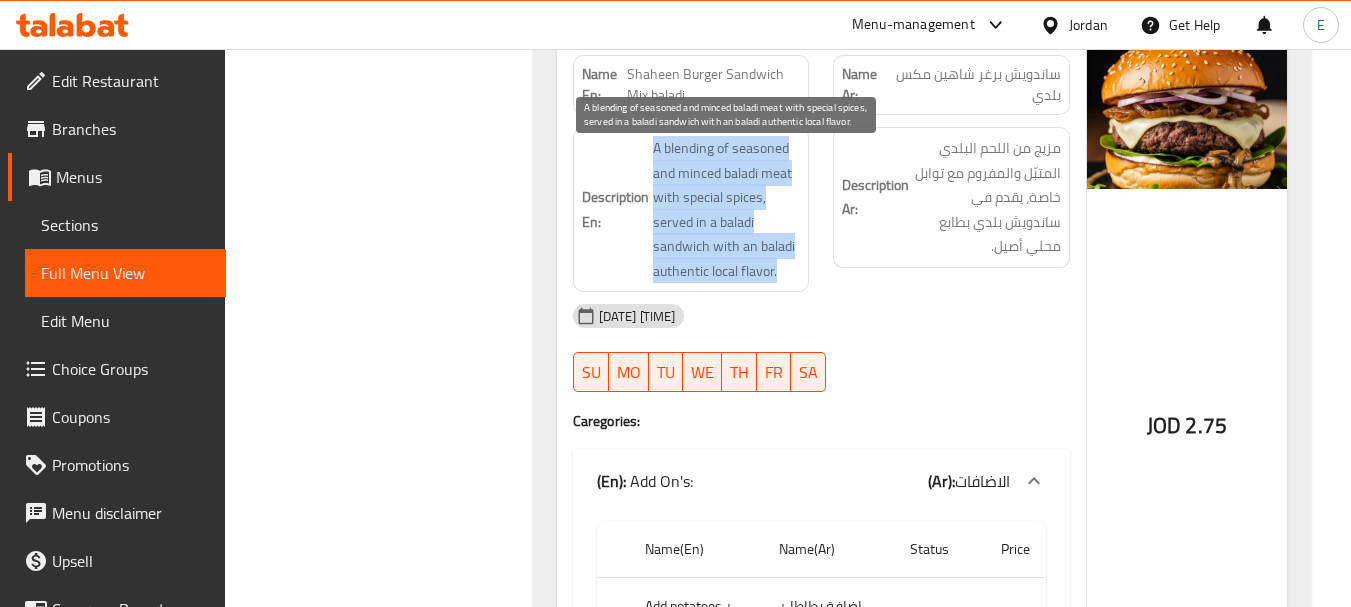 click on "A blending of seasoned and minced baladi meat with special spices, served in a baladi sandwich with an baladi authentic local flavor." at bounding box center [727, 209] 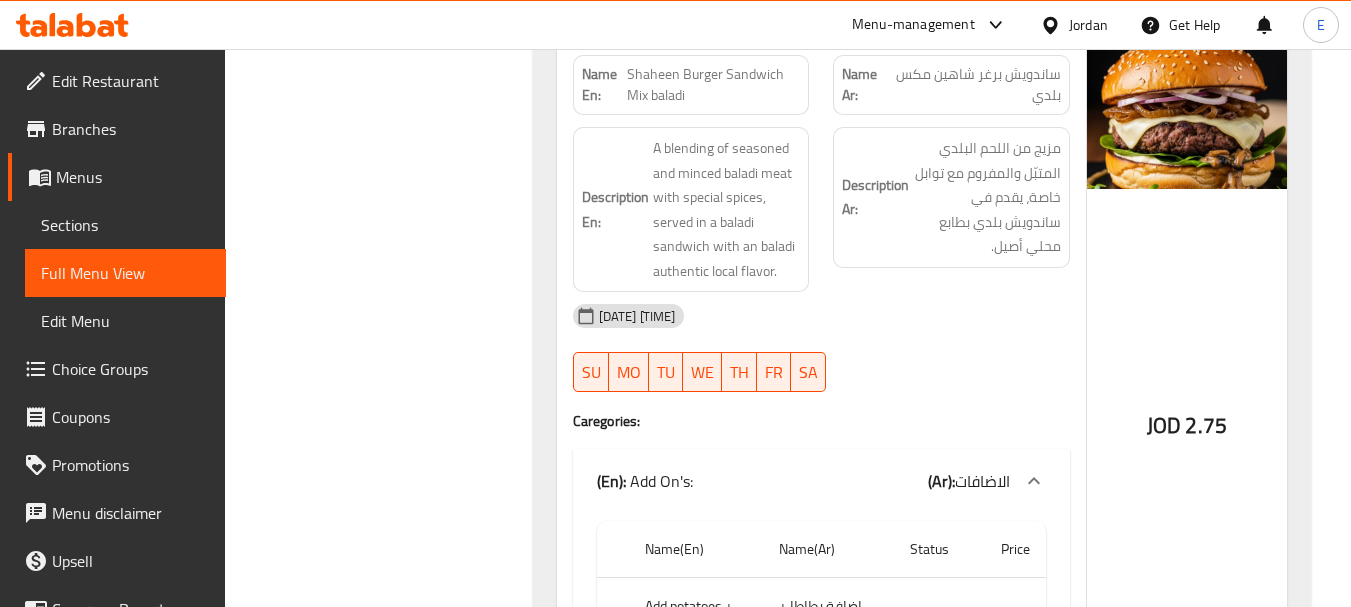 click on "07-08-2025 01:56 PM" at bounding box center (821, 316) 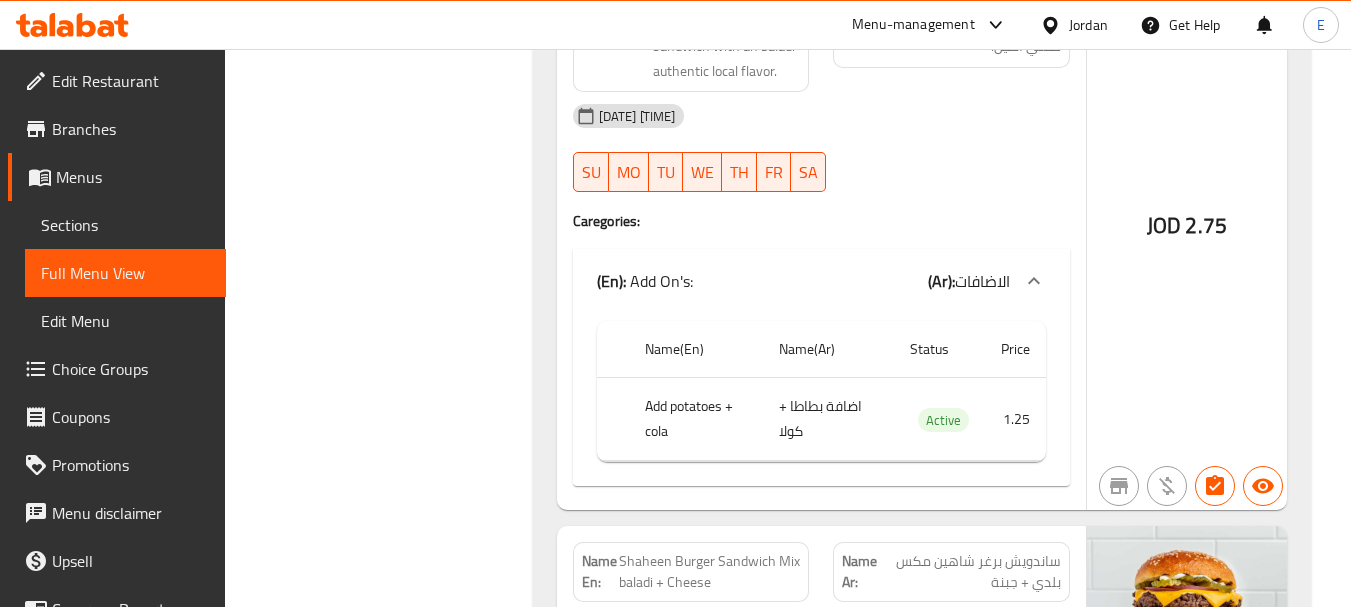 scroll, scrollTop: 6700, scrollLeft: 0, axis: vertical 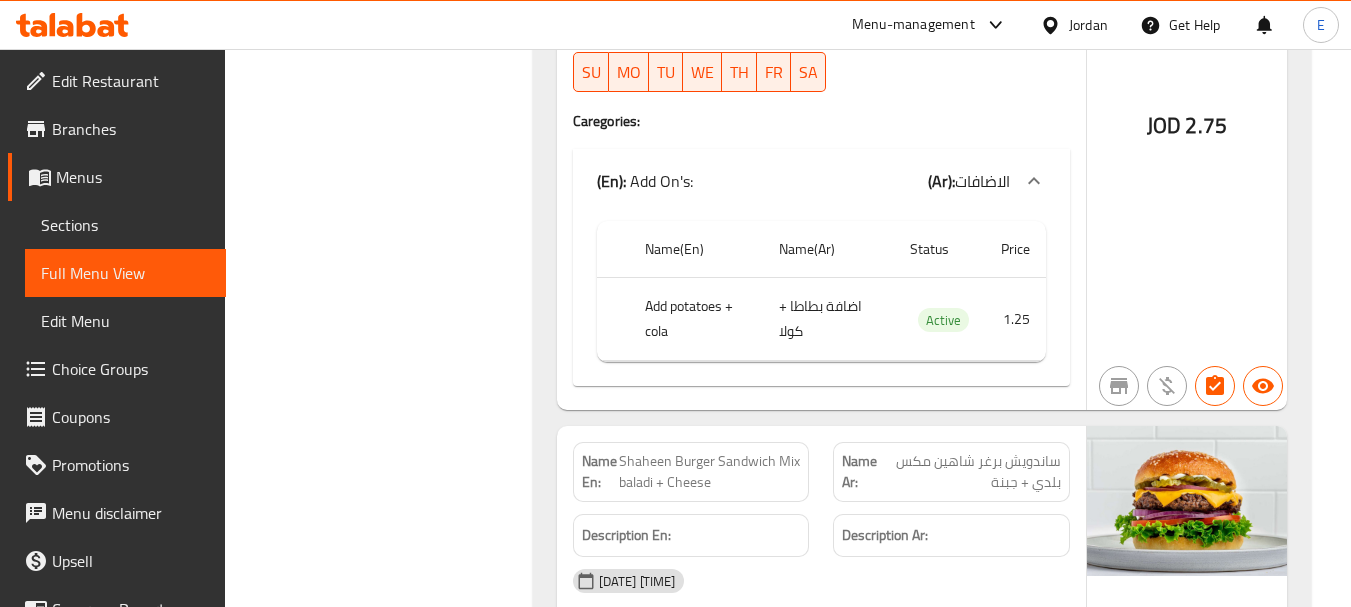 click on "اضافة بطاطا + كولا" at bounding box center (818, -5788) 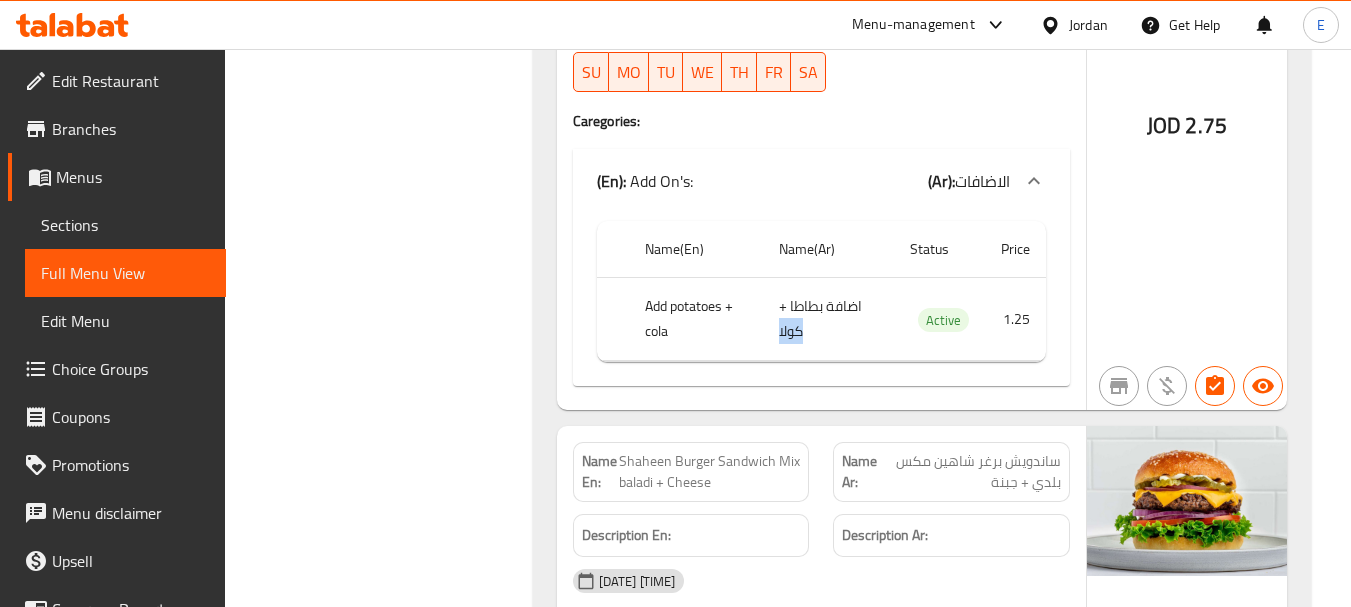 click on "اضافة بطاطا + كولا" at bounding box center (818, -5788) 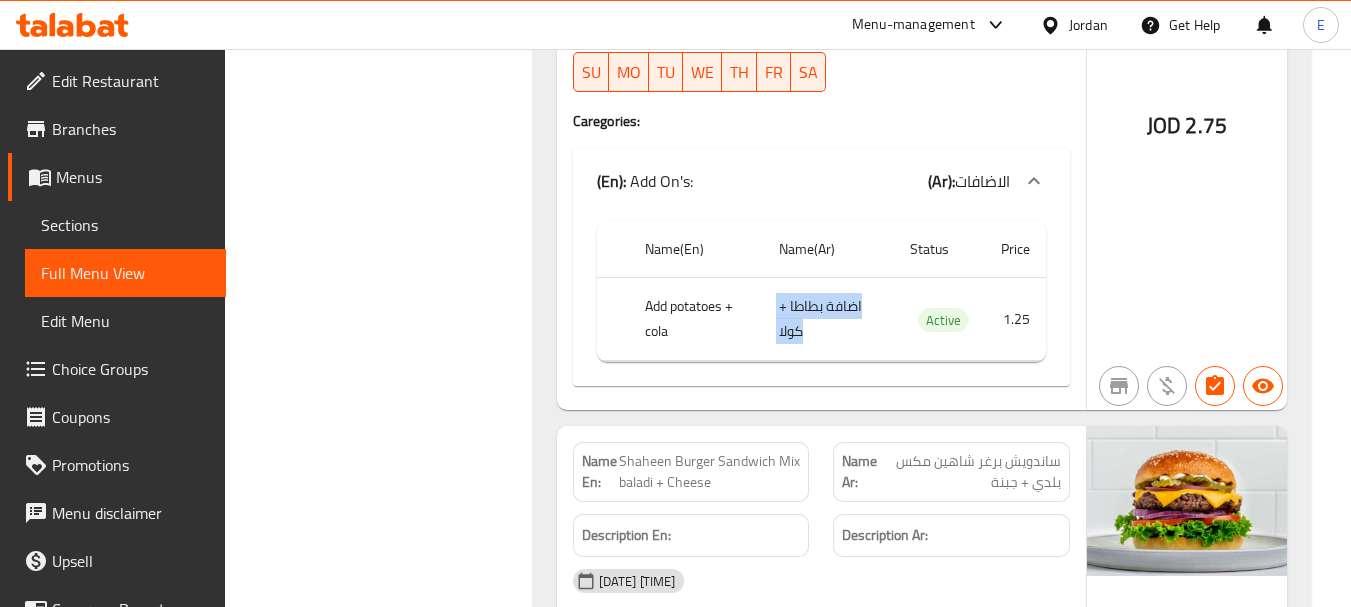 click on "اضافة بطاطا + كولا" at bounding box center [818, -5788] 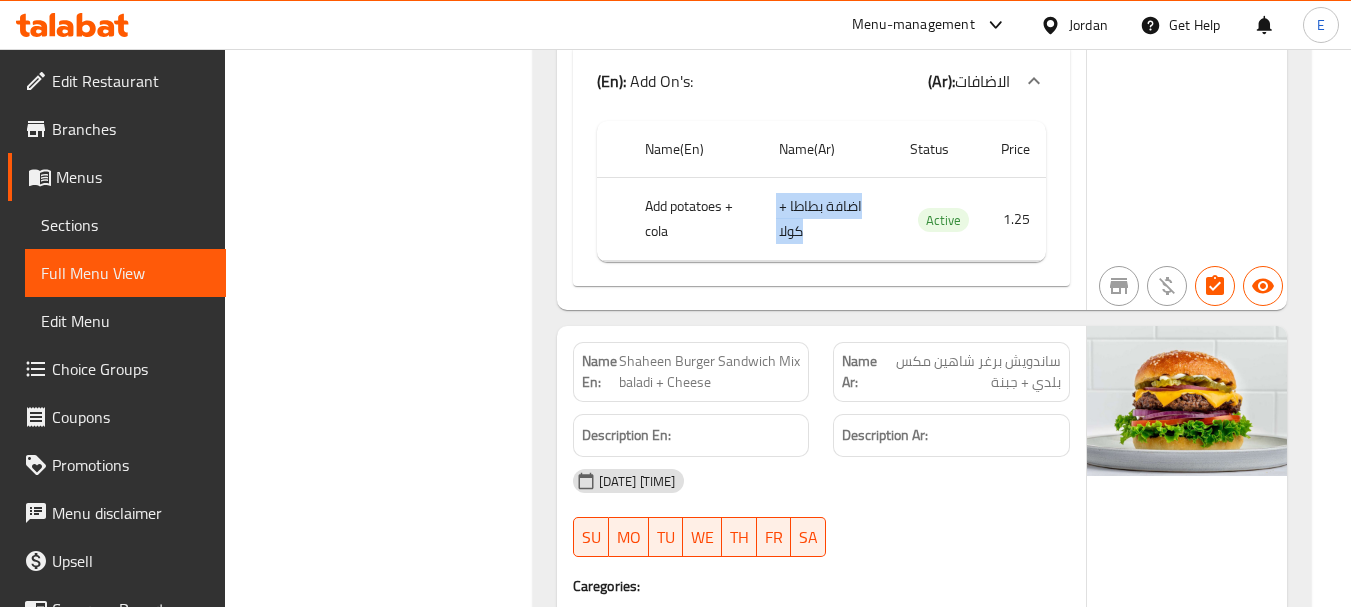 scroll, scrollTop: 7100, scrollLeft: 0, axis: vertical 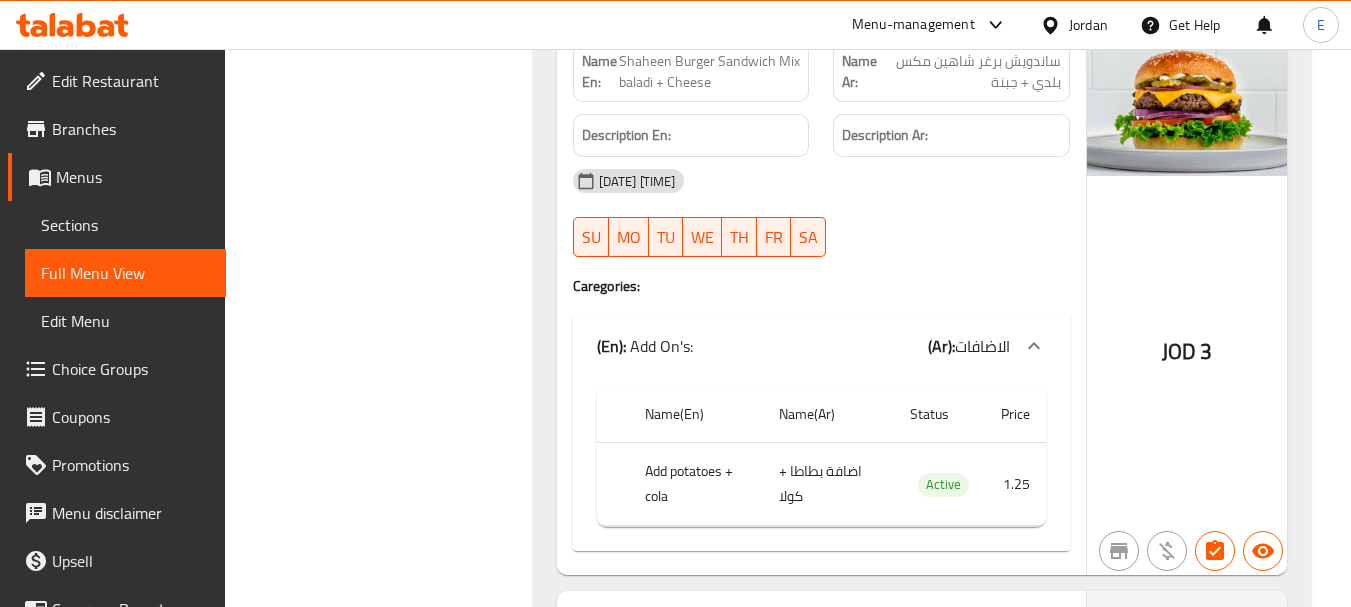 click on "JOD" at bounding box center (1179, 351) 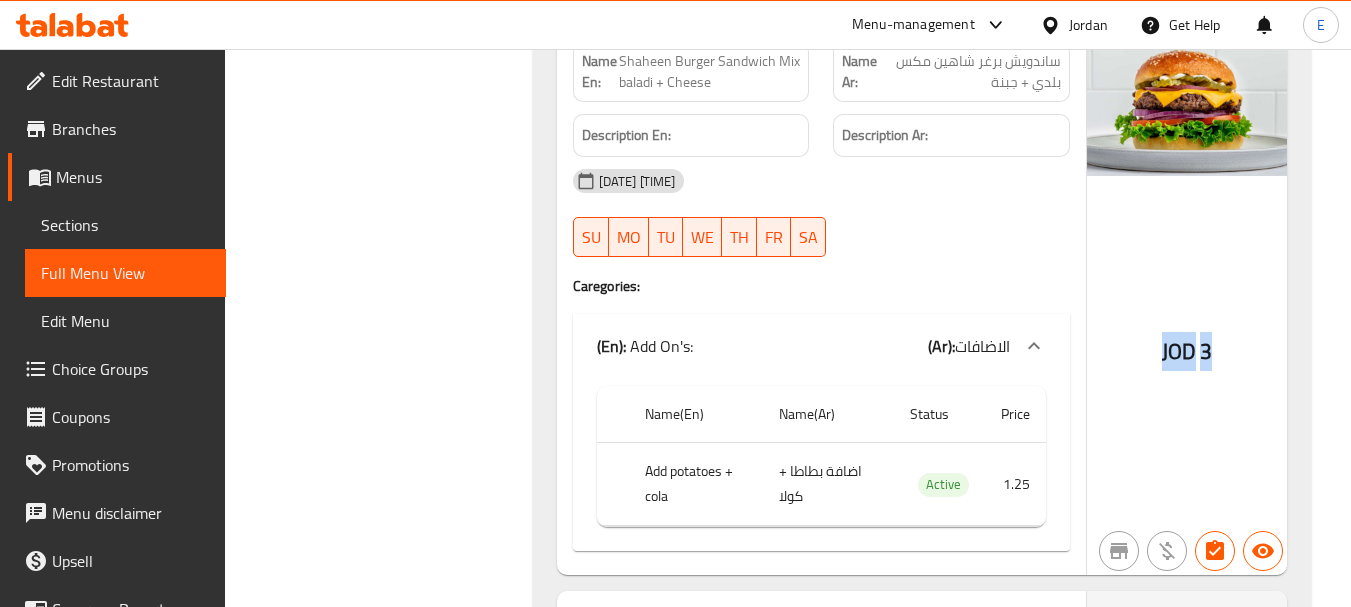 click on "JOD" at bounding box center [1179, 351] 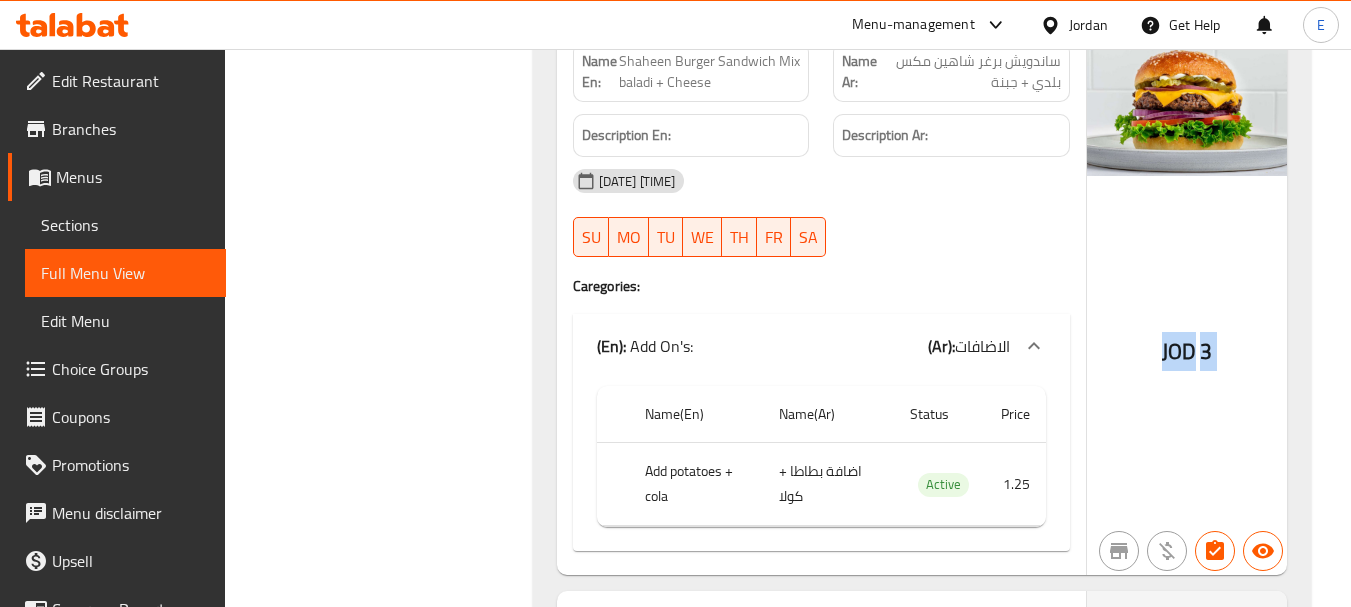 click on "JOD" at bounding box center (1179, 351) 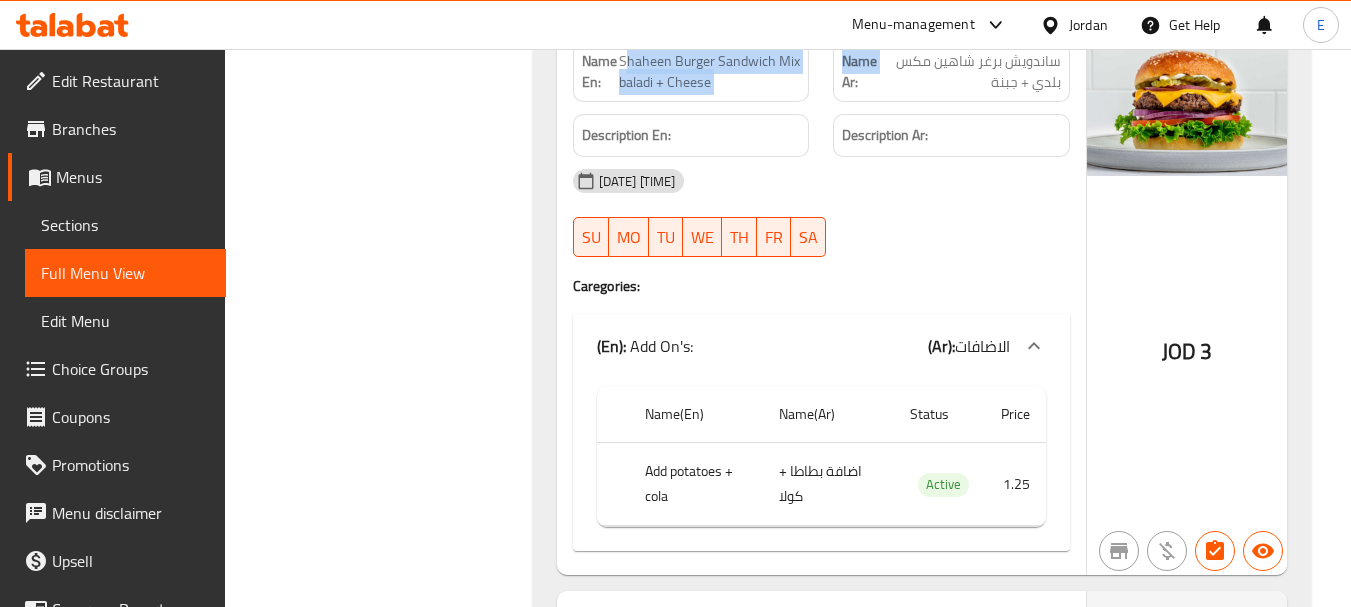 drag, startPoint x: 624, startPoint y: 79, endPoint x: 827, endPoint y: 105, distance: 204.65825 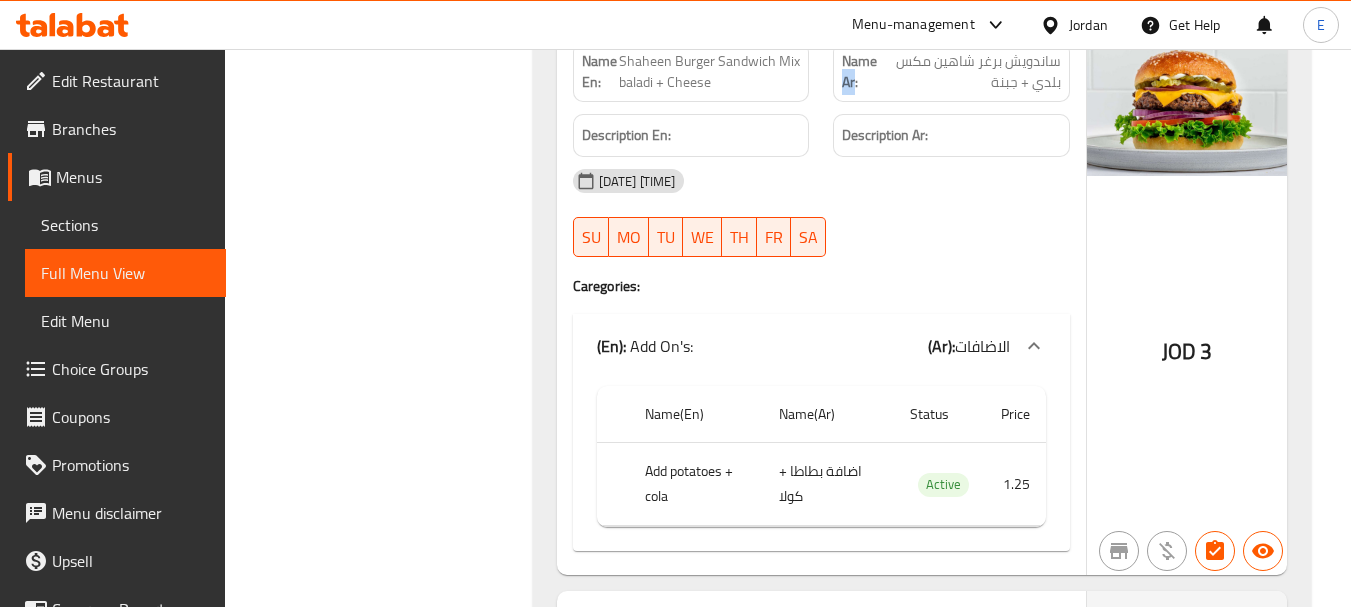 click on "Name Ar: ساندويش برغر شاهين مكس بلدي + جبنة" at bounding box center [951, 72] 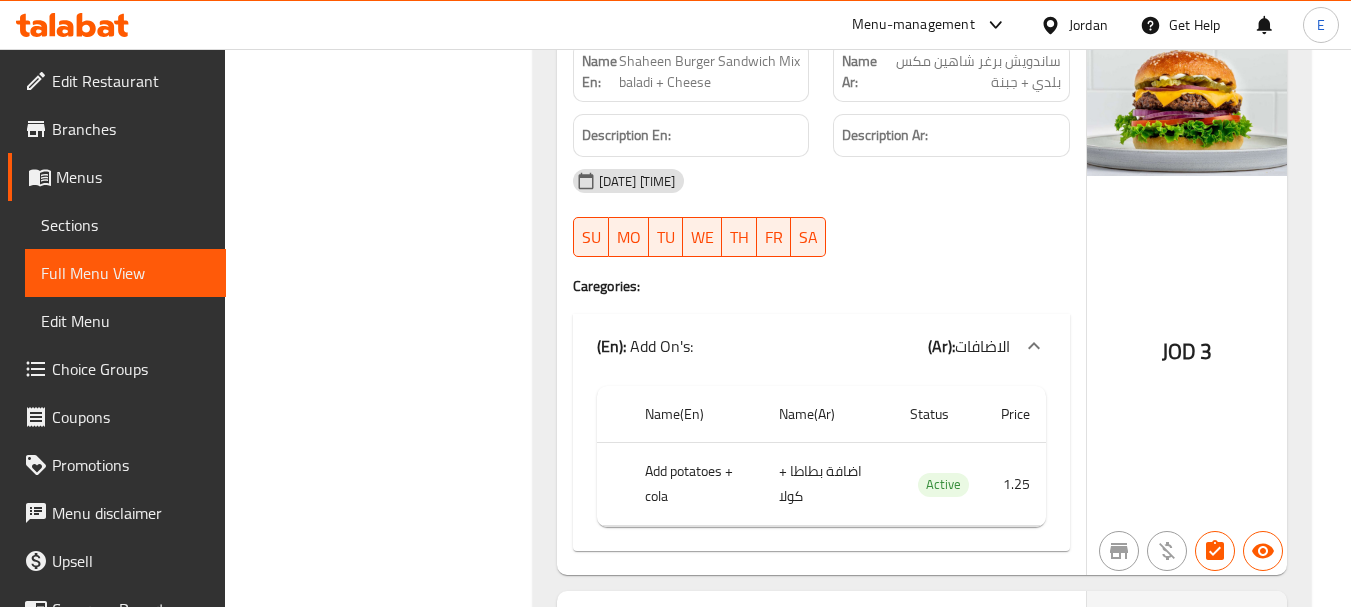 click on "Name En: Shaheen Burger Sandwich Mix  baladi + Cheese Name Ar: ساندويش برغر شاهين مكس بلدي + جبنة Description En: Description Ar: 07-08-2025 01:56 PM SU MO TU WE TH FR SA Caregories: (En):   Add On's: (Ar): الاضافات Name(En) Name(Ar) Status Price Add potatoes + cola اضافة بطاطا + كولا Active 1.25" at bounding box center [821, 300] 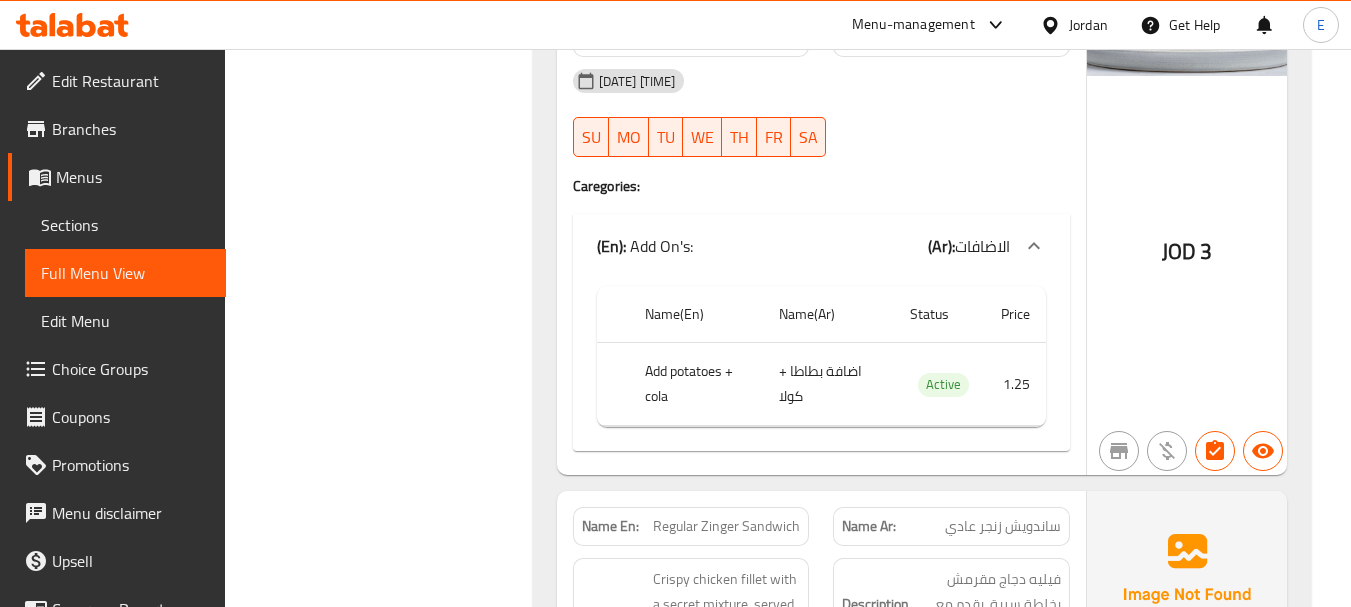 scroll, scrollTop: 7300, scrollLeft: 0, axis: vertical 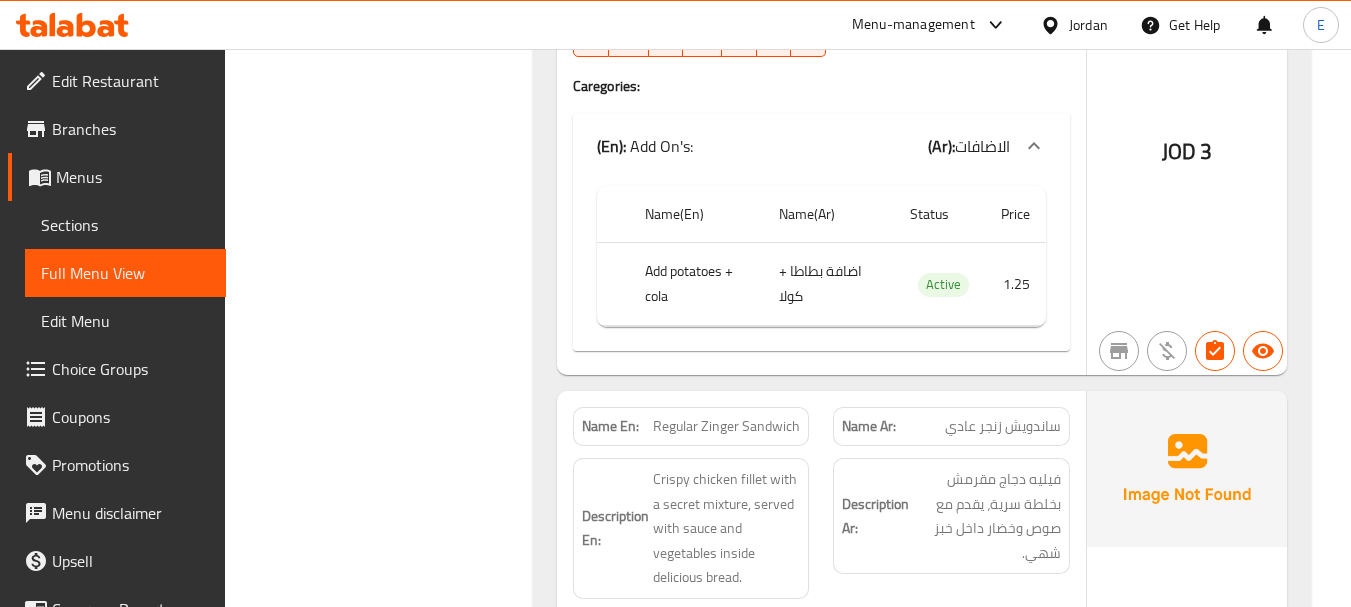 click on "اضافة بطاطا + كولا" at bounding box center (818, -6388) 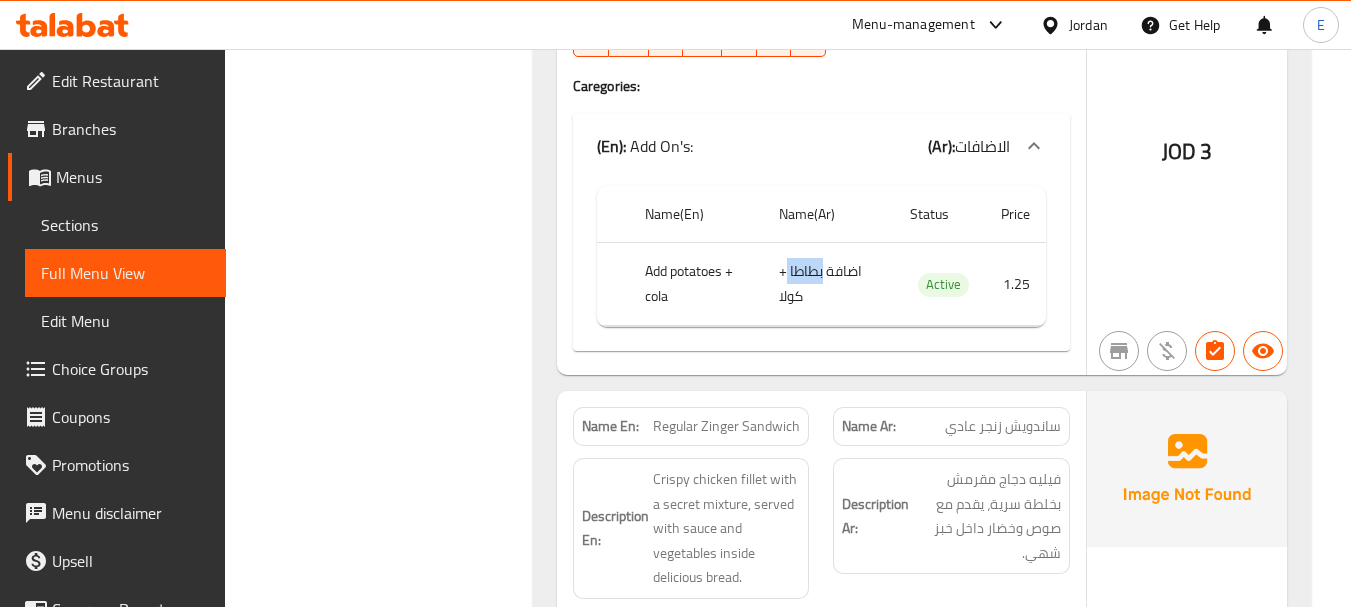 click on "اضافة بطاطا + كولا" at bounding box center (818, -6388) 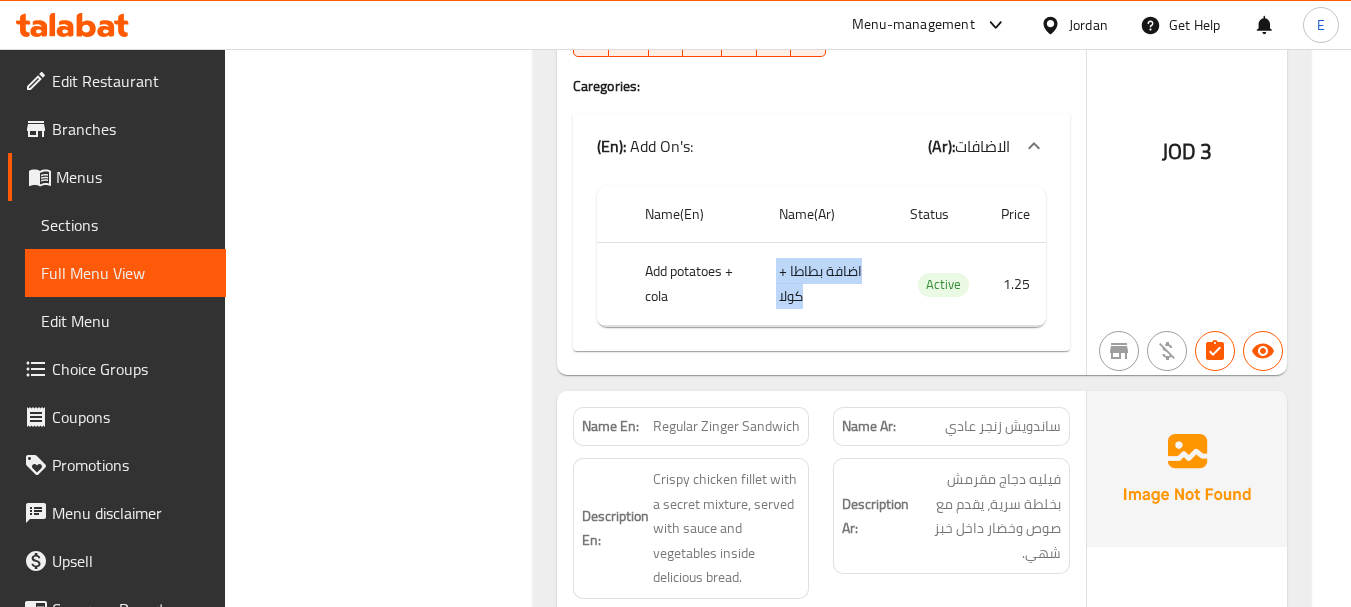 click on "اضافة بطاطا + كولا" at bounding box center (818, -6388) 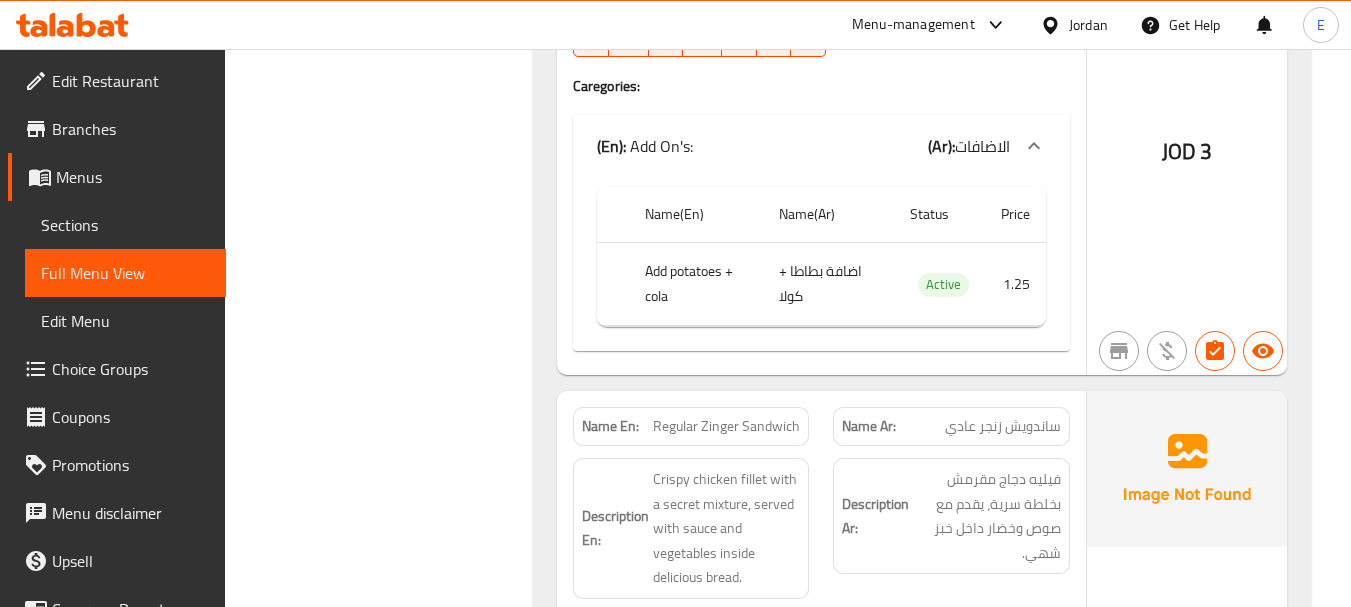 click on "Add potatoes + cola" at bounding box center [700, -6388] 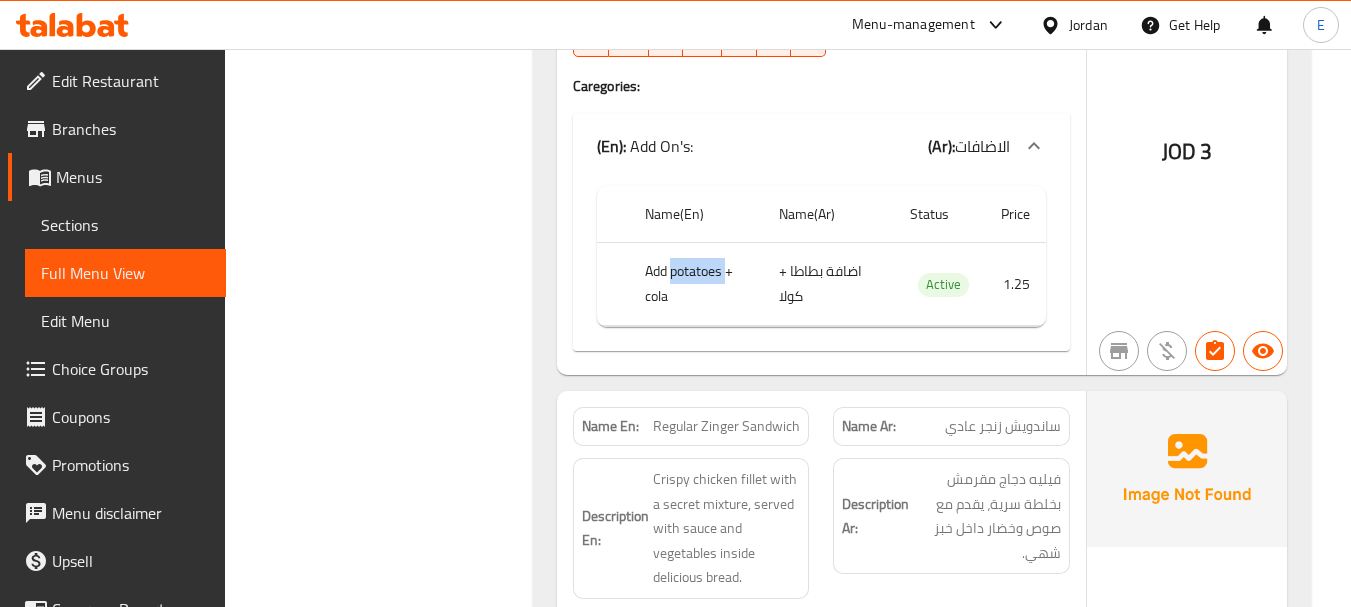 click on "Add potatoes + cola" at bounding box center (700, -6388) 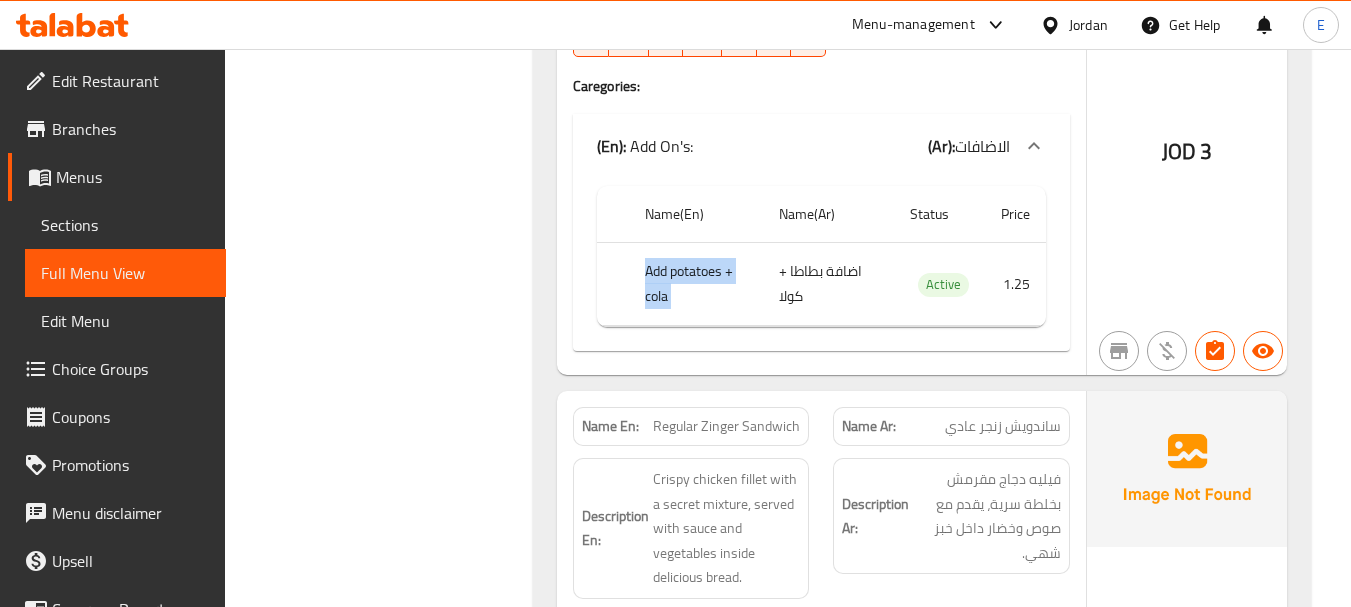 click on "Add potatoes + cola" at bounding box center (700, -6388) 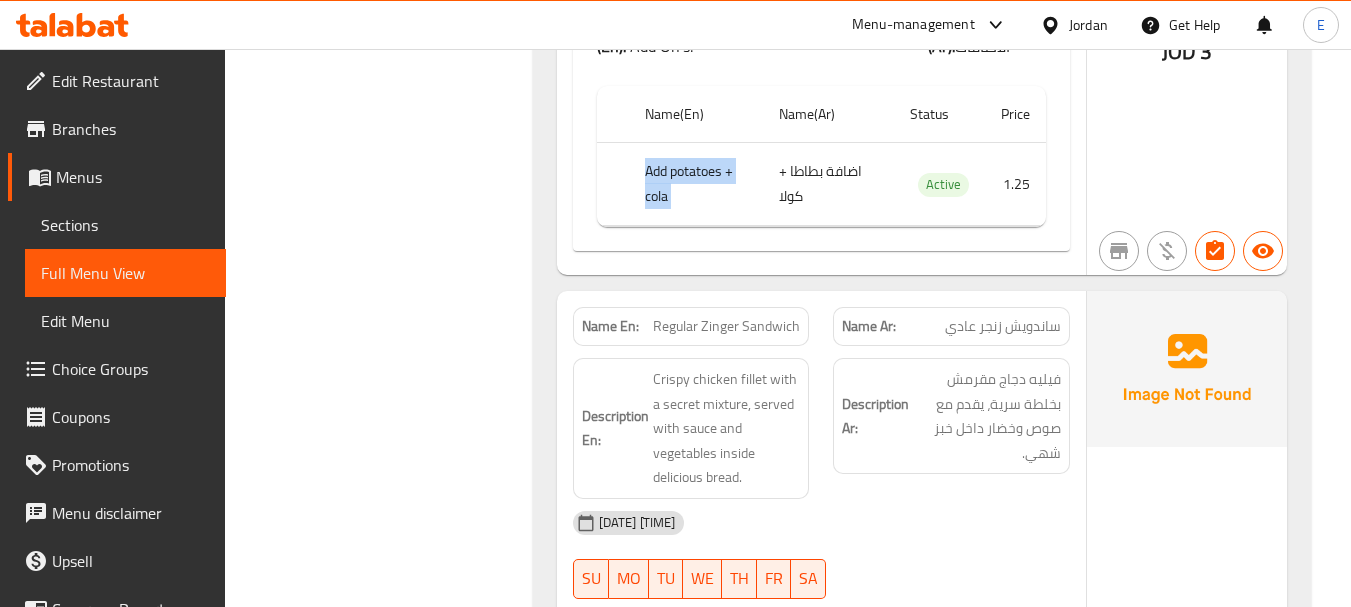 scroll, scrollTop: 7600, scrollLeft: 0, axis: vertical 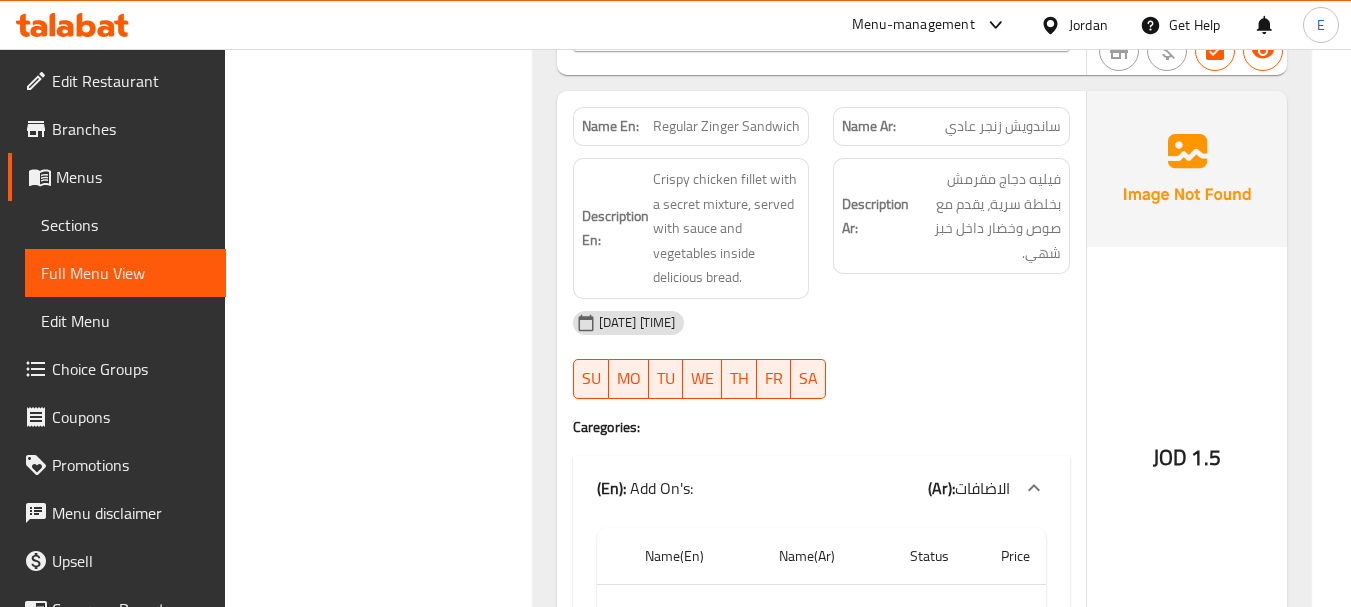 click on "JOD" at bounding box center [1170, 457] 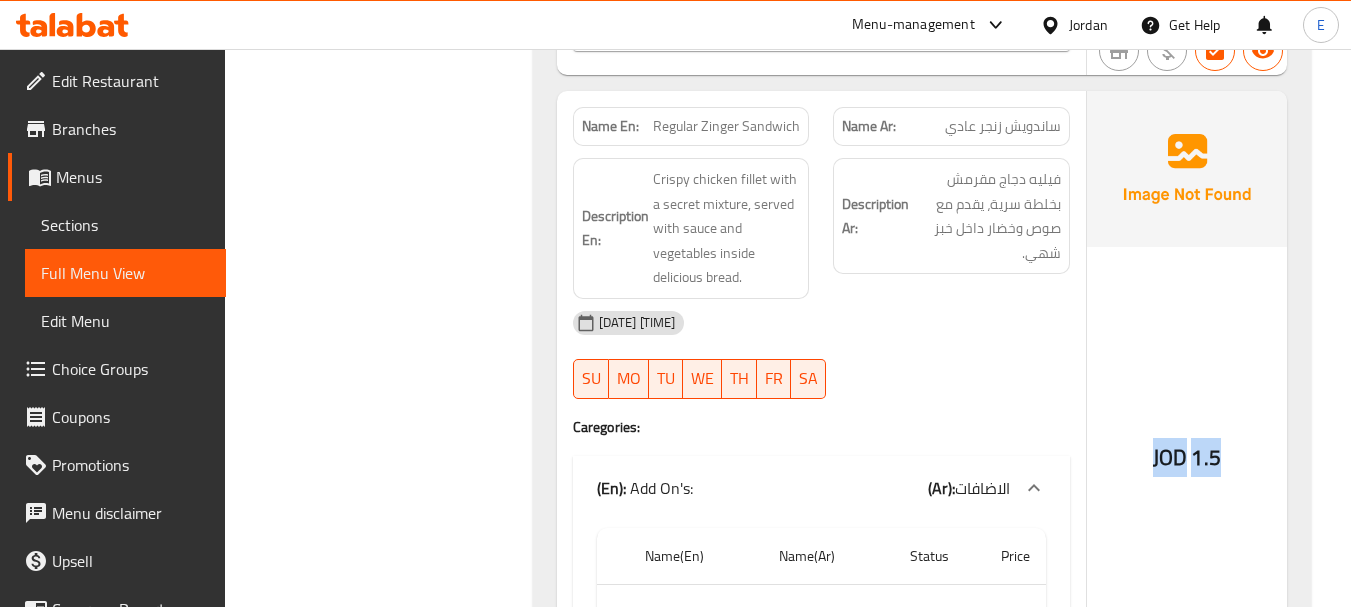 drag, startPoint x: 1175, startPoint y: 480, endPoint x: 1004, endPoint y: 144, distance: 377.01062 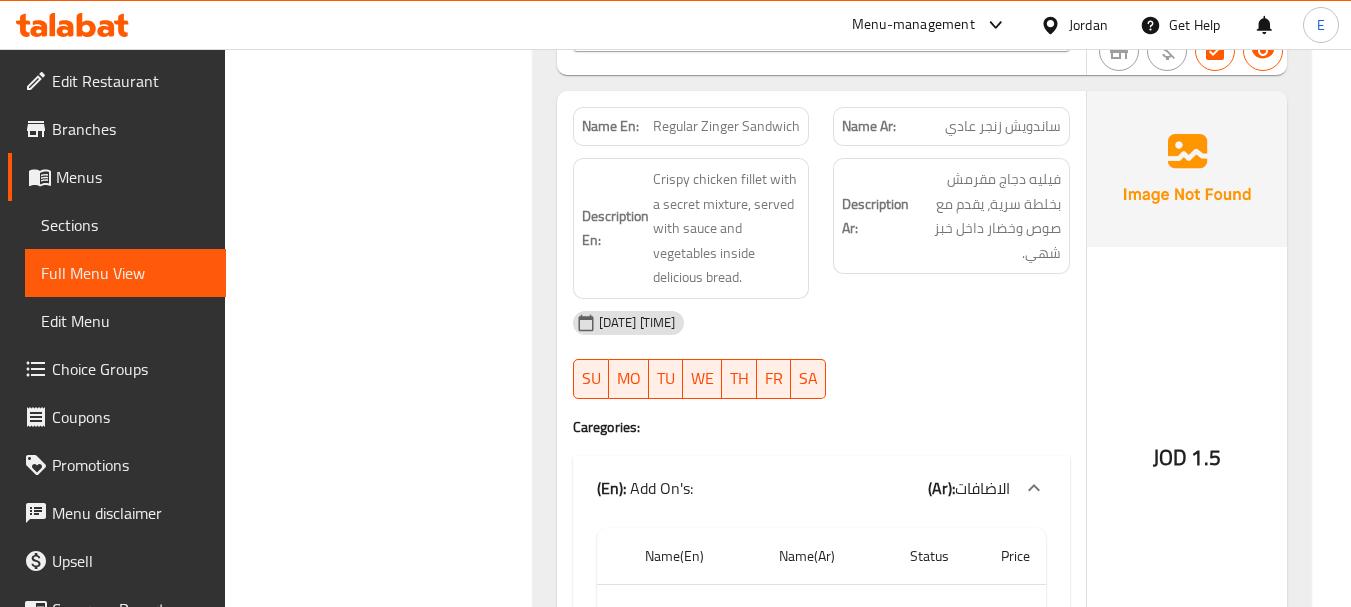 click on "ساندويش زنجر عادي" at bounding box center (1003, 126) 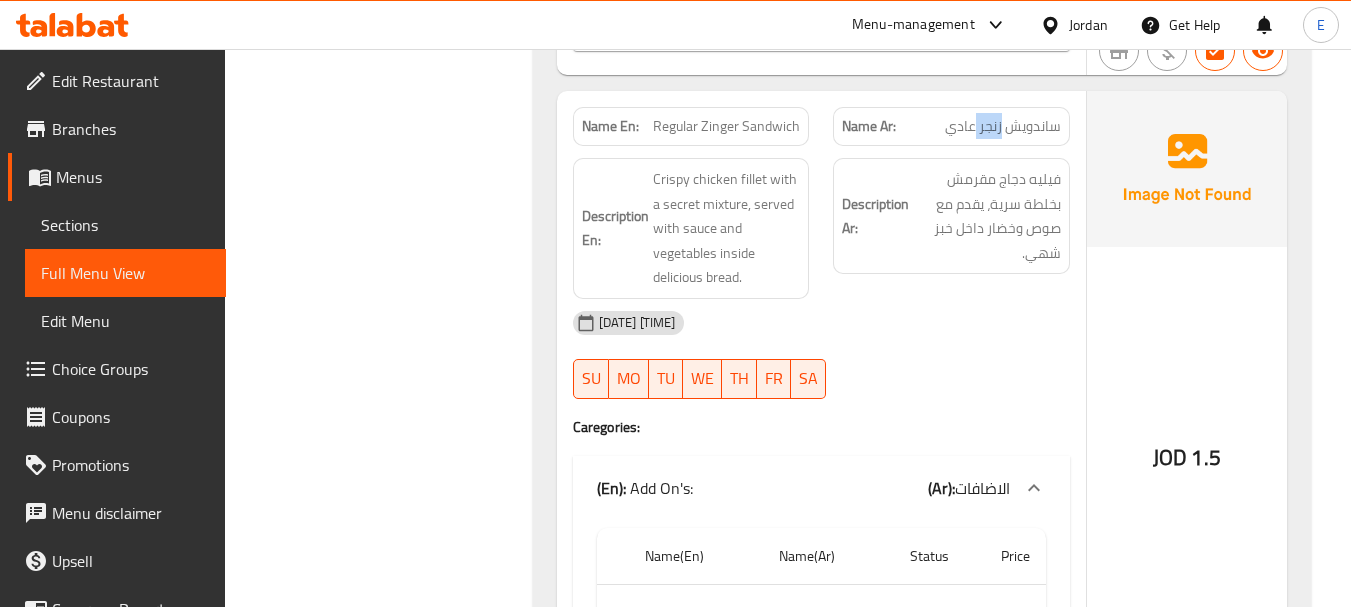 click on "ساندويش زنجر عادي" at bounding box center [1003, 126] 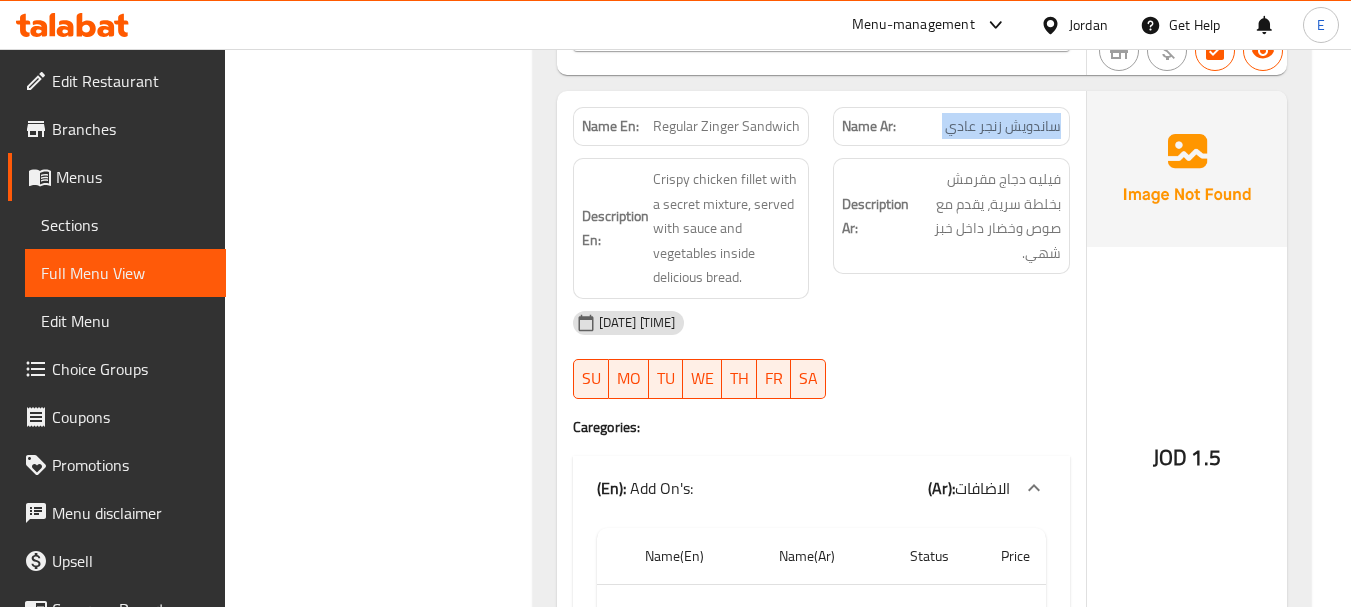 click on "ساندويش زنجر عادي" at bounding box center [1003, 126] 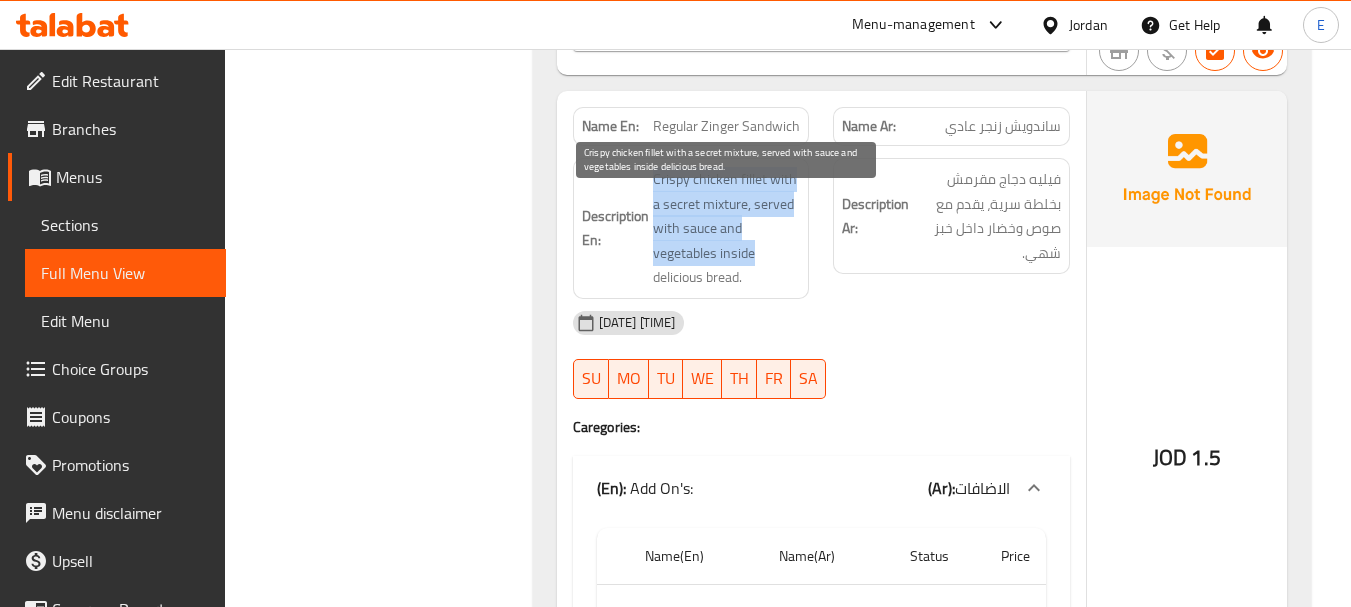 drag, startPoint x: 634, startPoint y: 191, endPoint x: 783, endPoint y: 286, distance: 176.7088 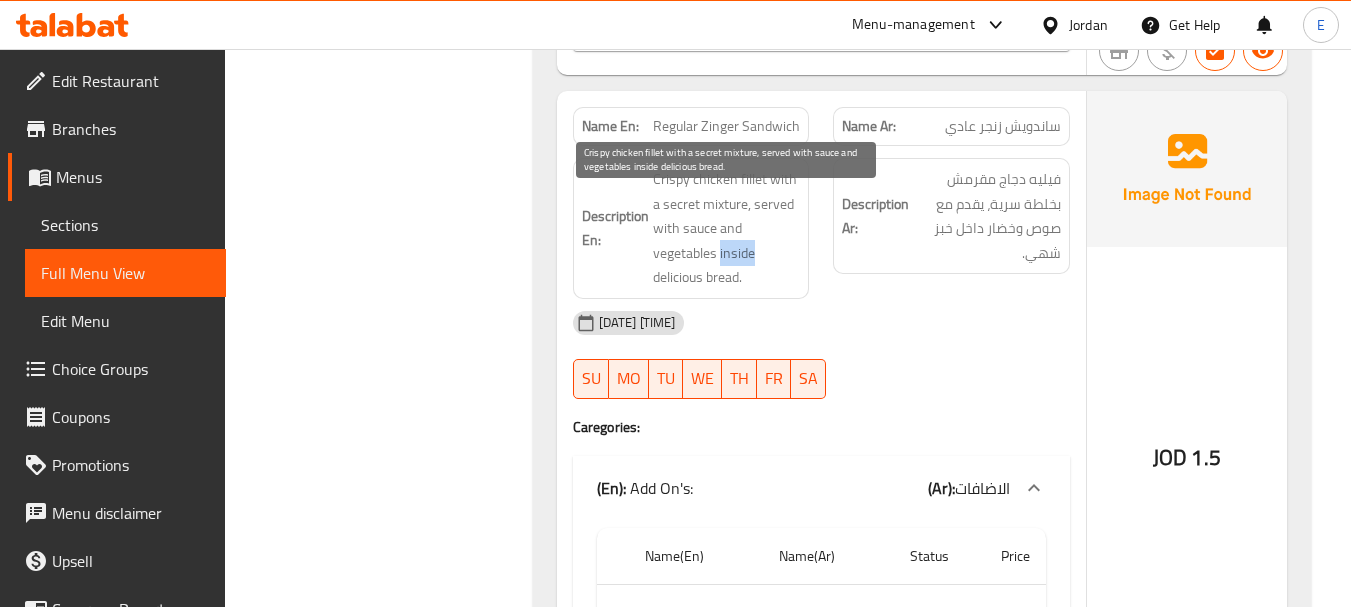 click on "Crispy chicken fillet with a secret mixture, served with sauce and vegetables inside delicious bread." at bounding box center [727, 228] 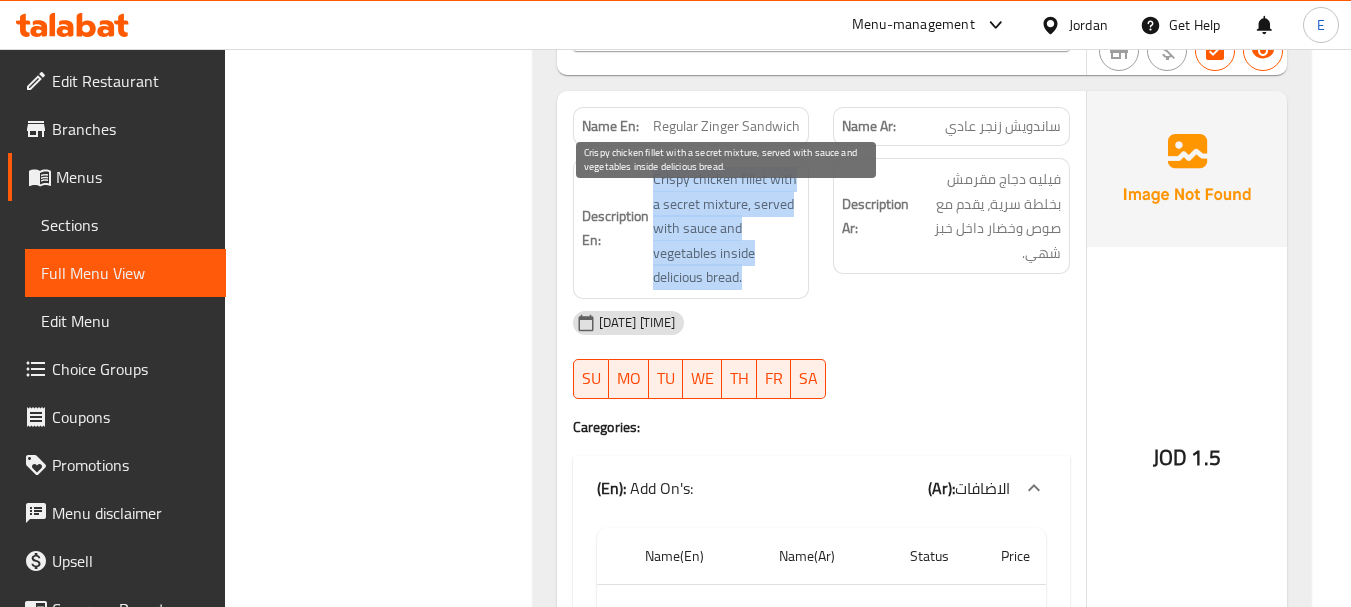 click on "Crispy chicken fillet with a secret mixture, served with sauce and vegetables inside delicious bread." at bounding box center (727, 228) 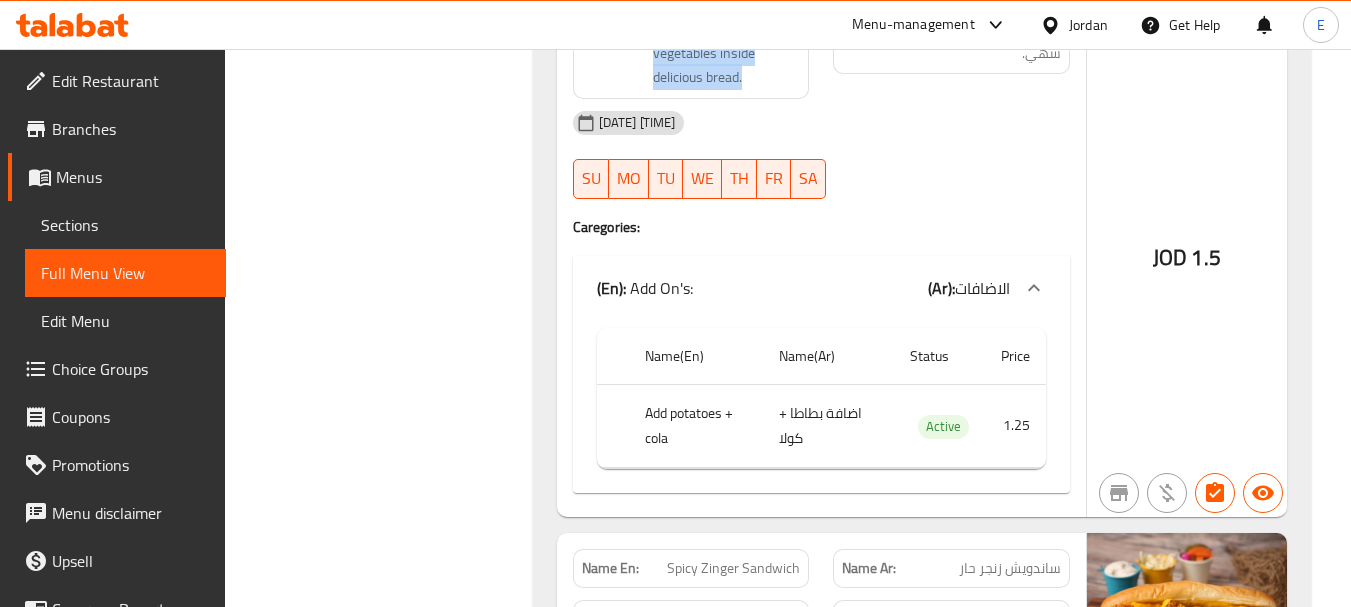 scroll, scrollTop: 7900, scrollLeft: 0, axis: vertical 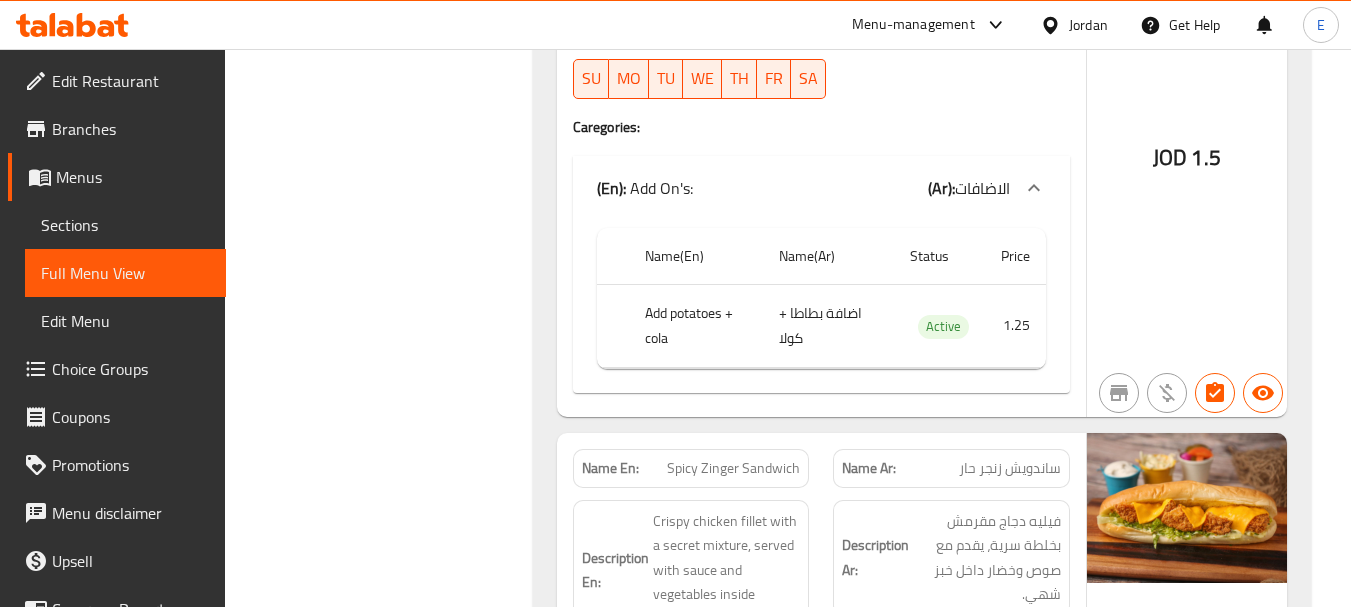 click on "اضافة بطاطا + كولا" at bounding box center (818, -6988) 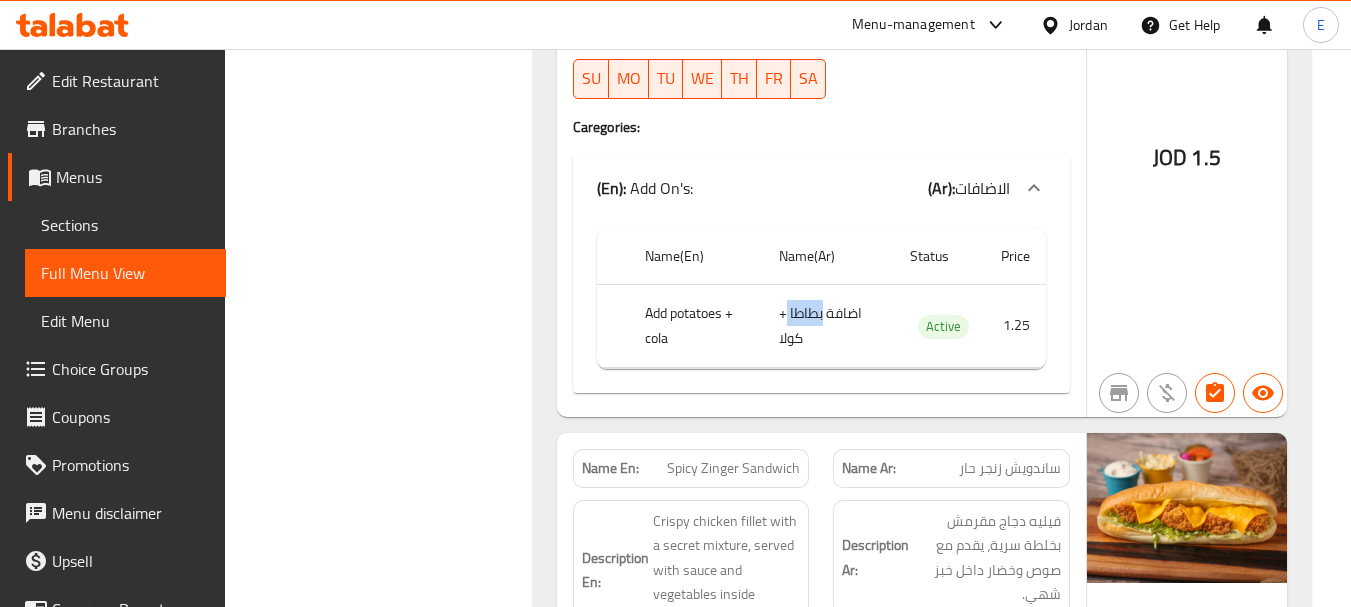 click on "اضافة بطاطا + كولا" at bounding box center [818, -6988] 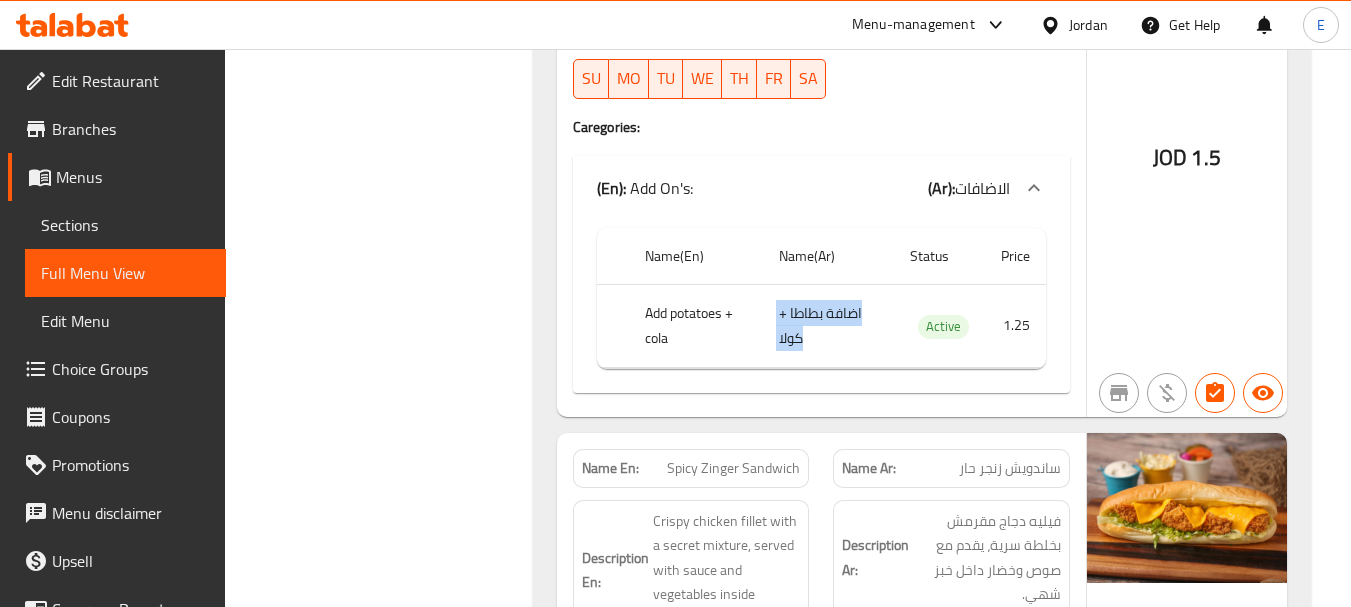 click on "اضافة بطاطا + كولا" at bounding box center (818, -6988) 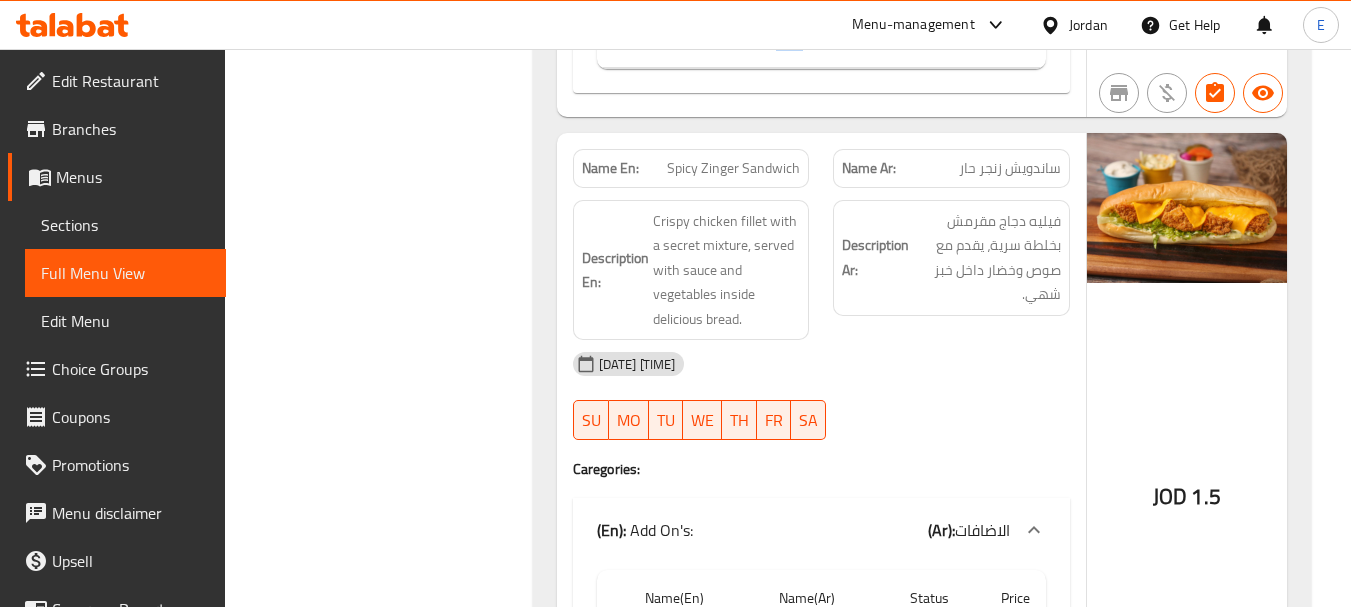 scroll, scrollTop: 8300, scrollLeft: 0, axis: vertical 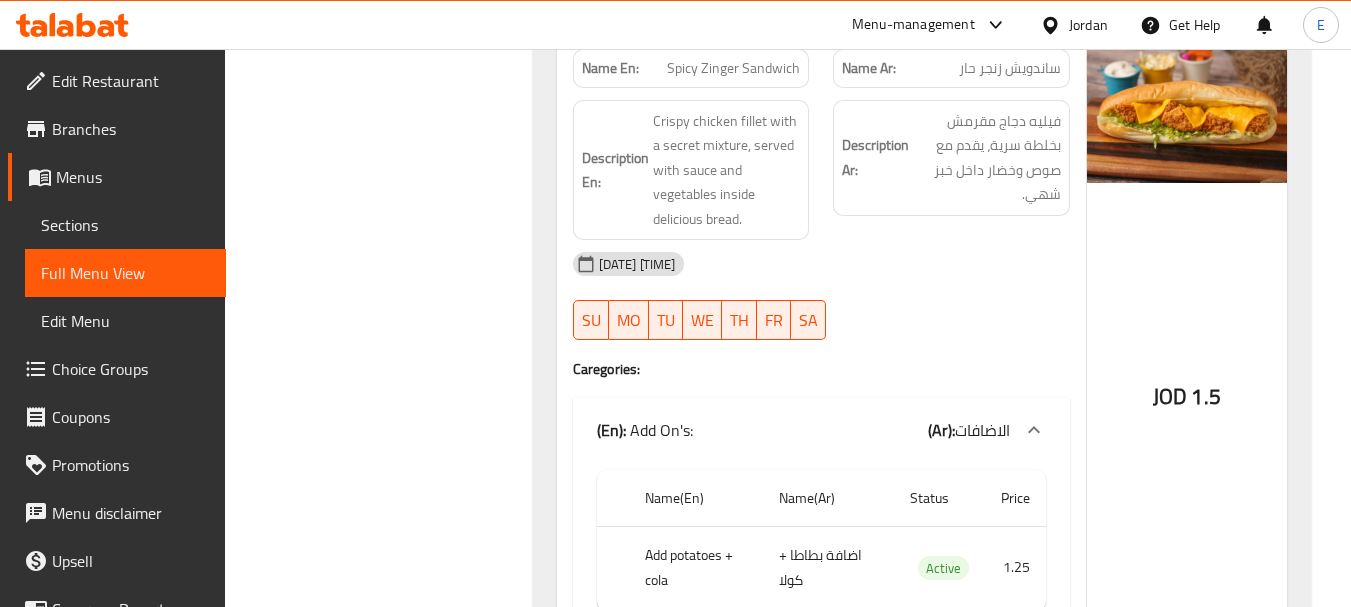 click on "ساندويش زنجر حار" at bounding box center [1010, 68] 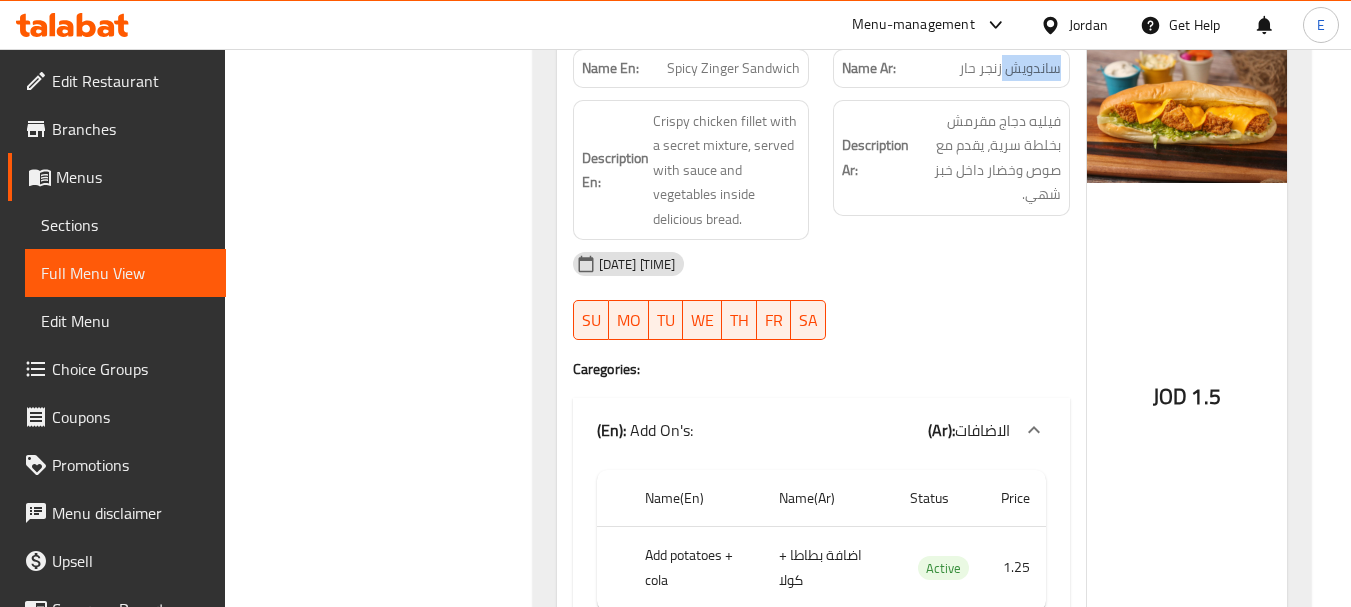 click on "ساندويش زنجر حار" at bounding box center (1010, 68) 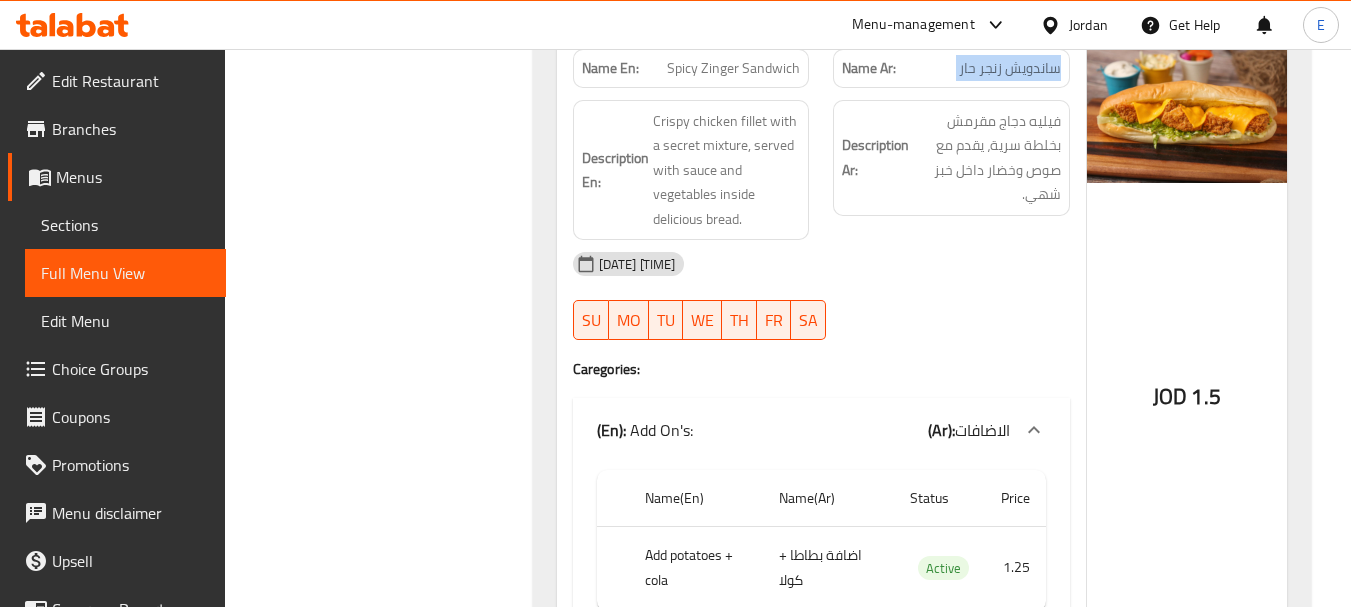 click on "ساندويش زنجر حار" at bounding box center [1010, 68] 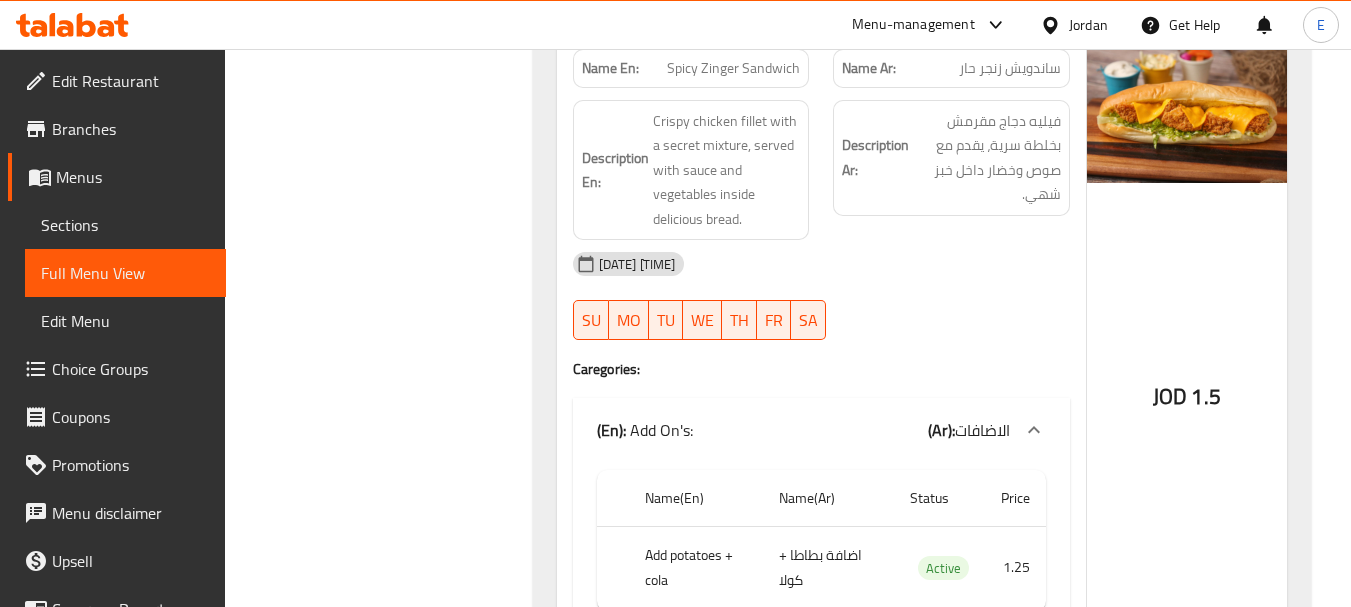 click on "Spicy Zinger Sandwich" at bounding box center [733, 68] 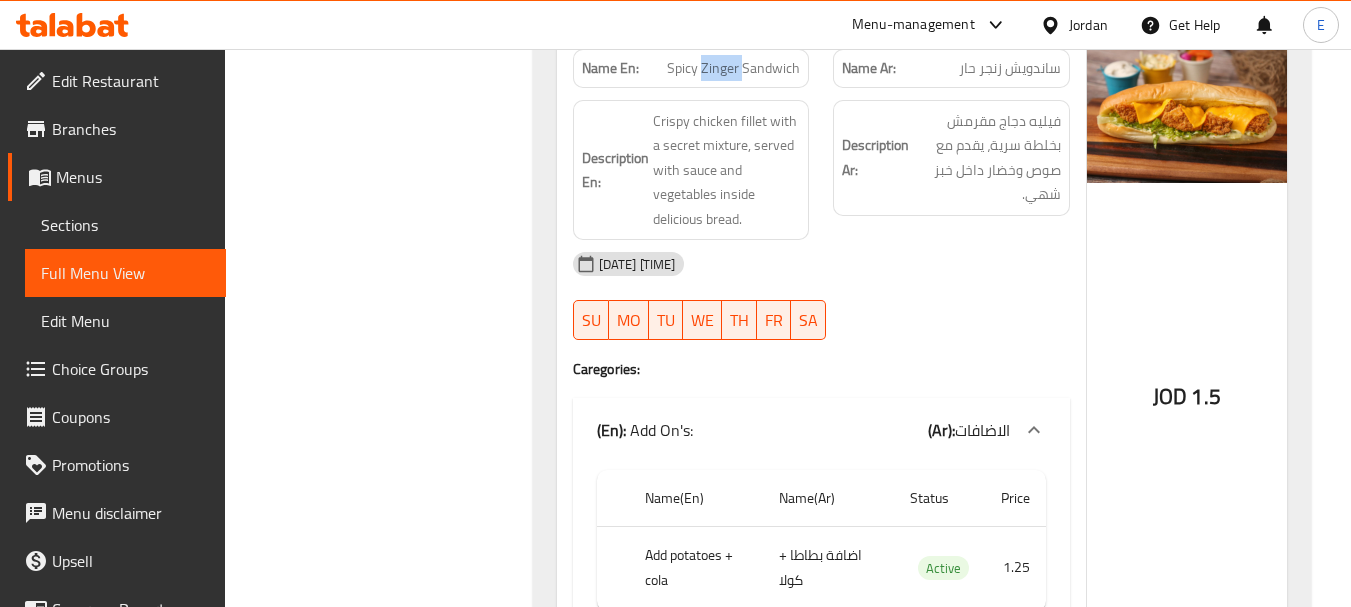click on "Spicy Zinger Sandwich" at bounding box center (733, 68) 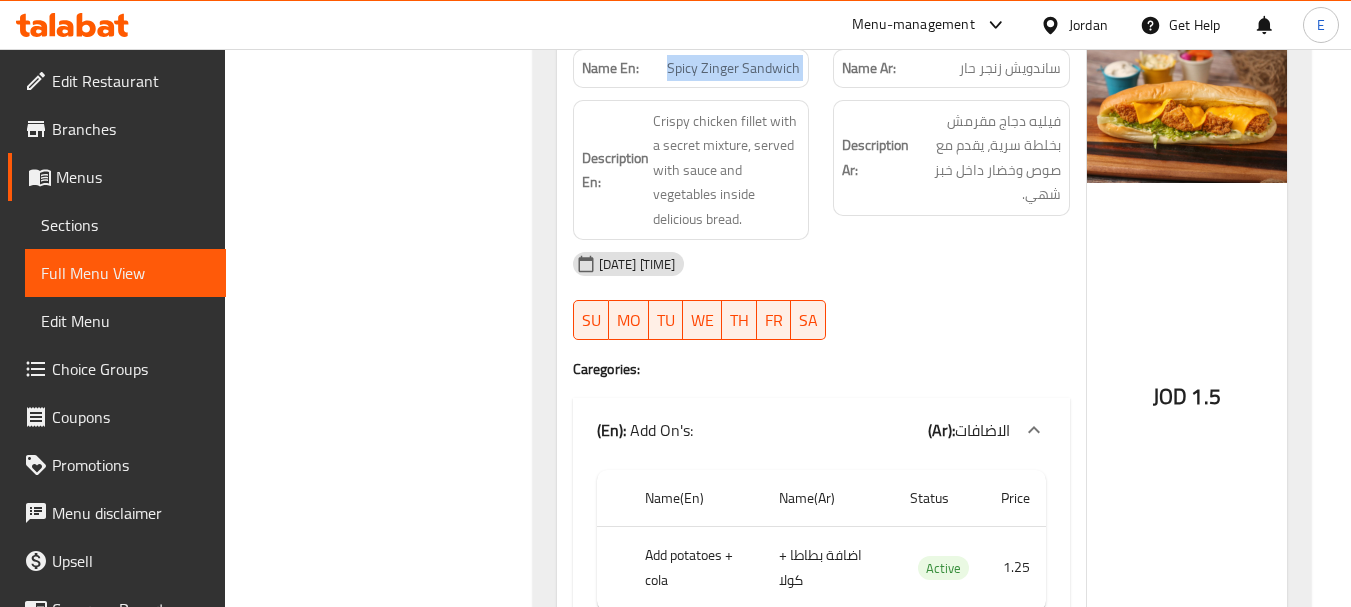click on "Spicy Zinger Sandwich" at bounding box center (733, 68) 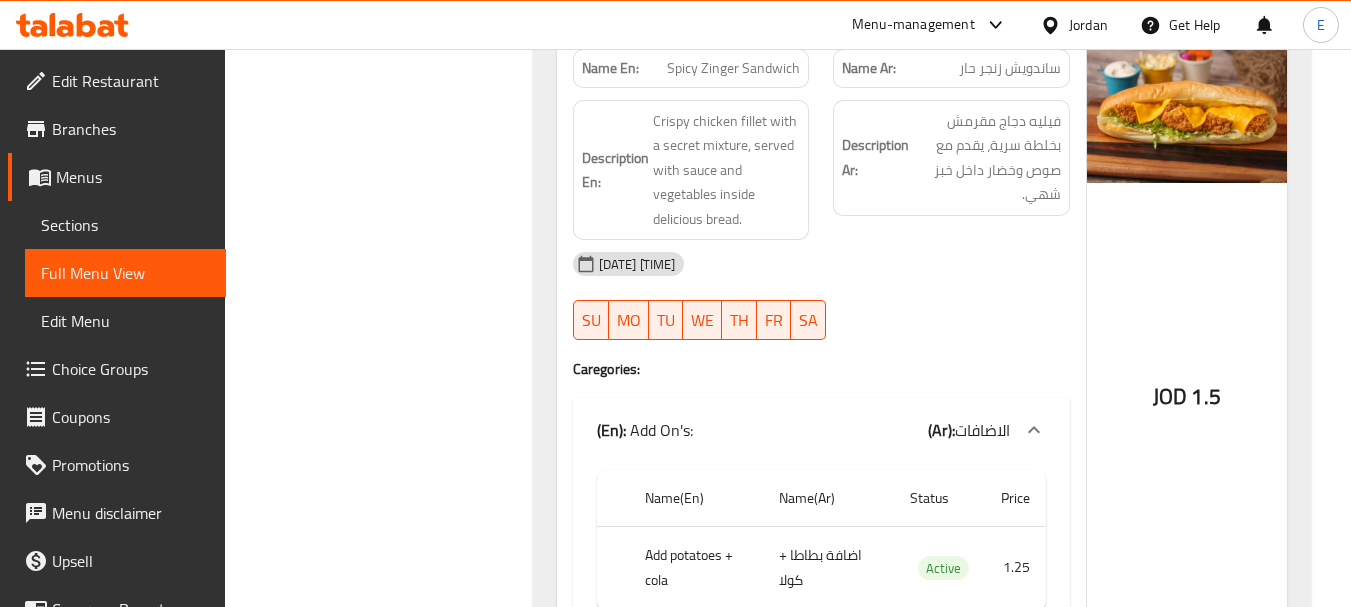 click on "07-08-2025 01:56 PM" at bounding box center [821, 264] 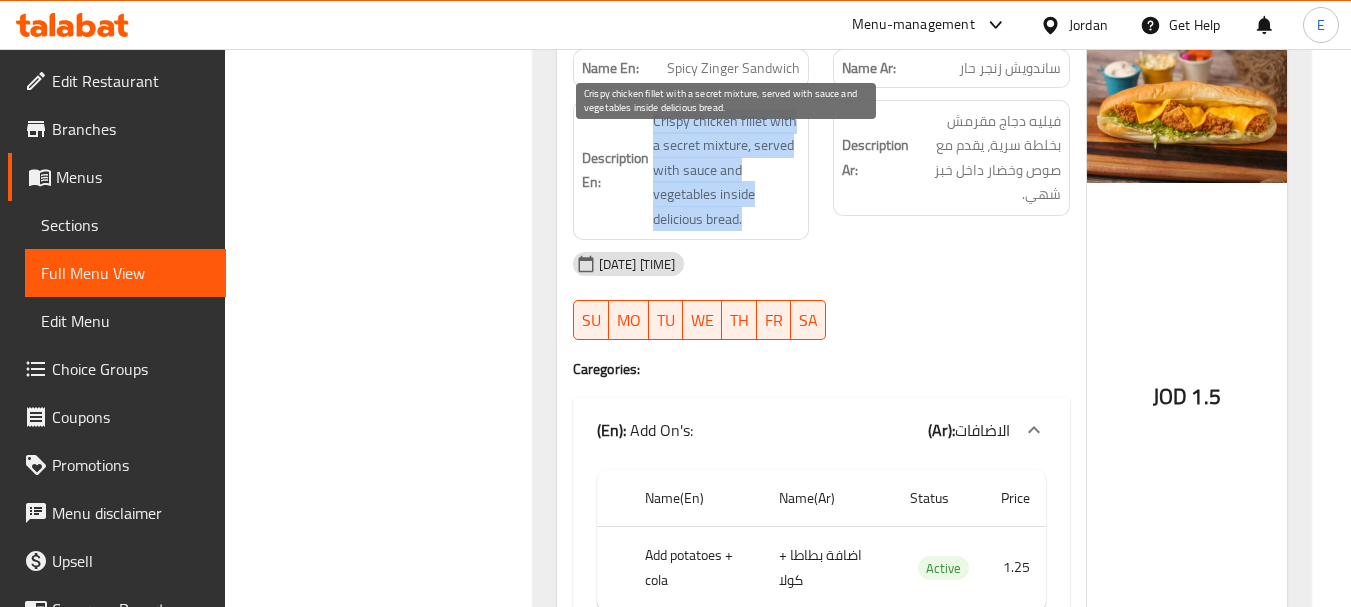 drag, startPoint x: 649, startPoint y: 134, endPoint x: 762, endPoint y: 252, distance: 163.37993 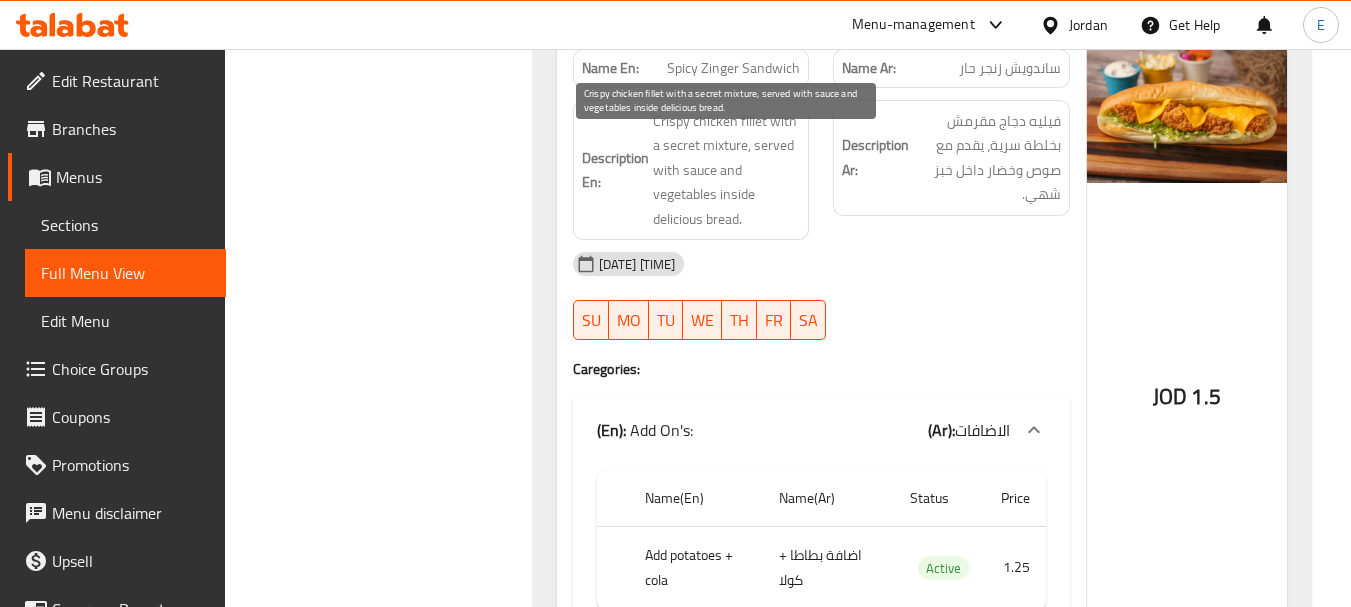 click on "Crispy chicken fillet with a secret mixture, served with sauce and vegetables inside delicious bread." at bounding box center [727, 170] 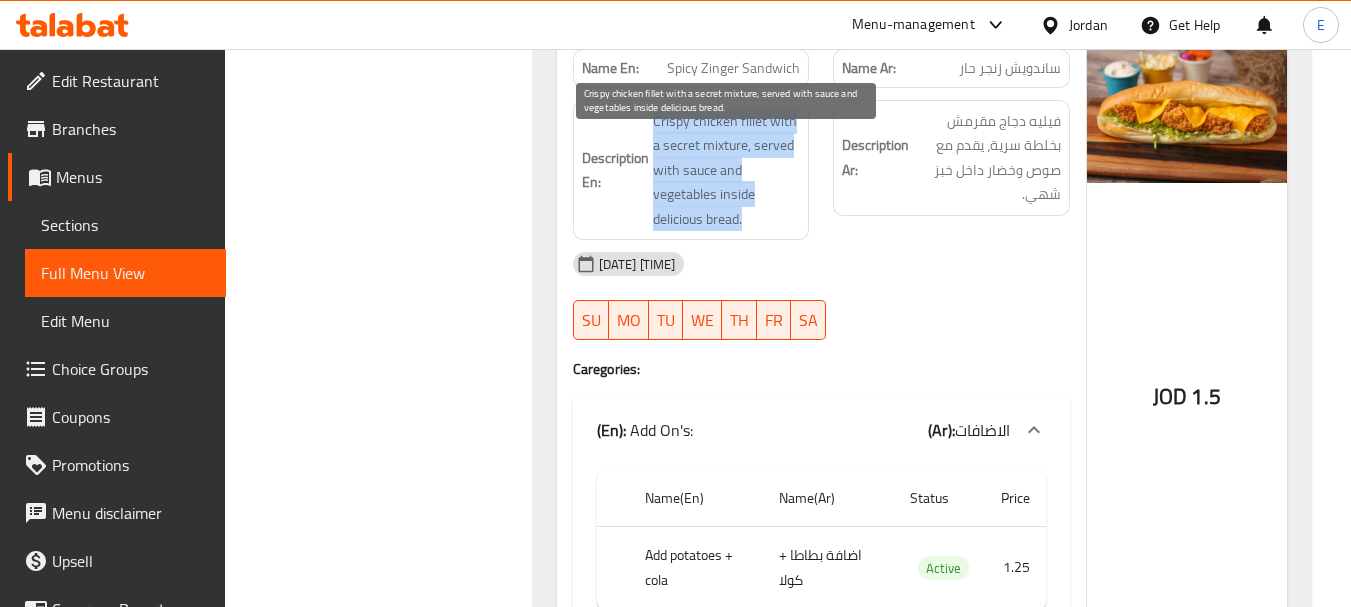 click on "Crispy chicken fillet with a secret mixture, served with sauce and vegetables inside delicious bread." at bounding box center [727, 170] 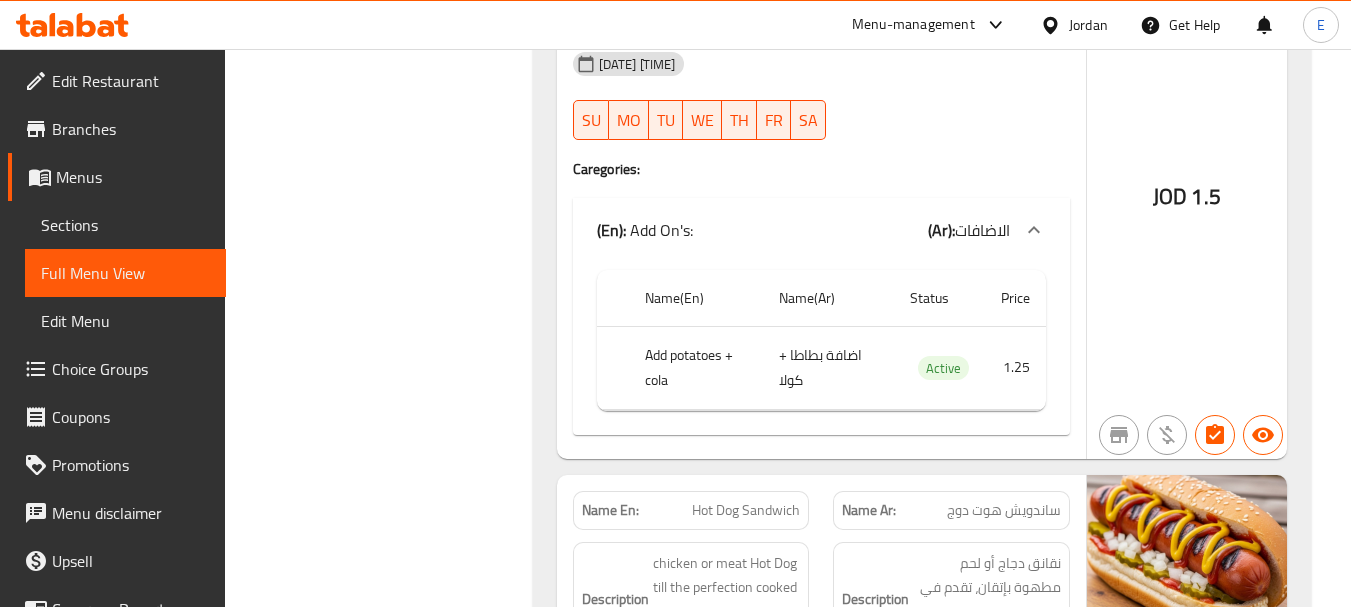 scroll, scrollTop: 8600, scrollLeft: 0, axis: vertical 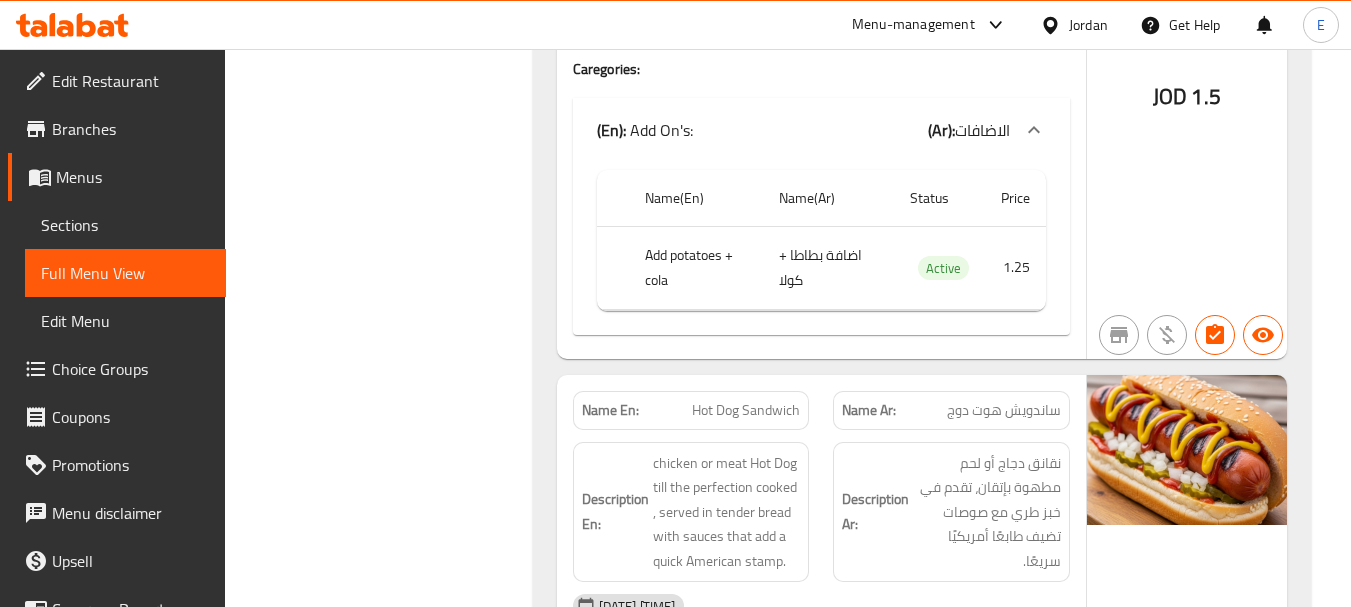 click on "اضافة بطاطا + كولا" at bounding box center [818, -7688] 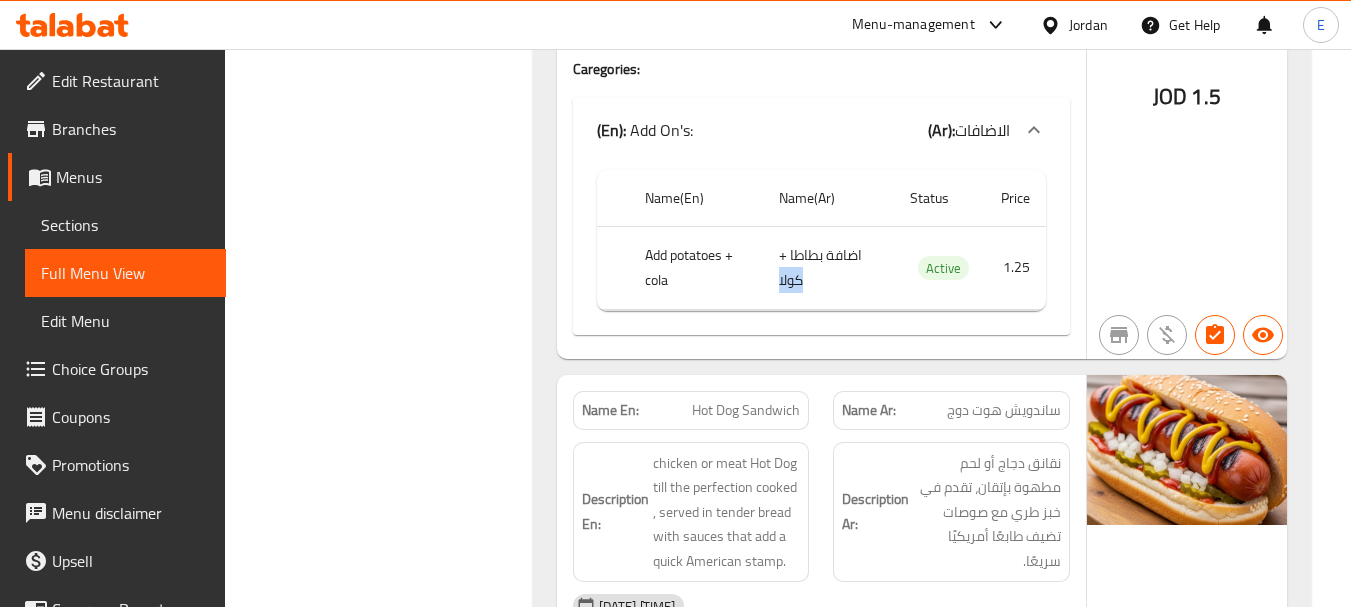 click on "اضافة بطاطا + كولا" at bounding box center [818, -7688] 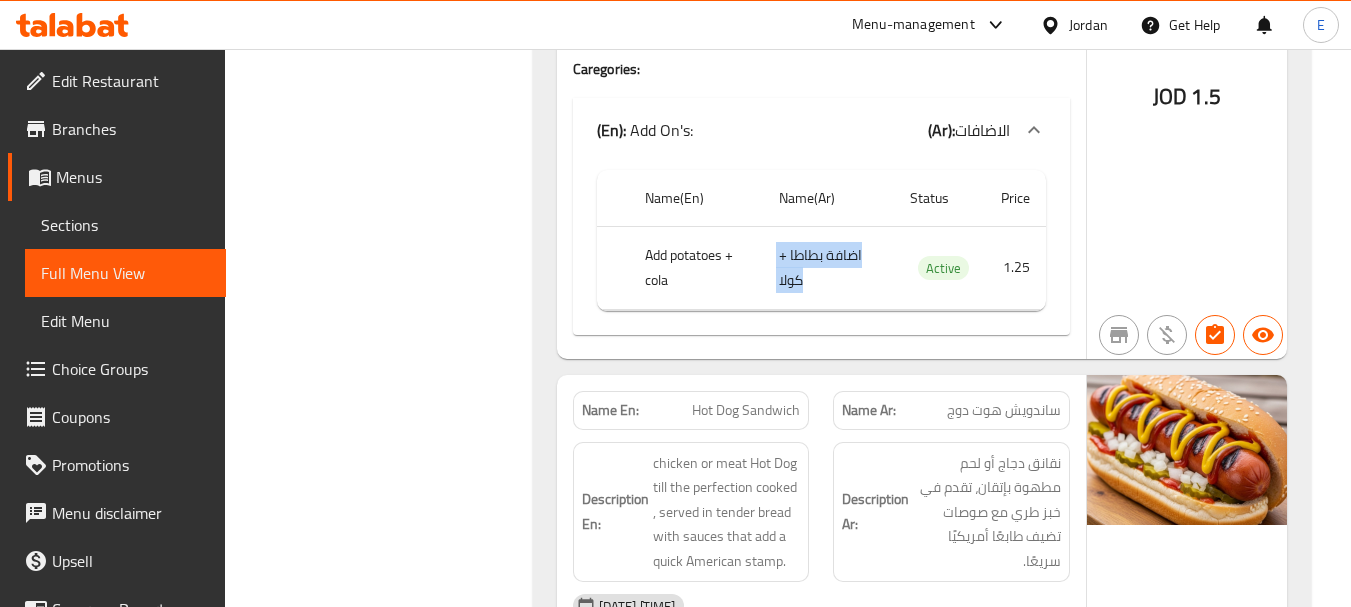 click on "اضافة بطاطا + كولا" at bounding box center (818, -7688) 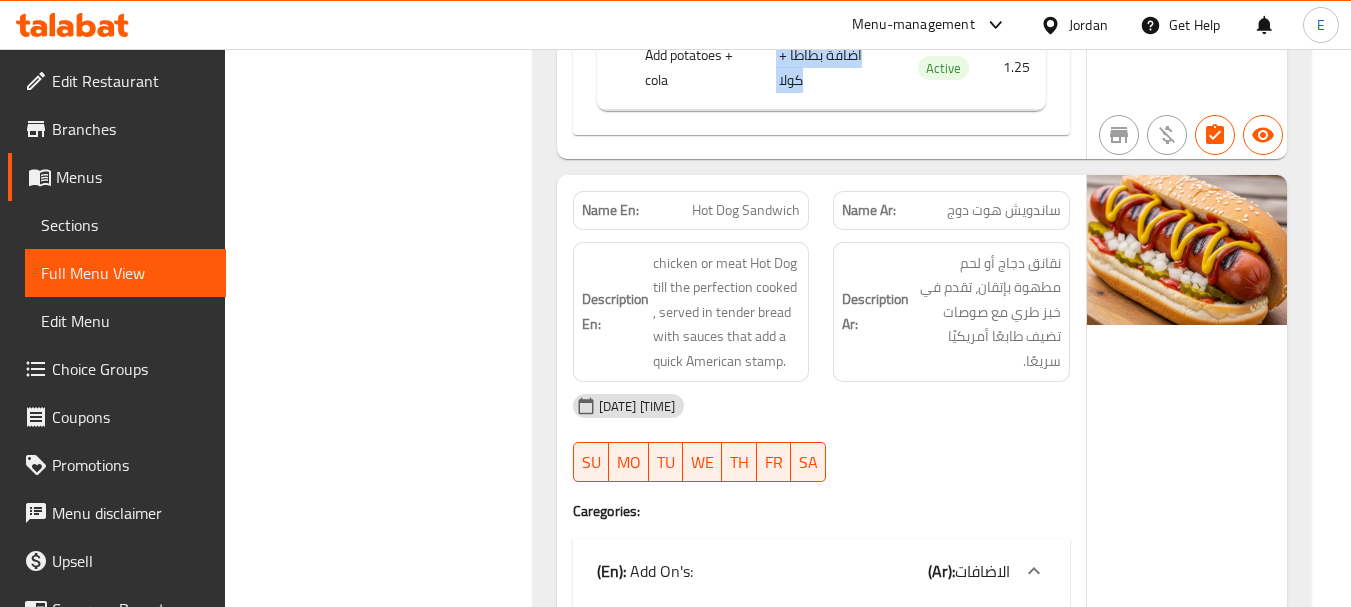 scroll, scrollTop: 8900, scrollLeft: 0, axis: vertical 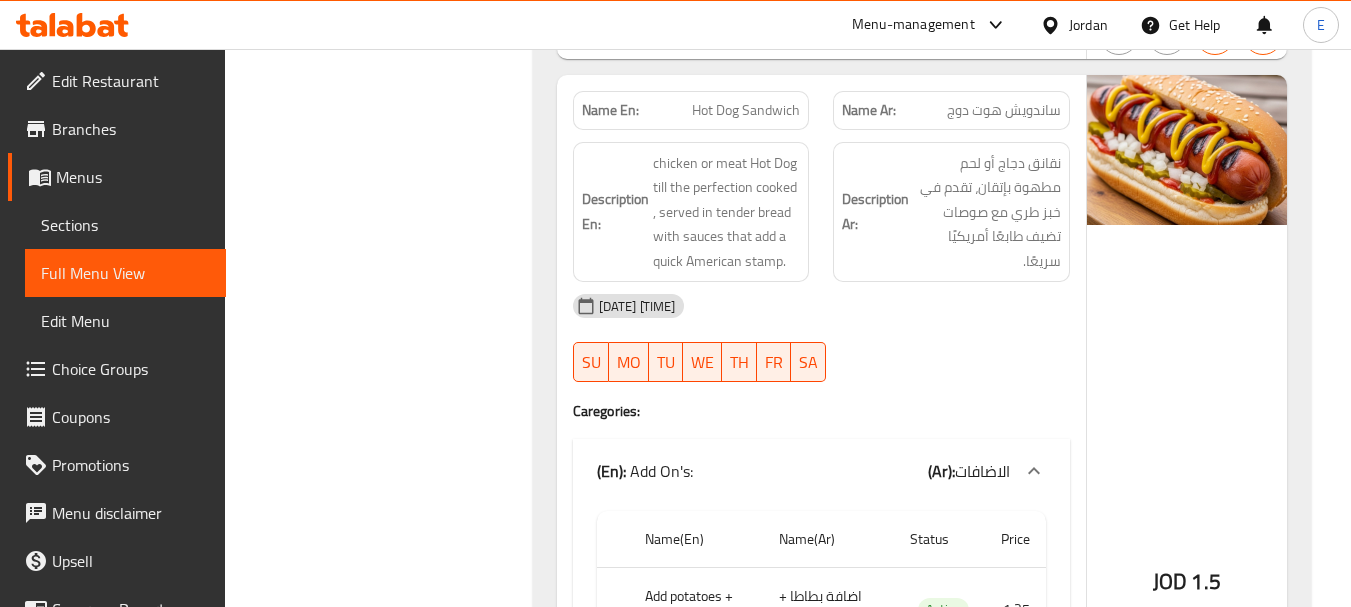 click on "ساندويش هوت دوج" at bounding box center [1004, 110] 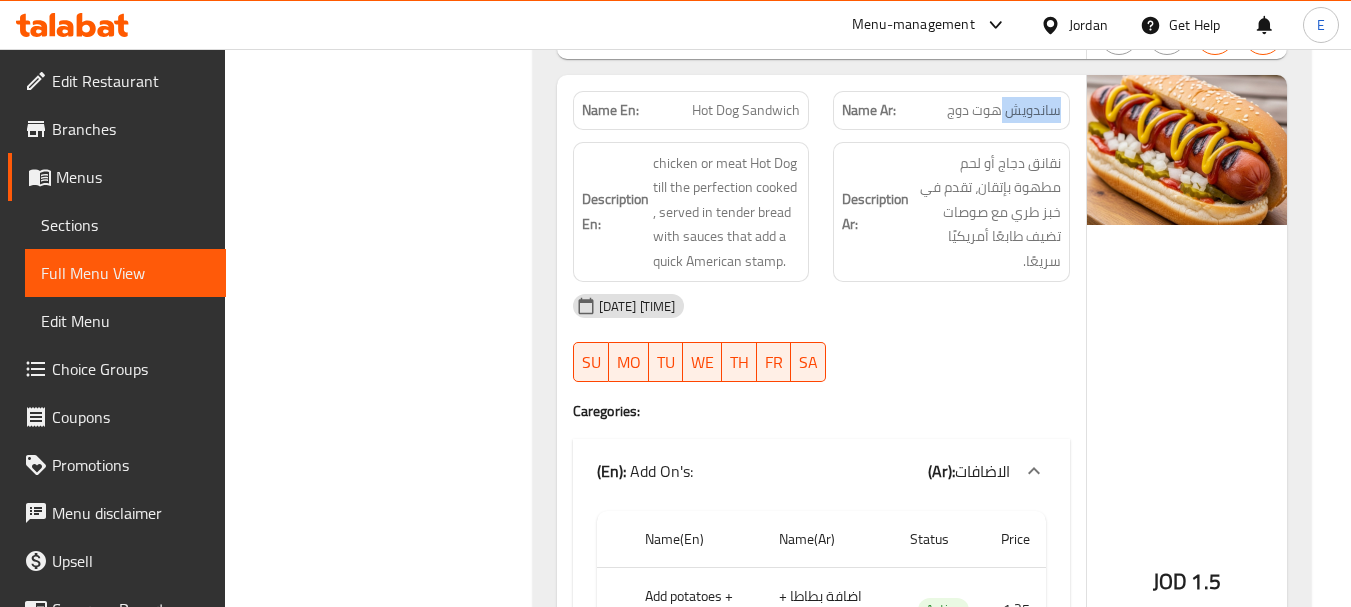 click on "ساندويش هوت دوج" at bounding box center (1004, 110) 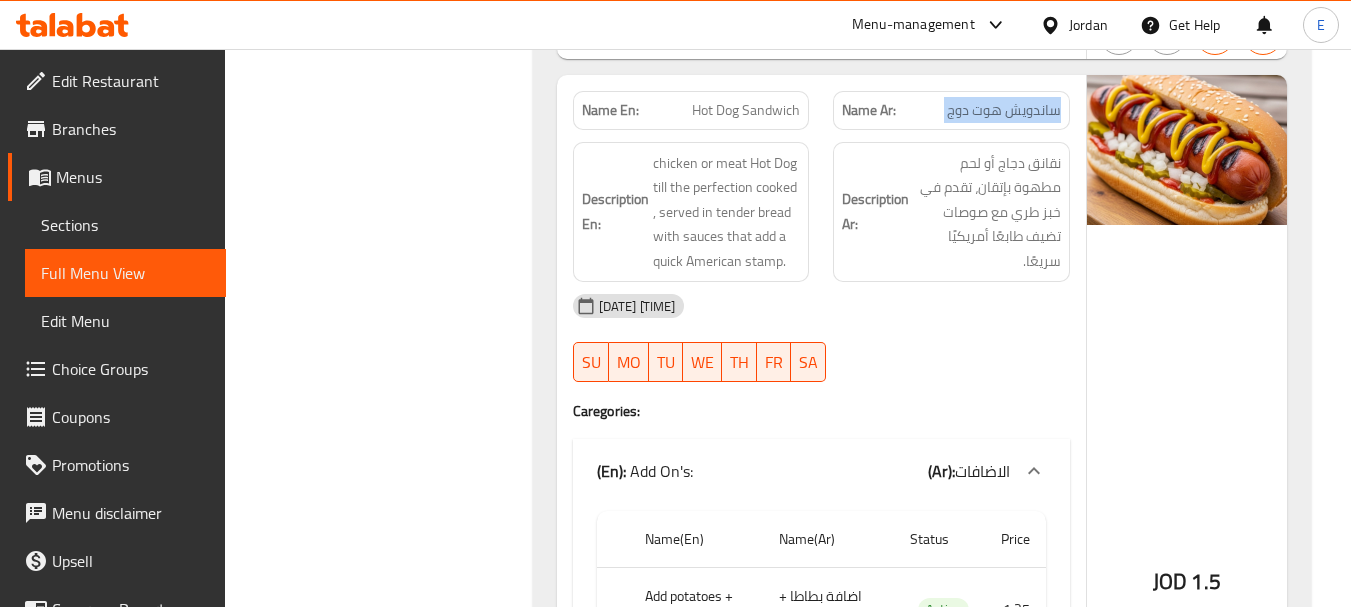 click on "ساندويش هوت دوج" at bounding box center (1004, 110) 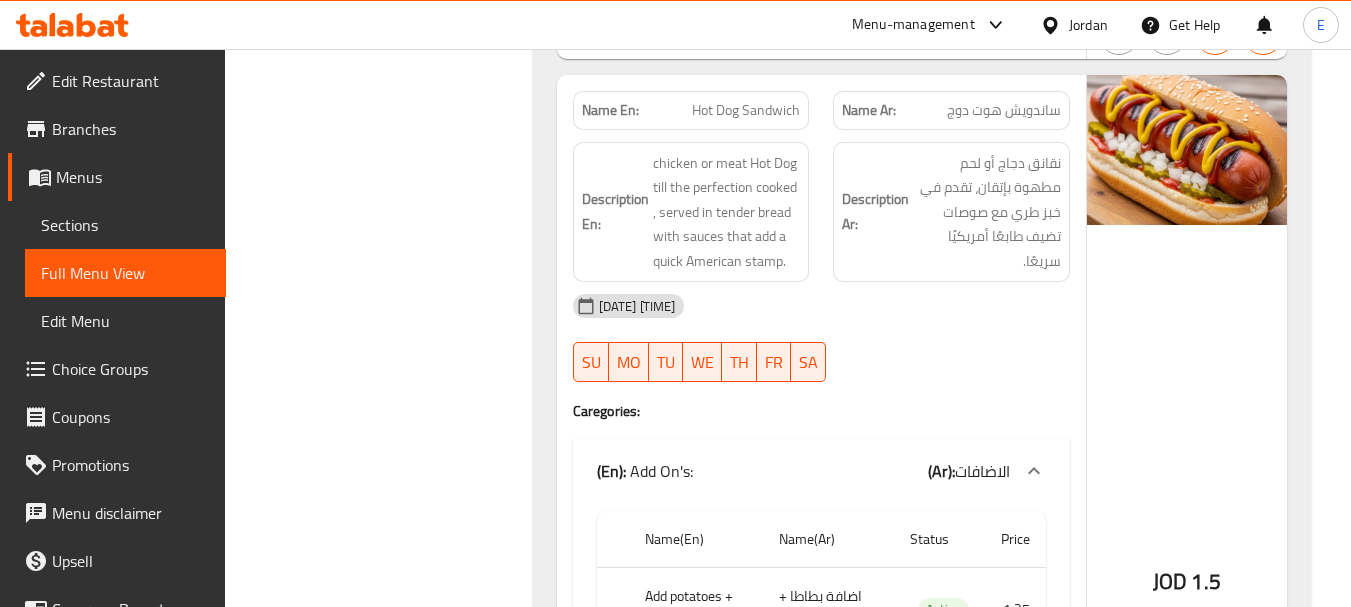 click on "Hot Dog Sandwich" at bounding box center [746, 110] 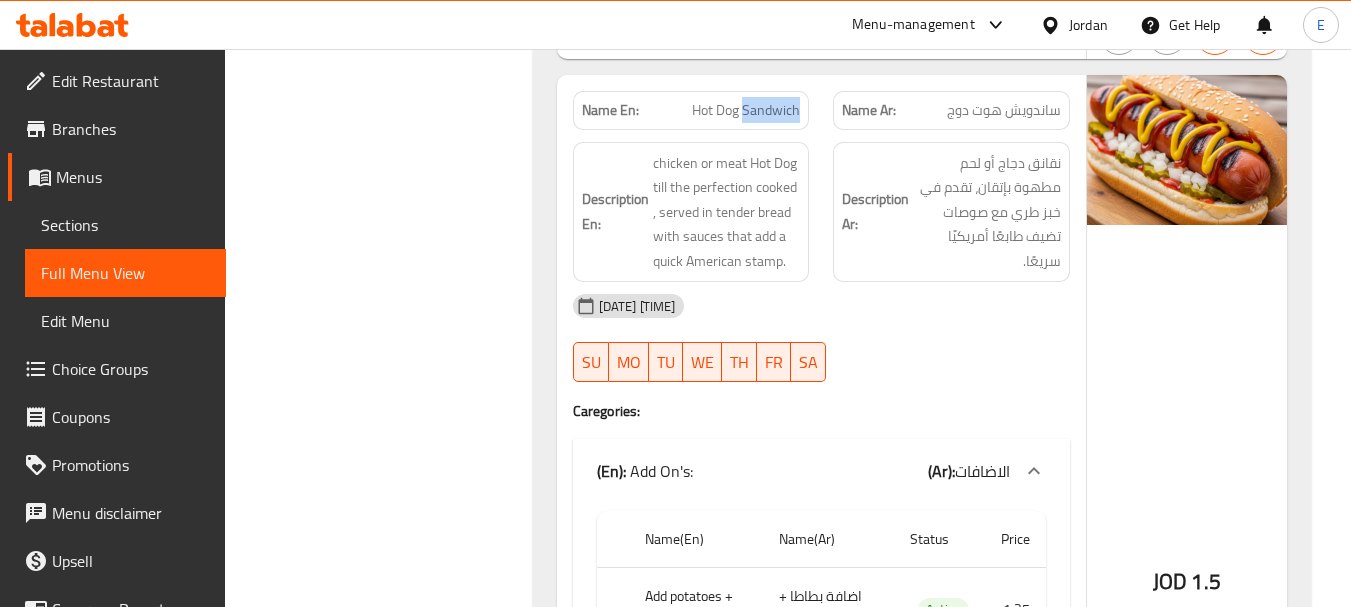 click on "Hot Dog Sandwich" at bounding box center (746, 110) 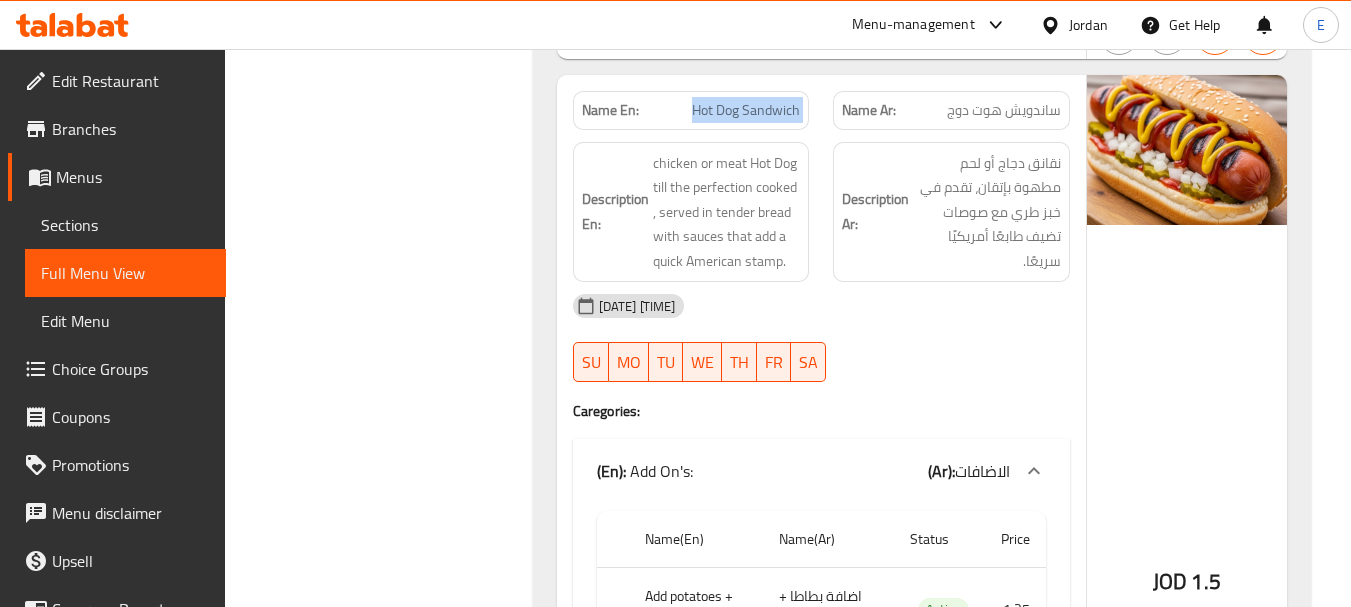 click on "Hot Dog Sandwich" at bounding box center [746, 110] 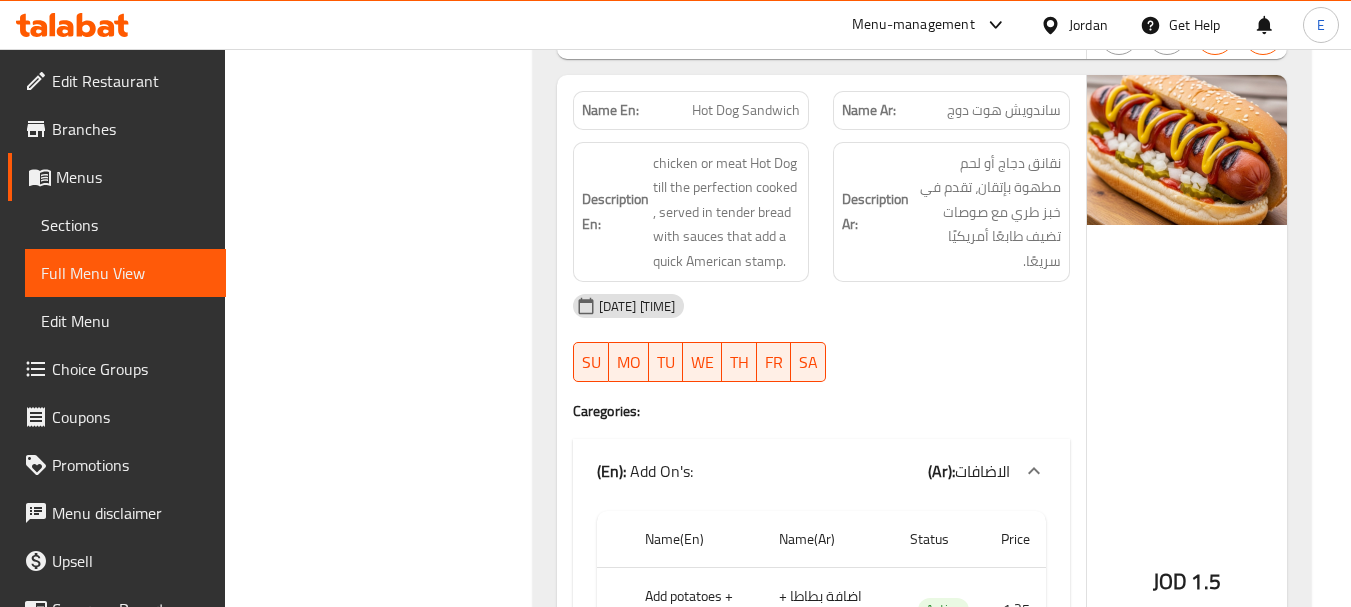 click on "Description Ar: نقانق دجاج أو لحم مطهوة بإتقان، تقدم في خبز طري مع صوصات تضيف طابعًا أمريكيًا سريعًا." at bounding box center (951, 212) 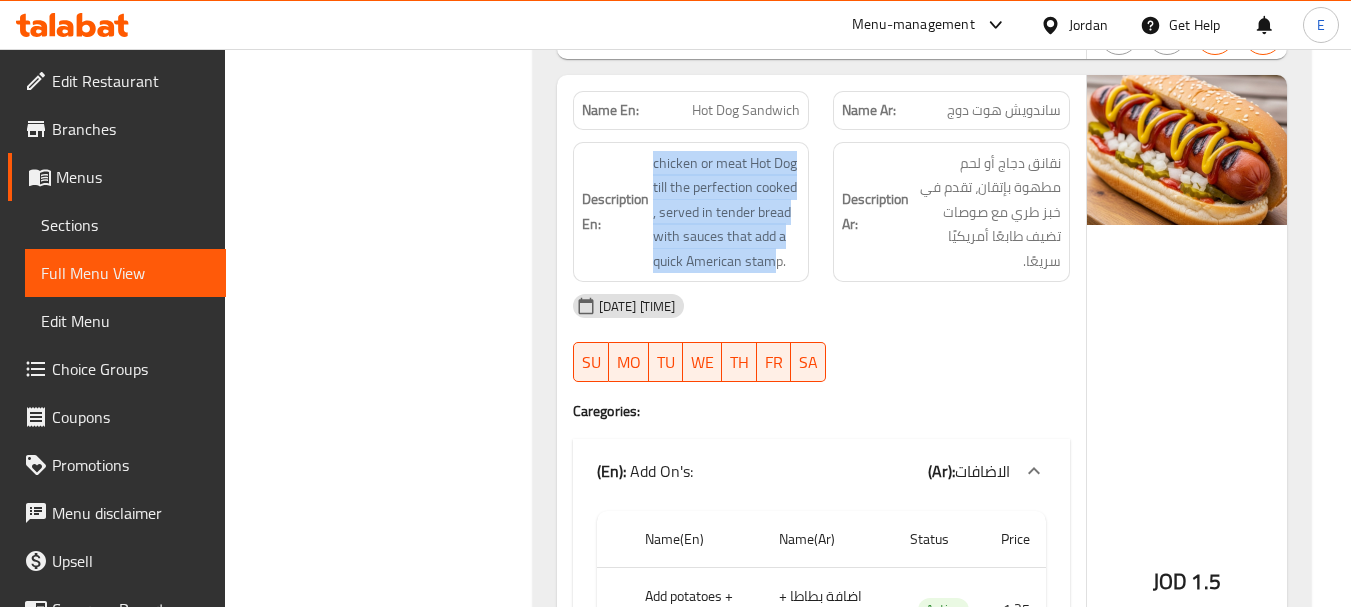 drag, startPoint x: 644, startPoint y: 179, endPoint x: 772, endPoint y: 300, distance: 176.13914 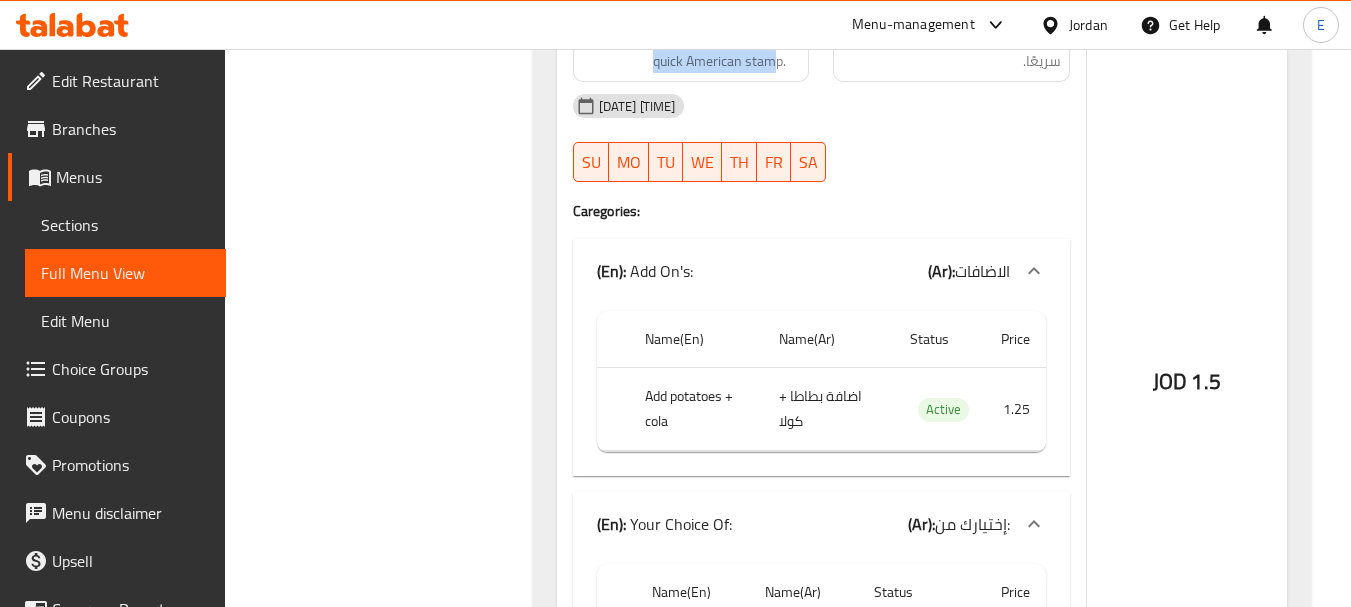 scroll, scrollTop: 9200, scrollLeft: 0, axis: vertical 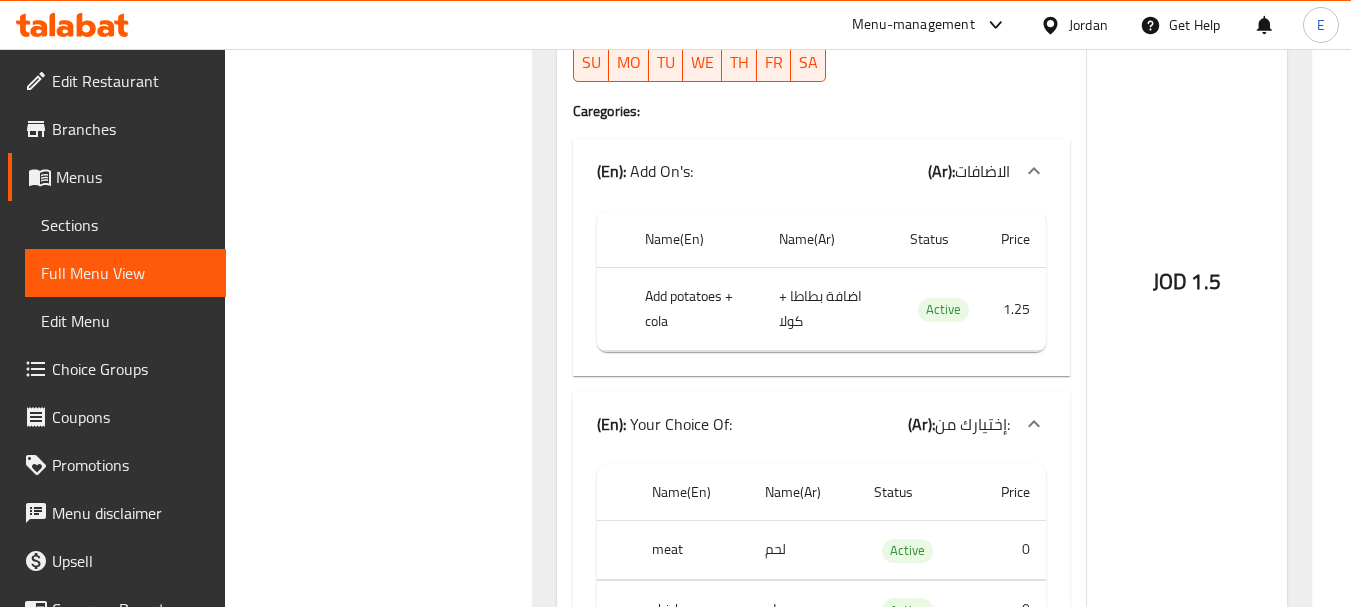 click on "اضافة بطاطا + كولا" at bounding box center (818, -8288) 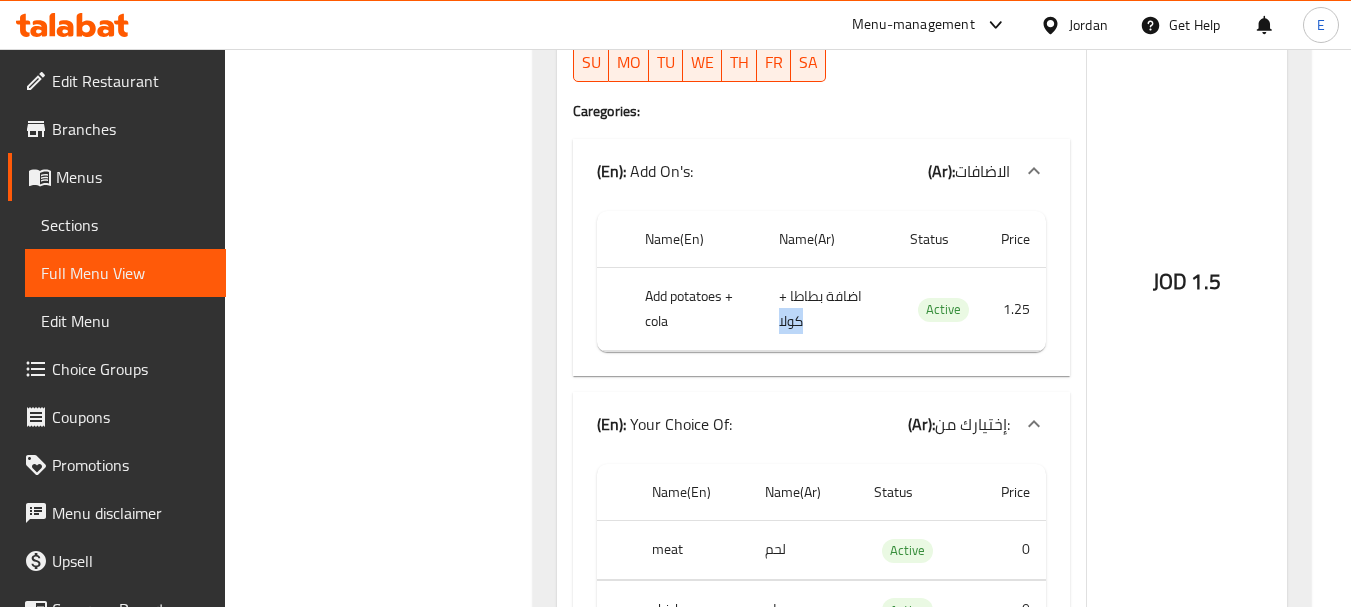 click on "اضافة بطاطا + كولا" at bounding box center (818, -8288) 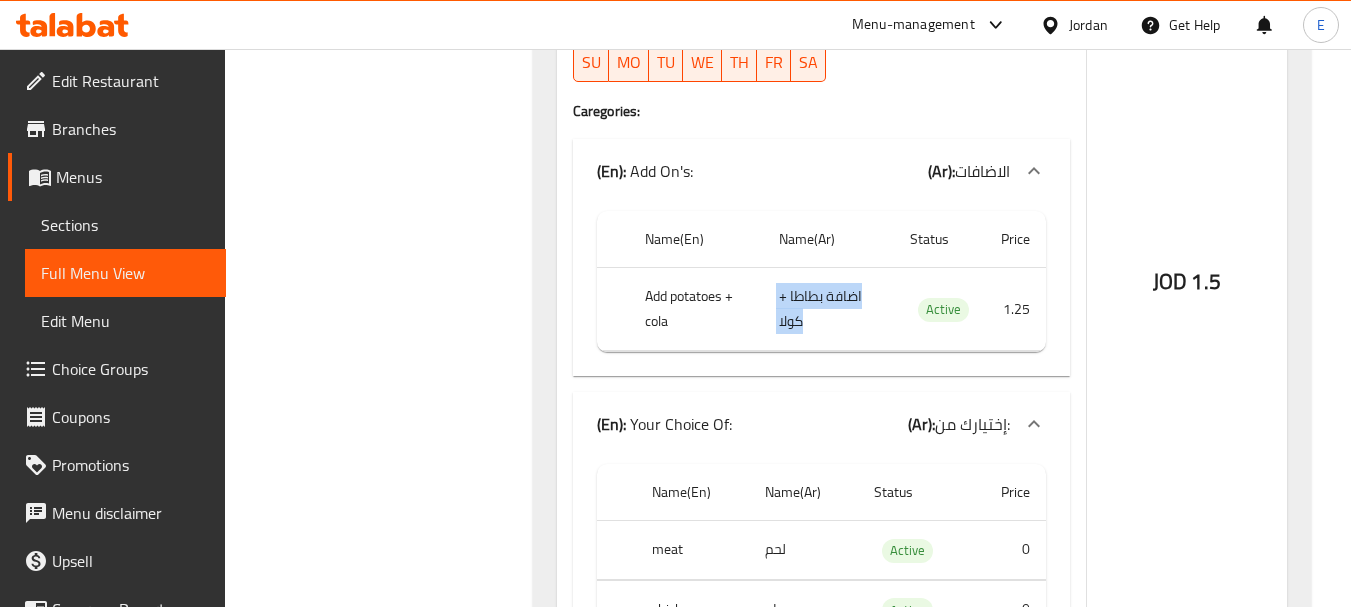 click on "اضافة بطاطا + كولا" at bounding box center (818, -8288) 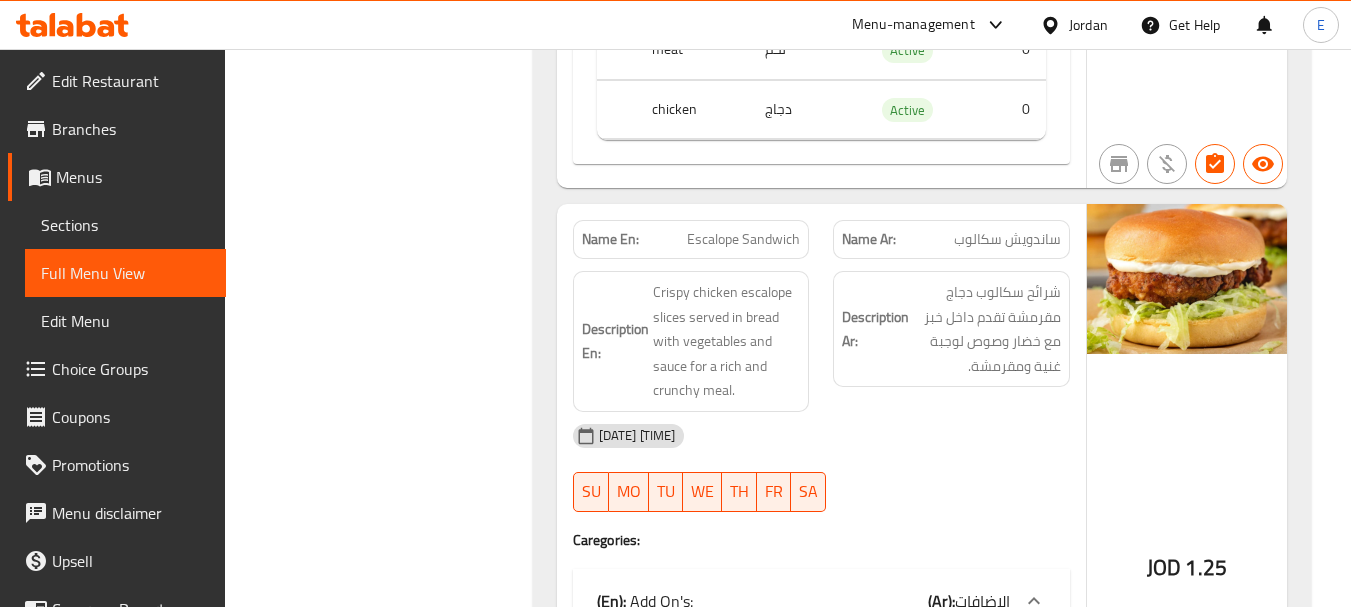 scroll, scrollTop: 9800, scrollLeft: 0, axis: vertical 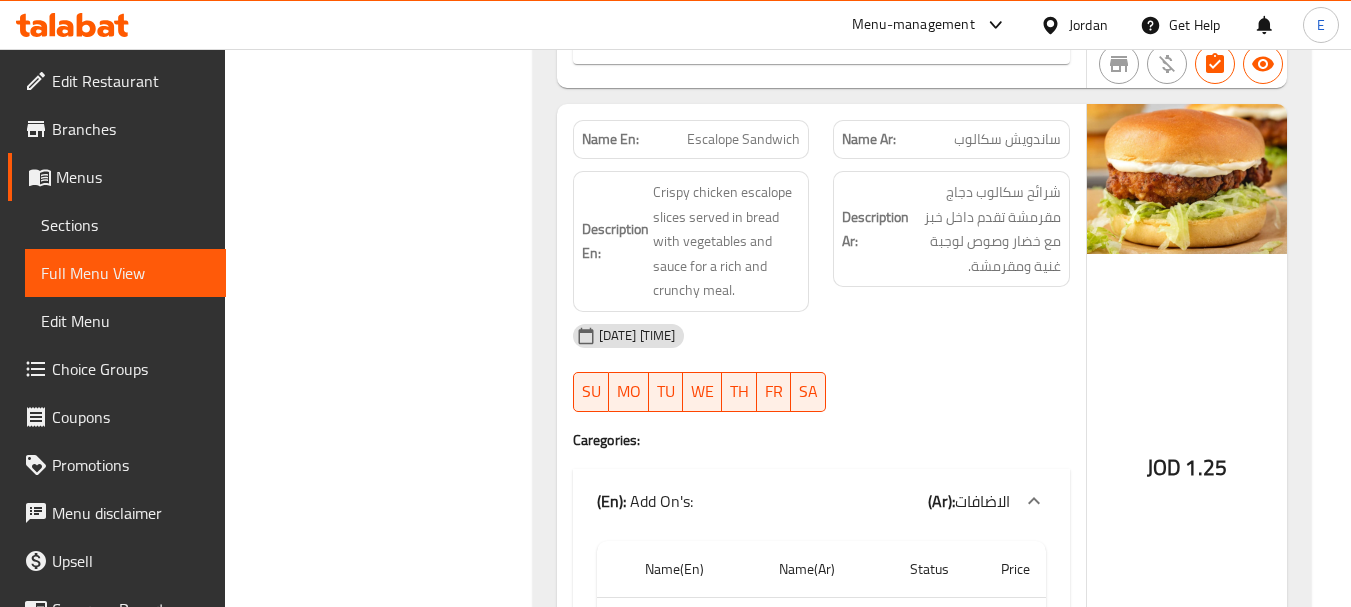 click on "ساندويش سكالوب" at bounding box center [1007, 139] 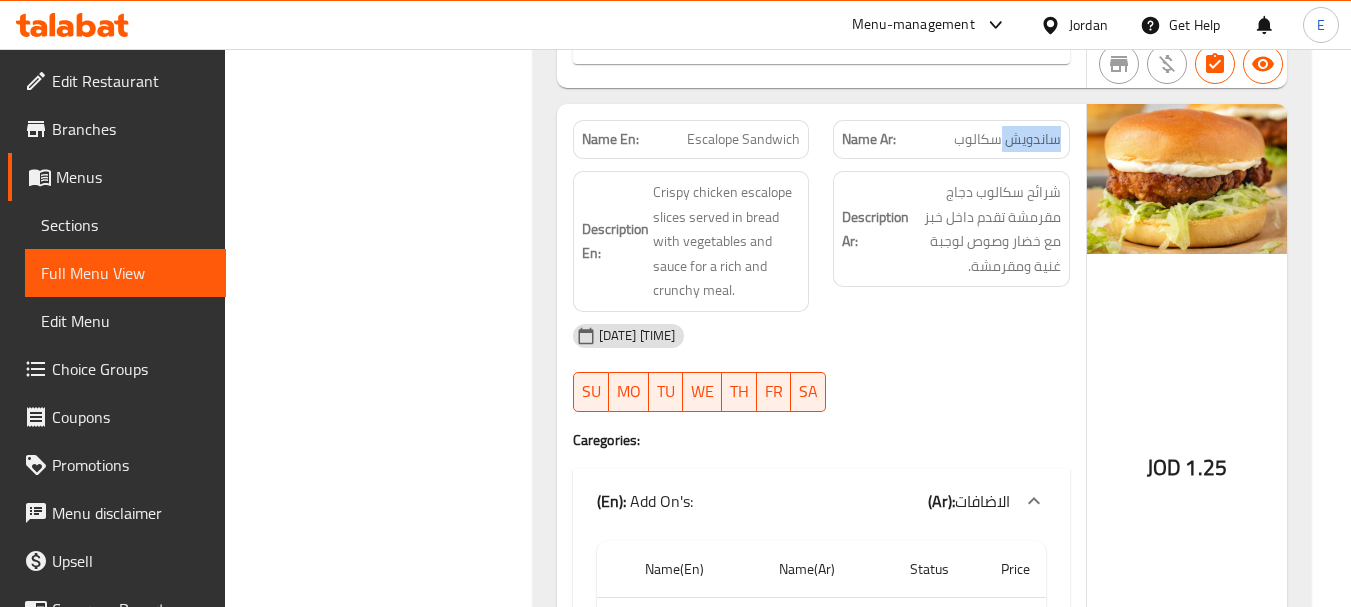 click on "ساندويش سكالوب" at bounding box center (1007, 139) 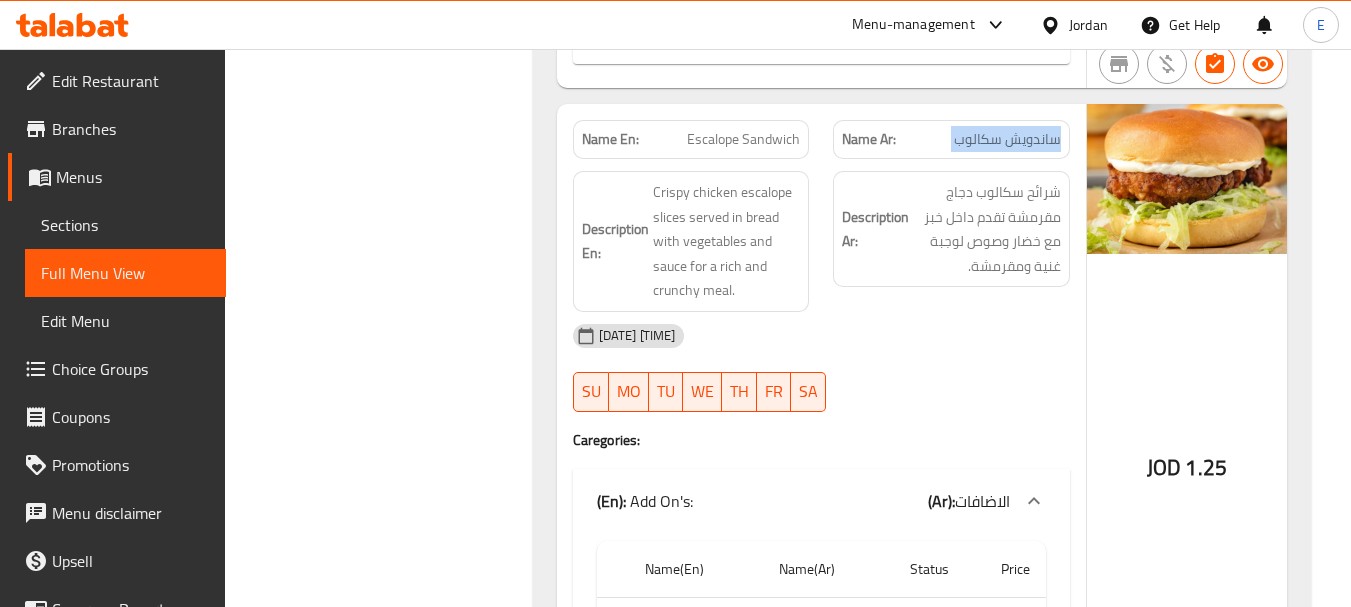 click on "ساندويش سكالوب" at bounding box center (1007, 139) 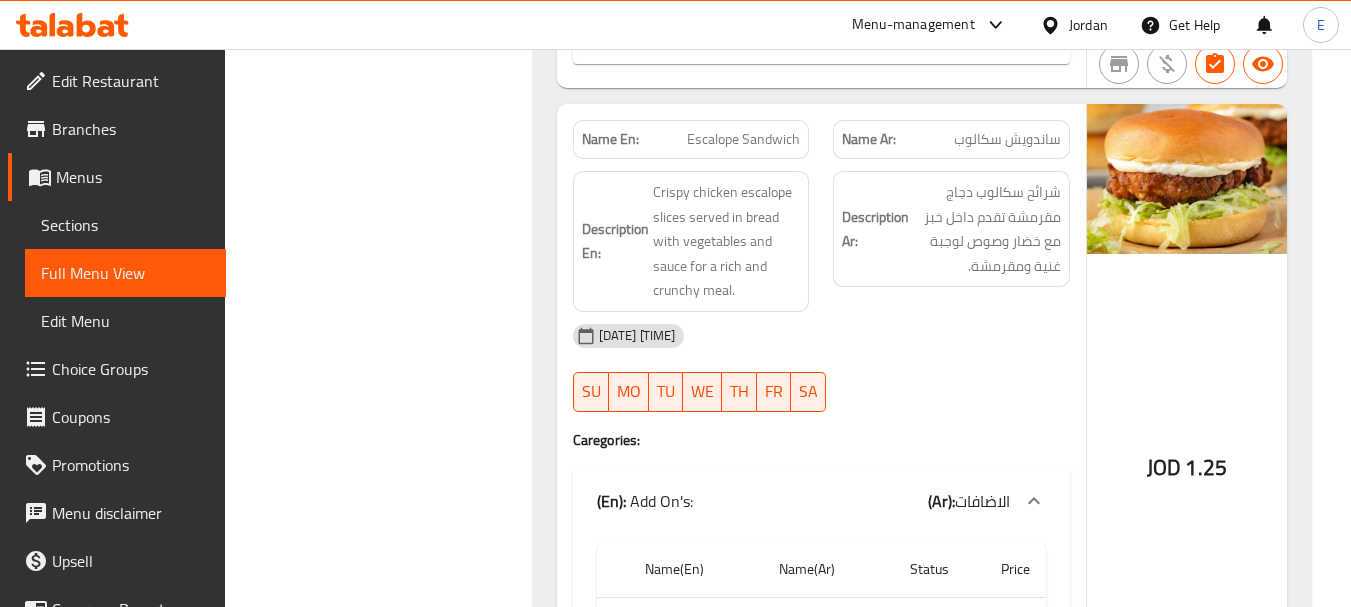 click on "Name En: Escalope Sandwich" at bounding box center [691, 139] 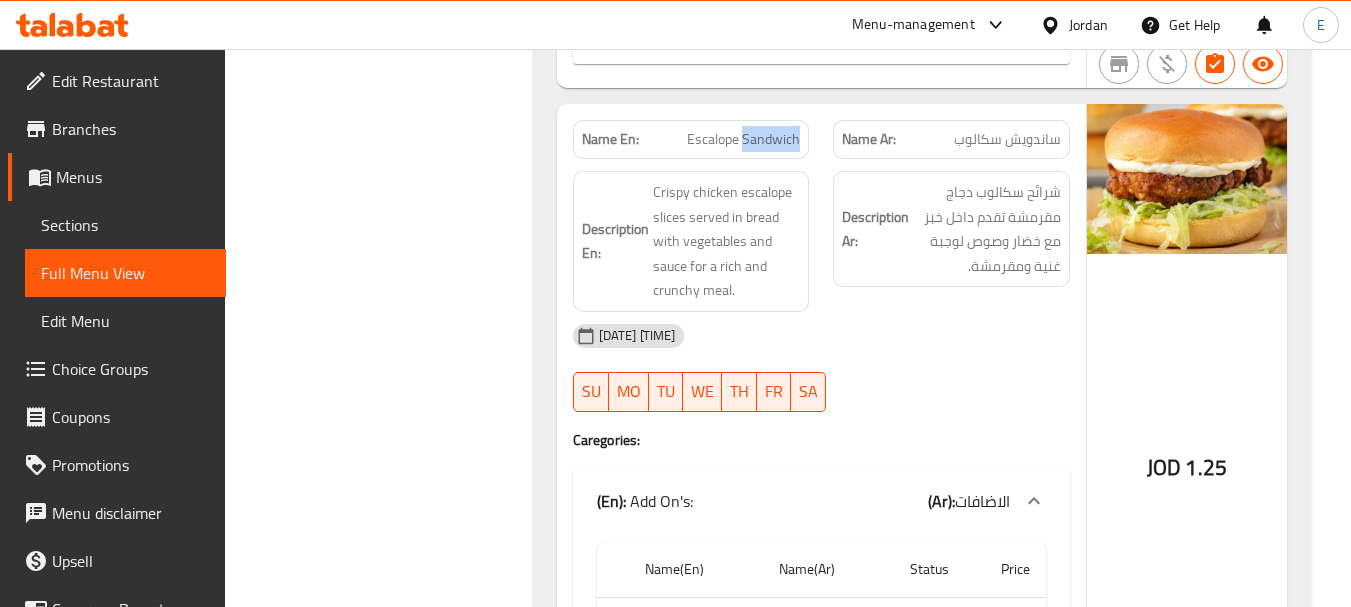 click on "Name En: Escalope Sandwich" at bounding box center (691, 139) 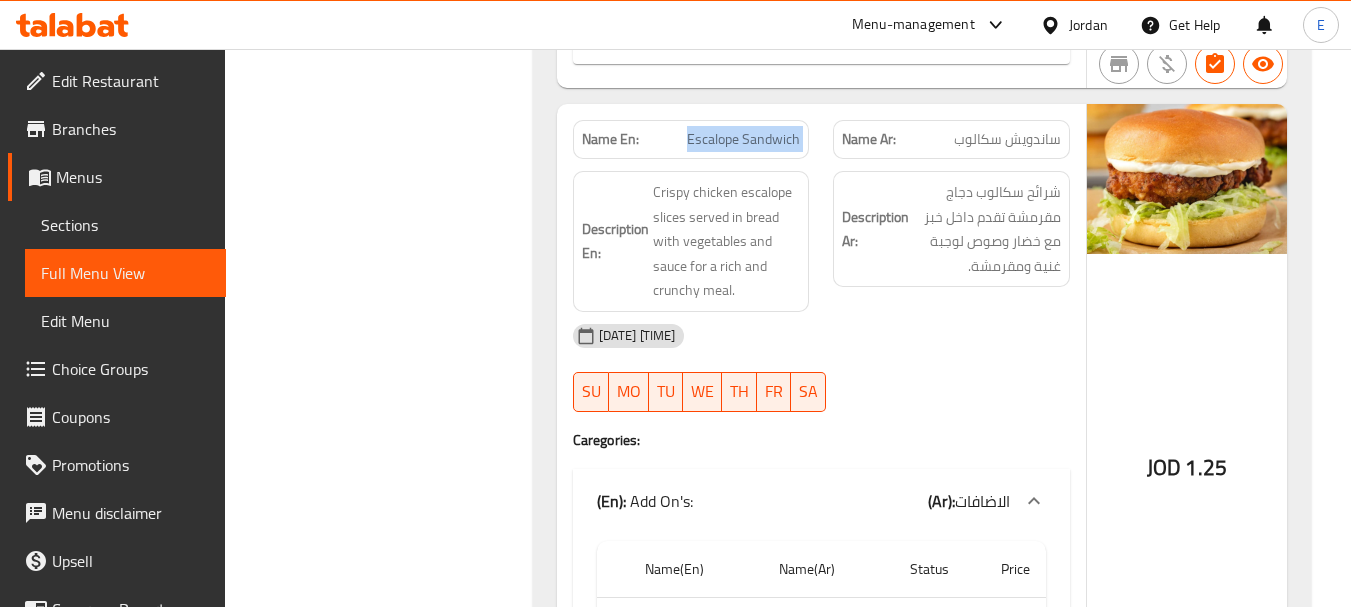 click on "Name En: Escalope Sandwich" at bounding box center (691, 139) 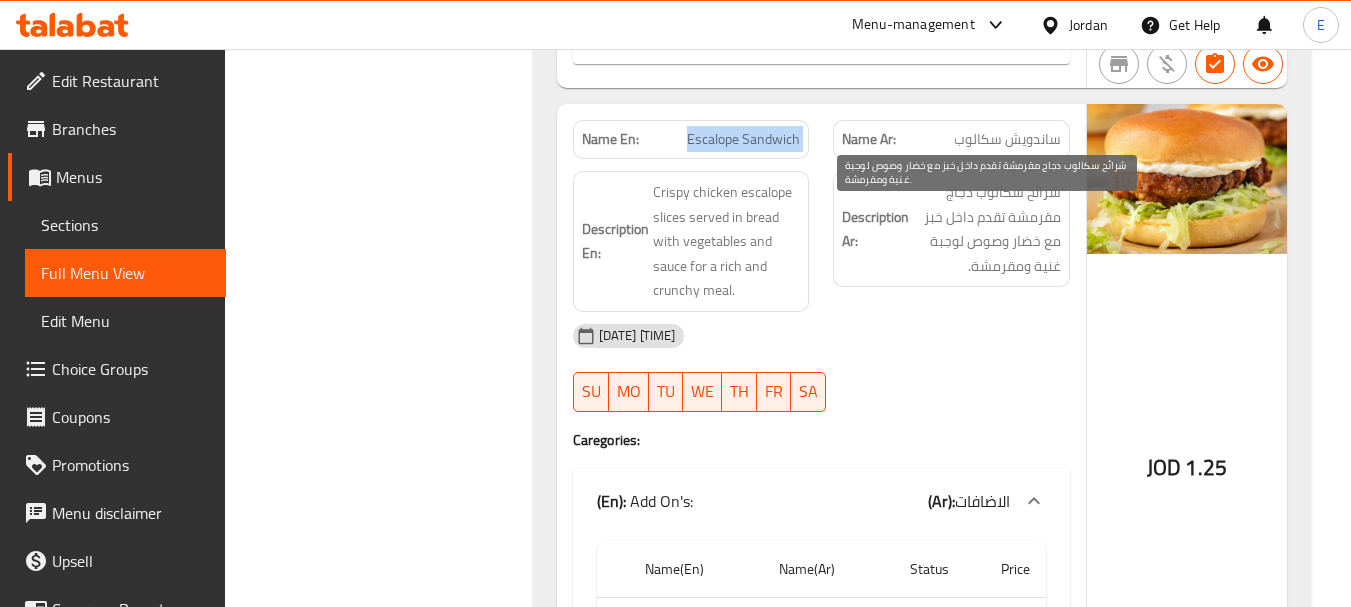 scroll, scrollTop: 9900, scrollLeft: 0, axis: vertical 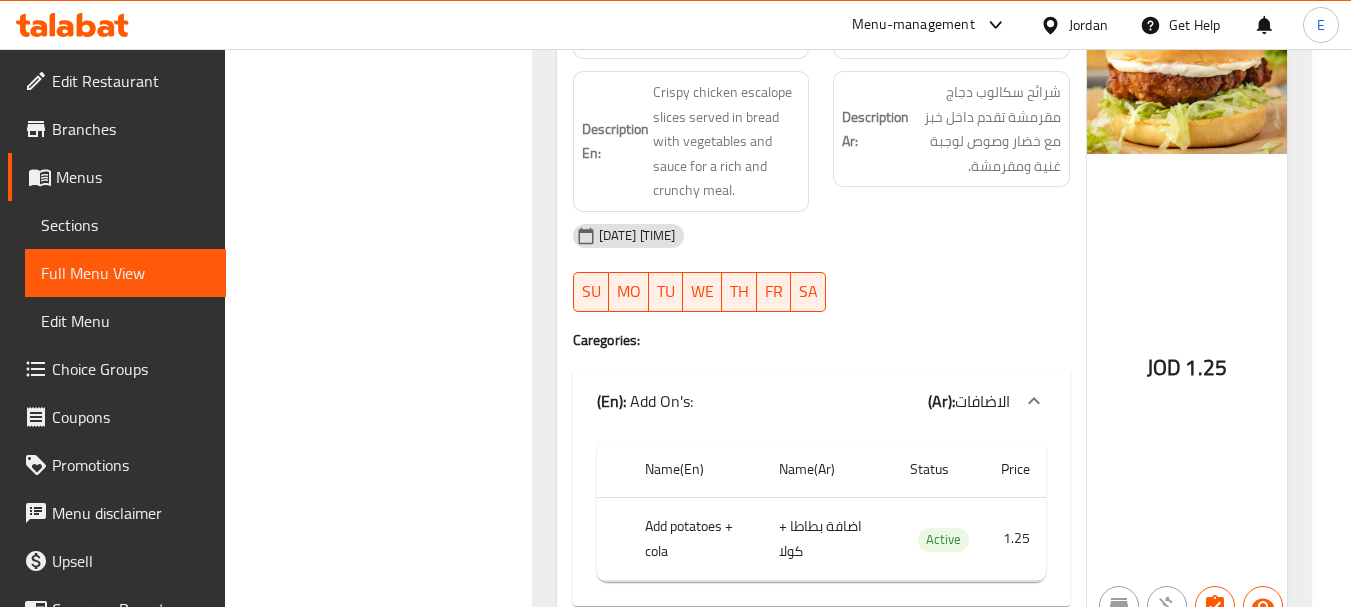 click on "1.25" at bounding box center (1206, 367) 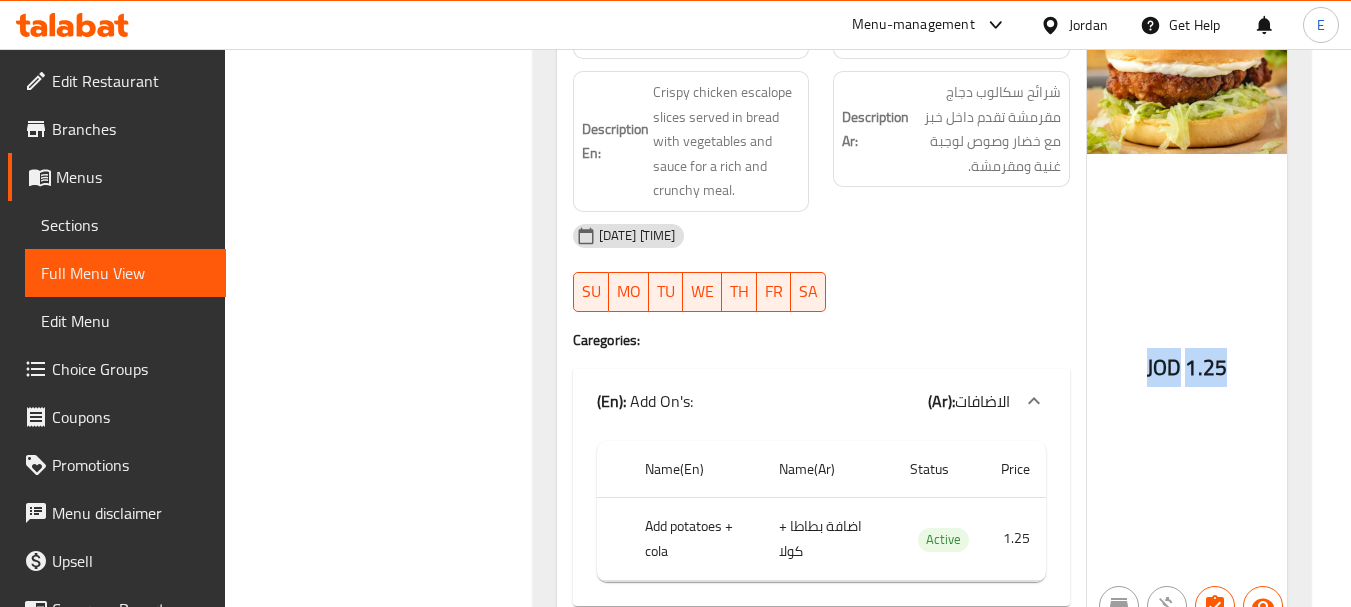 click on "1.25" at bounding box center [1206, 367] 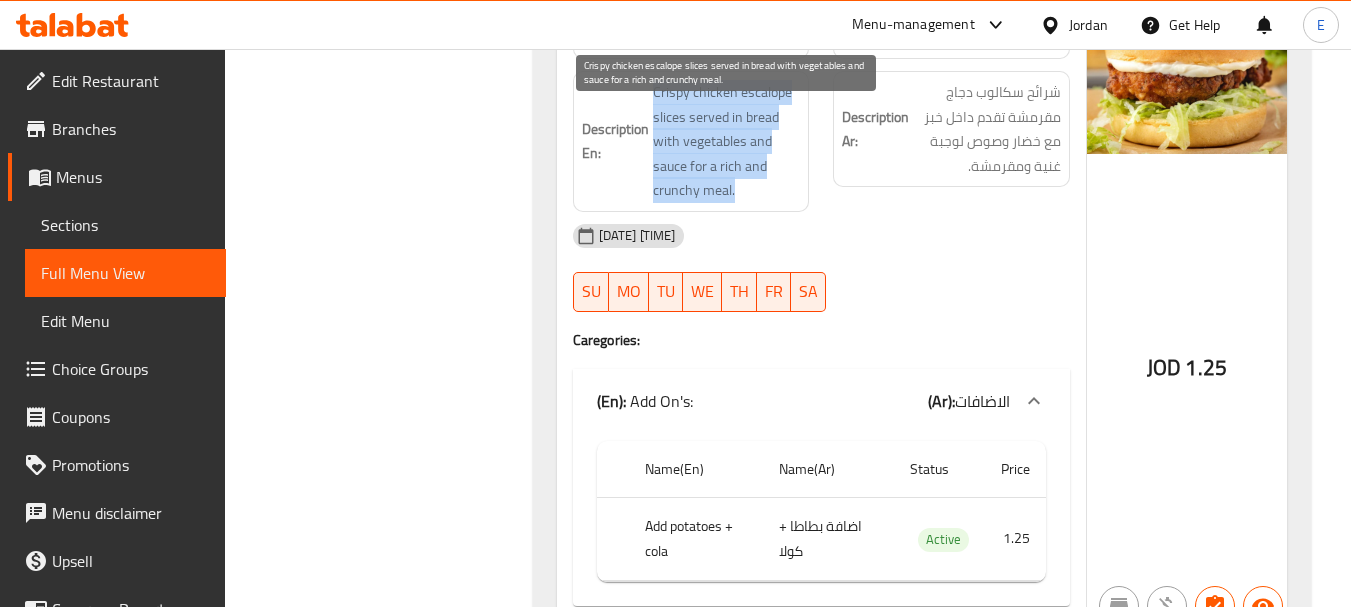 drag, startPoint x: 650, startPoint y: 111, endPoint x: 779, endPoint y: 211, distance: 163.2207 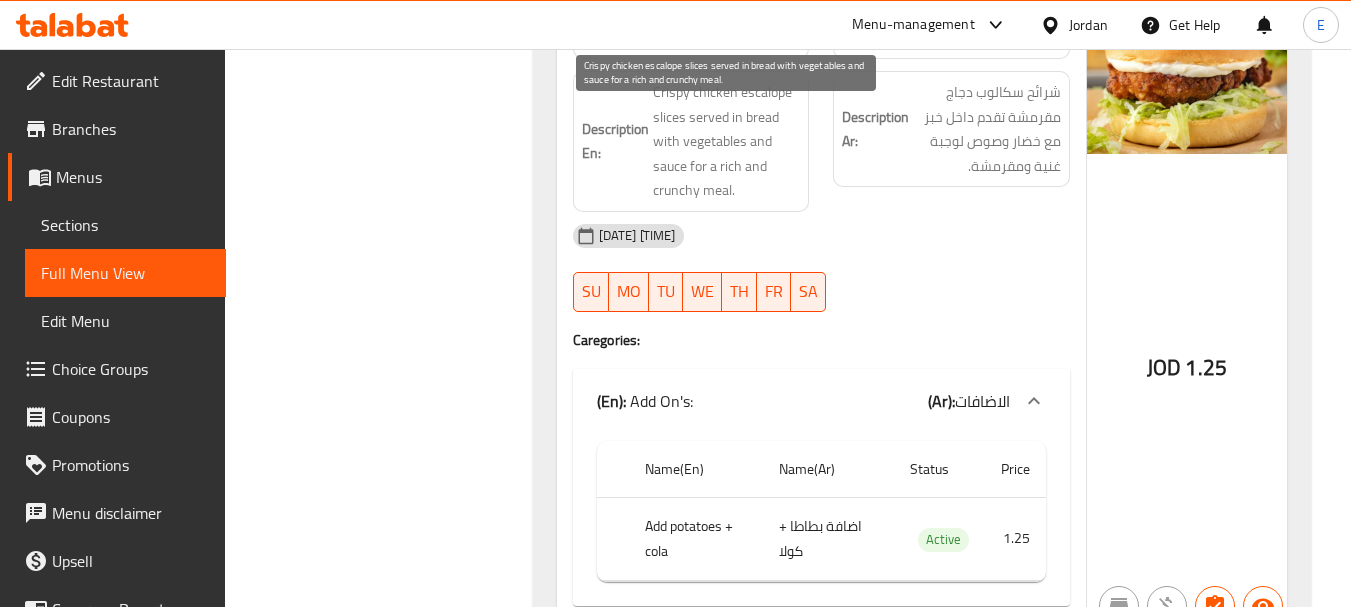 click on "Crispy chicken escalope slices served in bread with vegetables and sauce for a rich and crunchy meal." at bounding box center (727, 141) 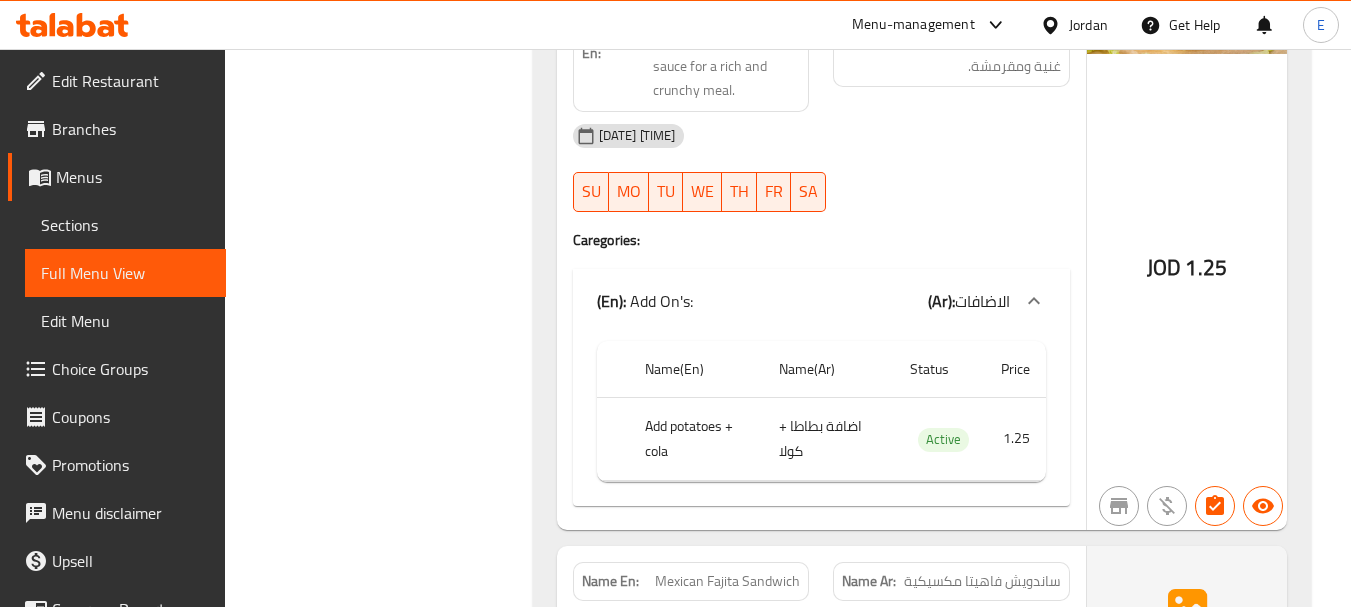scroll, scrollTop: 10100, scrollLeft: 0, axis: vertical 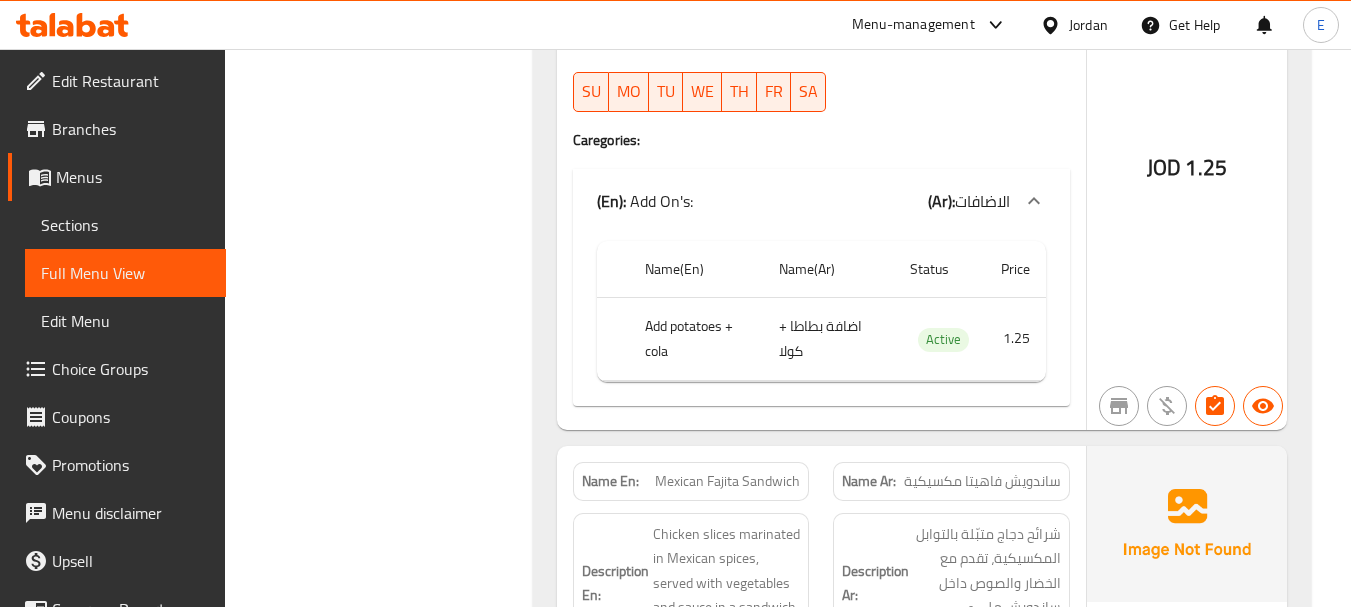 click on "اضافة بطاطا + كولا" at bounding box center [818, -9188] 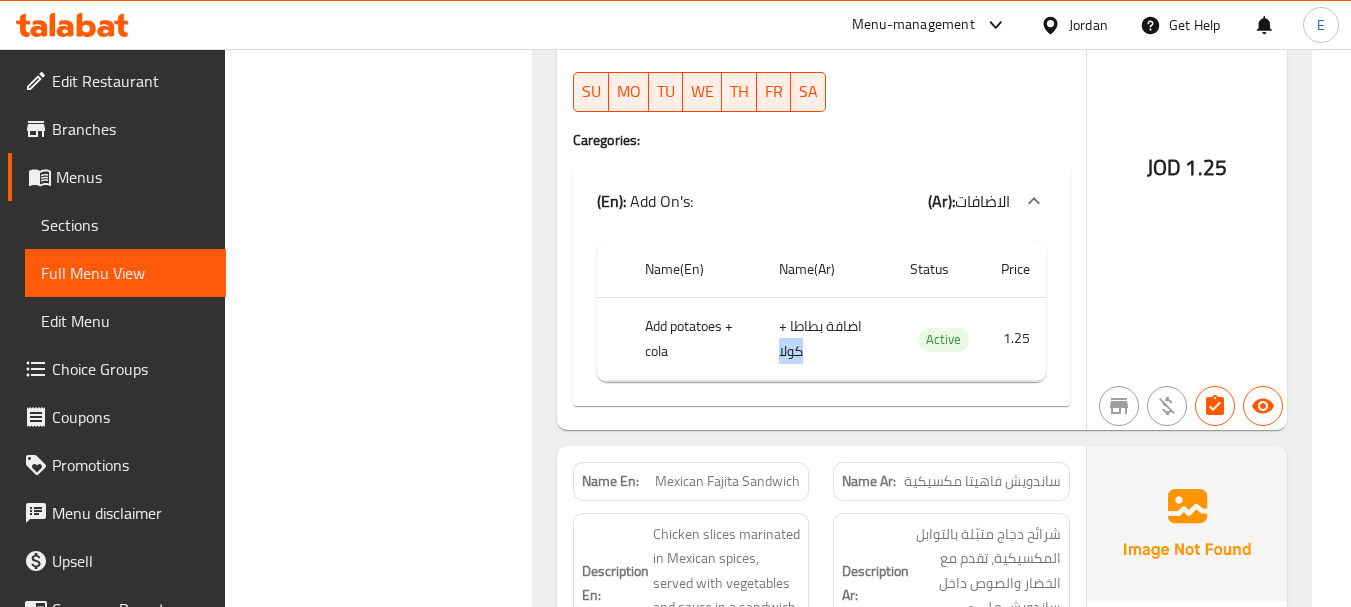 click on "اضافة بطاطا + كولا" at bounding box center (818, -9188) 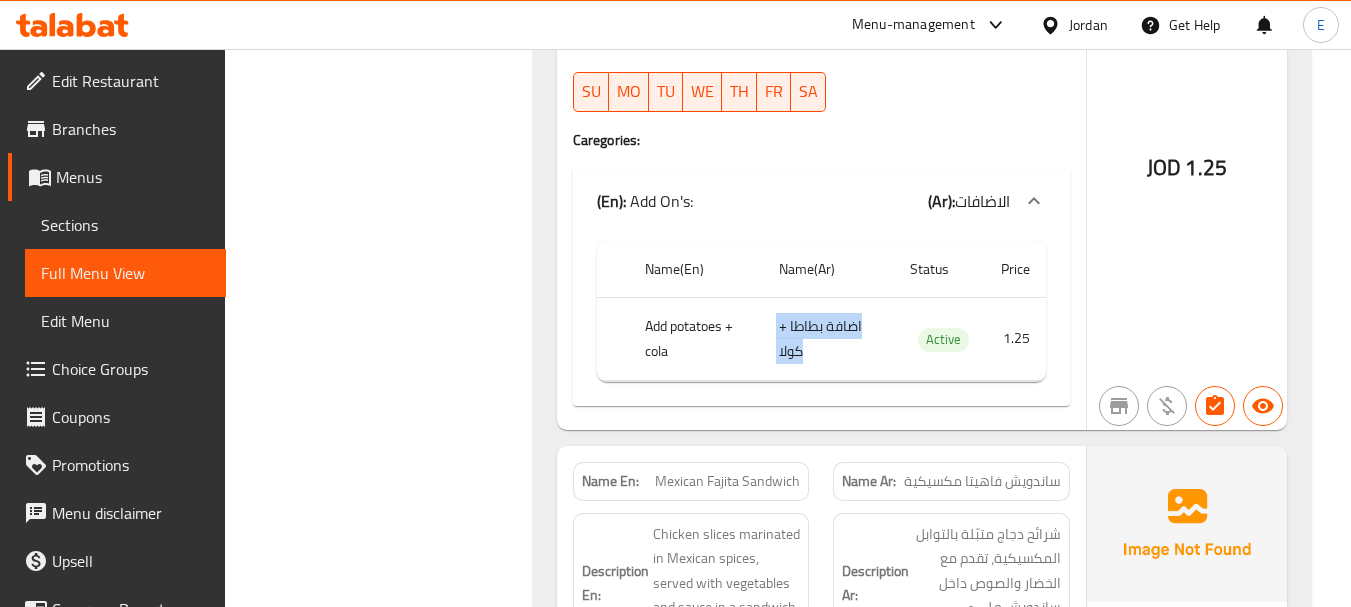 click on "اضافة بطاطا + كولا" at bounding box center (818, -9188) 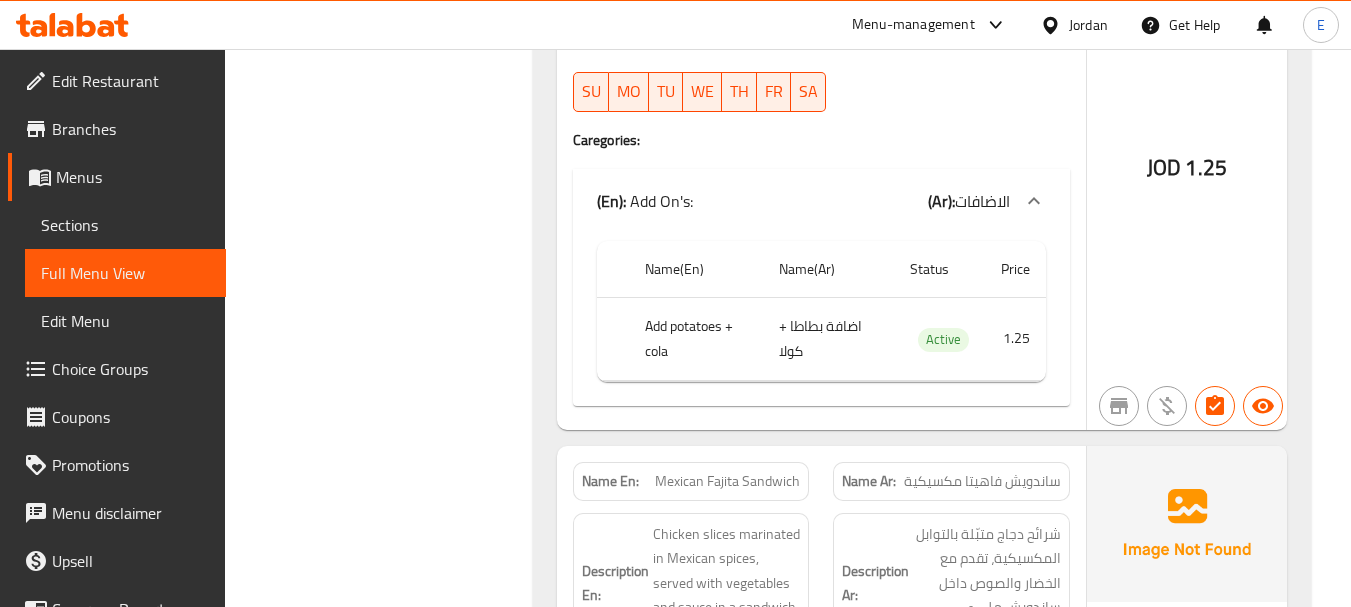 click on "Add potatoes + cola" at bounding box center (700, -9188) 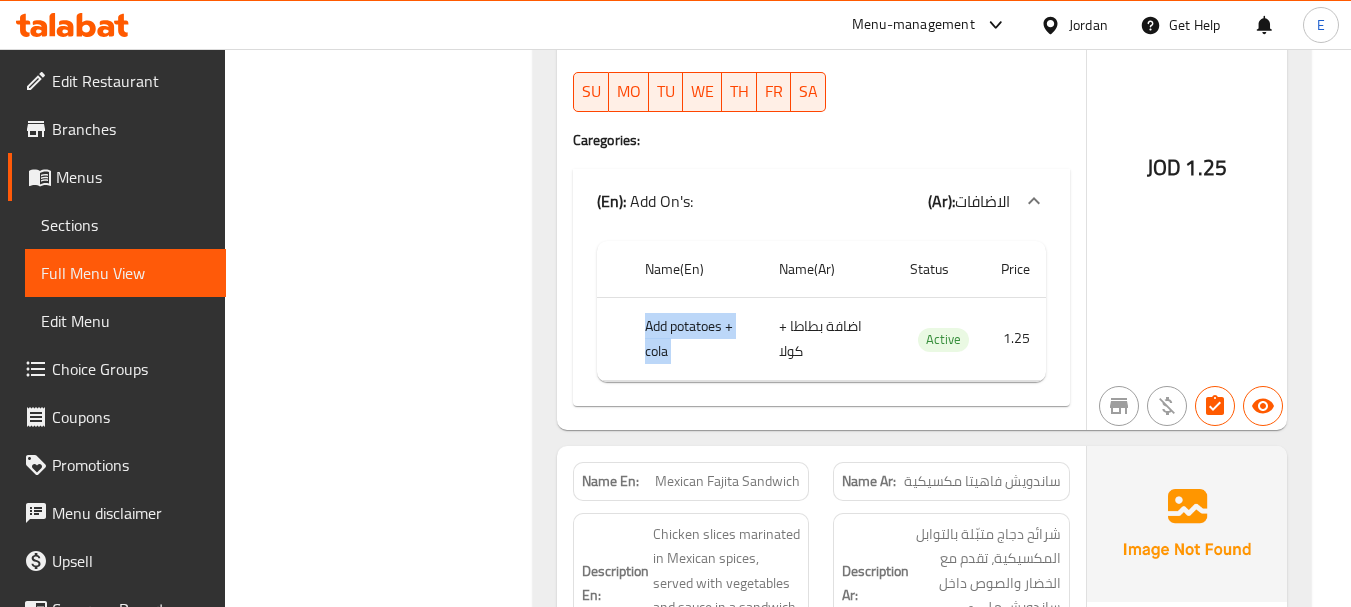 click on "Add potatoes + cola" at bounding box center [700, -9188] 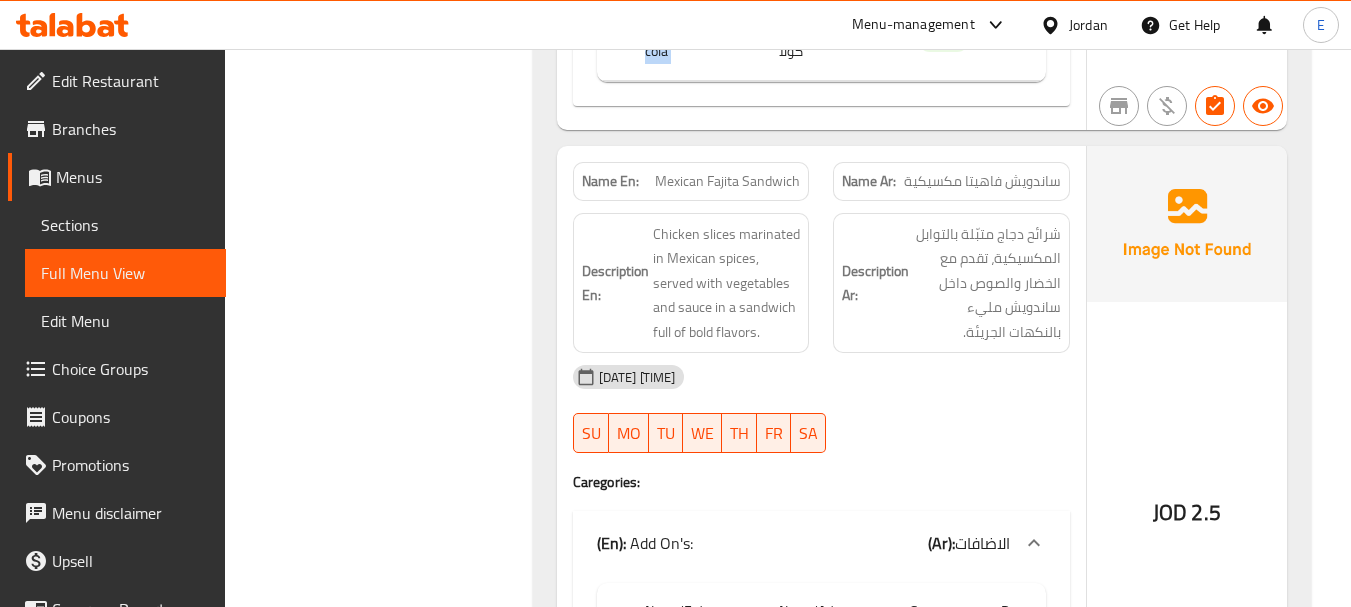 scroll, scrollTop: 10500, scrollLeft: 0, axis: vertical 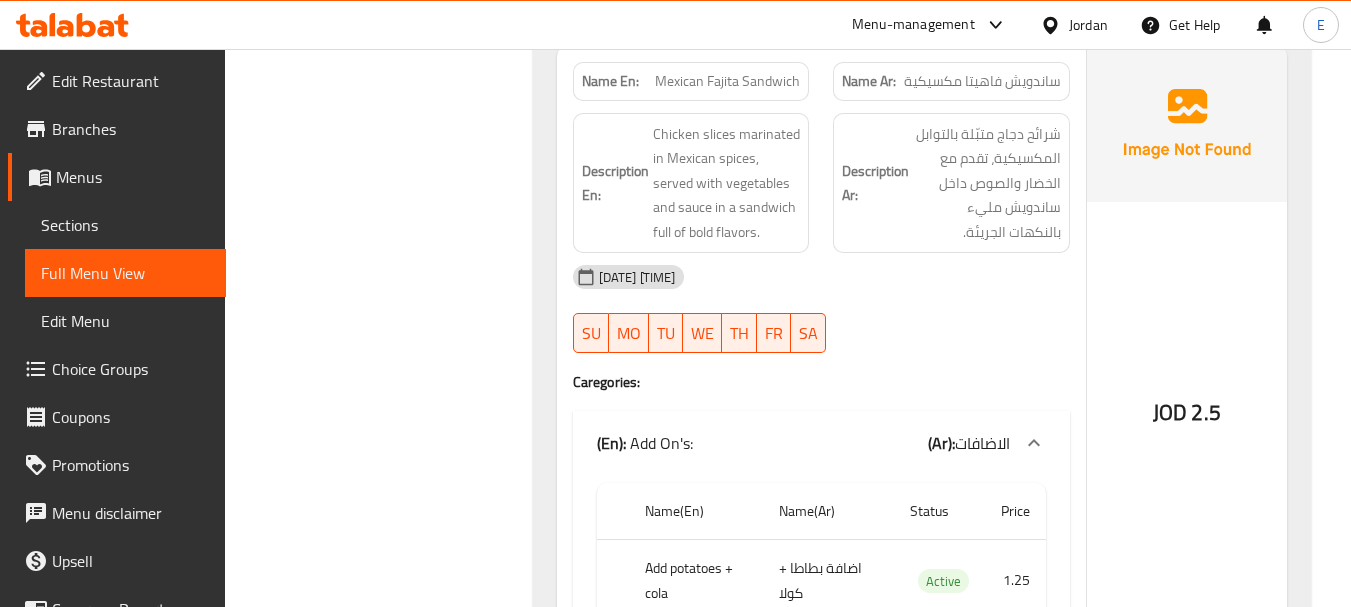 click on "ساندويش فاهيتا مكسيكية" at bounding box center (982, 81) 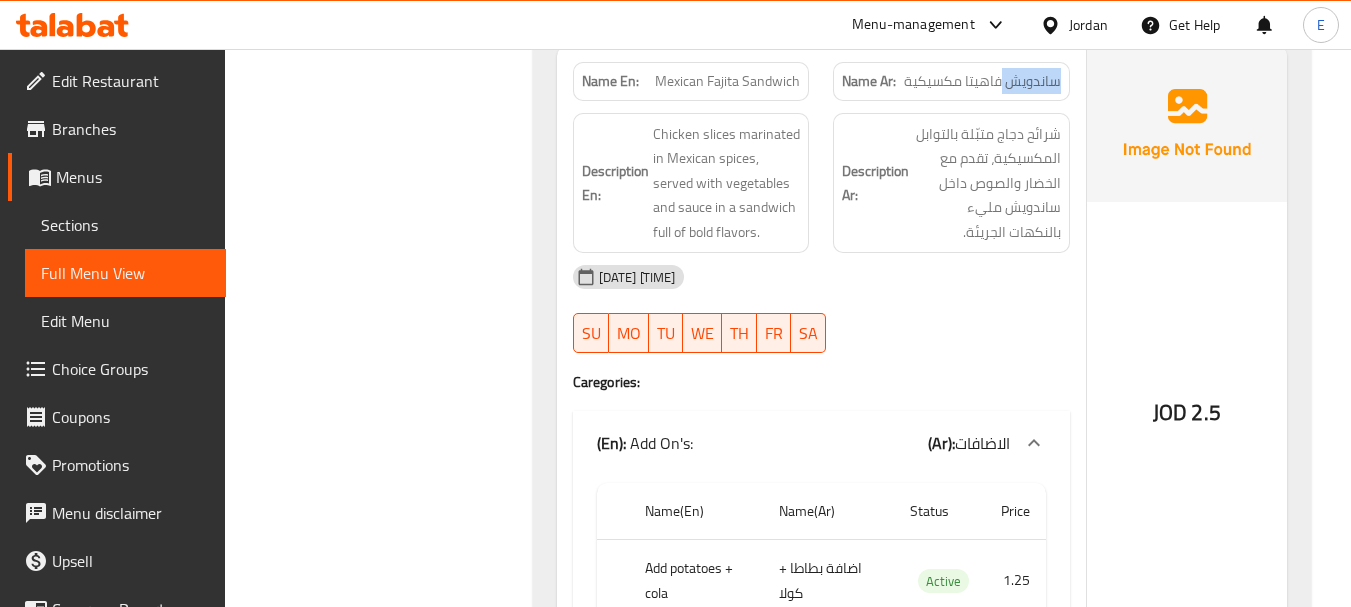 click on "ساندويش فاهيتا مكسيكية" at bounding box center (982, 81) 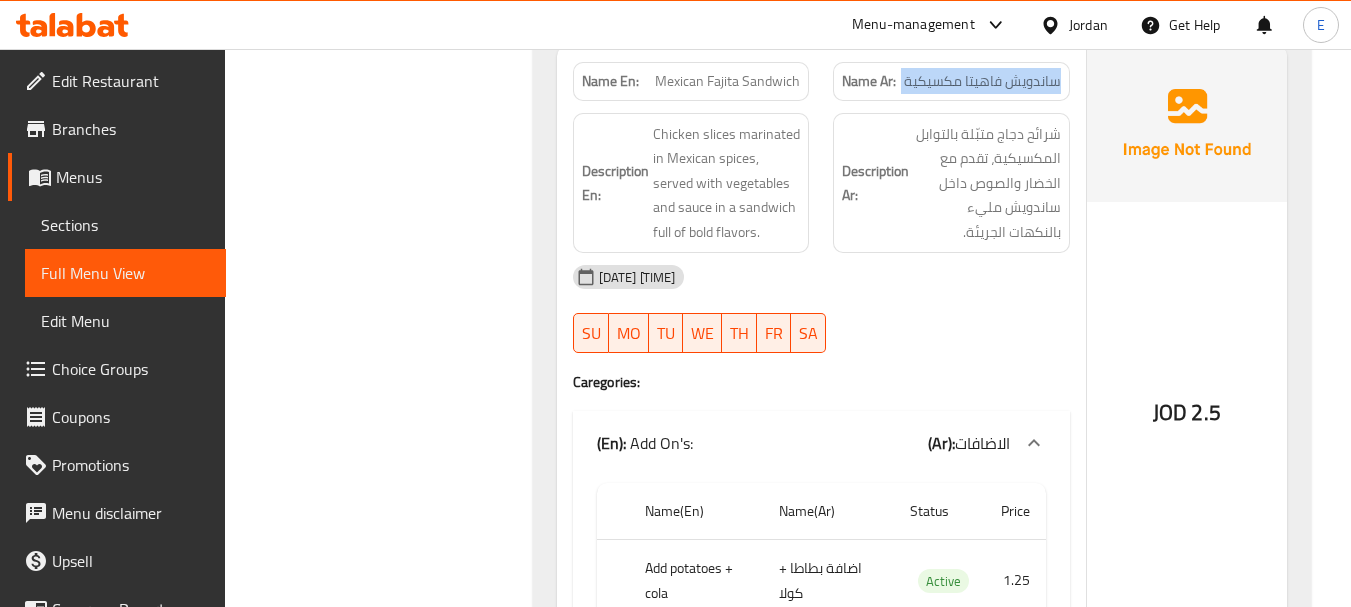 click on "ساندويش فاهيتا مكسيكية" at bounding box center [982, 81] 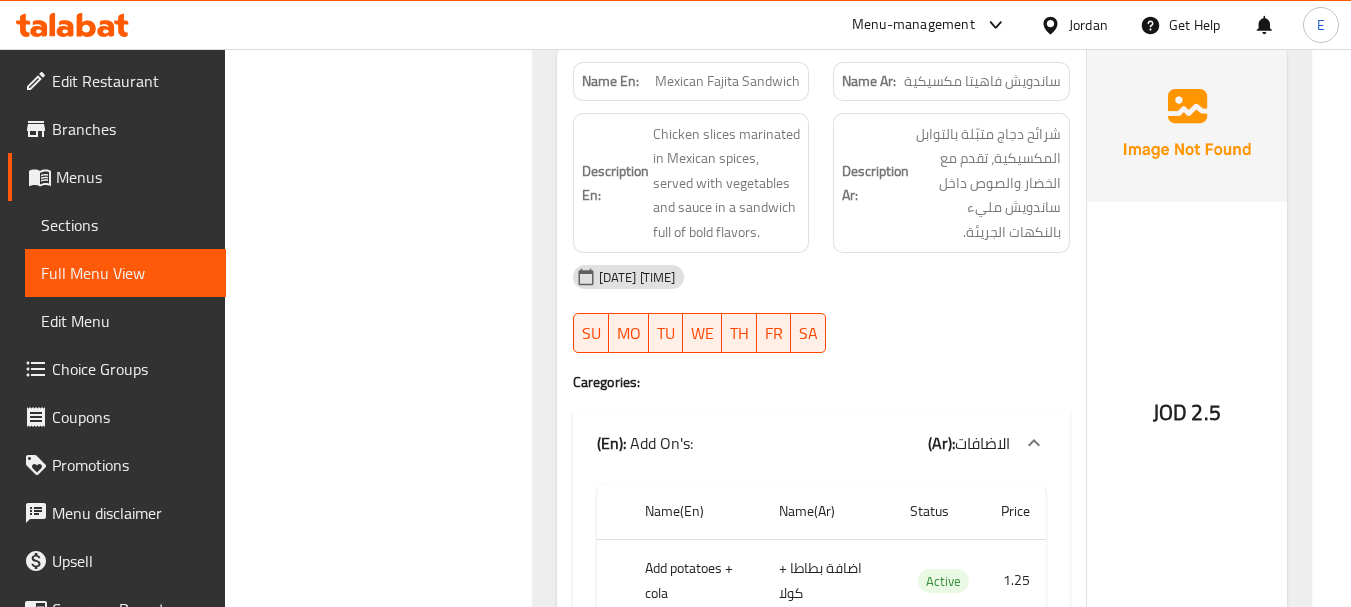 click on "Mexican Fajita Sandwich" at bounding box center [727, 81] 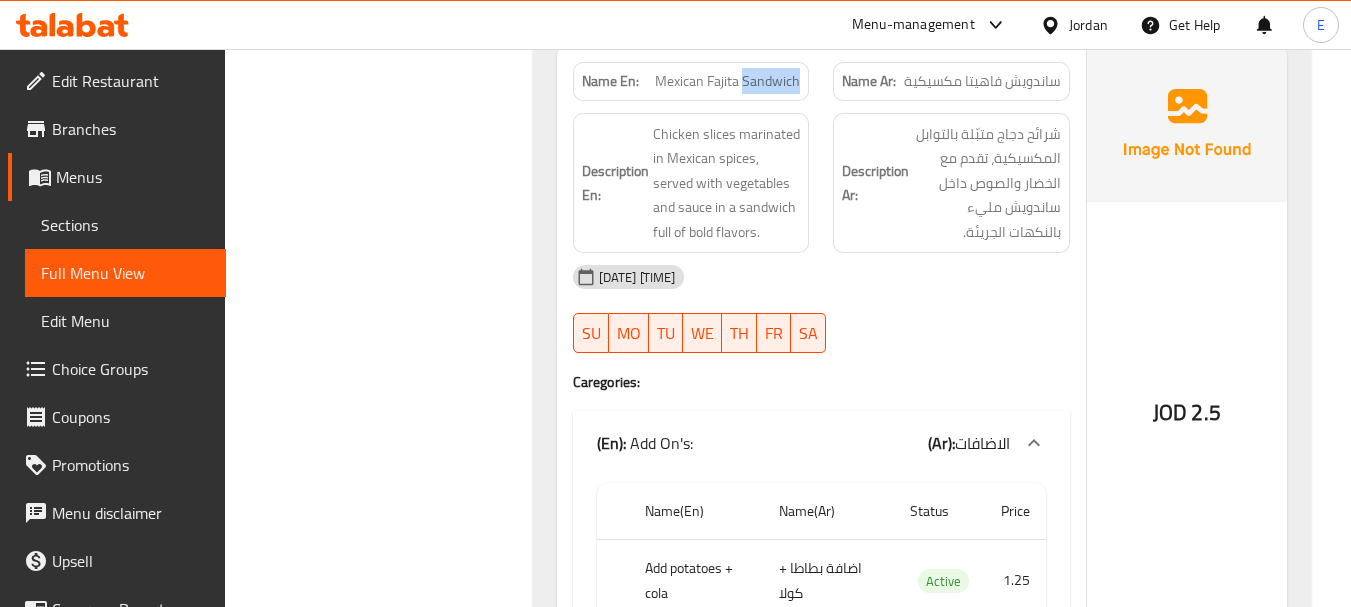 click on "Mexican Fajita Sandwich" at bounding box center [727, 81] 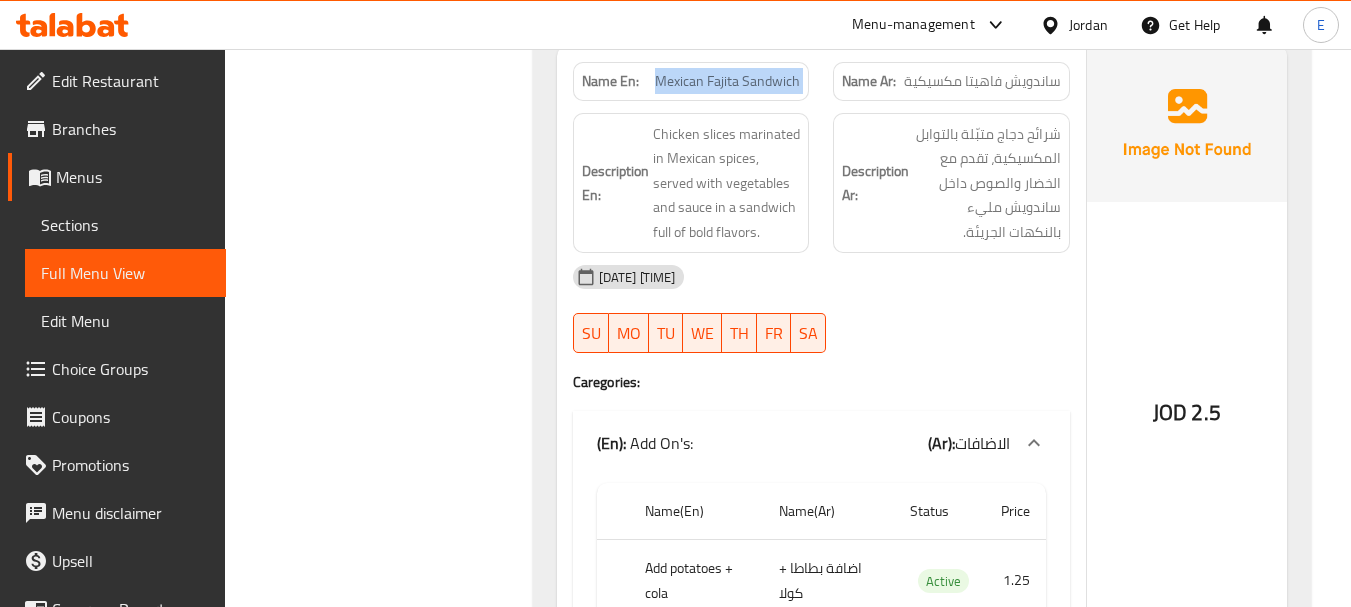 click on "Mexican Fajita Sandwich" at bounding box center (727, 81) 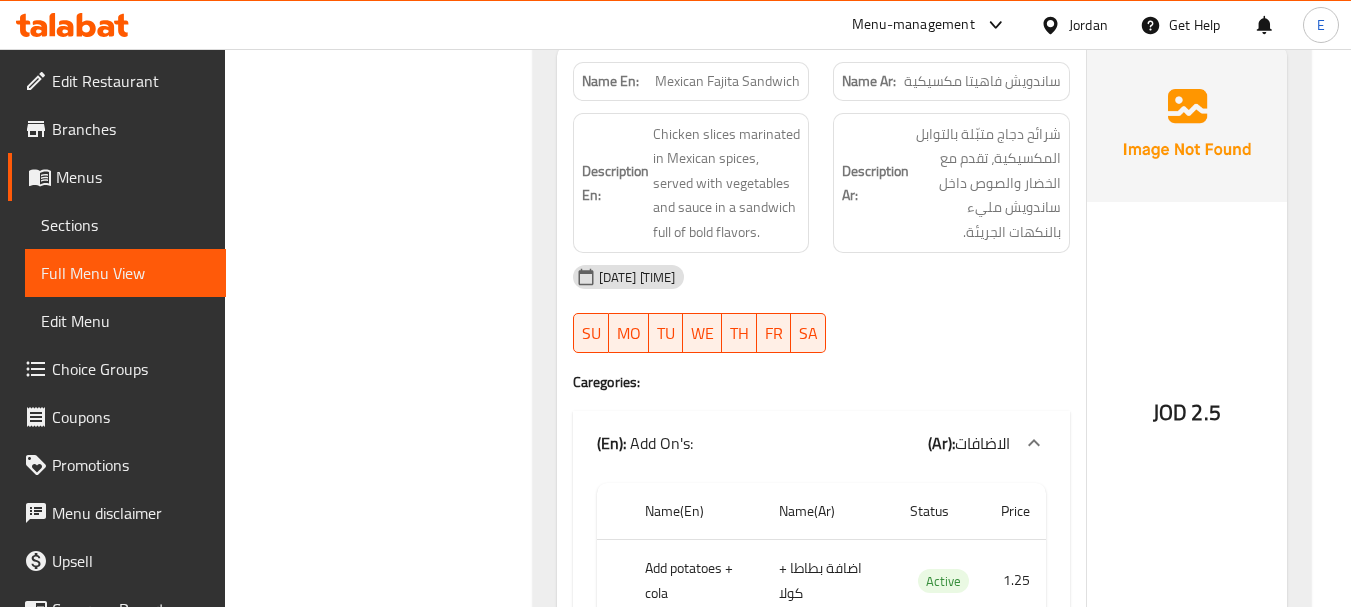 click on "07-08-2025 01:56 PM SU MO TU WE TH FR SA" at bounding box center [821, 309] 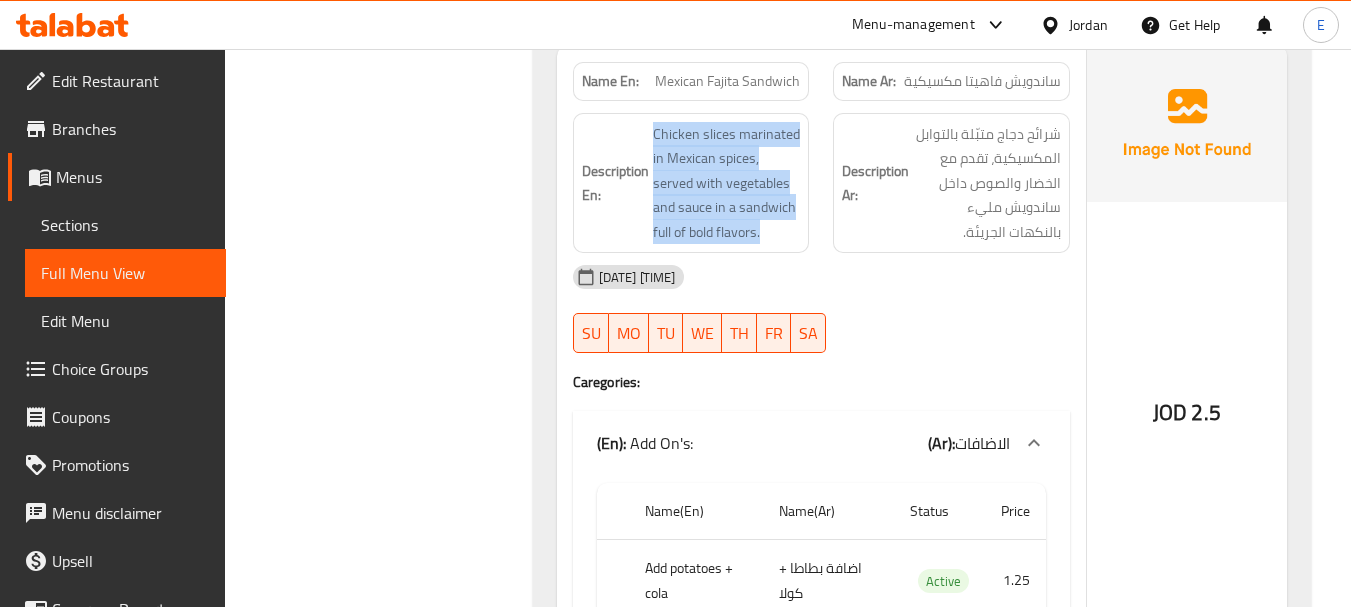 drag, startPoint x: 644, startPoint y: 150, endPoint x: 803, endPoint y: 250, distance: 187.83237 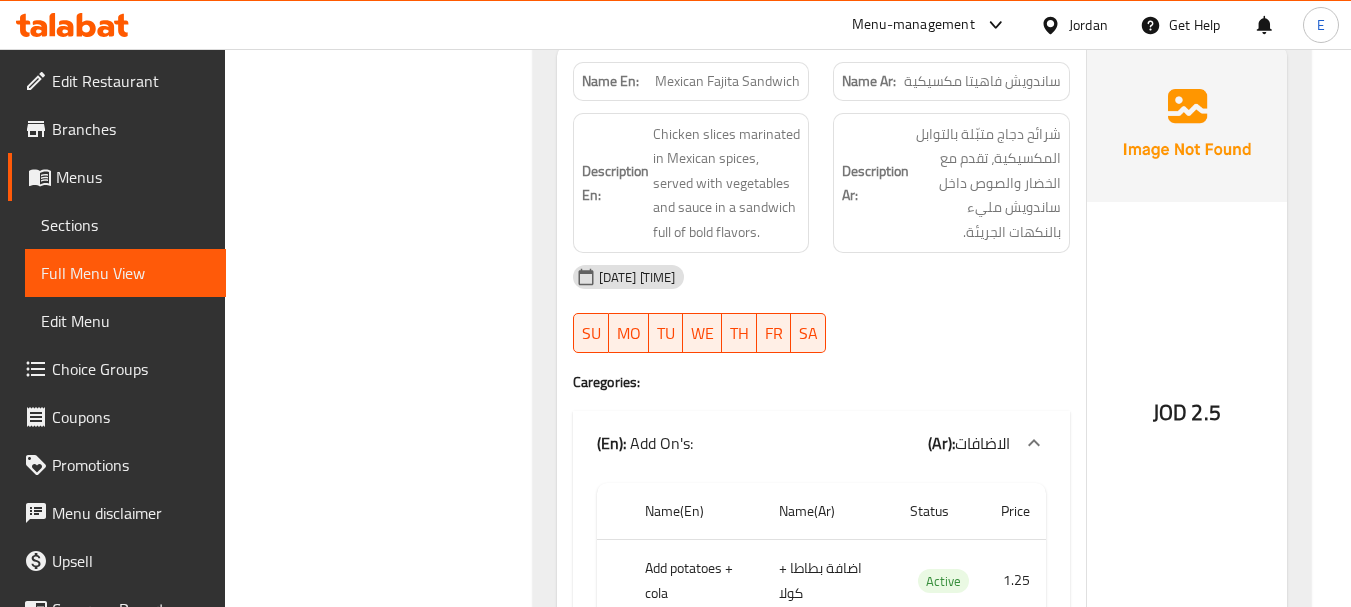 click on "Description En: Chicken slices marinated in Mexican spices, served with vegetables and sauce in a sandwich full of bold flavors." at bounding box center [691, 183] 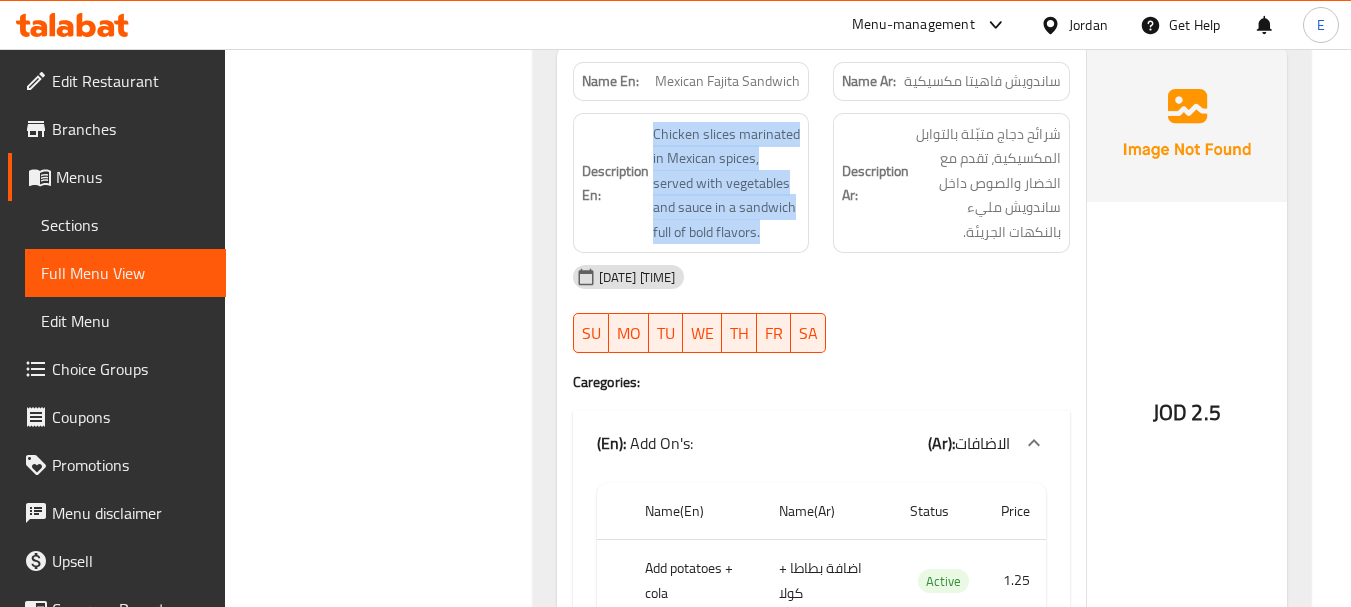 click on "Description En: Chicken slices marinated in Mexican spices, served with vegetables and sauce in a sandwich full of bold flavors." at bounding box center (691, 183) 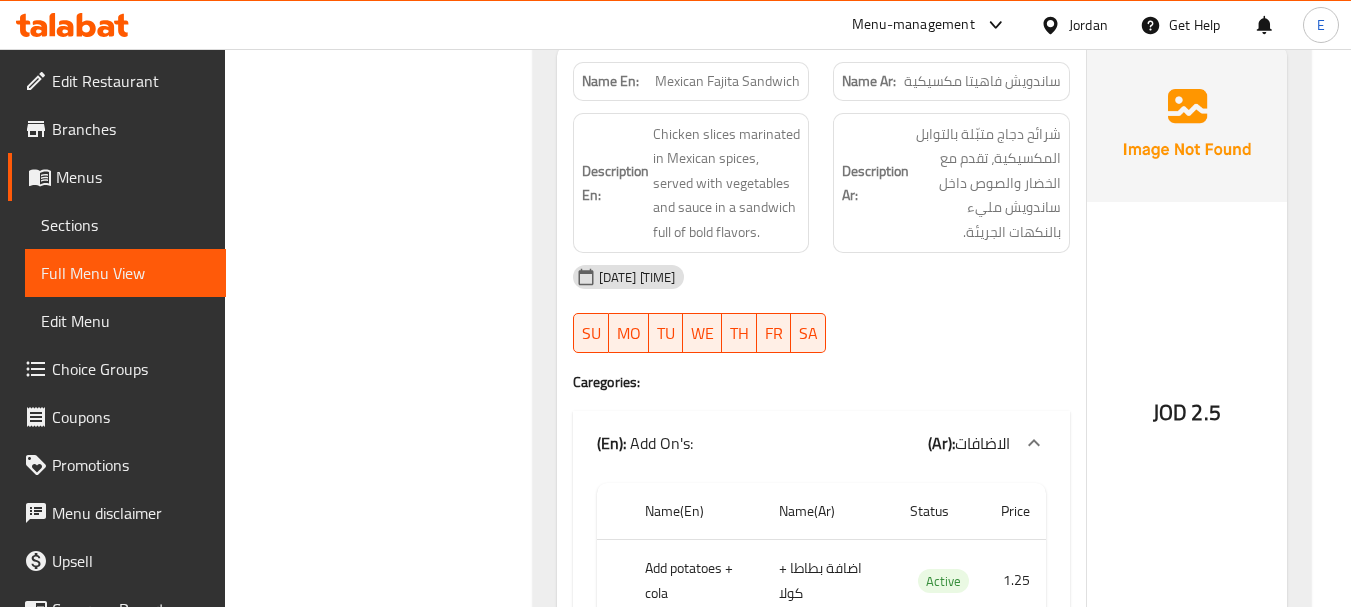 click on "07-08-2025 01:56 PM" at bounding box center (821, 277) 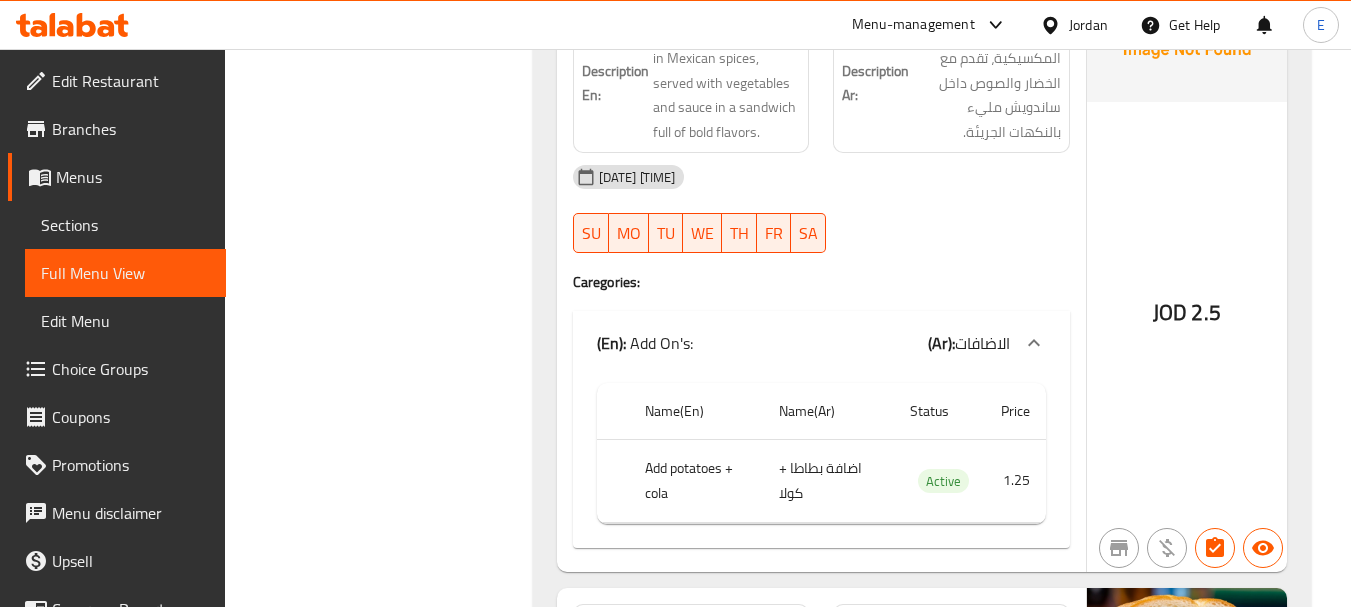 scroll, scrollTop: 10700, scrollLeft: 0, axis: vertical 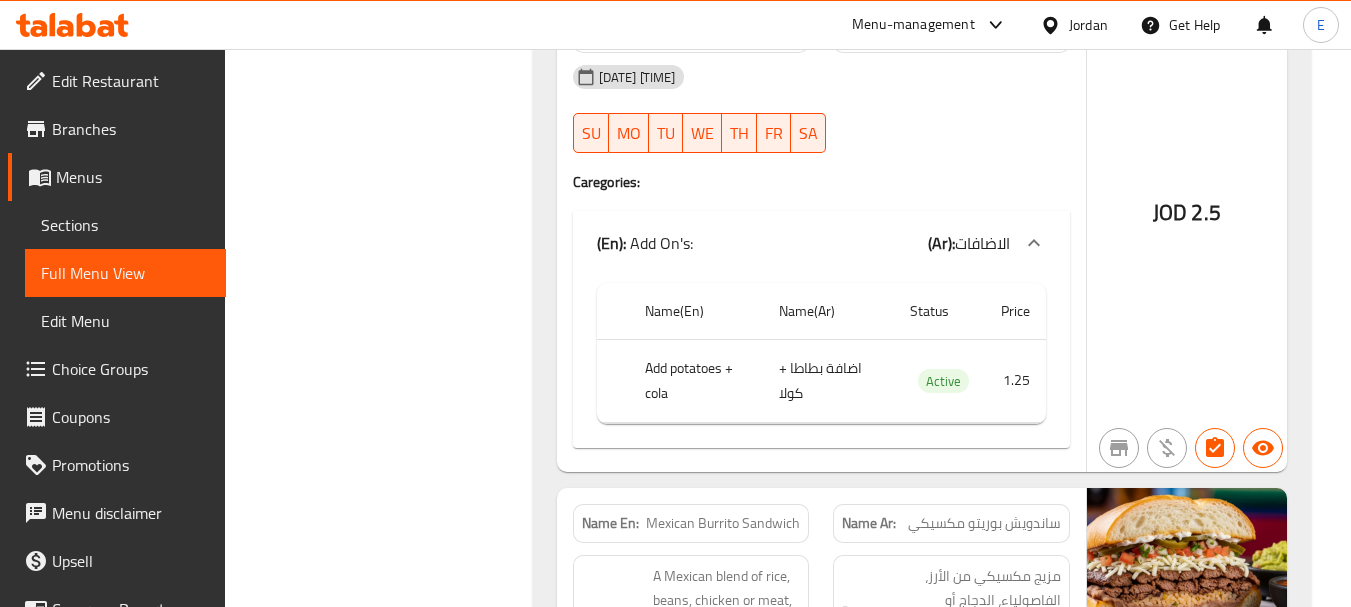 click on "اضافة بطاطا + كولا" at bounding box center [818, -9788] 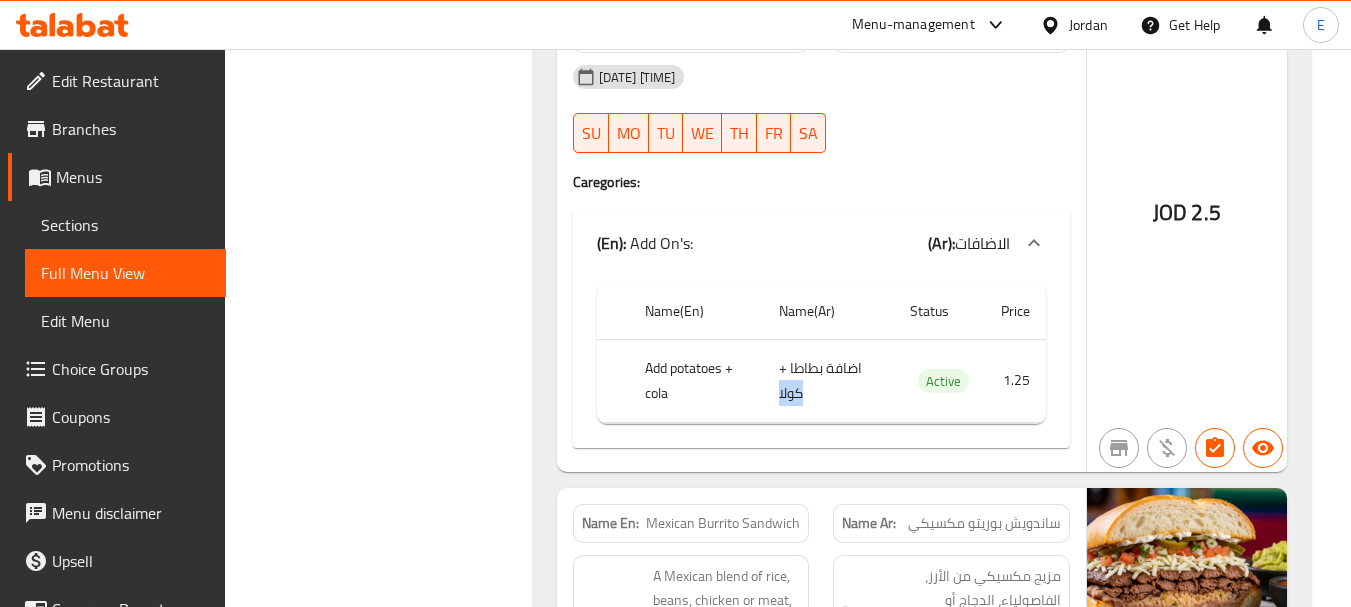 click on "اضافة بطاطا + كولا" at bounding box center (818, -9788) 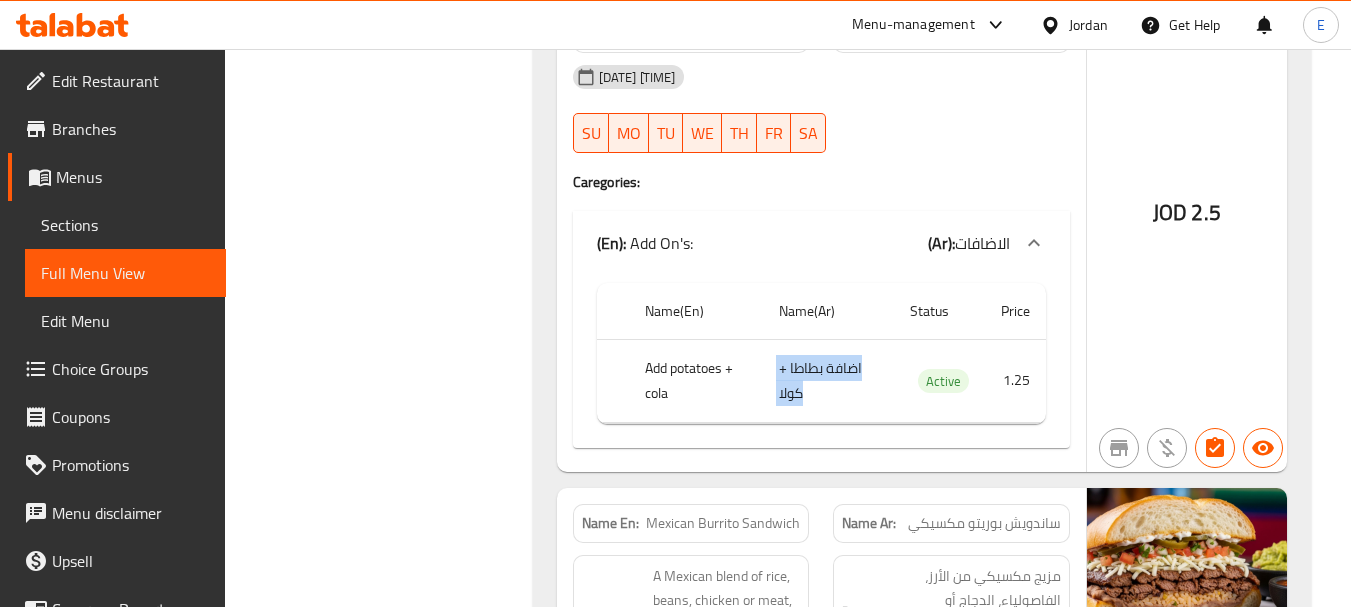 click on "اضافة بطاطا + كولا" at bounding box center [818, -9788] 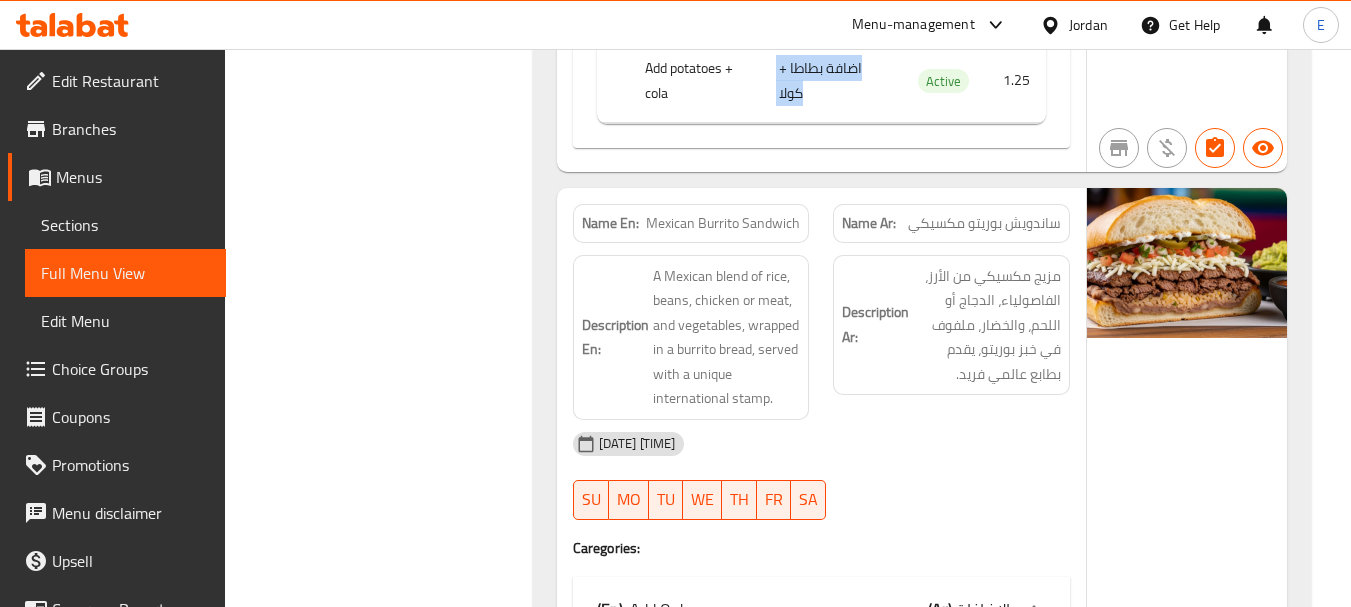 scroll, scrollTop: 11100, scrollLeft: 0, axis: vertical 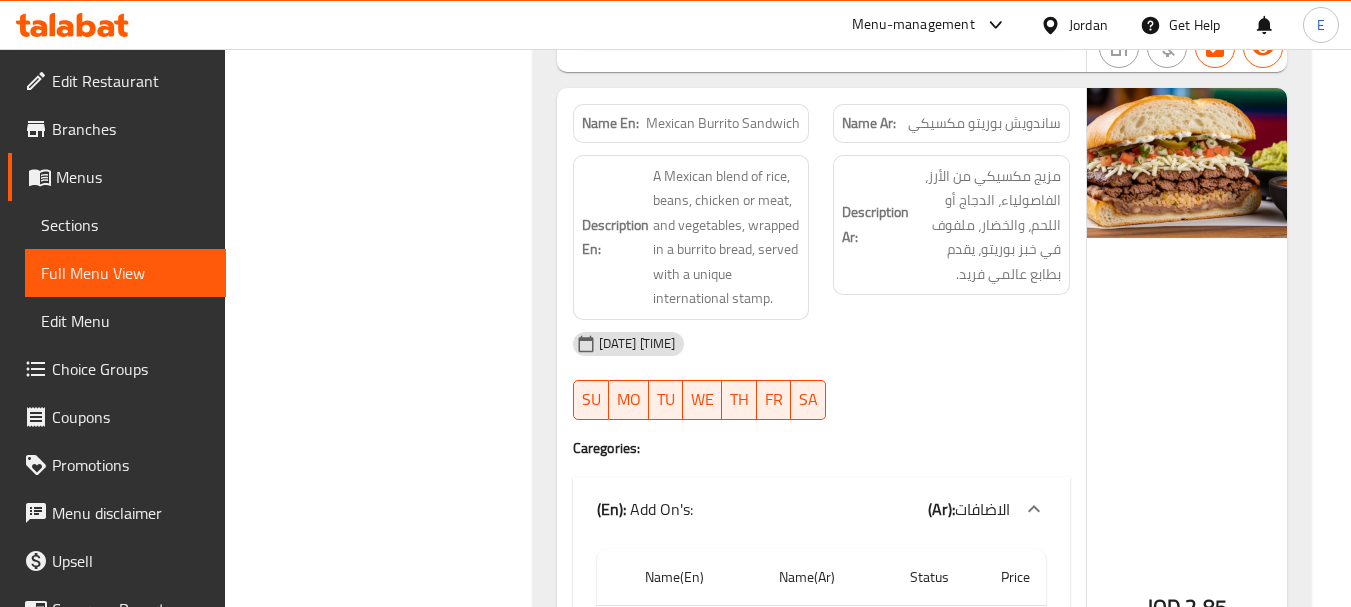 click on "ساندويش بوريتو مكسيكي" at bounding box center [984, 123] 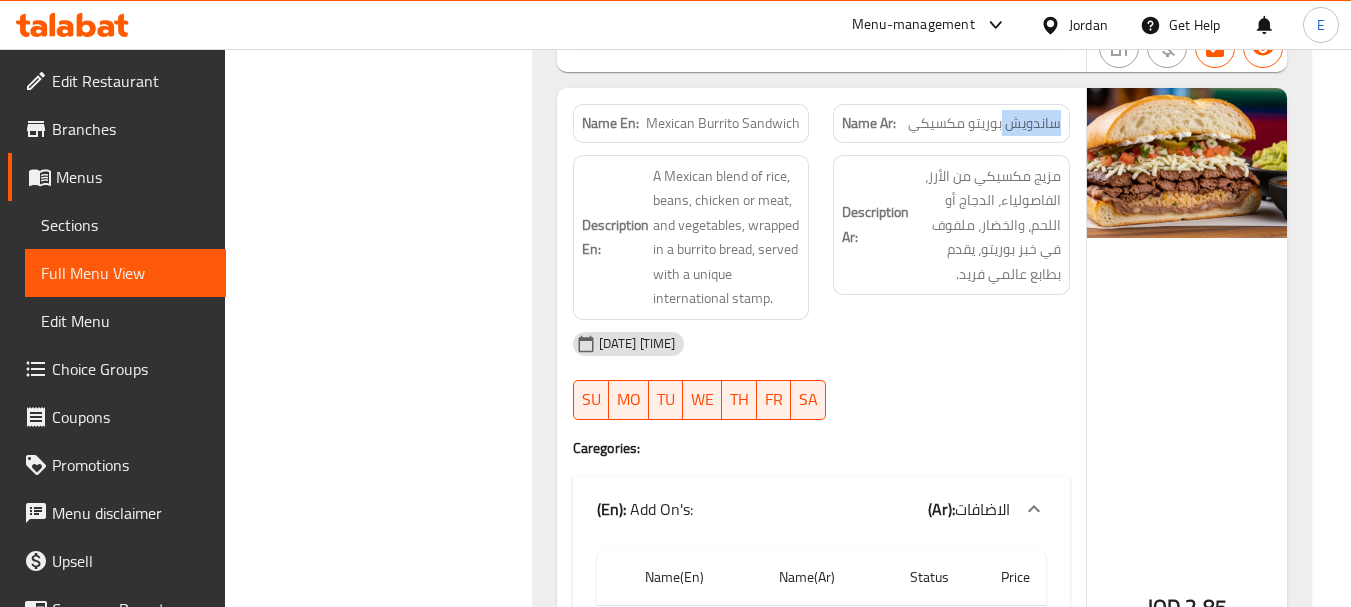 click on "ساندويش بوريتو مكسيكي" at bounding box center (984, 123) 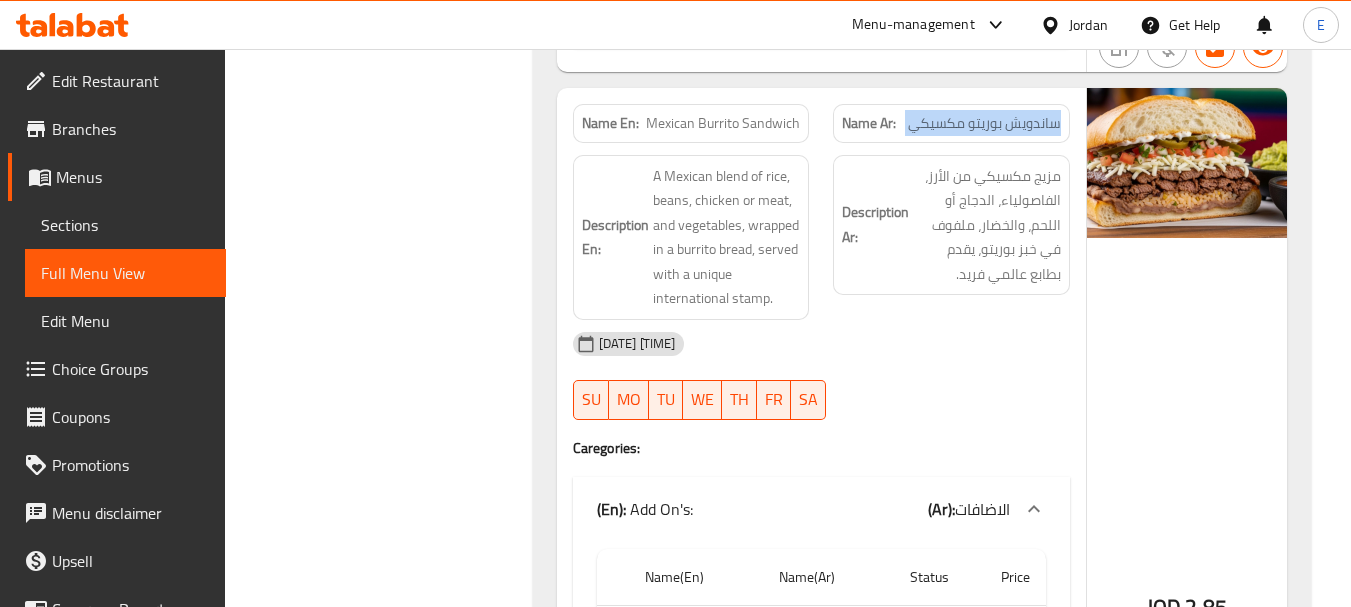 click on "ساندويش بوريتو مكسيكي" at bounding box center (984, 123) 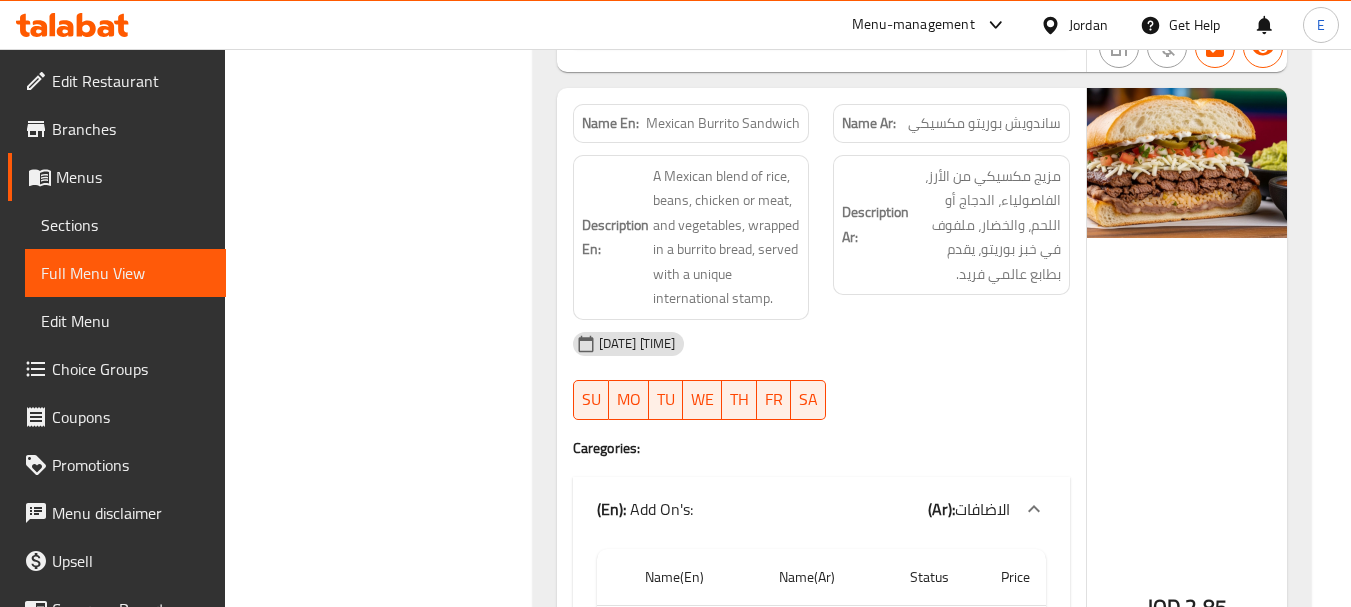 click on "Mexican Burrito Sandwich" at bounding box center [723, 123] 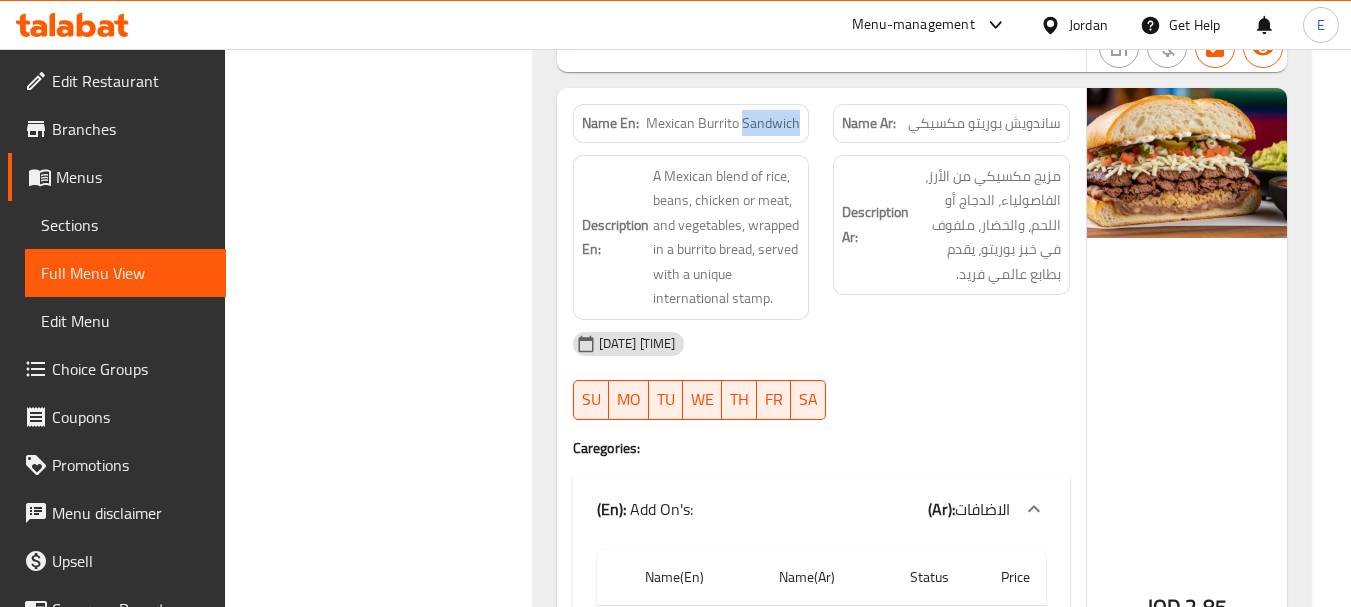 click on "Mexican Burrito Sandwich" at bounding box center [723, 123] 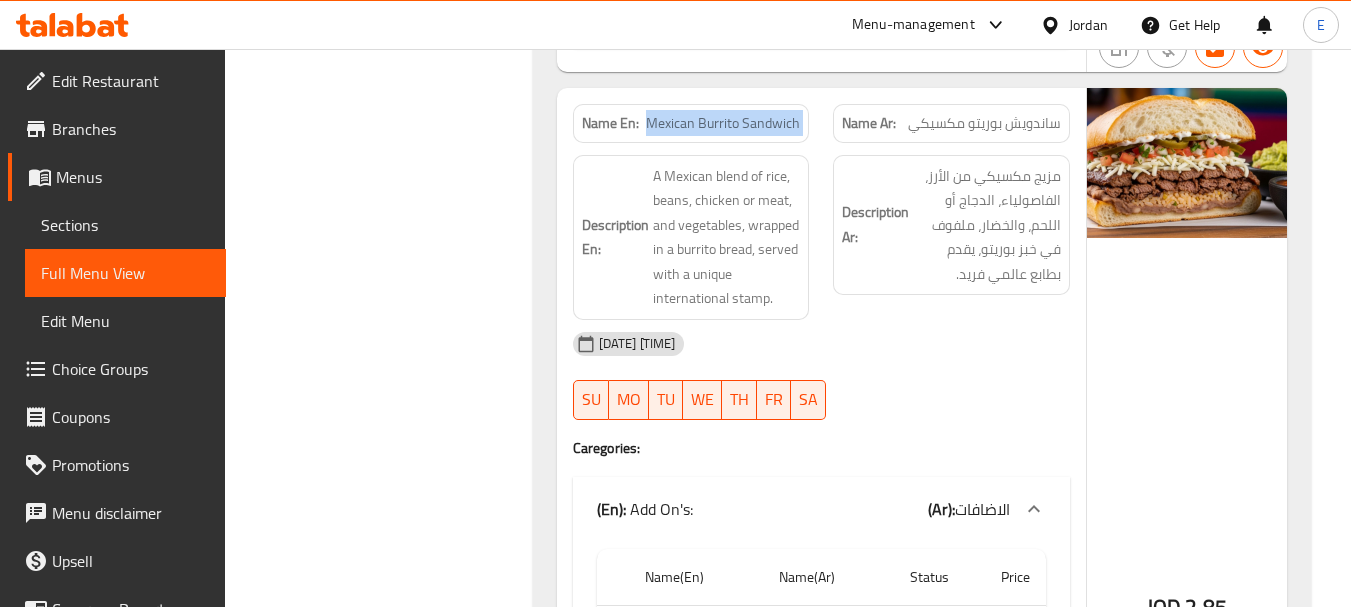 click on "Mexican Burrito Sandwich" at bounding box center [723, 123] 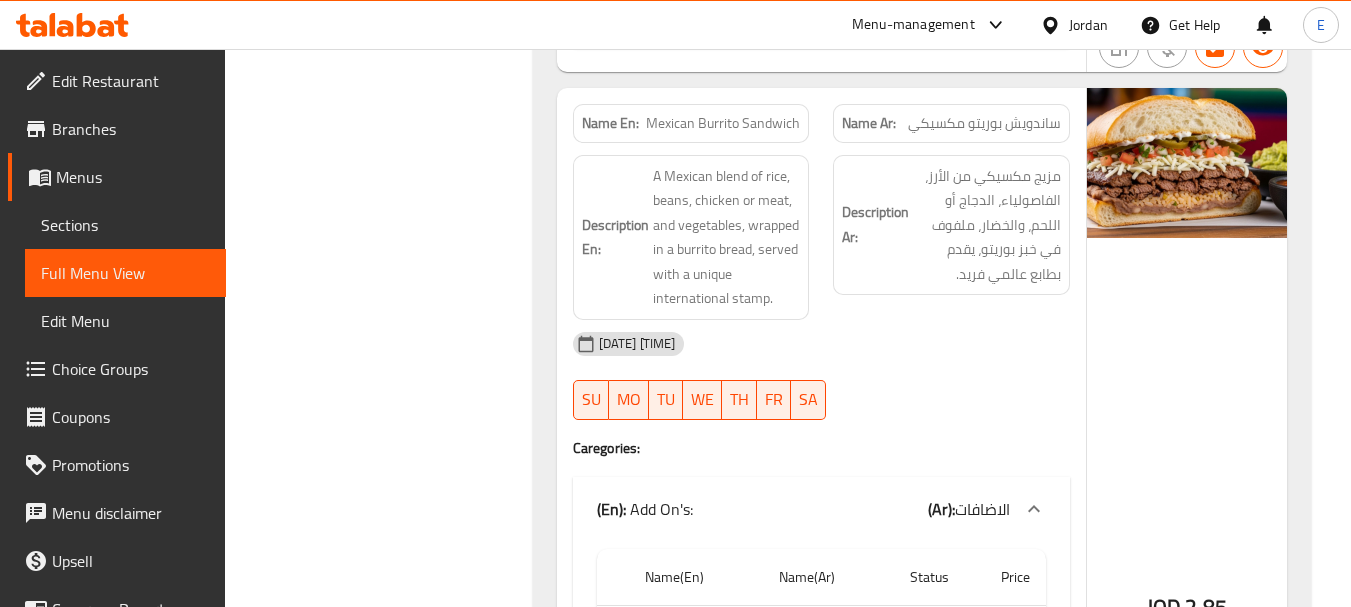 click on "07-08-2025 01:56 PM" at bounding box center [821, 344] 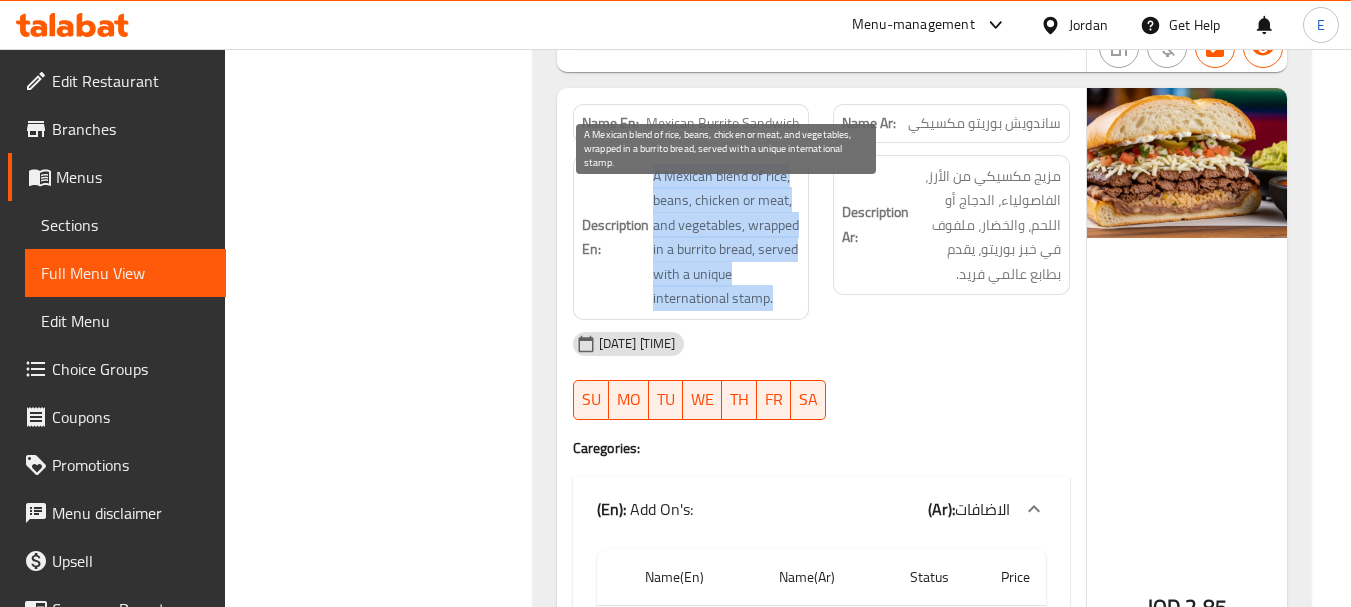 drag, startPoint x: 662, startPoint y: 197, endPoint x: 782, endPoint y: 322, distance: 173.27724 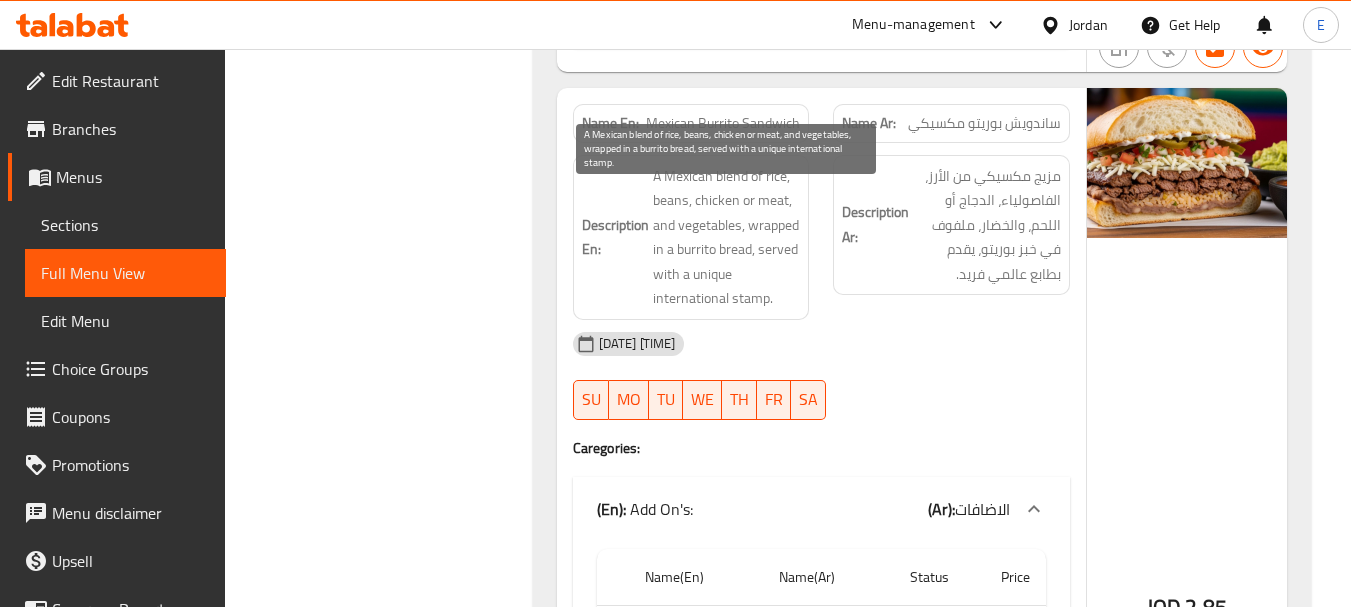 click on "A Mexican blend of rice, beans, chicken or meat, and vegetables, wrapped in a burrito bread, served with a unique international stamp." at bounding box center (727, 237) 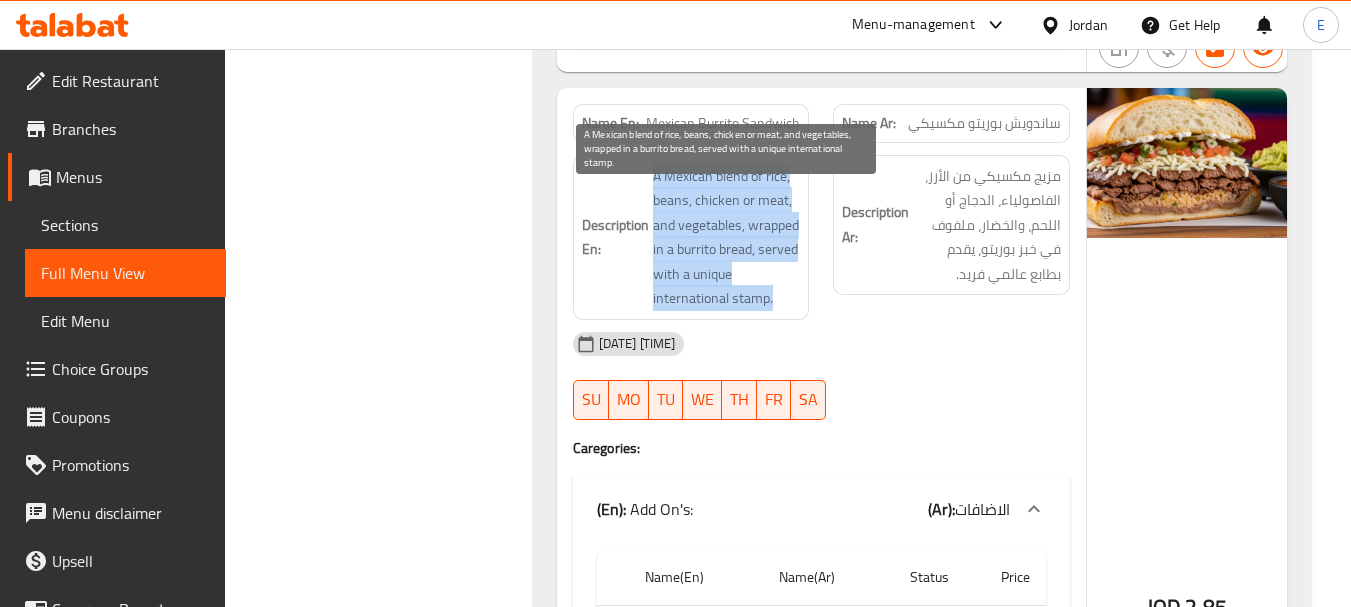 click on "A Mexican blend of rice, beans, chicken or meat, and vegetables, wrapped in a burrito bread, served with a unique international stamp." at bounding box center (727, 237) 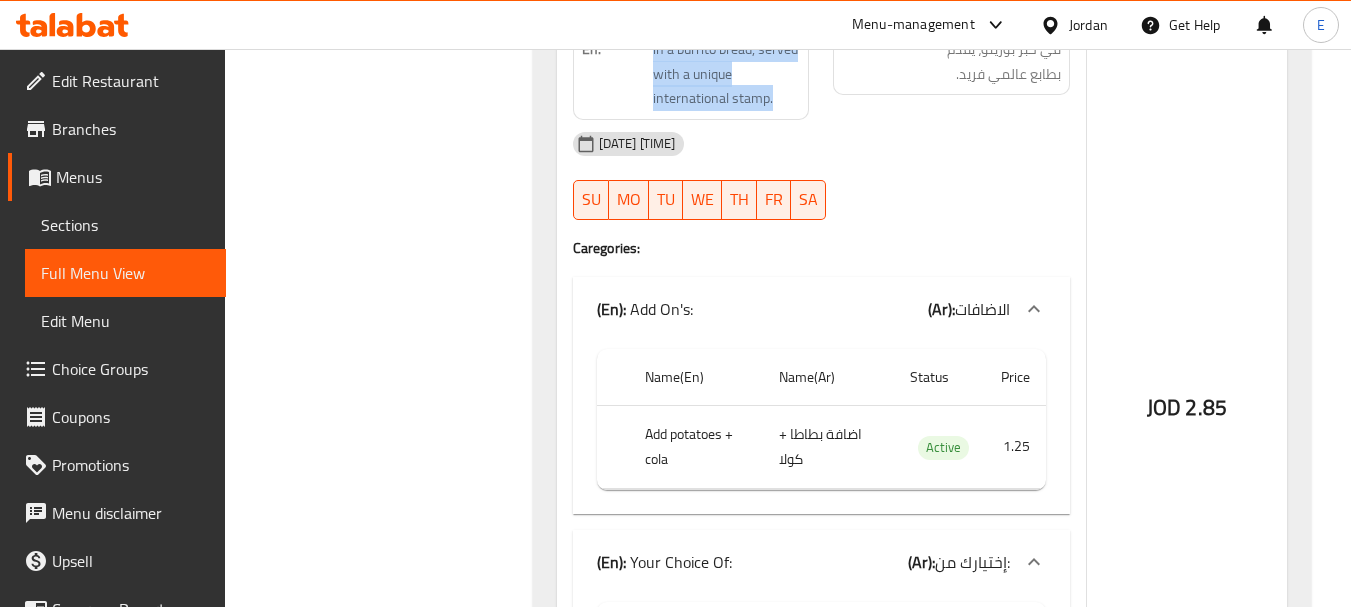 scroll, scrollTop: 11400, scrollLeft: 0, axis: vertical 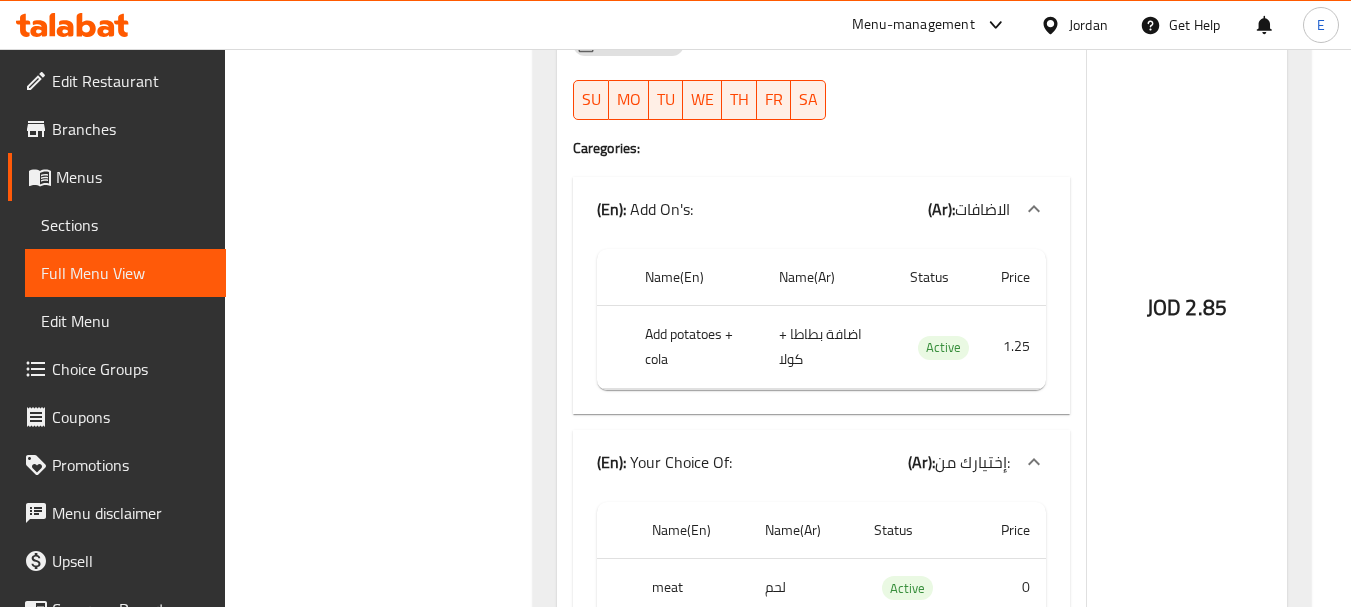 click on "اضافة بطاطا + كولا" at bounding box center [818, -10488] 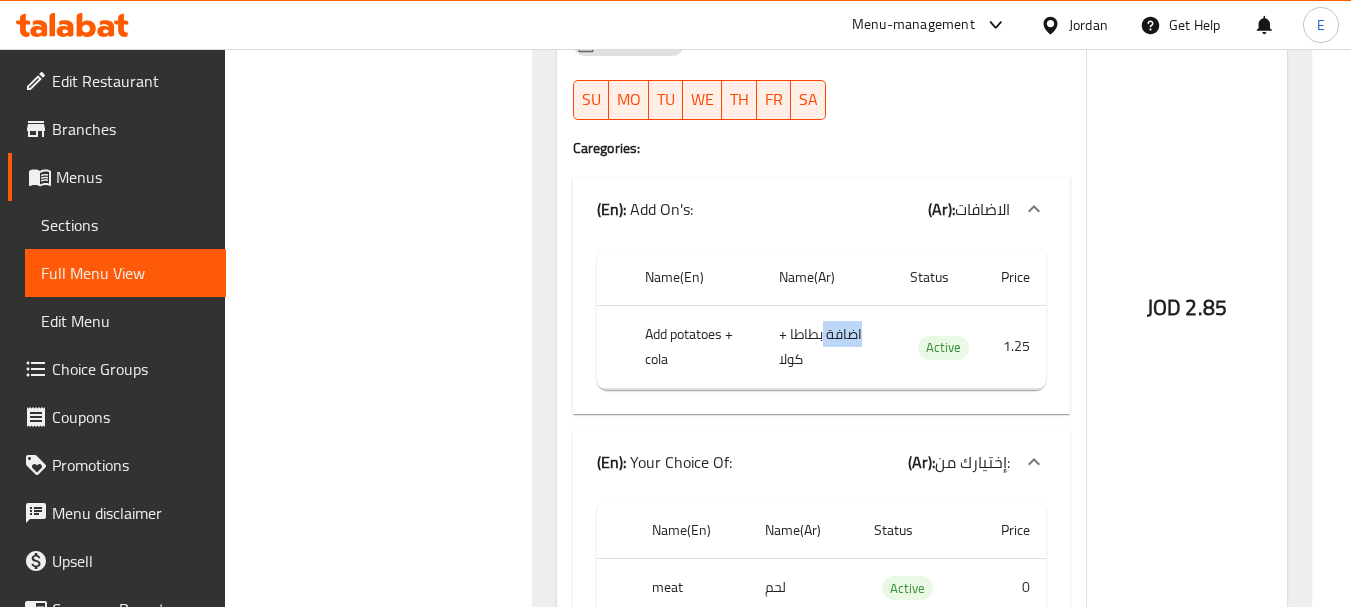 click on "اضافة بطاطا + كولا" at bounding box center (818, -10488) 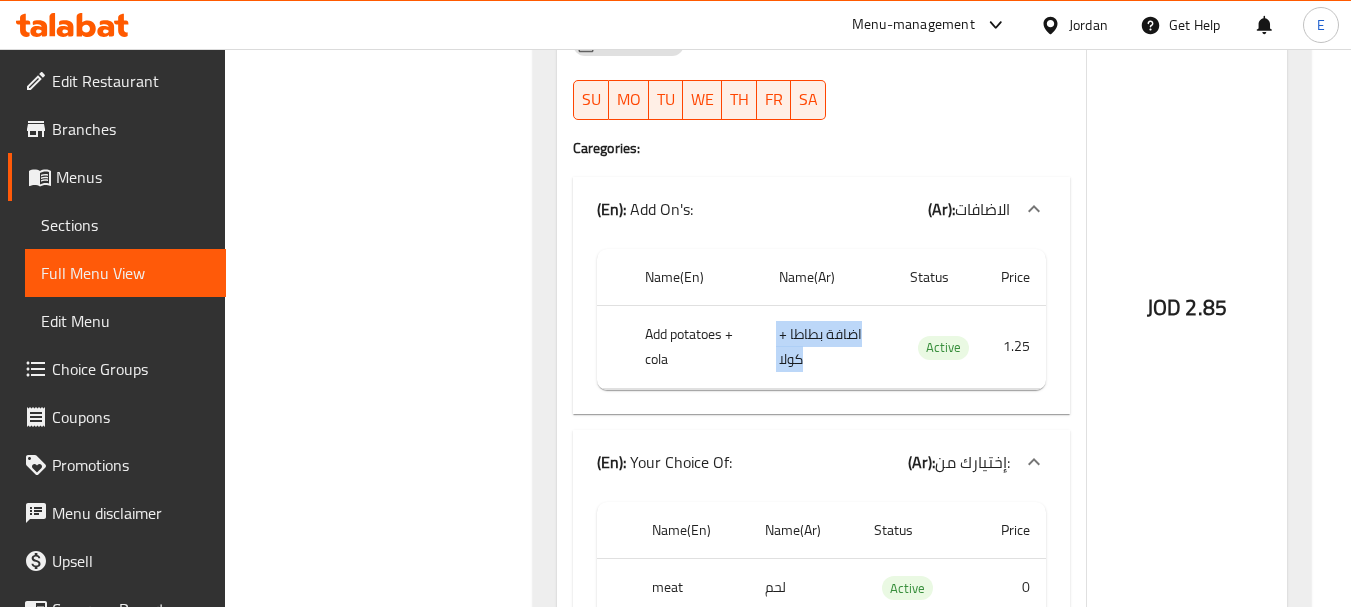 click on "اضافة بطاطا + كولا" at bounding box center (818, -10488) 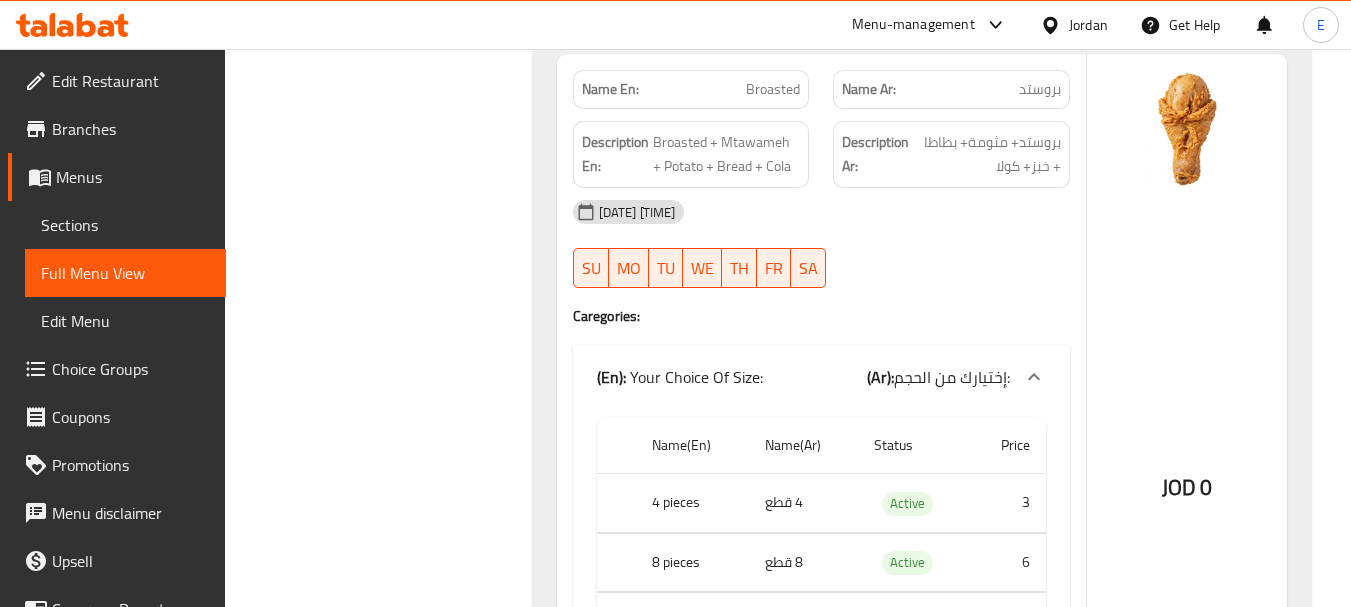scroll, scrollTop: 12100, scrollLeft: 0, axis: vertical 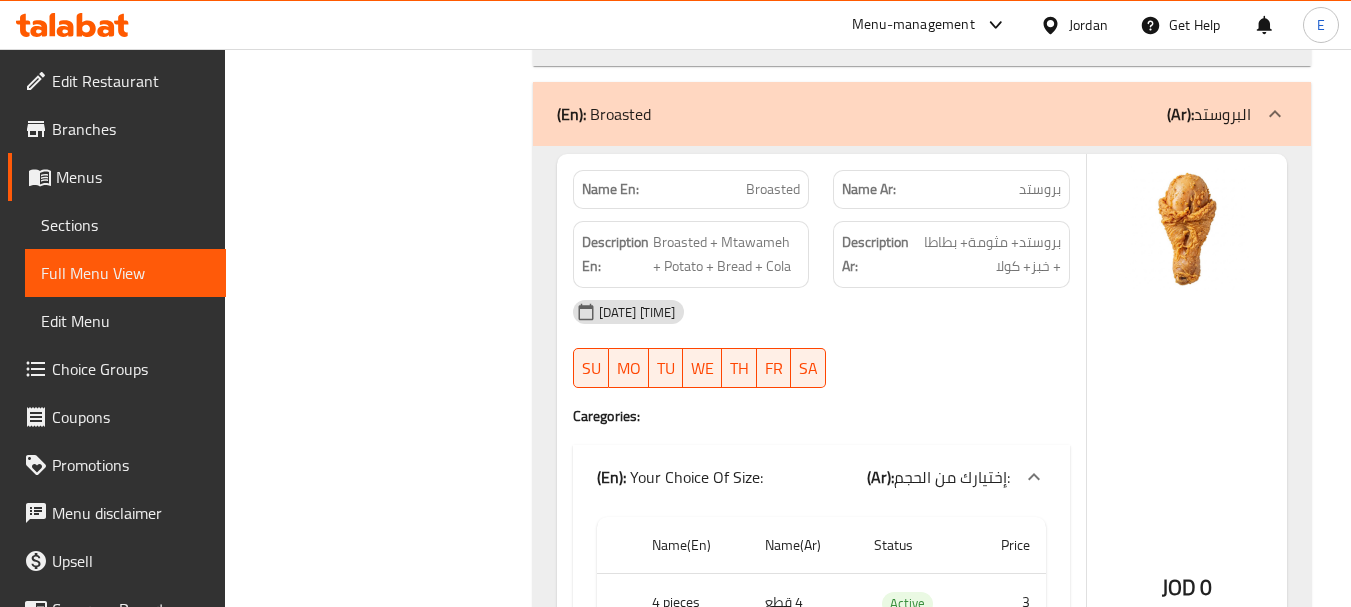 click on "(En):   Broasted (Ar): البروستد" at bounding box center (904, -11799) 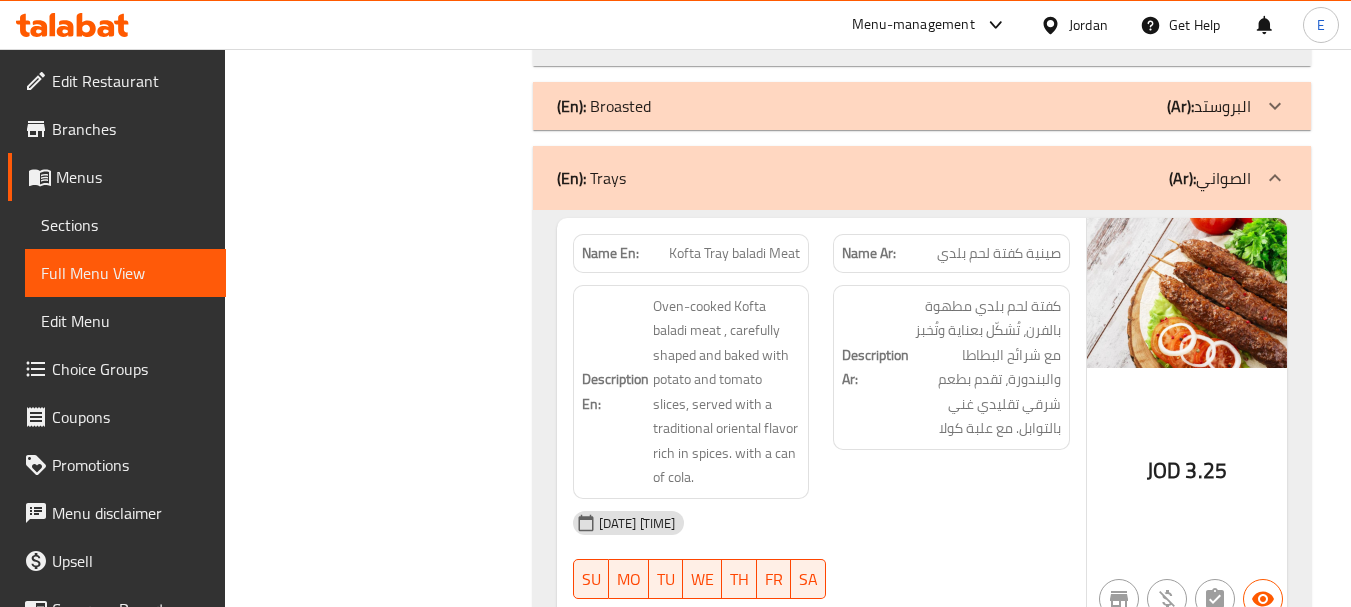 click on "(En):   Trays (Ar): الصواني" at bounding box center (904, -11799) 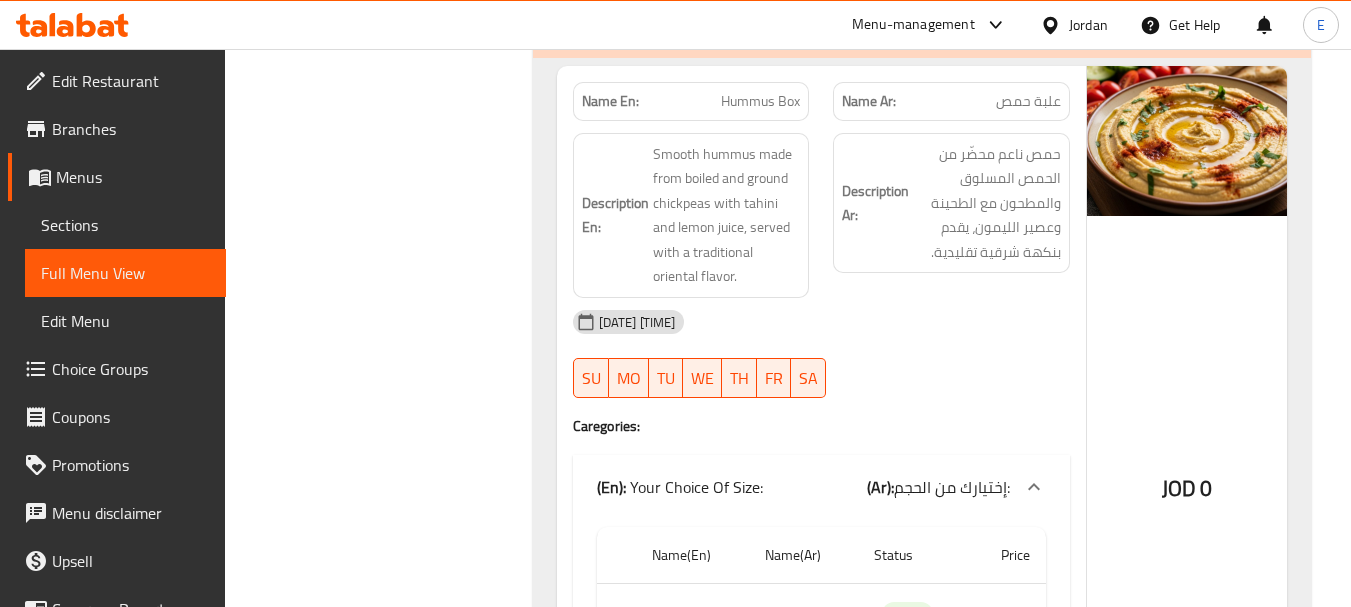 scroll, scrollTop: 12200, scrollLeft: 0, axis: vertical 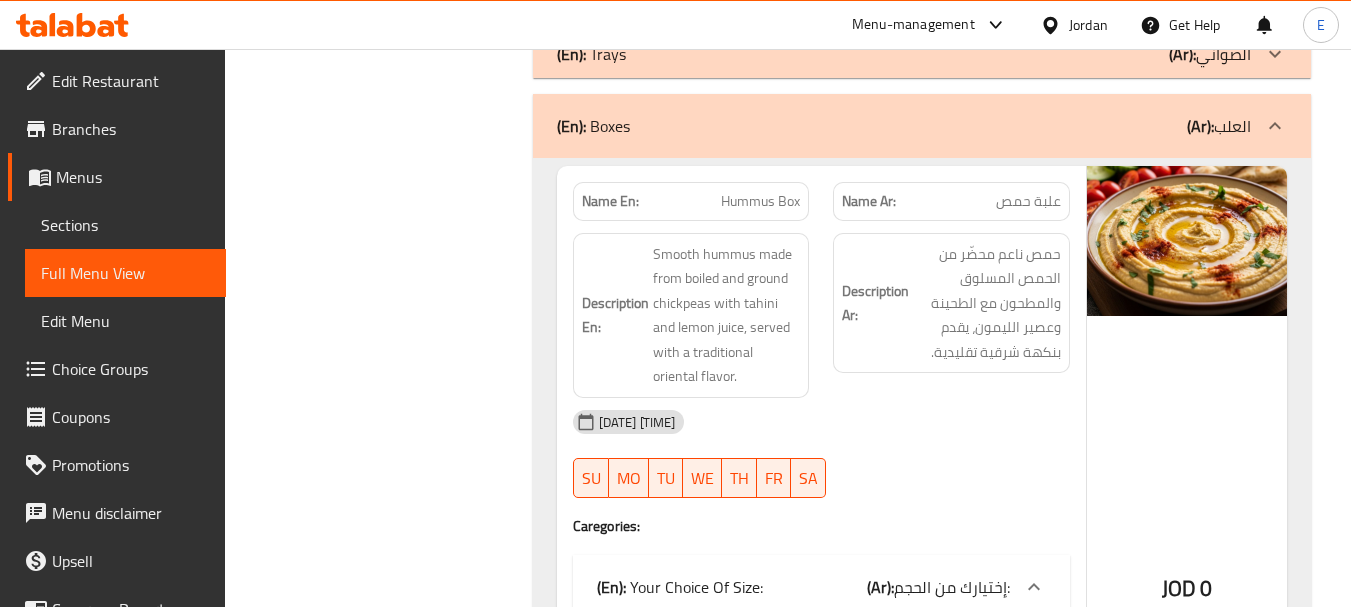 click on "JOD 0" at bounding box center (1187, -11475) 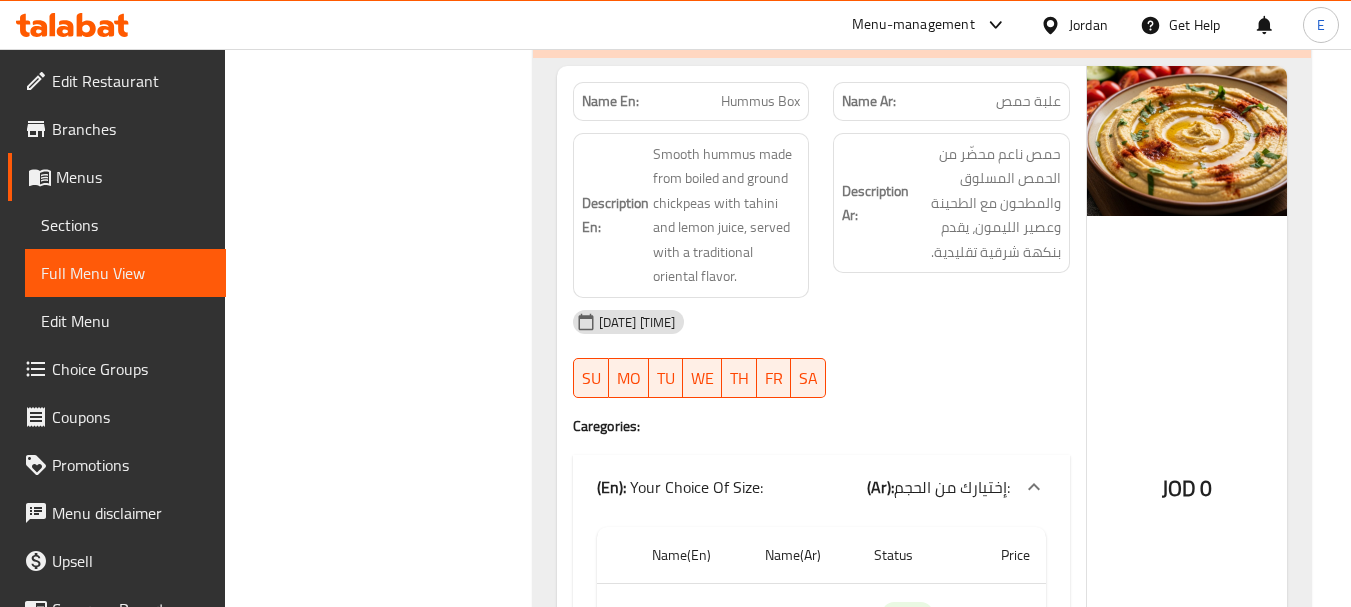 click on "Hummus Box" at bounding box center [750, -11924] 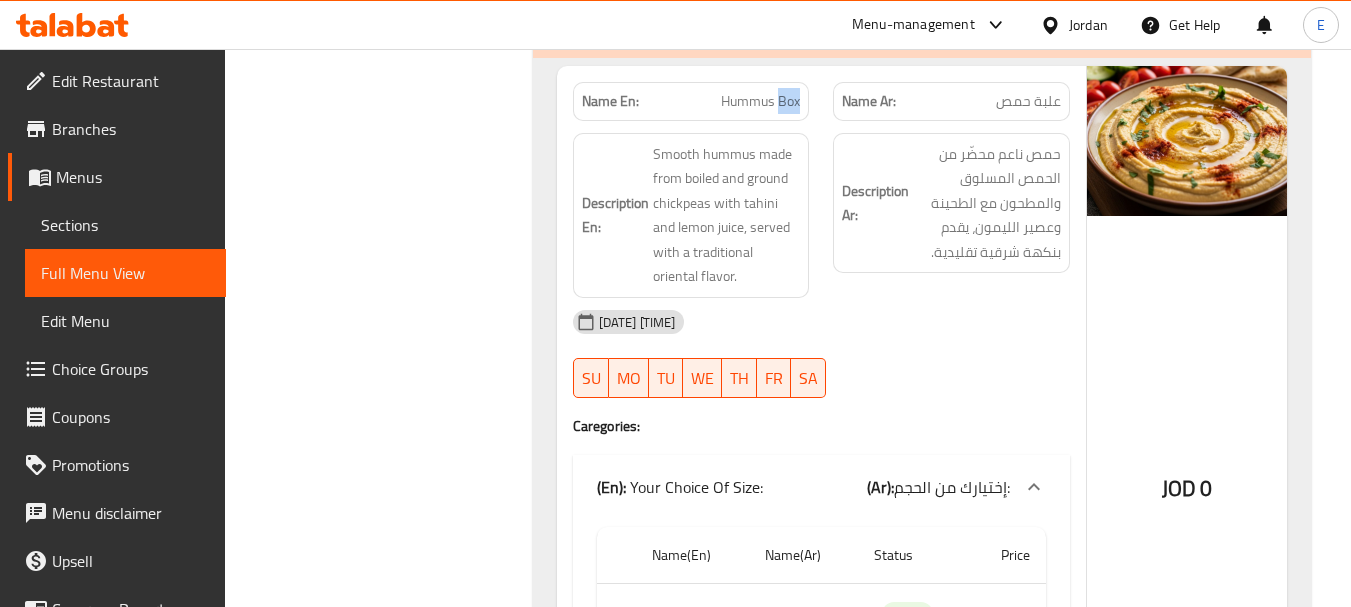 click on "Hummus Box" at bounding box center (750, -11924) 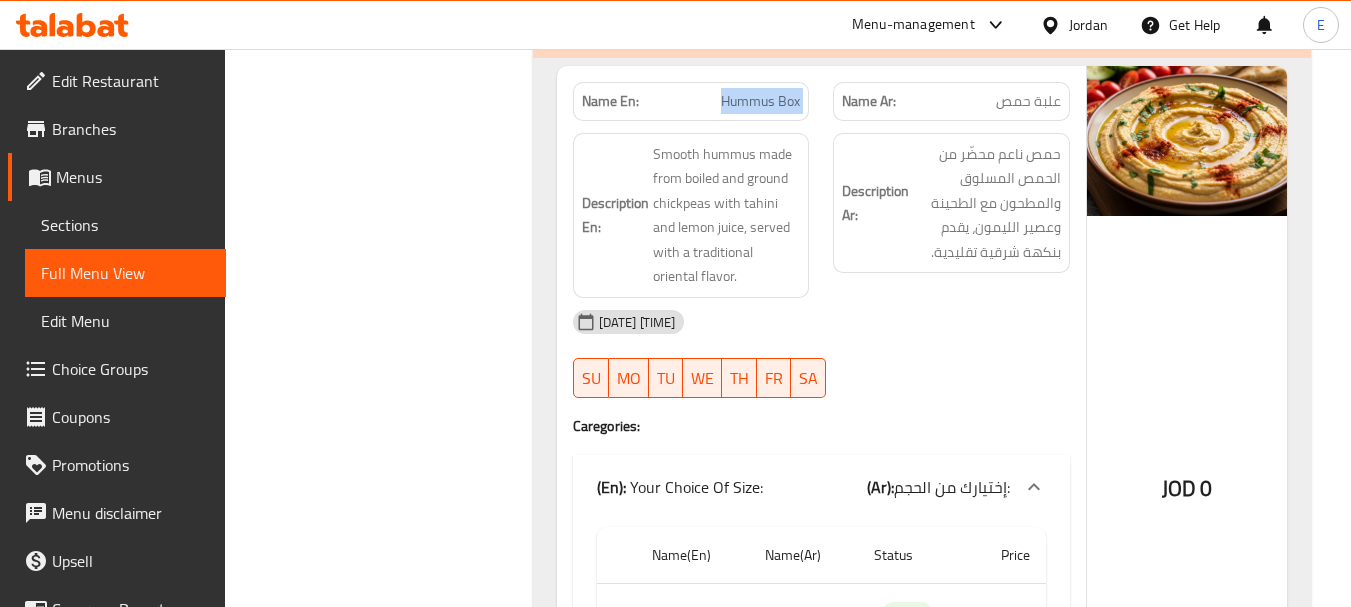 click on "Hummus Box" at bounding box center (750, -11924) 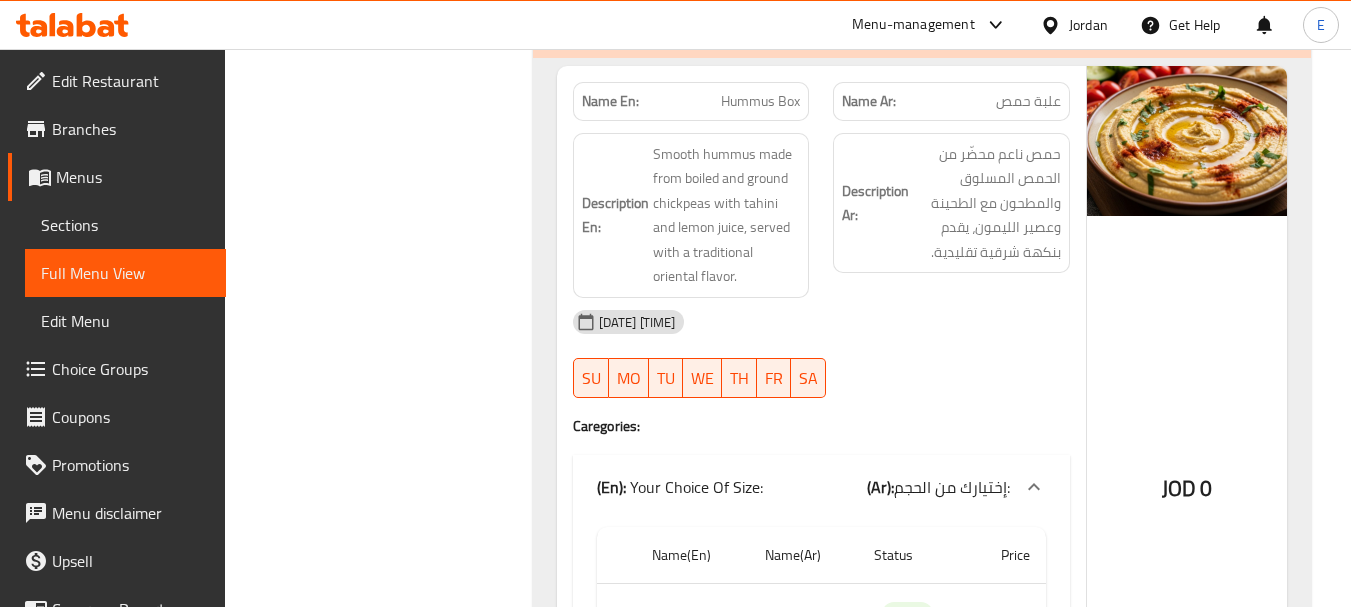 click on "علبة حمص" at bounding box center [1012, -11924] 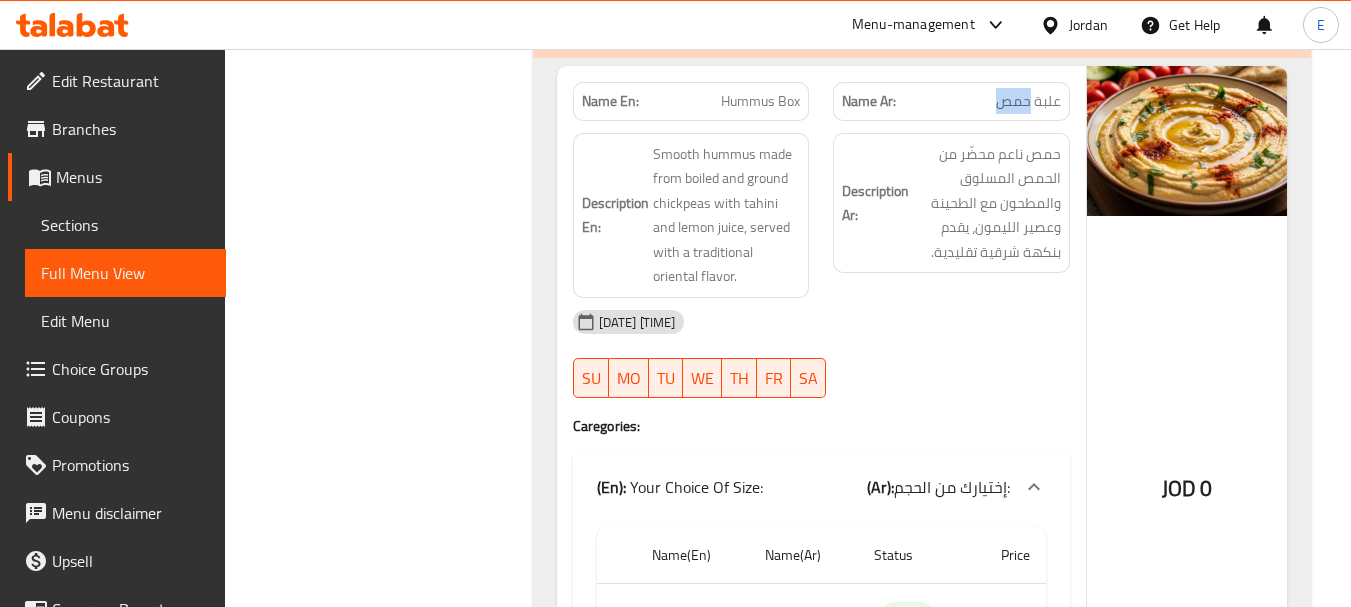 click on "علبة حمص" at bounding box center [1012, -11924] 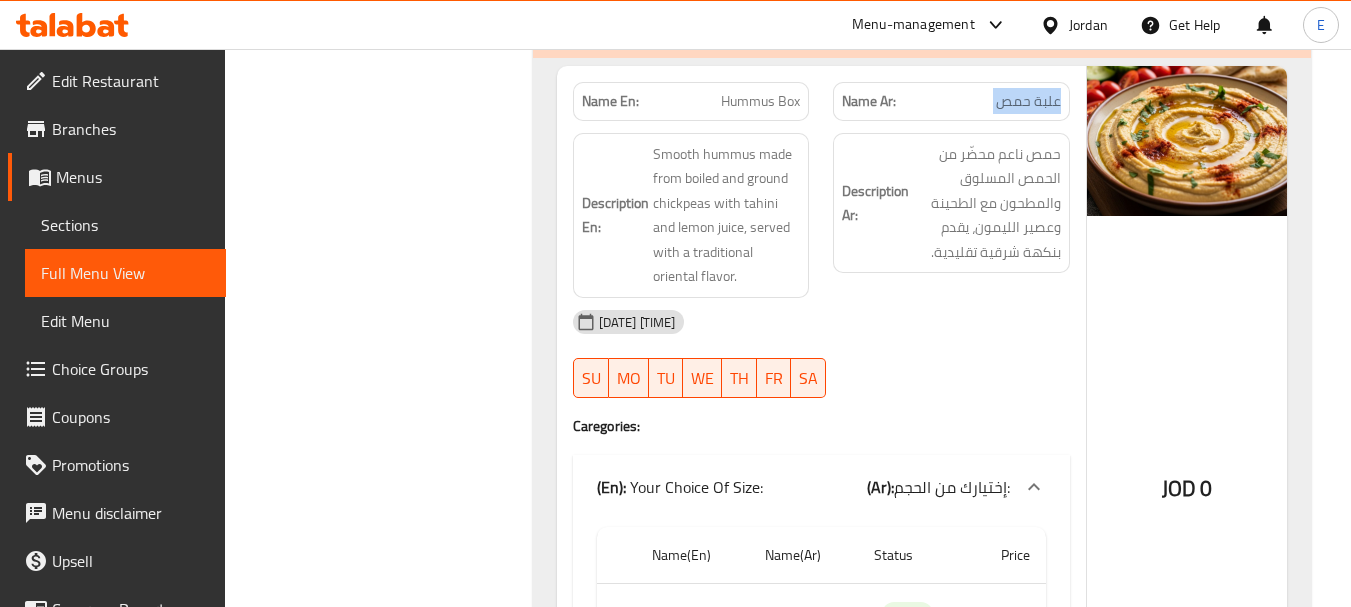 click on "علبة حمص" at bounding box center [1012, -11924] 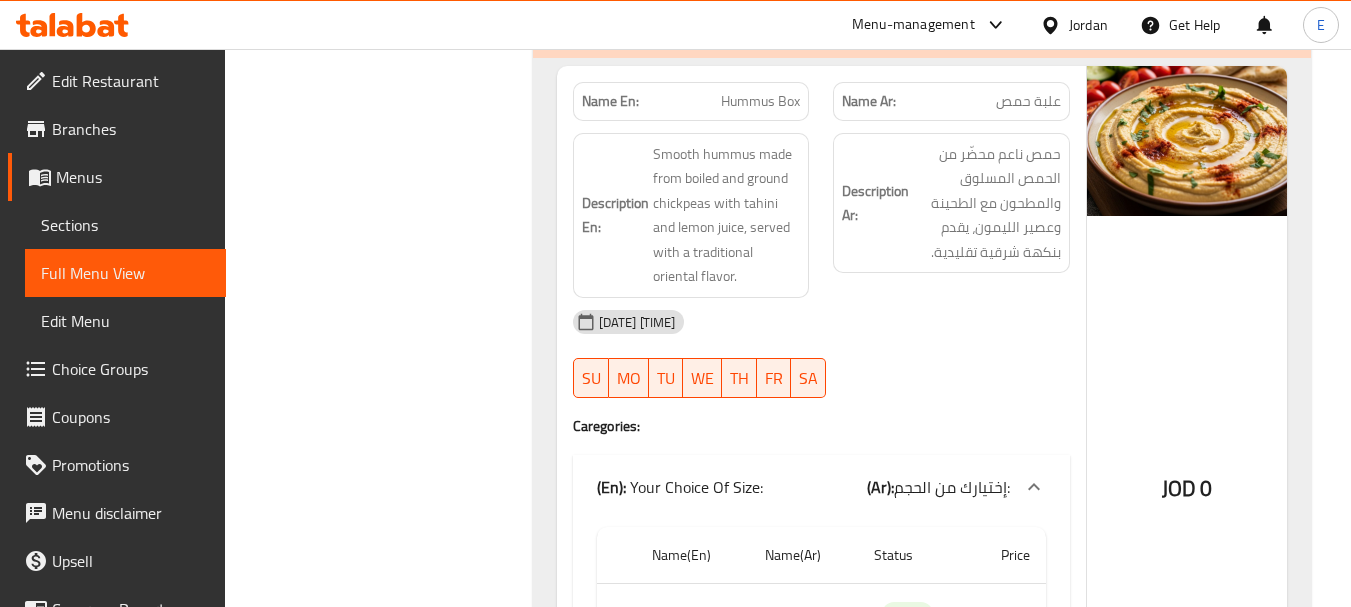 click on "Description Ar: حمص ناعم محضّر من الحمص المسلوق والمطحون مع الطحينة وعصير الليمون، يقدم بنكهة شرقية تقليدية." at bounding box center [951, -11797] 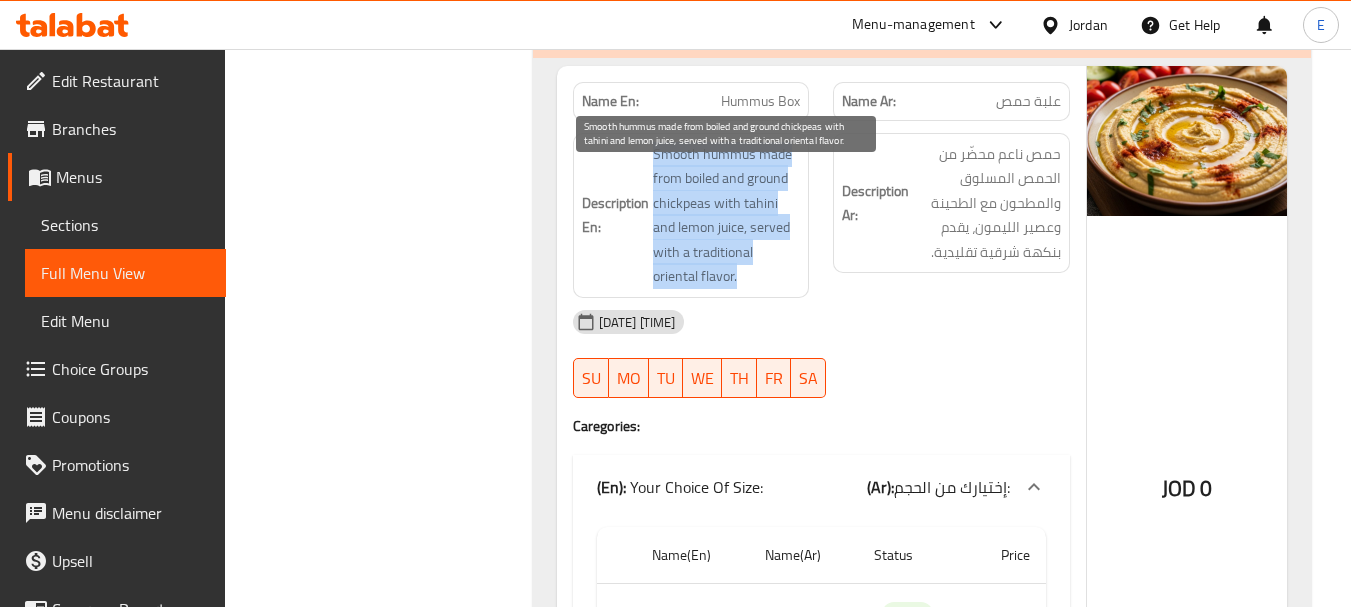 drag, startPoint x: 646, startPoint y: 176, endPoint x: 784, endPoint y: 299, distance: 184.8594 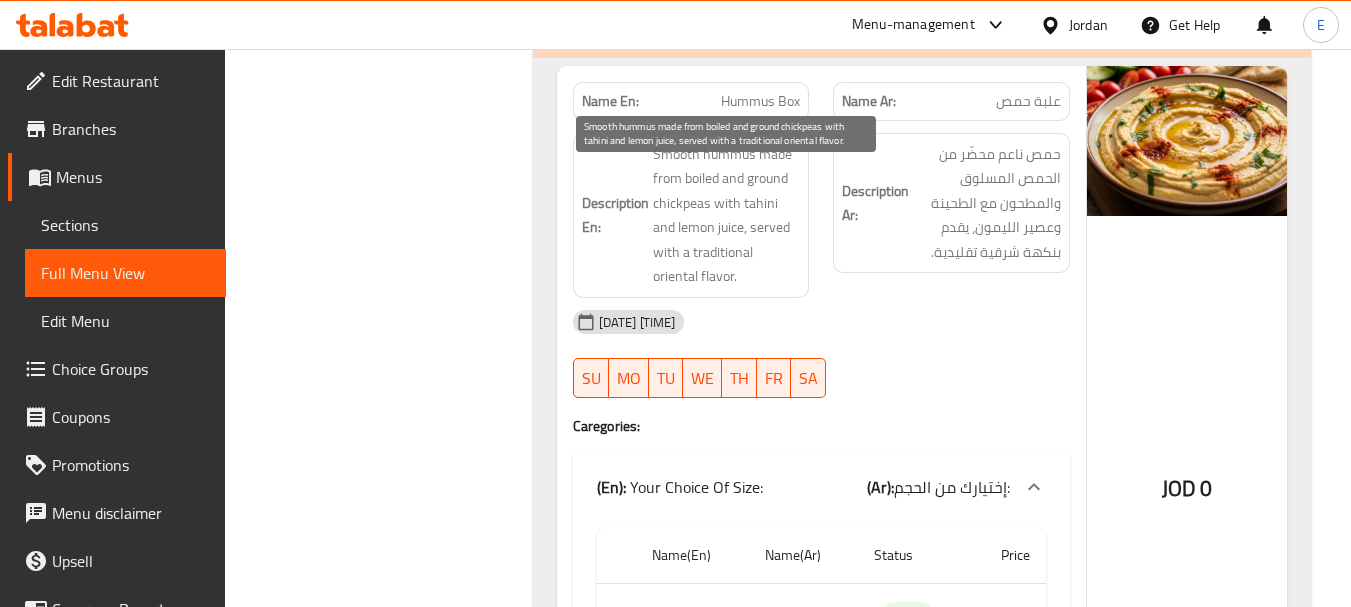 click on "Smooth hummus made from boiled and ground chickpeas with tahini and lemon juice, served with a traditional oriental flavor." at bounding box center [727, 215] 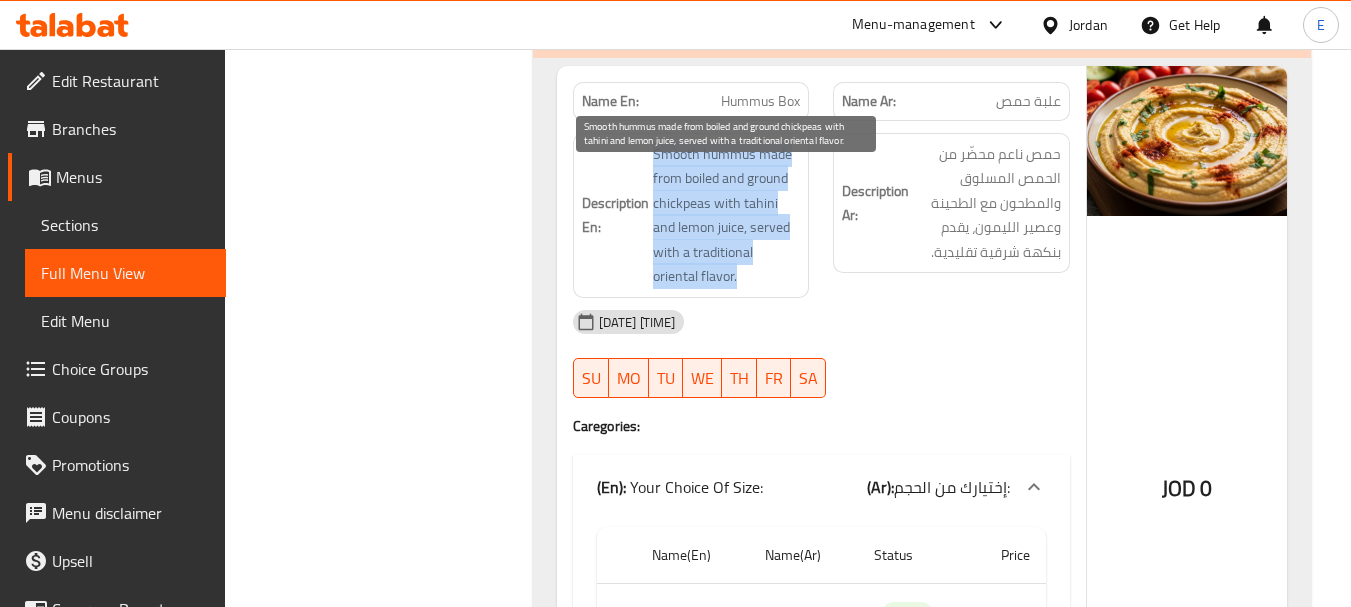 click on "Smooth hummus made from boiled and ground chickpeas with tahini and lemon juice, served with a traditional oriental flavor." at bounding box center (727, 215) 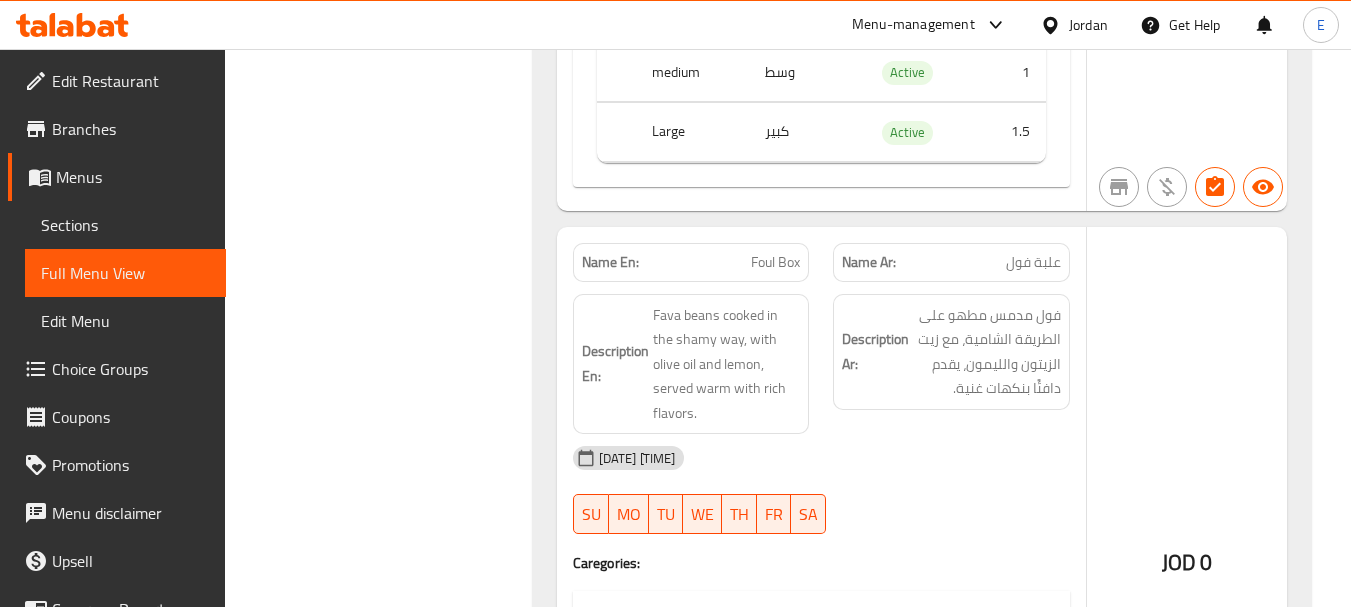 scroll, scrollTop: 13000, scrollLeft: 0, axis: vertical 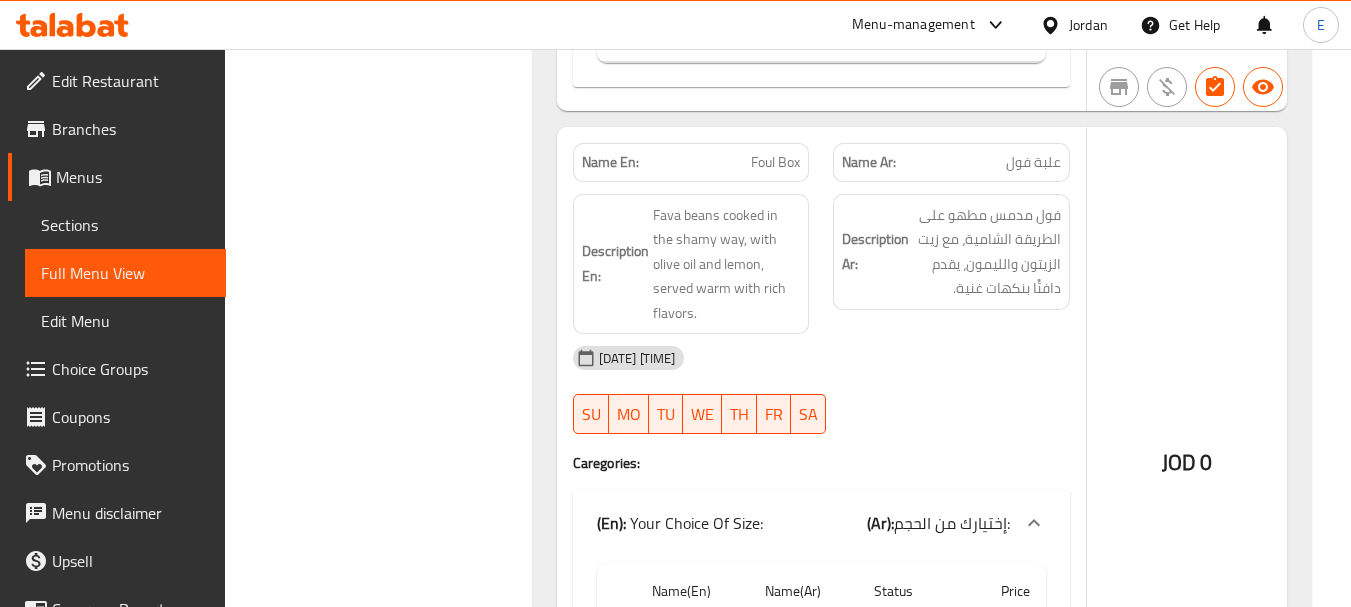 click on "علبة فول" at bounding box center [1048, -11839] 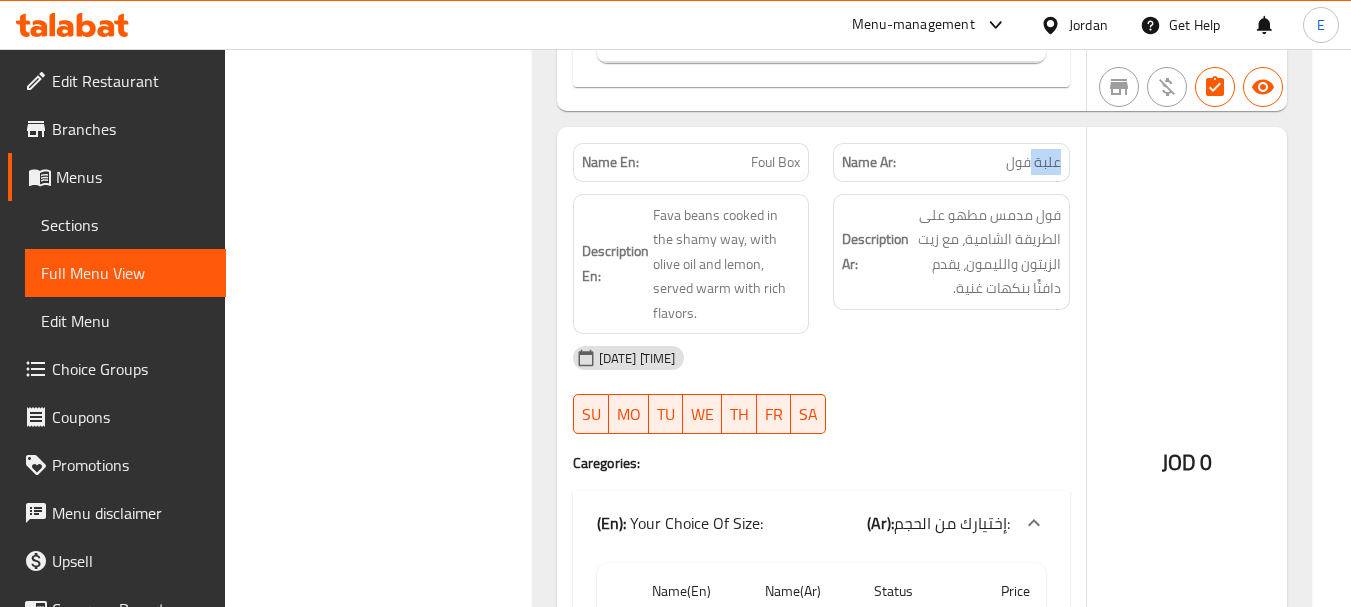 click on "علبة فول" at bounding box center [1048, -11839] 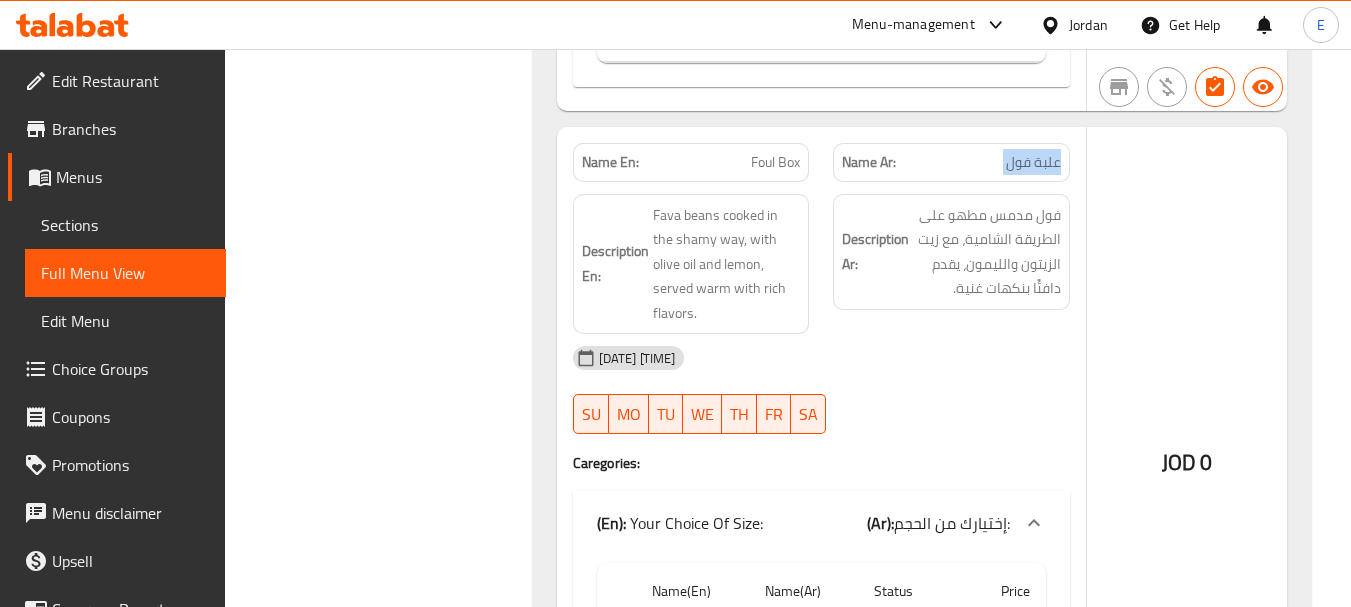 click on "علبة فول" at bounding box center (1048, -11839) 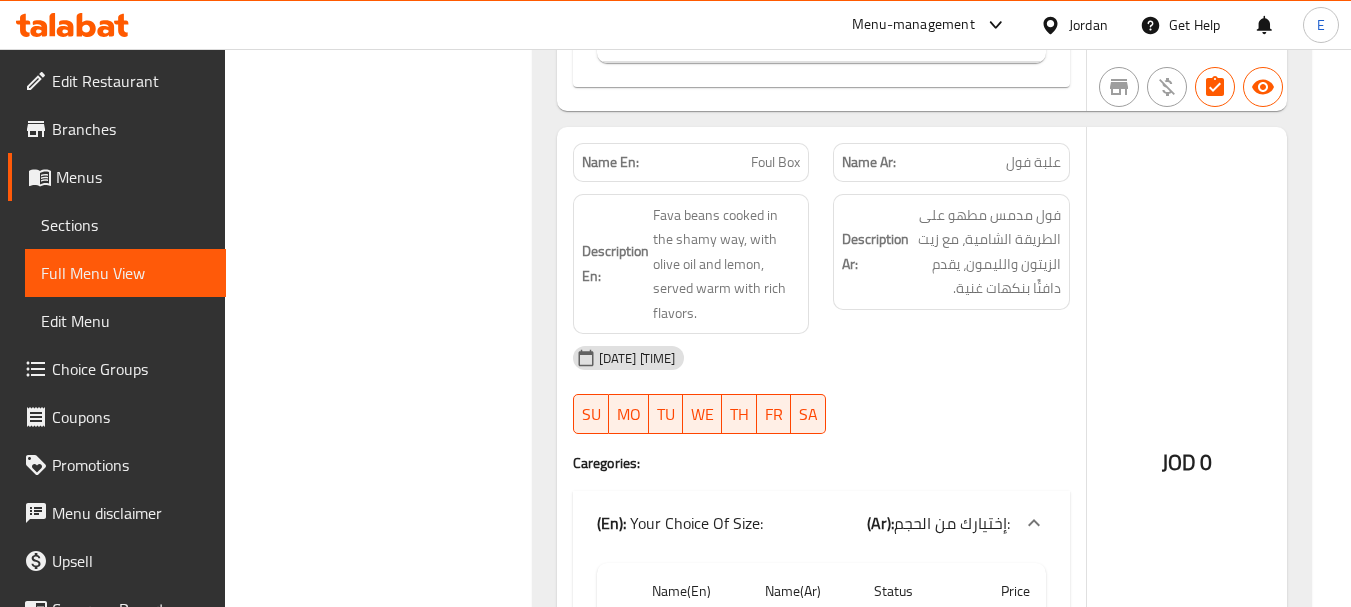 click on "Foul Box" at bounding box center [789, -11839] 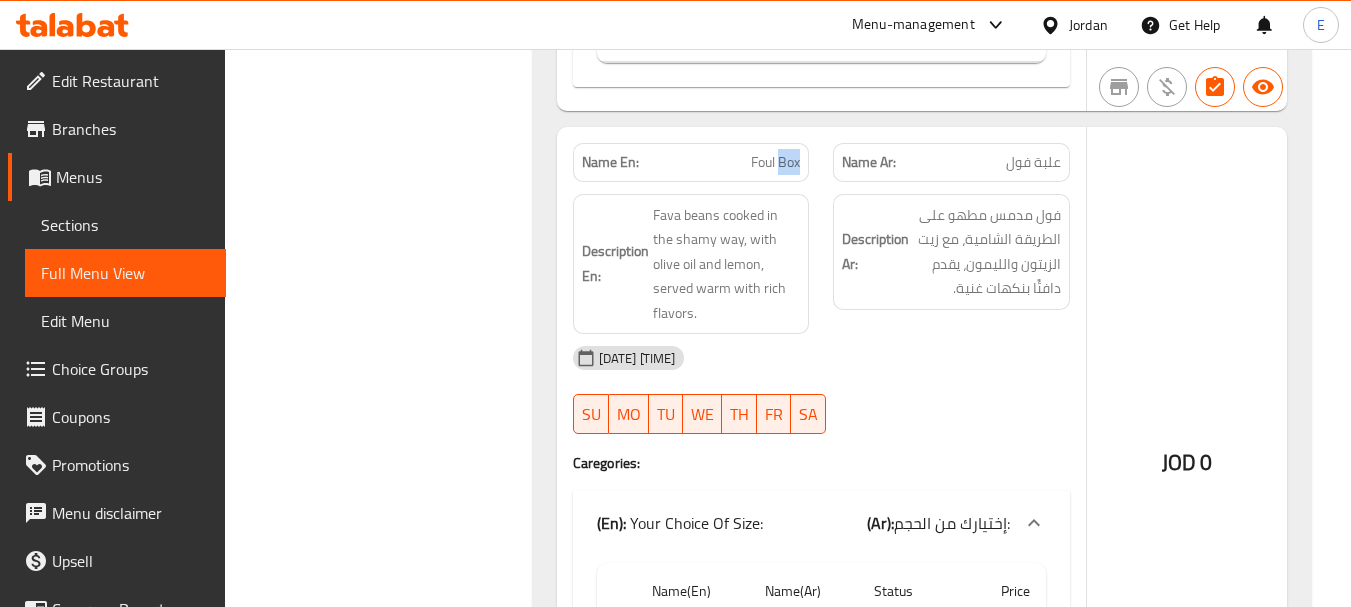 click on "Foul Box" at bounding box center [789, -11839] 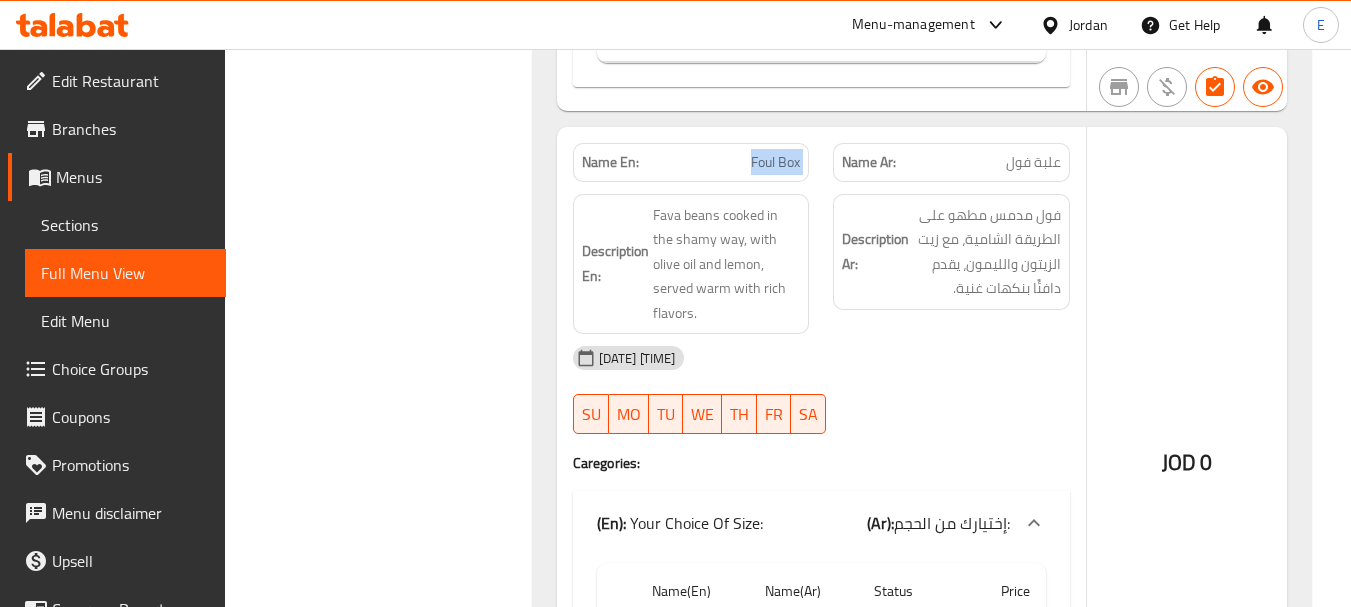click on "Foul Box" at bounding box center [789, -11839] 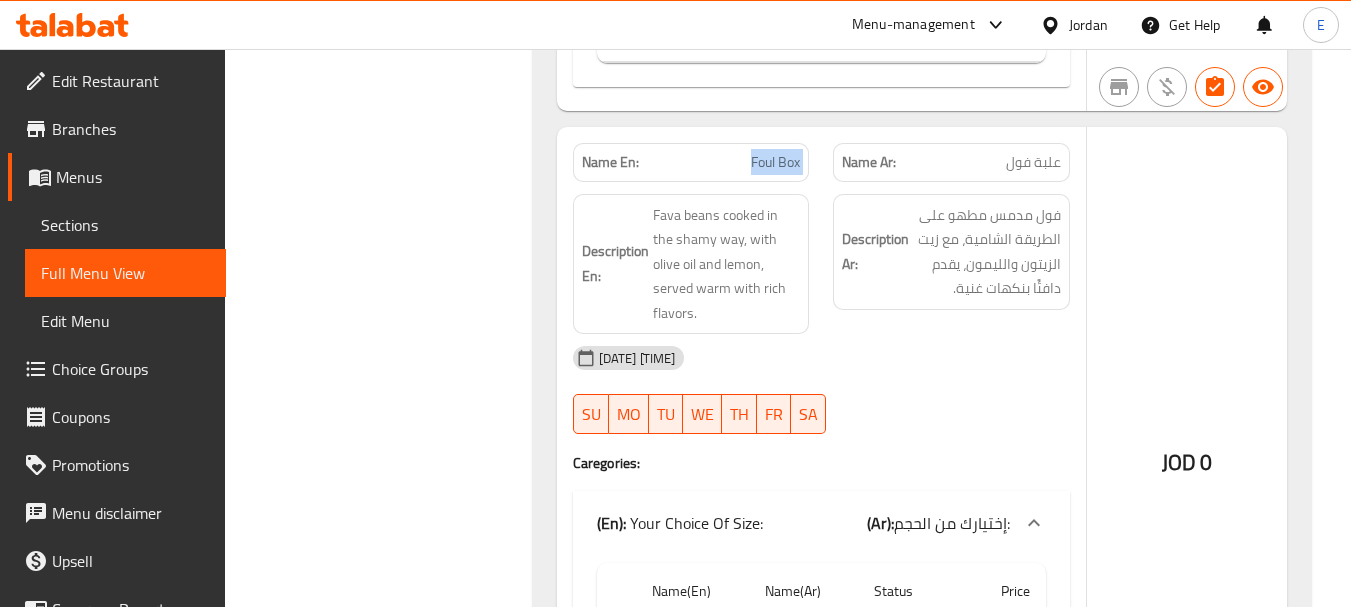 scroll, scrollTop: 13100, scrollLeft: 0, axis: vertical 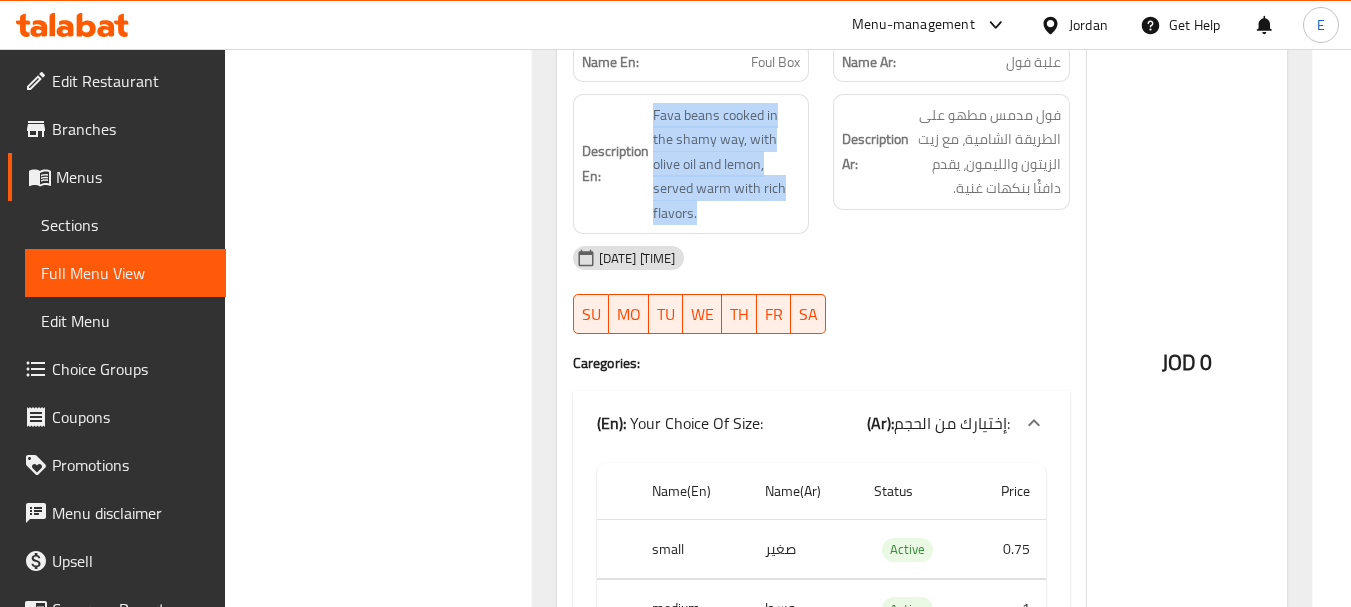 drag, startPoint x: 649, startPoint y: 132, endPoint x: 799, endPoint y: 210, distance: 169.06804 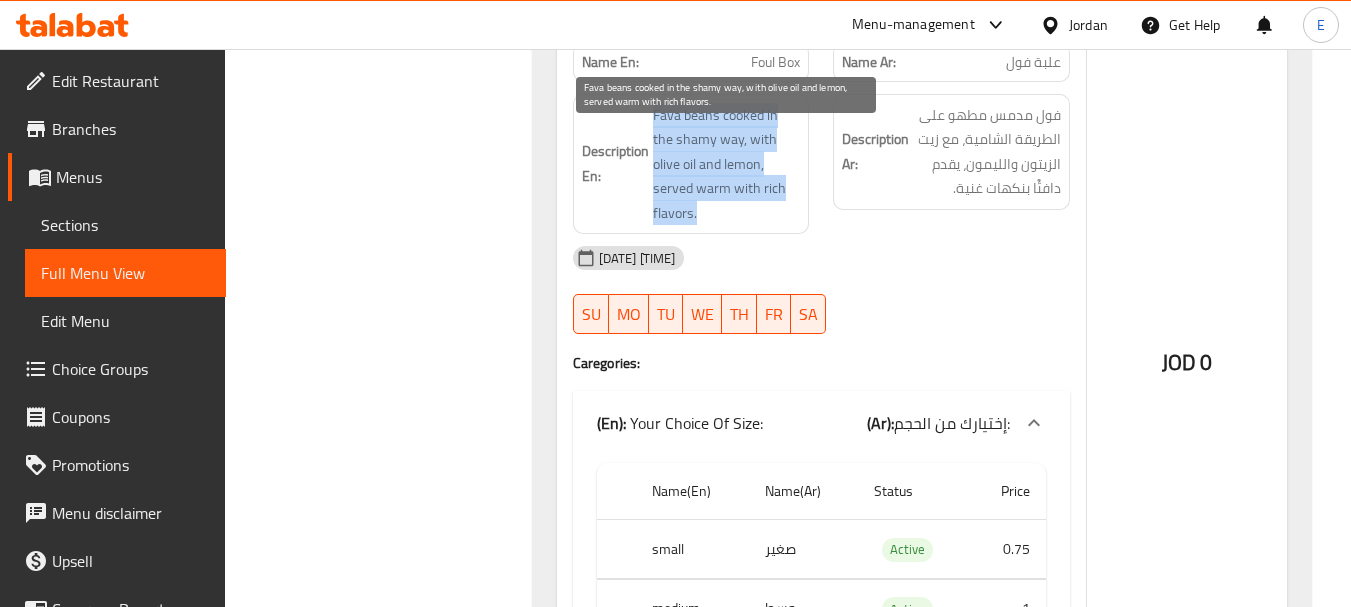 click on "Fava beans cooked in the shamy way, with olive oil and lemon, served warm with rich flavors." at bounding box center [727, 164] 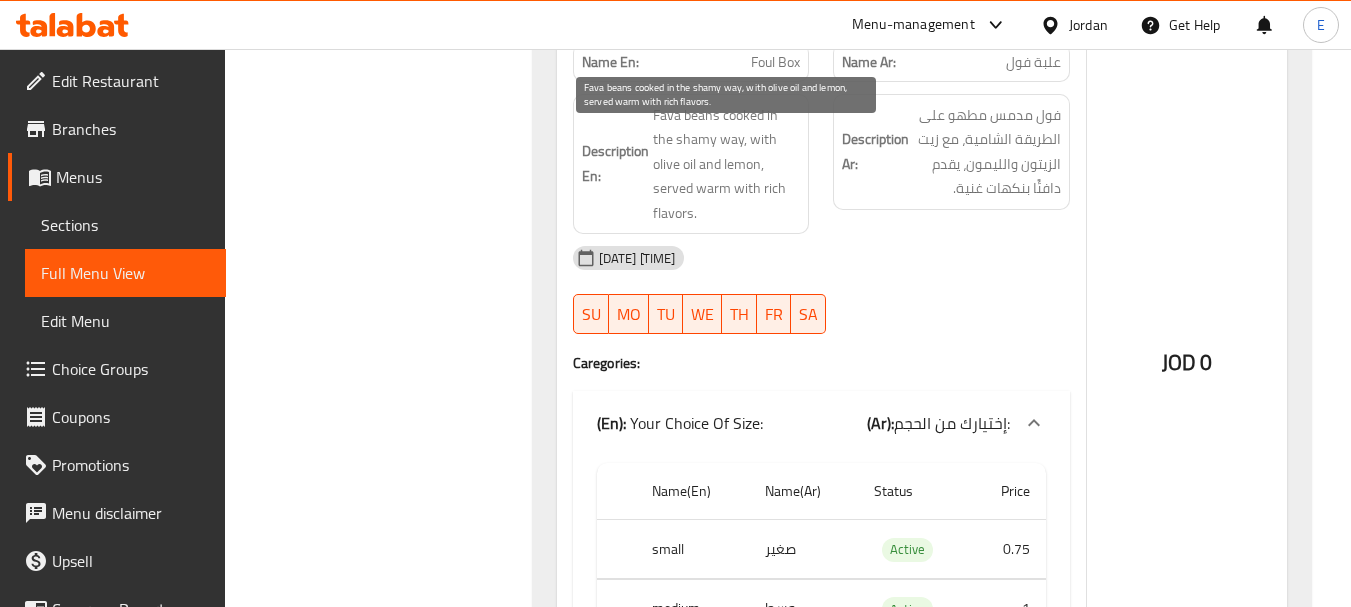 click on "Fava beans cooked in the shamy way, with olive oil and lemon, served warm with rich flavors." at bounding box center (727, 164) 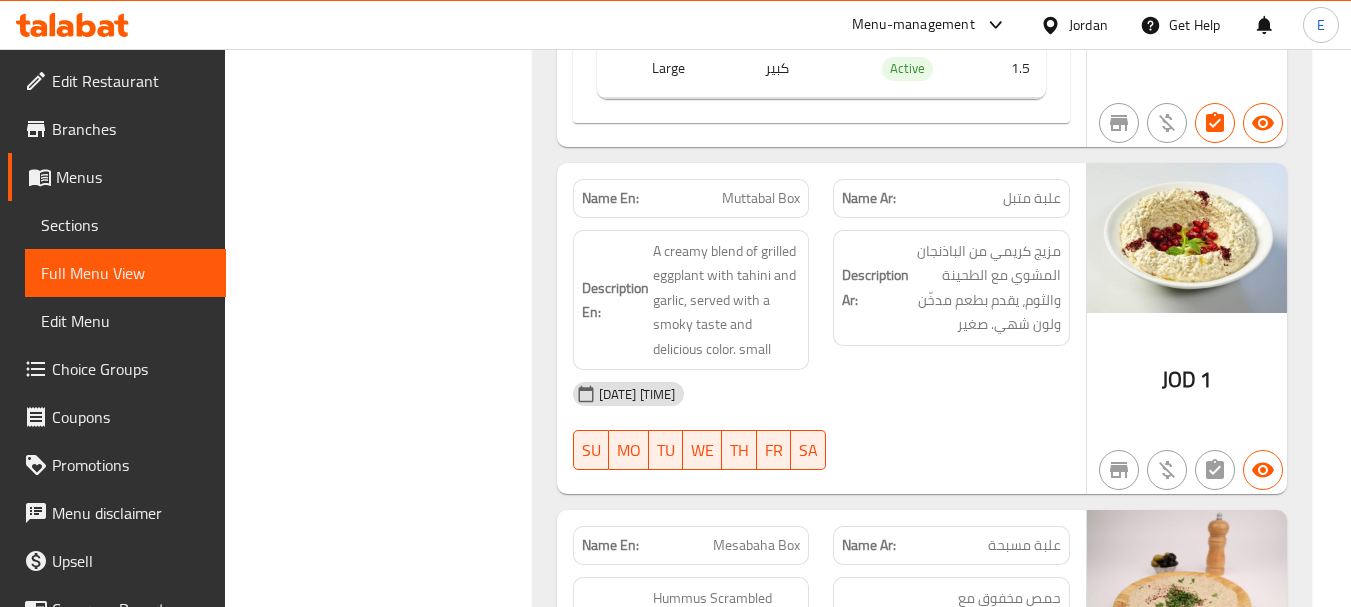 scroll, scrollTop: 13800, scrollLeft: 0, axis: vertical 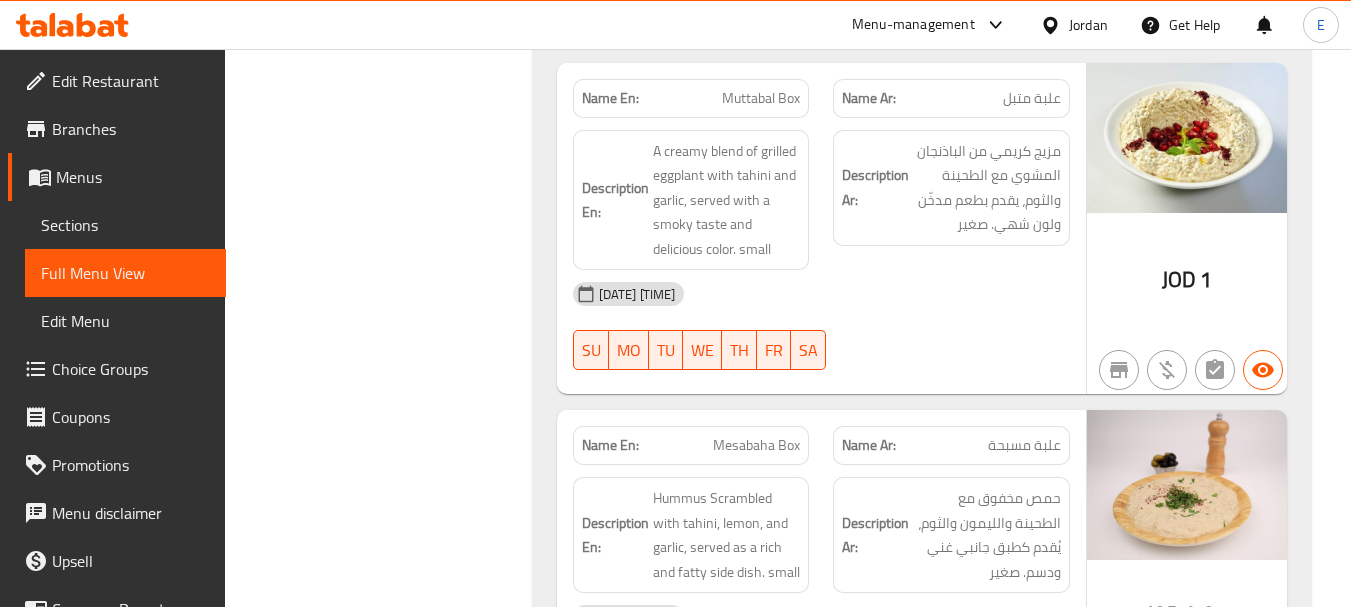 click on "علبة متبل" at bounding box center [1023, -11734] 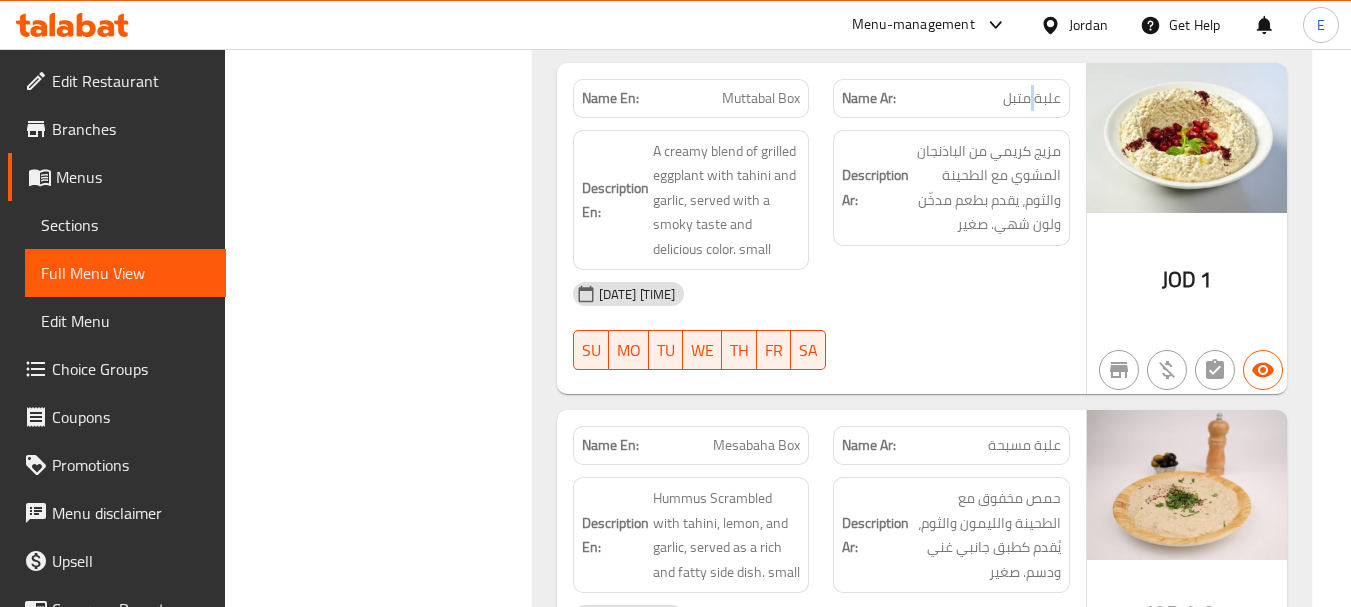 click on "علبة متبل" at bounding box center [1023, -11734] 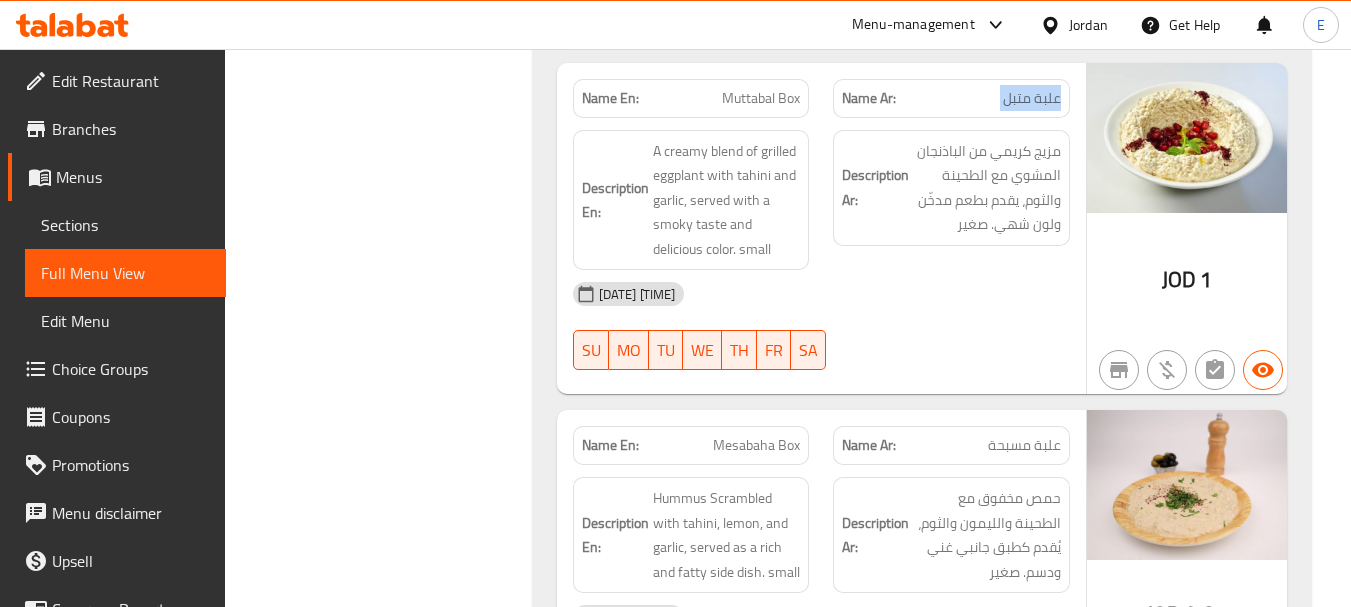 click on "علبة متبل" at bounding box center (1023, -11734) 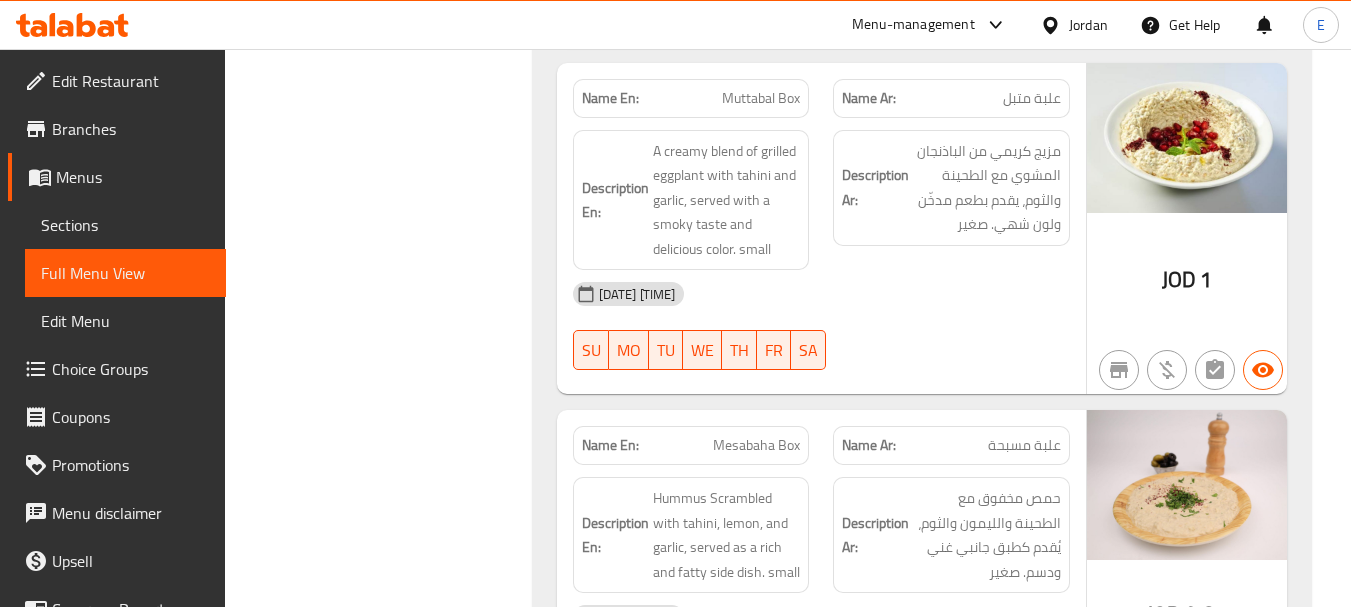 click on "Muttabal Box" at bounding box center (747, -11734) 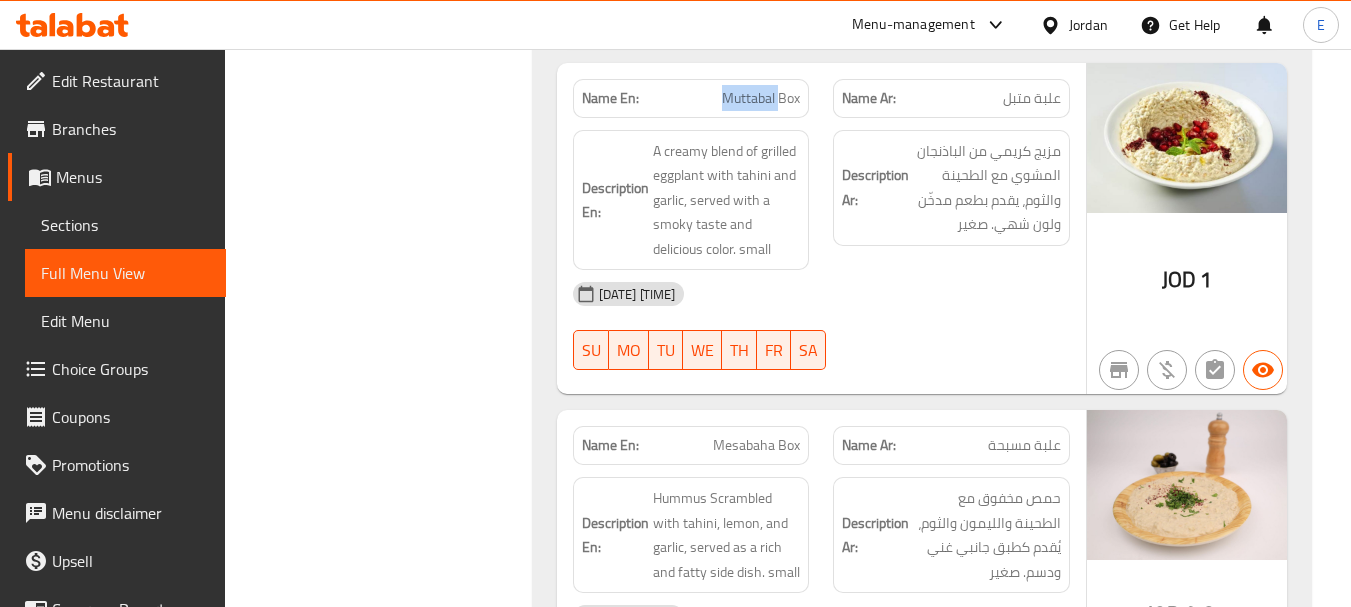 click on "Muttabal Box" at bounding box center [747, -11734] 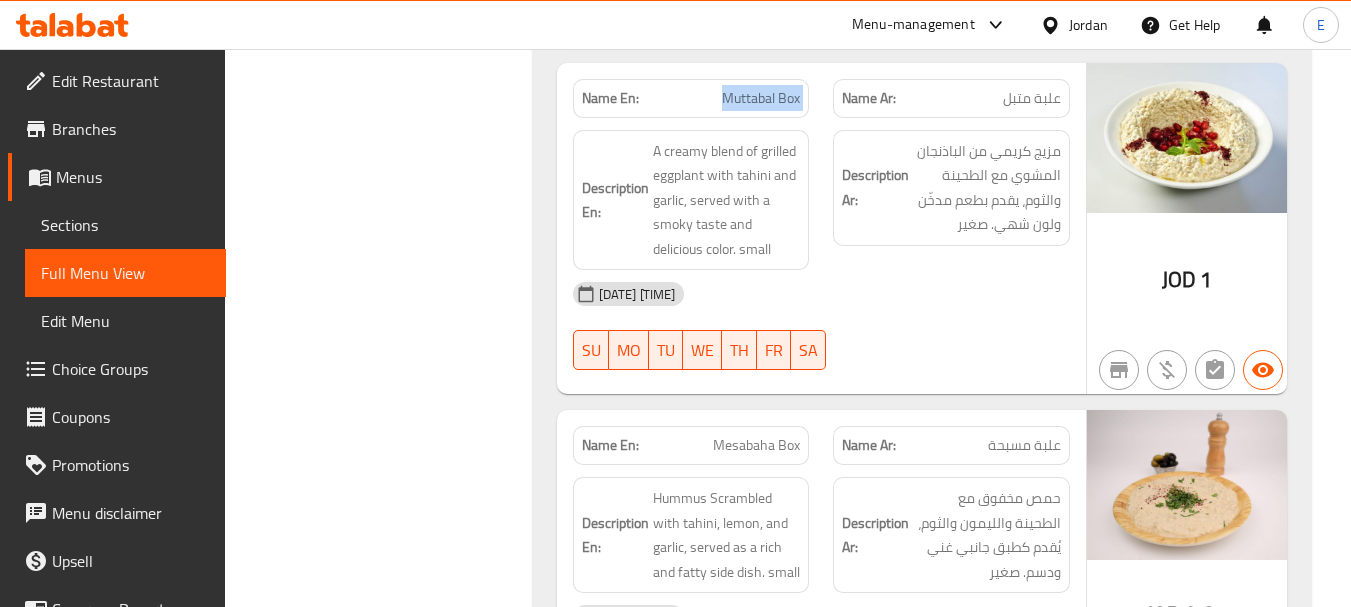 click on "Muttabal Box" at bounding box center (747, -11734) 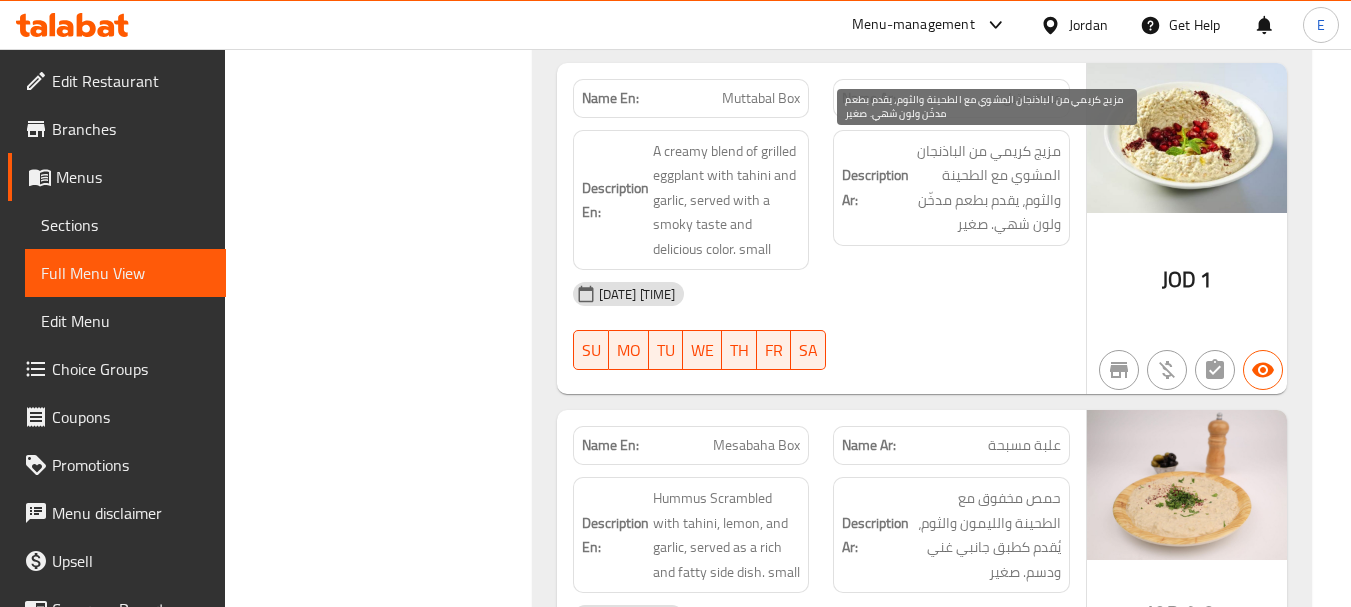 click on "مزيج كريمي من الباذنجان المشوي مع الطحينة والثوم، يقدم بطعم مدخّن ولون شهي. صغير" at bounding box center [987, 188] 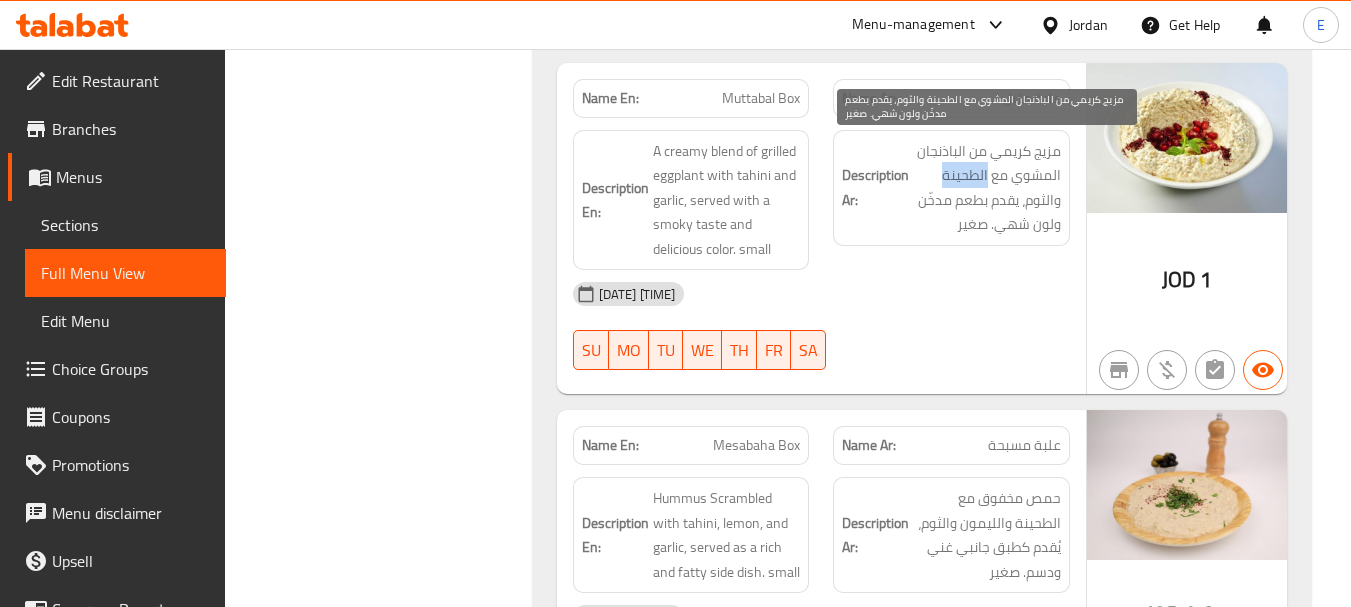 click on "مزيج كريمي من الباذنجان المشوي مع الطحينة والثوم، يقدم بطعم مدخّن ولون شهي. صغير" at bounding box center [987, 188] 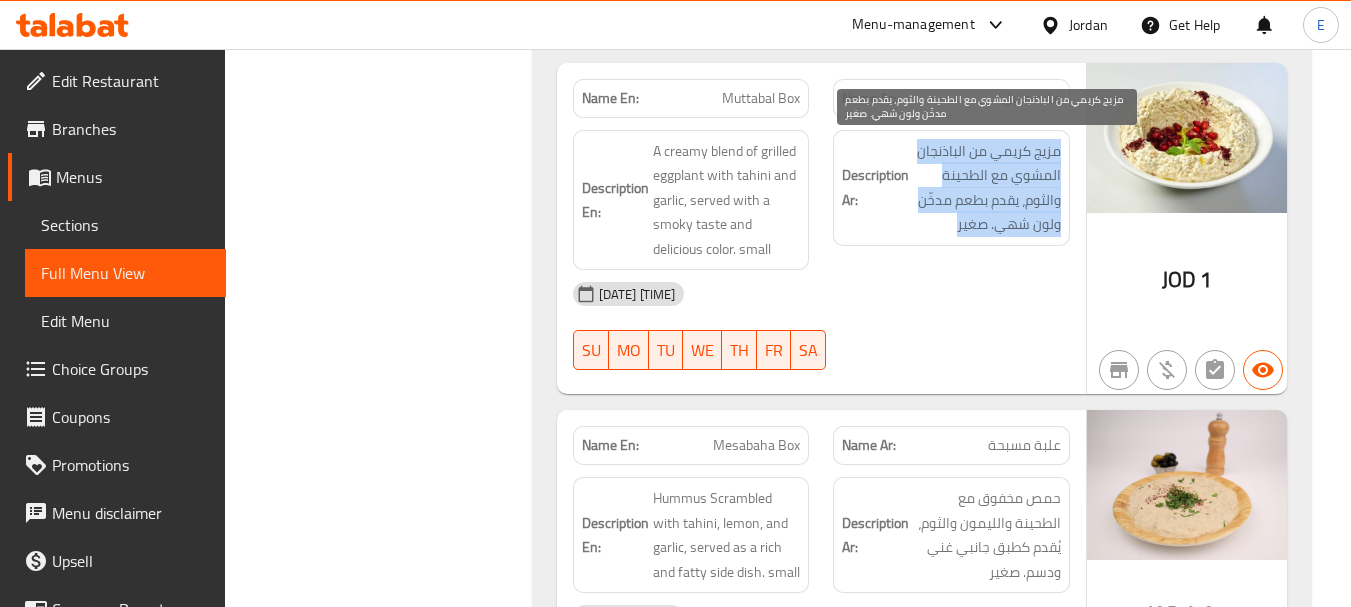 click on "مزيج كريمي من الباذنجان المشوي مع الطحينة والثوم، يقدم بطعم مدخّن ولون شهي. صغير" at bounding box center [987, 188] 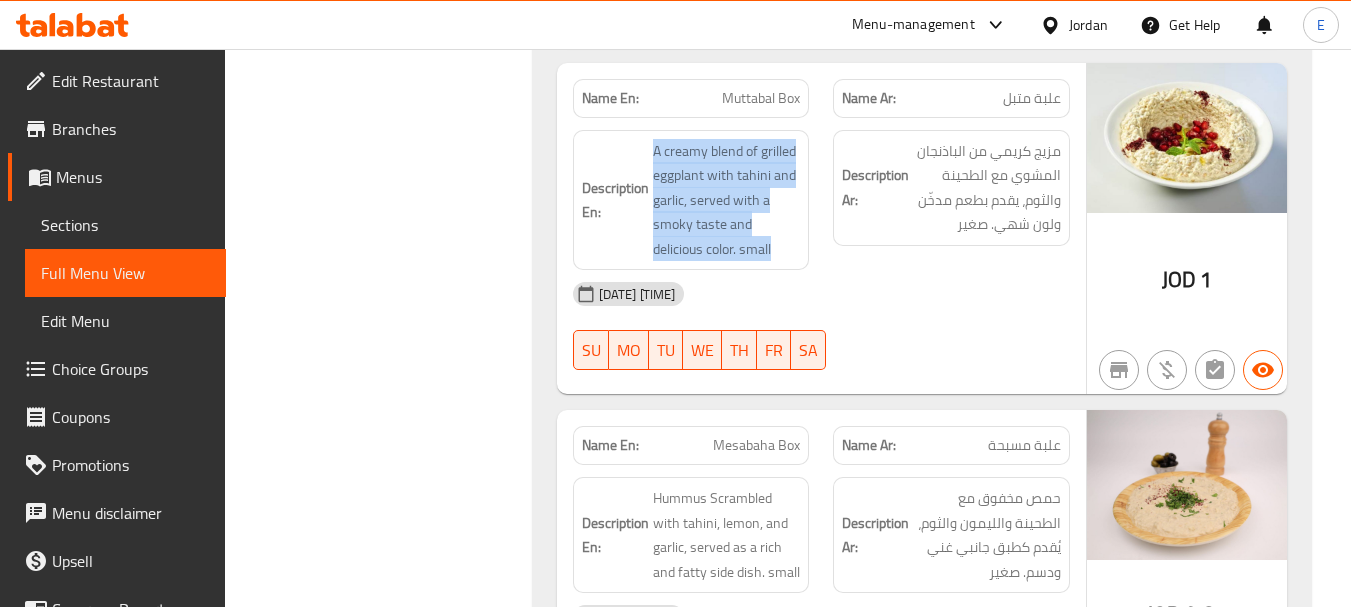 drag, startPoint x: 648, startPoint y: 143, endPoint x: 802, endPoint y: 242, distance: 183.07649 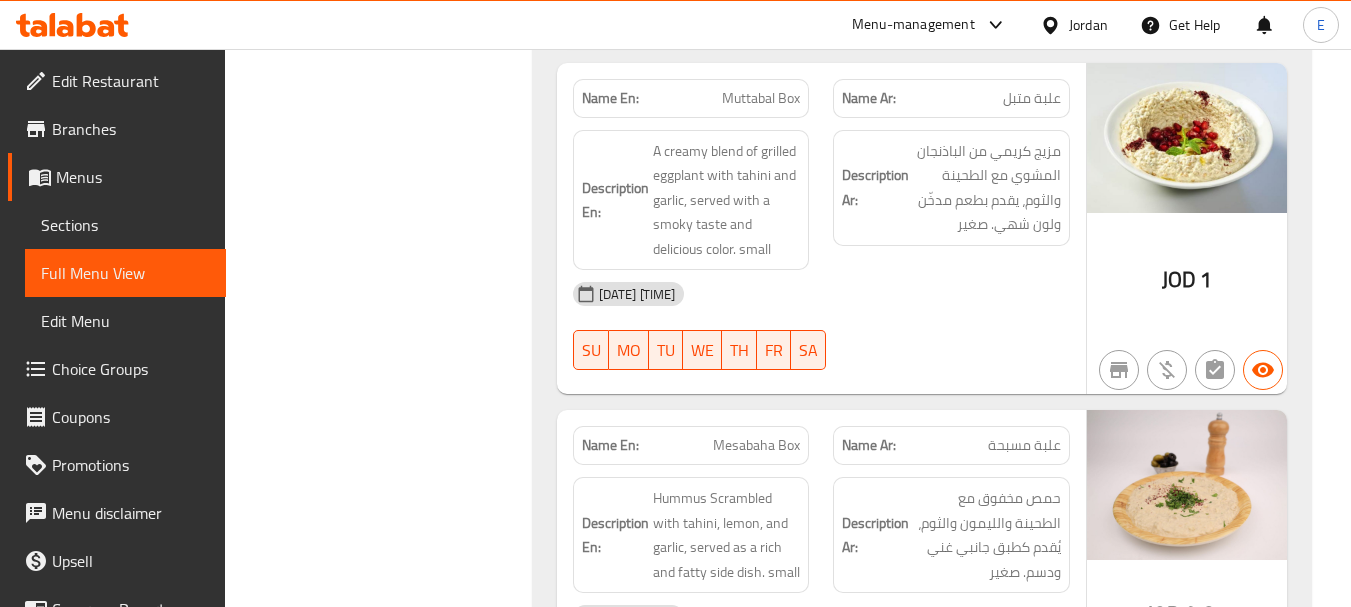 click on "Description En: A creamy blend of grilled eggplant with tahini and garlic, served with a smoky taste and delicious color. small" at bounding box center (691, -11632) 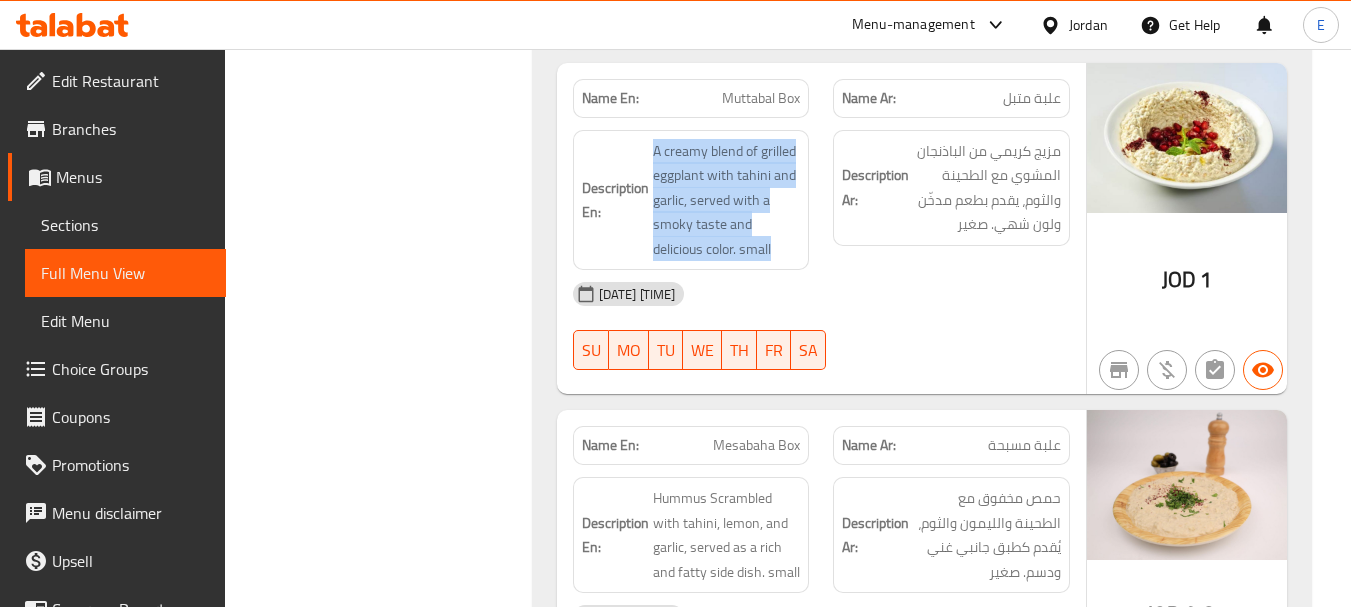 click on "Description En: A creamy blend of grilled eggplant with tahini and garlic, served with a smoky taste and delicious color. small" at bounding box center (691, -11632) 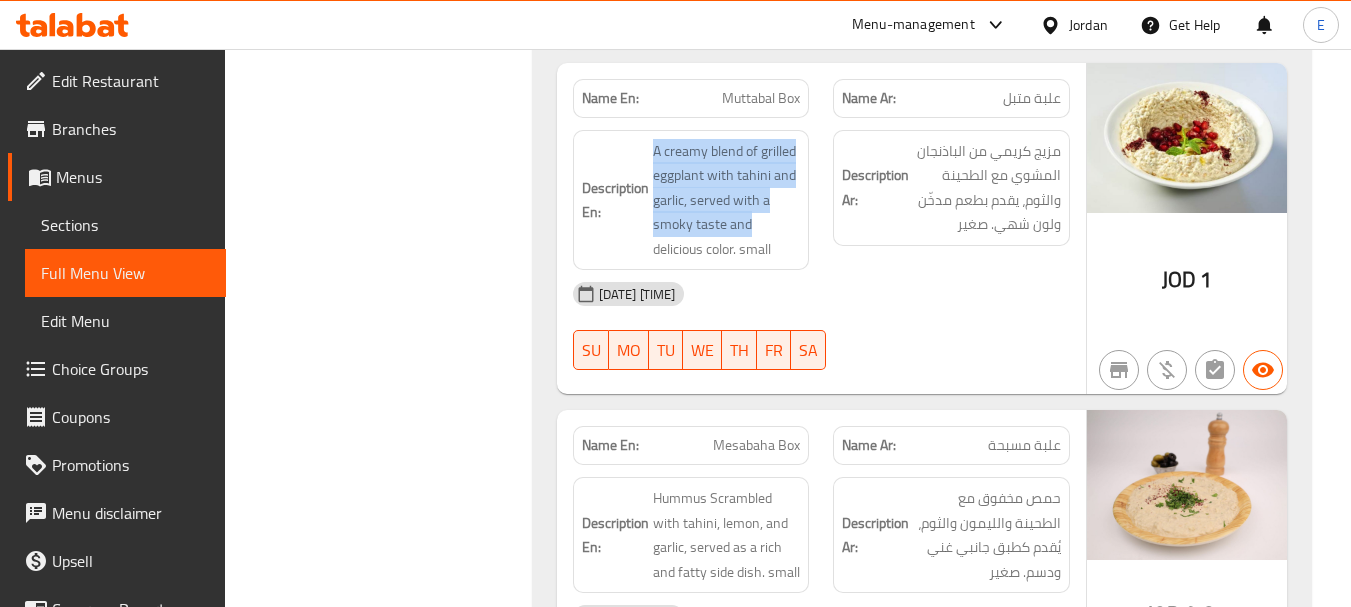 drag, startPoint x: 647, startPoint y: 149, endPoint x: 807, endPoint y: 236, distance: 182.12358 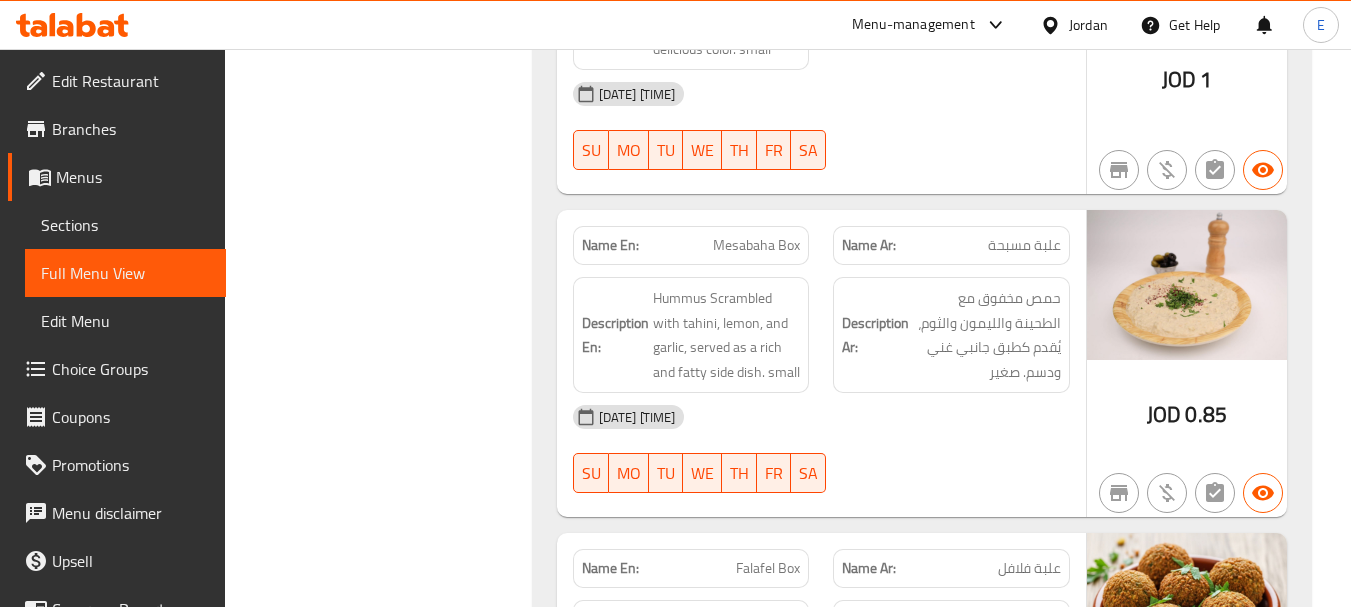 scroll, scrollTop: 14100, scrollLeft: 0, axis: vertical 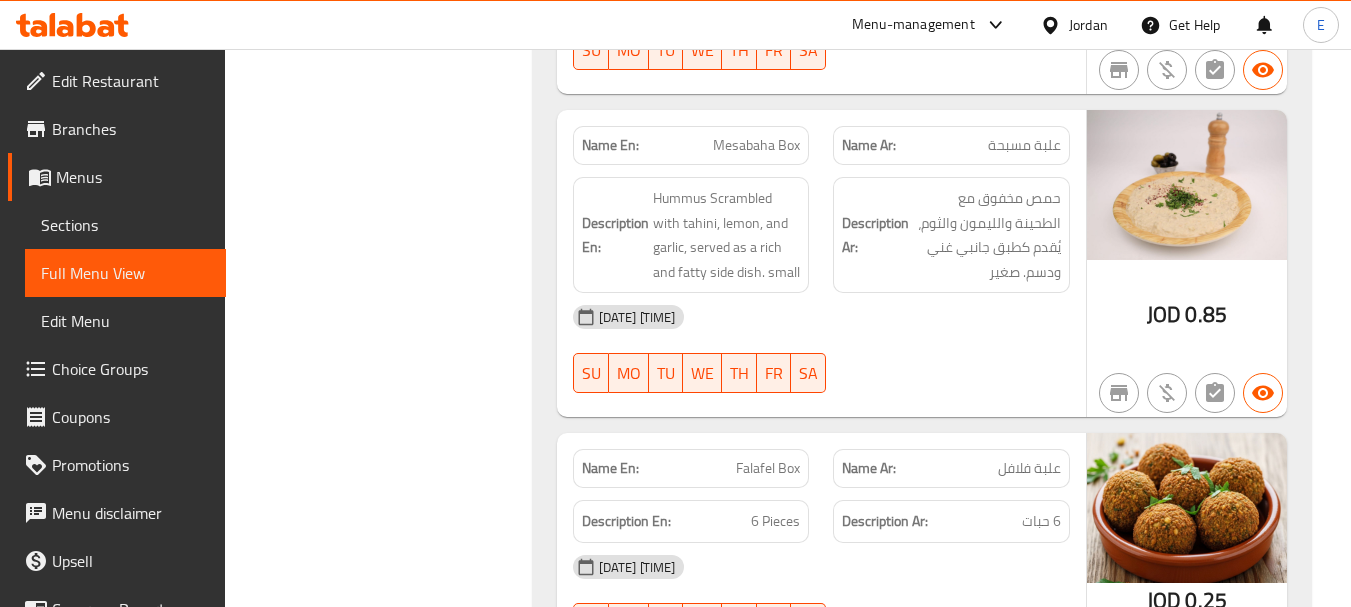 click on "علبة مسبحة" at bounding box center [1012, -11392] 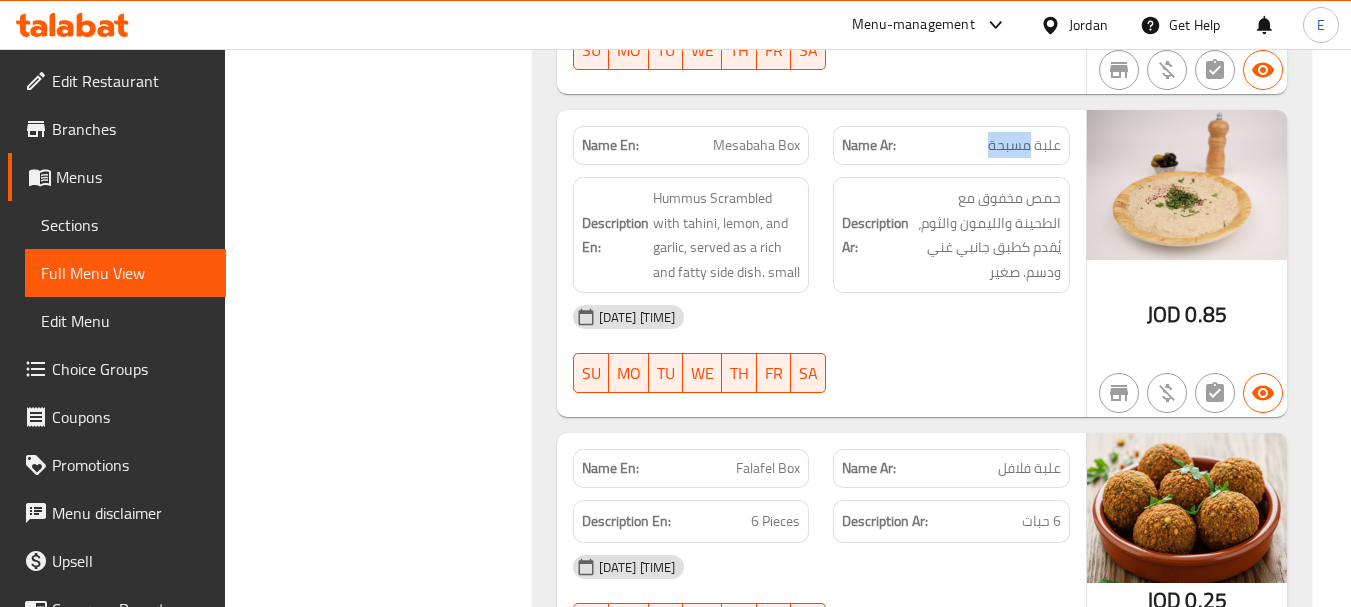 click on "علبة مسبحة" at bounding box center (1012, -11392) 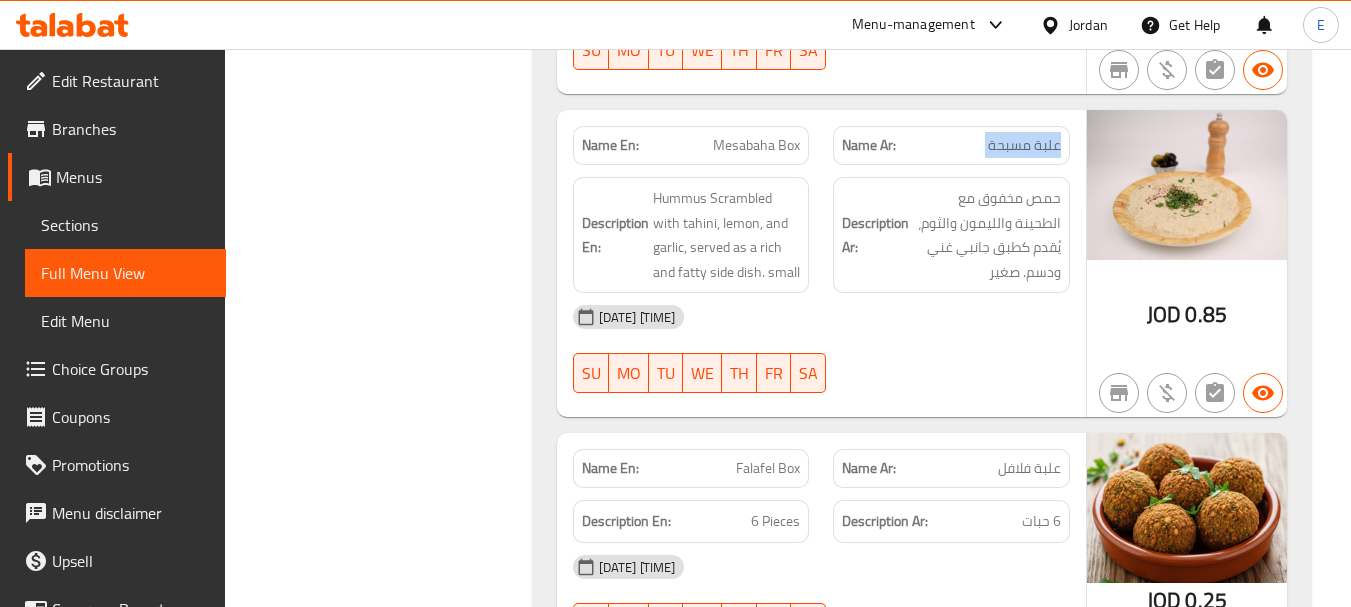 click on "علبة مسبحة" at bounding box center [1012, -11392] 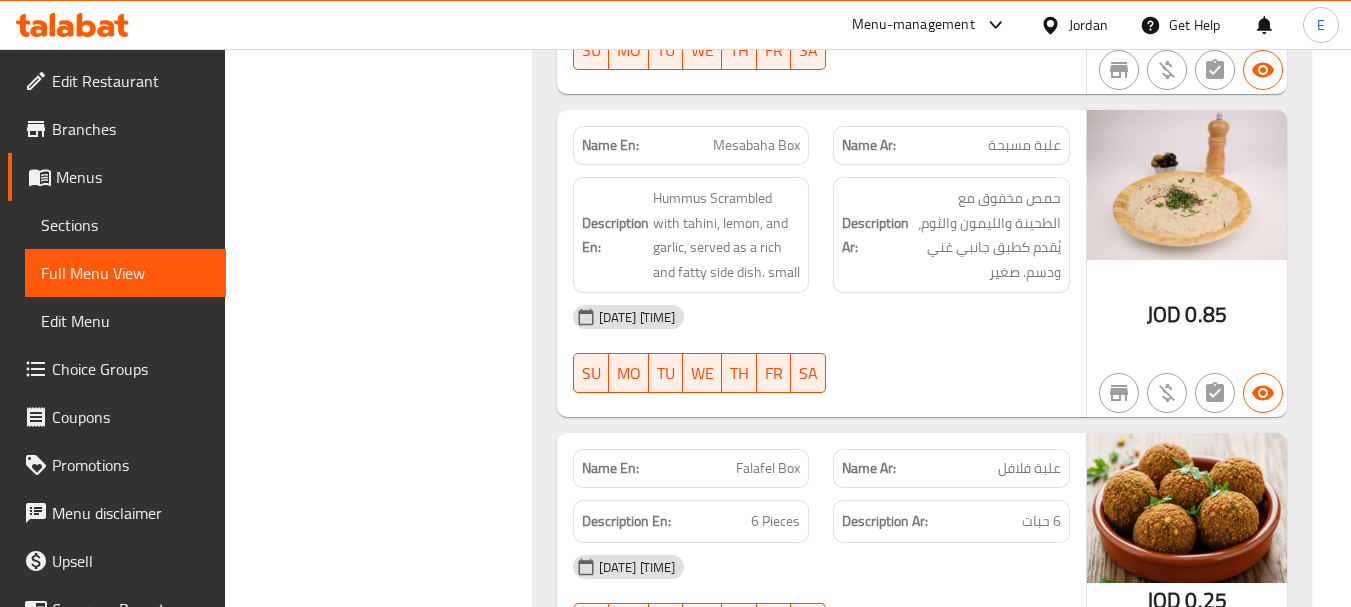 click on "Mesabaha Box" at bounding box center (742, -11392) 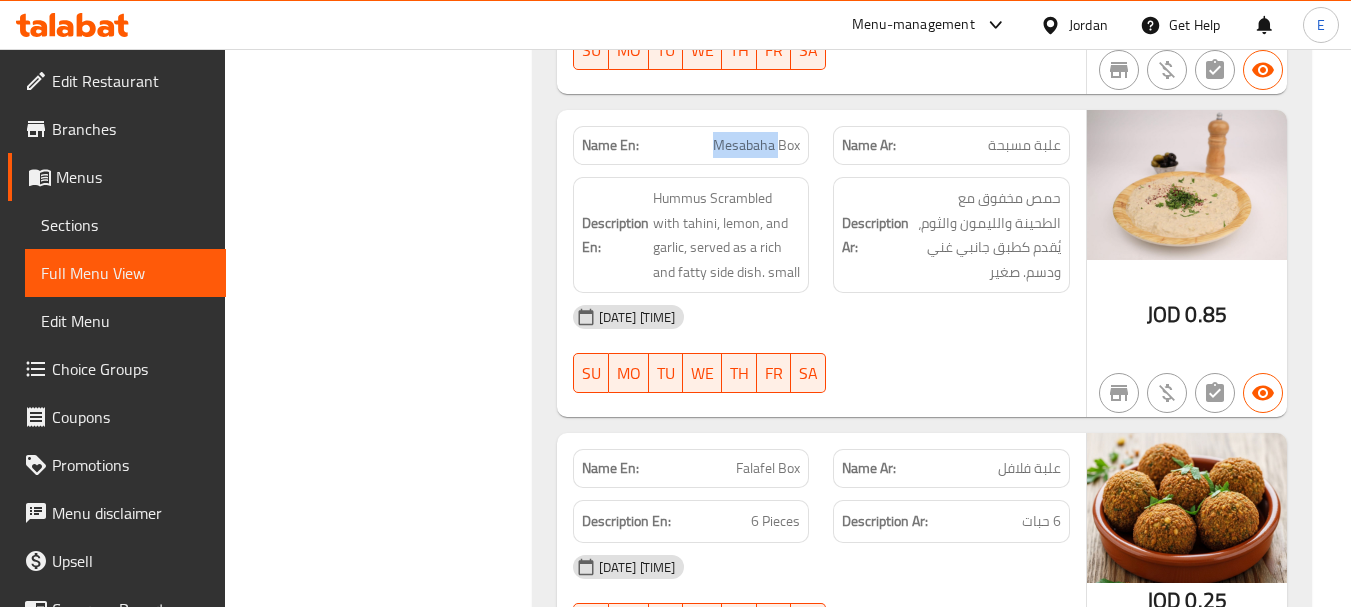 click on "Mesabaha Box" at bounding box center [742, -11392] 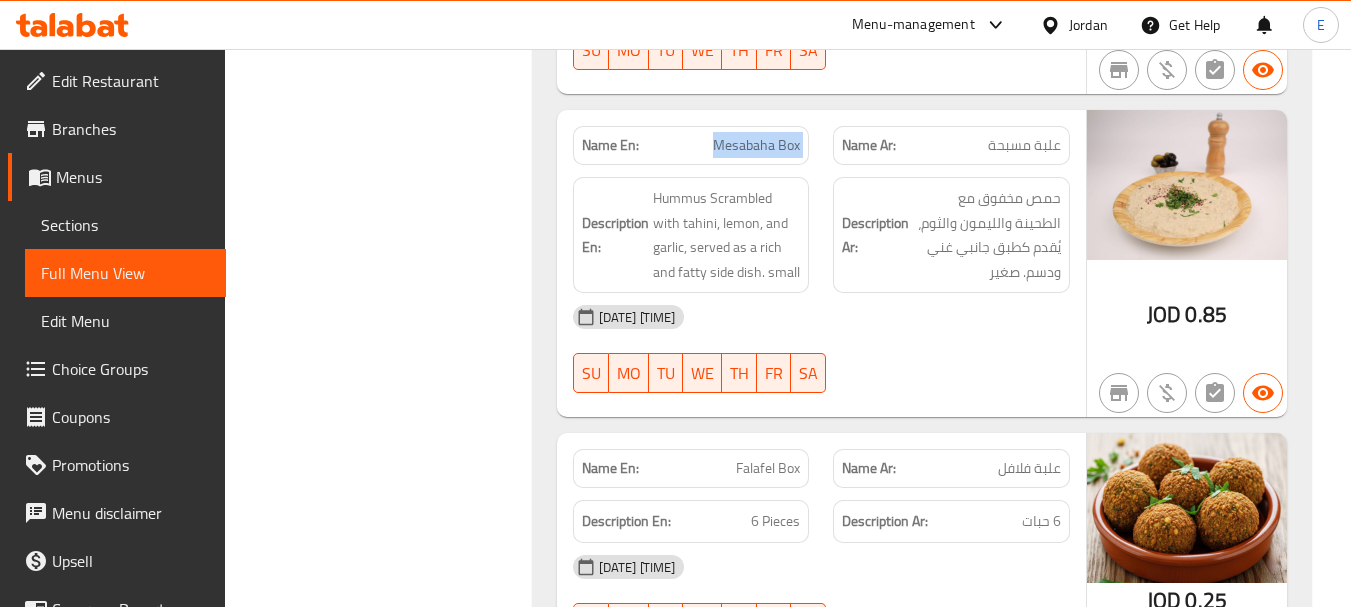 click on "Mesabaha Box" at bounding box center [742, -11392] 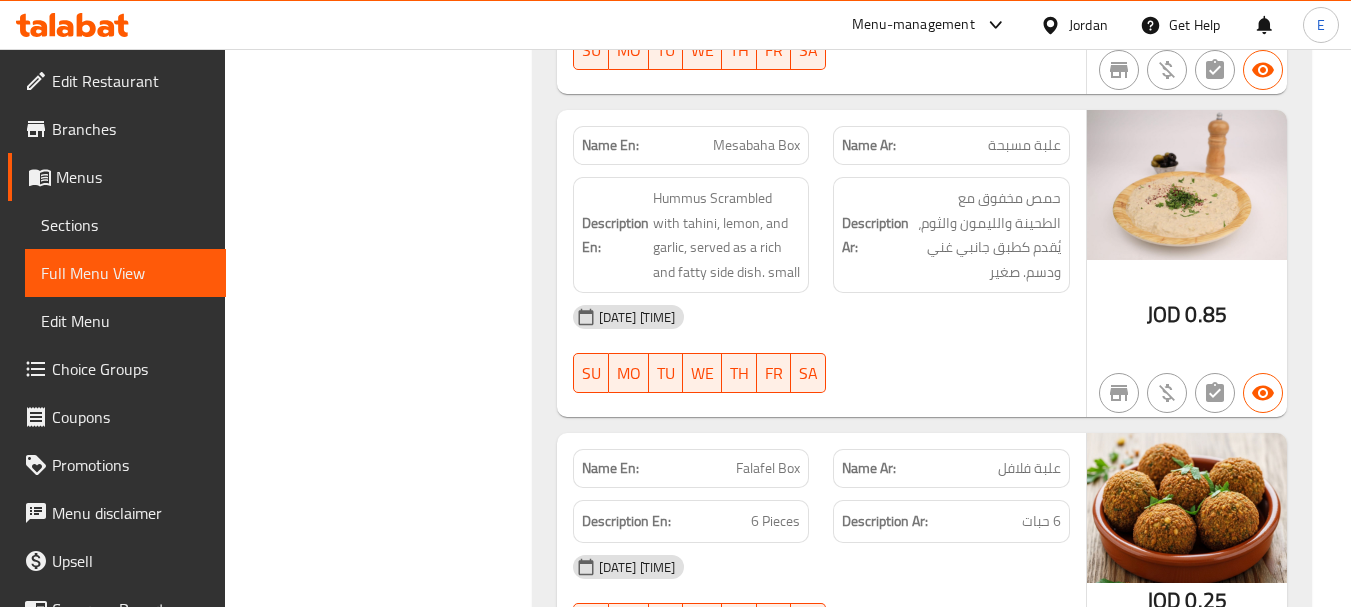 click on "07-08-2025 01:56 PM" at bounding box center (821, -11171) 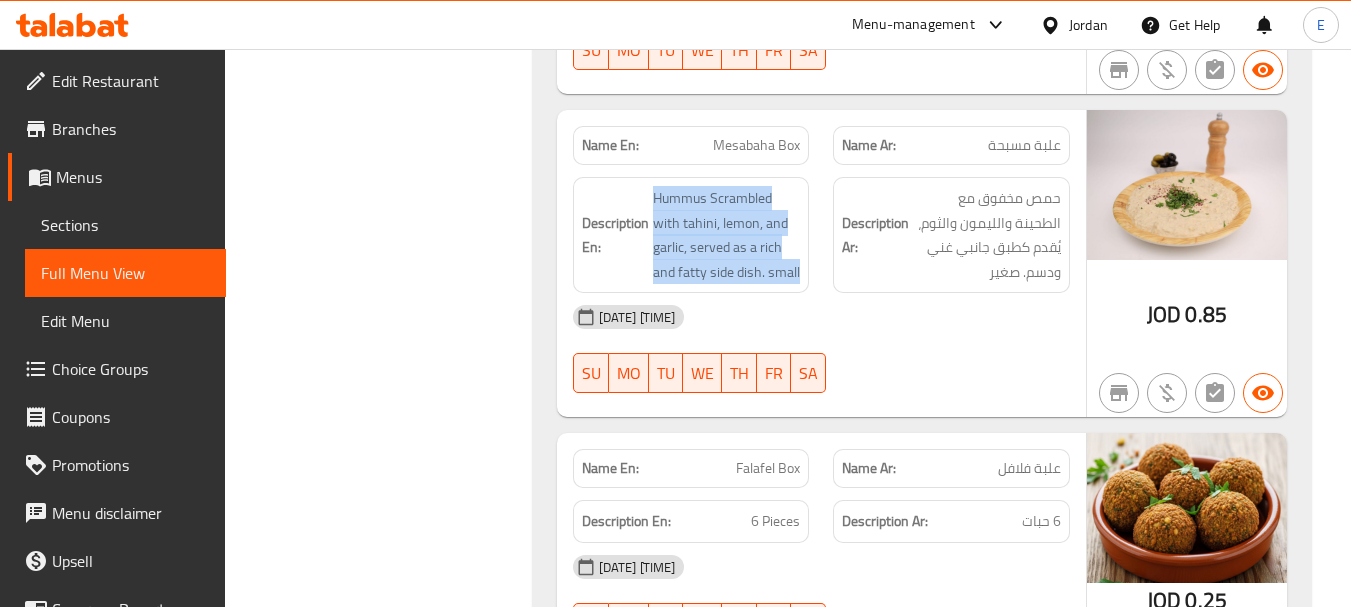 drag, startPoint x: 645, startPoint y: 196, endPoint x: 801, endPoint y: 269, distance: 172.2353 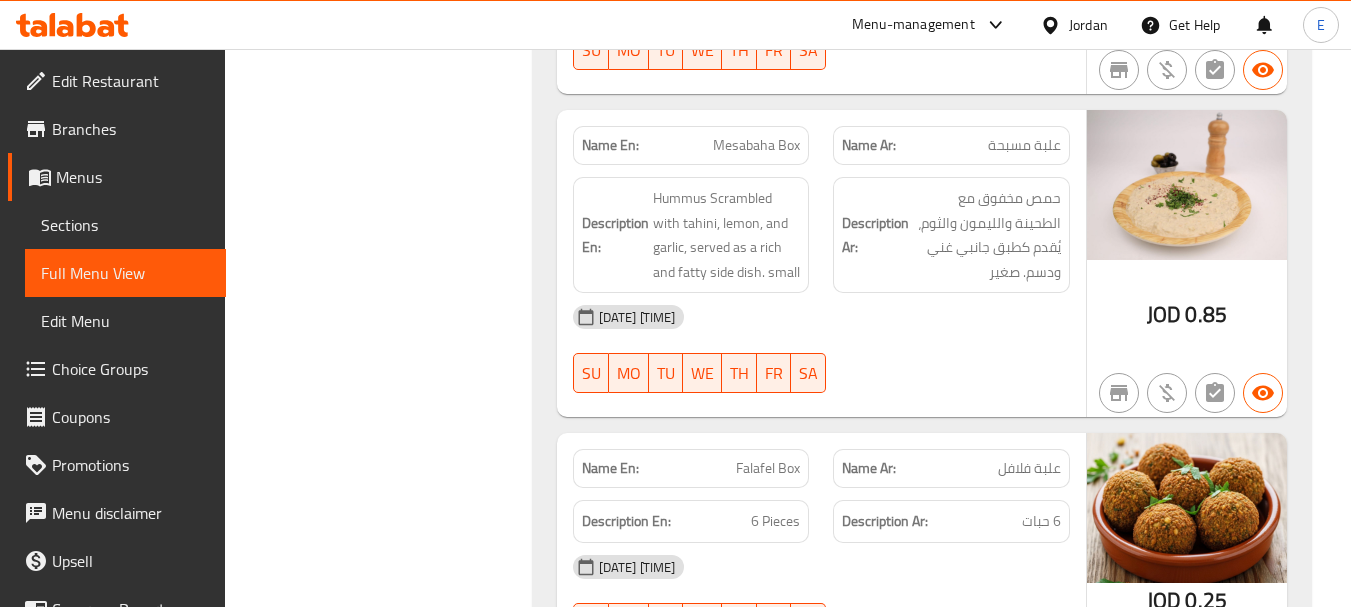 click on "Description En: Hummus Scrambled with tahini, lemon, and garlic, served as a rich and fatty side dish. small" at bounding box center [691, -11278] 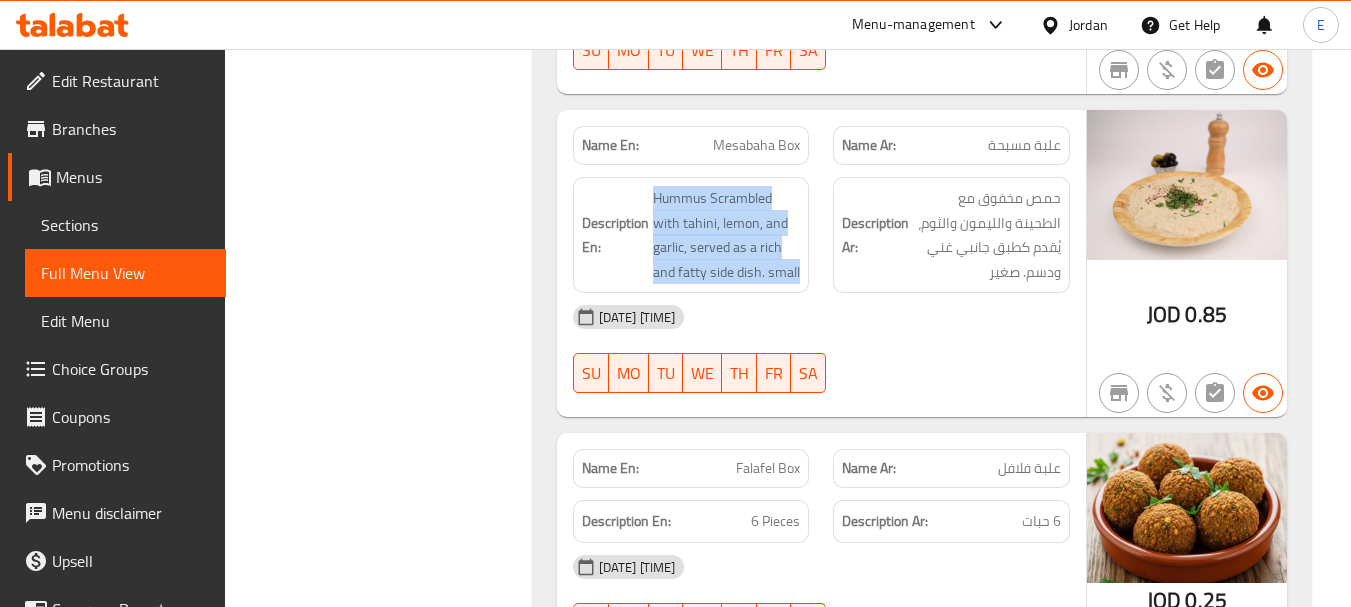 click on "Description En: Hummus Scrambled with tahini, lemon, and garlic, served as a rich and fatty side dish. small" at bounding box center (691, -11278) 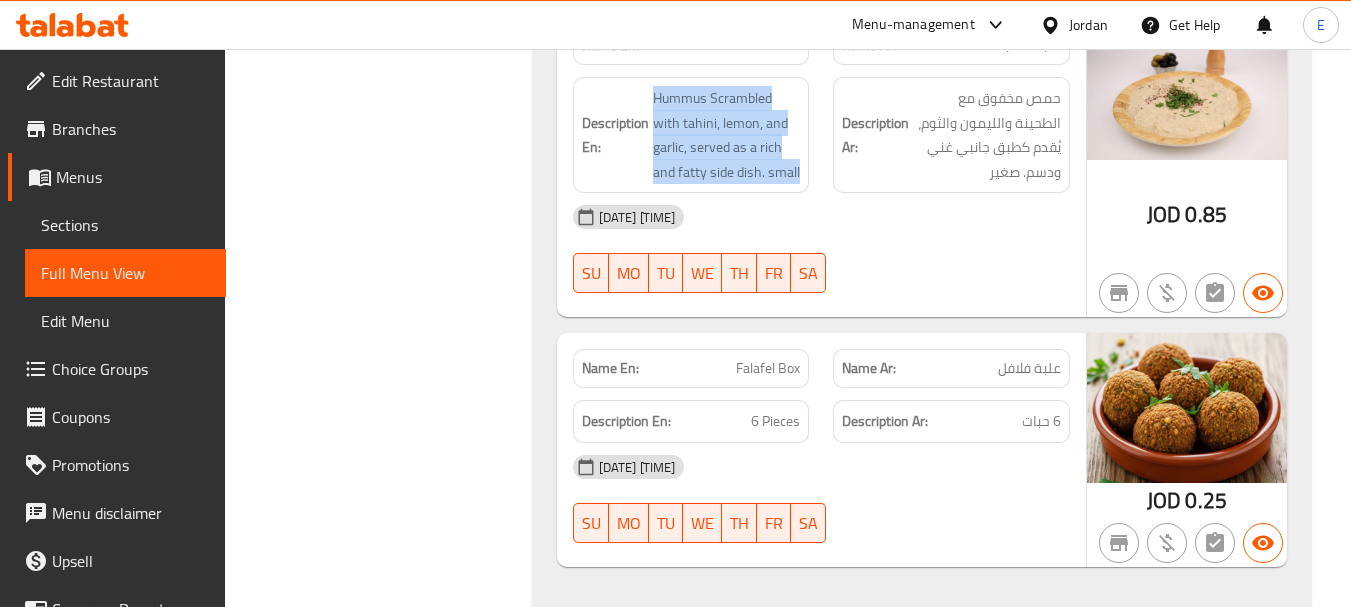scroll, scrollTop: 14300, scrollLeft: 0, axis: vertical 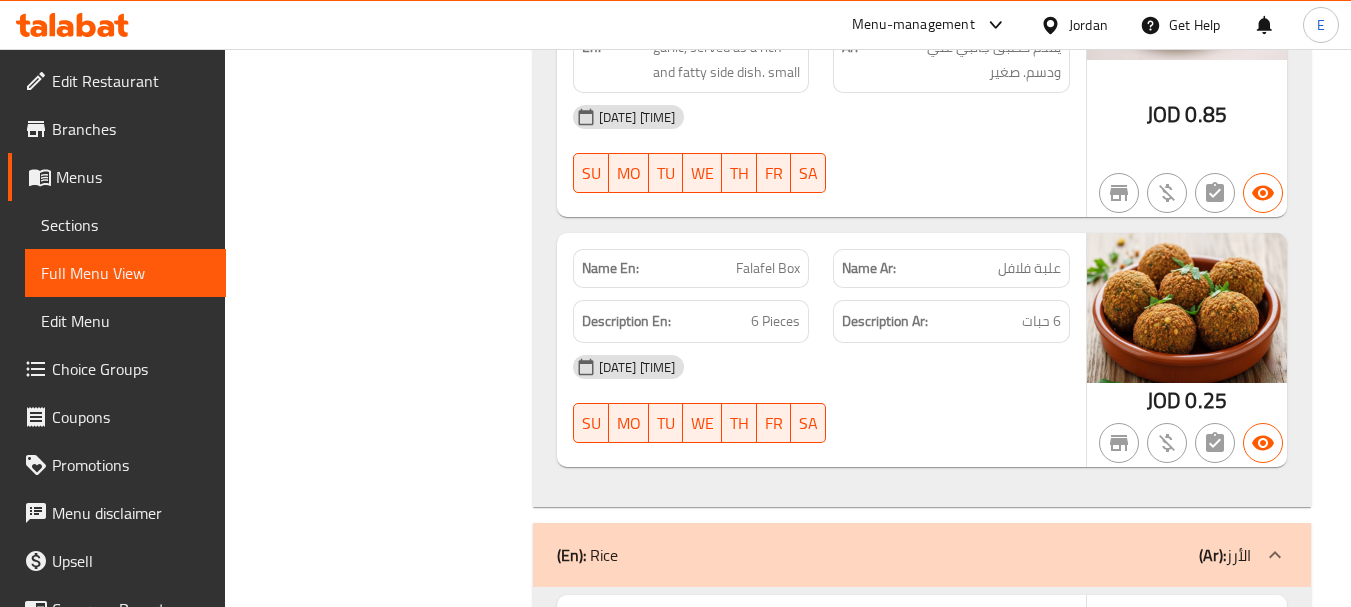 click on "JOD" at bounding box center [1170, -10598] 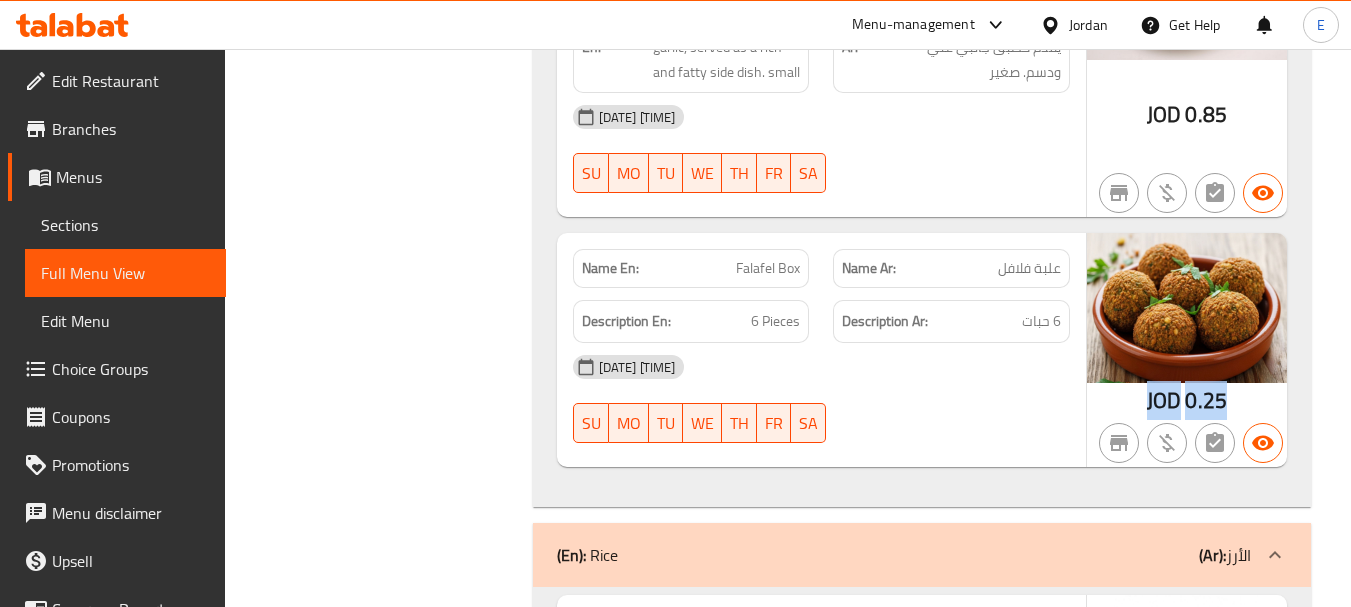 click on "JOD" at bounding box center [1170, -10598] 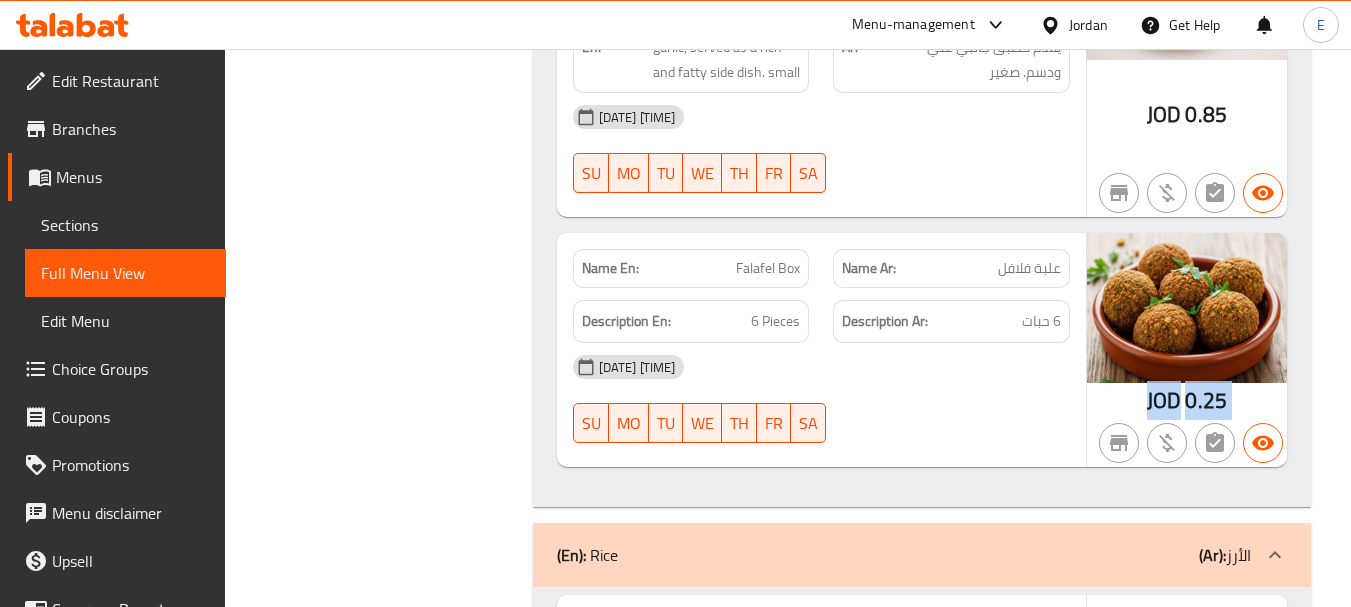 click on "JOD" at bounding box center [1170, -10598] 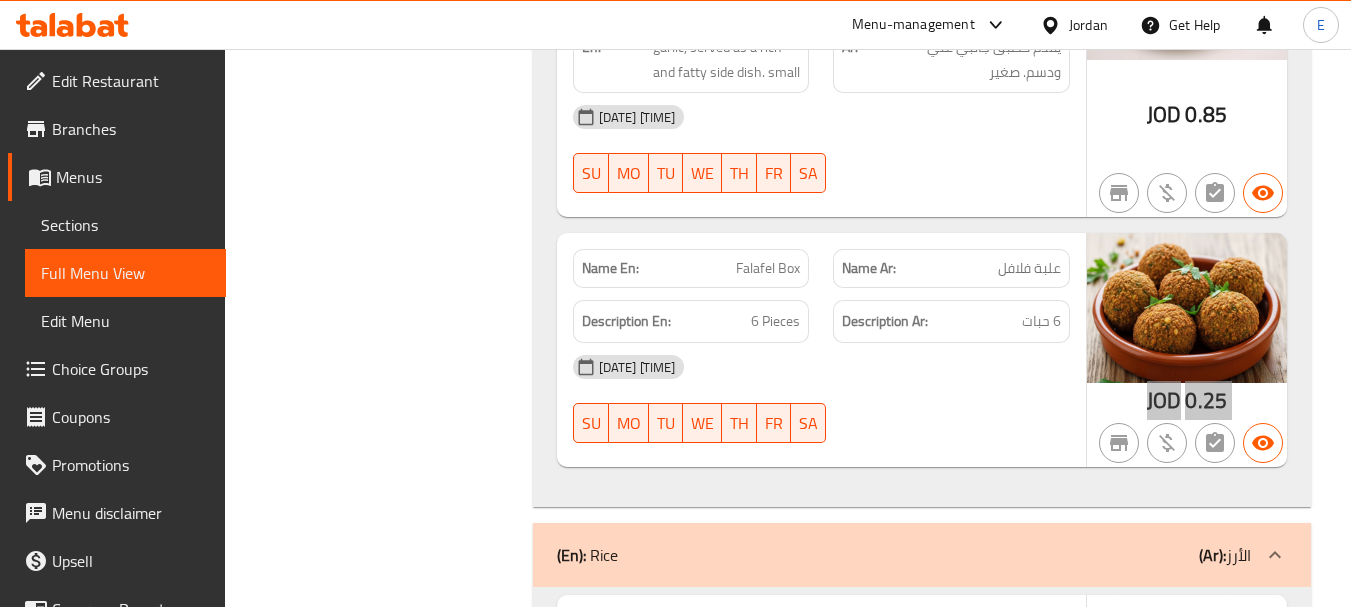 scroll, scrollTop: 14400, scrollLeft: 0, axis: vertical 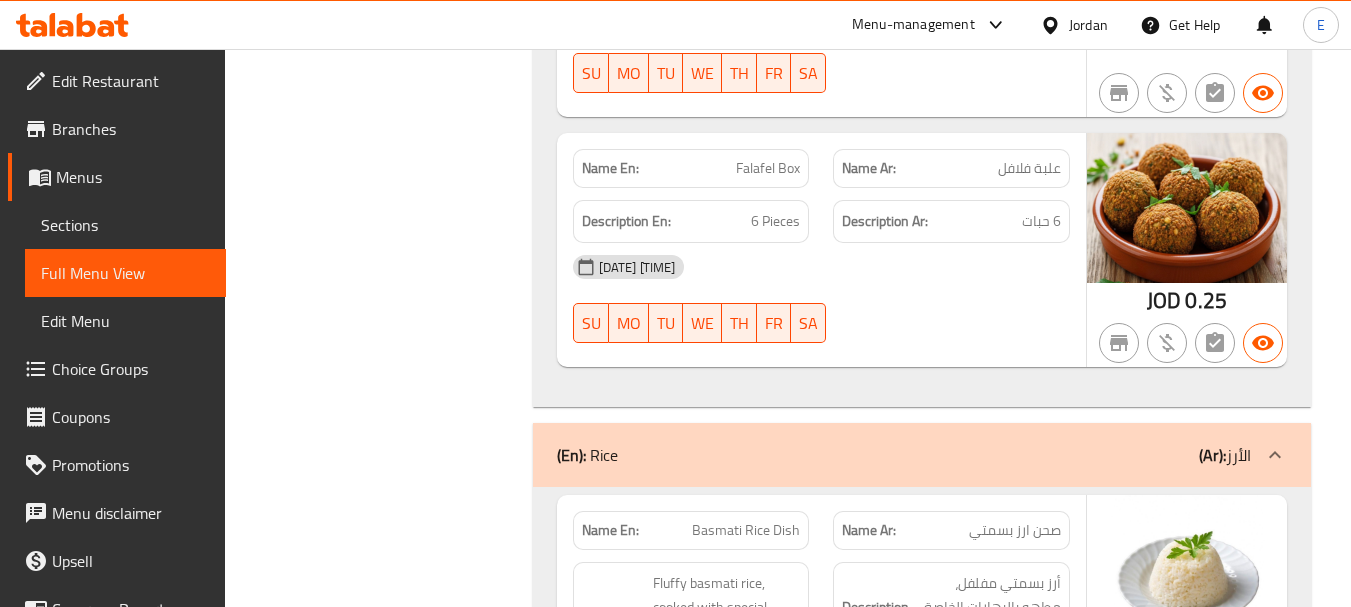 click on "علبة فلافل" at bounding box center [1002, -11026] 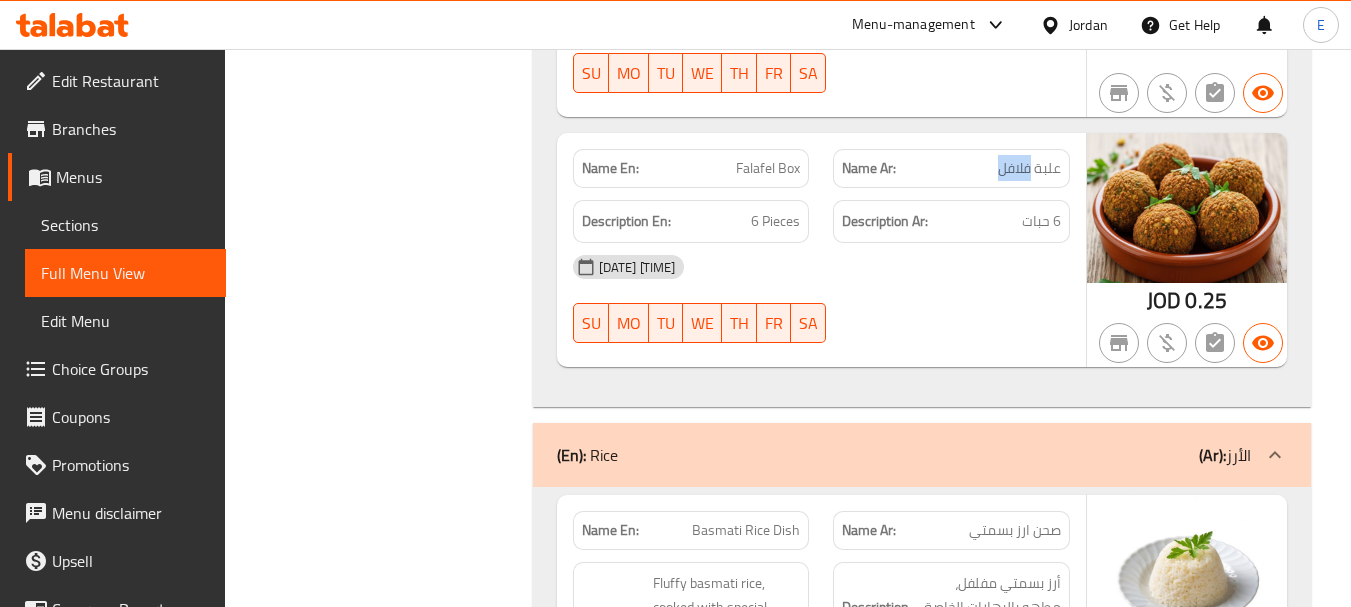 click on "علبة فلافل" at bounding box center [1002, -11026] 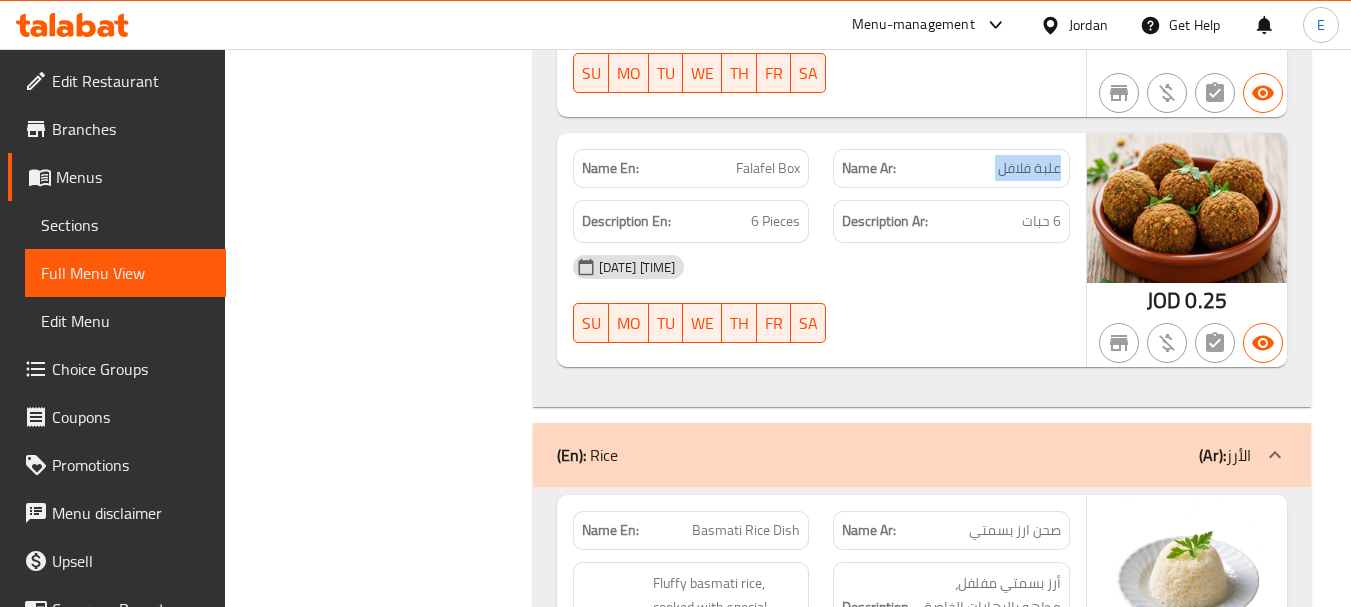 click on "علبة فلافل" at bounding box center (1002, -11026) 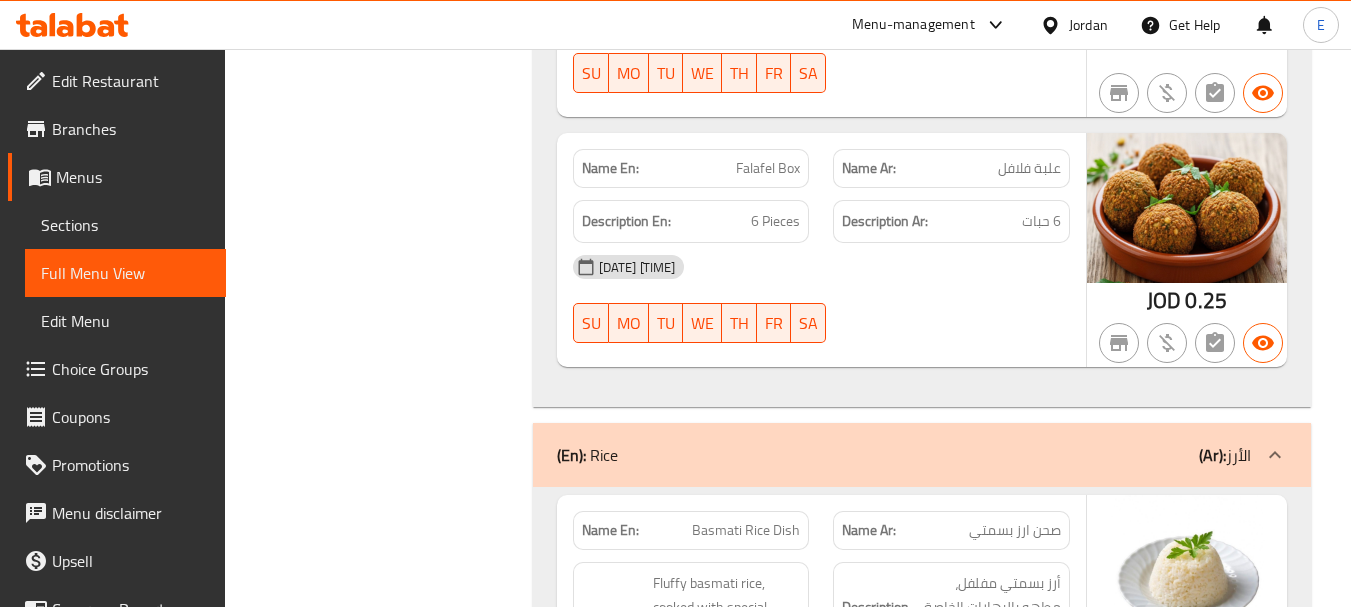 click on "07-08-2025 01:56 PM" at bounding box center (821, -10829) 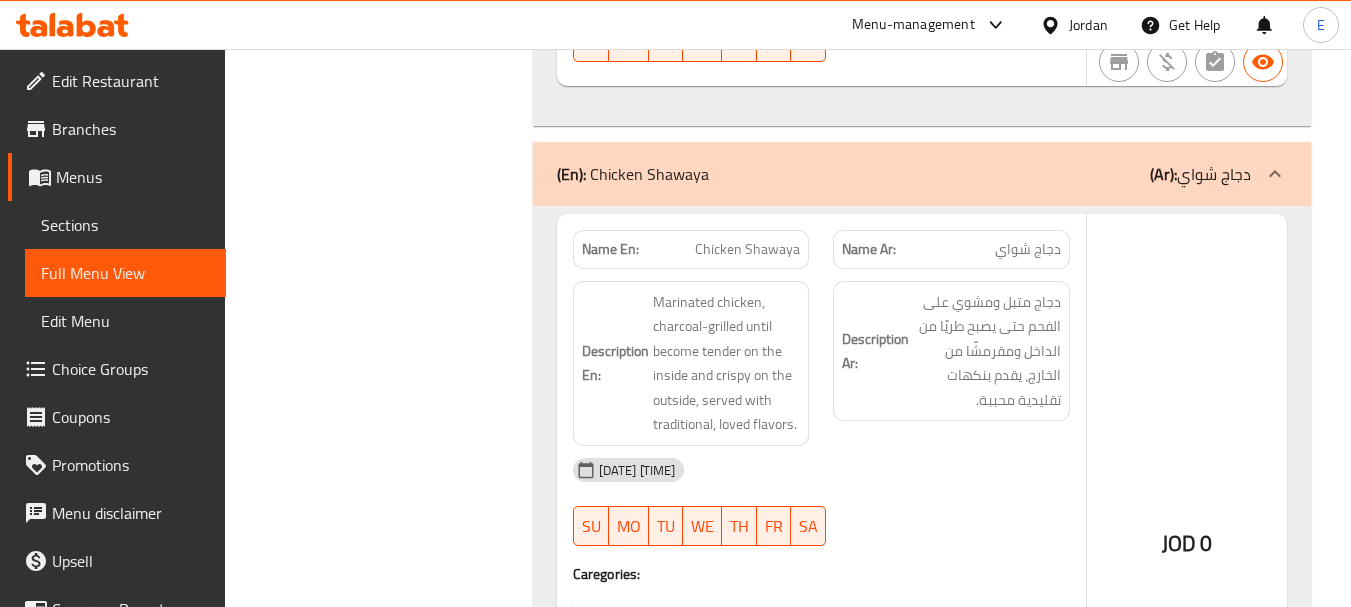 scroll, scrollTop: 16600, scrollLeft: 0, axis: vertical 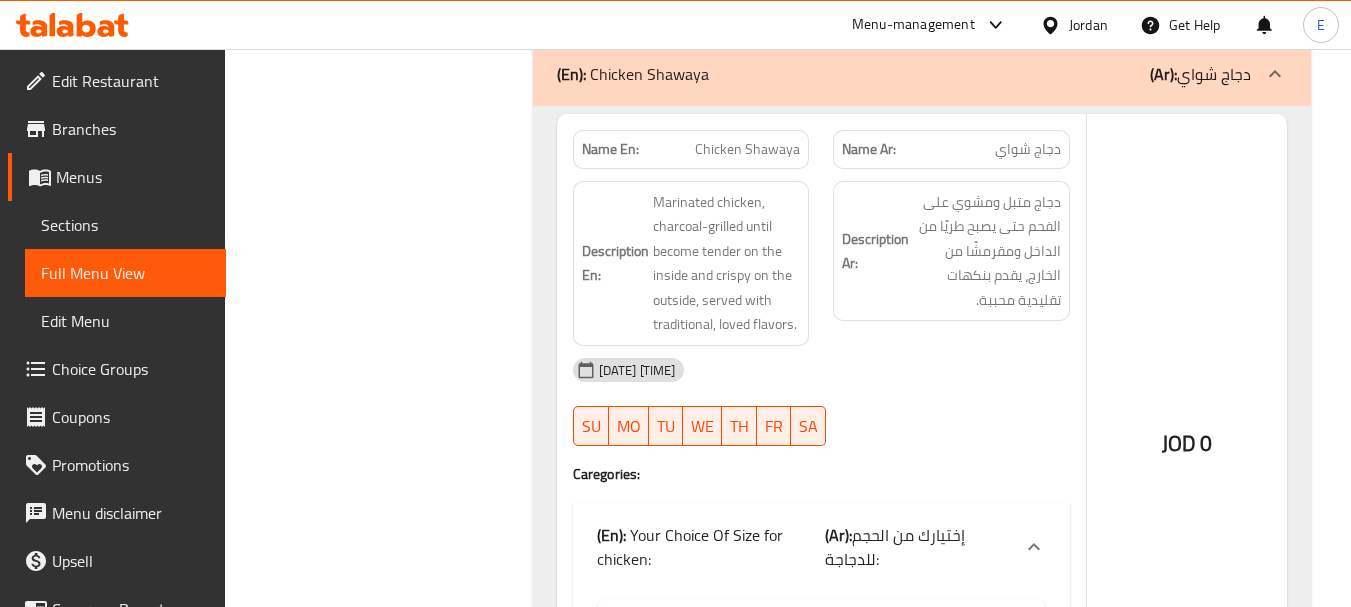 click on "Name Ar: دجاج شواي" at bounding box center [951, -16224] 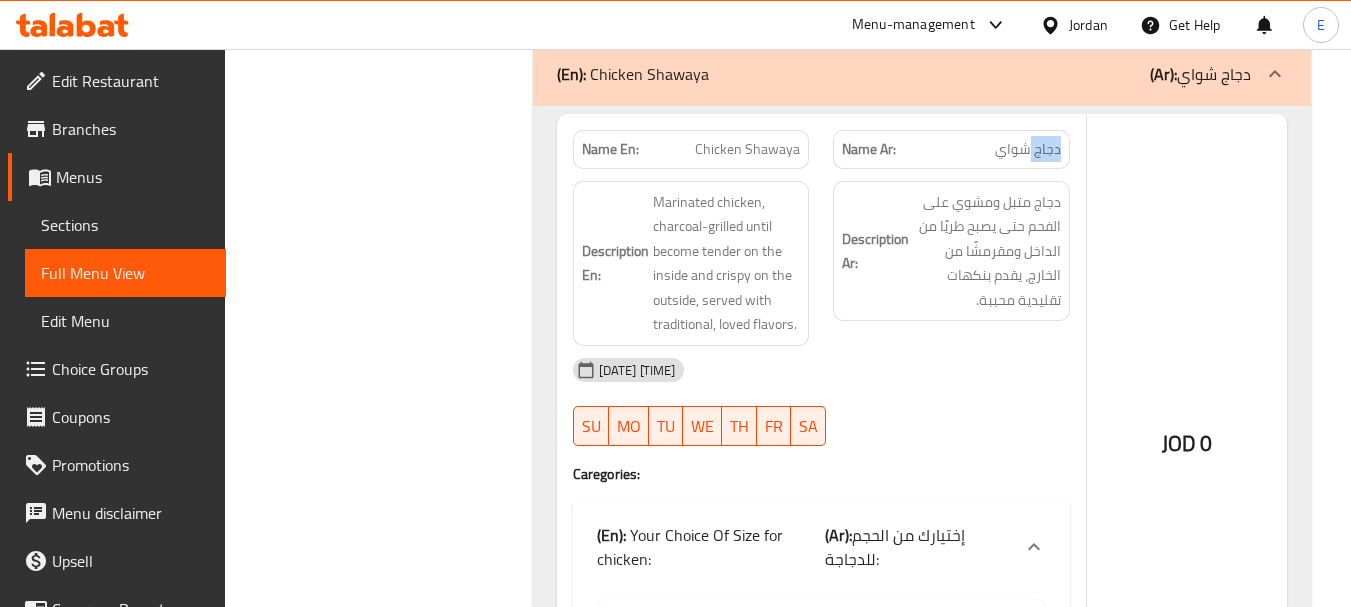 click on "Name Ar: دجاج شواي" at bounding box center (951, -16224) 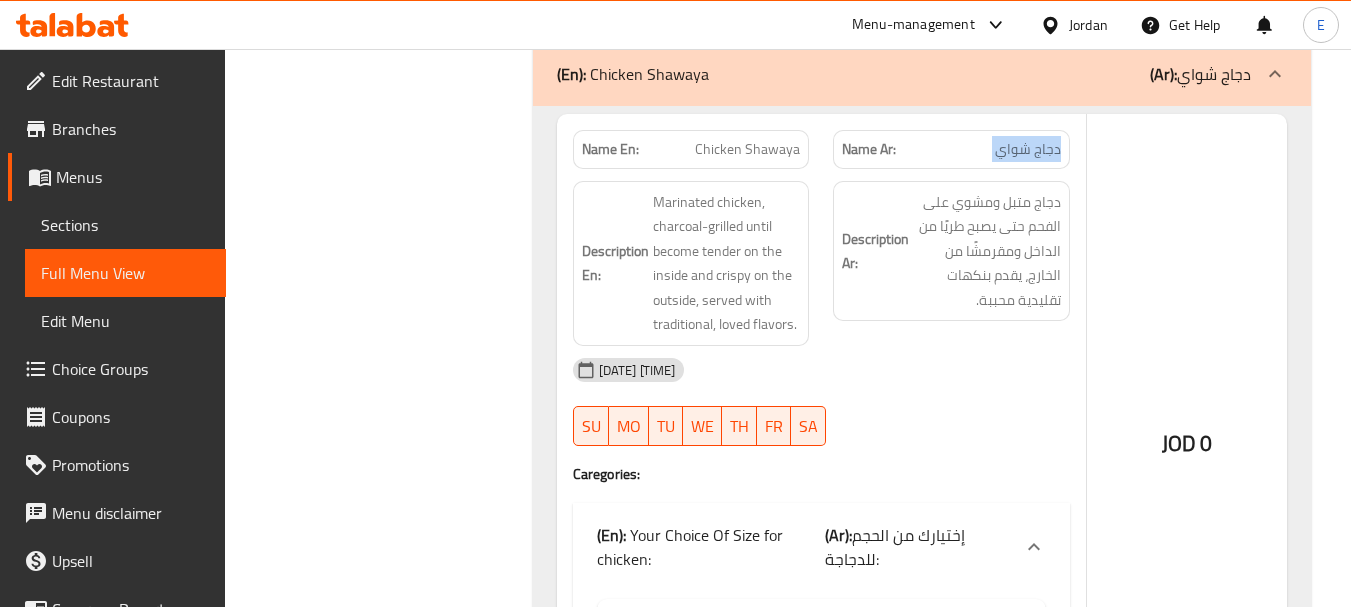 click on "Name Ar: دجاج شواي" at bounding box center (951, -16224) 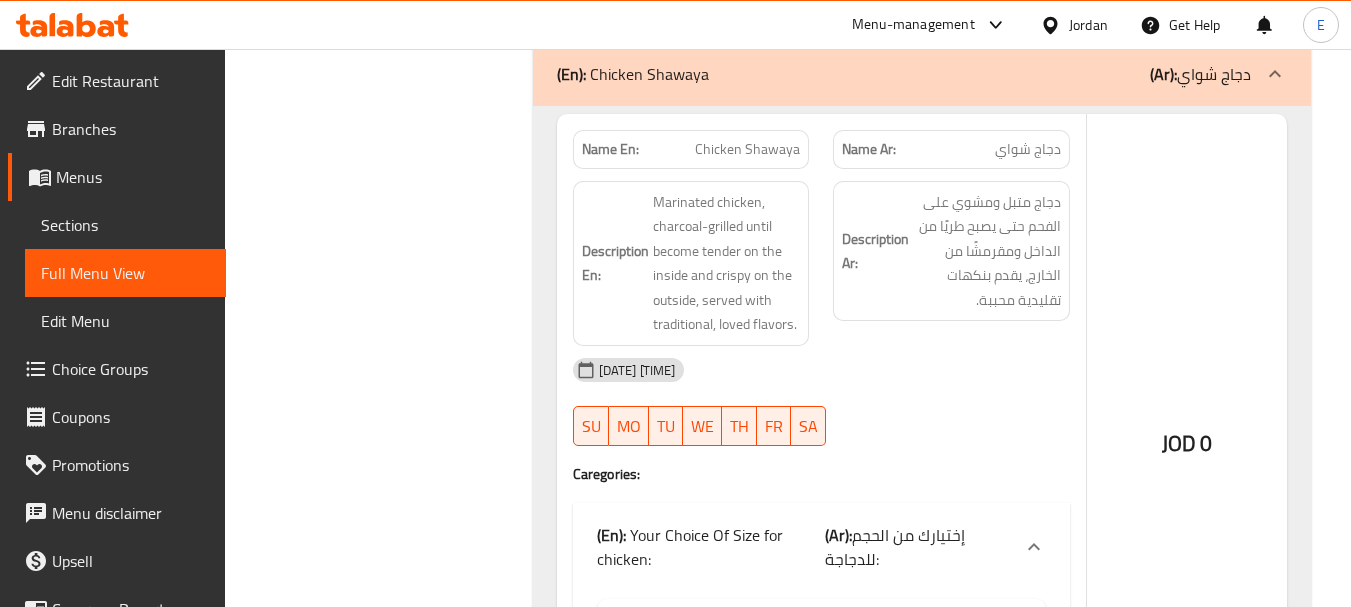 click on "Chicken Shawaya" at bounding box center (750, -16224) 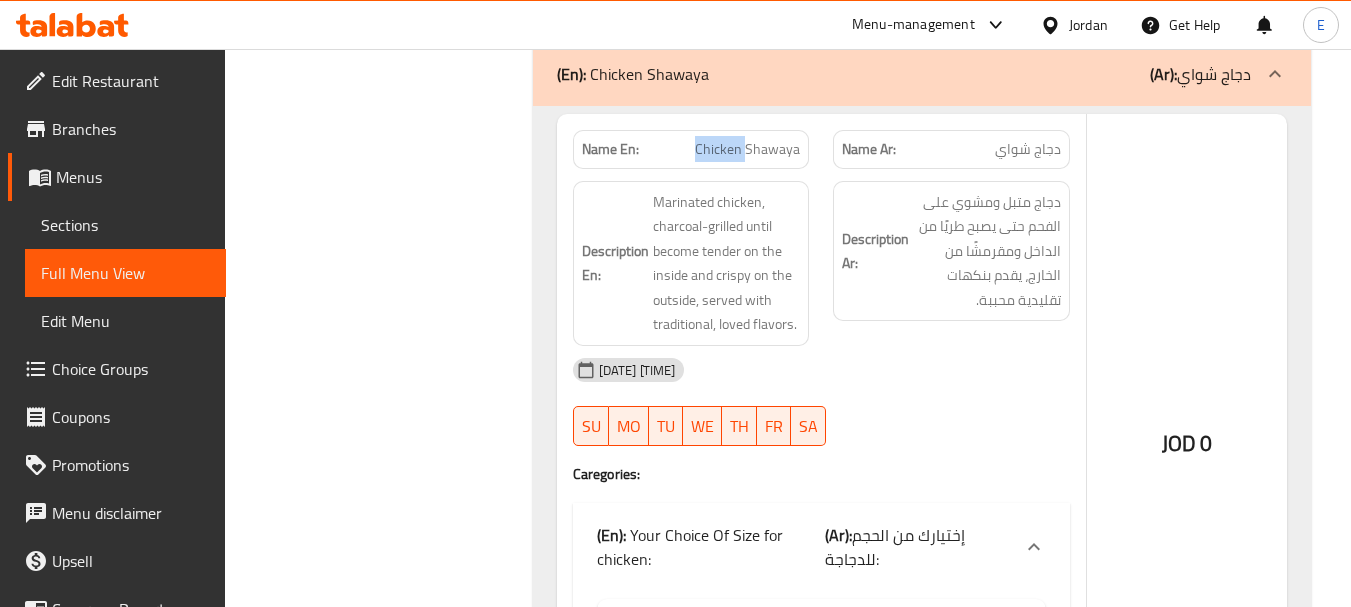 click on "Chicken Shawaya" at bounding box center [750, -16224] 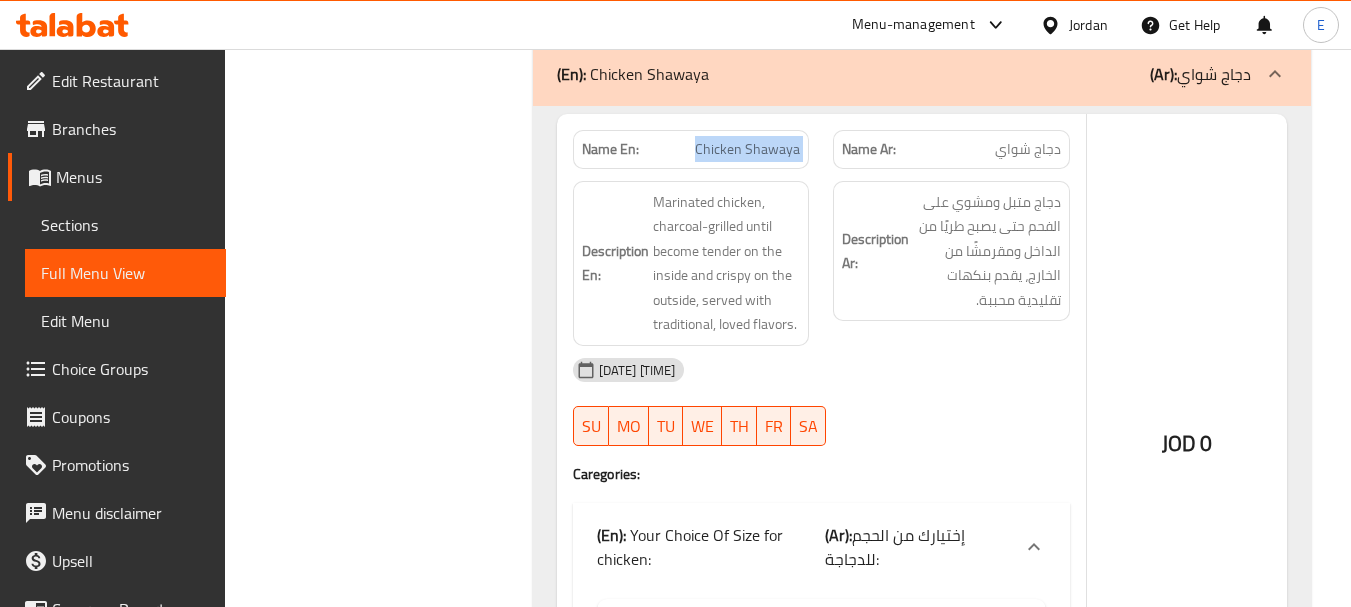 click on "Chicken Shawaya" at bounding box center (750, -16224) 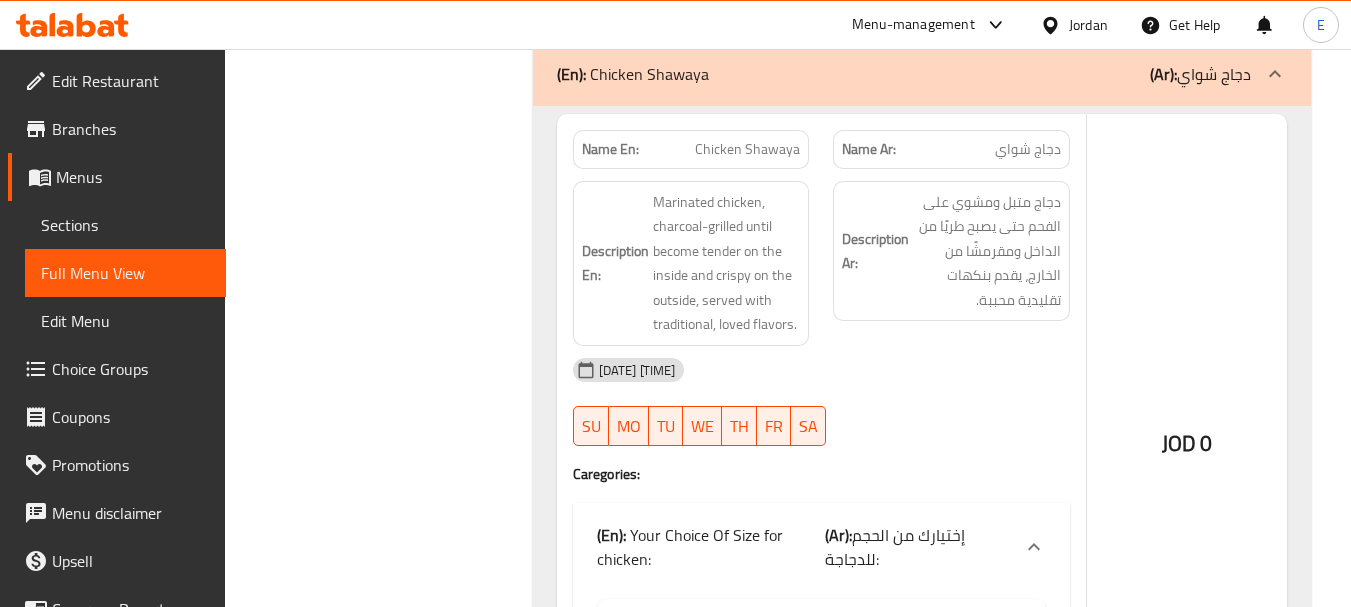 click on "دجاج متبل ومشوي على الفحم حتى يصبح طريًا من الداخل ومقرمشًا من الخارج، يقدم بنكهات تقليدية محببة." at bounding box center [987, -16122] 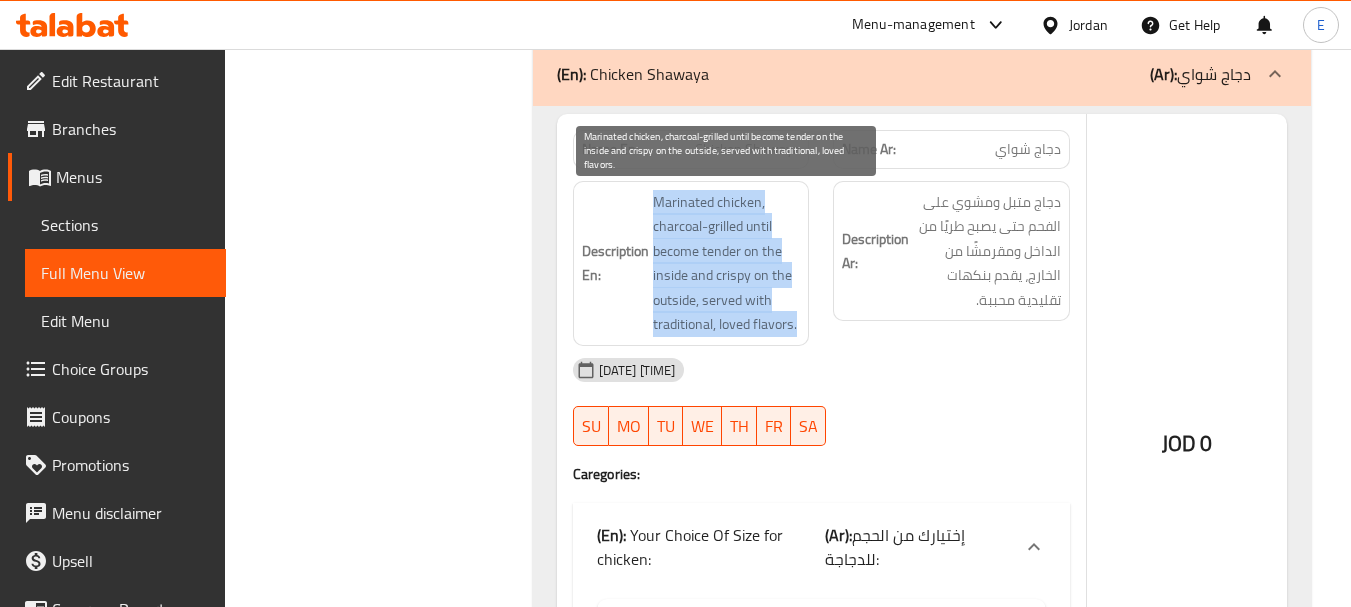 drag, startPoint x: 644, startPoint y: 198, endPoint x: 799, endPoint y: 319, distance: 196.63672 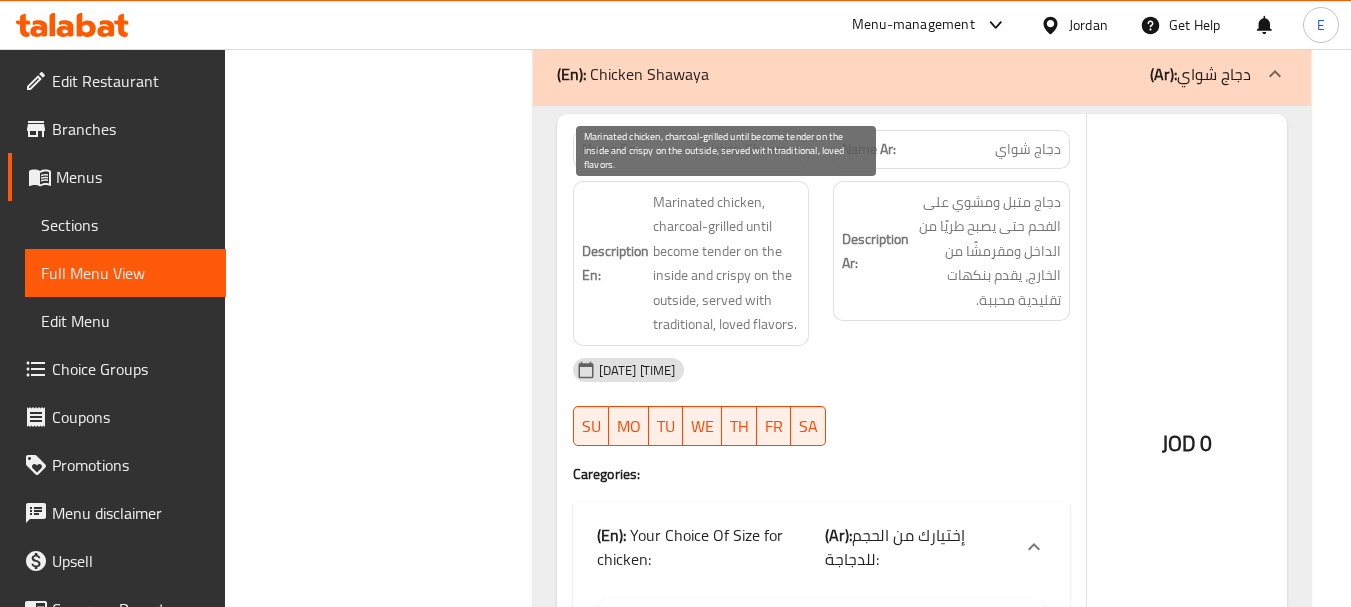 click on "Marinated chicken, charcoal-grilled until become tender on the inside and crispy on the outside, served with traditional, loved flavors." at bounding box center [727, 263] 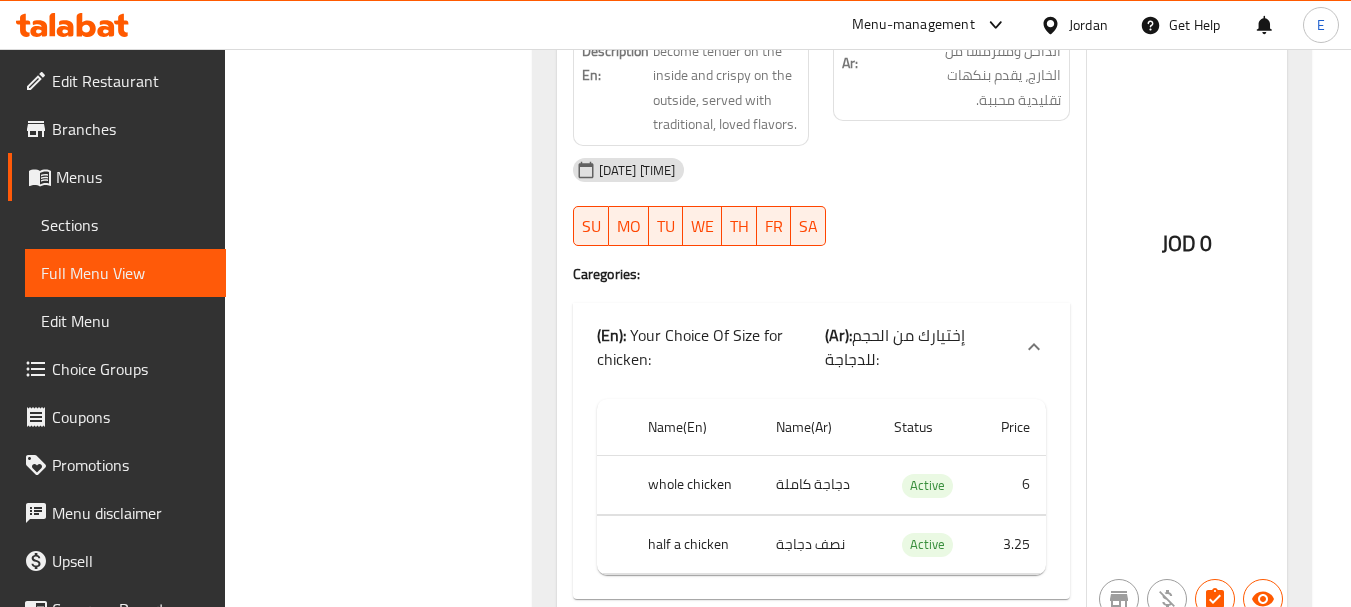 scroll, scrollTop: 16900, scrollLeft: 0, axis: vertical 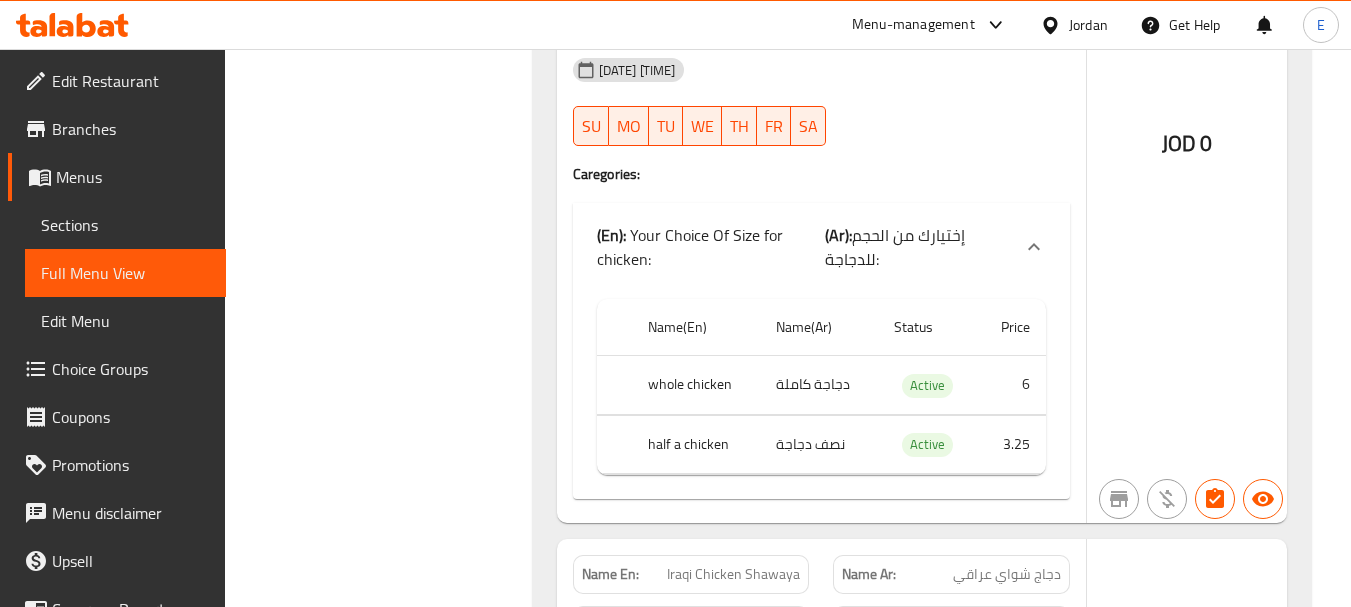 click on "نصف دجاجة" at bounding box center [818, -15928] 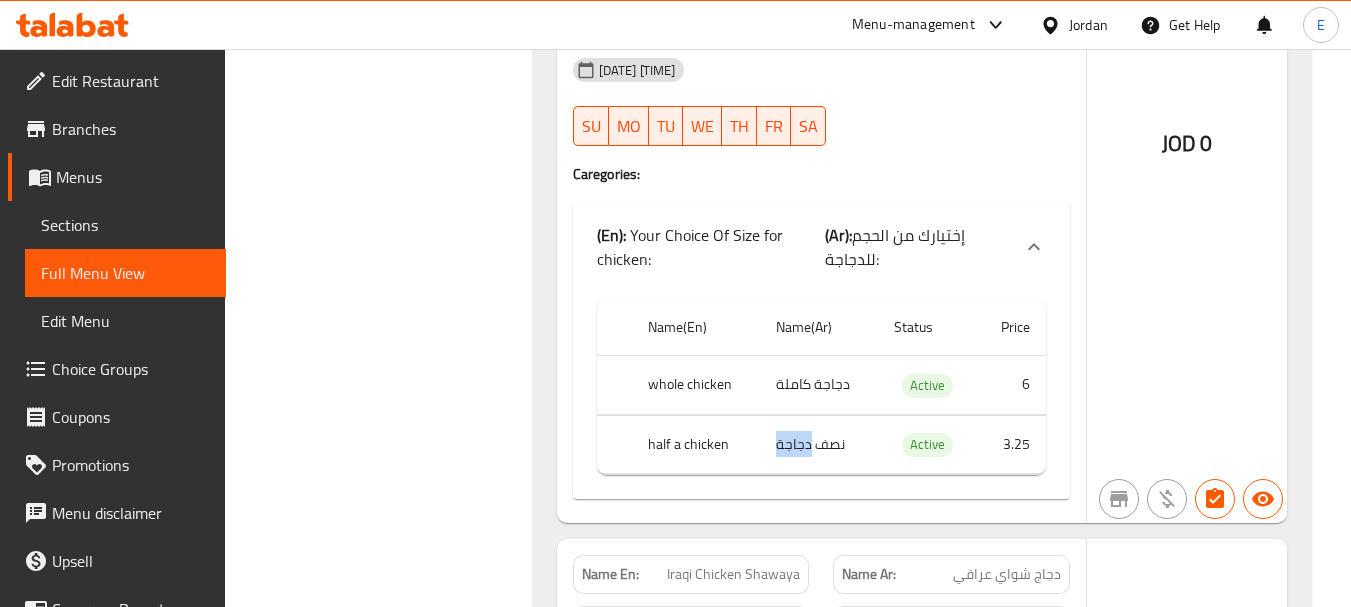 click on "نصف دجاجة" at bounding box center (818, -15928) 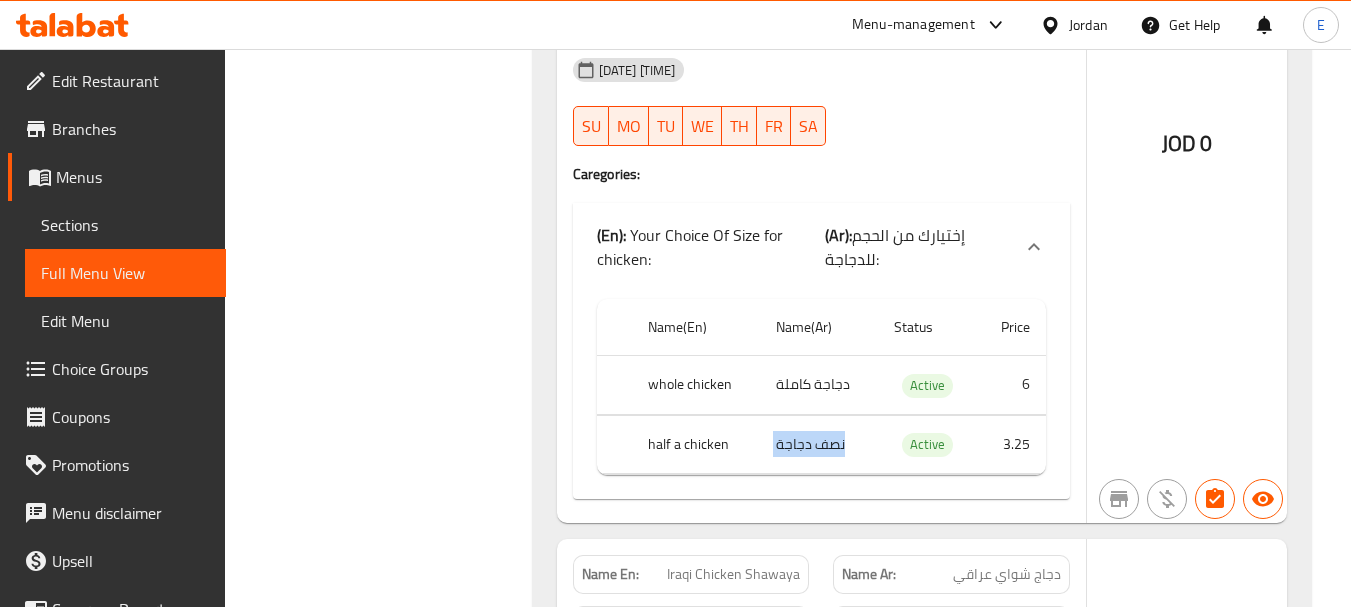 click on "نصف دجاجة" at bounding box center [818, -15928] 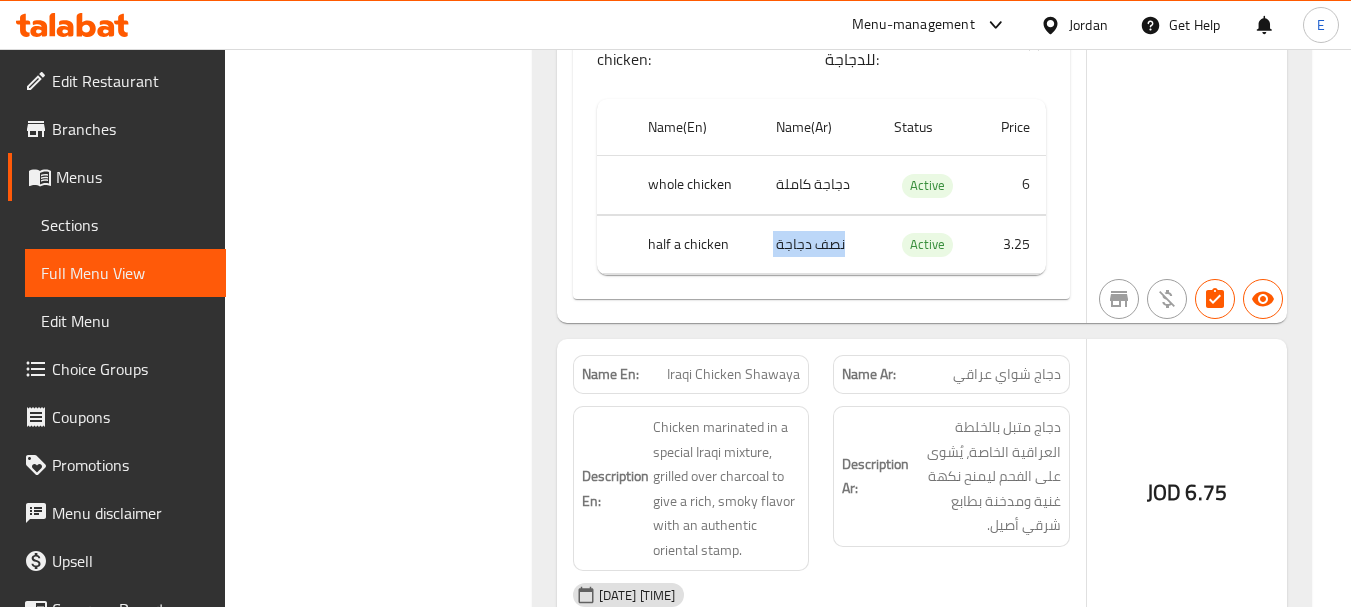 scroll, scrollTop: 17200, scrollLeft: 0, axis: vertical 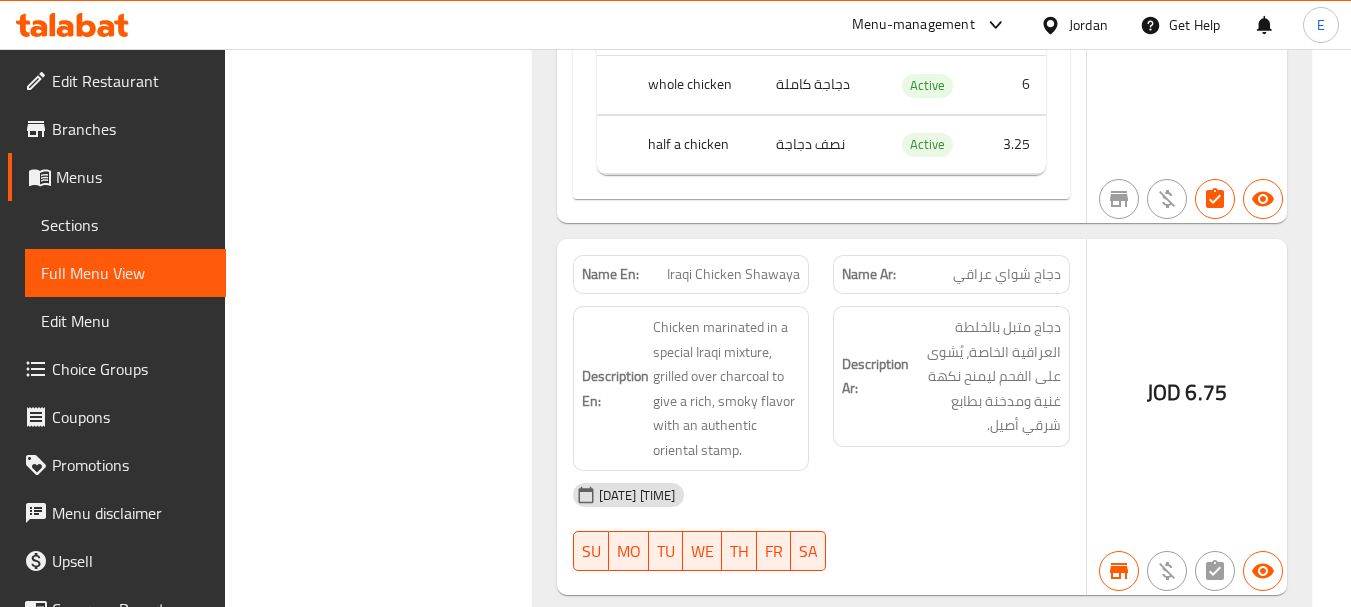 click on "Name Ar: دجاج شواي عراقي" at bounding box center [951, -16039] 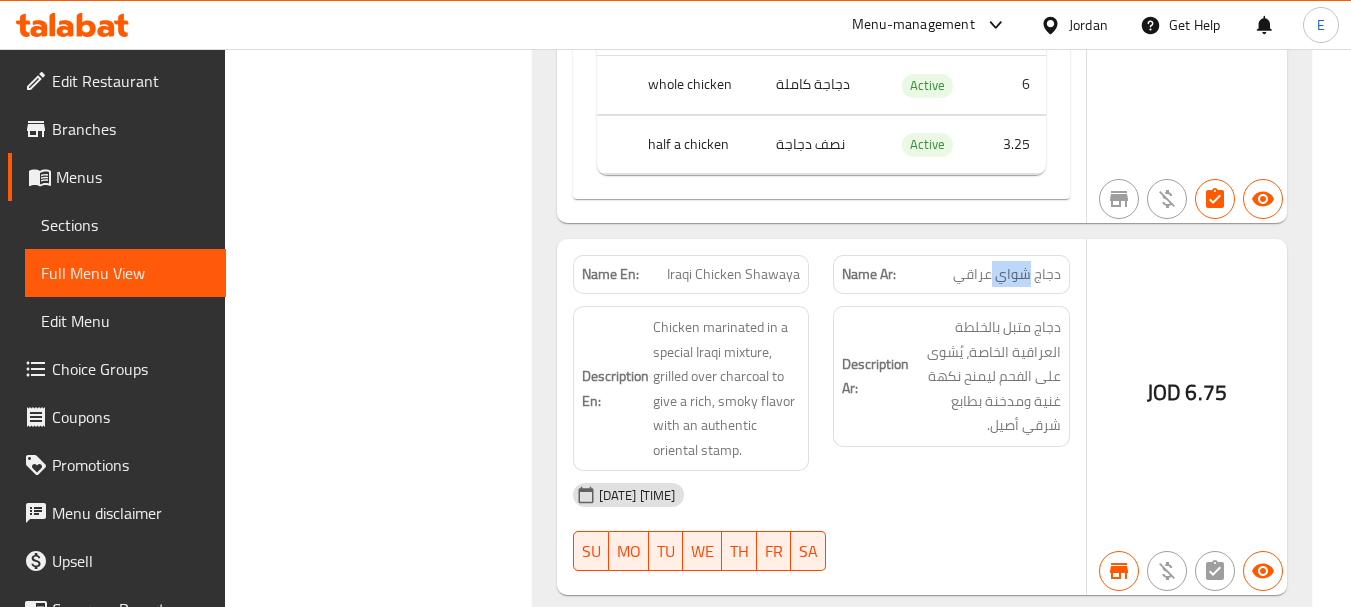 click on "Name Ar: دجاج شواي عراقي" at bounding box center (951, -16039) 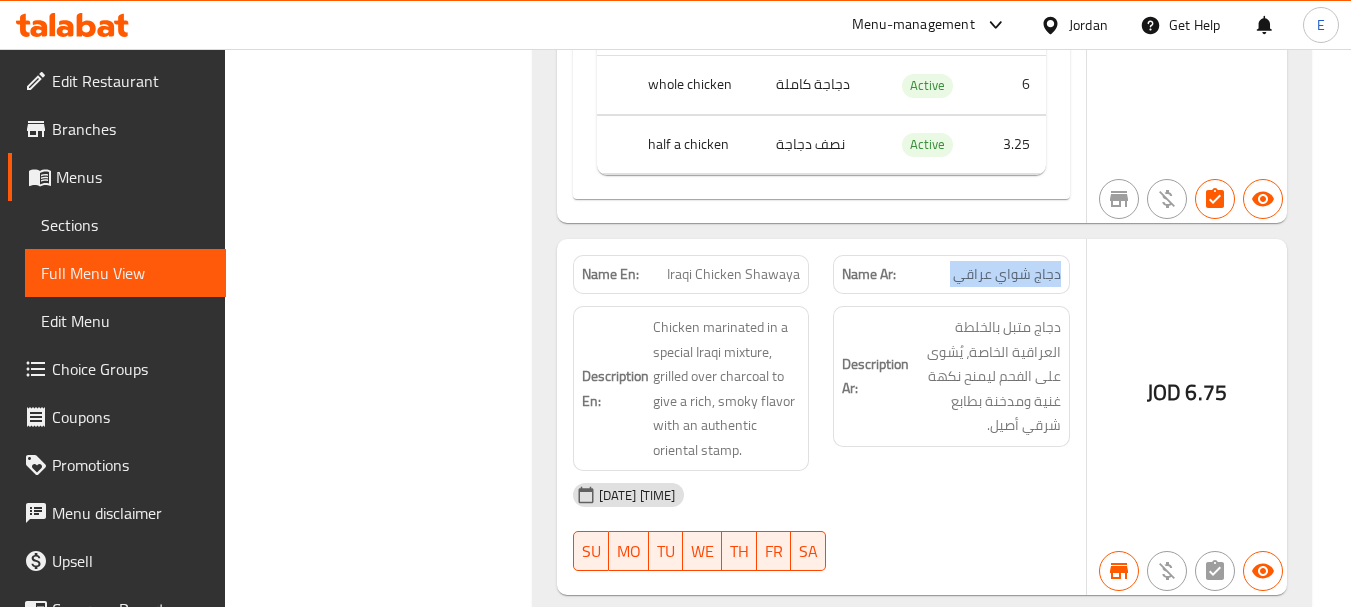 click on "Name Ar: دجاج شواي عراقي" at bounding box center [951, -16039] 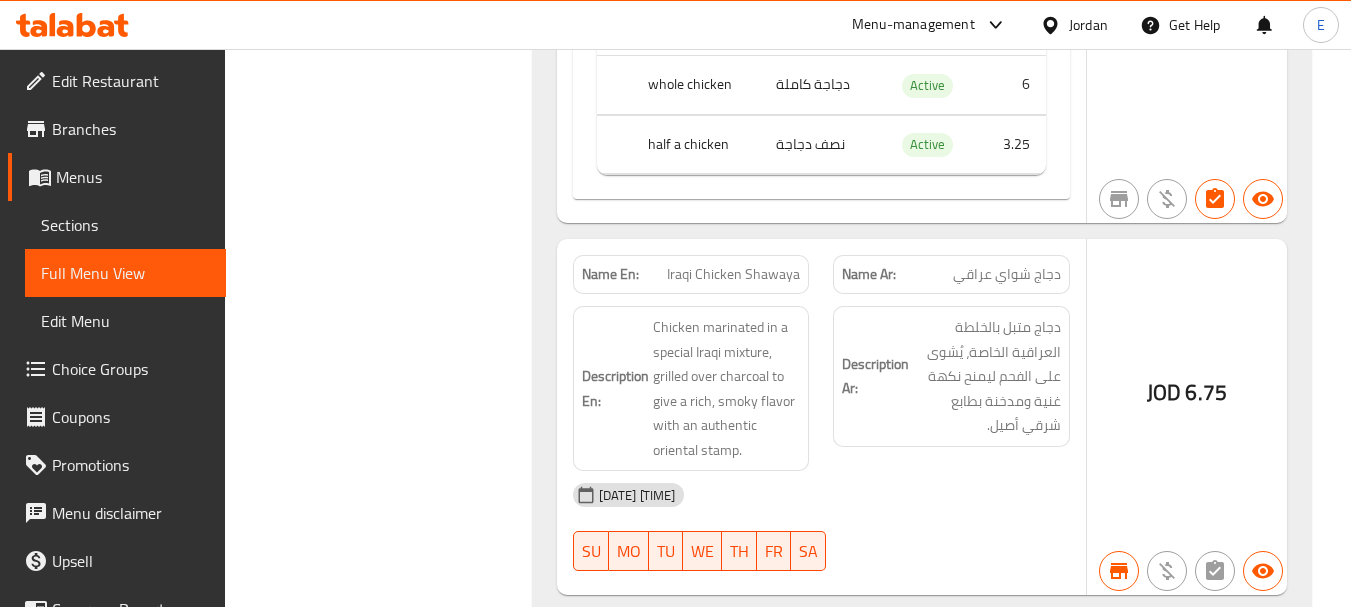 click on "Iraqi Chicken Shawaya" at bounding box center [789, -16039] 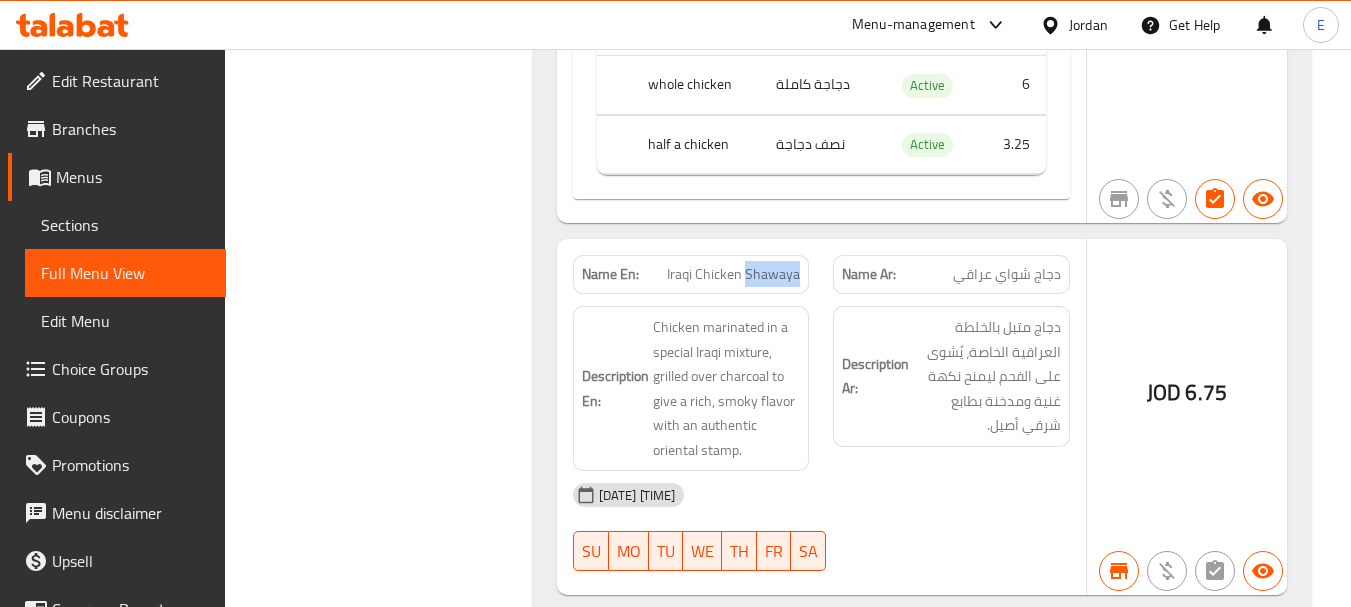 click on "Iraqi Chicken Shawaya" at bounding box center (789, -16039) 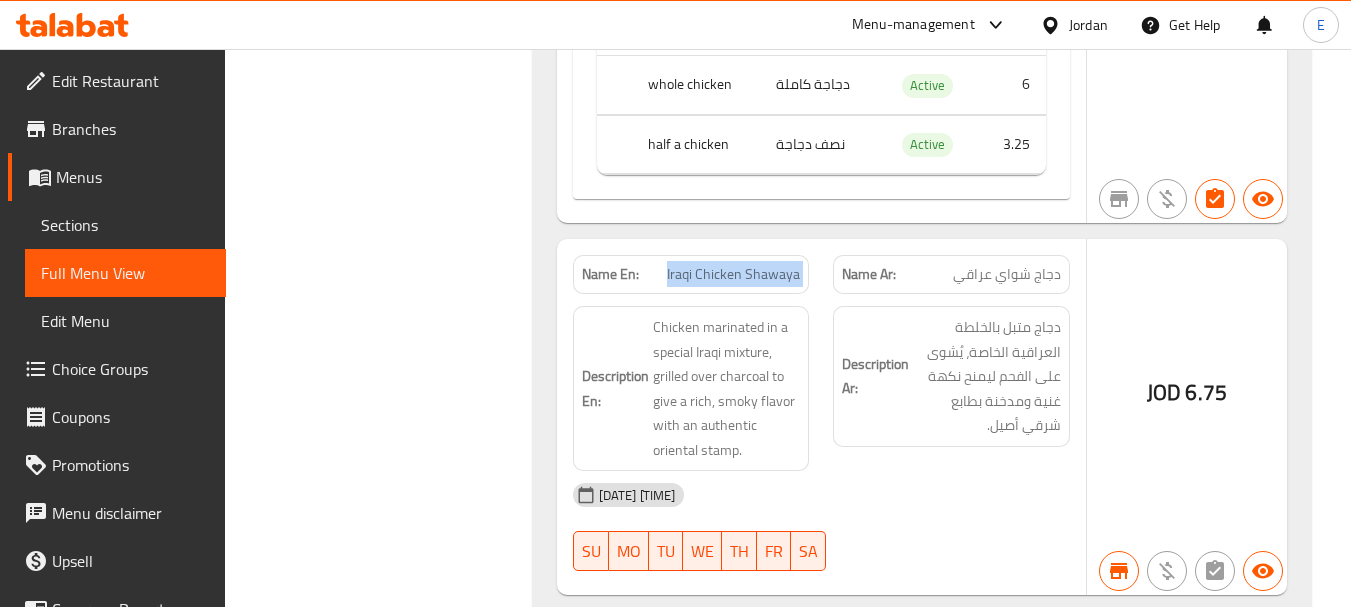 click on "Iraqi Chicken Shawaya" at bounding box center [789, -16039] 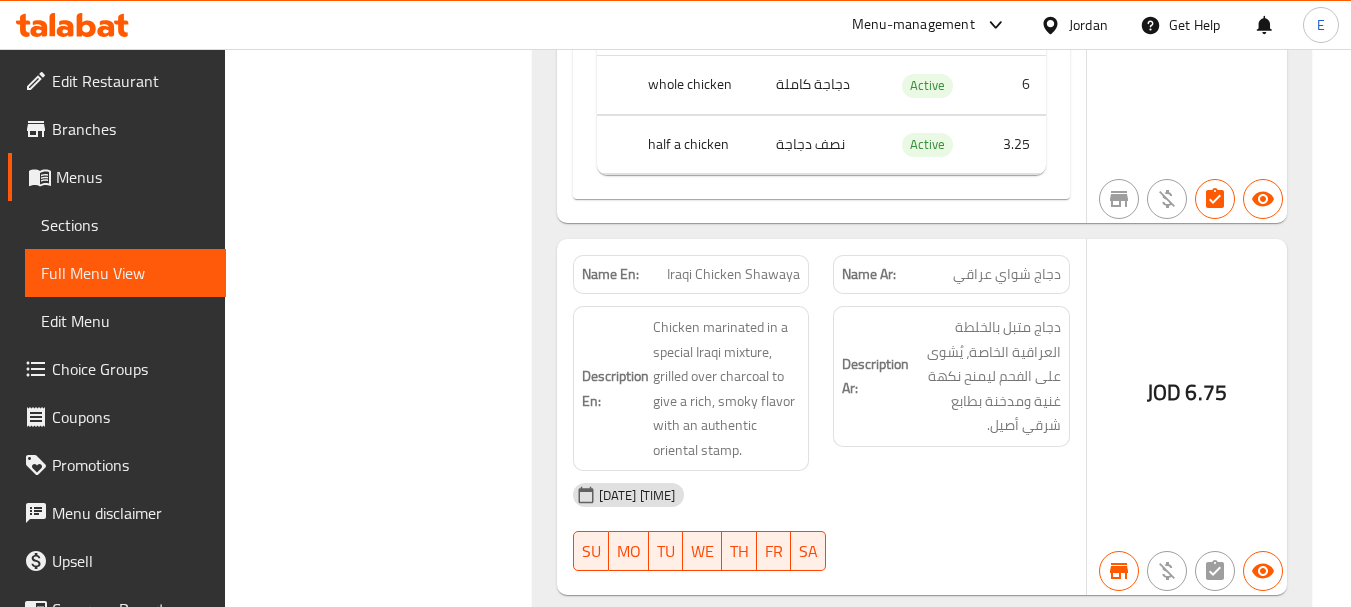 click on "07-08-2025 01:56 PM" at bounding box center [821, -15867] 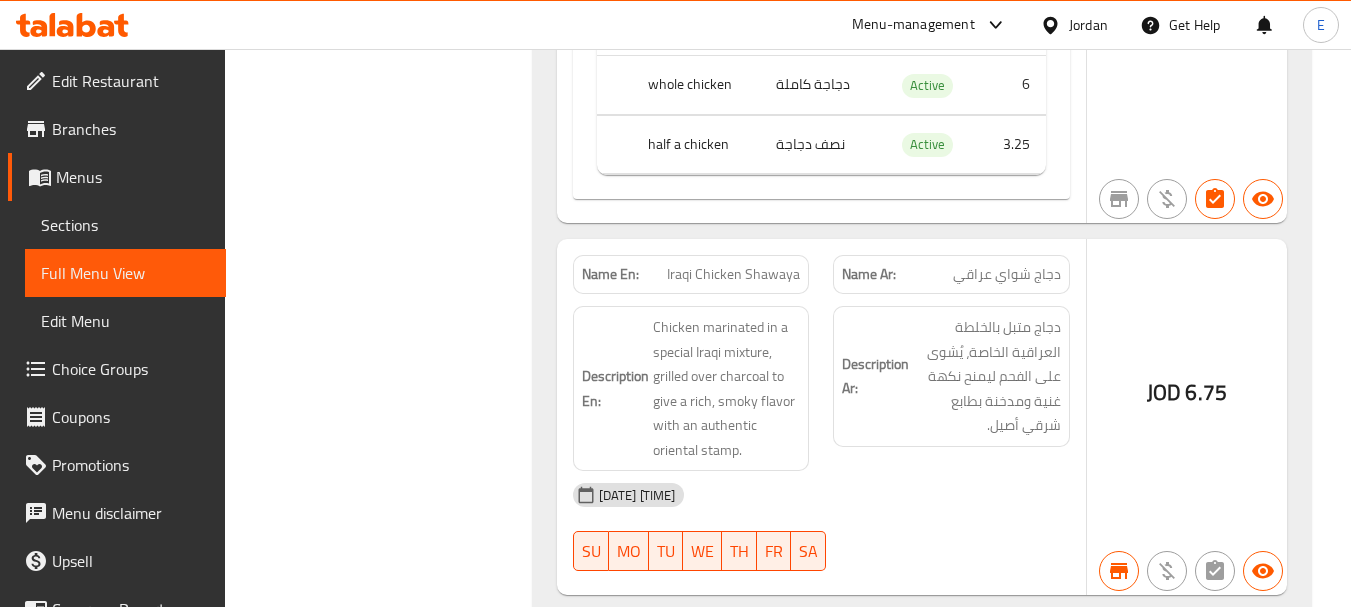 scroll, scrollTop: 17300, scrollLeft: 0, axis: vertical 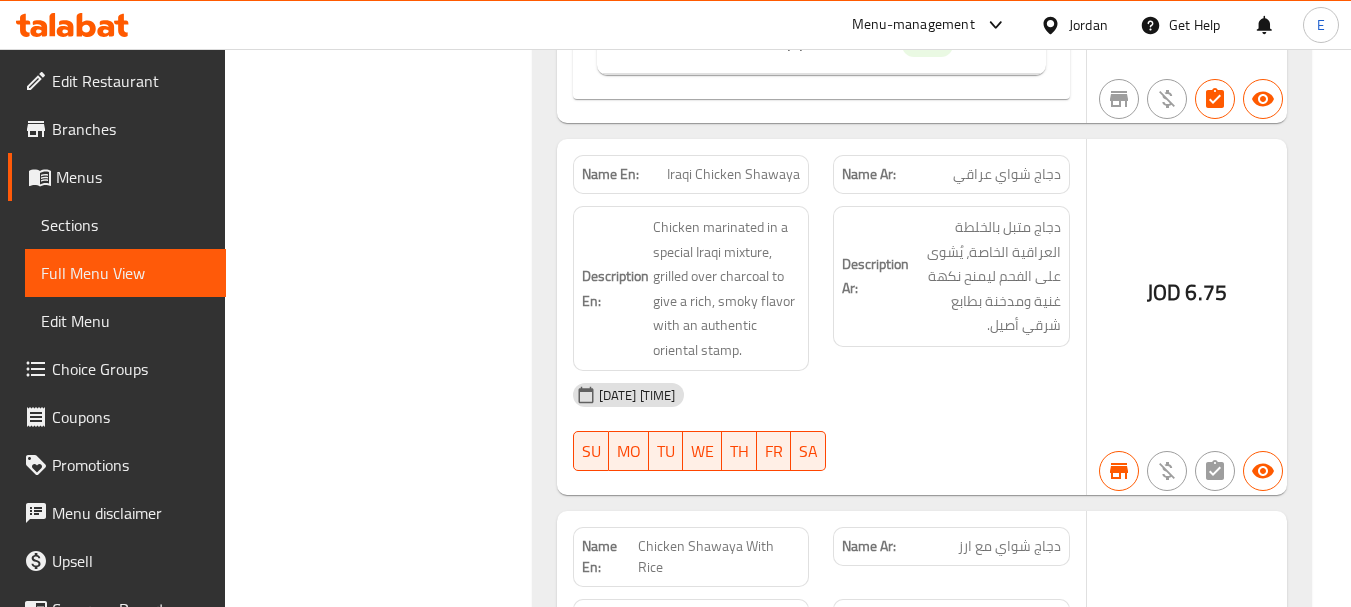 click on "07-08-2025 01:56 PM" at bounding box center [821, -15967] 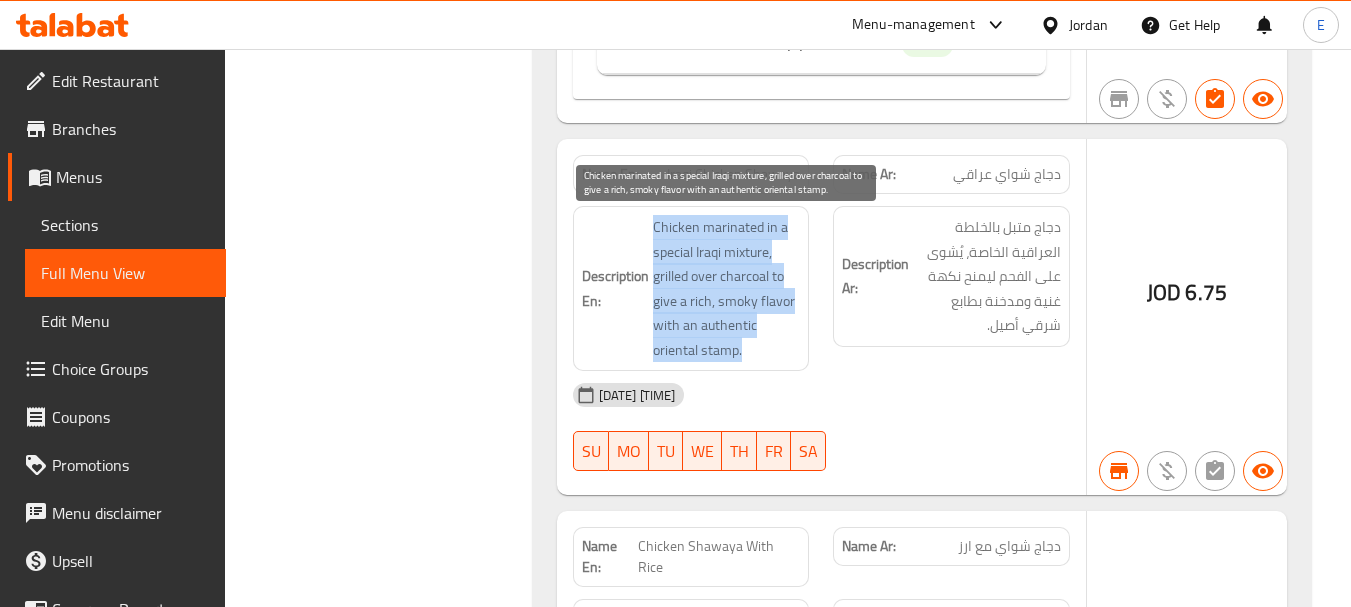 drag, startPoint x: 649, startPoint y: 219, endPoint x: 778, endPoint y: 357, distance: 188.90474 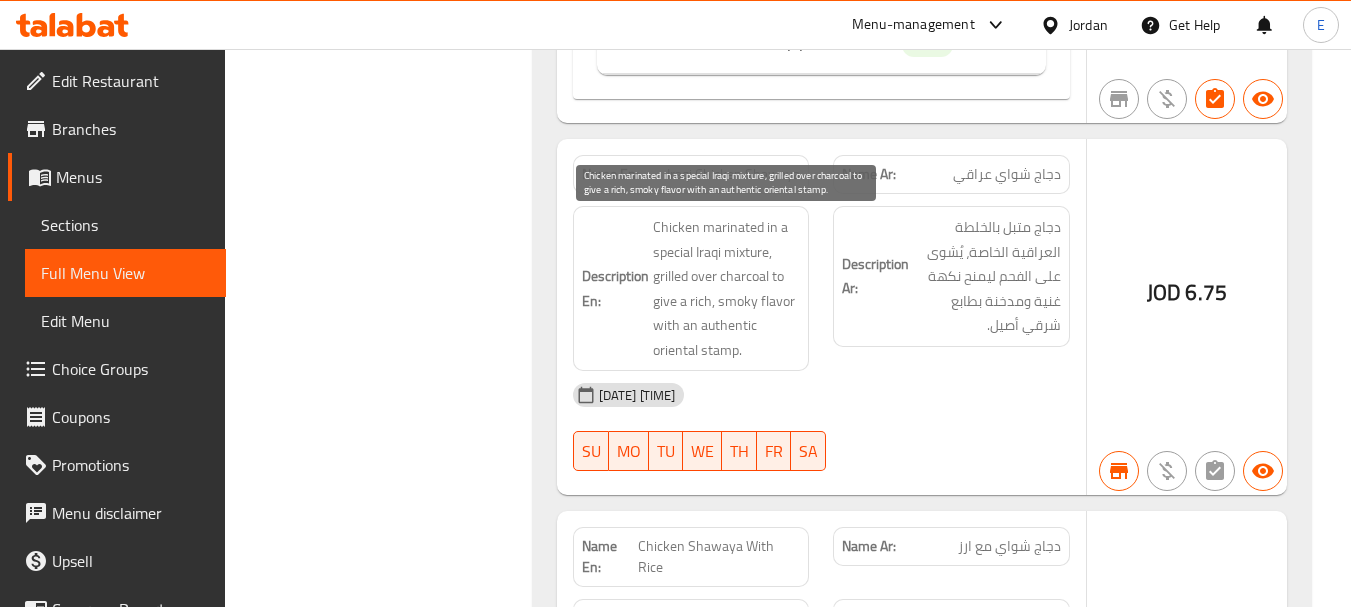 click on "Chicken marinated in a special Iraqi mixture, grilled over charcoal to give a rich, smoky flavor with an authentic oriental stamp." at bounding box center (727, 288) 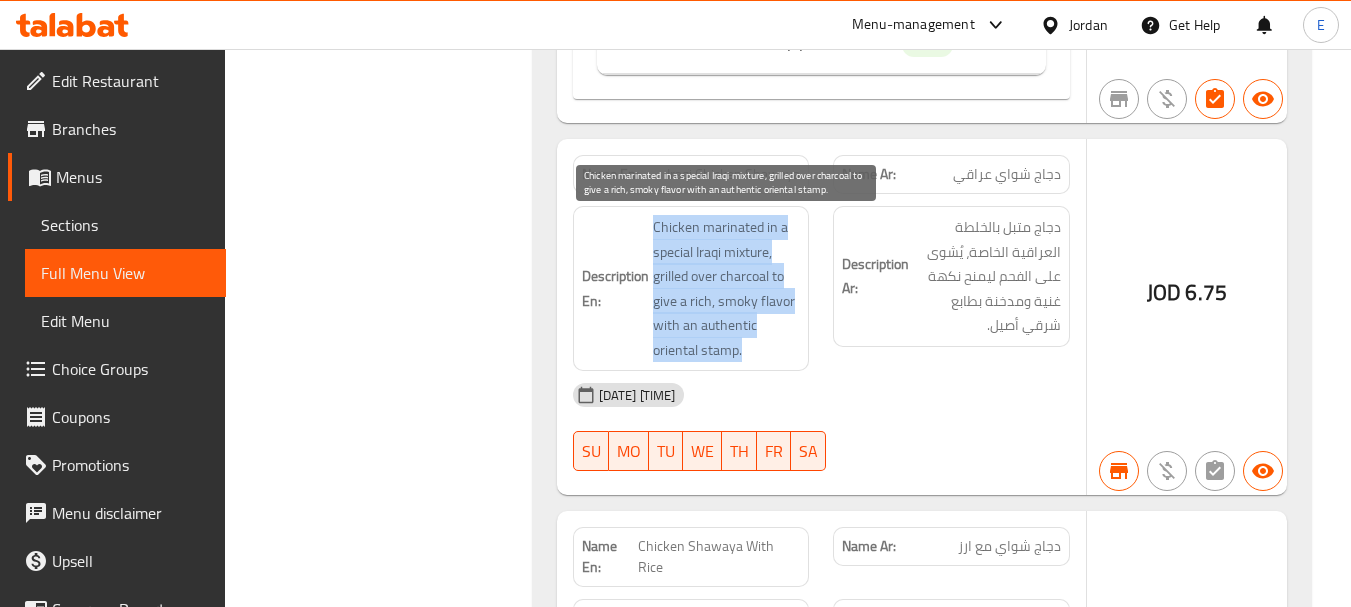 click on "Chicken marinated in a special Iraqi mixture, grilled over charcoal to give a rich, smoky flavor with an authentic oriental stamp." at bounding box center [727, 288] 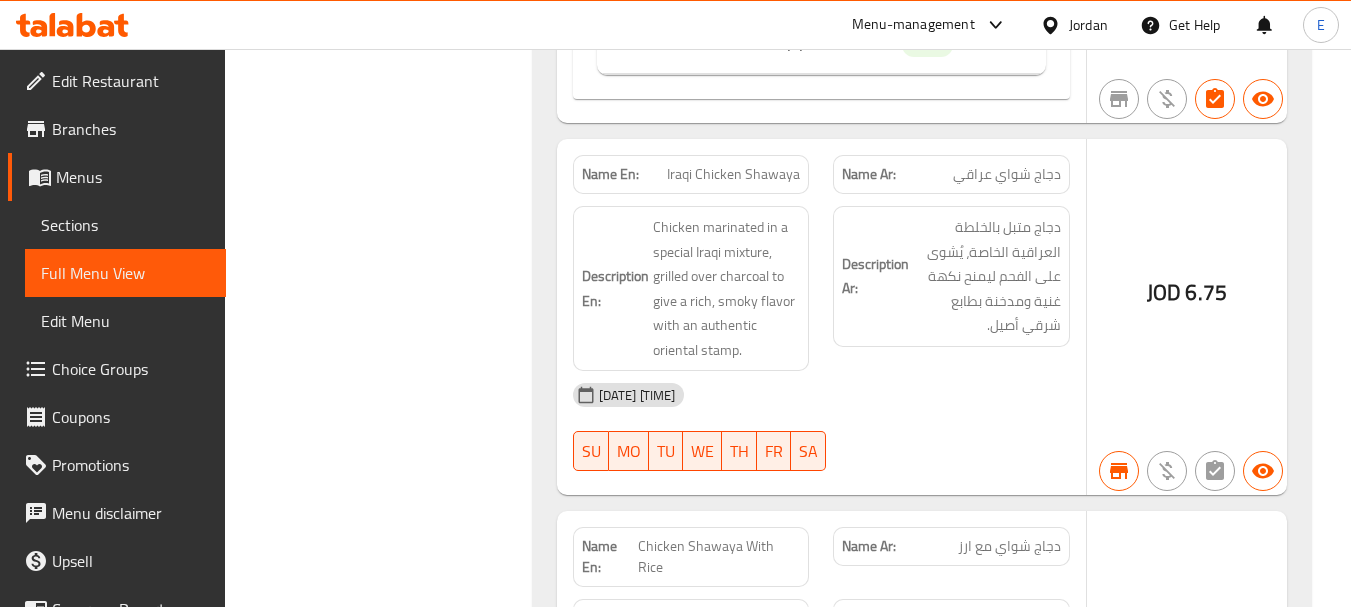 click on "07-08-2025 01:56 PM" at bounding box center [821, -15967] 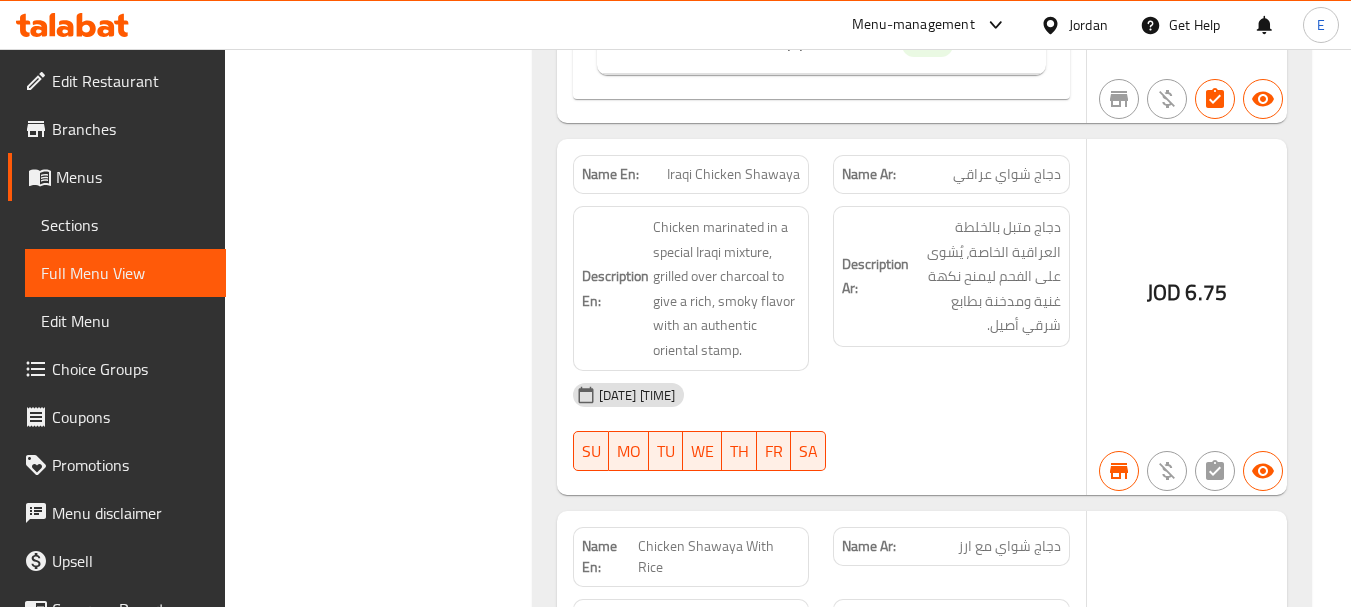 click on "Iraqi Chicken Shawaya" at bounding box center (789, -16139) 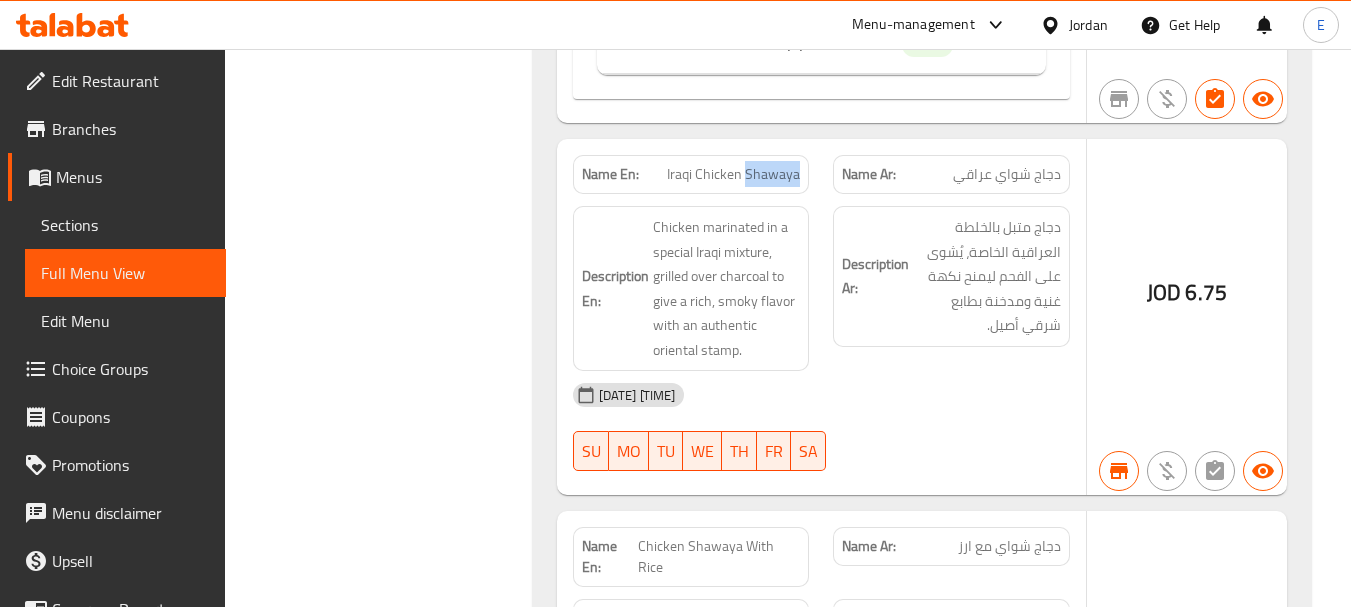 click on "Iraqi Chicken Shawaya" at bounding box center (789, -16139) 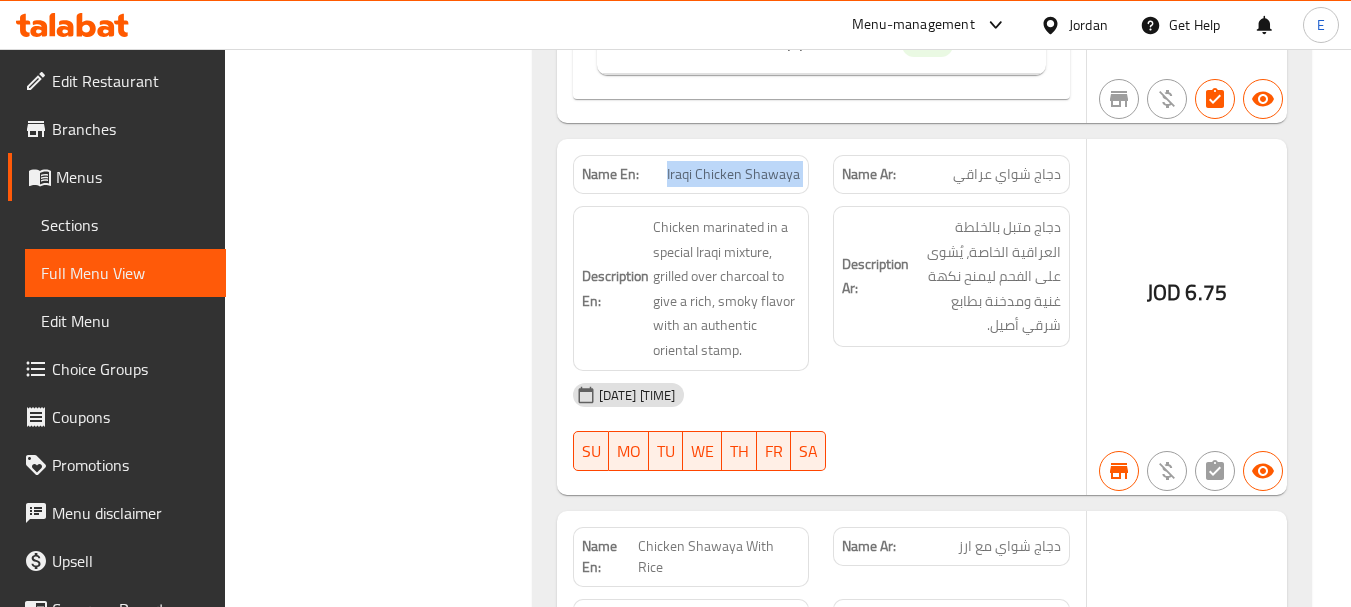 click on "Iraqi Chicken Shawaya" at bounding box center (789, -16139) 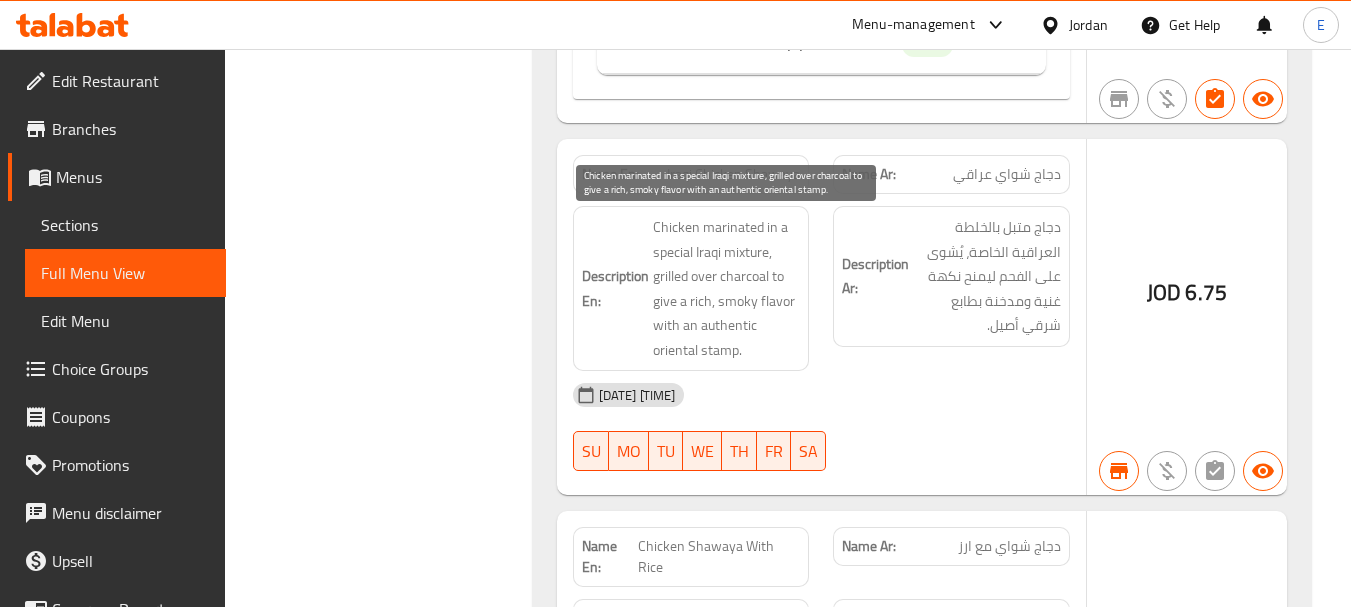 click on "Chicken marinated in a special Iraqi mixture, grilled over charcoal to give a rich, smoky flavor with an authentic oriental stamp." at bounding box center (727, 288) 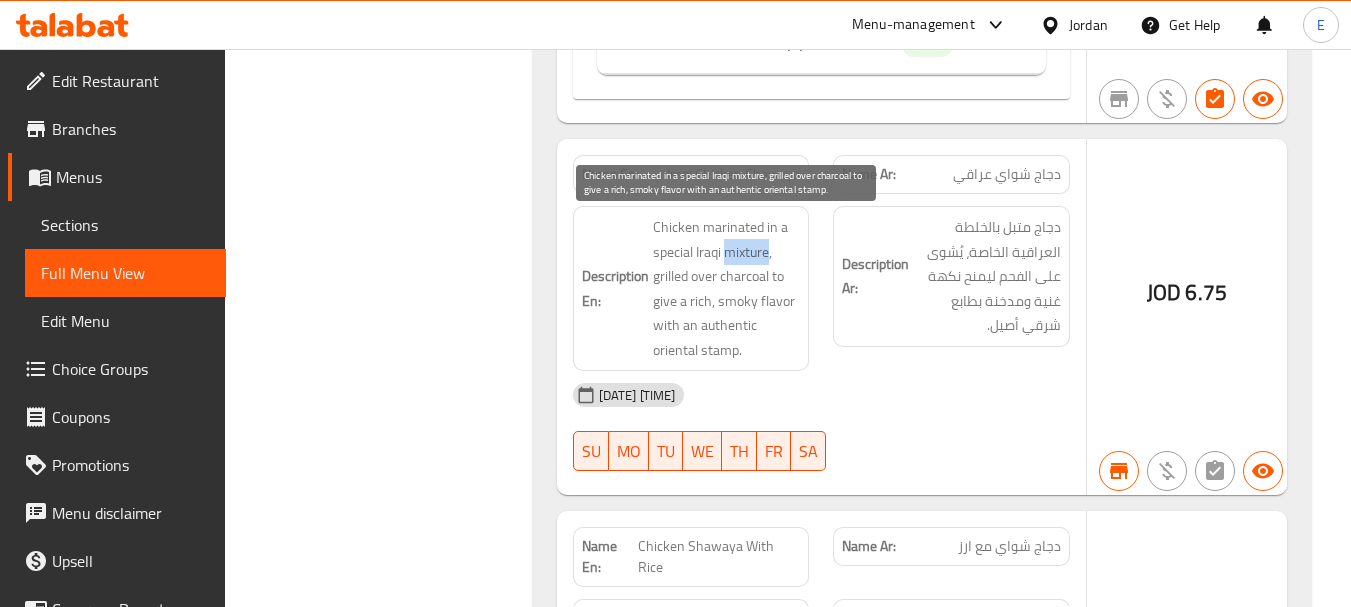 click on "Chicken marinated in a special Iraqi mixture, grilled over charcoal to give a rich, smoky flavor with an authentic oriental stamp." at bounding box center [727, 288] 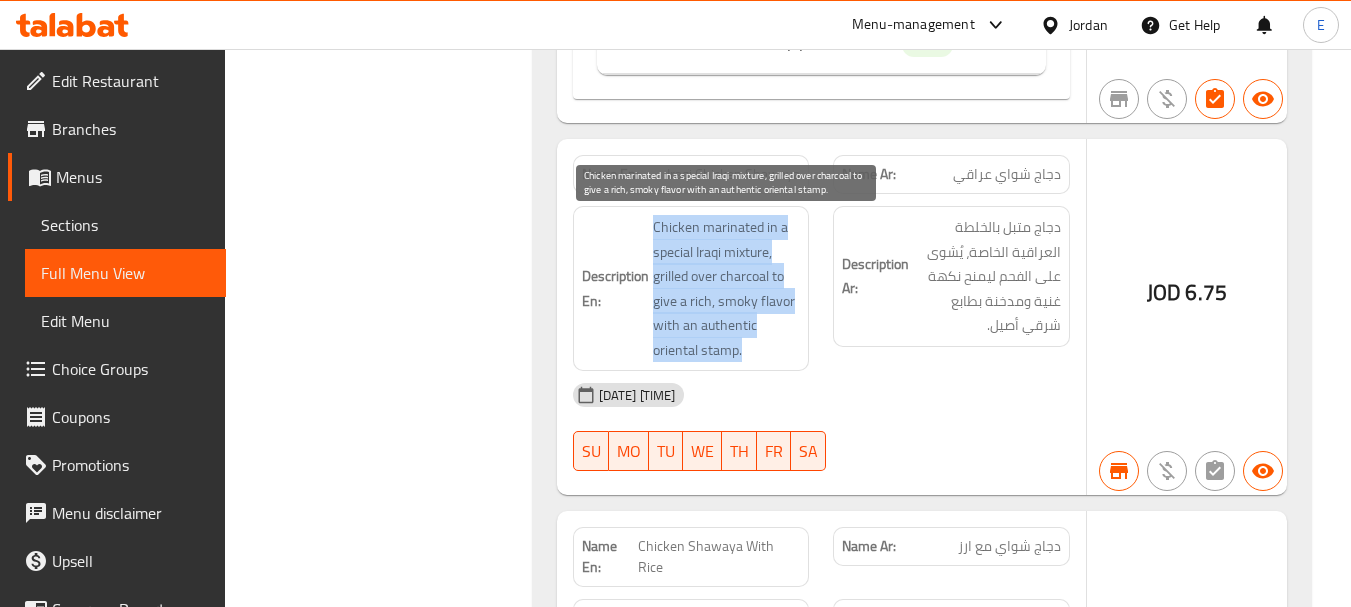 click on "Chicken marinated in a special Iraqi mixture, grilled over charcoal to give a rich, smoky flavor with an authentic oriental stamp." at bounding box center [727, 288] 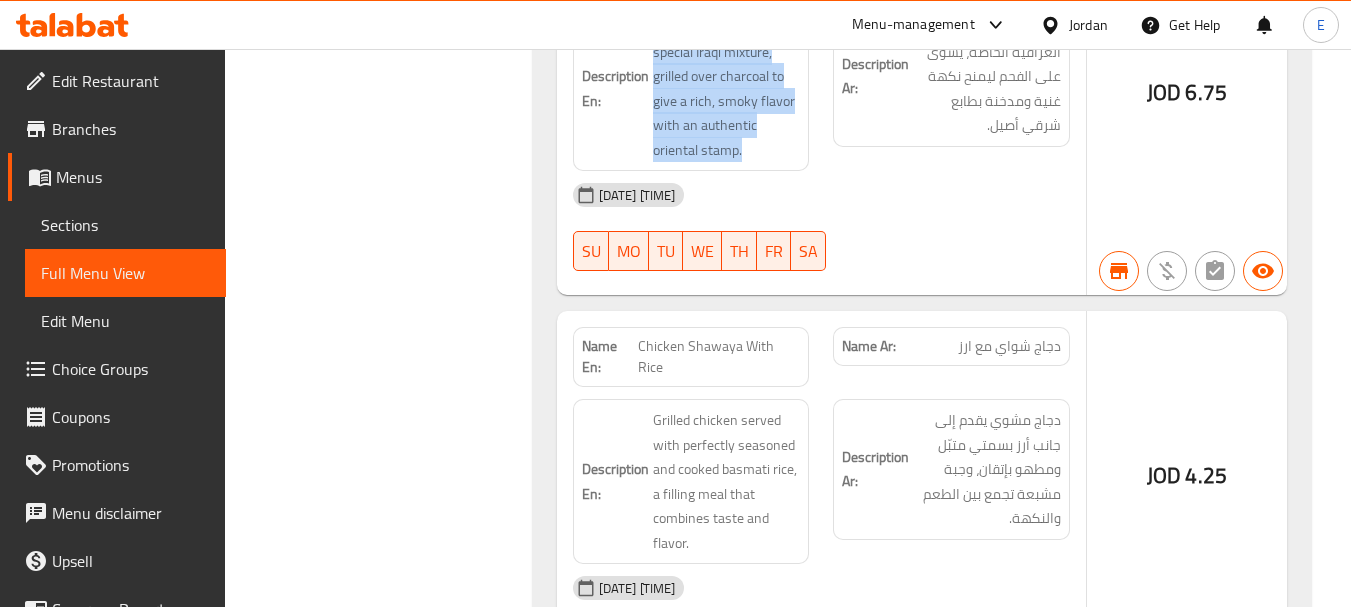 scroll, scrollTop: 17600, scrollLeft: 0, axis: vertical 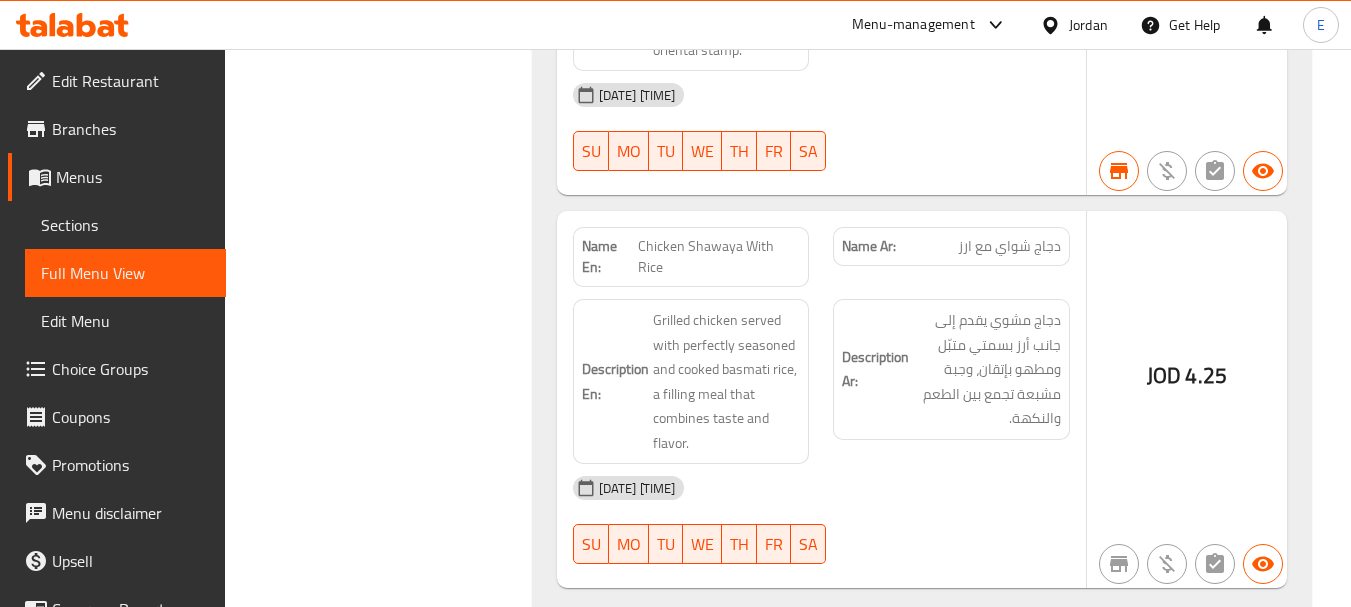 click on "JOD" at bounding box center [1164, -15206] 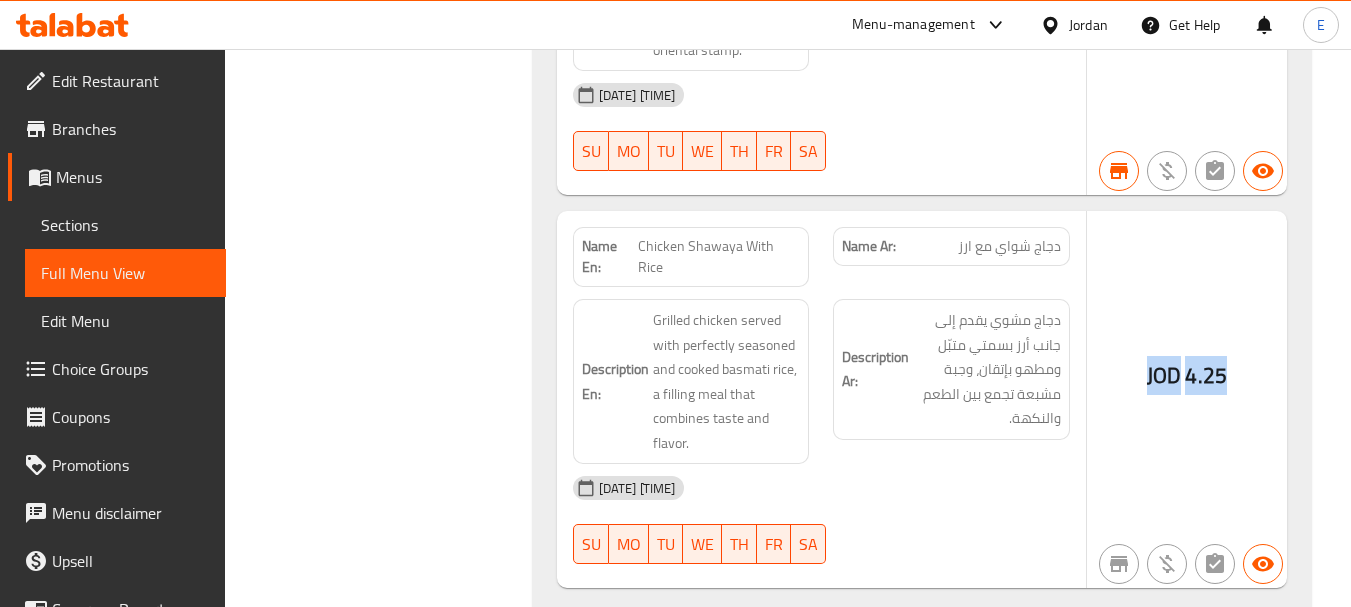 click on "JOD" at bounding box center (1164, -15206) 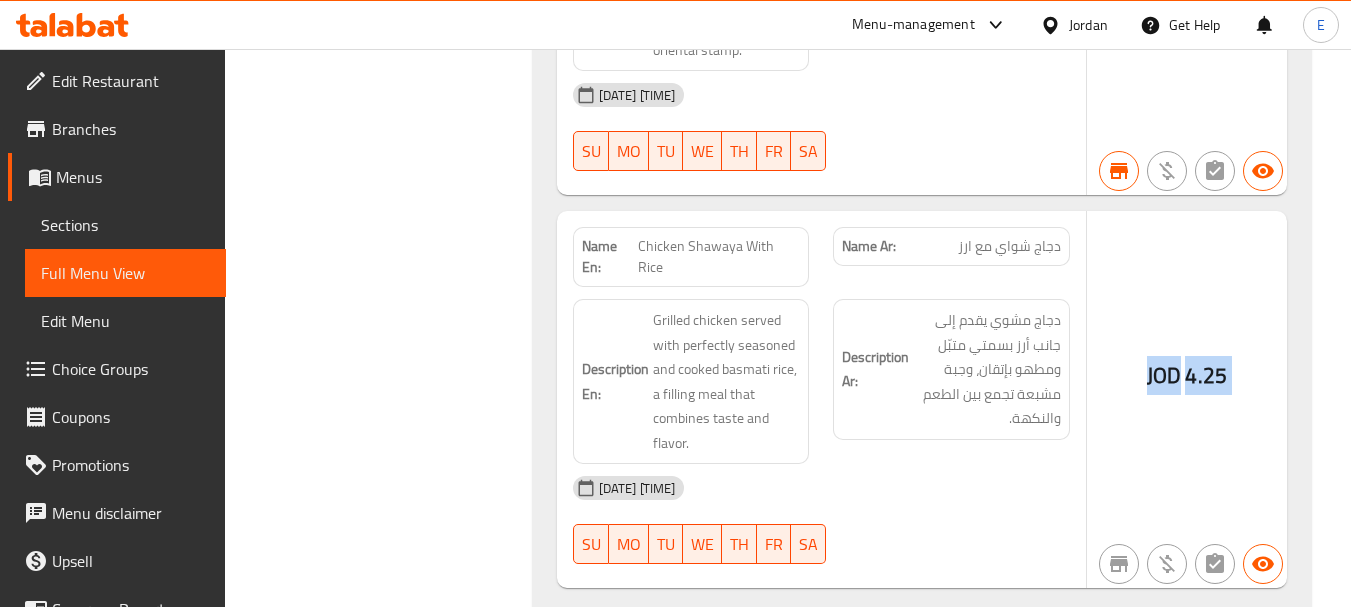 click on "JOD" at bounding box center (1164, -15206) 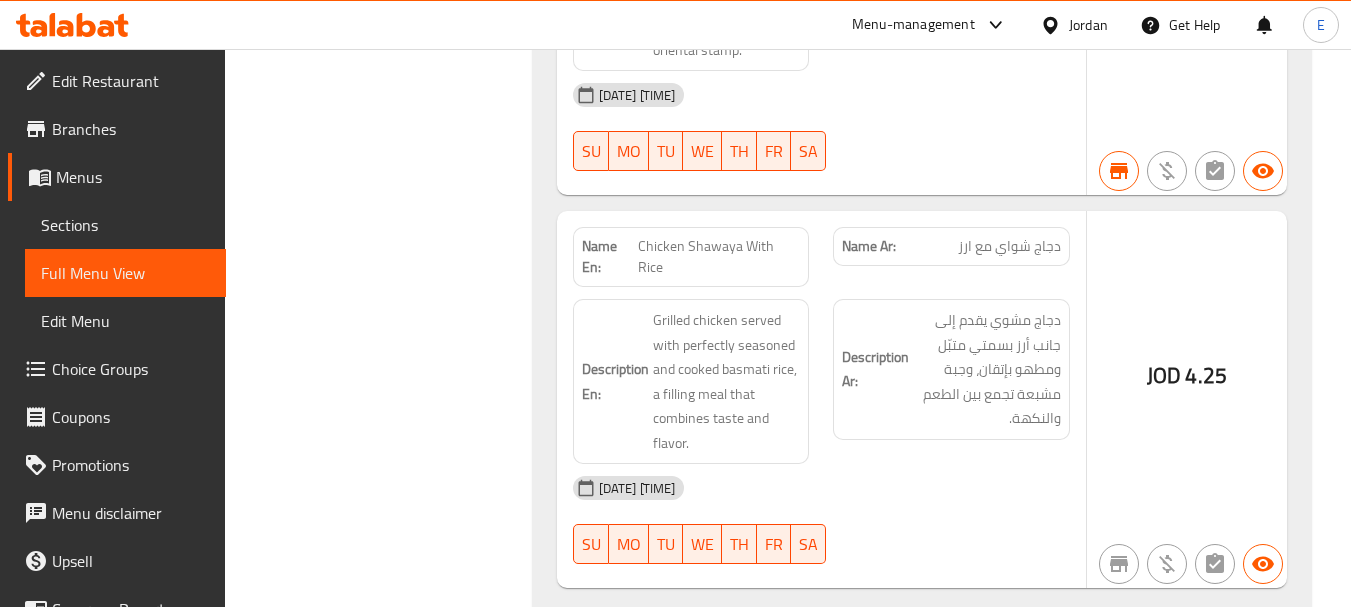 click on "دجاج شواي مع ارز" at bounding box center [1023, -15534] 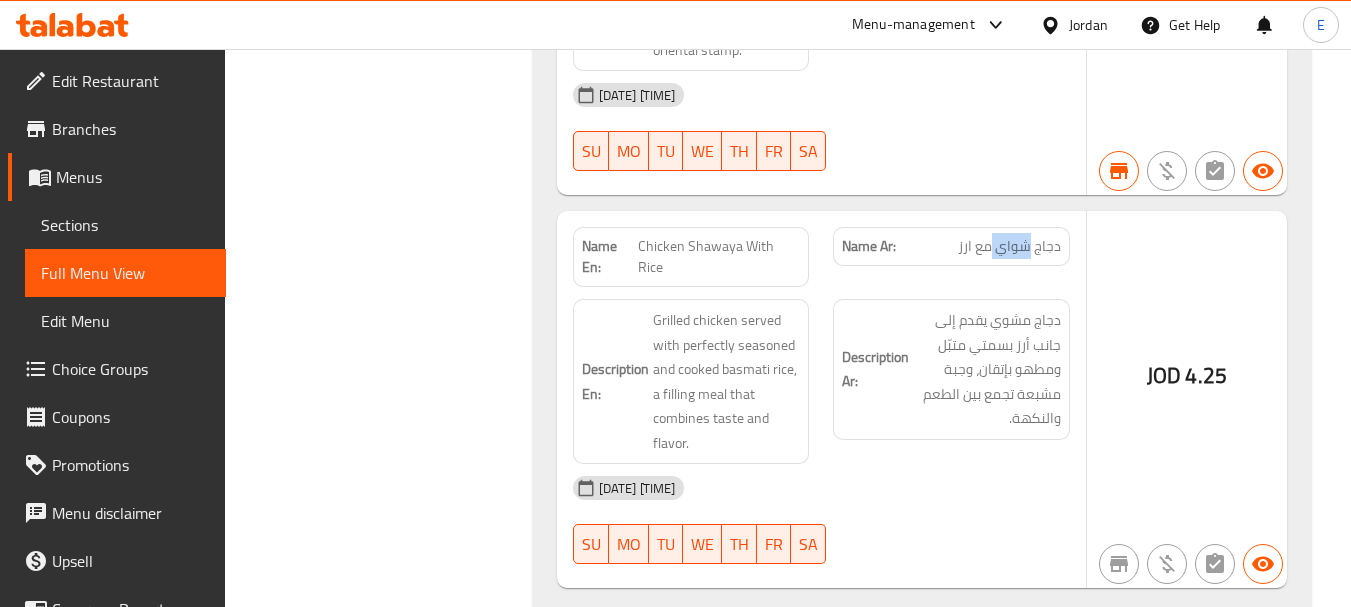 click on "دجاج شواي مع ارز" at bounding box center (1023, -15534) 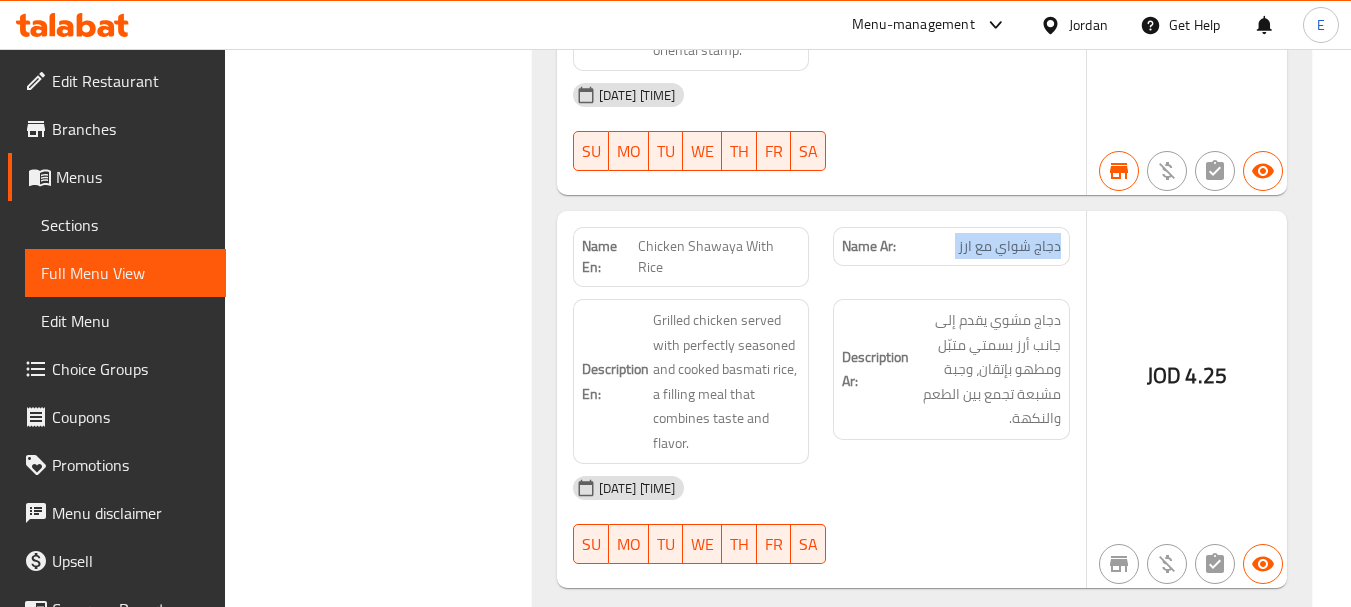 click on "دجاج شواي مع ارز" at bounding box center [1023, -15534] 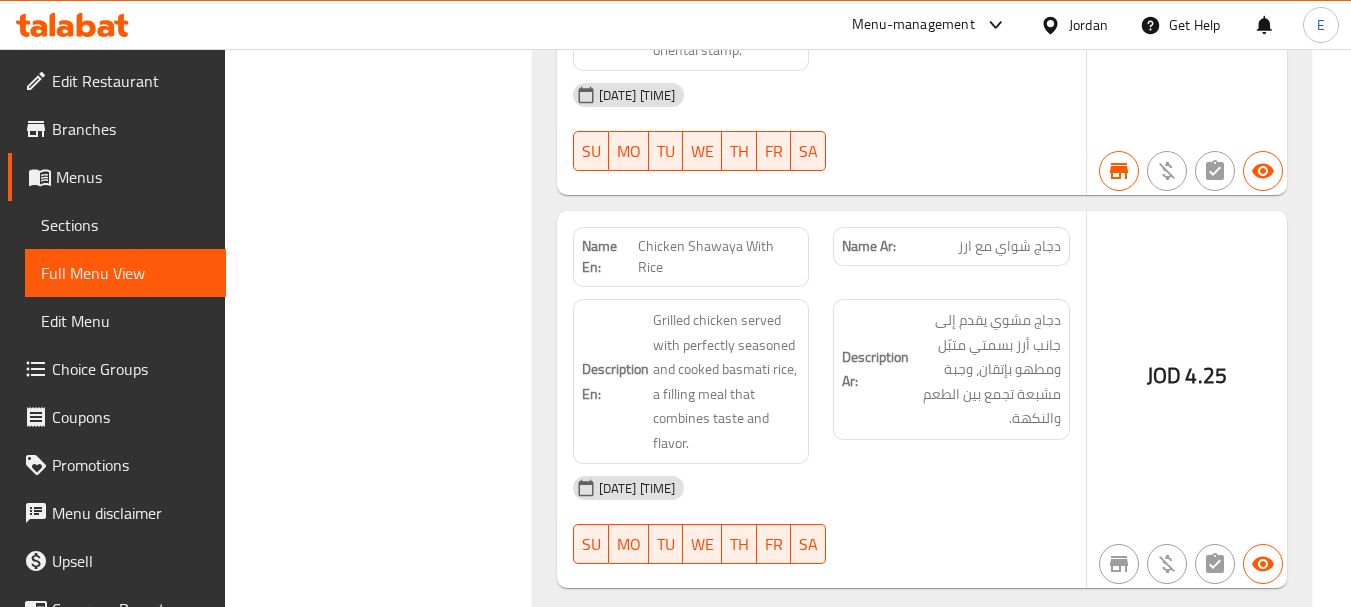 click on "Chicken Shawaya With Rice" at bounding box center [747, -15534] 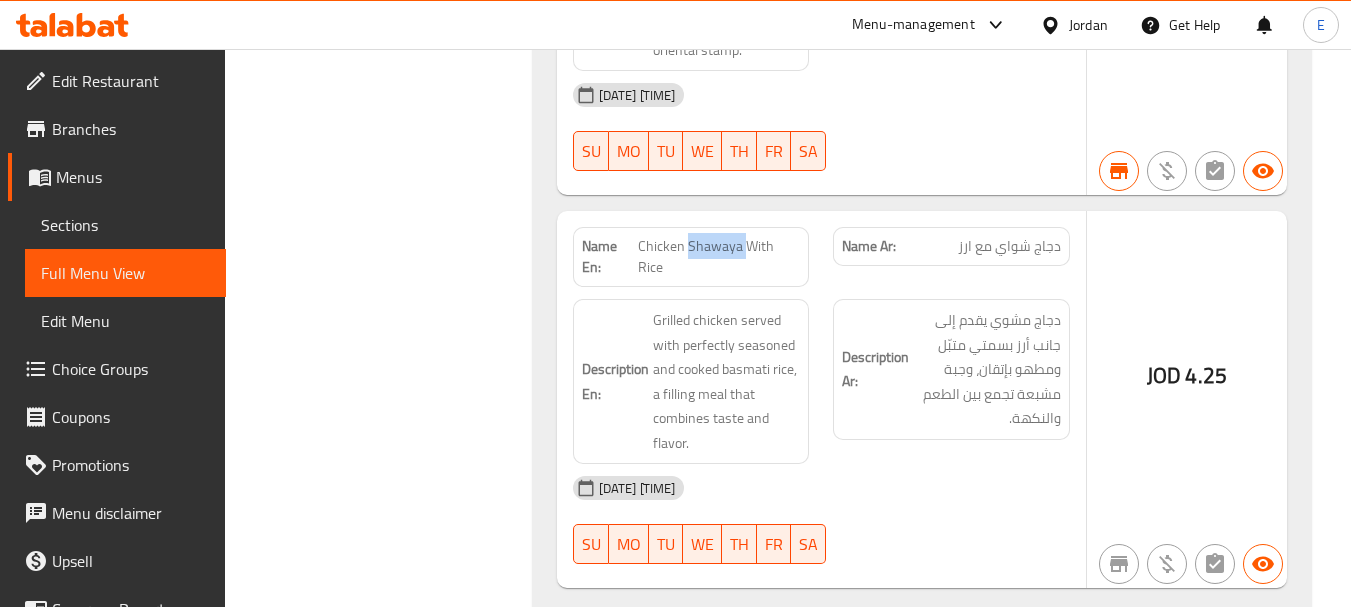 click on "Chicken Shawaya With Rice" at bounding box center (747, -15534) 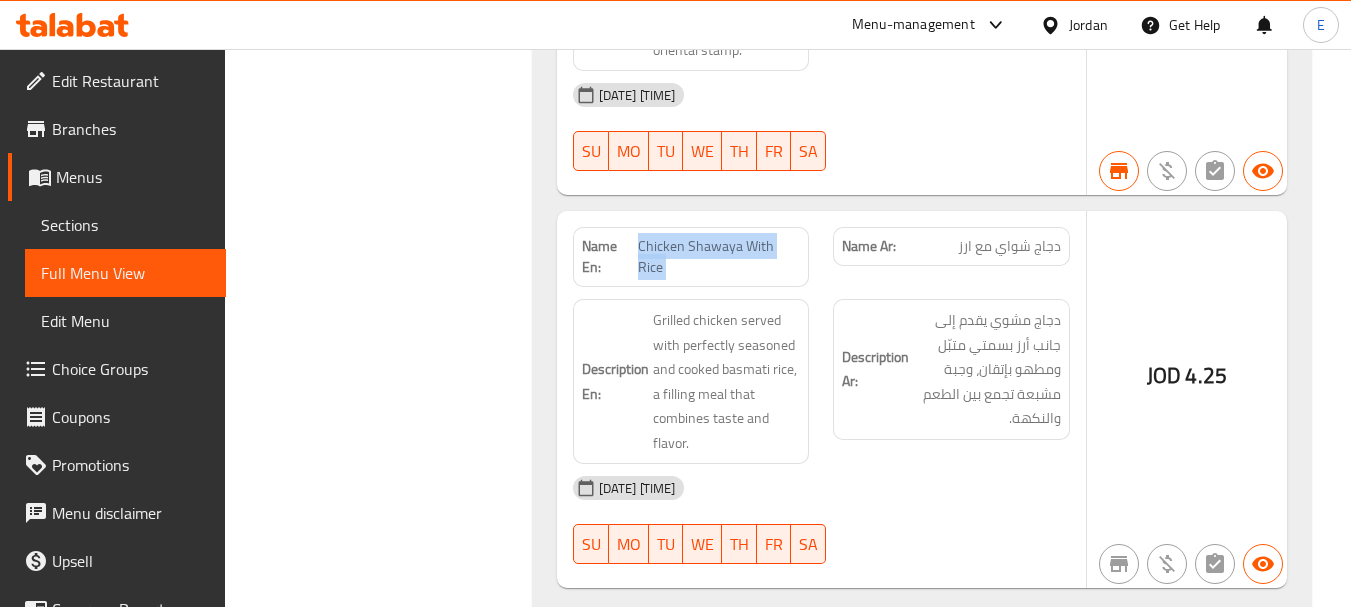 click on "Chicken Shawaya With Rice" at bounding box center (747, -15534) 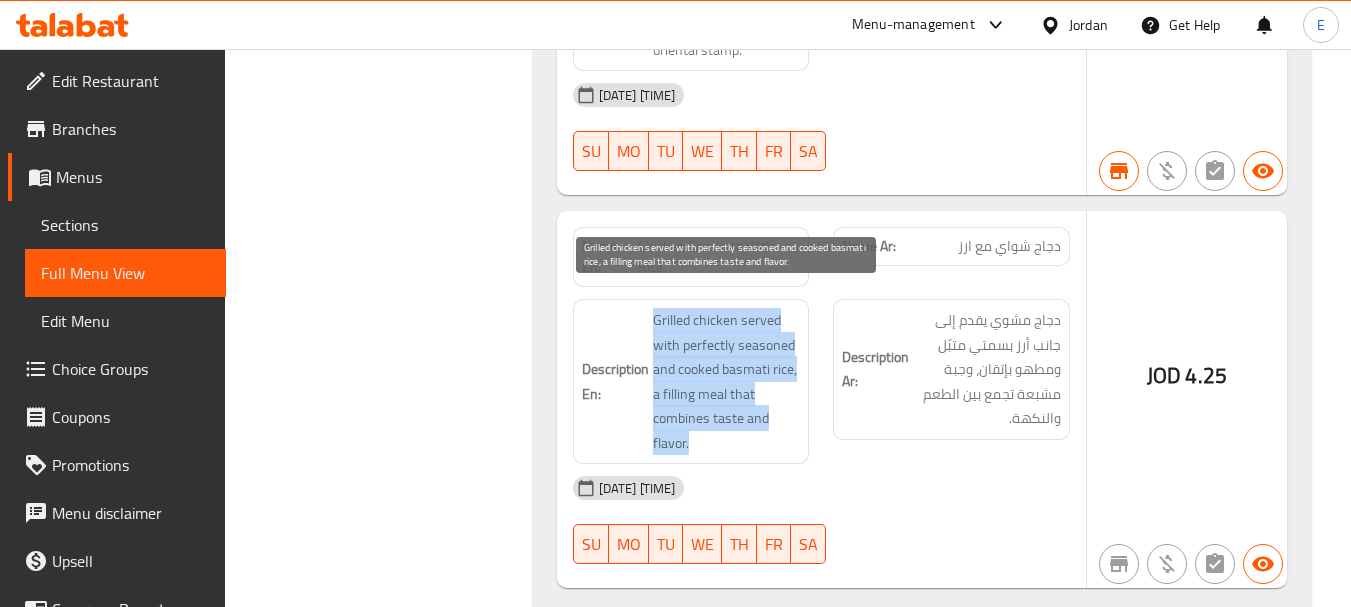 drag, startPoint x: 642, startPoint y: 291, endPoint x: 778, endPoint y: 418, distance: 186.07794 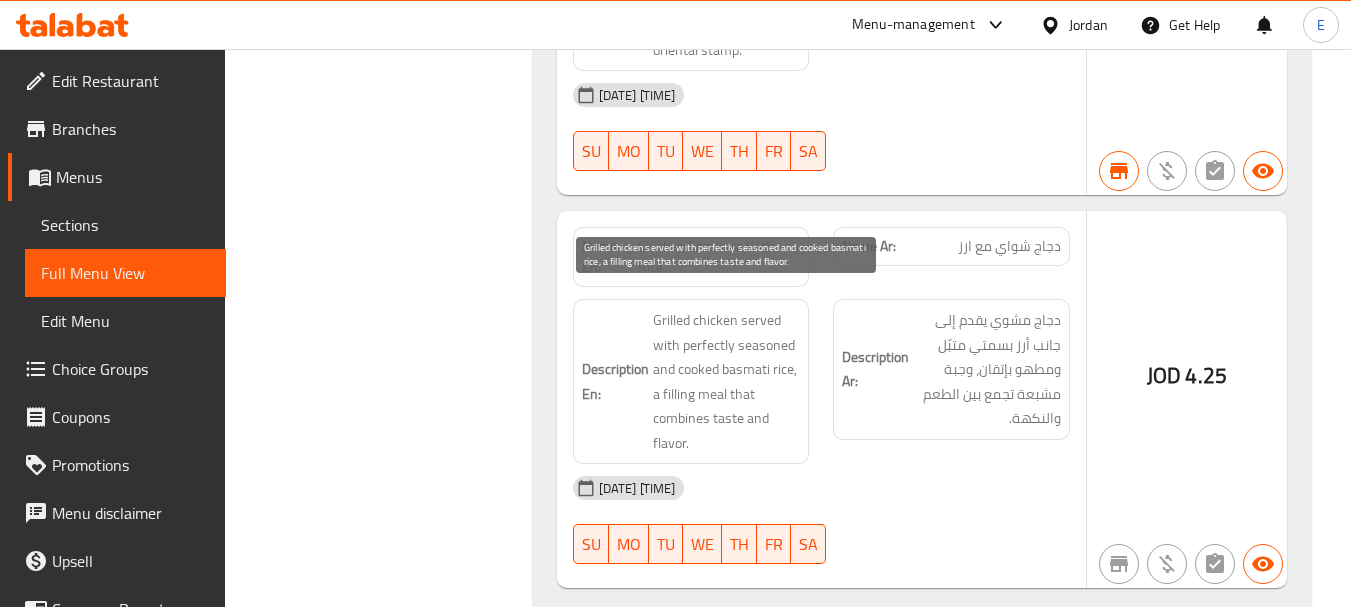 click on "Grilled chicken served with perfectly seasoned and cooked basmati rice, a filling meal that combines taste and flavor." at bounding box center [727, 381] 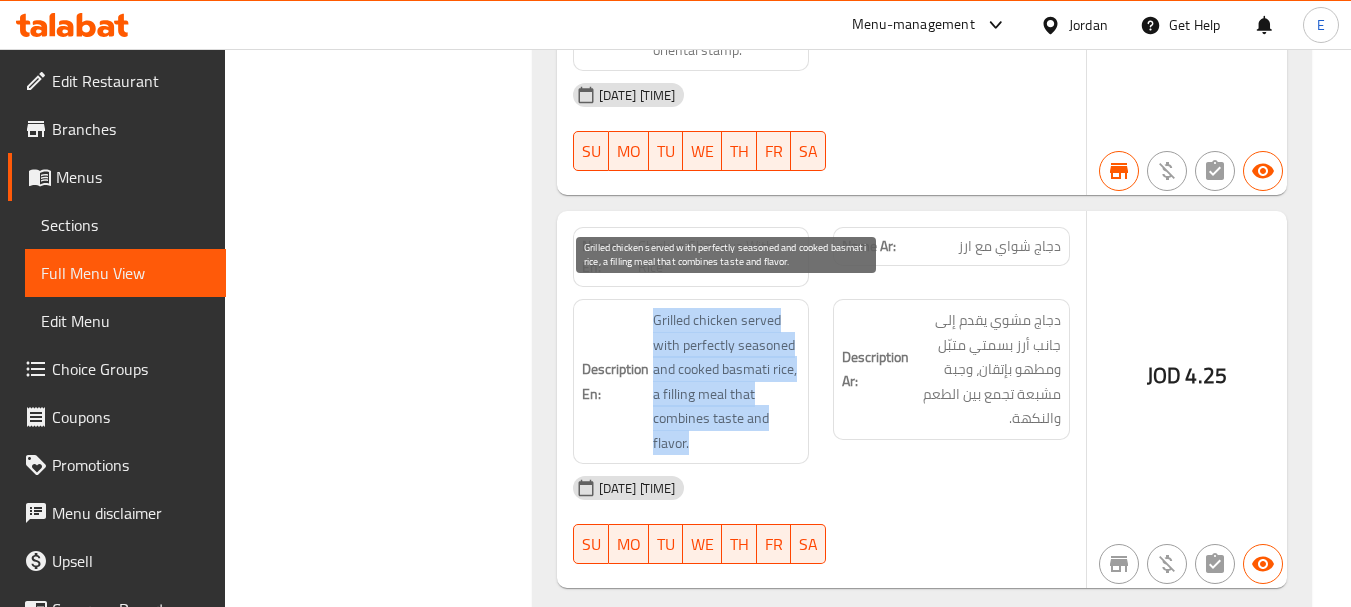 click on "Grilled chicken served with perfectly seasoned and cooked basmati rice, a filling meal that combines taste and flavor." at bounding box center (727, 381) 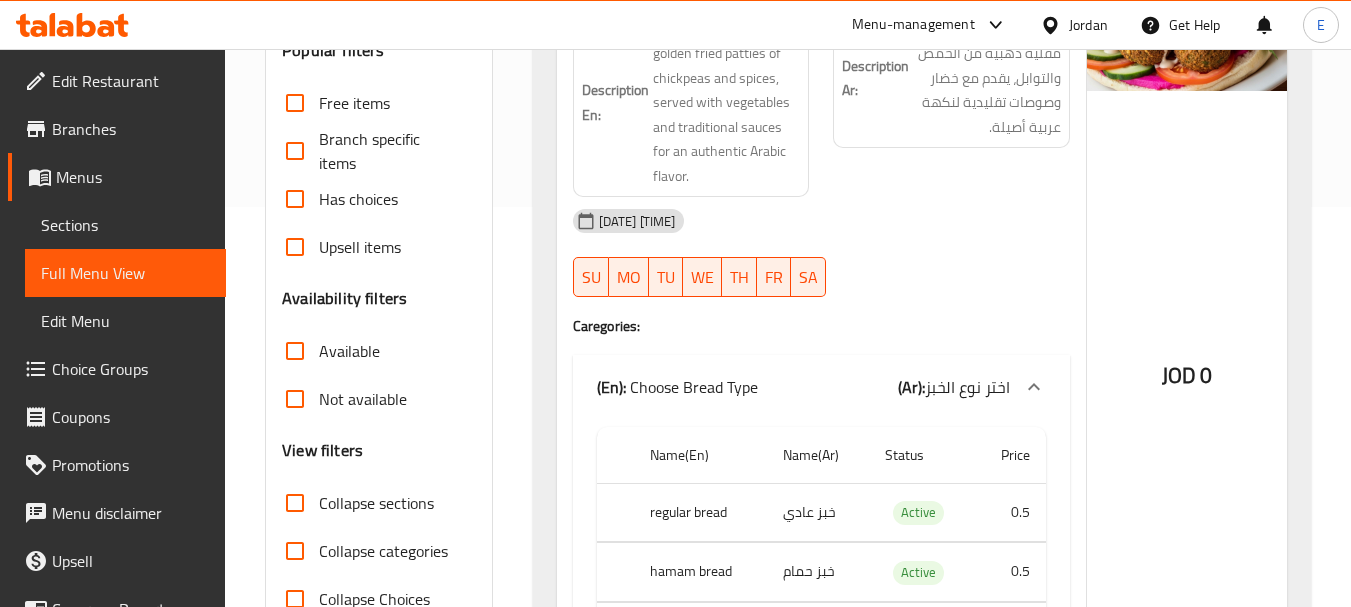 scroll, scrollTop: 500, scrollLeft: 0, axis: vertical 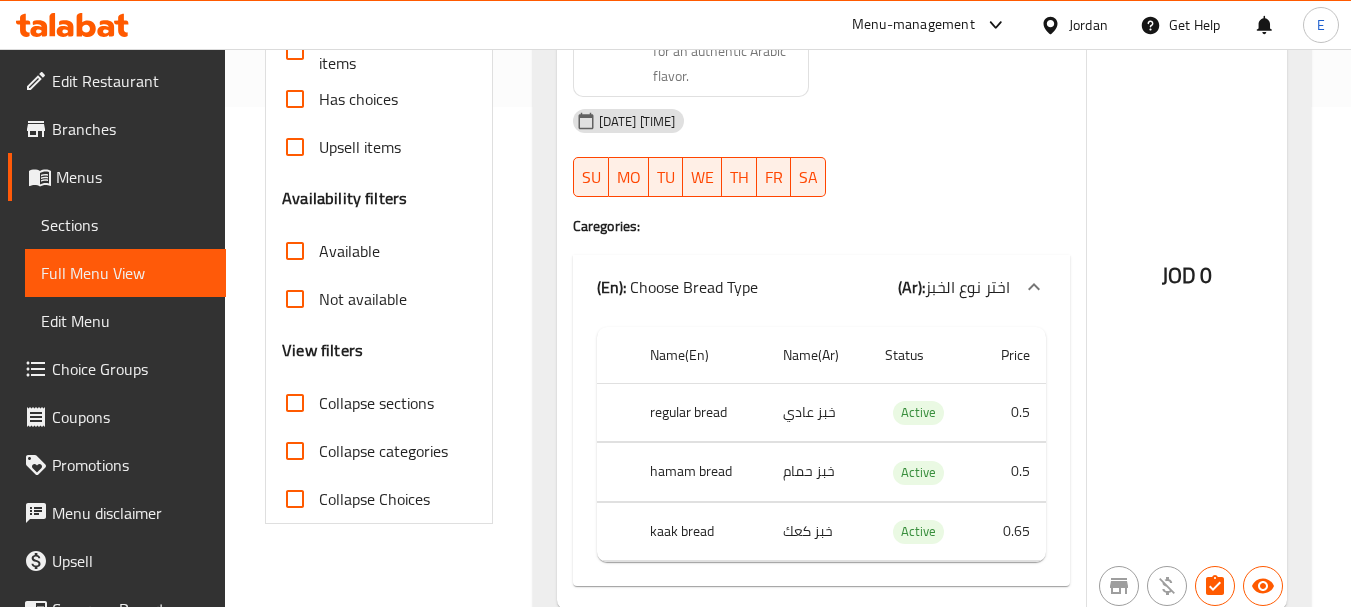 click on "Collapse sections" at bounding box center (295, 403) 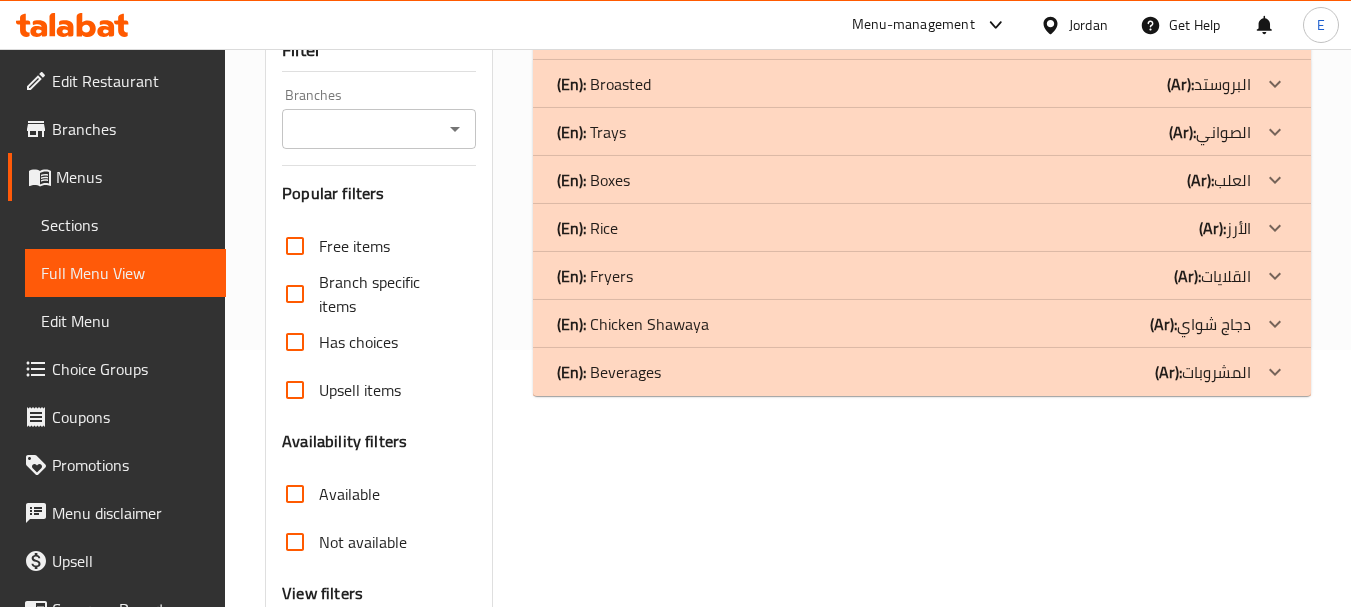 scroll, scrollTop: 157, scrollLeft: 0, axis: vertical 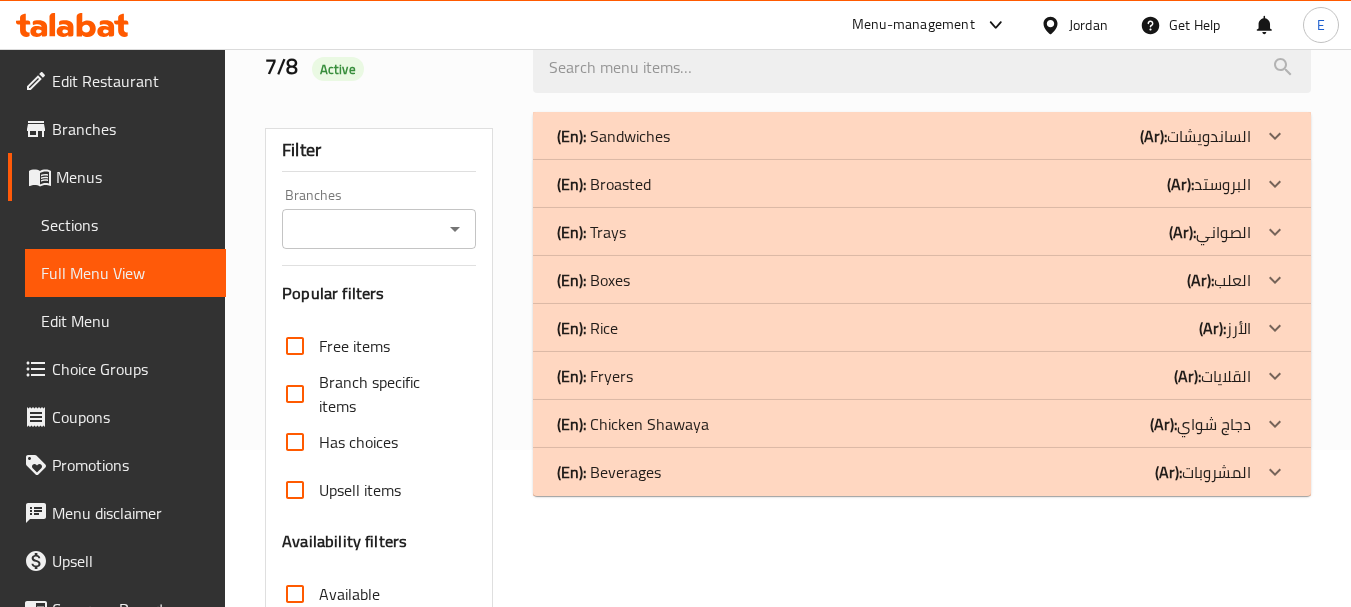 click on "(En):   Rice (Ar): الأرز" at bounding box center (904, 136) 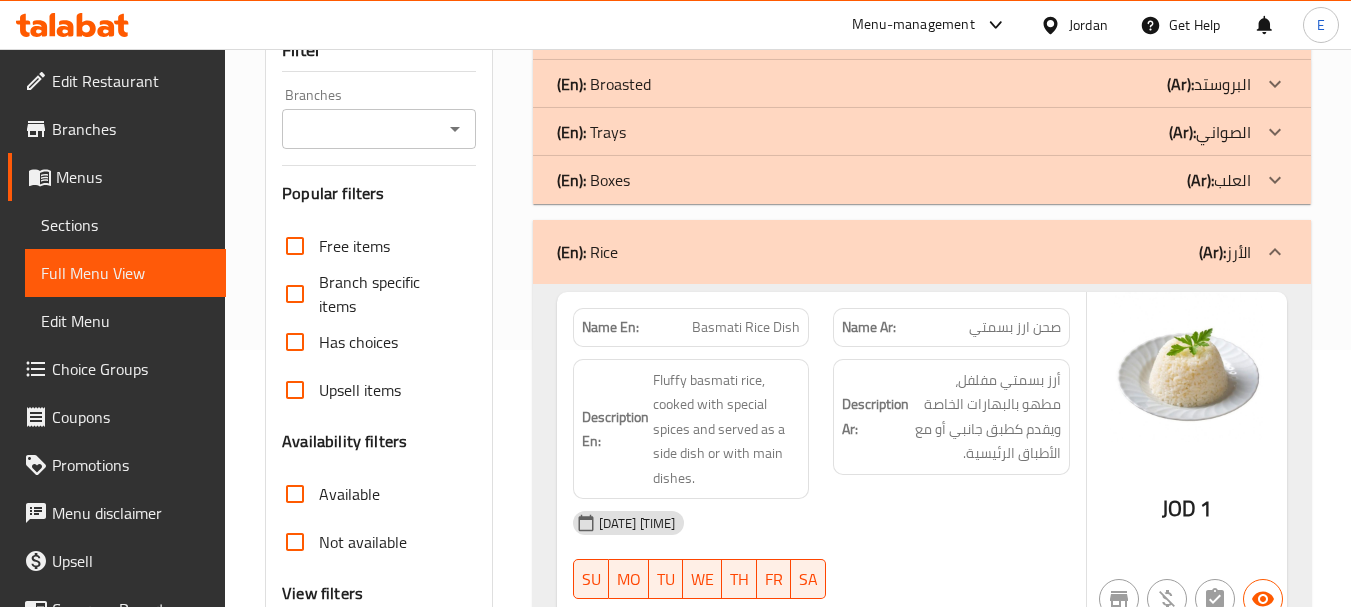 scroll, scrollTop: 357, scrollLeft: 0, axis: vertical 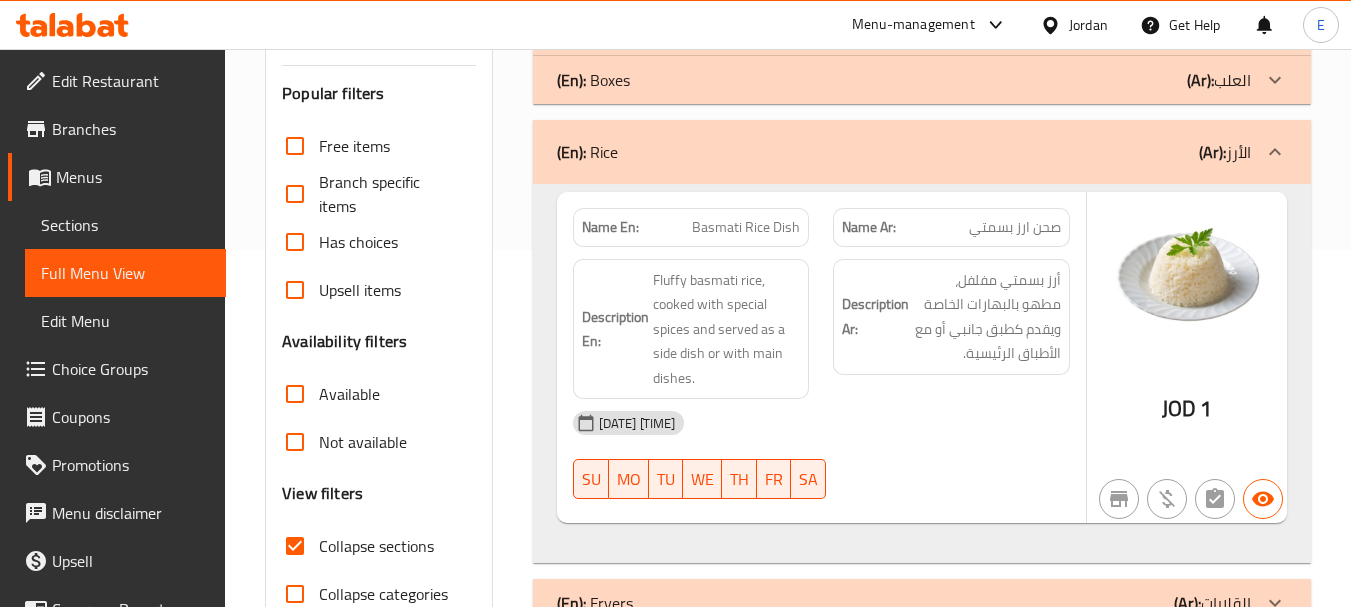 click on "1" at bounding box center [1206, 408] 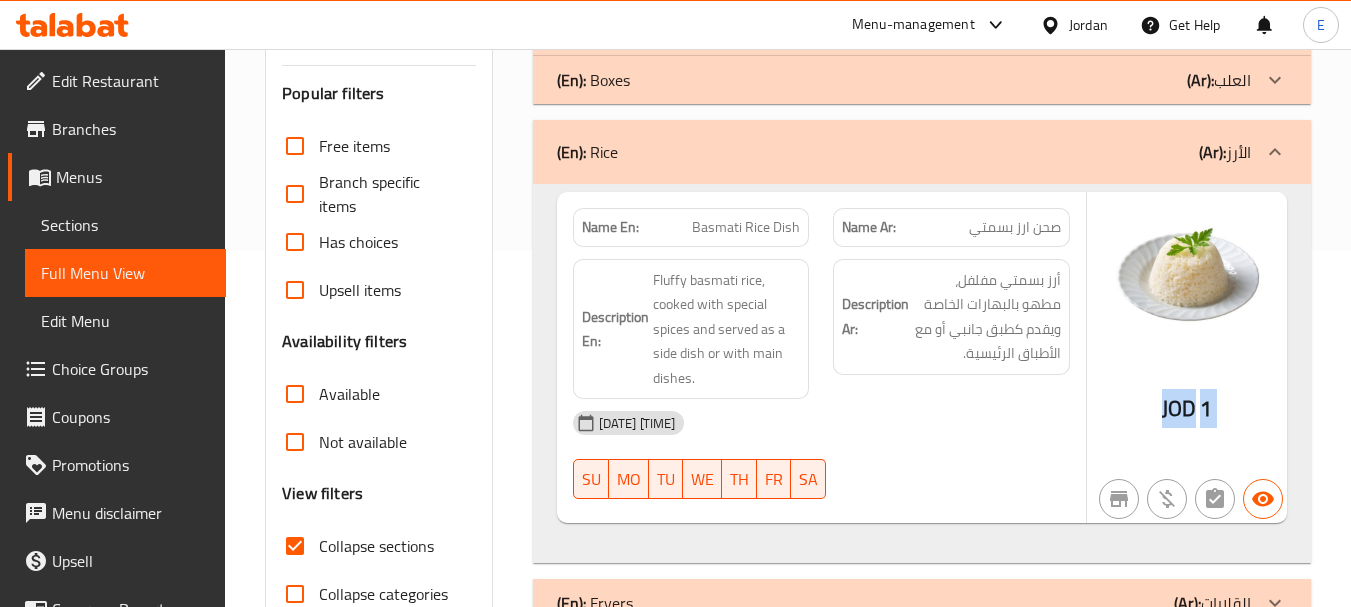 click on "1" at bounding box center [1206, 408] 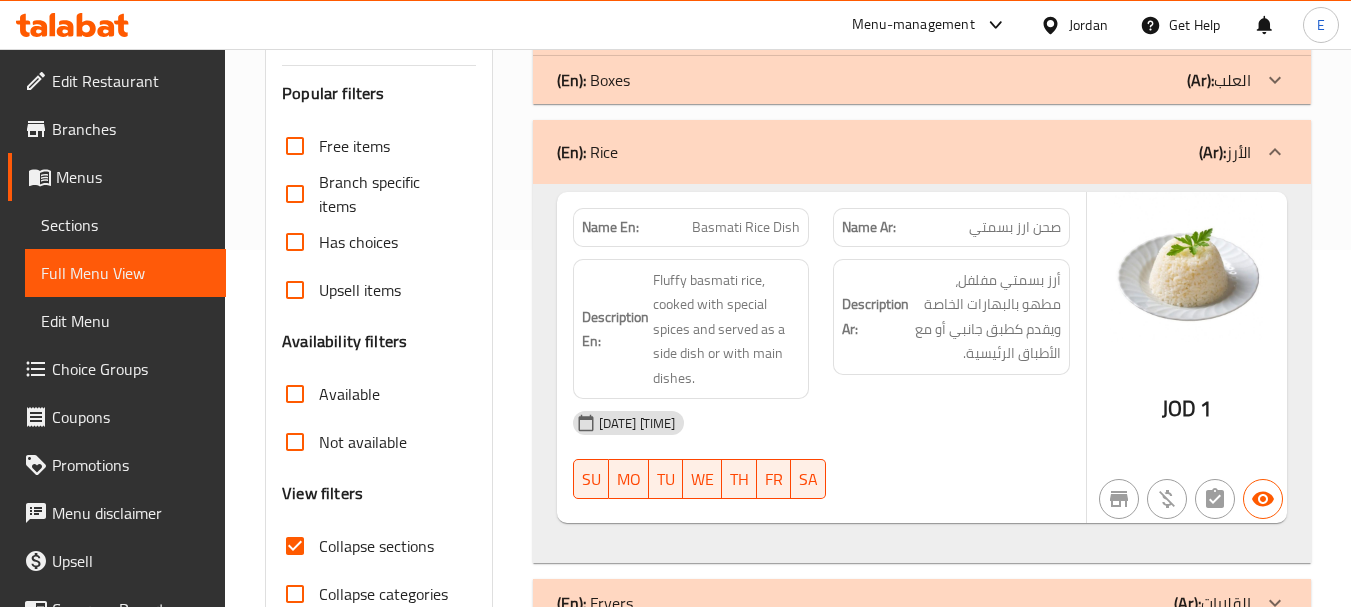 click on "Name Ar: صحن ارز بسمتي" at bounding box center (951, 227) 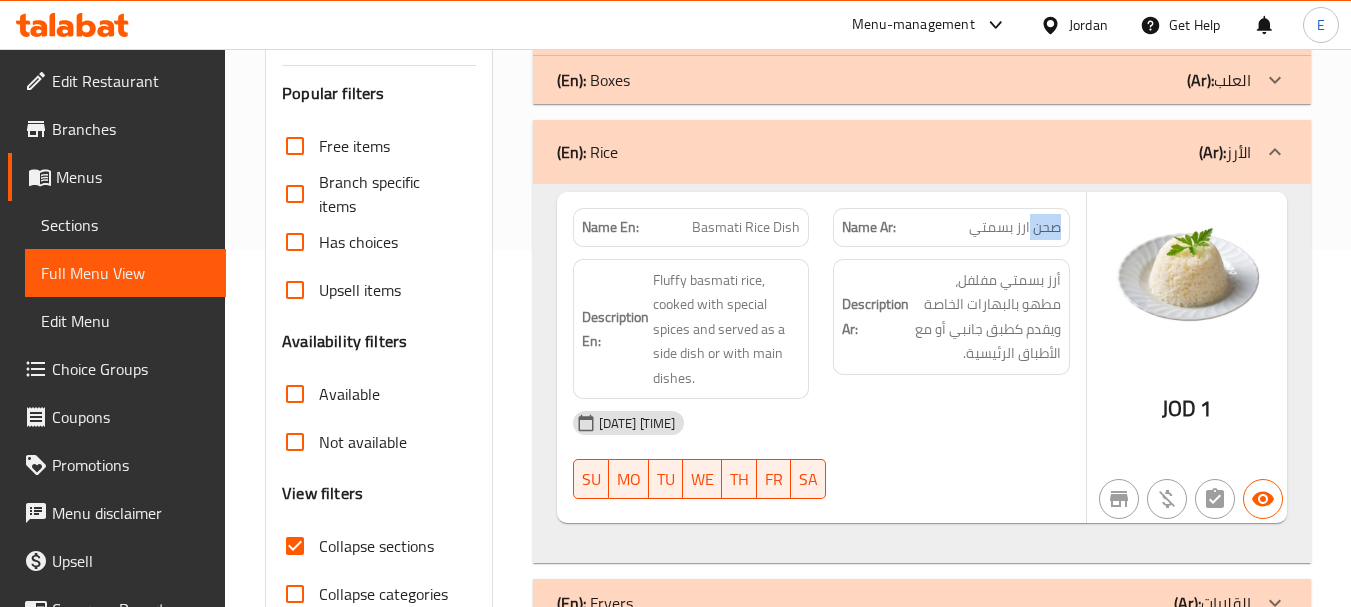 click on "Name Ar: صحن ارز بسمتي" at bounding box center (951, 227) 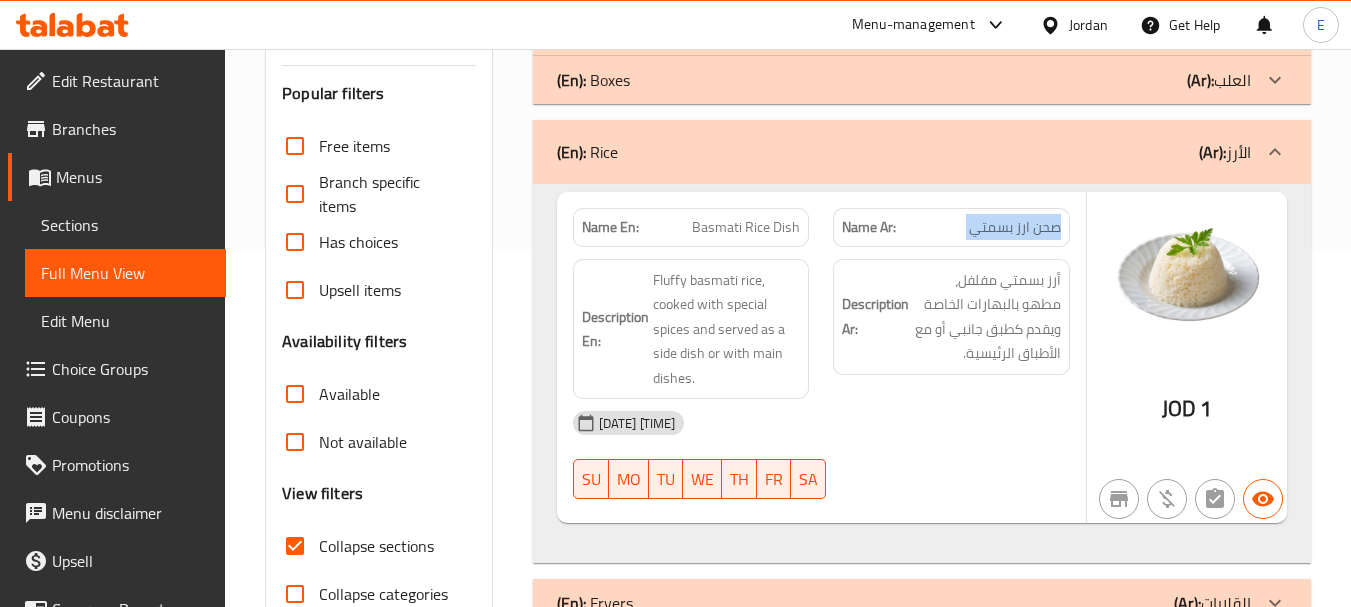 click on "Name Ar: صحن ارز بسمتي" at bounding box center (951, 227) 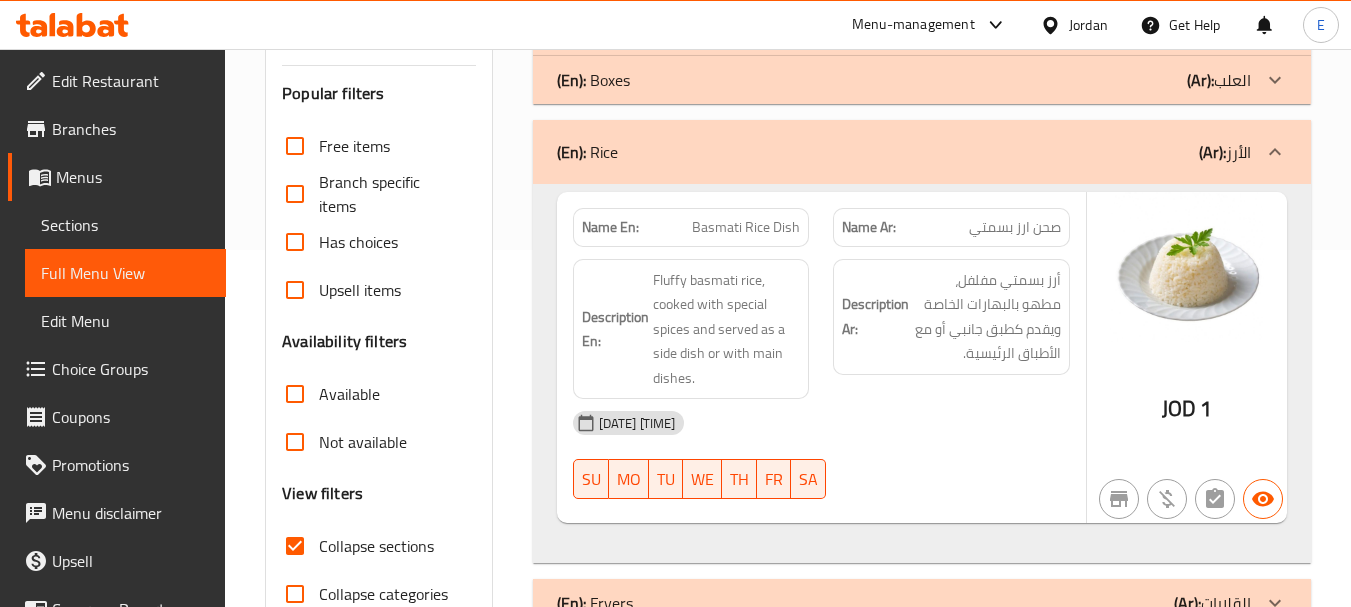 click on "Basmati Rice Dish" at bounding box center [746, 227] 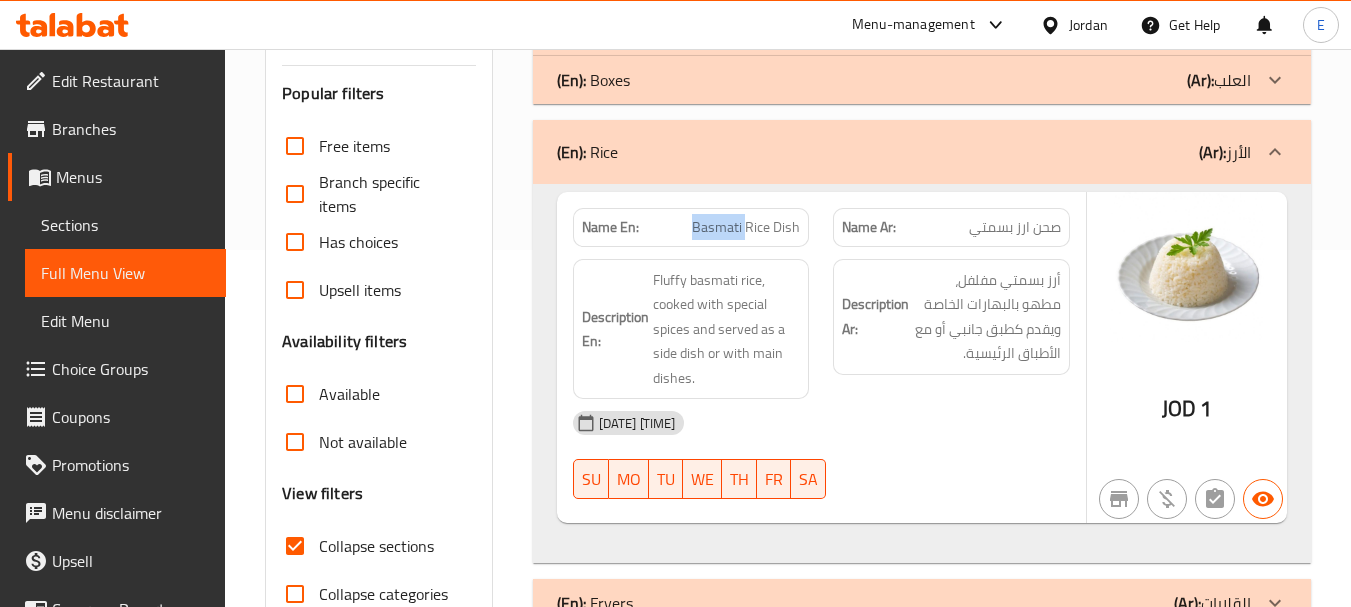 click on "Basmati Rice Dish" at bounding box center [746, 227] 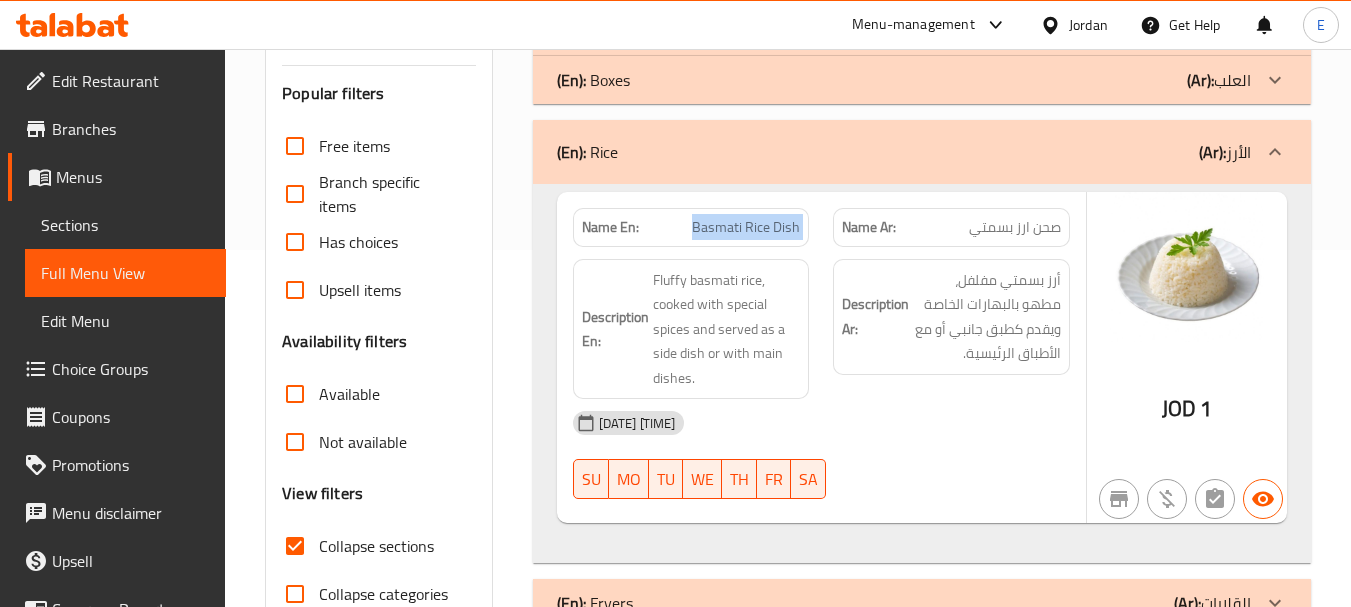 click on "Basmati Rice Dish" at bounding box center (746, 227) 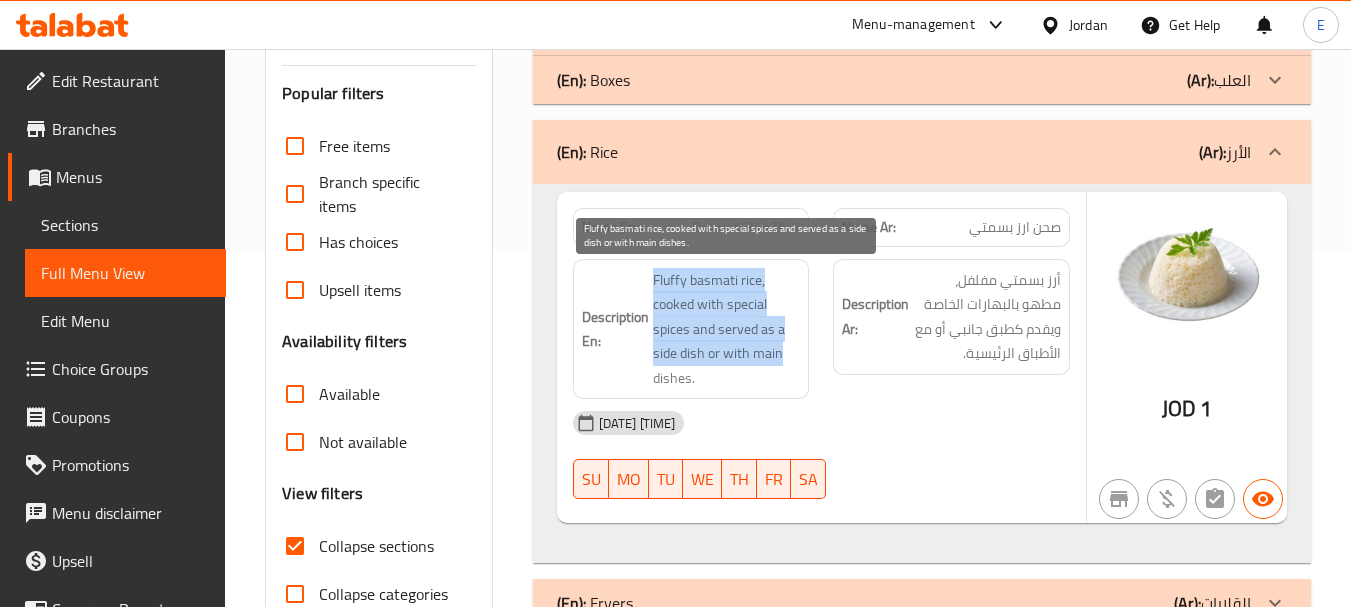 drag, startPoint x: 643, startPoint y: 268, endPoint x: 779, endPoint y: 361, distance: 164.7574 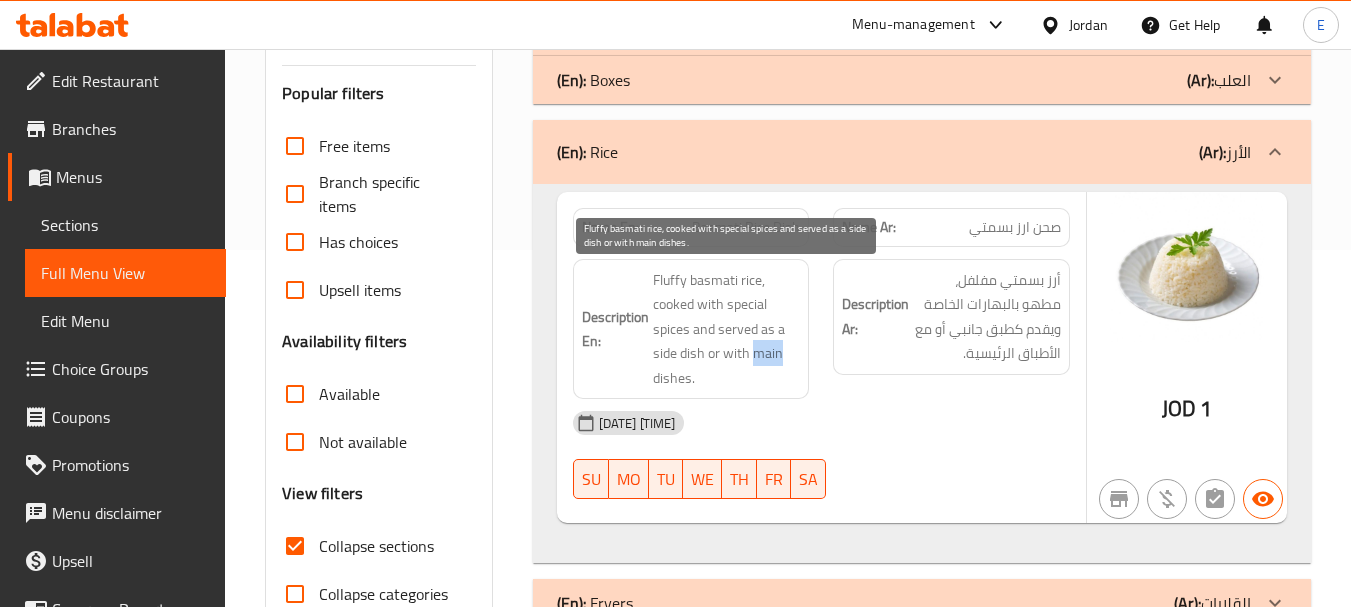 click on "Fluffy basmati rice, cooked with special spices and served as a side dish or with main dishes." at bounding box center [727, 329] 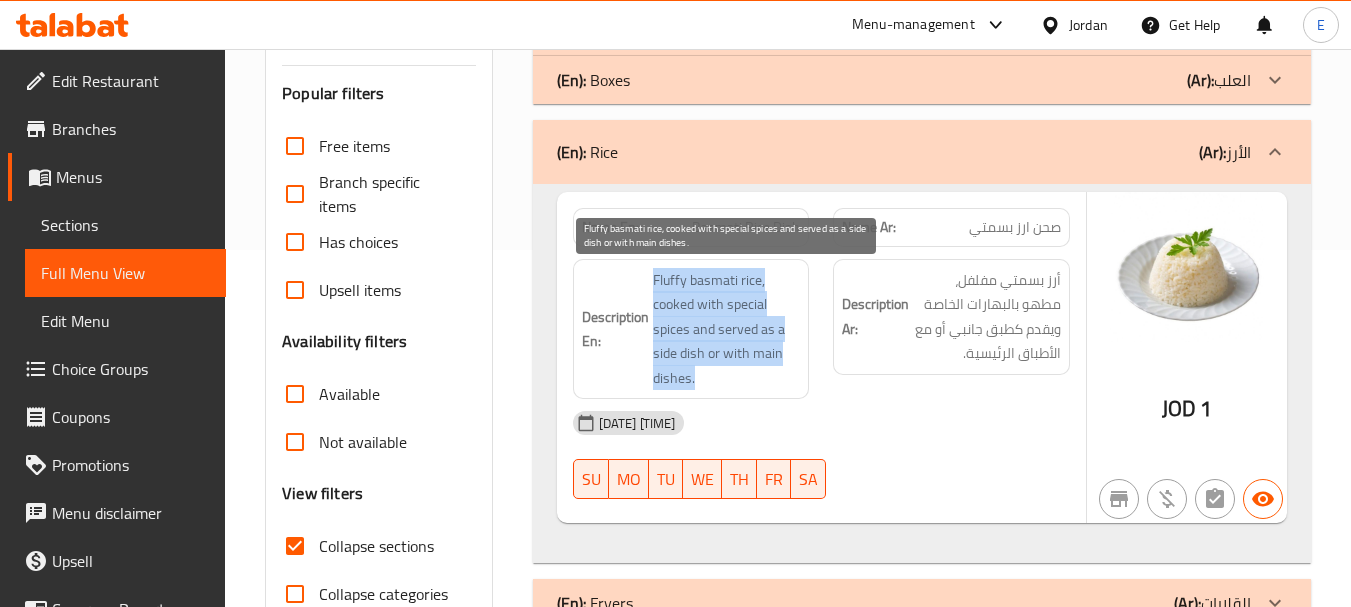 click on "Fluffy basmati rice, cooked with special spices and served as a side dish or with main dishes." at bounding box center (727, 329) 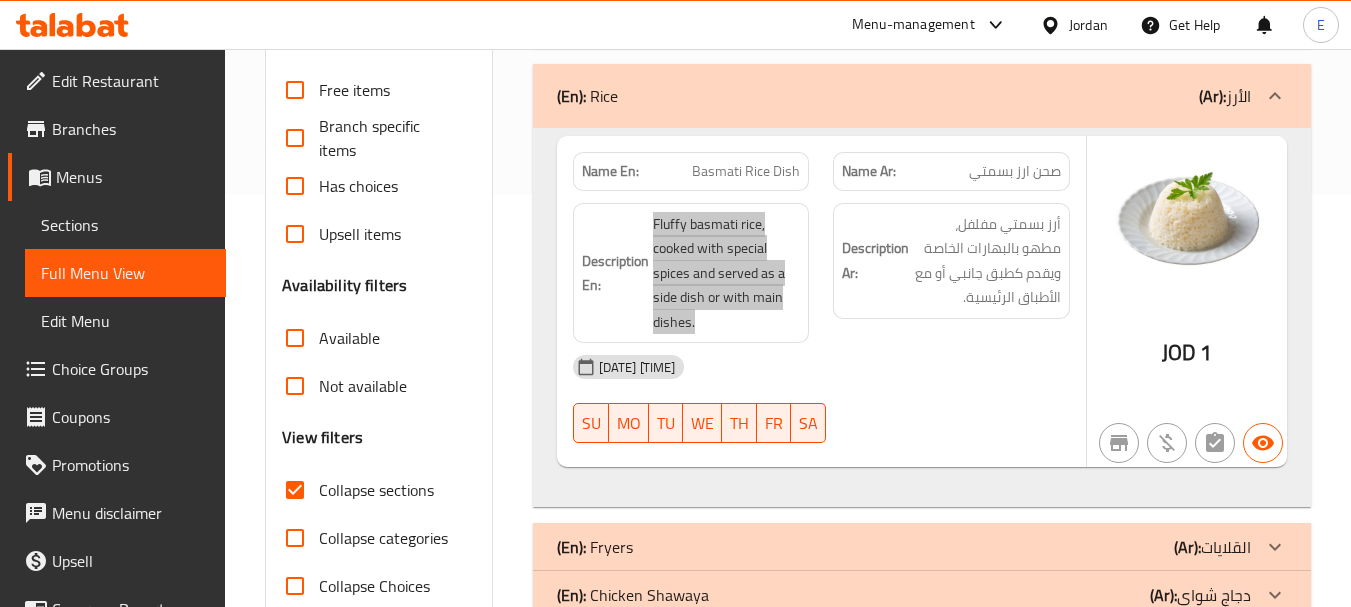 scroll, scrollTop: 113, scrollLeft: 0, axis: vertical 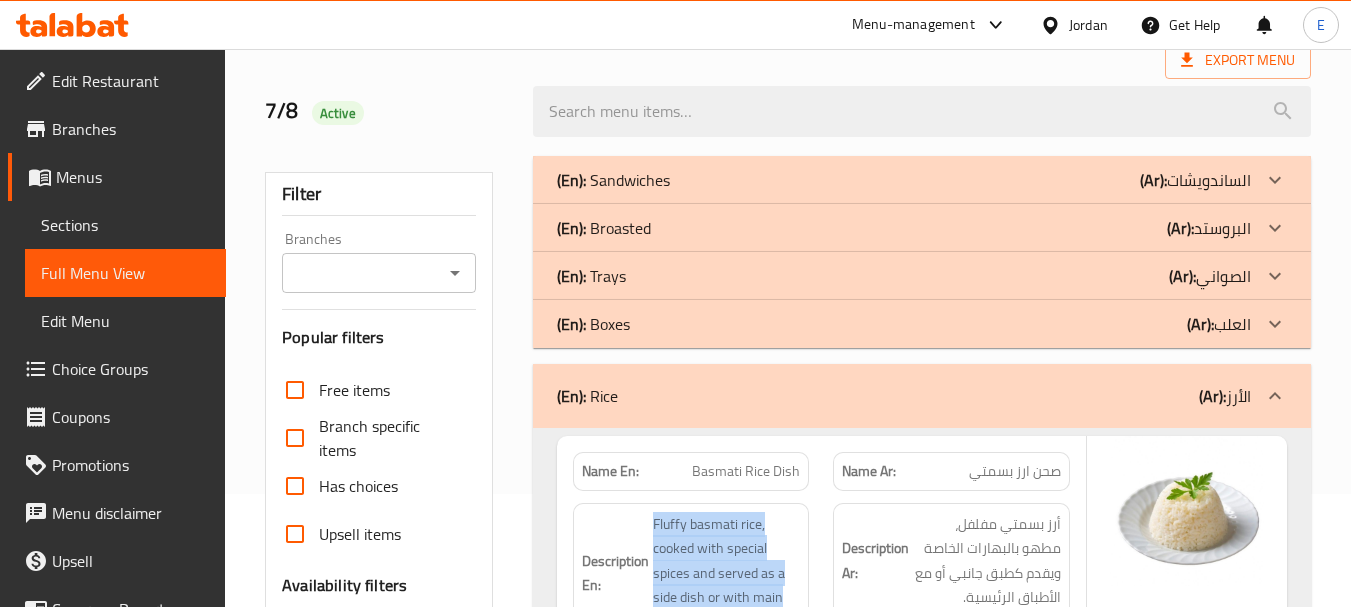 click on "(En):   Broasted (Ar): البروستد" at bounding box center (904, 180) 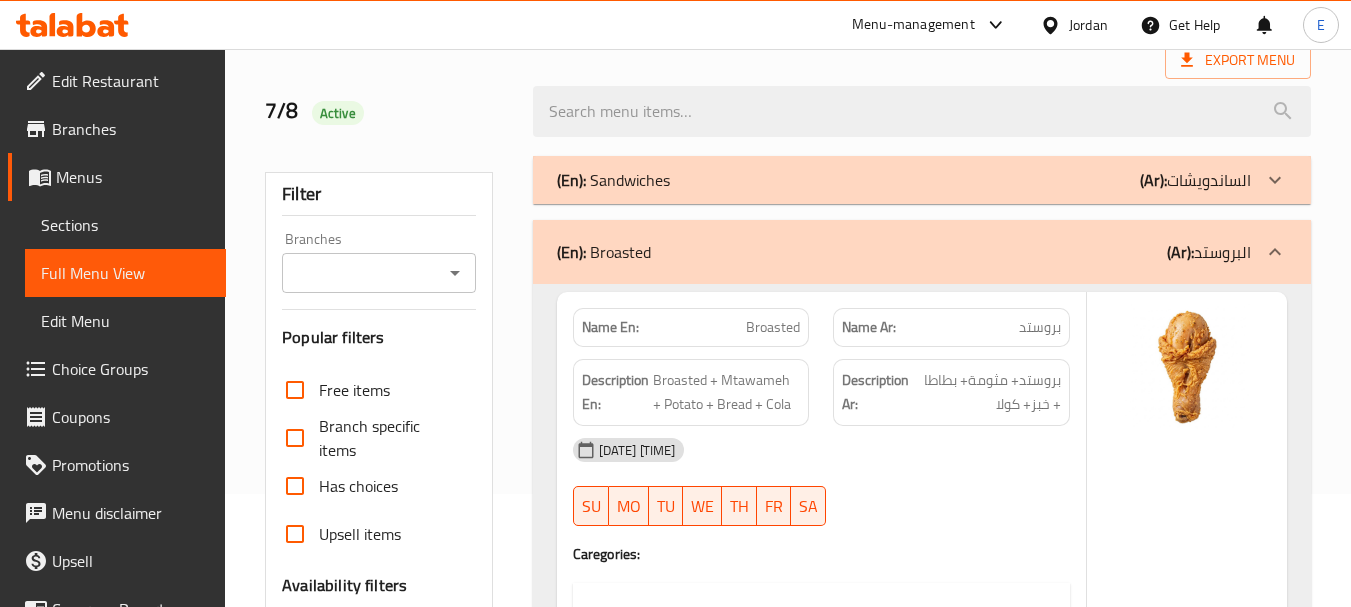 scroll, scrollTop: 213, scrollLeft: 0, axis: vertical 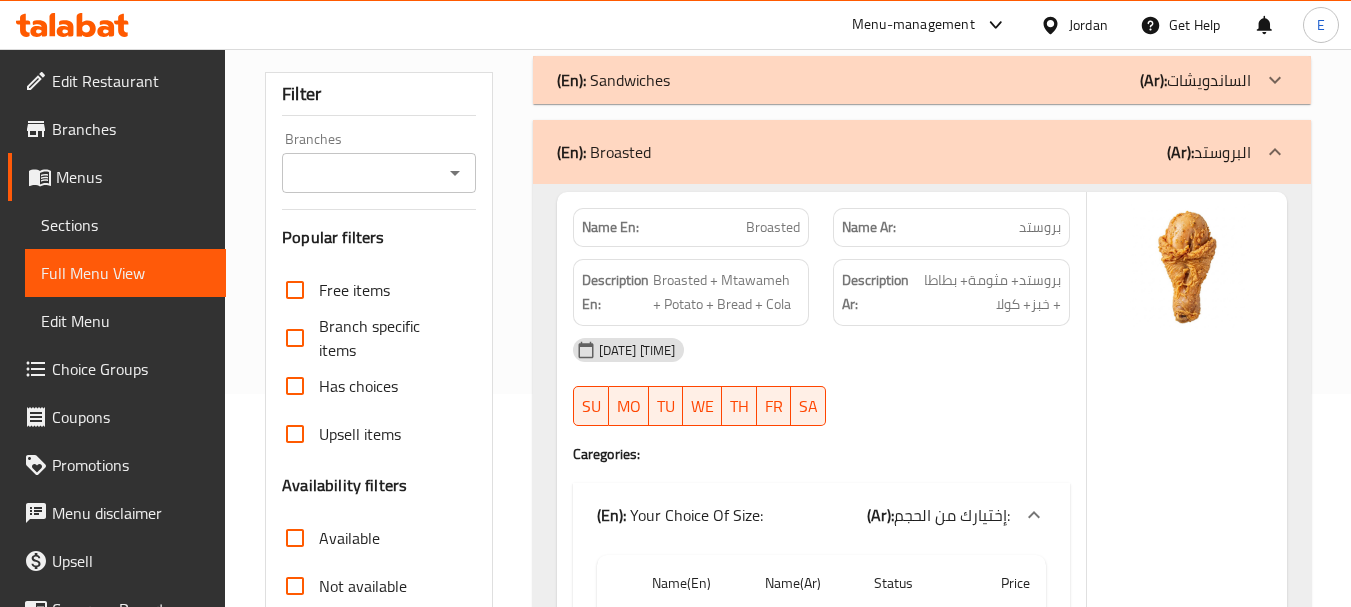 click on "Name Ar: بروستد" at bounding box center [951, 227] 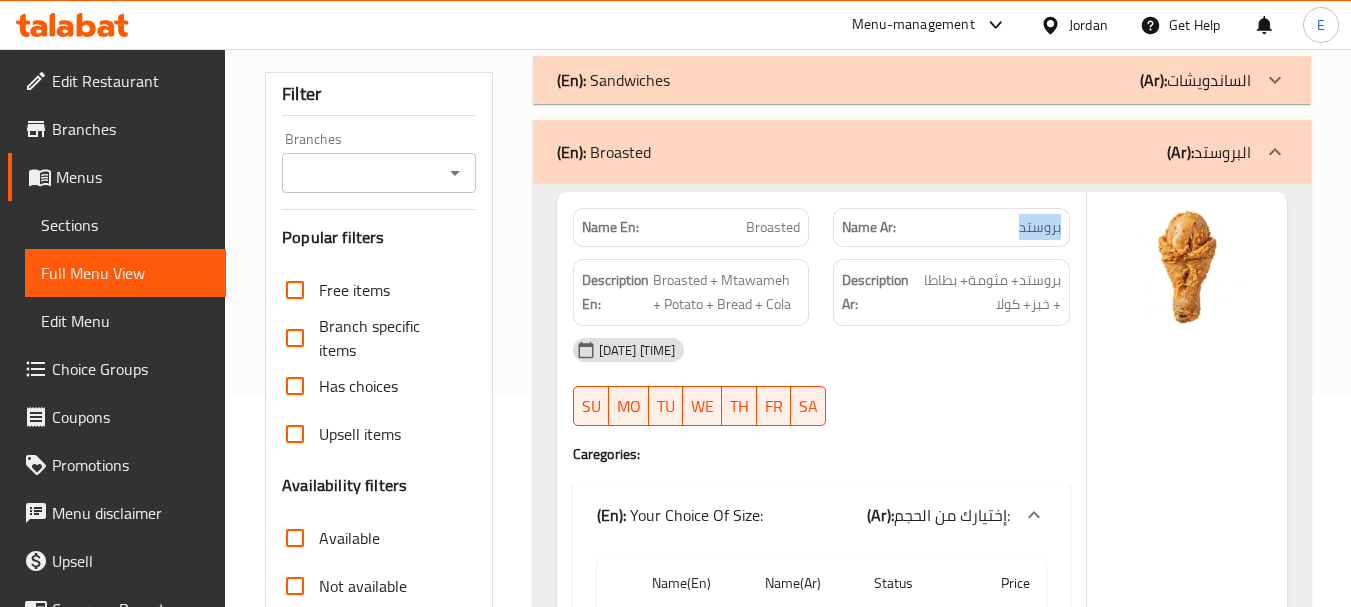 click on "Name Ar: بروستد" at bounding box center (951, 227) 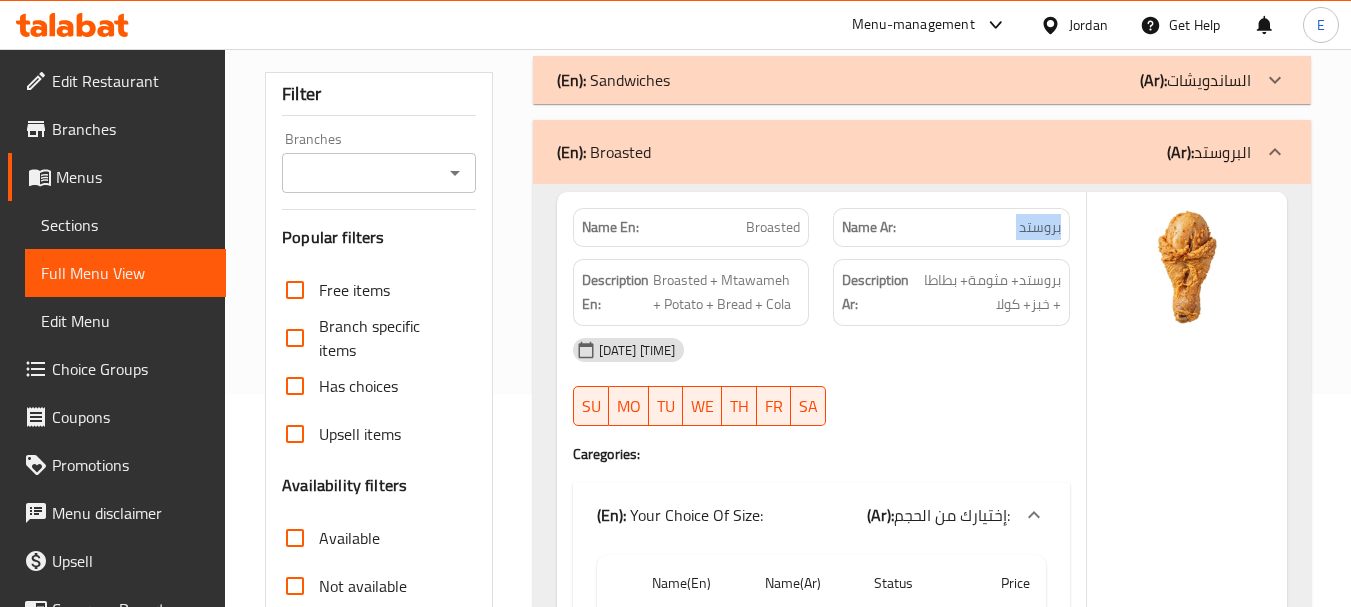 click on "Name Ar: بروستد" at bounding box center (951, 227) 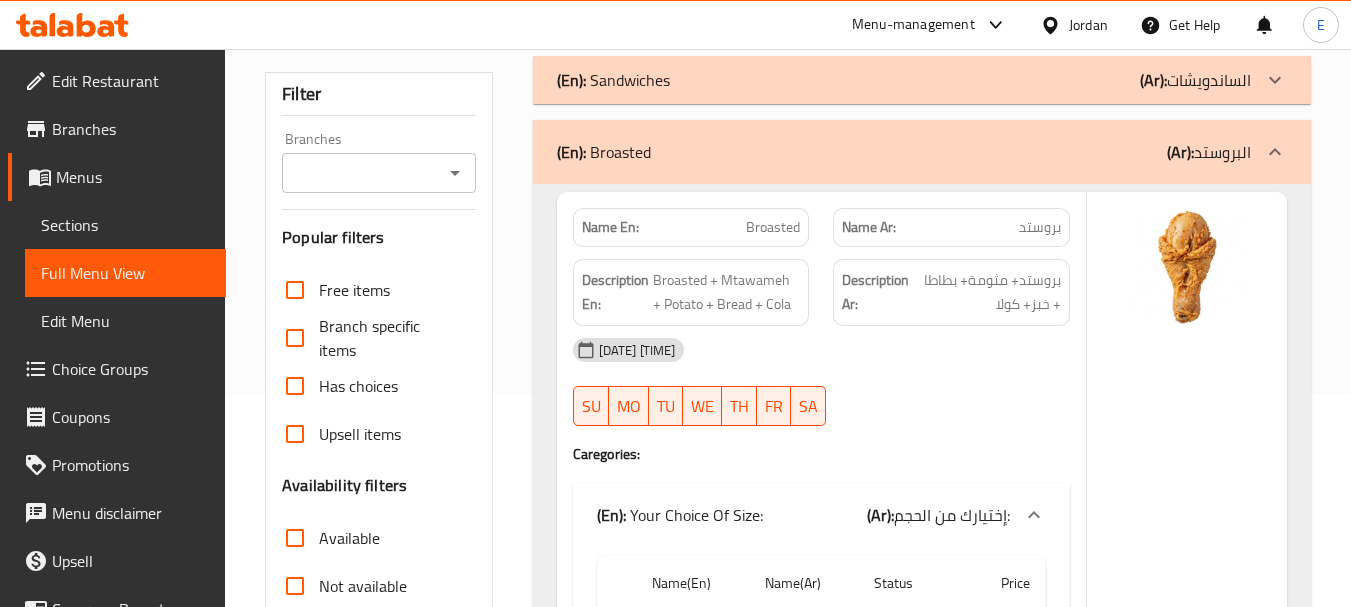 click on "Broasted" at bounding box center [773, 227] 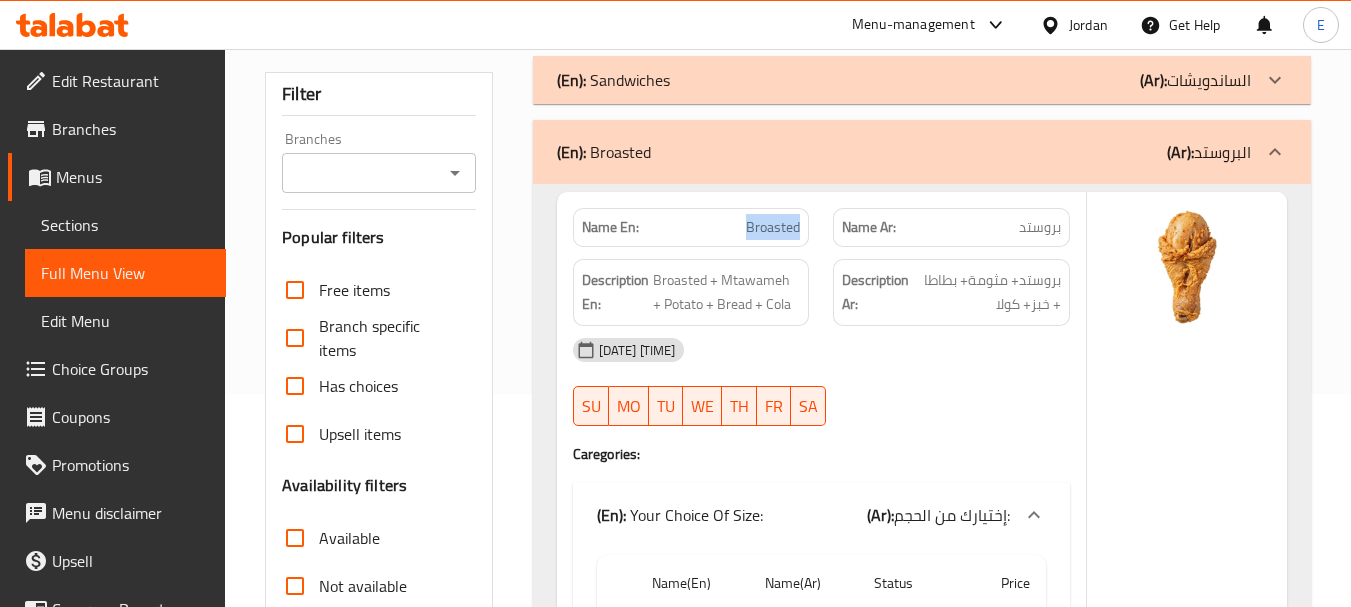 click on "Broasted" at bounding box center [773, 227] 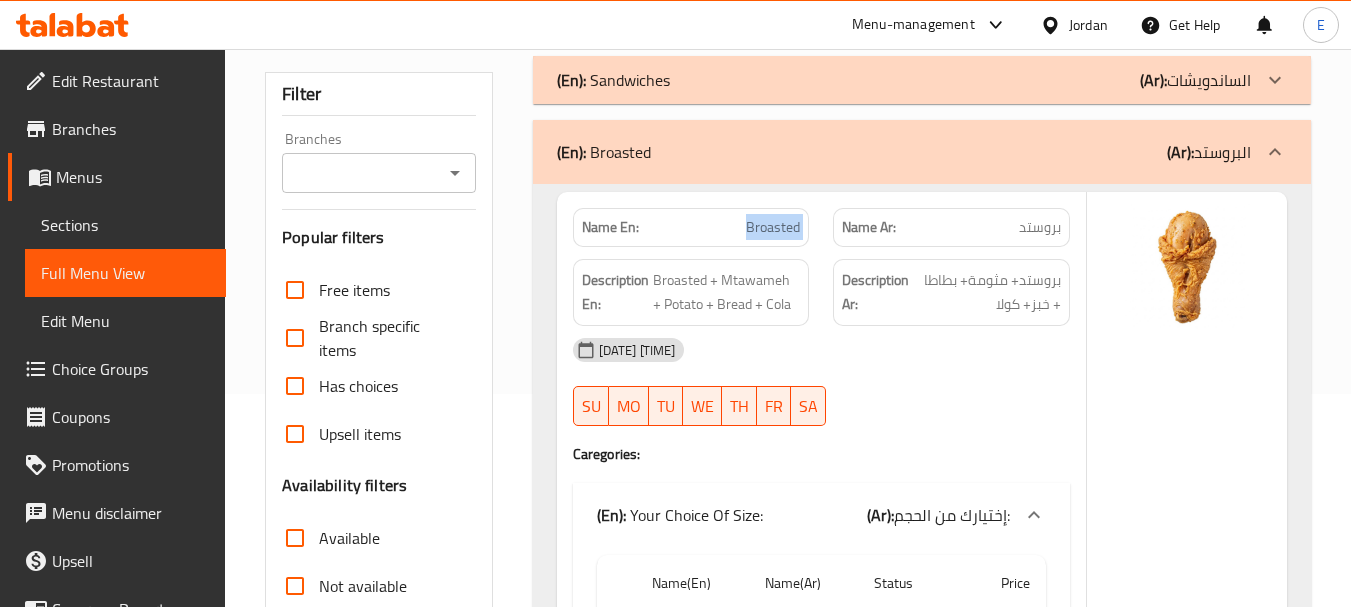 click on "Broasted" at bounding box center (773, 227) 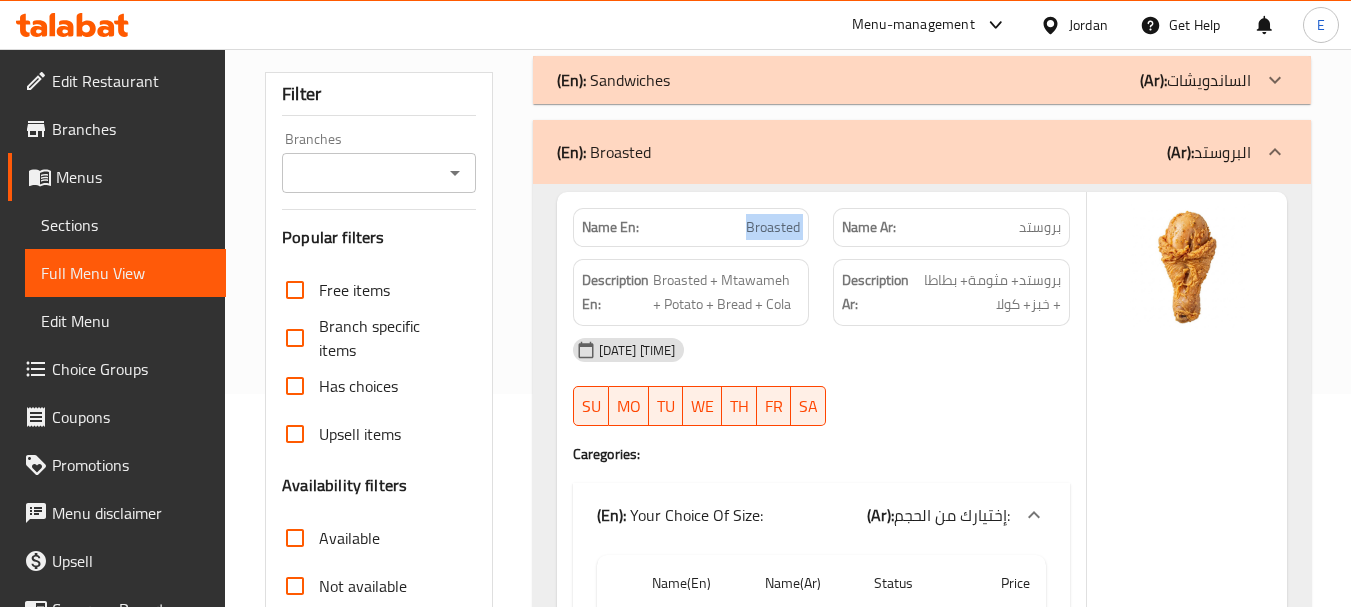 scroll, scrollTop: 313, scrollLeft: 0, axis: vertical 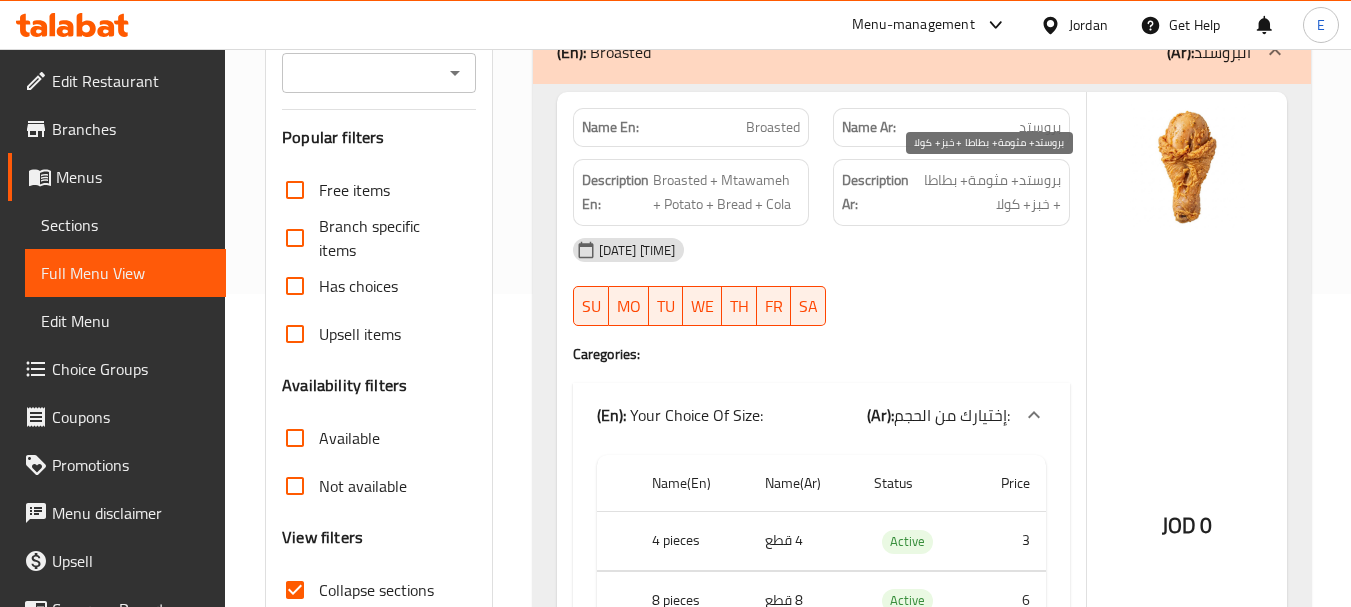 click on "بروستد+ مثومة+ بطاطا + خبز+ كولا" at bounding box center (987, 192) 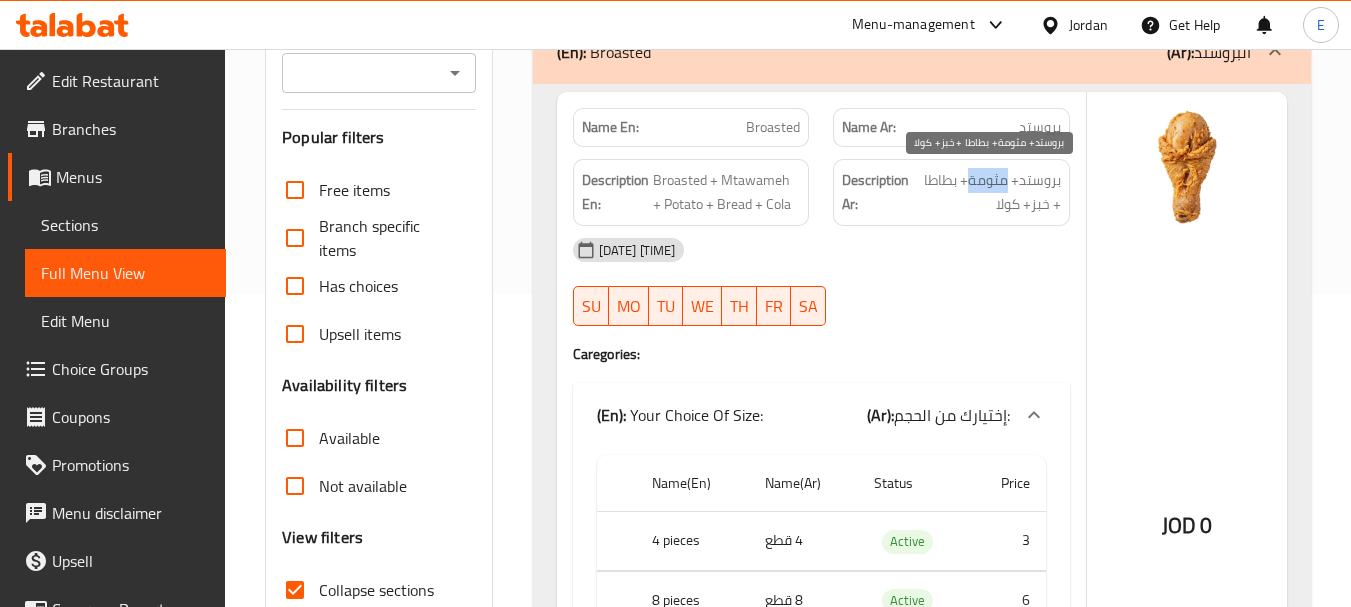 click on "بروستد+ مثومة+ بطاطا + خبز+ كولا" at bounding box center (987, 192) 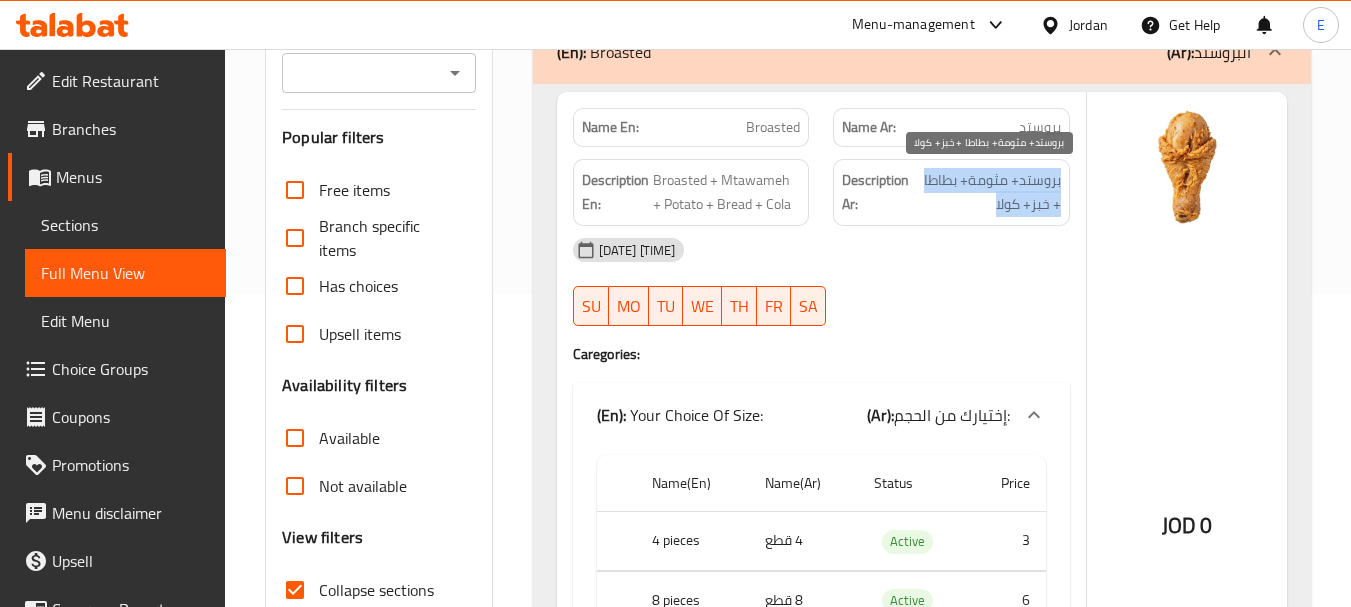 click on "بروستد+ مثومة+ بطاطا + خبز+ كولا" at bounding box center [987, 192] 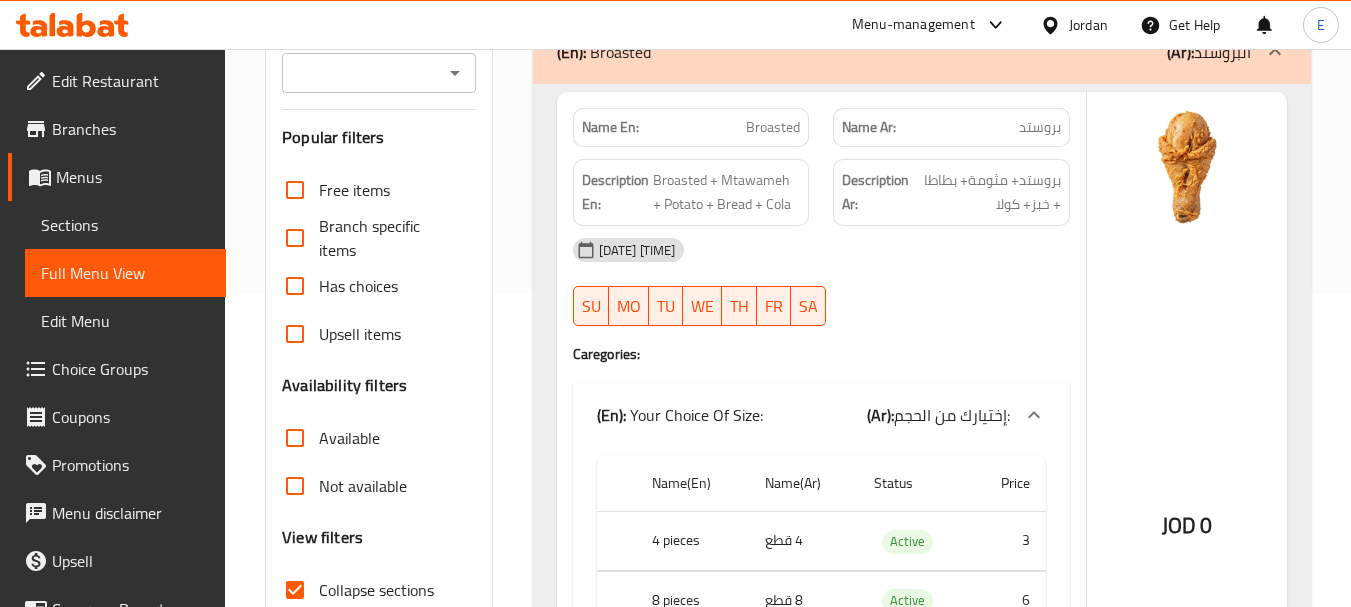 drag, startPoint x: 957, startPoint y: 254, endPoint x: 749, endPoint y: 174, distance: 222.85422 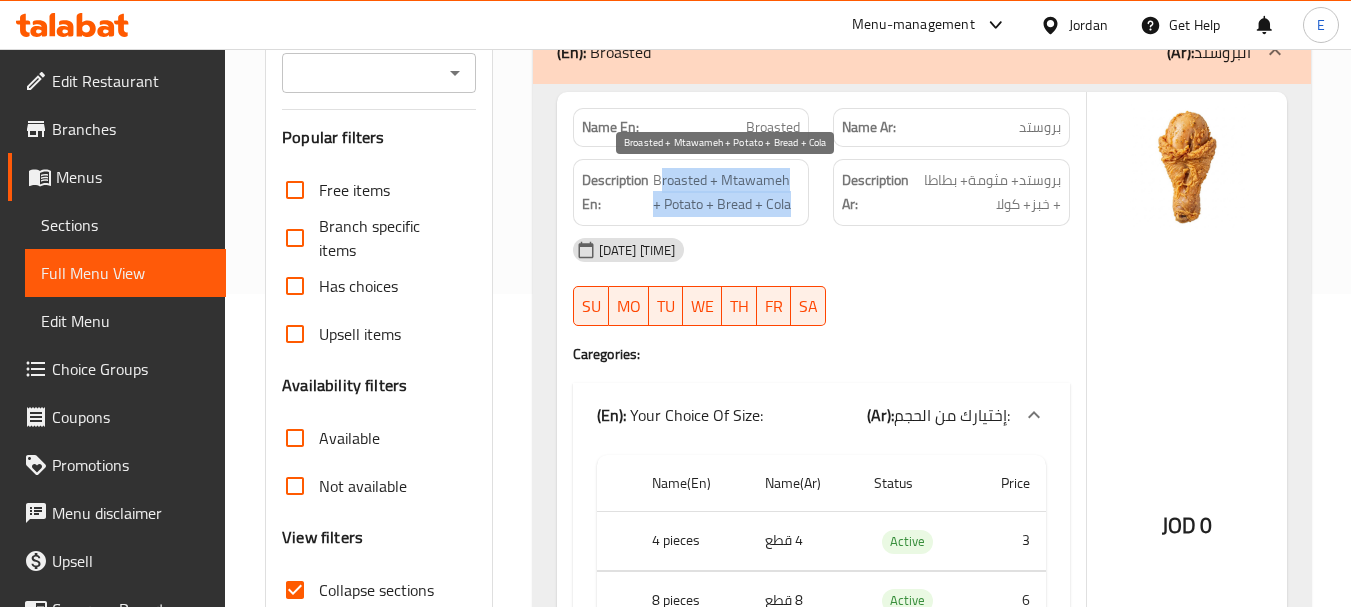 drag, startPoint x: 657, startPoint y: 174, endPoint x: 792, endPoint y: 208, distance: 139.21565 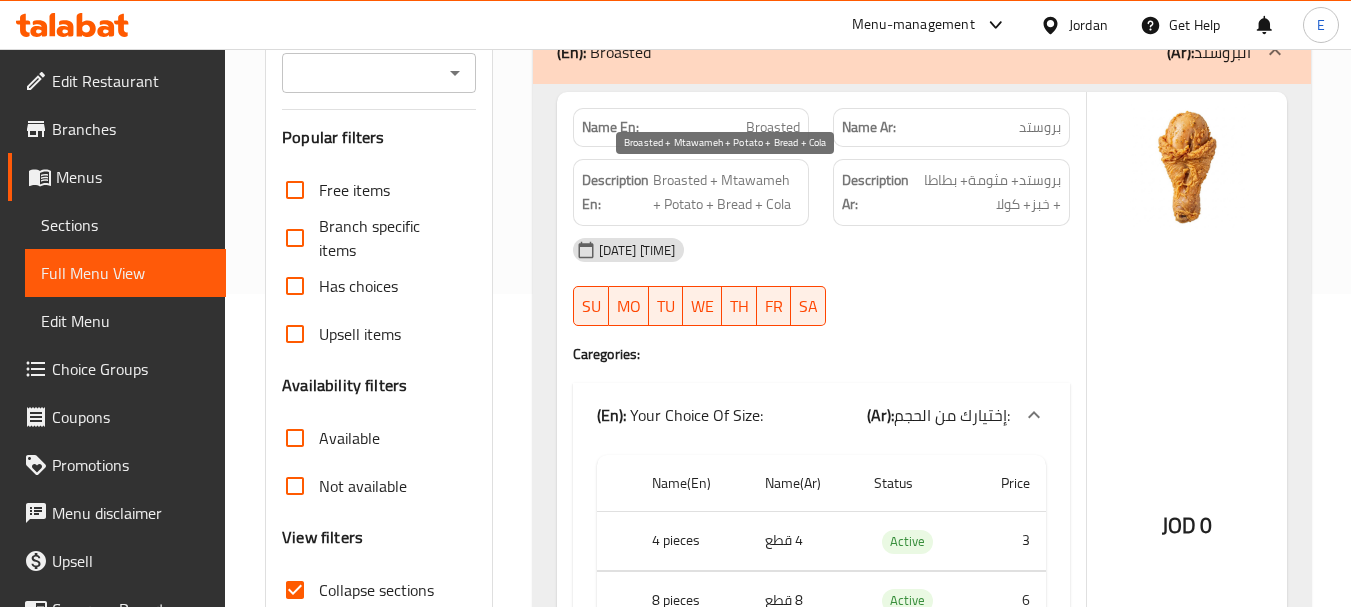 click on "Broasted + Mtawameh + Potato + Bread + Cola" at bounding box center [727, 192] 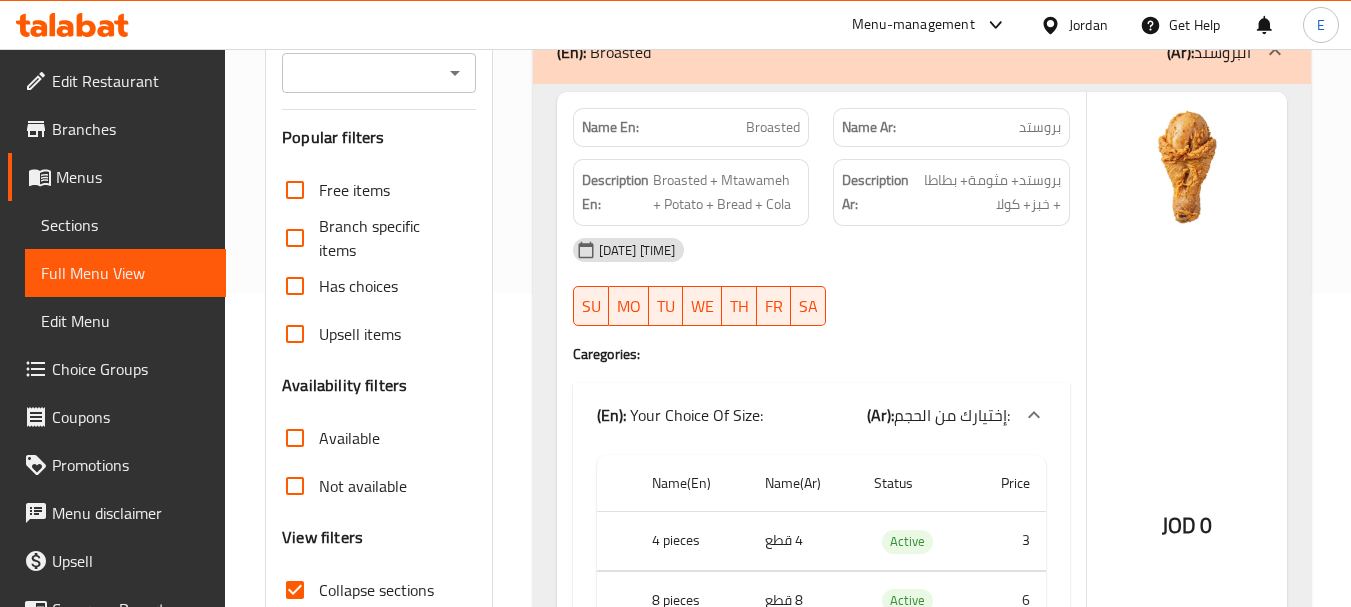 scroll, scrollTop: 513, scrollLeft: 0, axis: vertical 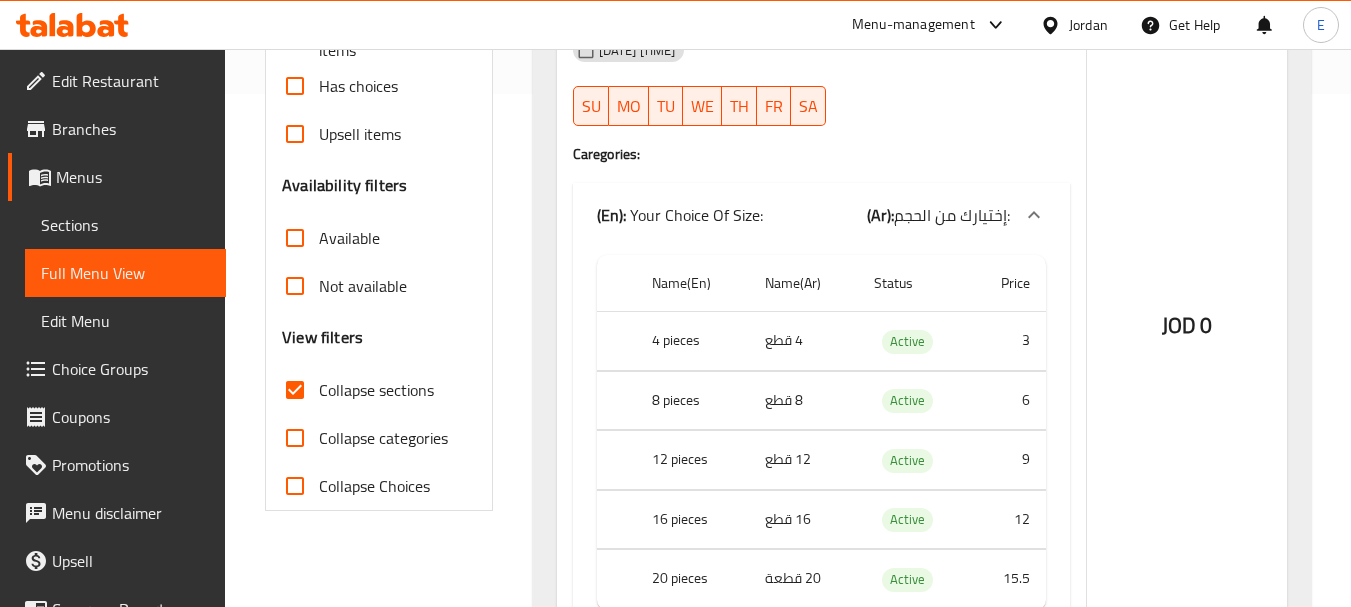 click on "4 pieces" at bounding box center (692, 341) 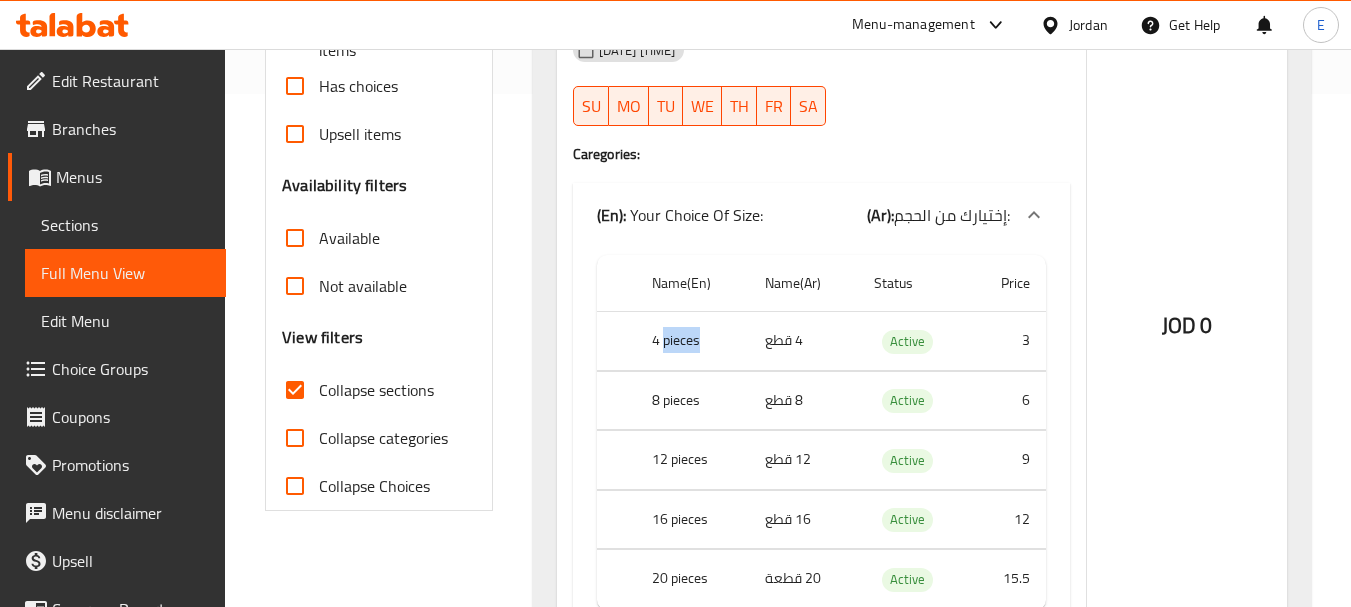 click on "4 pieces" at bounding box center (692, 341) 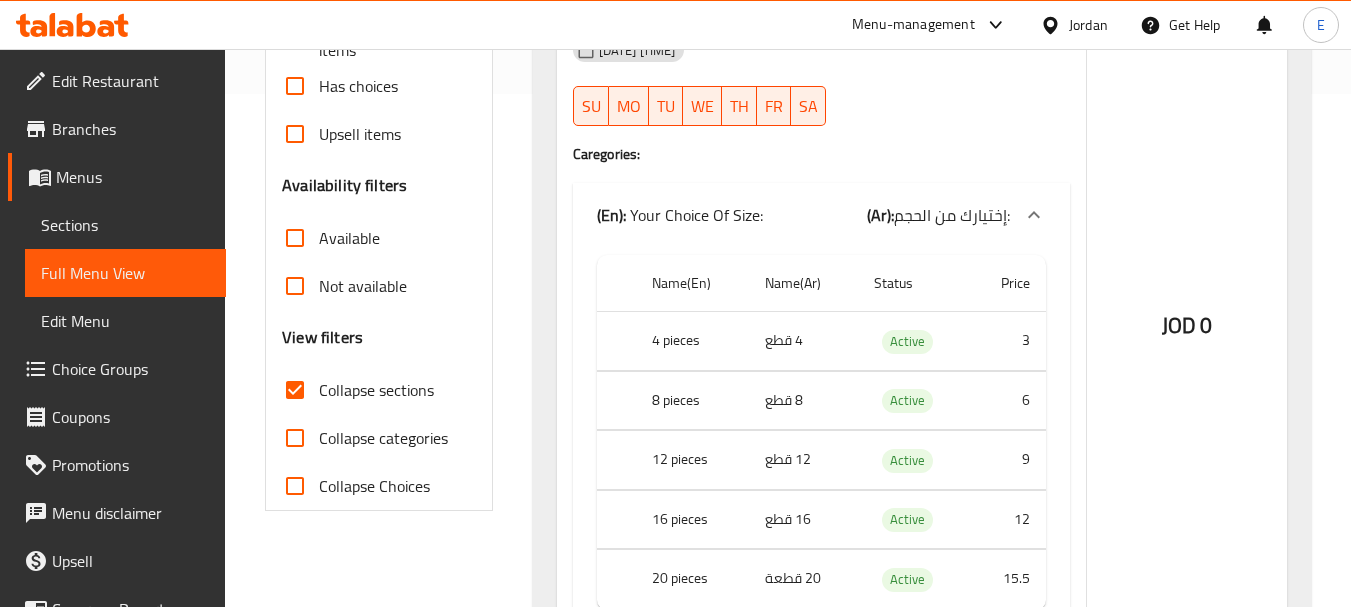 click on "4 قطع" at bounding box center (803, 341) 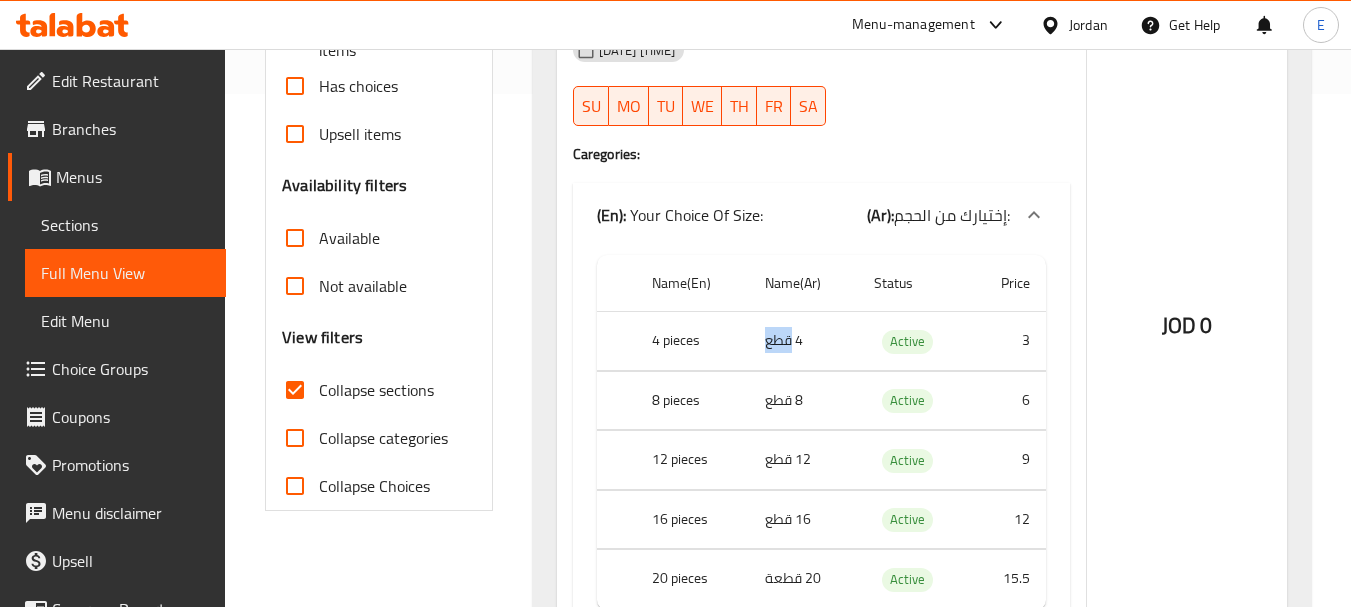 click on "4 قطع" at bounding box center (803, 341) 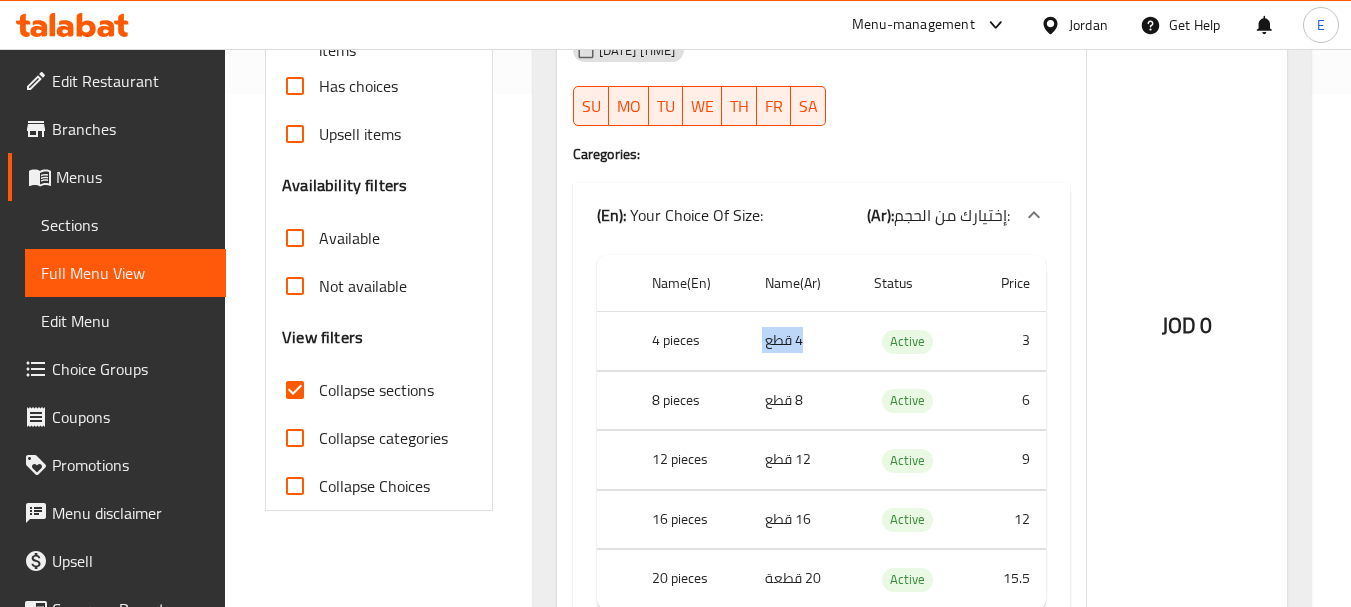 click on "4 قطع" at bounding box center [803, 341] 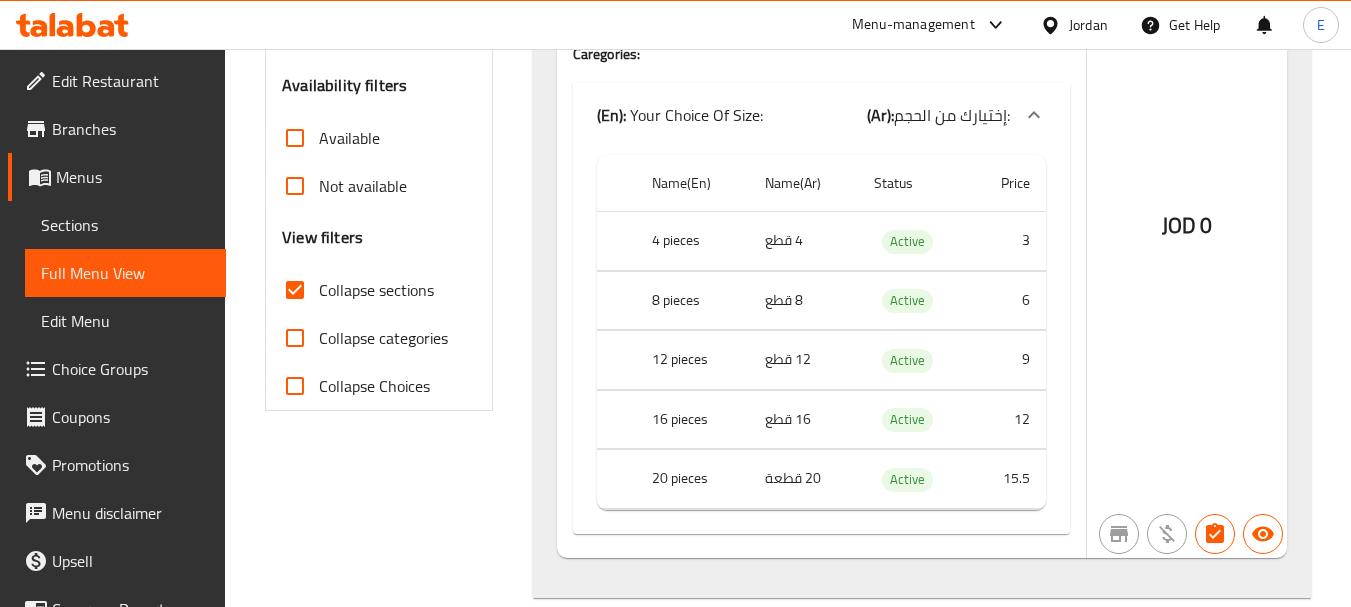 click on "8 قطع" at bounding box center (803, 300) 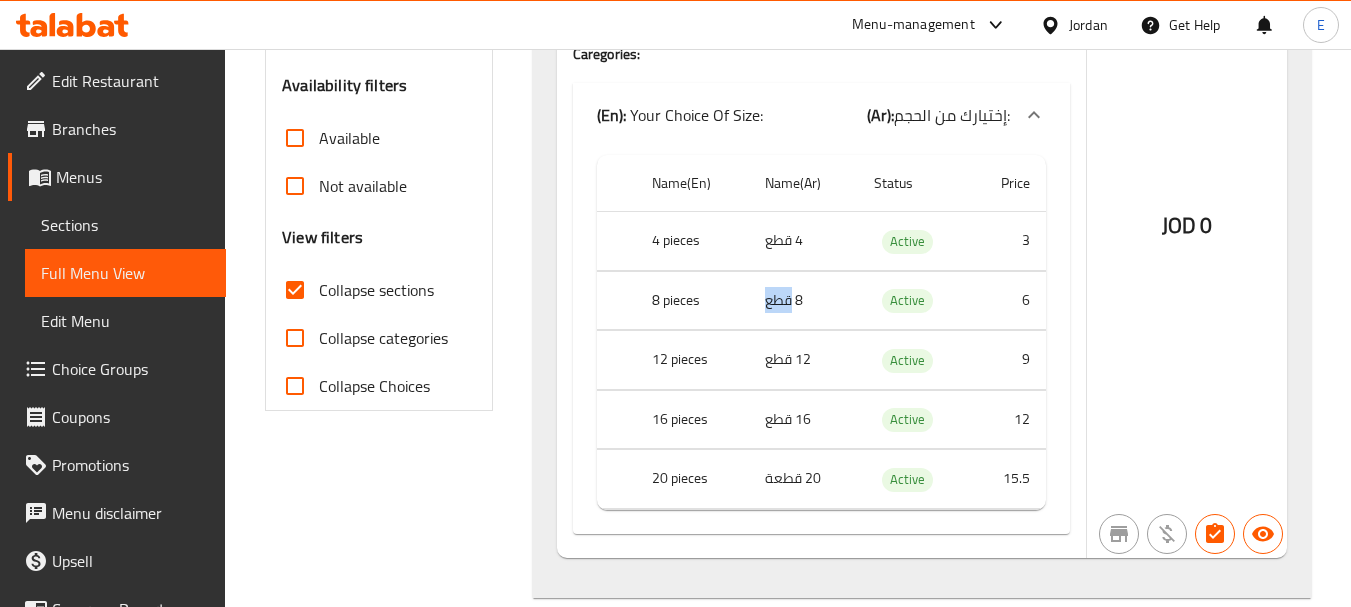 click on "8 قطع" at bounding box center (803, 300) 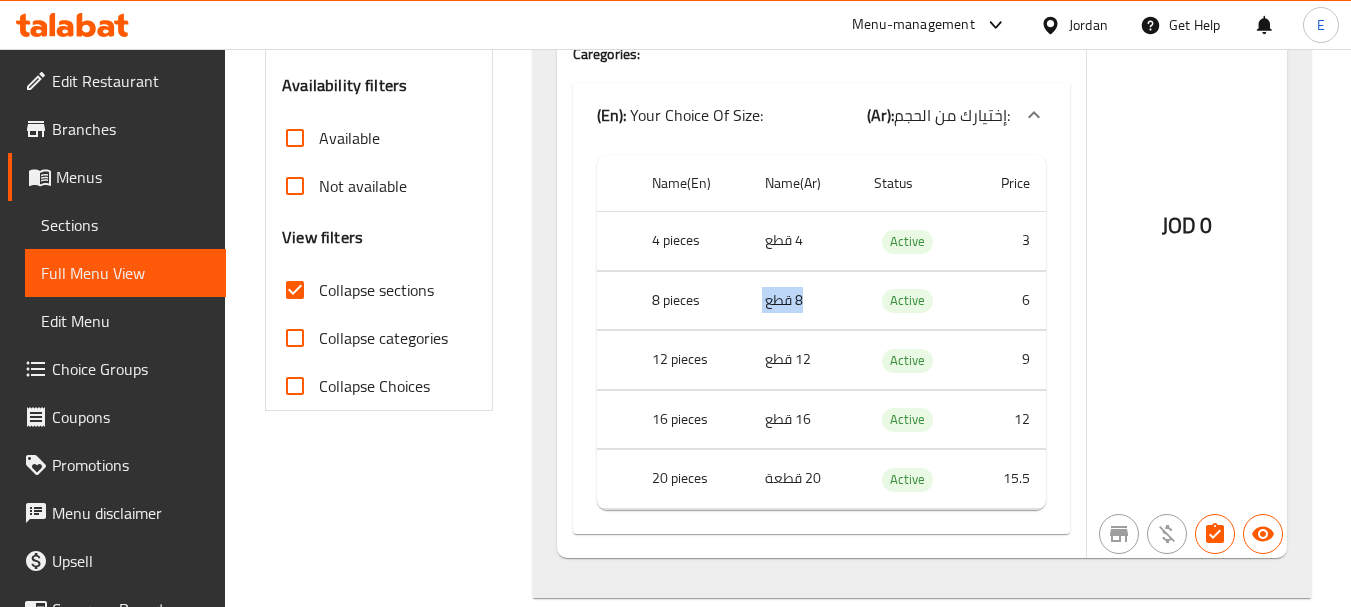 click on "8 قطع" at bounding box center [803, 300] 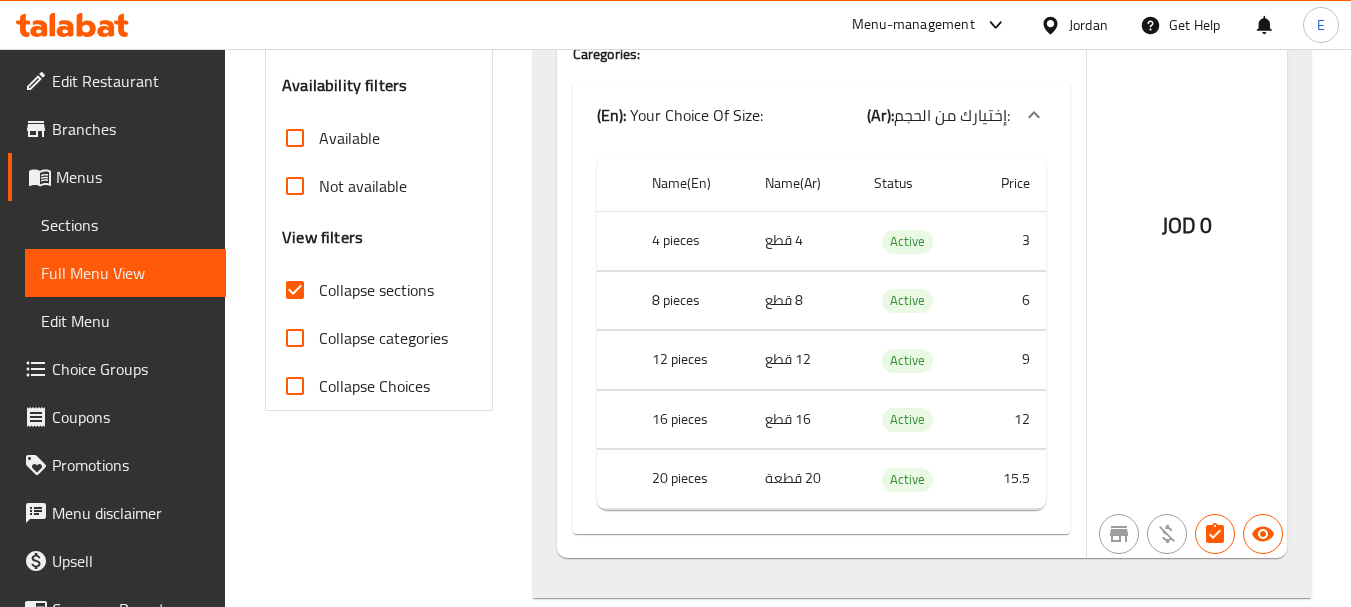 click on "8 pieces" at bounding box center (692, 300) 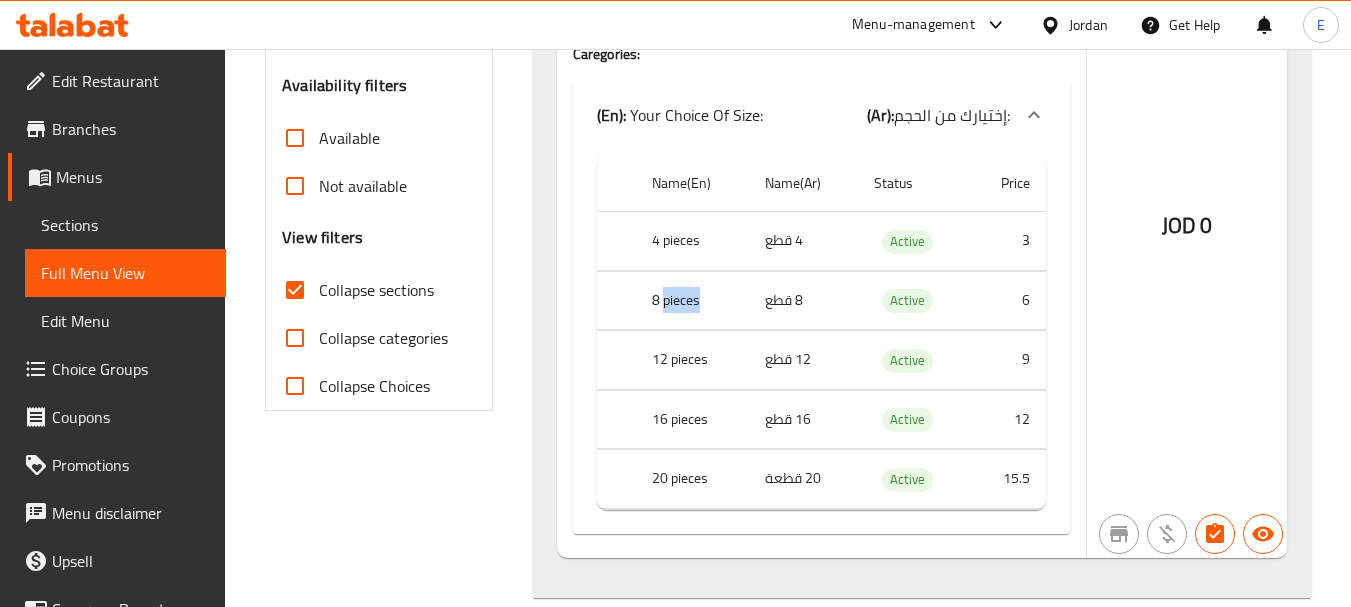 click on "8 pieces" at bounding box center (692, 300) 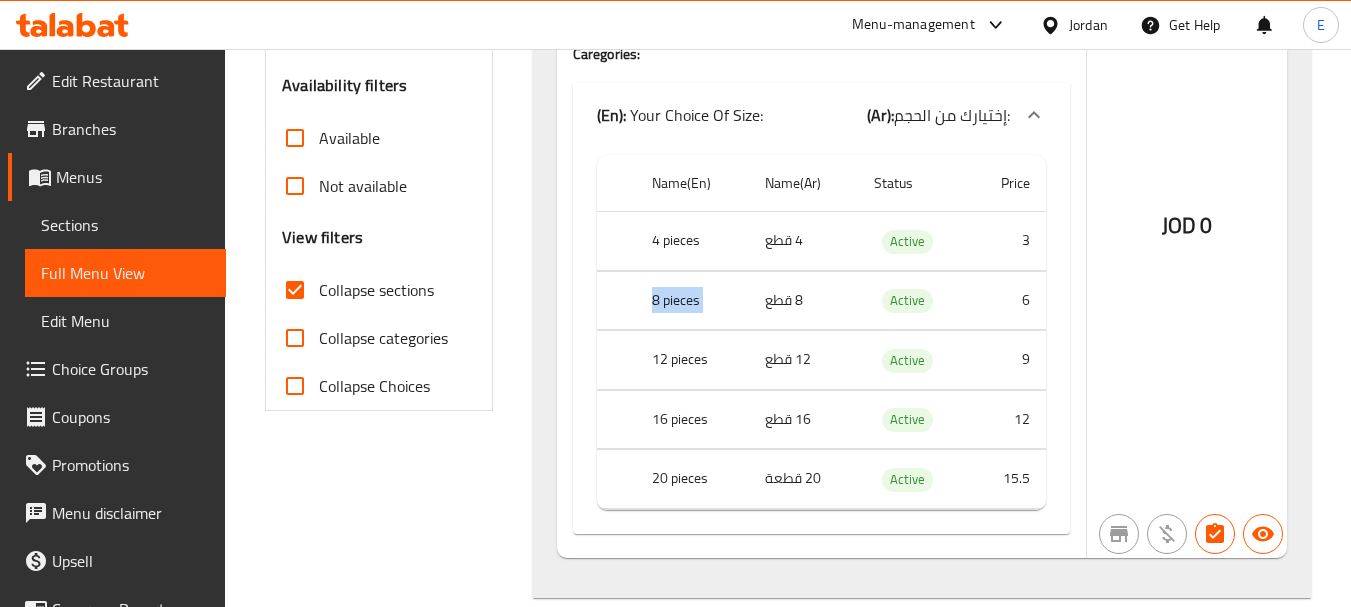 click on "8 pieces" at bounding box center [692, 300] 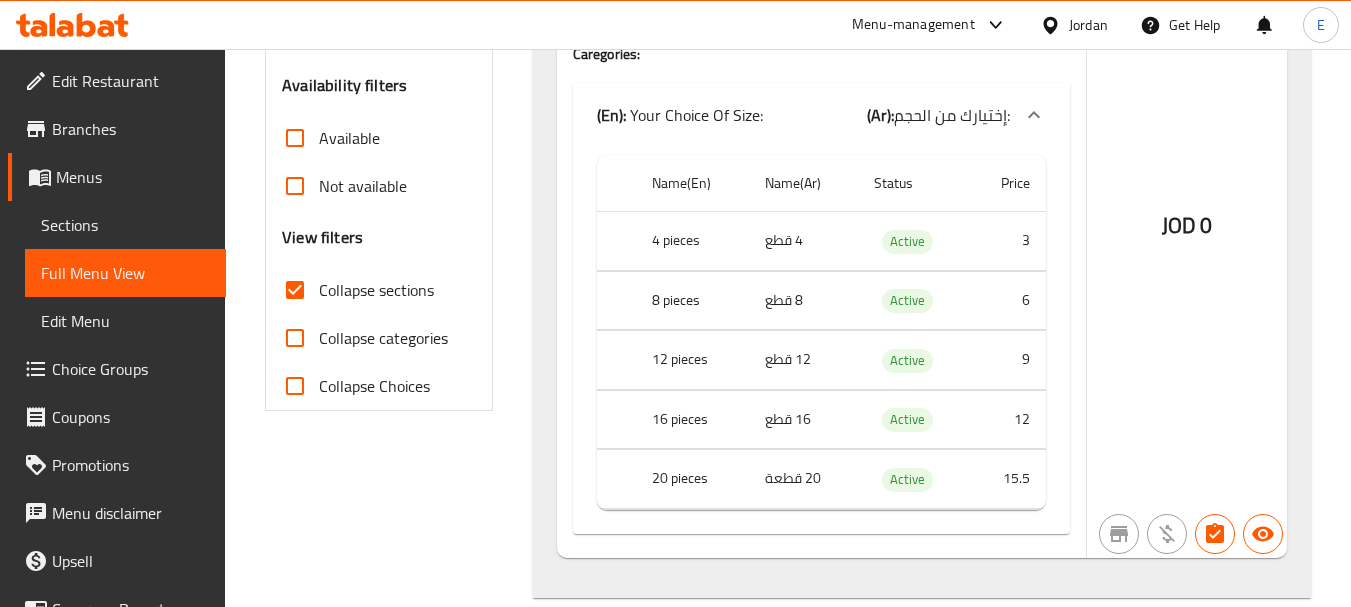 click on "12 قطع" at bounding box center (803, 360) 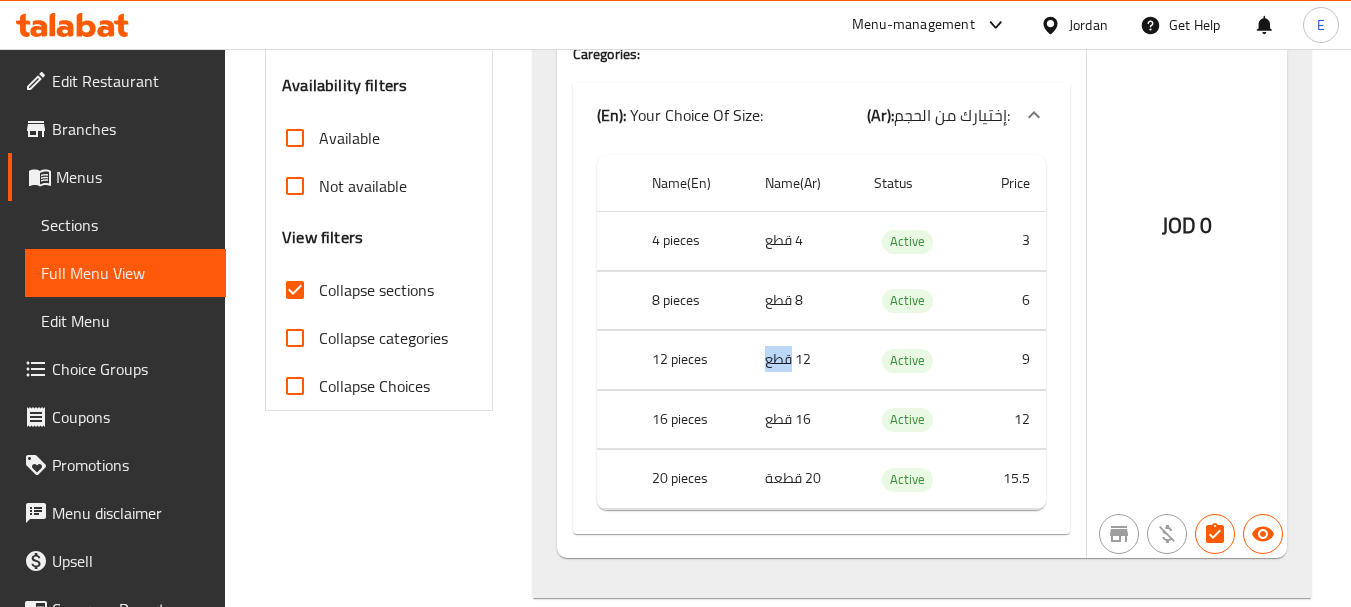 click on "12 قطع" at bounding box center (803, 360) 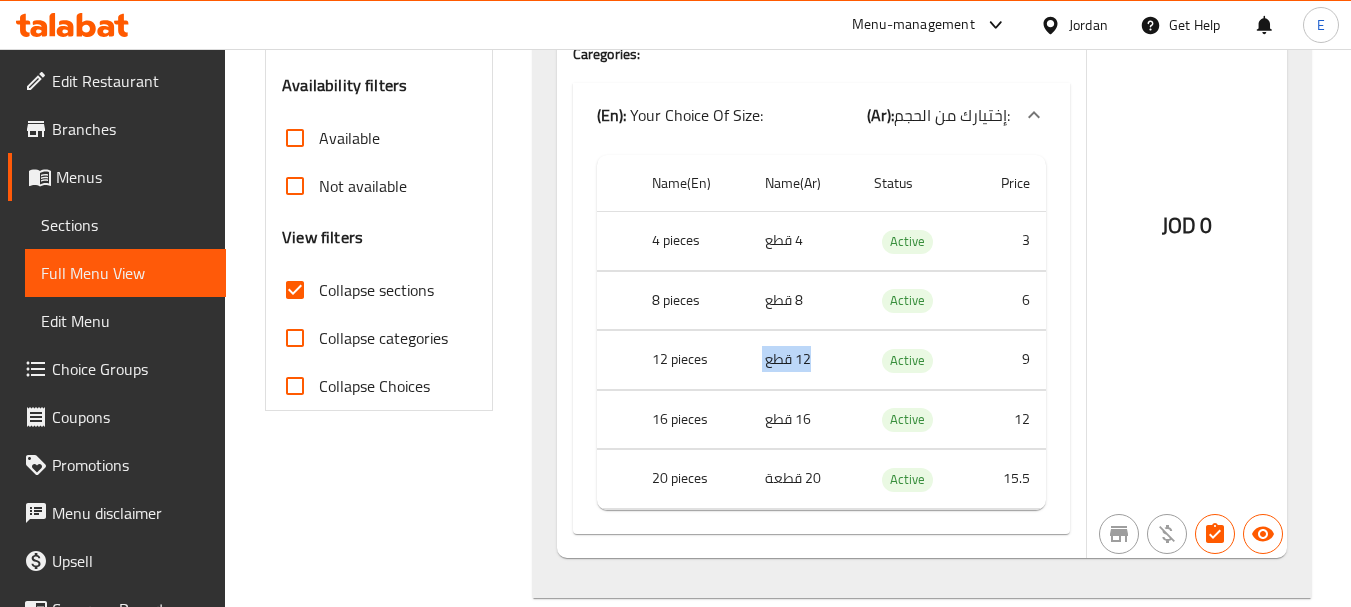 click on "12 قطع" at bounding box center [803, 360] 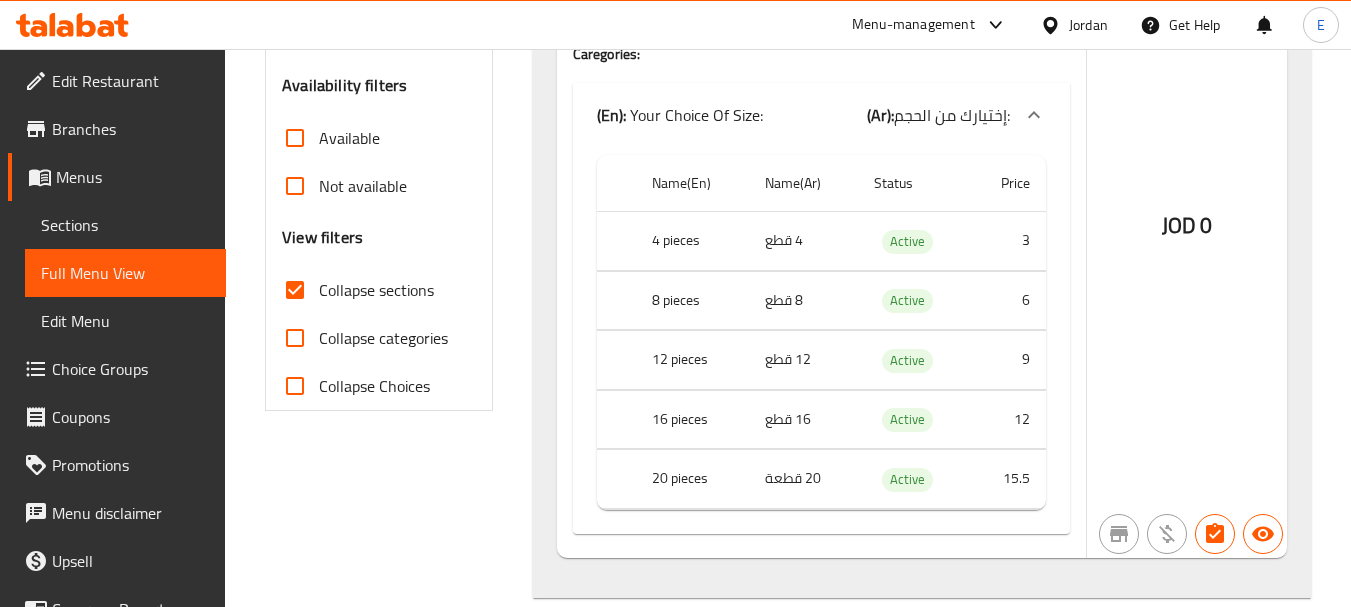 click on "12 pieces" at bounding box center [692, 360] 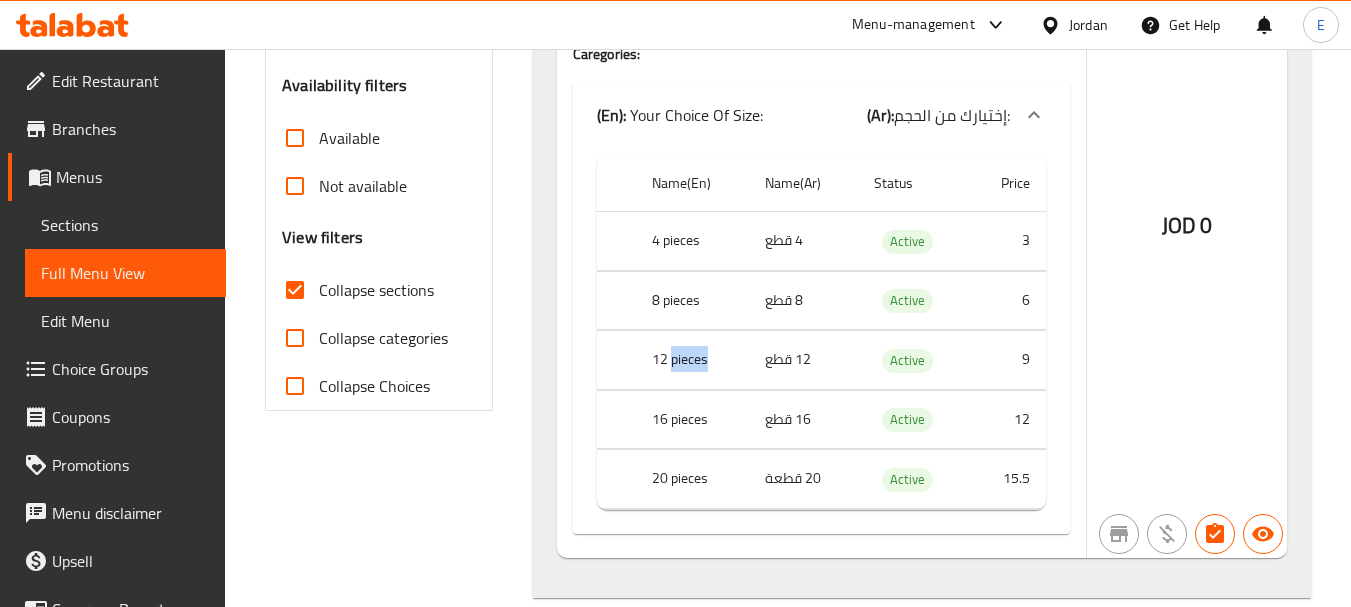 click on "12 pieces" at bounding box center (692, 360) 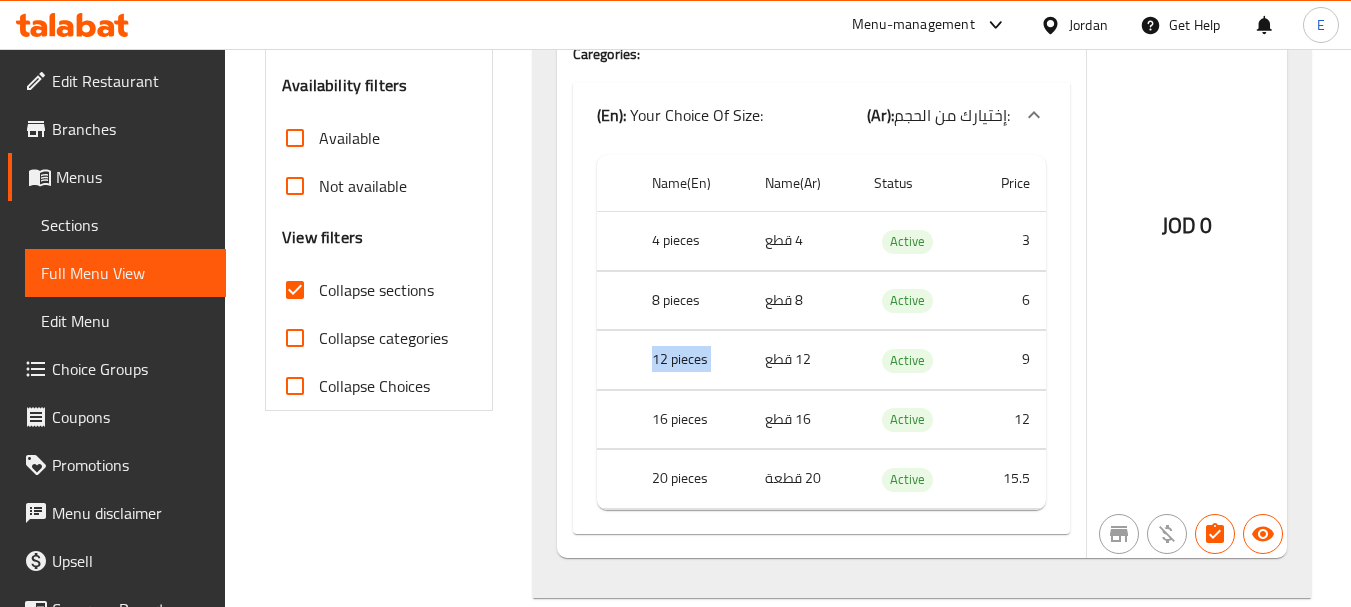 click on "12 pieces" at bounding box center [692, 360] 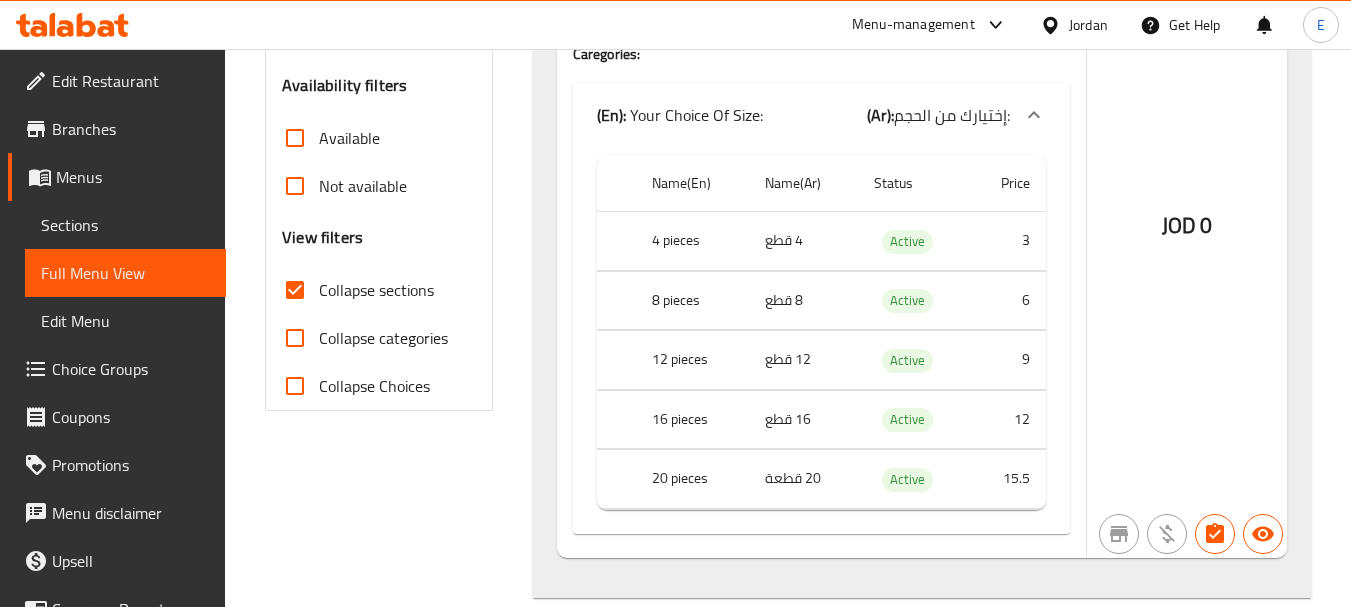 click on "16 قطع" at bounding box center (803, 419) 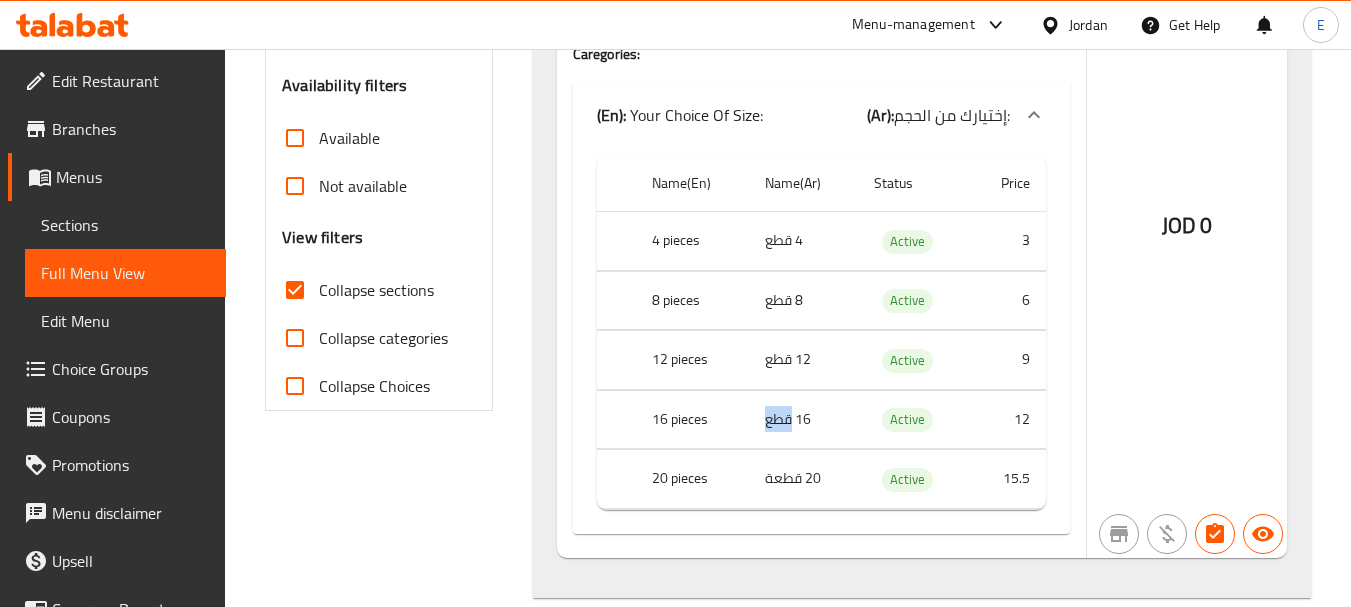 click on "16 قطع" at bounding box center (803, 419) 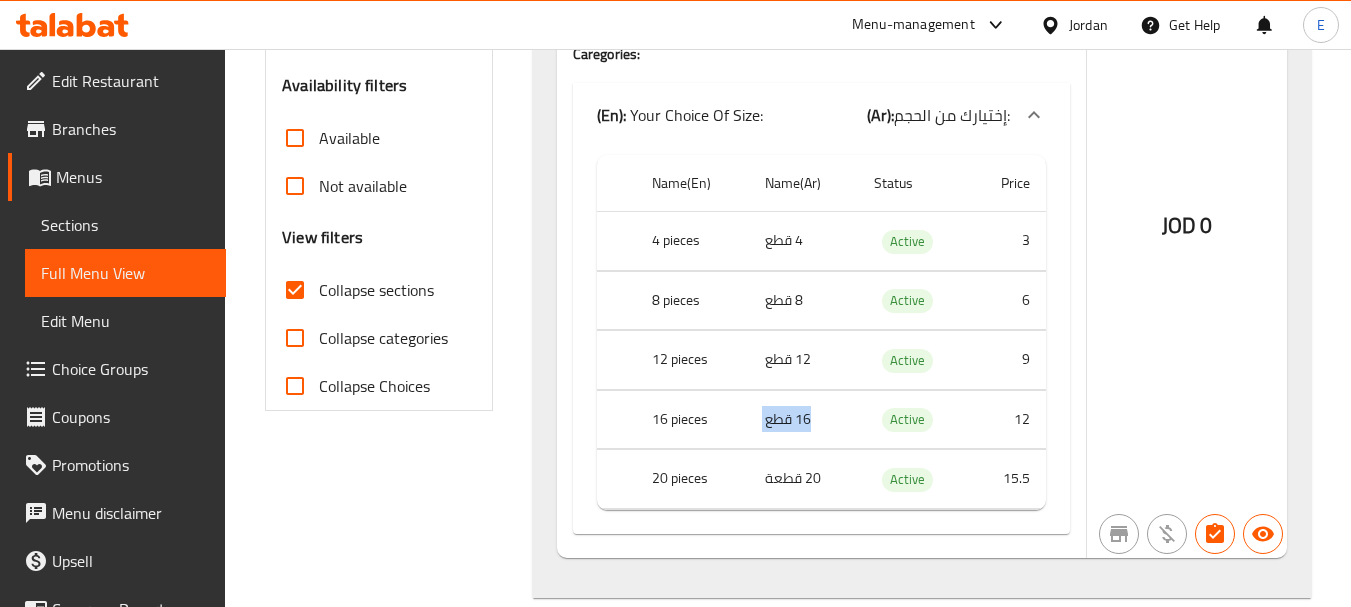 click on "16 قطع" at bounding box center [803, 419] 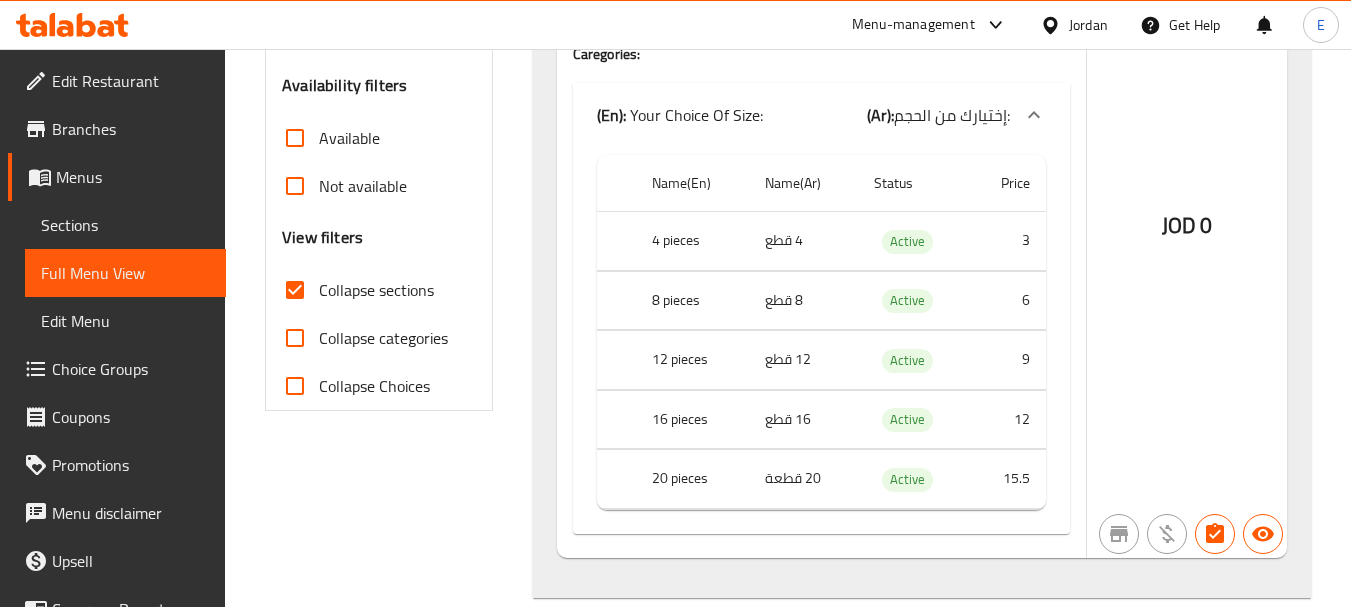 click on "16 pieces" at bounding box center (692, 419) 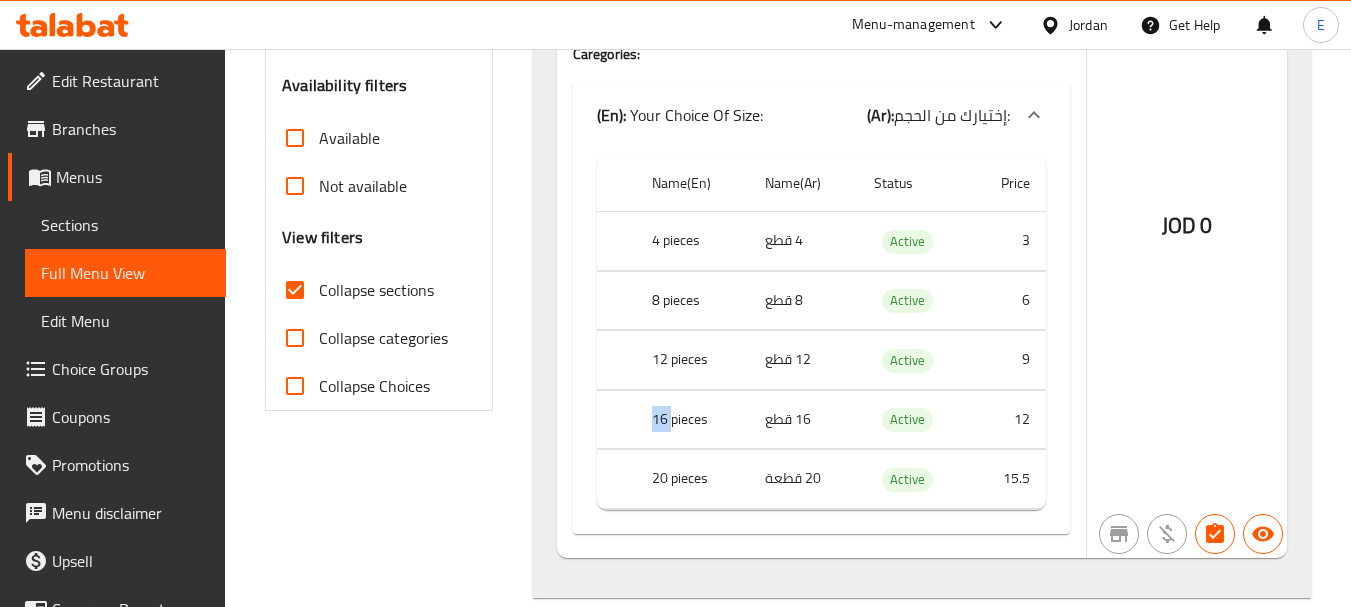 click on "16 pieces" at bounding box center [692, 419] 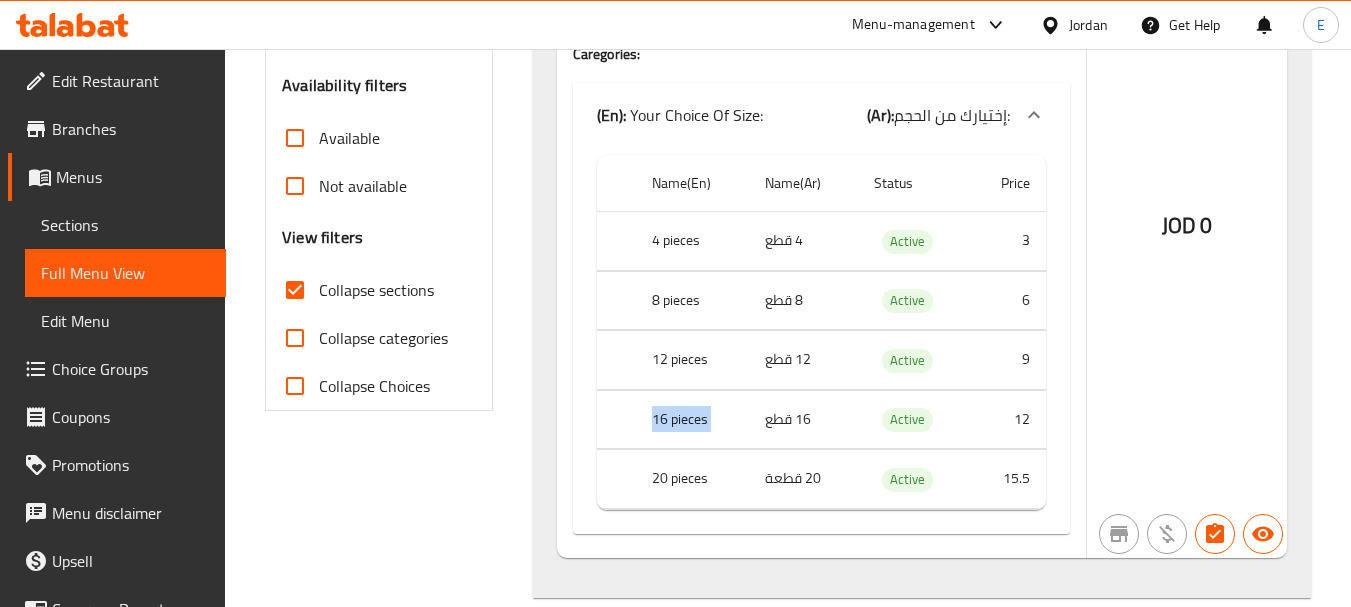 click on "16 pieces" at bounding box center [692, 419] 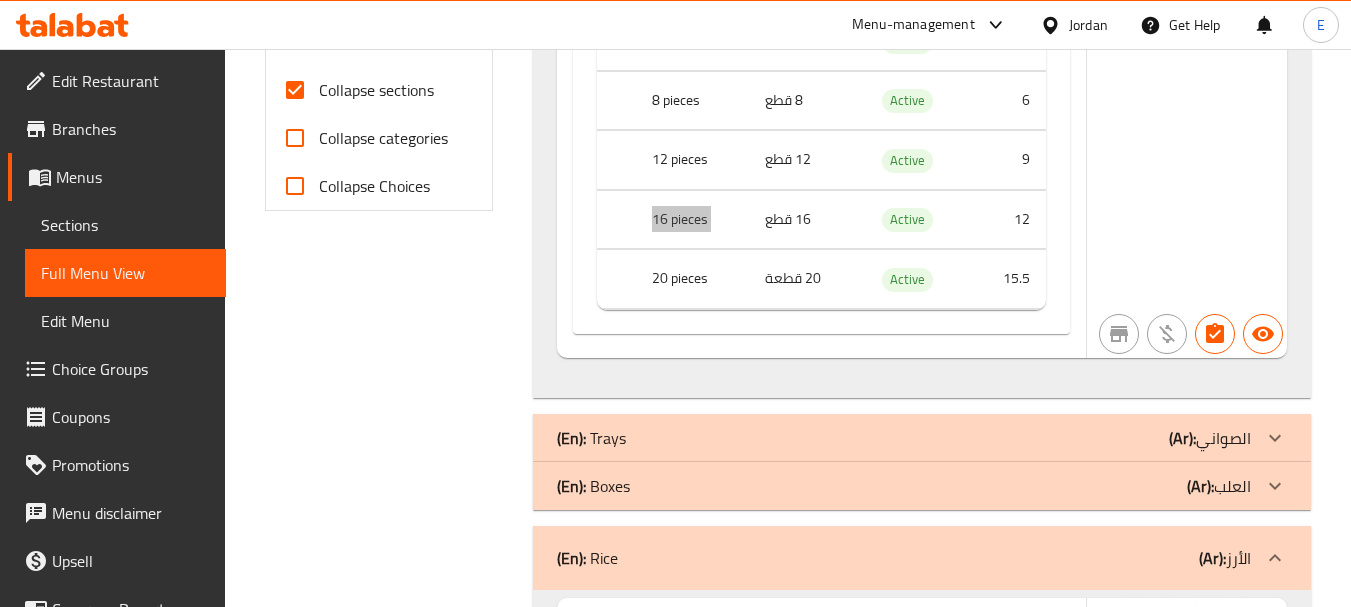 scroll, scrollTop: 913, scrollLeft: 0, axis: vertical 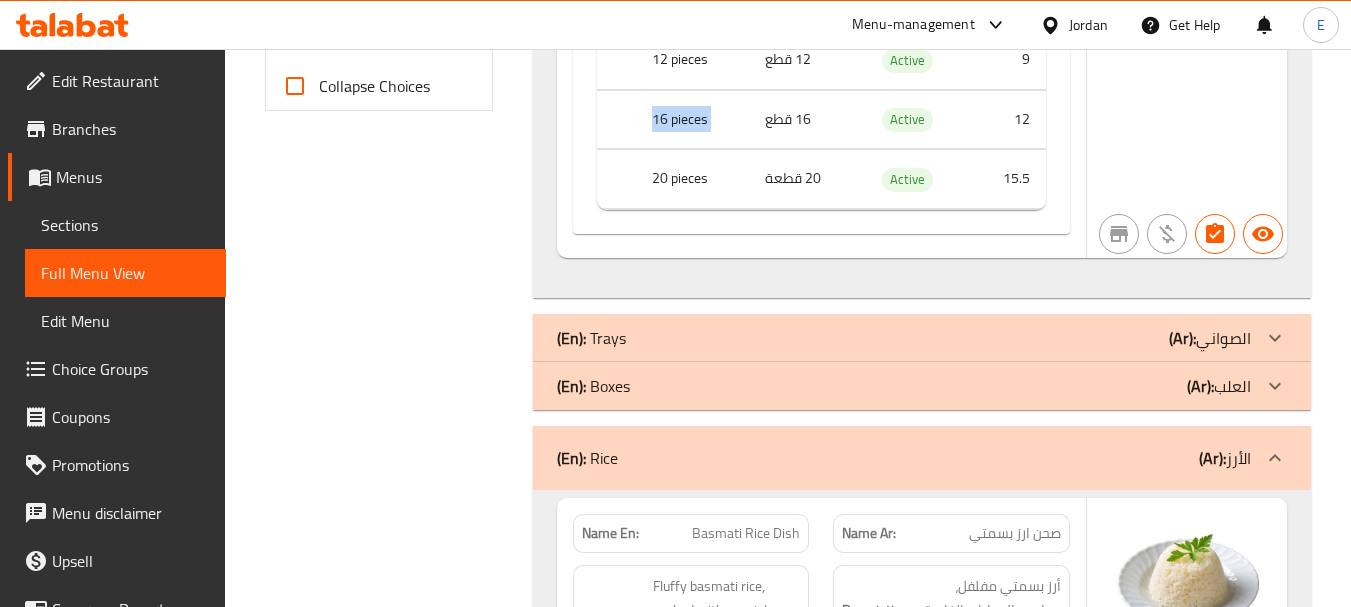 click on "(En):   Trays (Ar): الصواني" at bounding box center [904, -620] 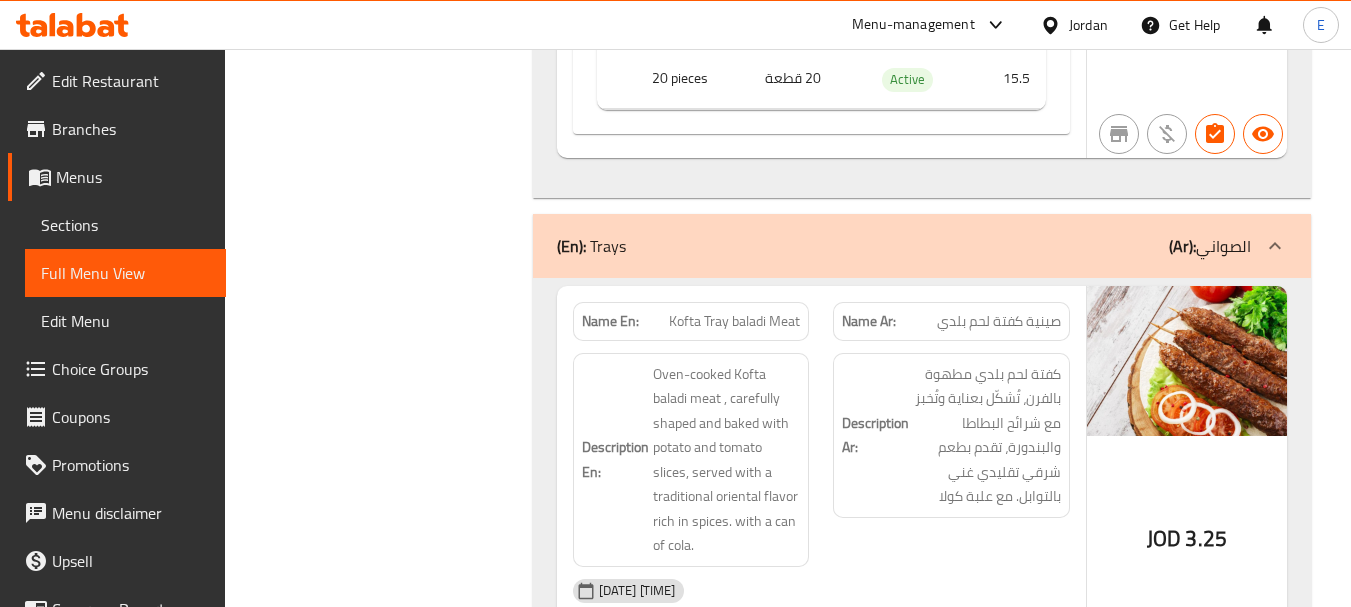 scroll, scrollTop: 1113, scrollLeft: 0, axis: vertical 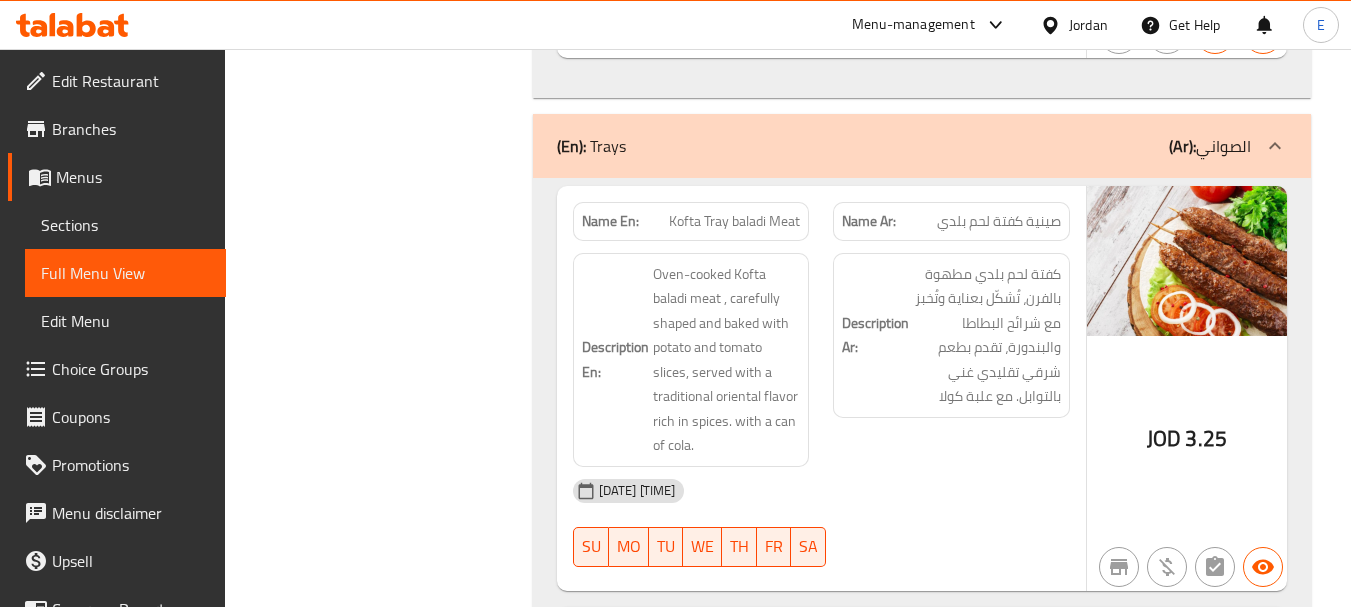 click on "JOD" at bounding box center [1179, -275] 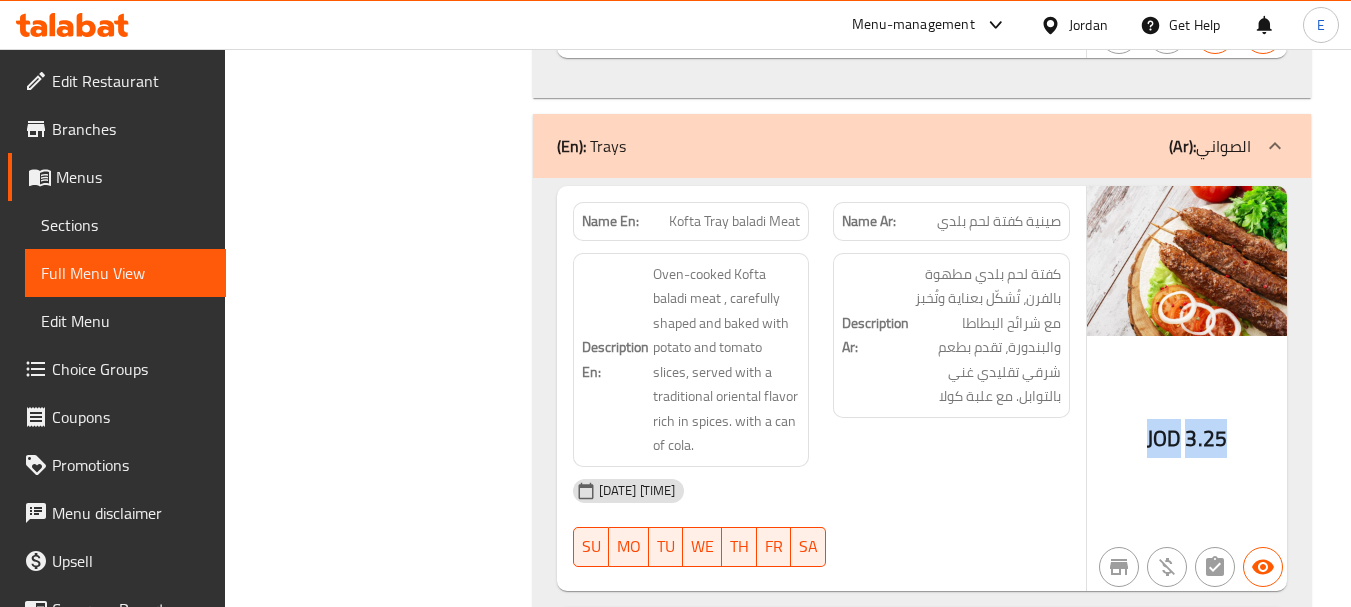 click on "JOD" at bounding box center [1179, -275] 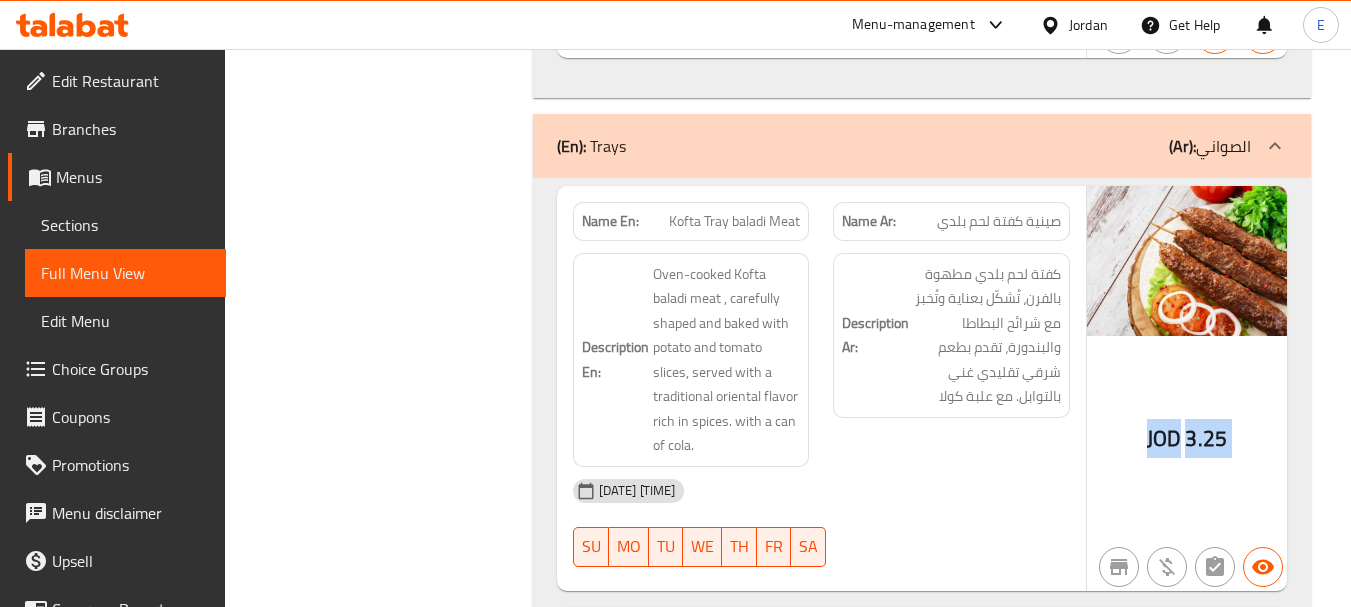 click on "JOD" at bounding box center [1179, -275] 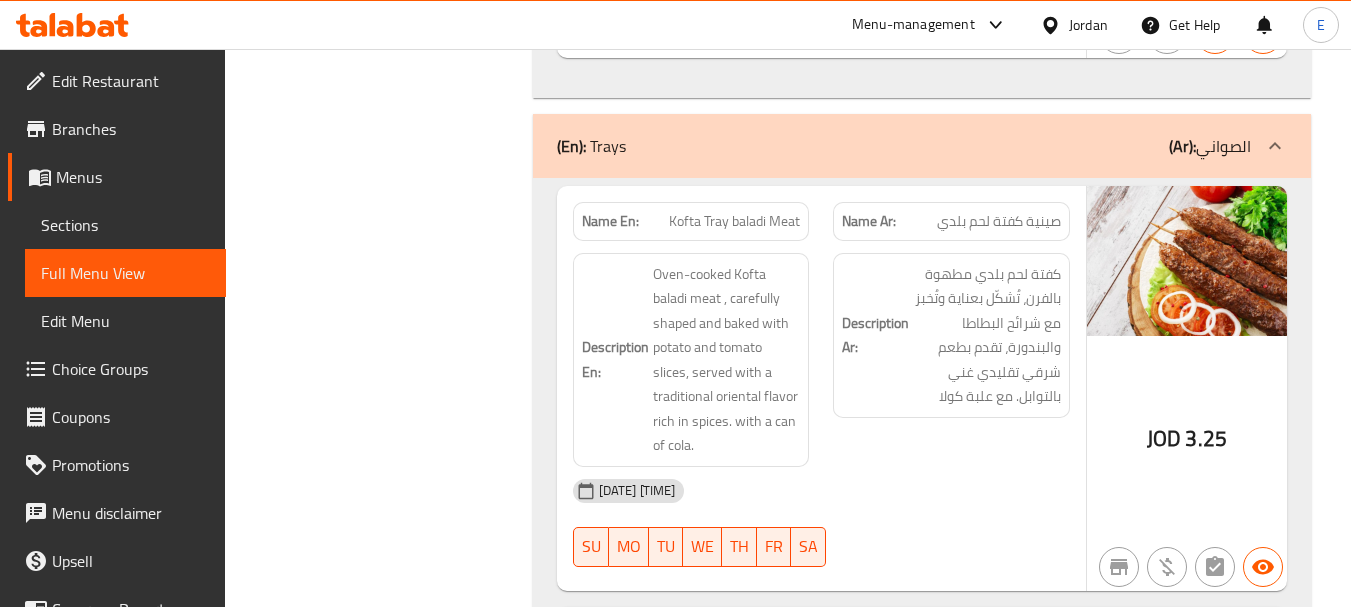 click on "صينية كفتة لحم بلدي" at bounding box center (1040, -673) 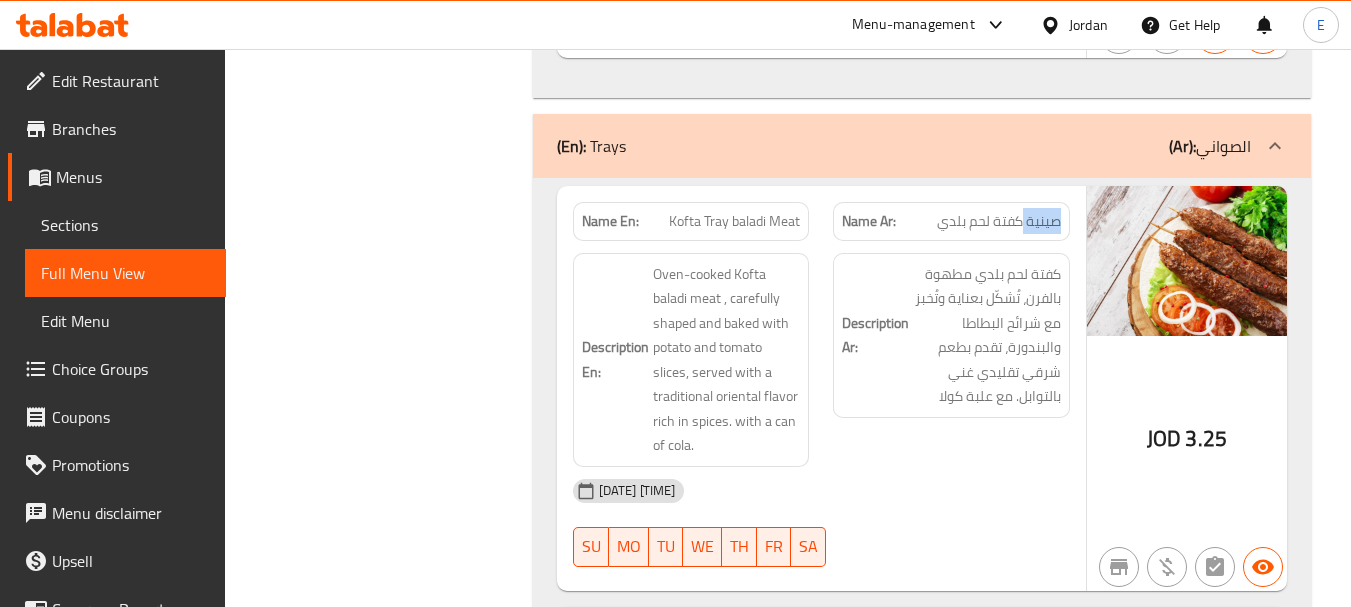 click on "صينية كفتة لحم بلدي" at bounding box center [1040, -673] 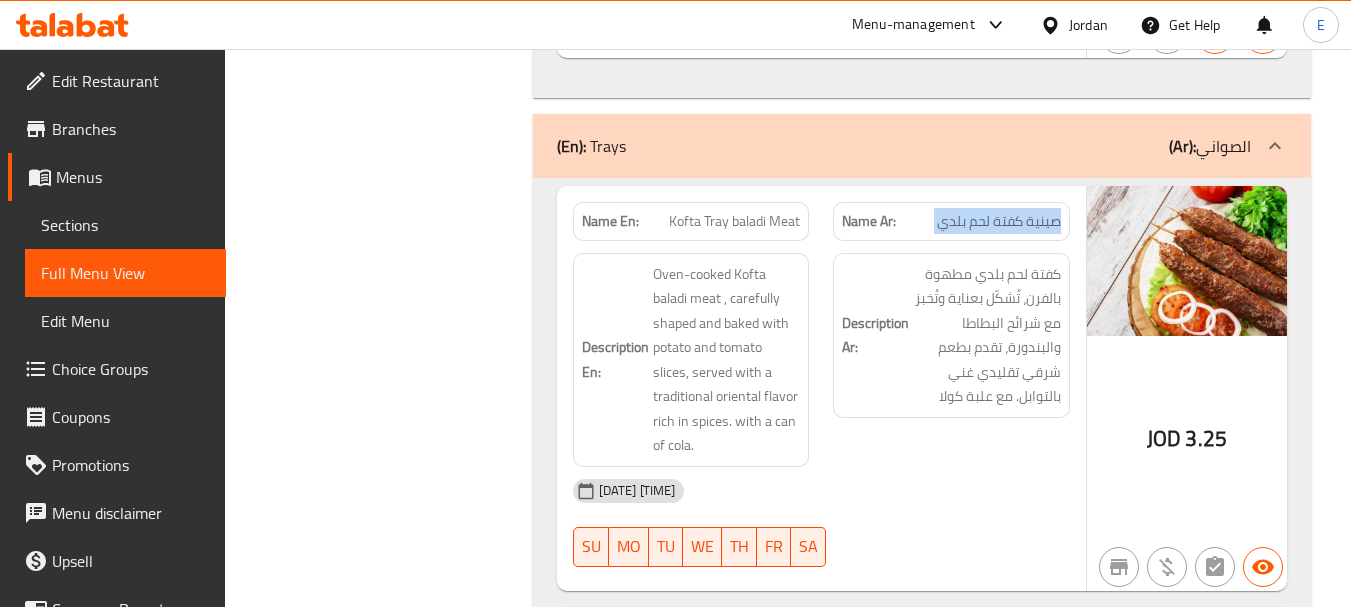click on "صينية كفتة لحم بلدي" at bounding box center [1040, -673] 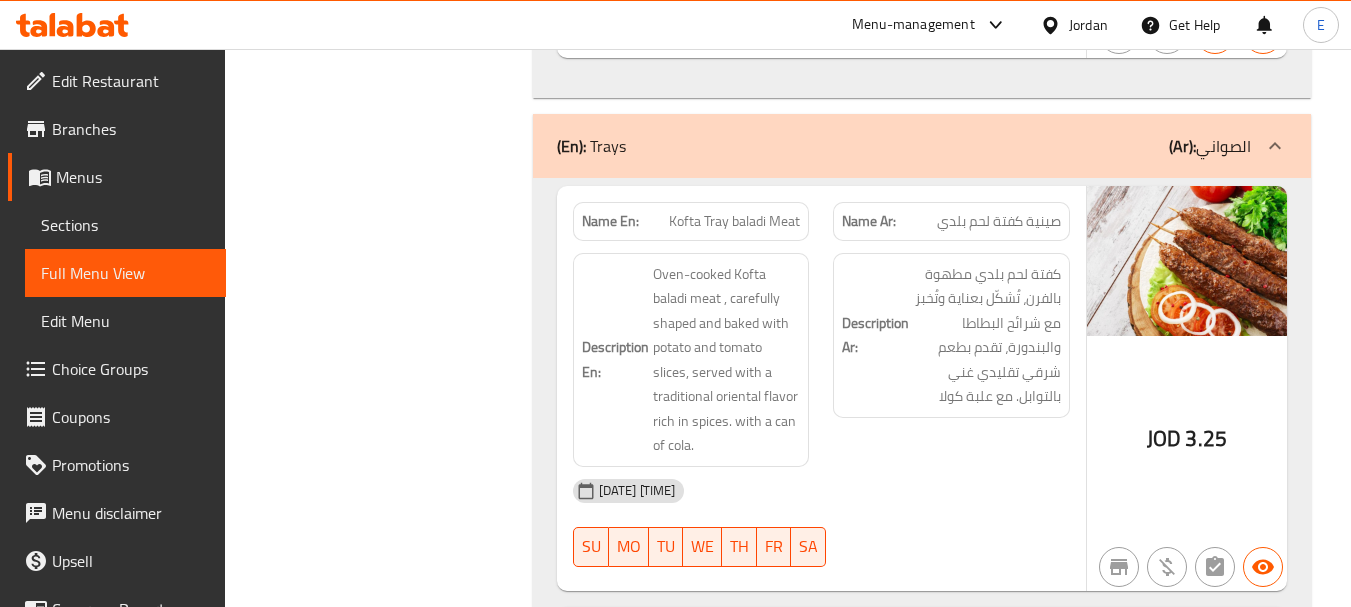 click on "Kofta Tray baladi Meat" at bounding box center (773, -673) 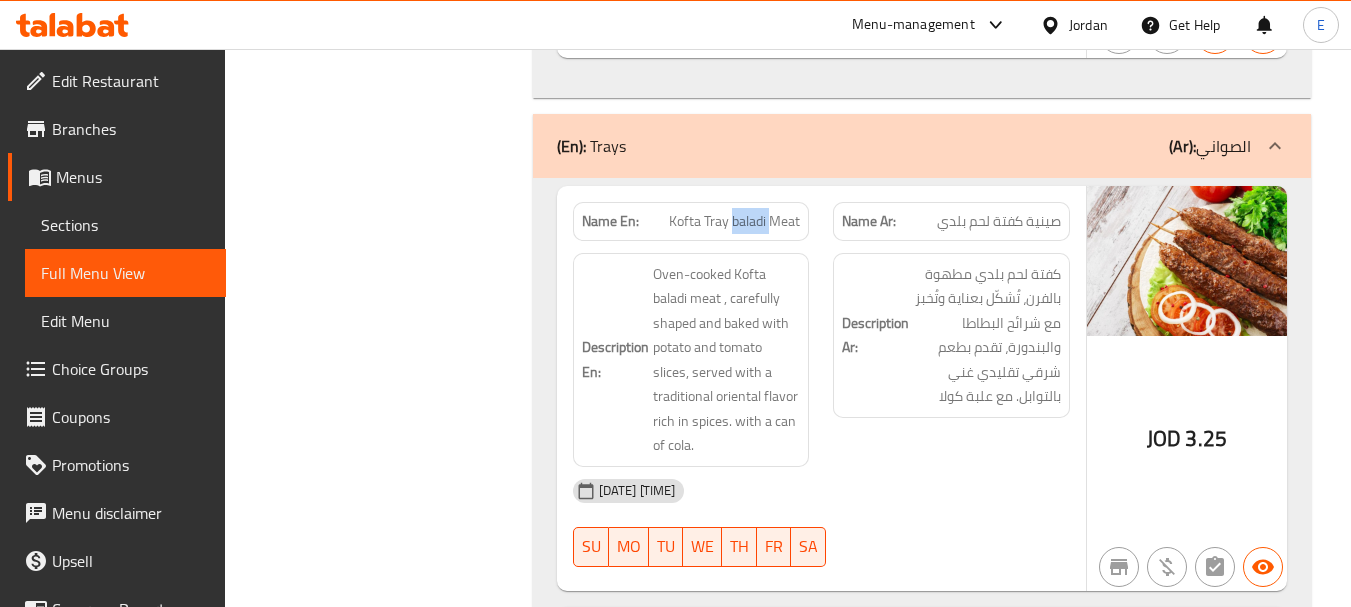 click on "Kofta Tray baladi Meat" at bounding box center [773, -673] 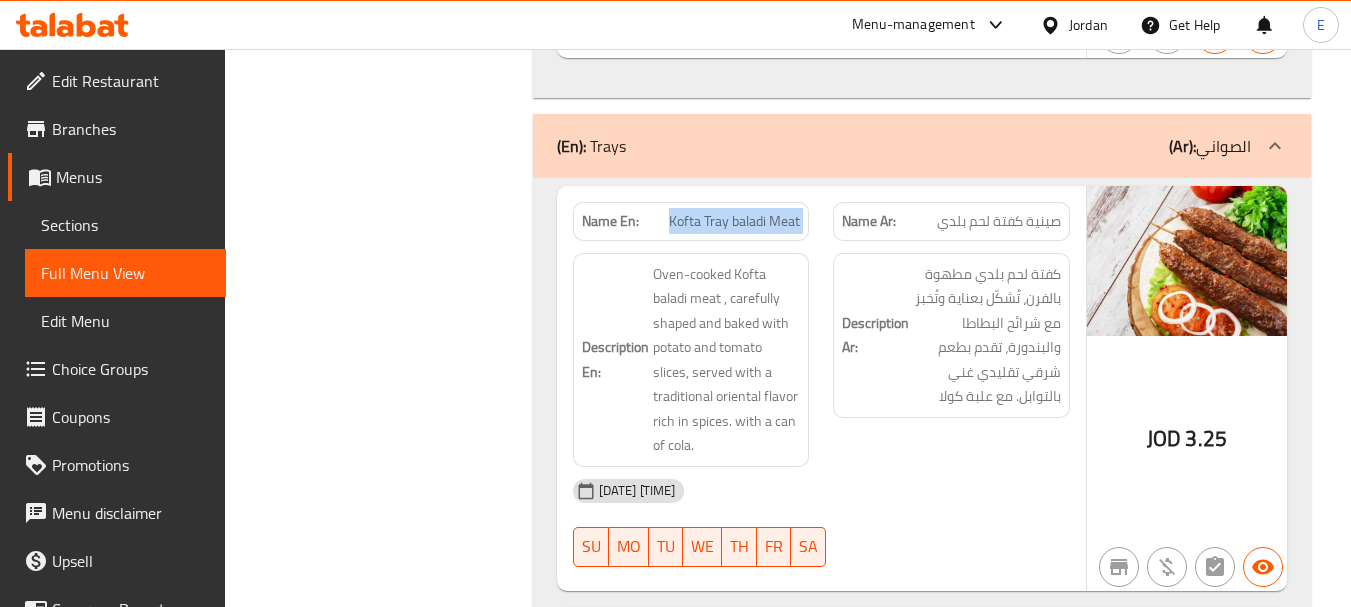 click on "Kofta Tray baladi Meat" at bounding box center [773, -673] 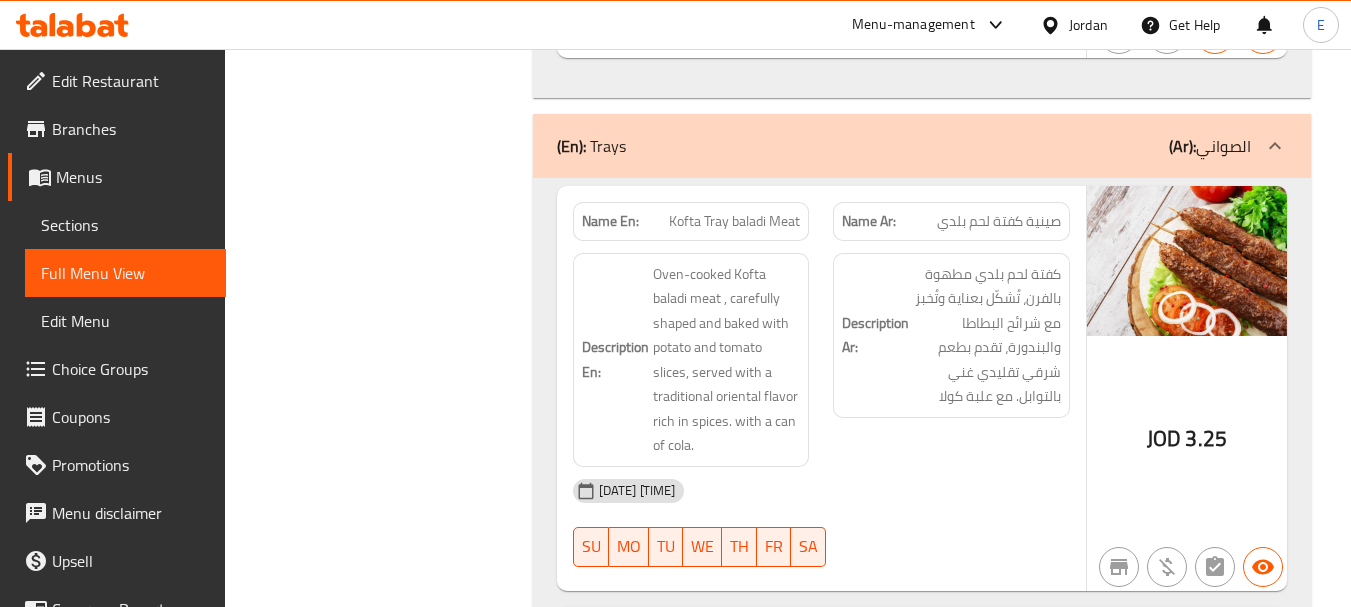 click on "07-08-2025 01:56 PM" at bounding box center [821, -550] 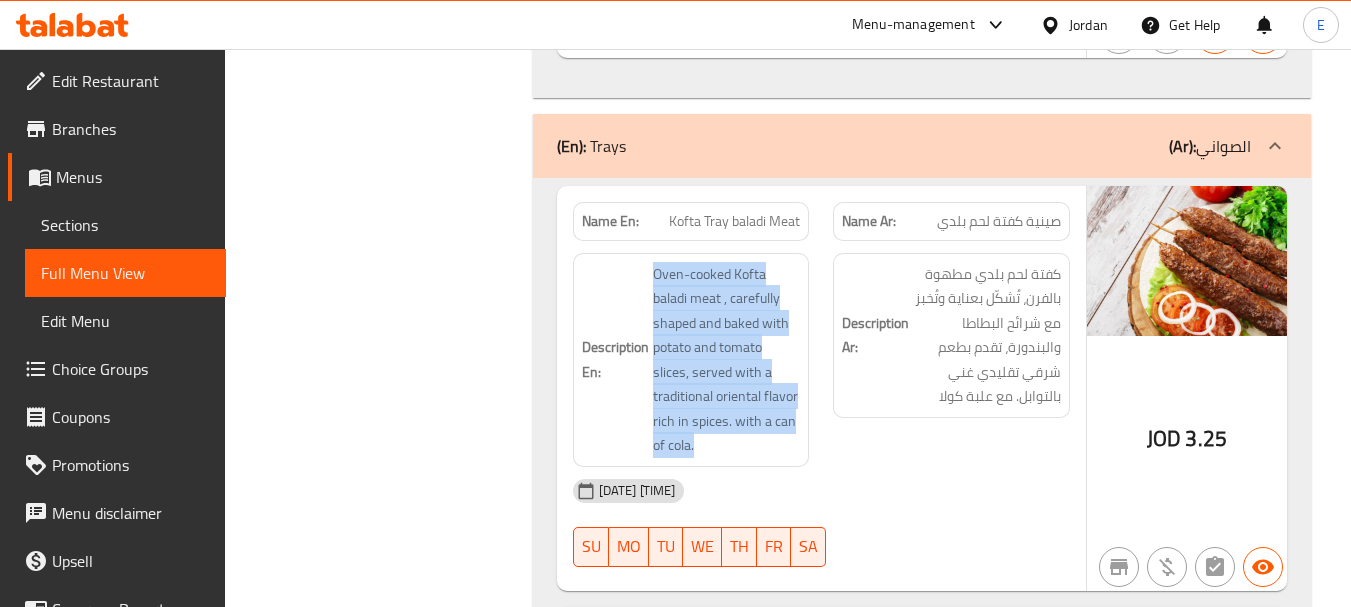 drag, startPoint x: 637, startPoint y: 272, endPoint x: 802, endPoint y: 448, distance: 241.24884 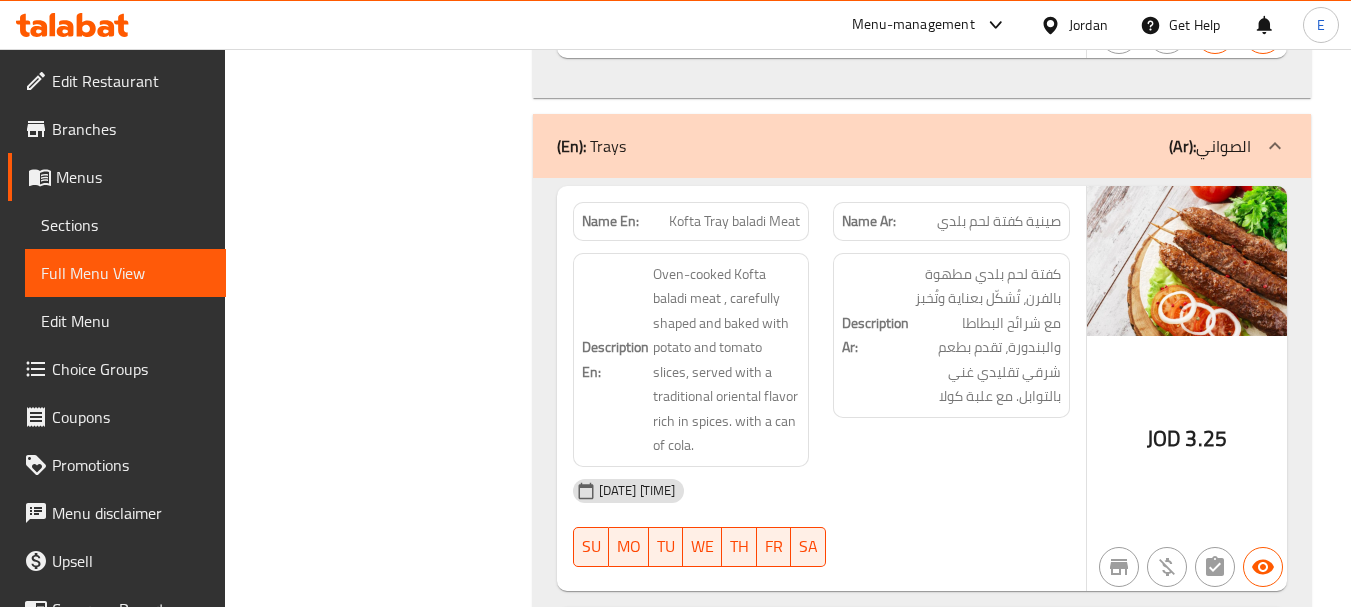 click on "Description En: Oven-cooked Kofta baladi meat , carefully shaped and baked with potato and tomato slices, served with a traditional oriental flavor rich in spices. with a can of cola." at bounding box center [691, -608] 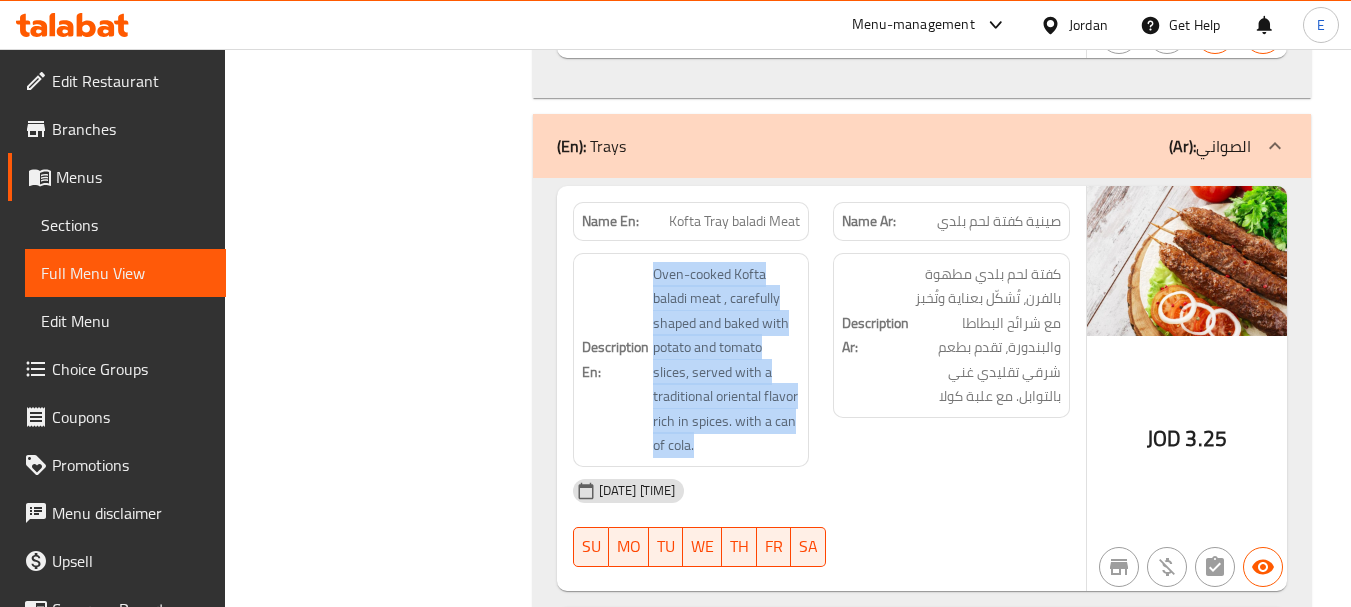click on "Description En: Oven-cooked Kofta baladi meat , carefully shaped and baked with potato and tomato slices, served with a traditional oriental flavor rich in spices. with a can of cola." at bounding box center [691, -608] 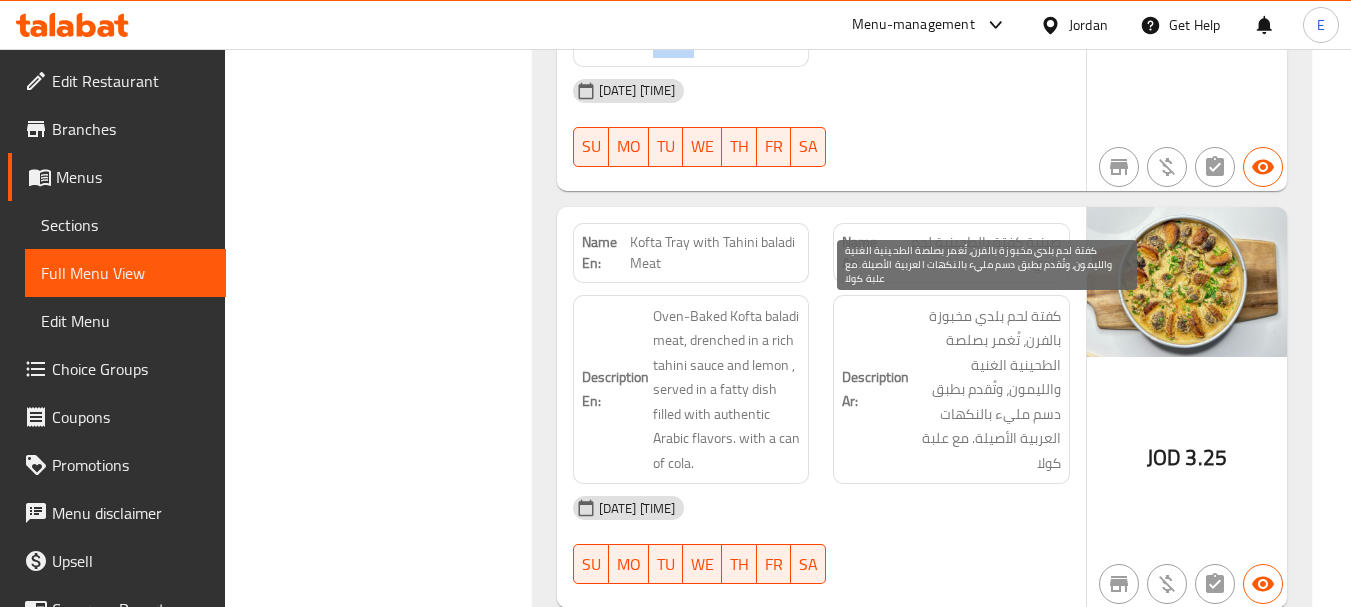 scroll, scrollTop: 1613, scrollLeft: 0, axis: vertical 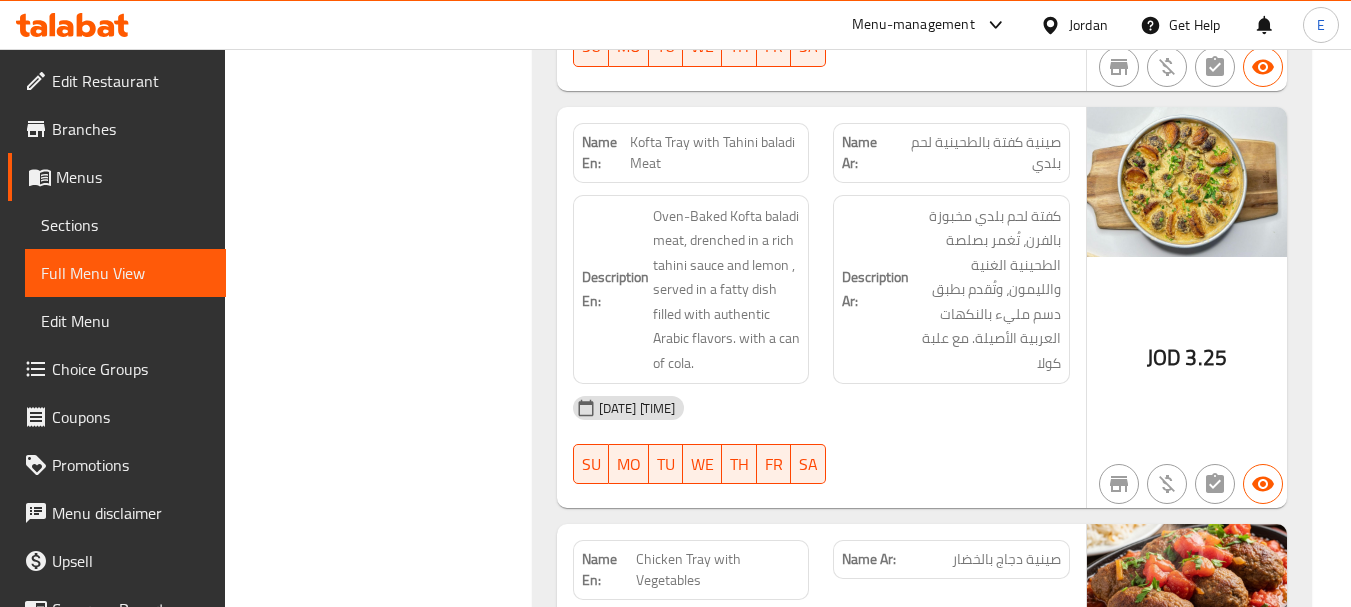 click on "JOD" at bounding box center [1164, 357] 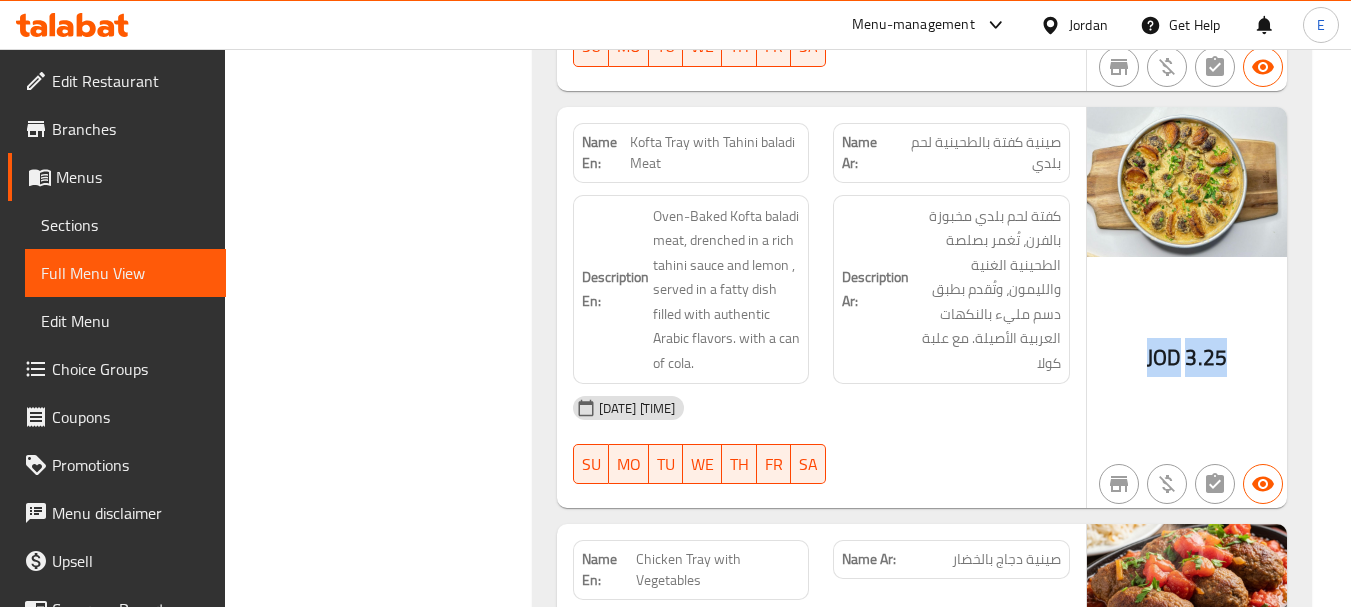 click on "JOD" at bounding box center (1164, 357) 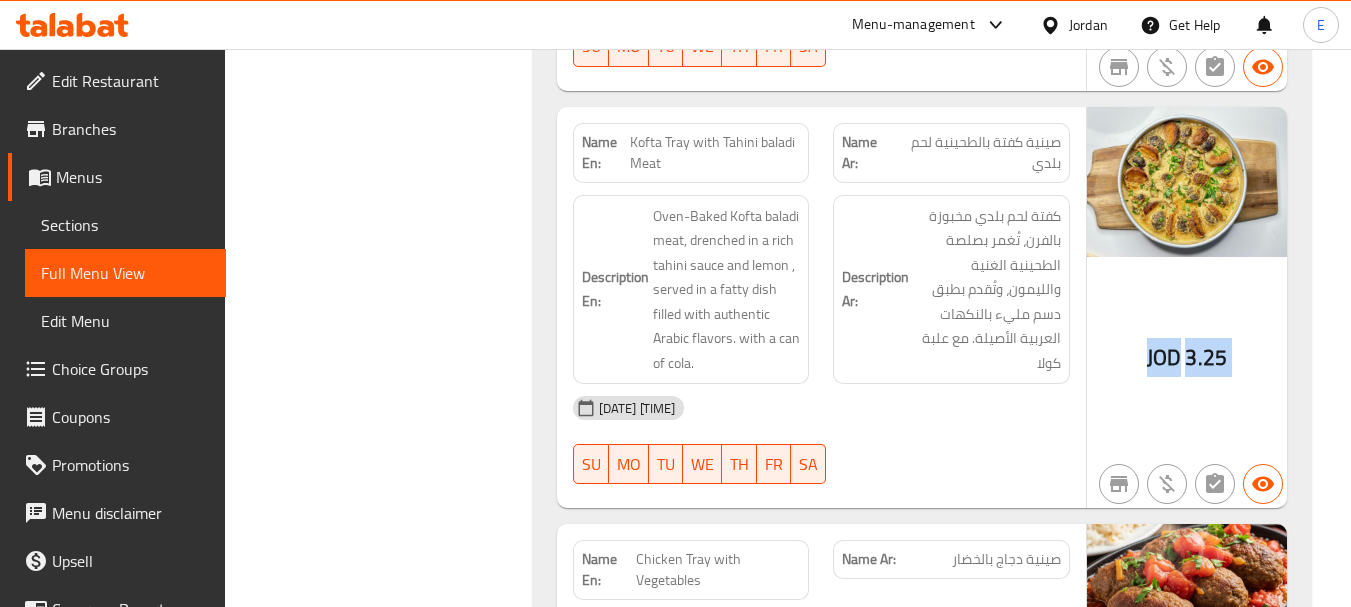 click on "JOD" at bounding box center [1164, 357] 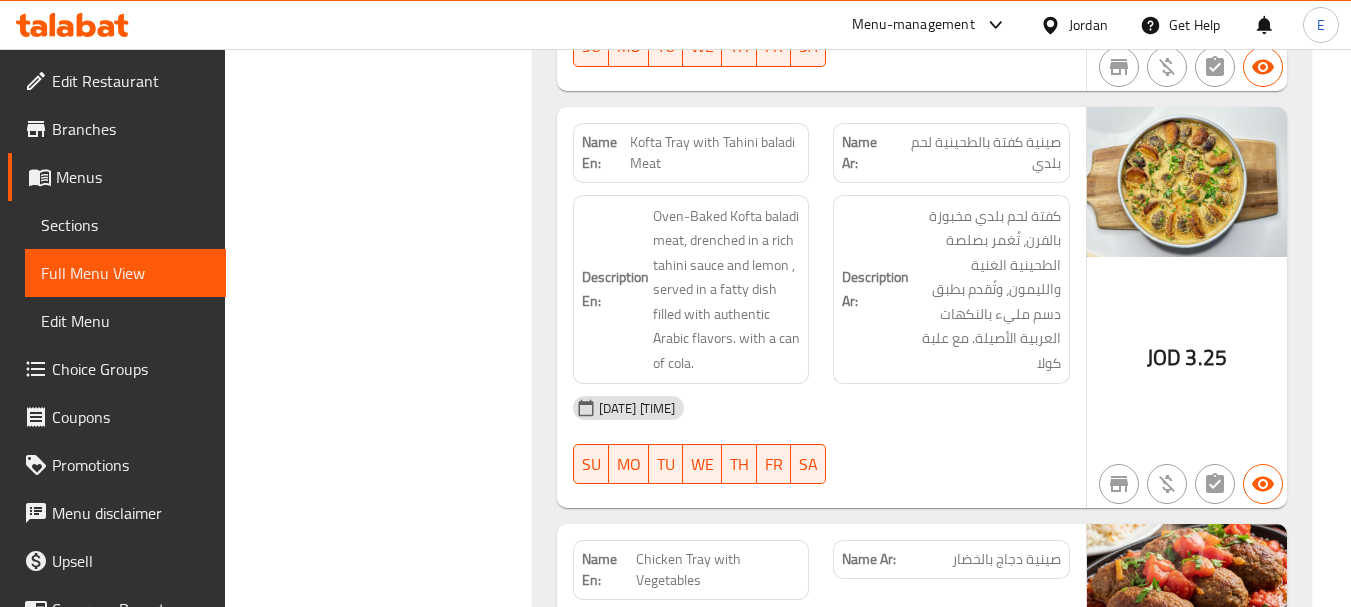 click on "صينية كفتة بالطحينية لحم بلدي" at bounding box center [976, 153] 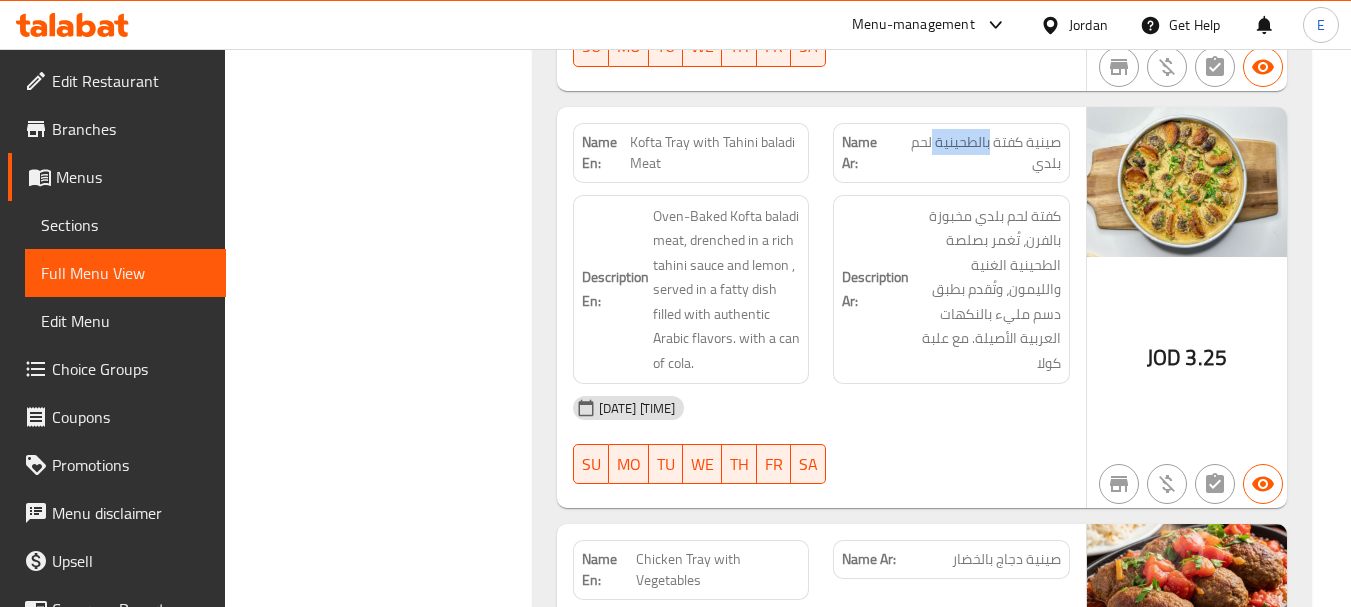 click on "صينية كفتة بالطحينية لحم بلدي" at bounding box center [976, 153] 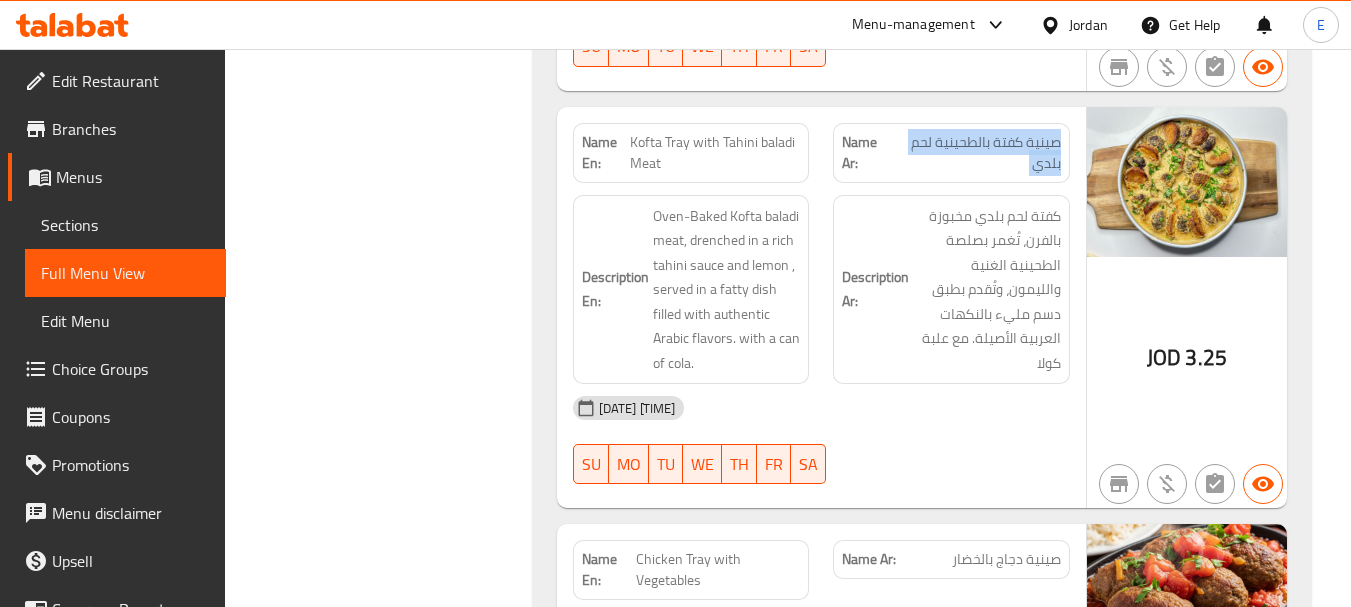 click on "صينية كفتة بالطحينية لحم بلدي" at bounding box center (976, 153) 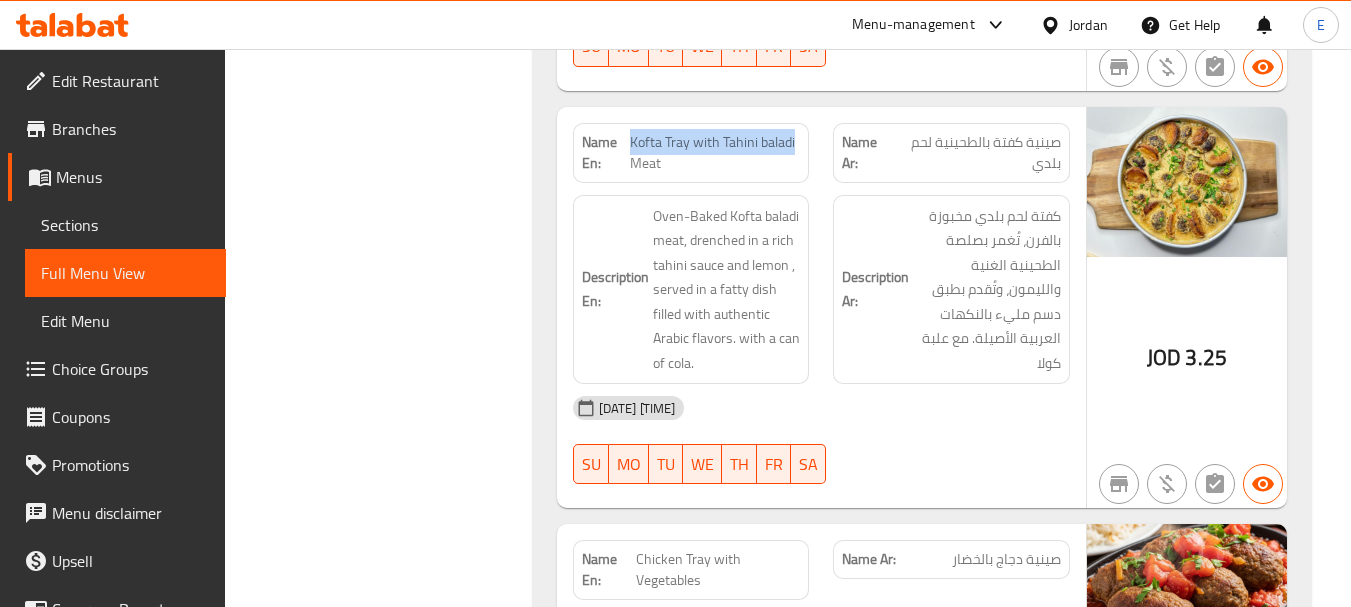 drag, startPoint x: 631, startPoint y: 130, endPoint x: 797, endPoint y: 158, distance: 168.34488 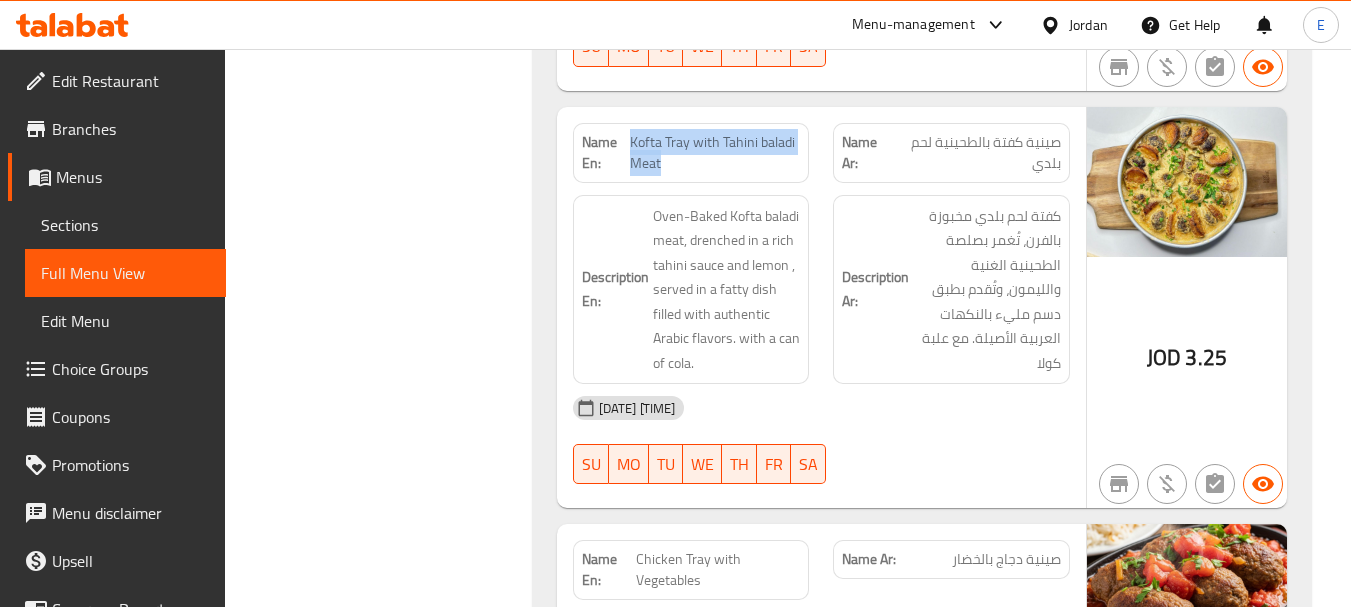 click on "Kofta Tray with Tahini baladi Meat" at bounding box center (715, 153) 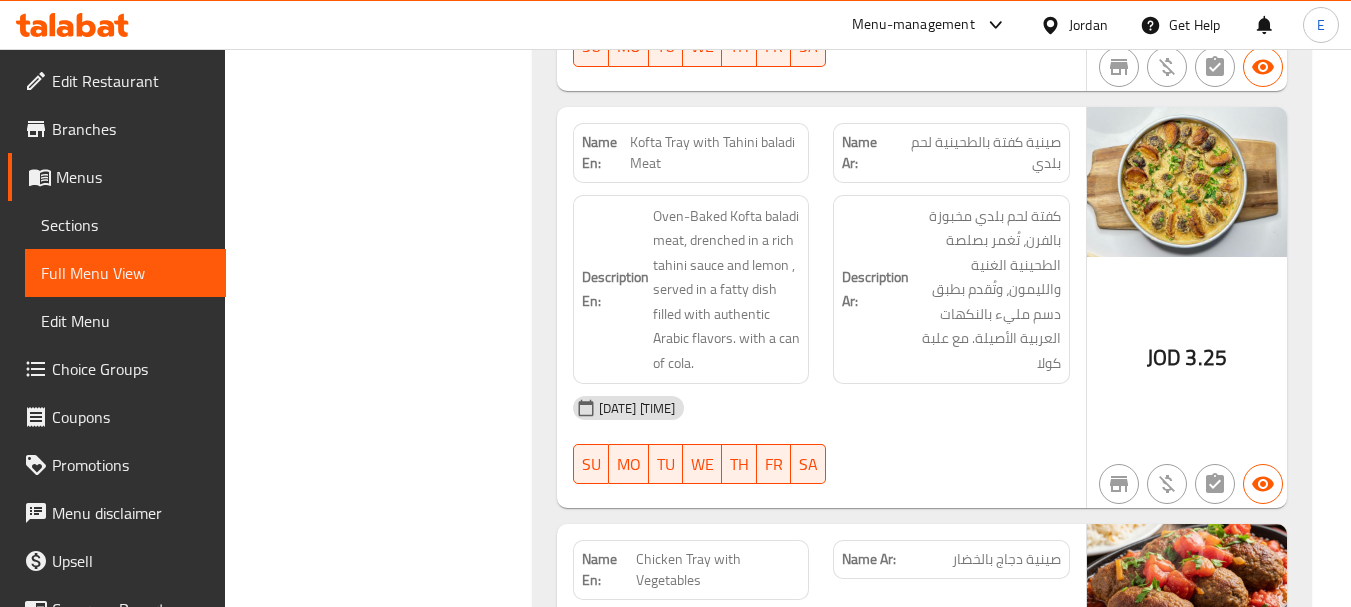 click on "Kofta Tray with Tahini baladi Meat" at bounding box center (715, 153) 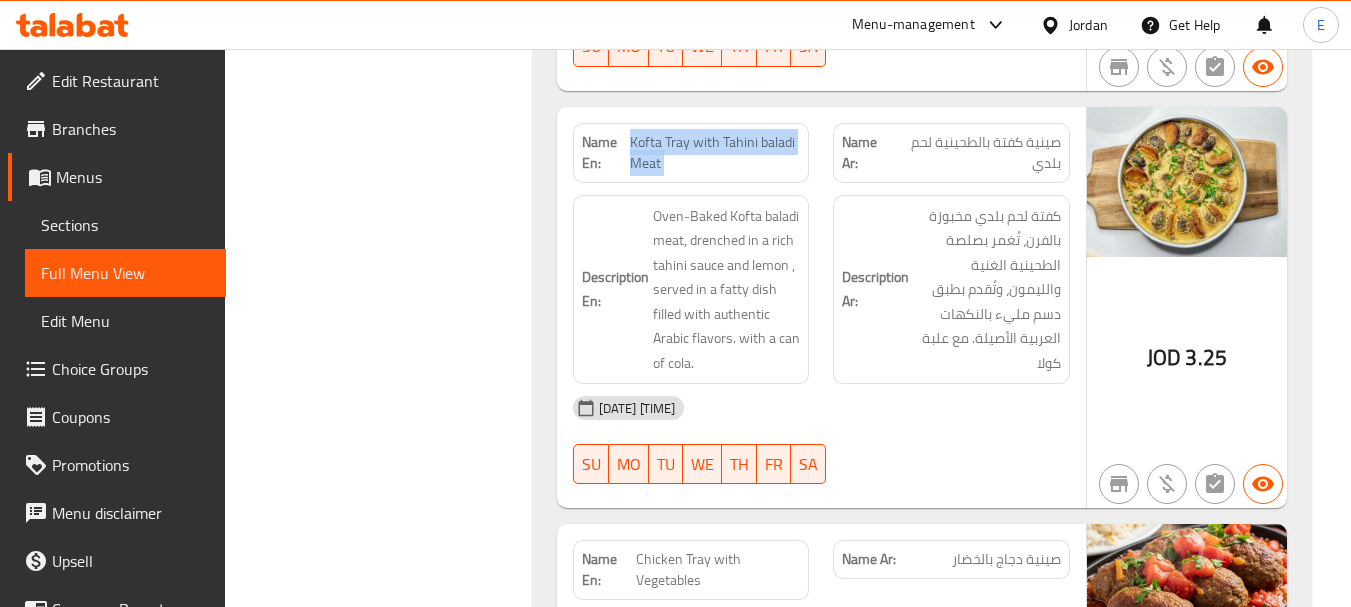 click on "Kofta Tray with Tahini baladi Meat" at bounding box center (715, 153) 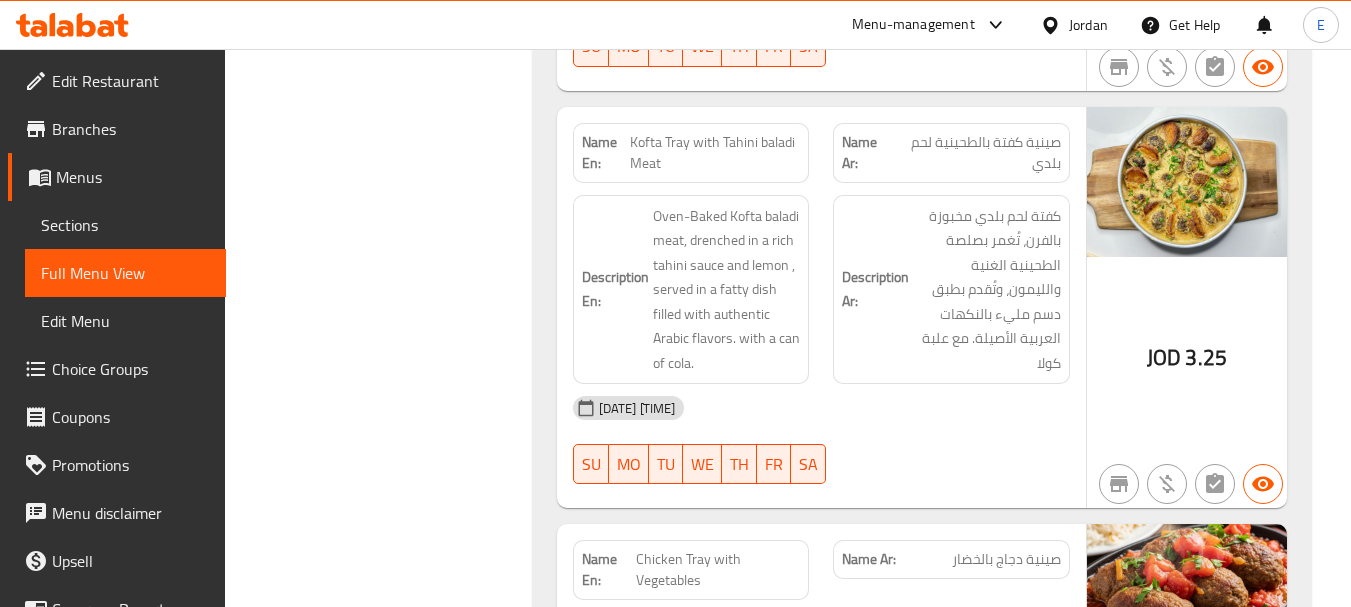 click on "Description Ar: كفتة لحم بلدي مخبوزة بالفرن، تُغمر بصلصة الطحينية الغنية والليمون، وتُقدم بطبق دسم مليء بالنكهات العربية الأصيلة. مع علبة كولا" at bounding box center [951, 290] 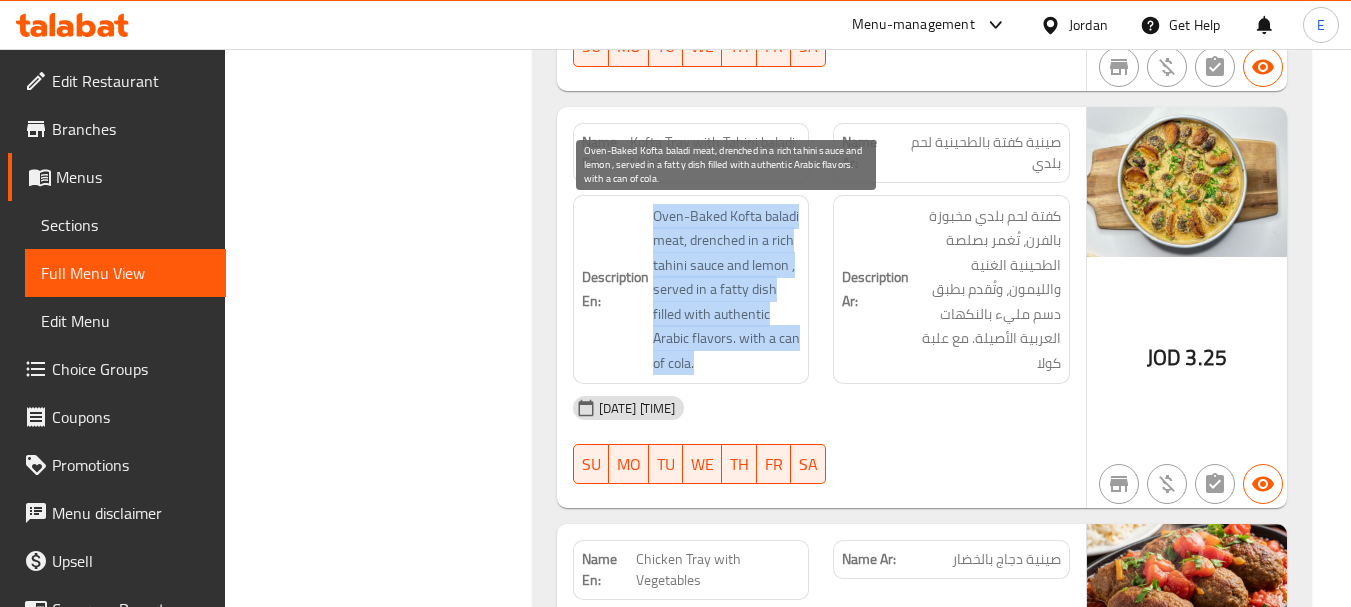 drag, startPoint x: 681, startPoint y: 215, endPoint x: 796, endPoint y: 356, distance: 181.95055 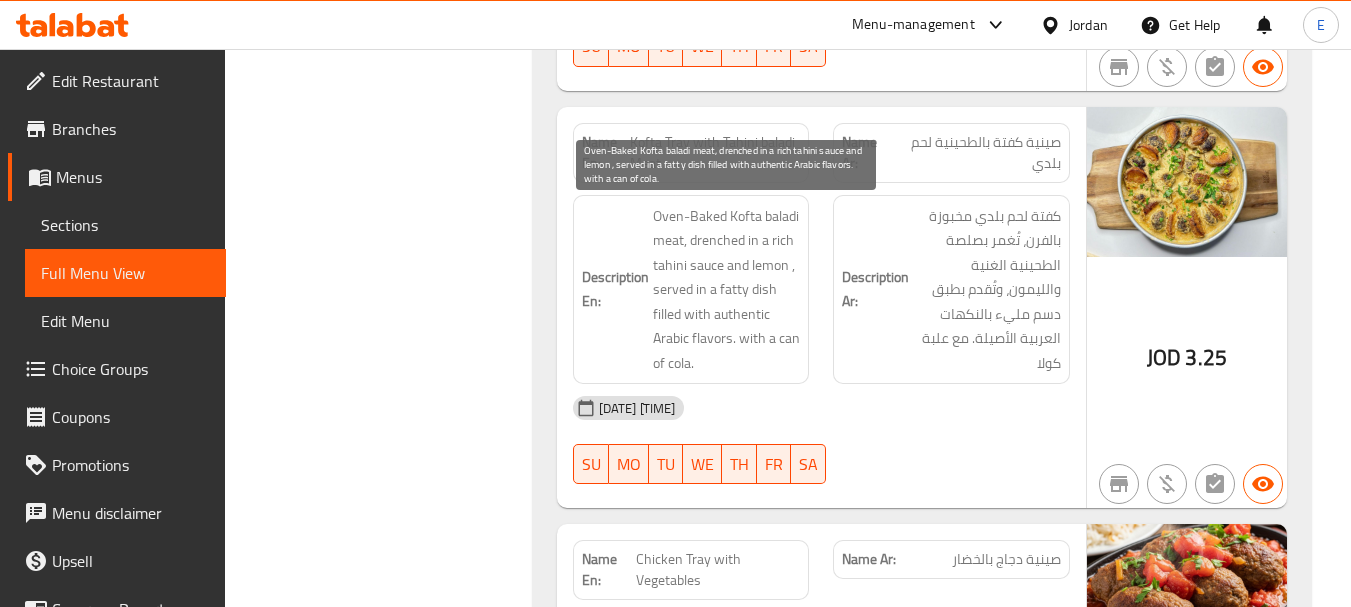 click on "Oven-Baked Kofta baladi meat, drenched in a rich tahini sauce and lemon , served in a fatty dish filled with authentic Arabic flavors. with a can of cola." at bounding box center [727, 290] 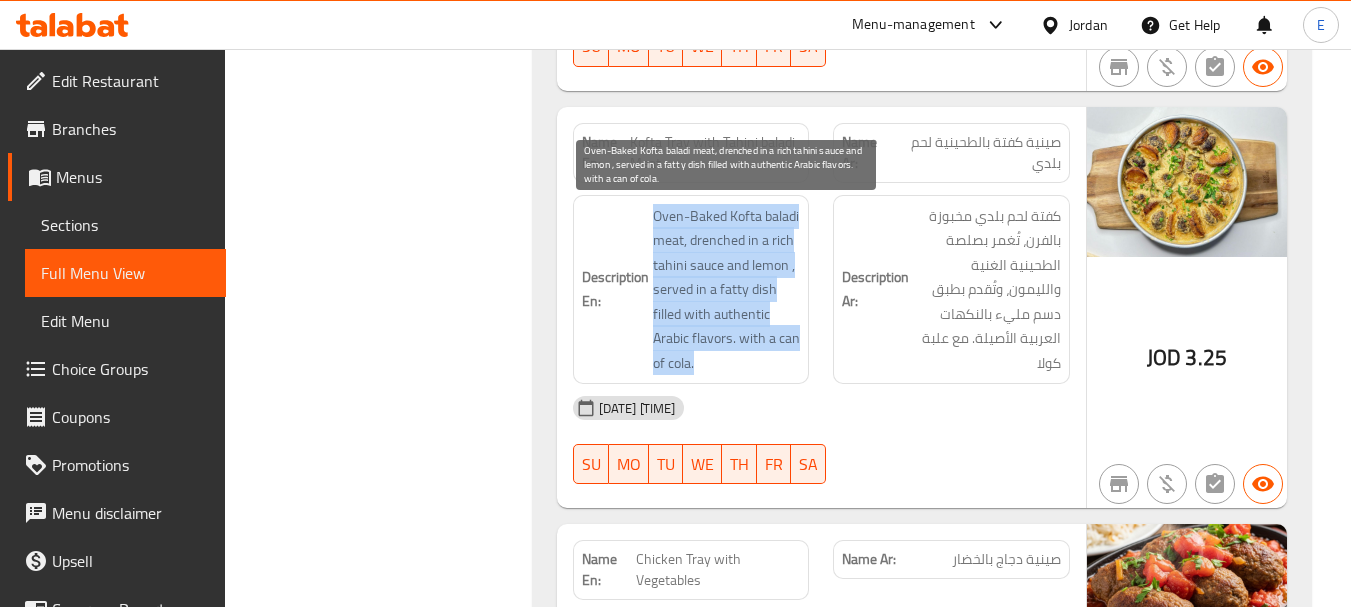 click on "Oven-Baked Kofta baladi meat, drenched in a rich tahini sauce and lemon , served in a fatty dish filled with authentic Arabic flavors. with a can of cola." at bounding box center [727, 290] 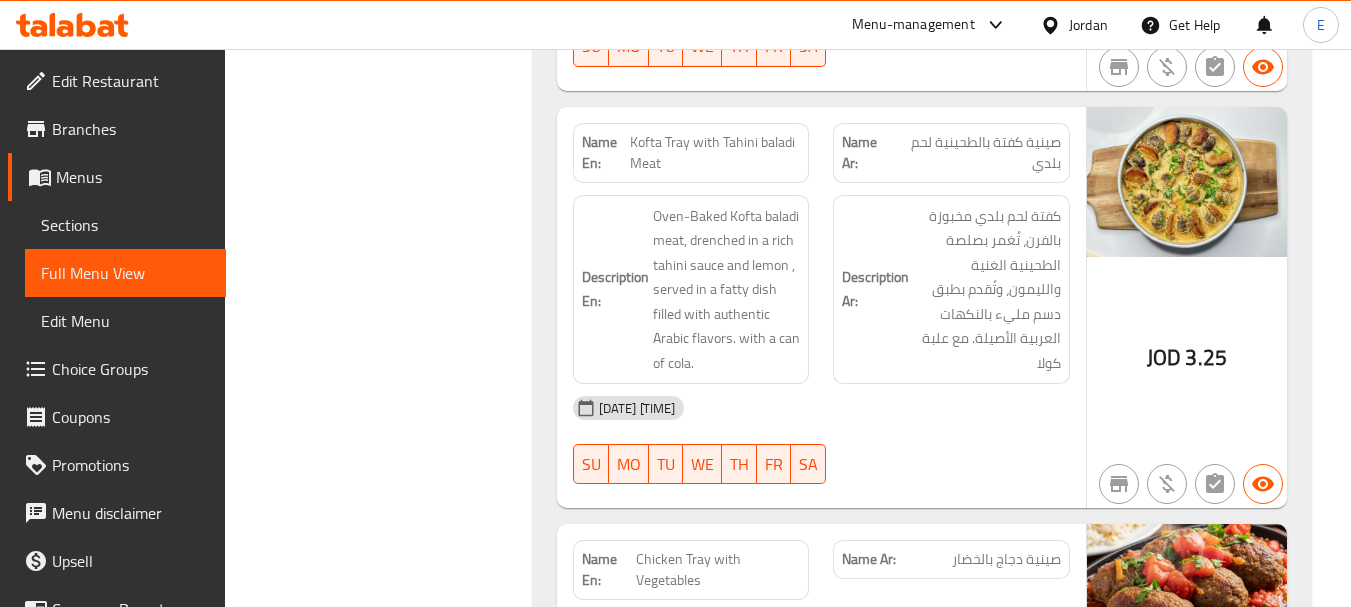 click on "07-08-2025 01:56 PM SU MO TU WE TH FR SA" at bounding box center (821, 440) 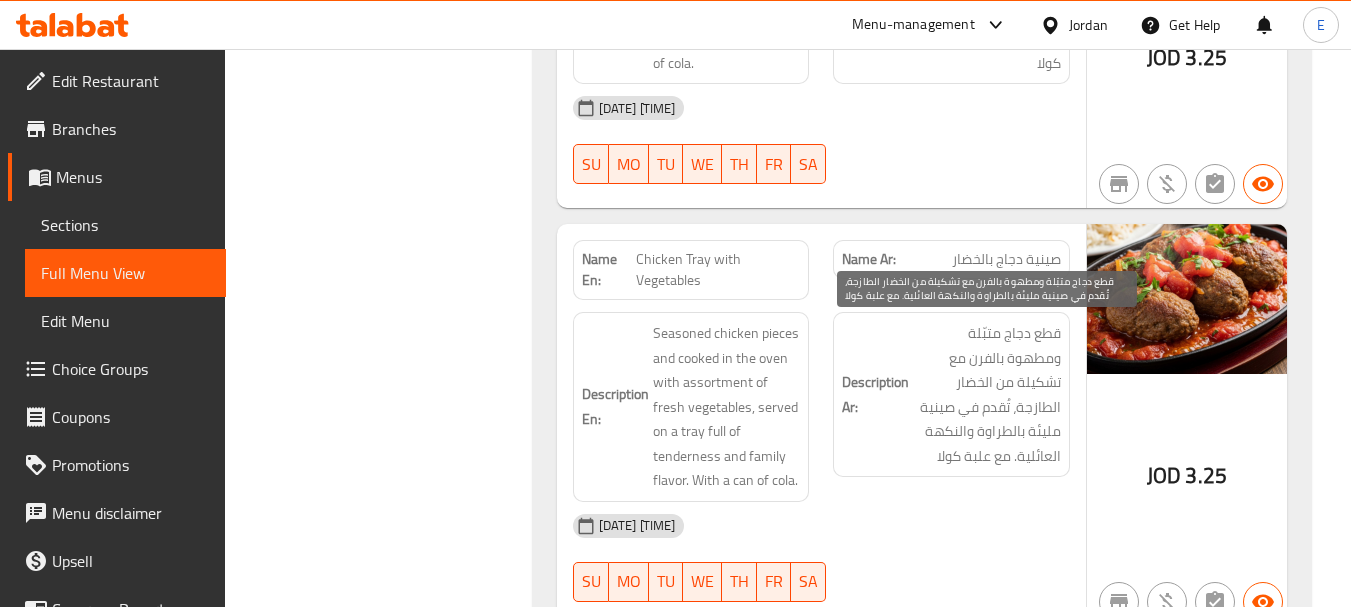 scroll, scrollTop: 2013, scrollLeft: 0, axis: vertical 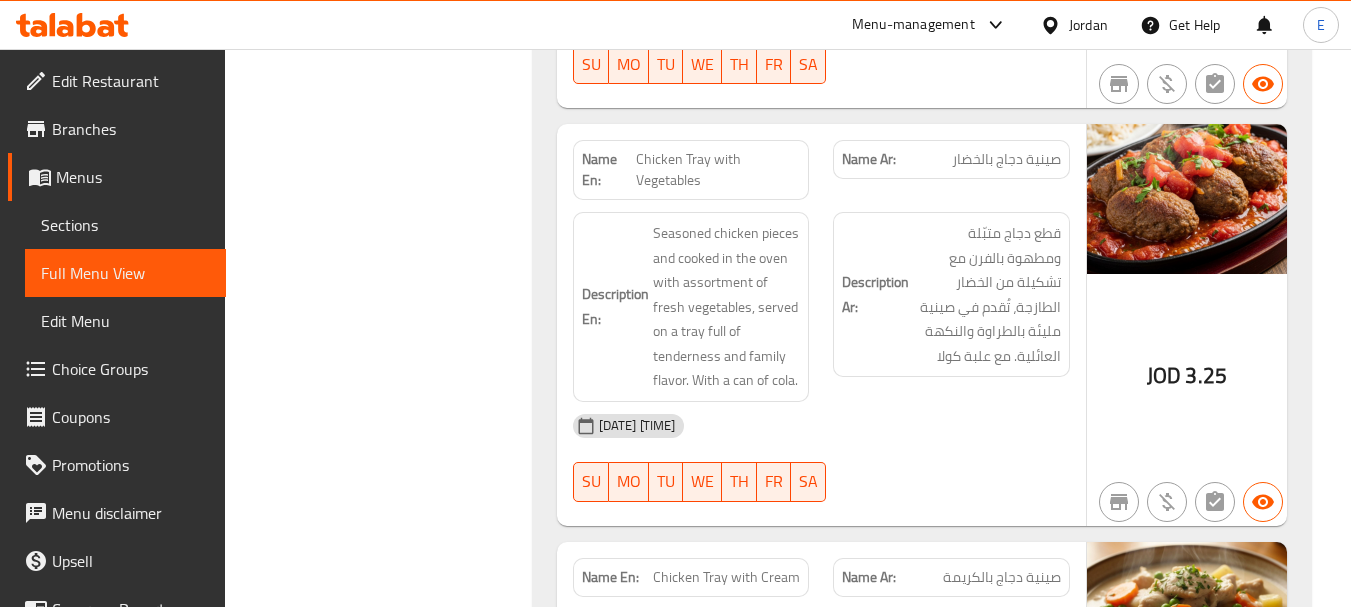 click on "صينية دجاج بالخضار" at bounding box center [1006, 159] 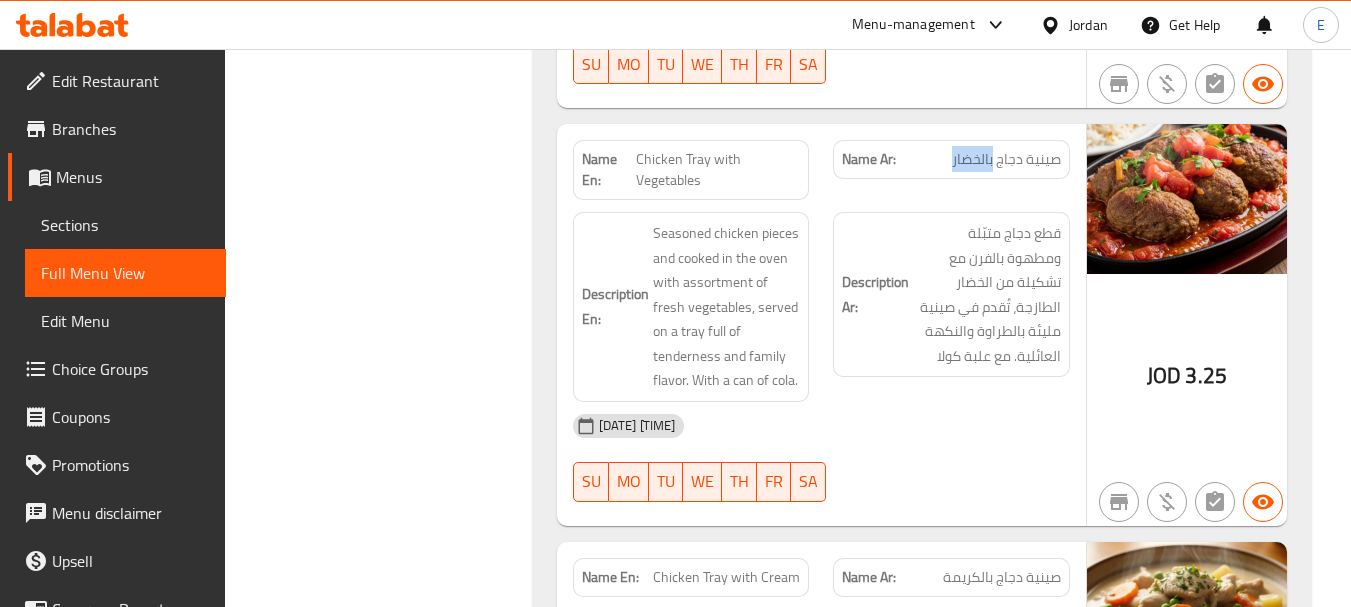 click on "صينية دجاج بالخضار" at bounding box center (1006, 159) 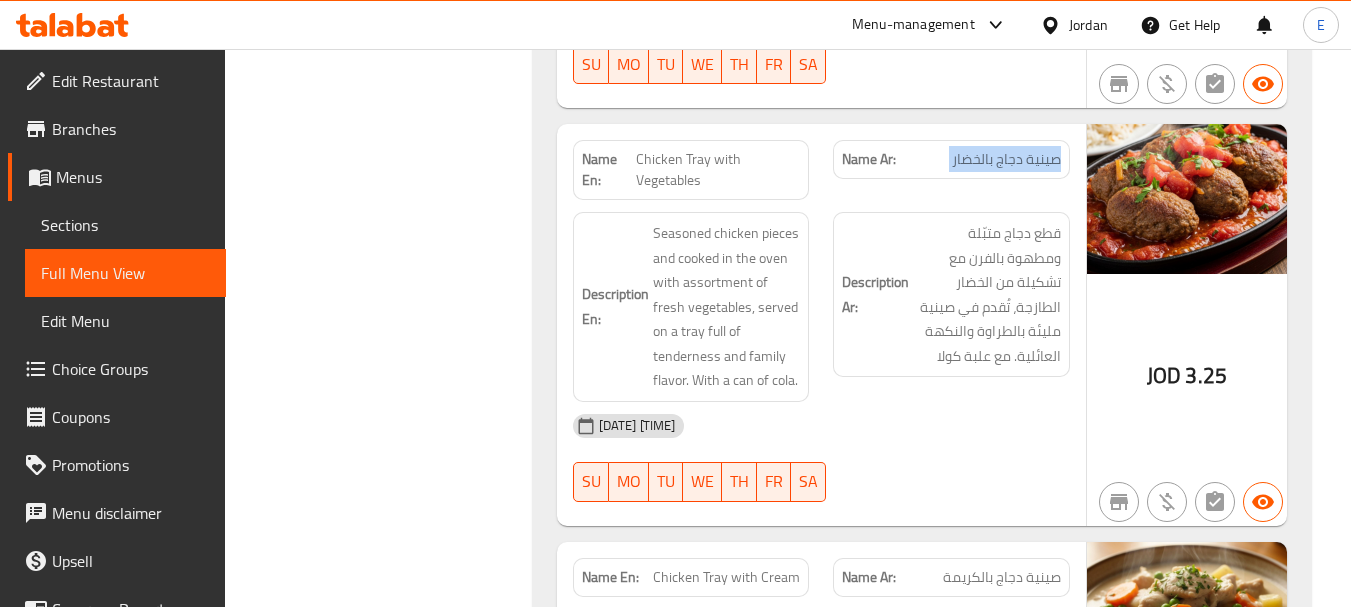 click on "صينية دجاج بالخضار" at bounding box center (1006, 159) 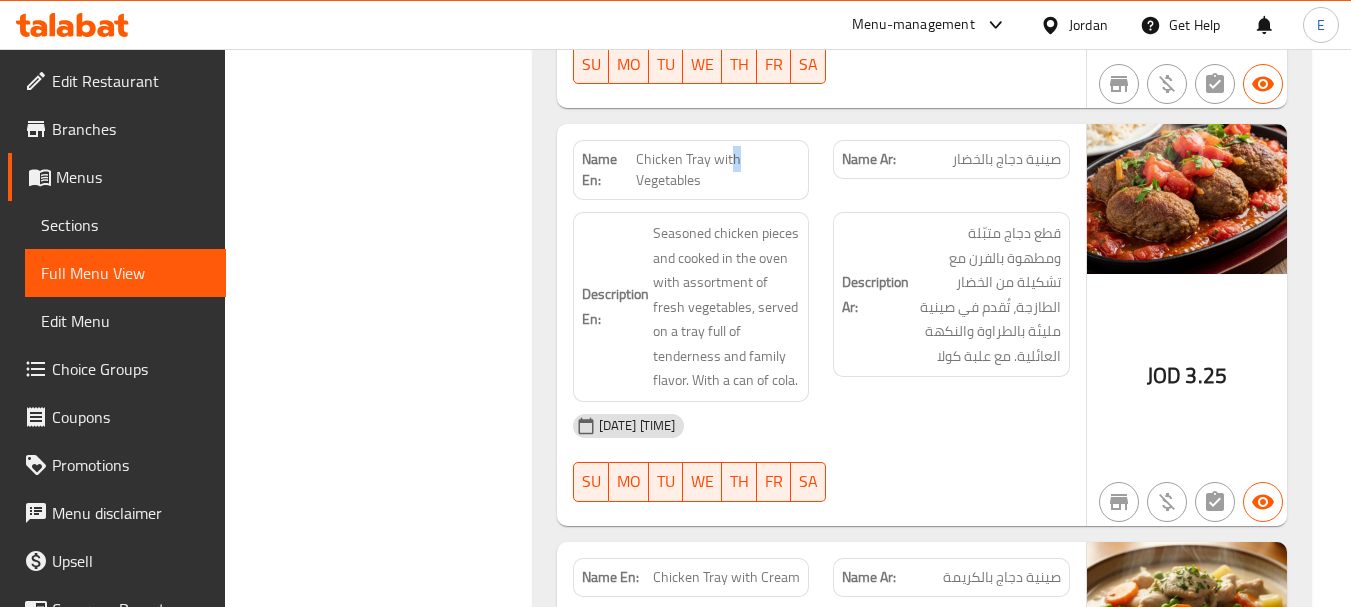click on "Chicken Tray with Vegetables" at bounding box center [718, 170] 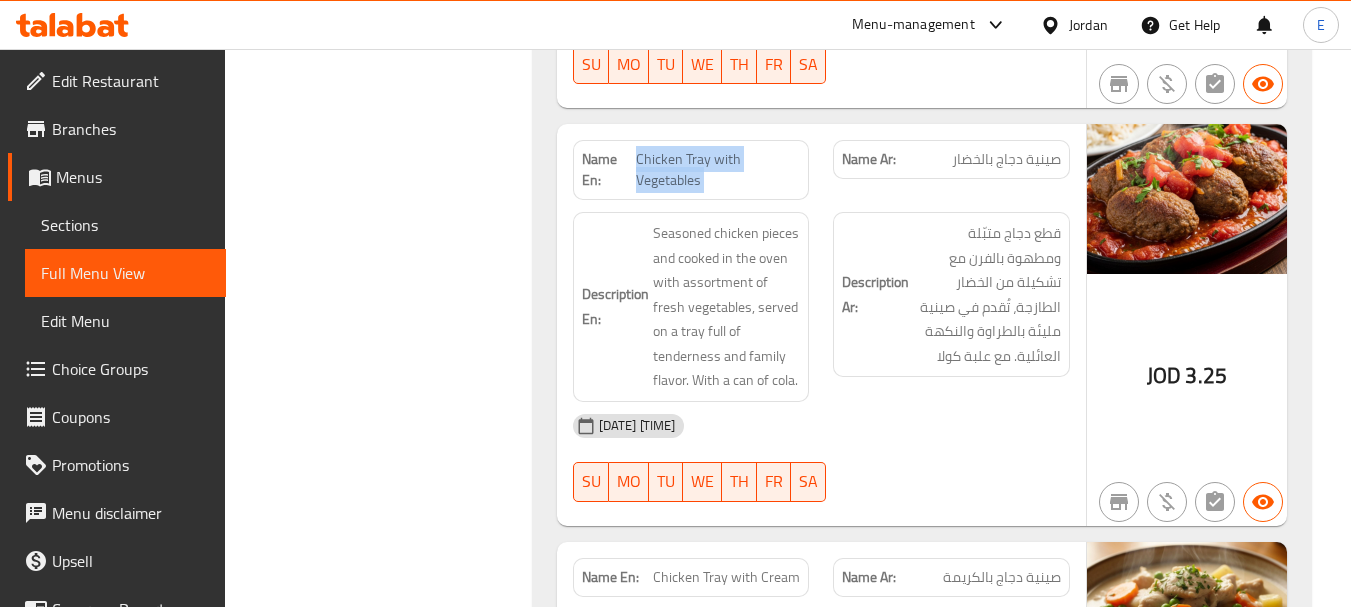 click on "Chicken Tray with Vegetables" at bounding box center (718, 170) 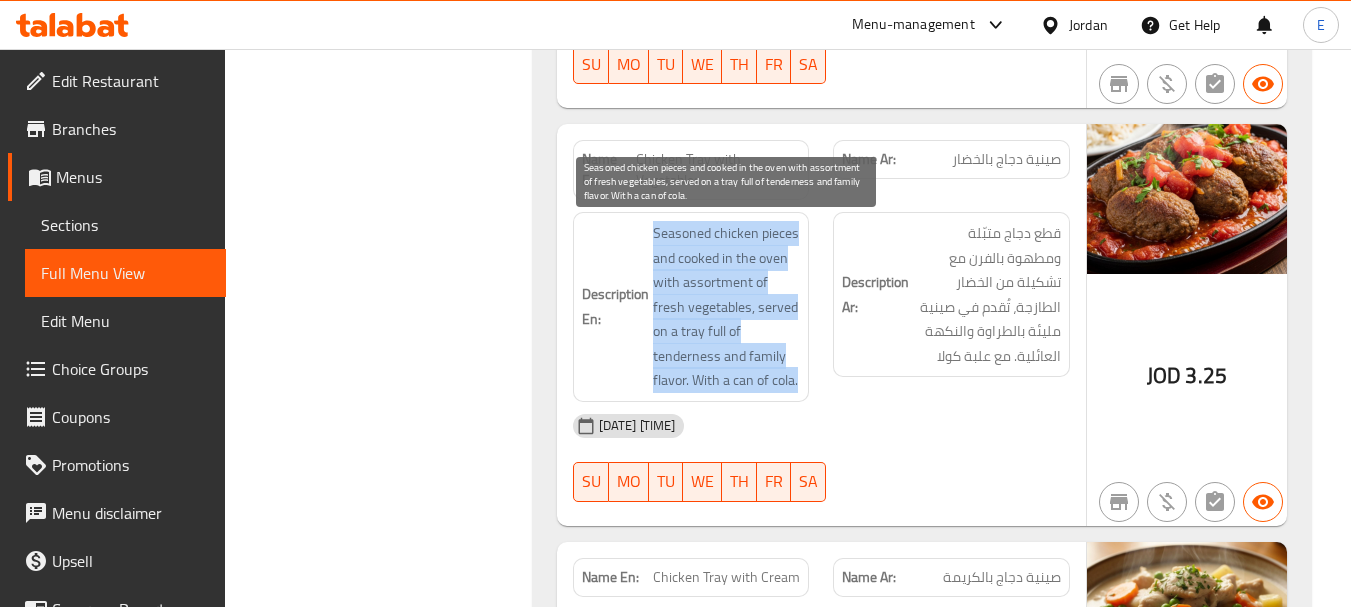 drag, startPoint x: 643, startPoint y: 225, endPoint x: 793, endPoint y: 372, distance: 210.02142 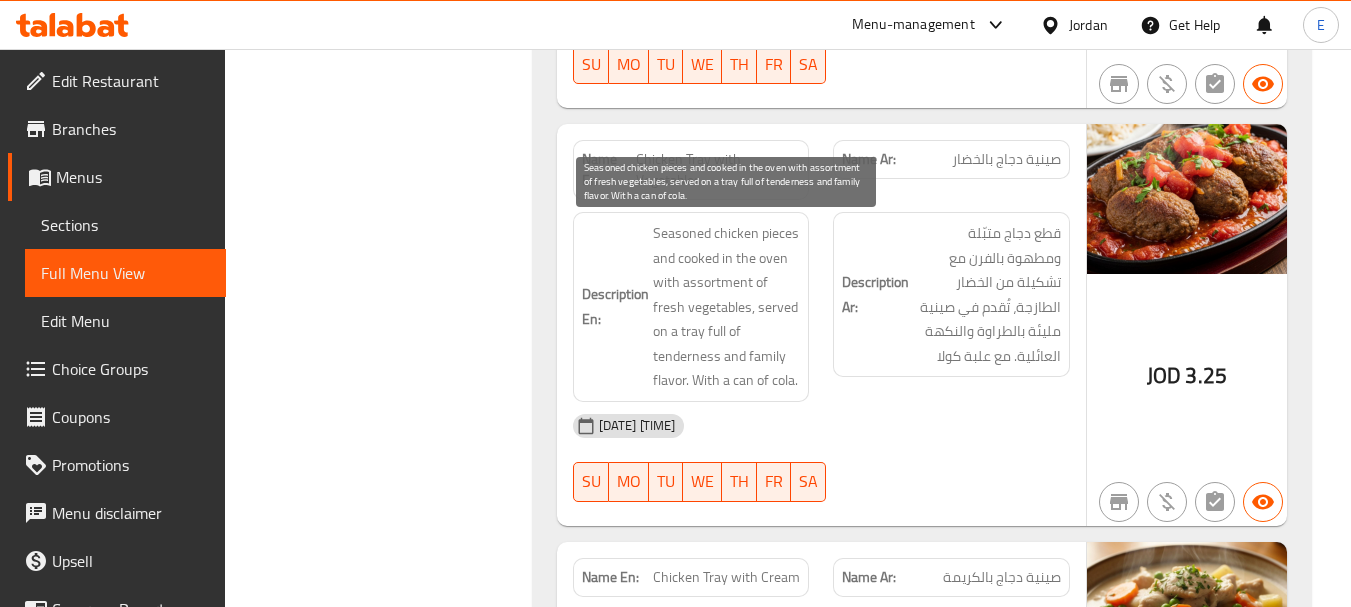 click on "Seasoned chicken pieces and cooked in the oven with assortment of fresh vegetables, served on a tray full of tenderness and family flavor. With a can of cola." at bounding box center (727, 307) 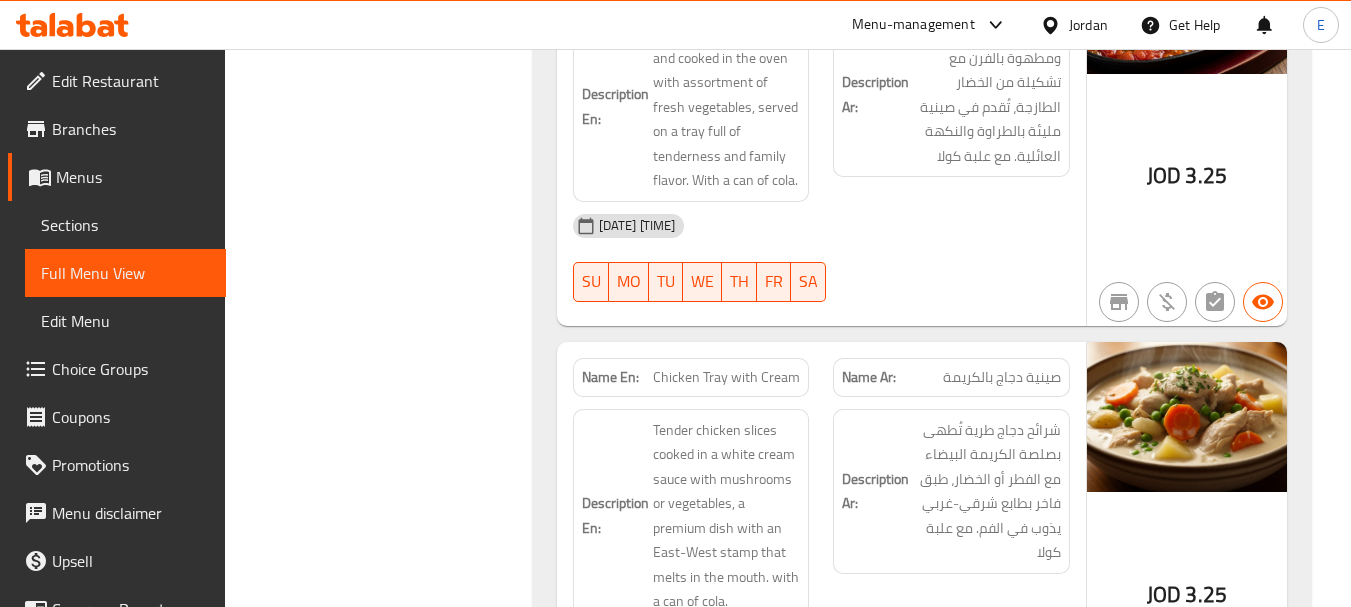 scroll, scrollTop: 2413, scrollLeft: 0, axis: vertical 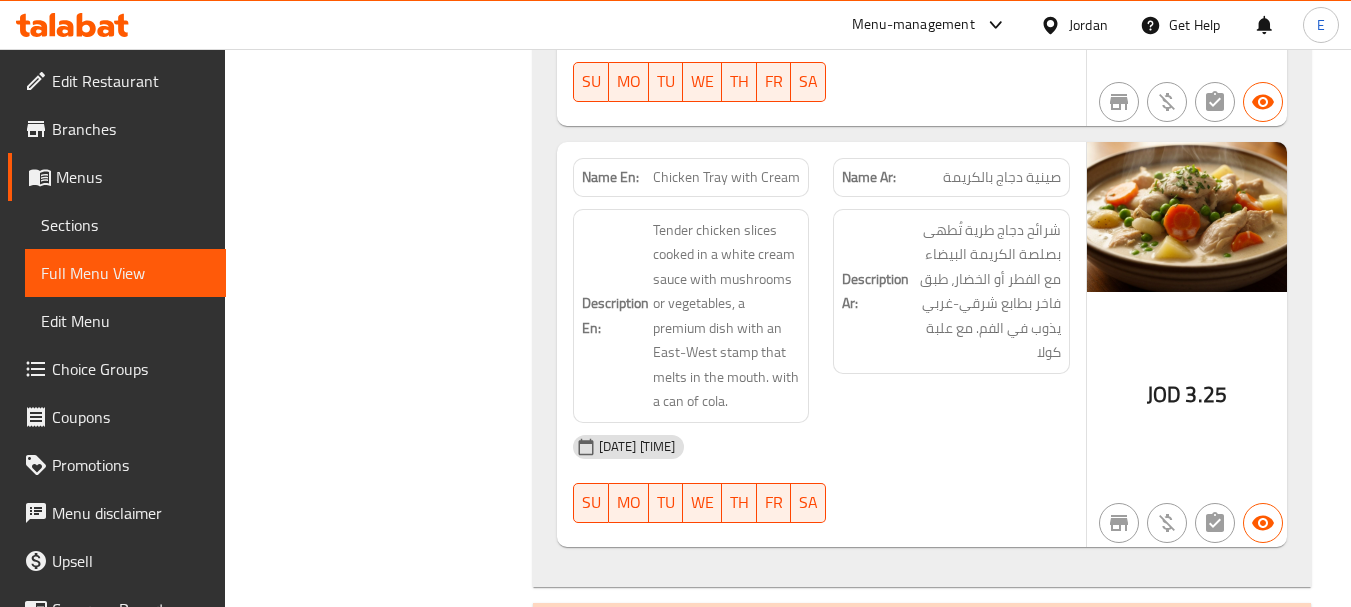 click on "JOD 3.25" at bounding box center (1187, 395) 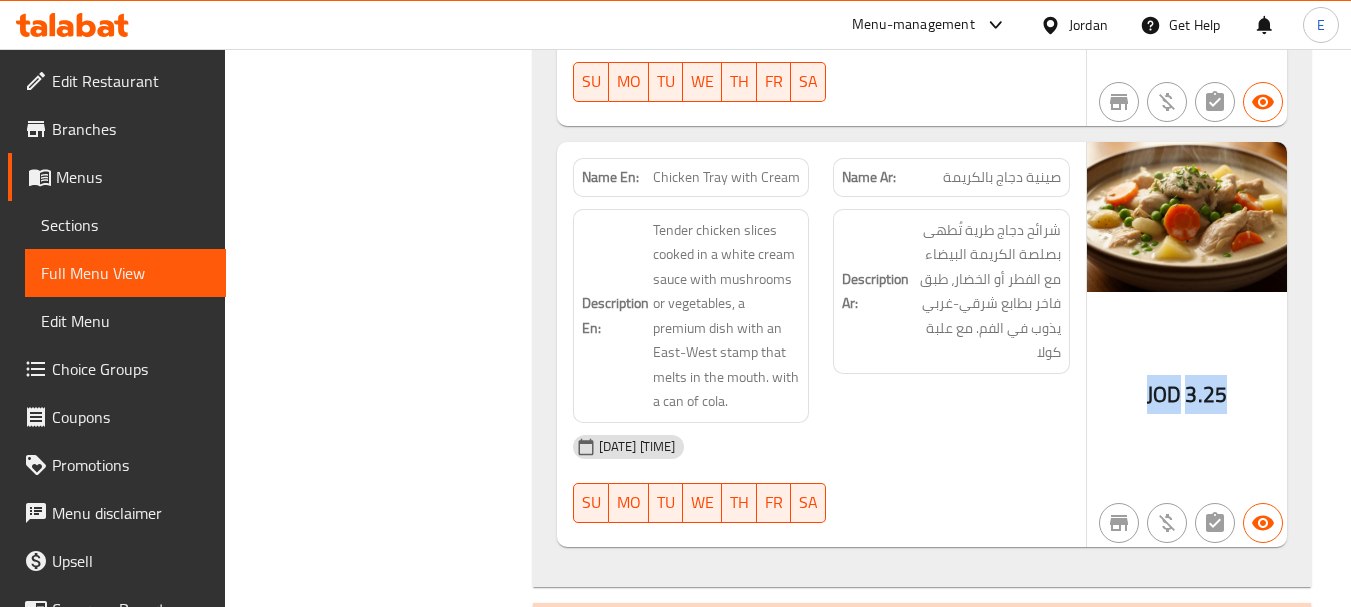 click on "JOD 3.25" at bounding box center (1187, 395) 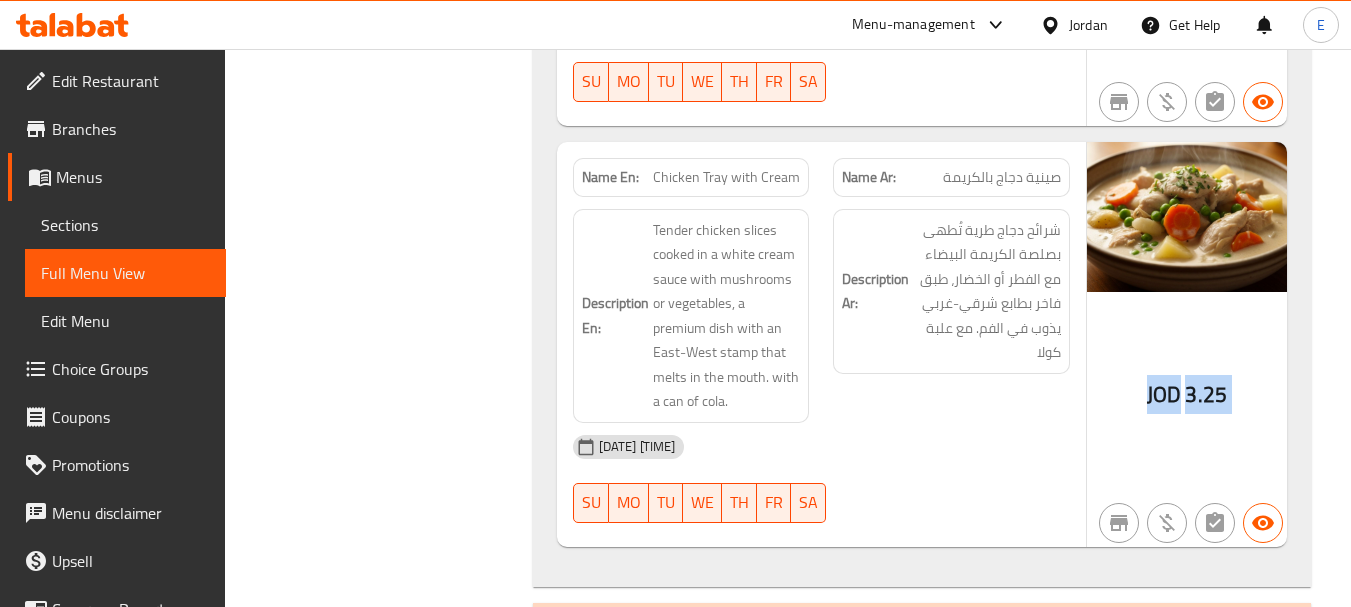 click on "JOD 3.25" at bounding box center [1187, 395] 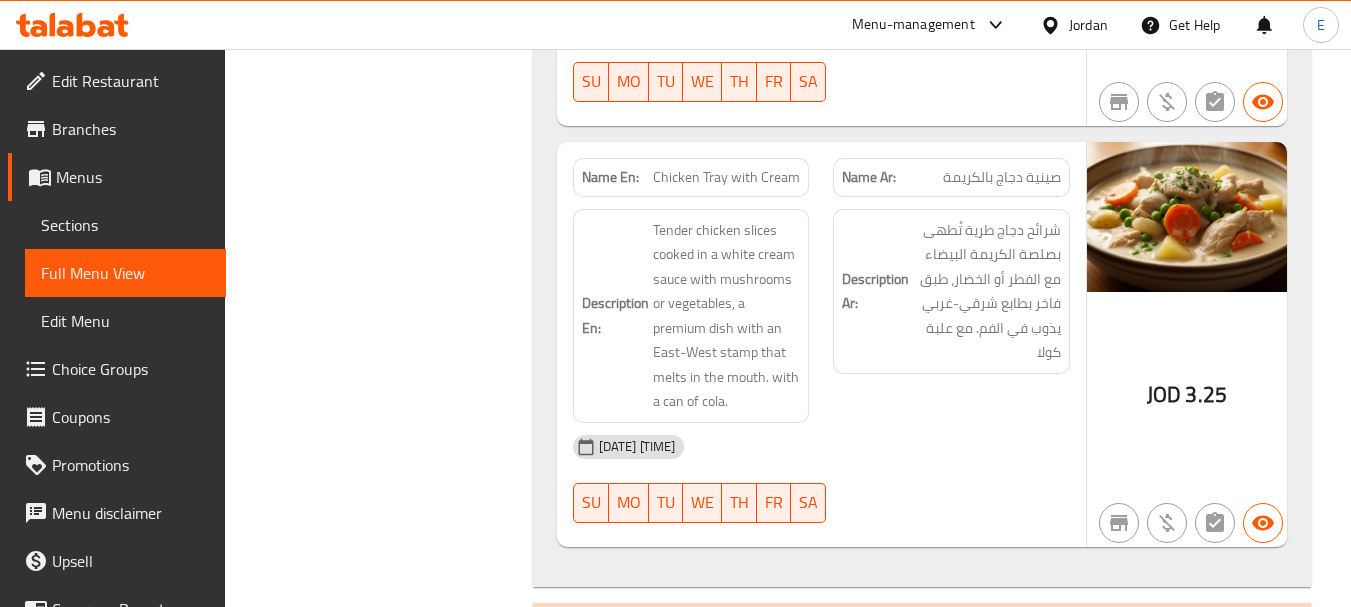 click on "صينية دجاج بالكريمة" at bounding box center [1002, 177] 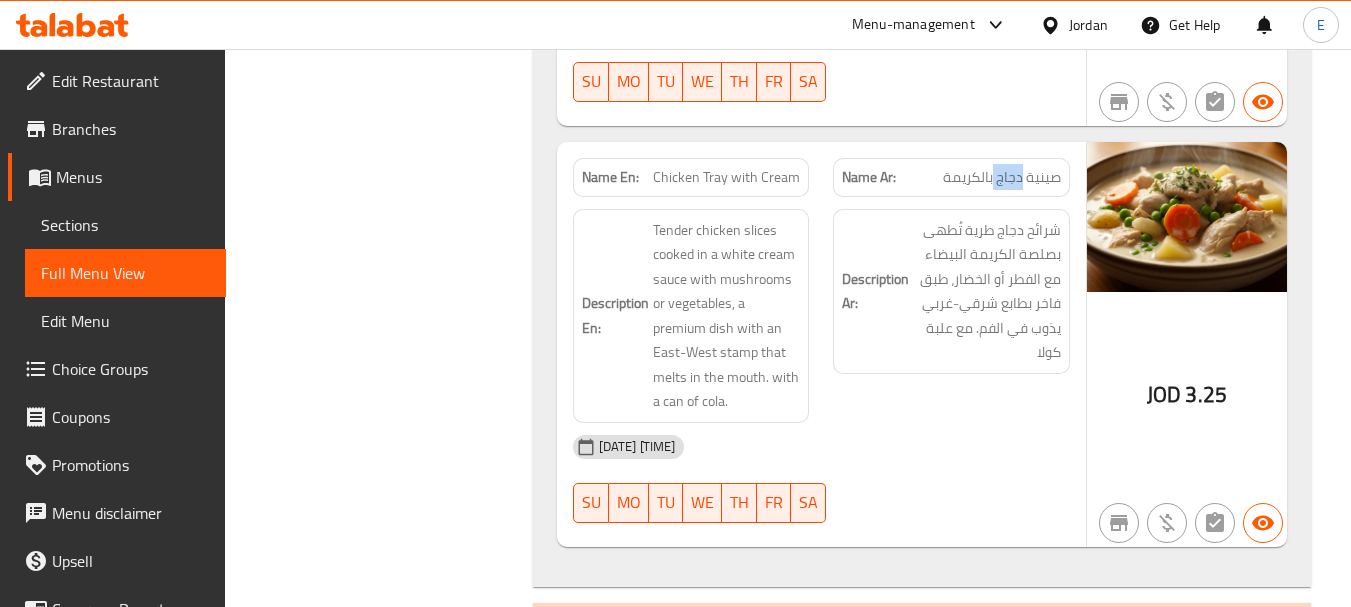 click on "صينية دجاج بالكريمة" at bounding box center [1002, 177] 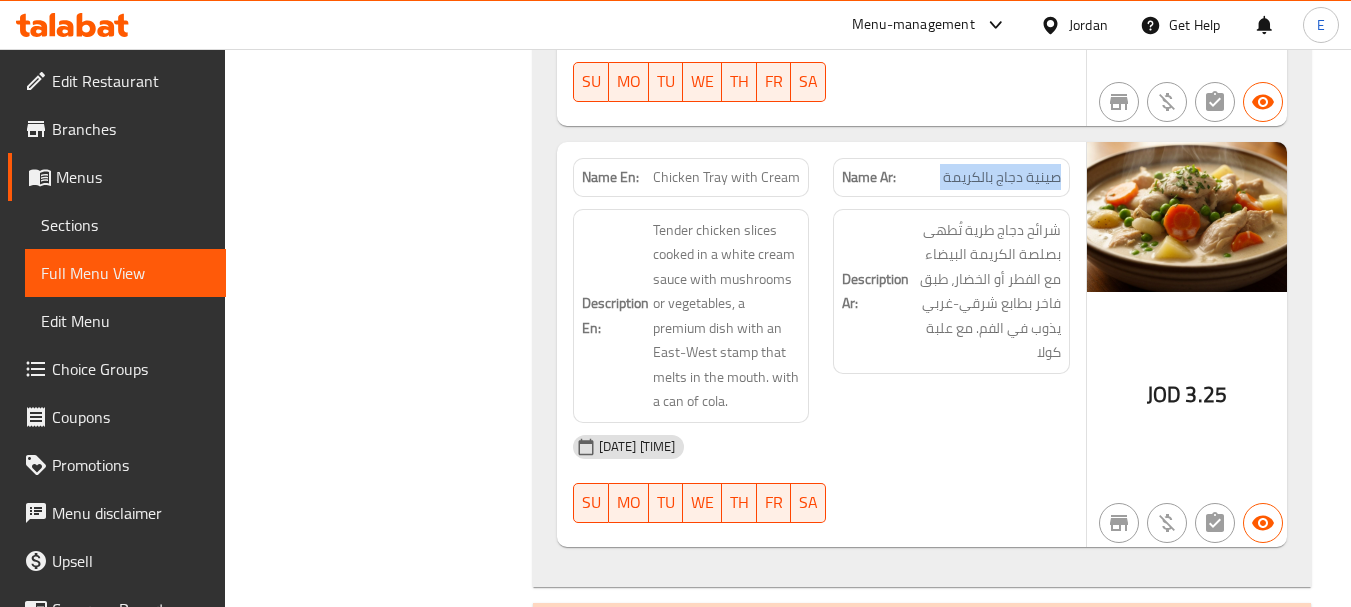click on "صينية دجاج بالكريمة" at bounding box center (1002, 177) 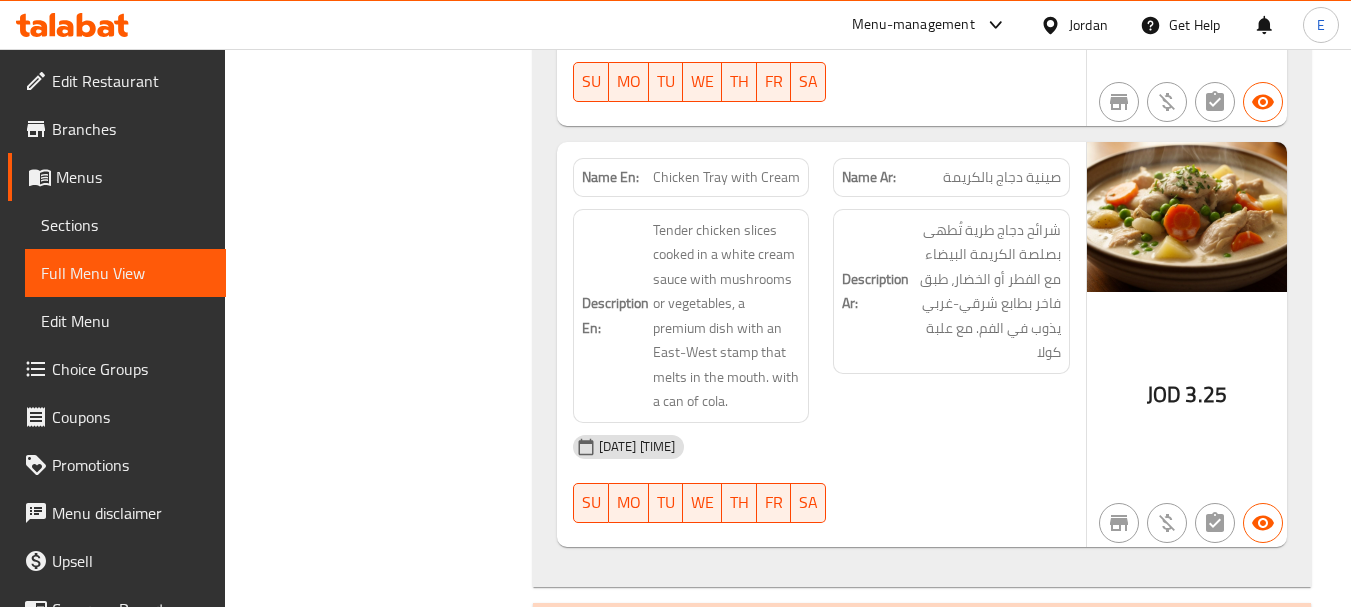 click on "Description En: Tender chicken slices cooked in a white cream sauce with mushrooms or vegetables, a premium dish with an East-West stamp that melts in the mouth. with a can of cola." at bounding box center (691, 316) 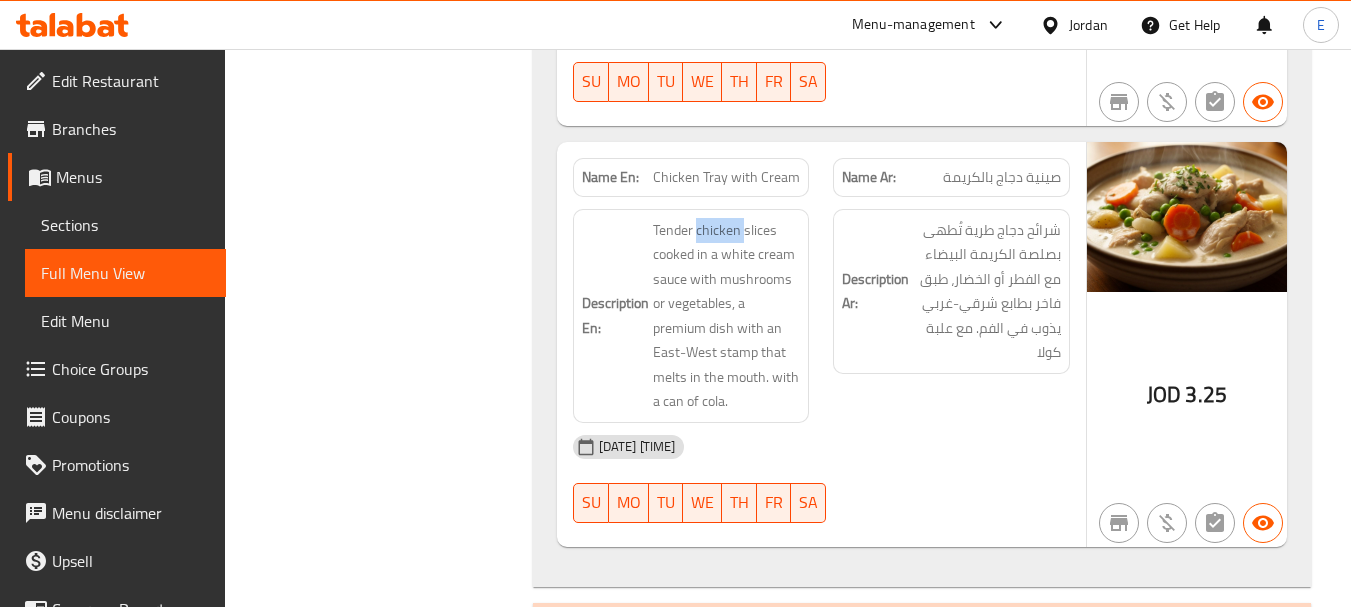 click on "Description En: Tender chicken slices cooked in a white cream sauce with mushrooms or vegetables, a premium dish with an East-West stamp that melts in the mouth. with a can of cola." at bounding box center [691, 316] 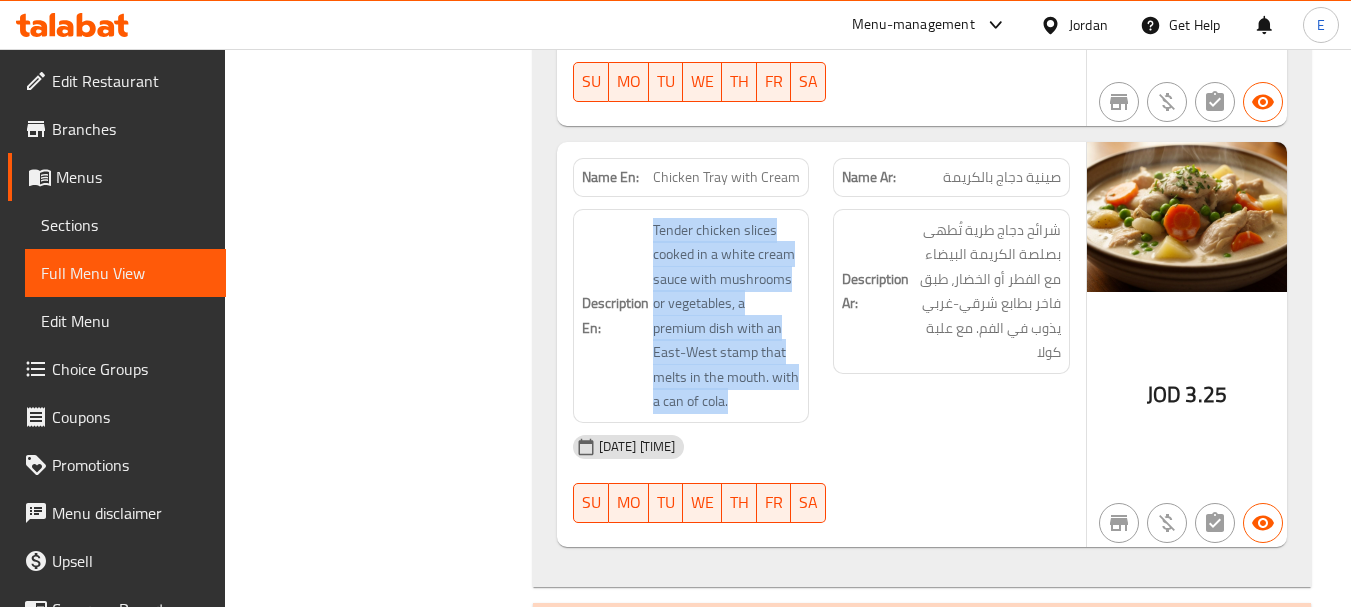 click on "Description En: Tender chicken slices cooked in a white cream sauce with mushrooms or vegetables, a premium dish with an East-West stamp that melts in the mouth. with a can of cola." at bounding box center (691, 316) 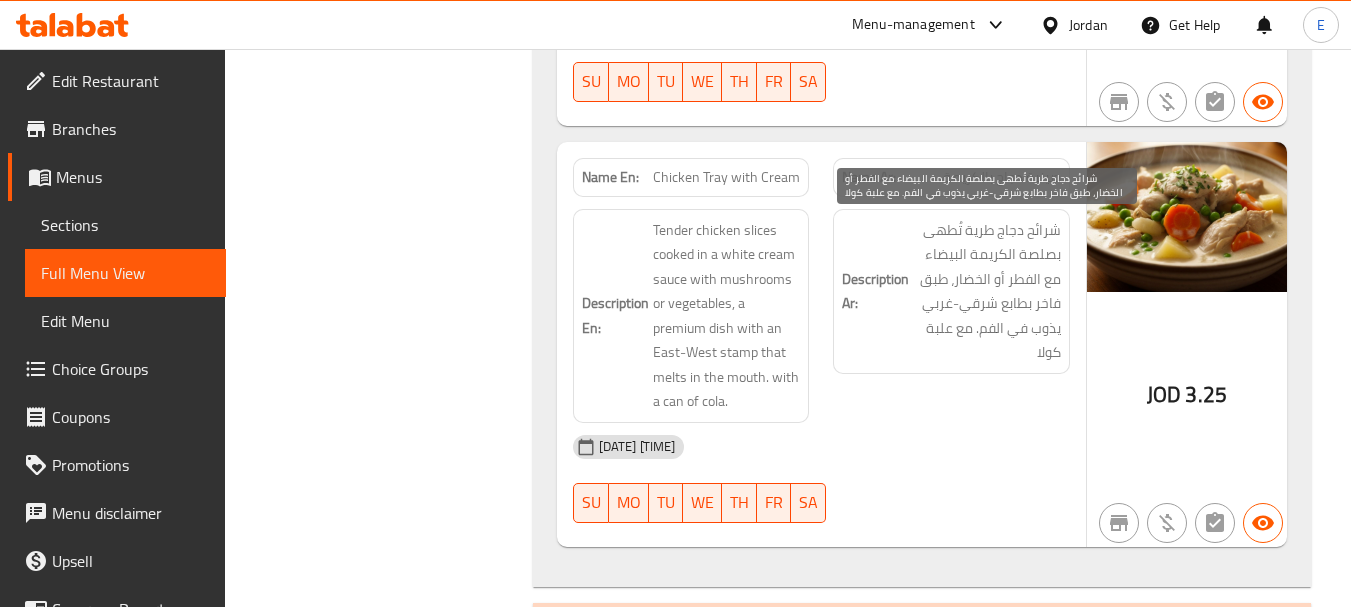click on "شرائح دجاج طرية تُطهى بصلصة الكريمة البيضاء مع الفطر أو الخضار، طبق فاخر بطابع شرقي-غربي يذوب في الفم. مع علبة كولا" at bounding box center (987, 291) 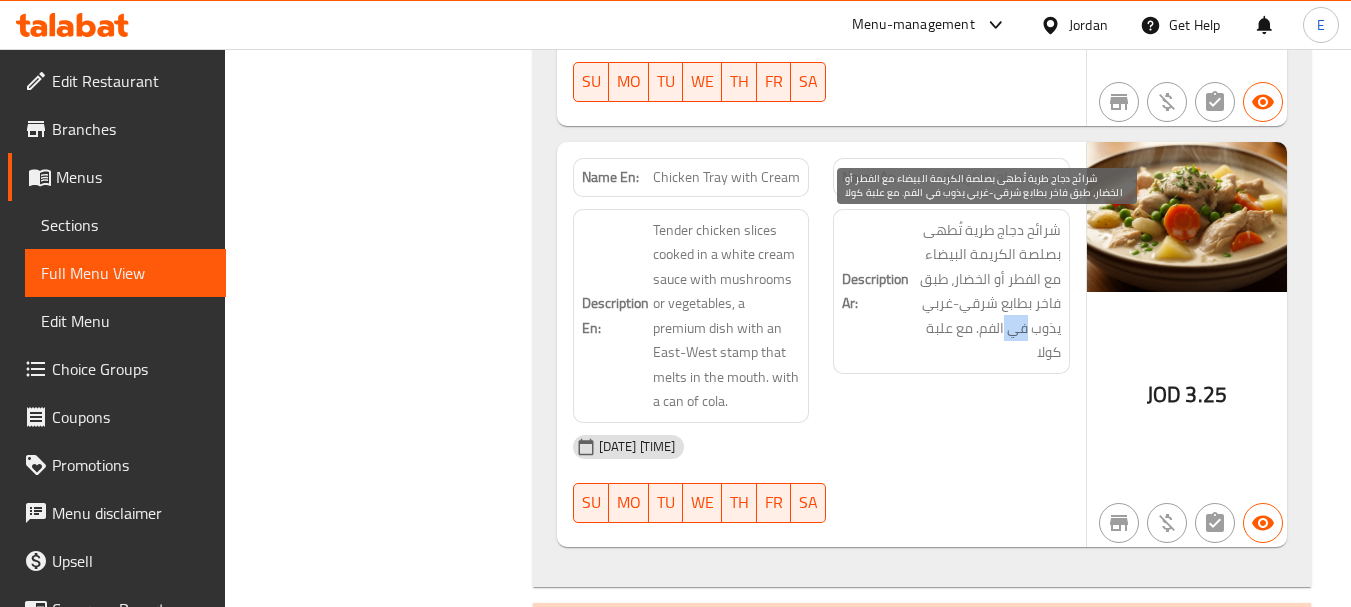 click on "شرائح دجاج طرية تُطهى بصلصة الكريمة البيضاء مع الفطر أو الخضار، طبق فاخر بطابع شرقي-غربي يذوب في الفم. مع علبة كولا" at bounding box center [987, 291] 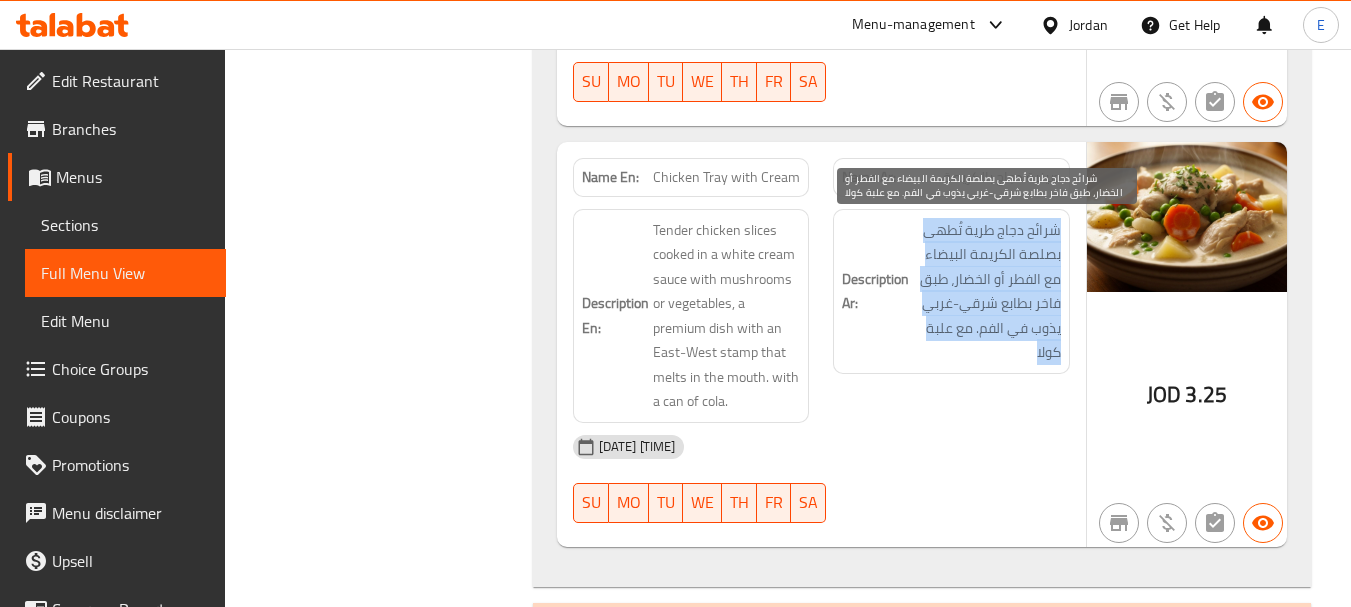 click on "شرائح دجاج طرية تُطهى بصلصة الكريمة البيضاء مع الفطر أو الخضار، طبق فاخر بطابع شرقي-غربي يذوب في الفم. مع علبة كولا" at bounding box center [987, 291] 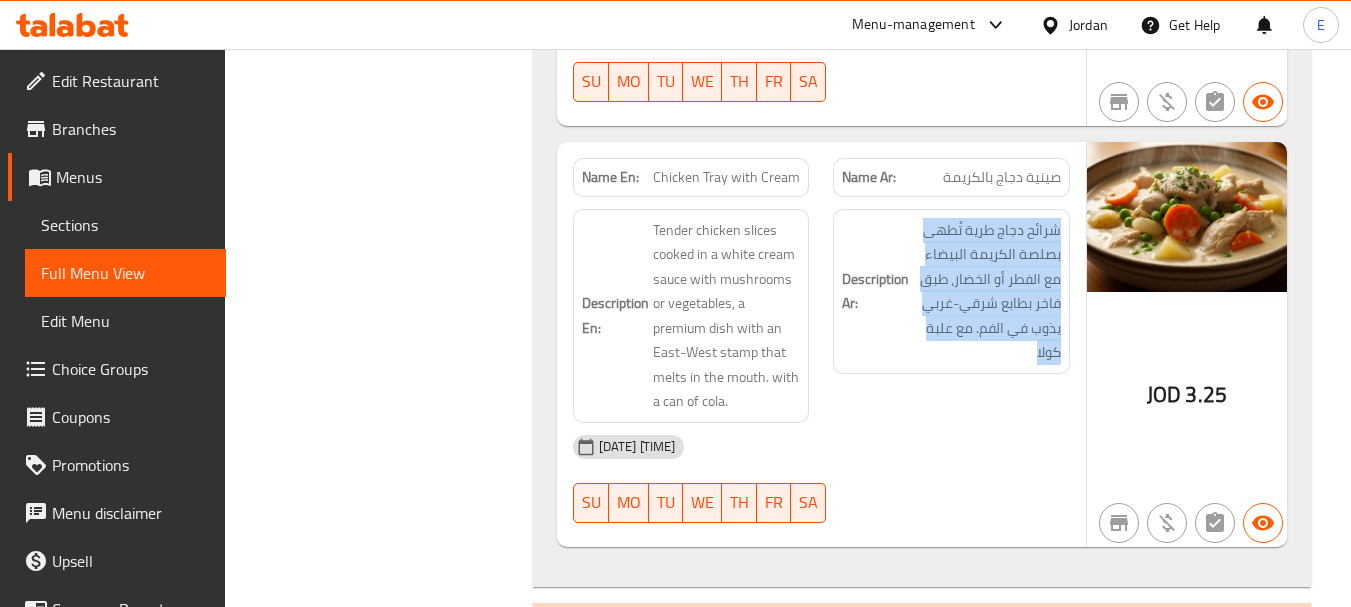 click on "Description Ar: شرائح دجاج طرية تُطهى بصلصة الكريمة البيضاء مع الفطر أو الخضار، طبق فاخر بطابع شرقي-غربي يذوب في الفم. مع علبة كولا" at bounding box center (951, 316) 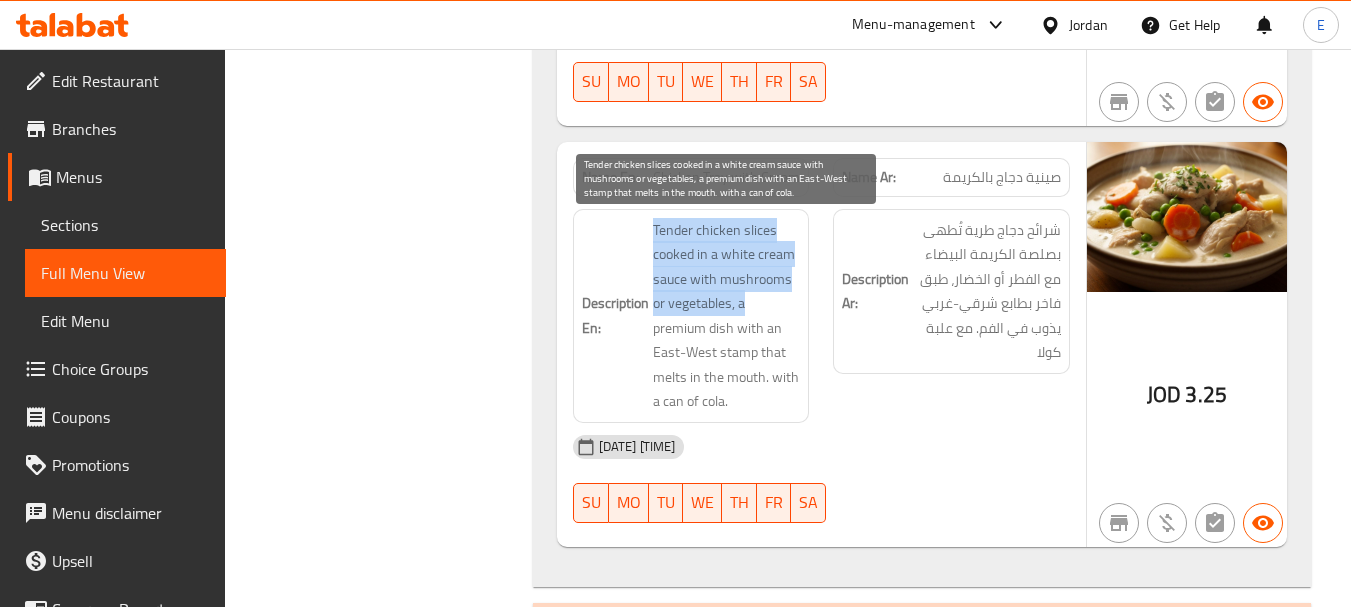 drag, startPoint x: 647, startPoint y: 227, endPoint x: 783, endPoint y: 308, distance: 158.29404 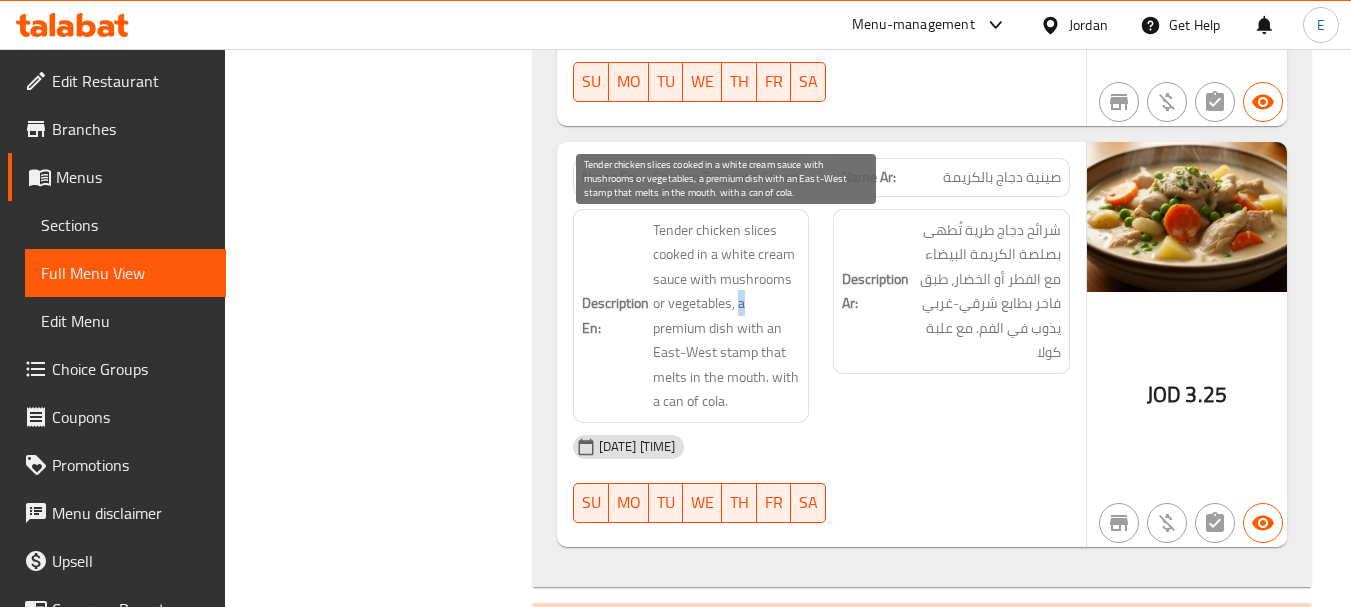 click on "Tender chicken slices cooked in a white cream sauce with mushrooms or vegetables, a premium dish with an East-West stamp that melts in the mouth. with a can of cola." at bounding box center (727, 316) 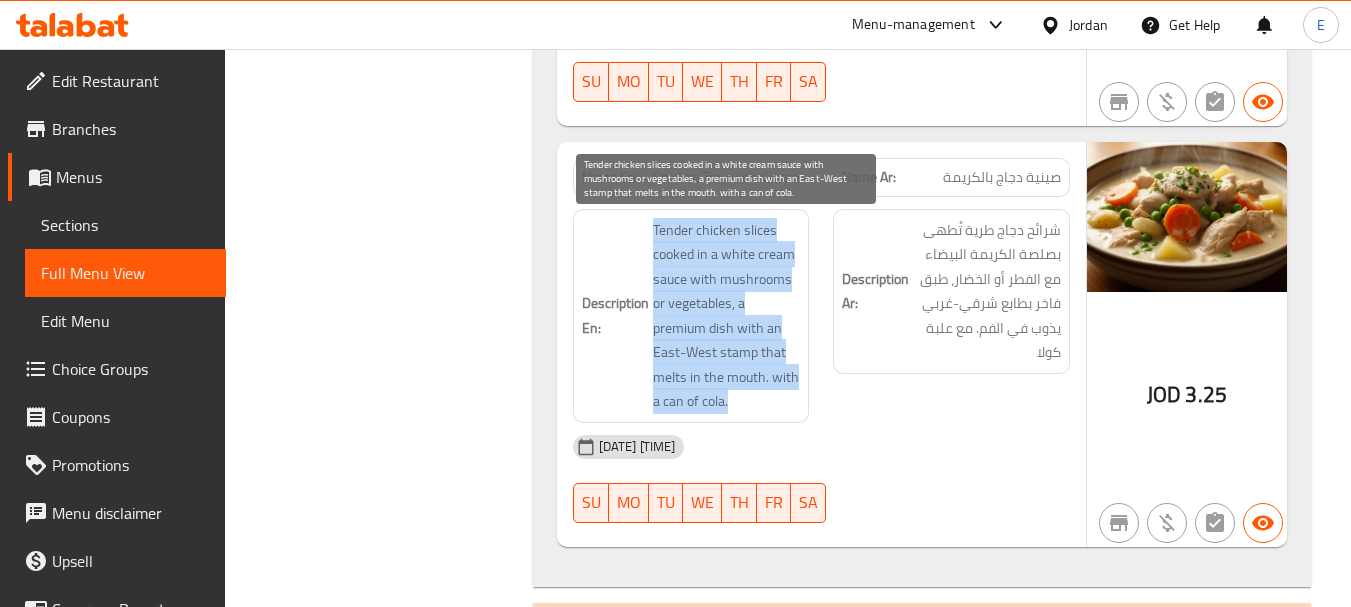 click on "Tender chicken slices cooked in a white cream sauce with mushrooms or vegetables, a premium dish with an East-West stamp that melts in the mouth. with a can of cola." at bounding box center (727, 316) 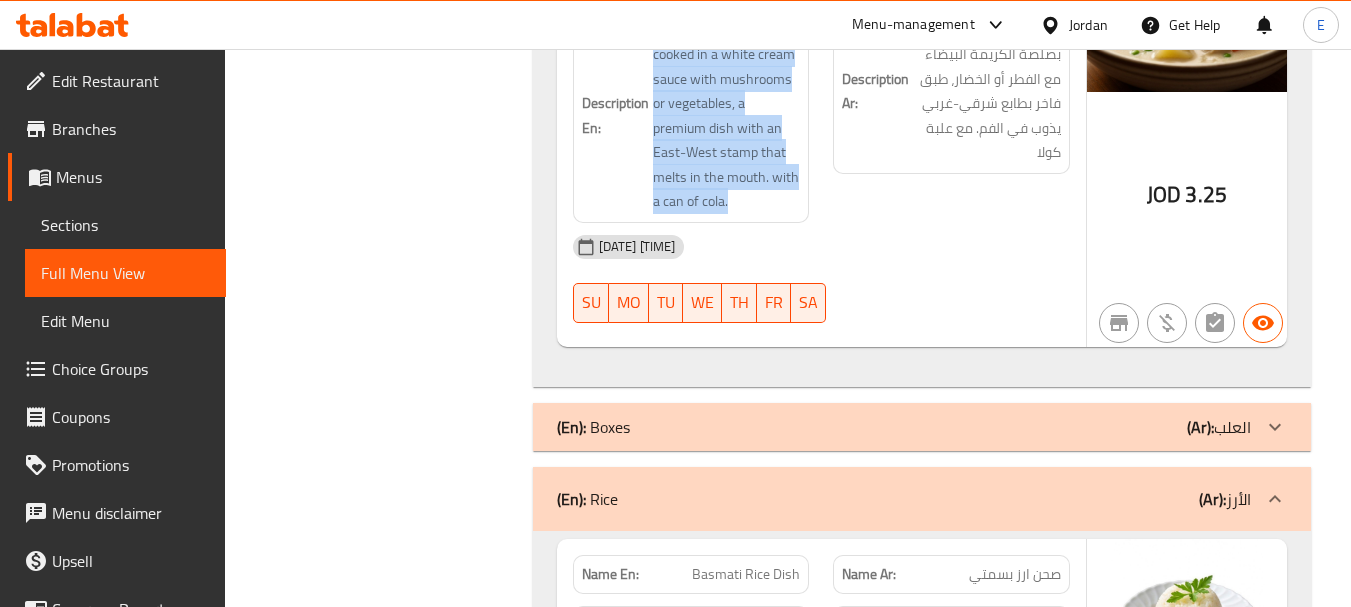 scroll, scrollTop: 2413, scrollLeft: 0, axis: vertical 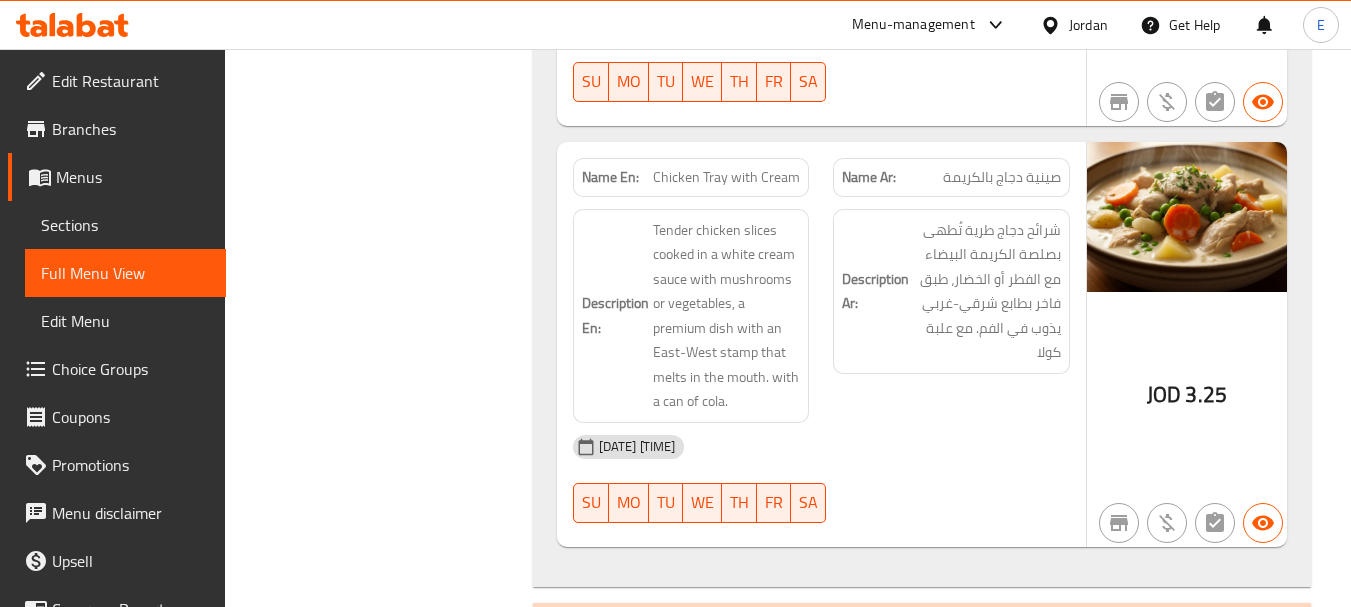 click on "Description Ar: شرائح دجاج طرية تُطهى بصلصة الكريمة البيضاء مع الفطر أو الخضار، طبق فاخر بطابع شرقي-غربي يذوب في الفم. مع علبة كولا" at bounding box center [951, 291] 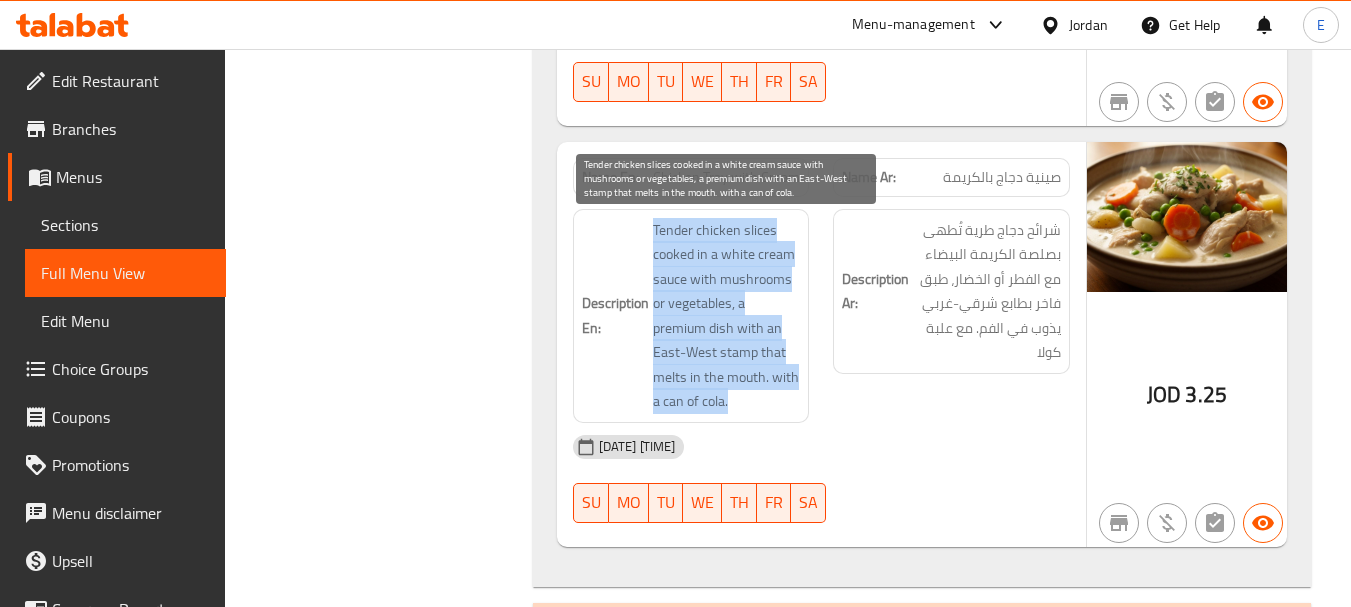 drag, startPoint x: 630, startPoint y: 217, endPoint x: 764, endPoint y: 403, distance: 229.24223 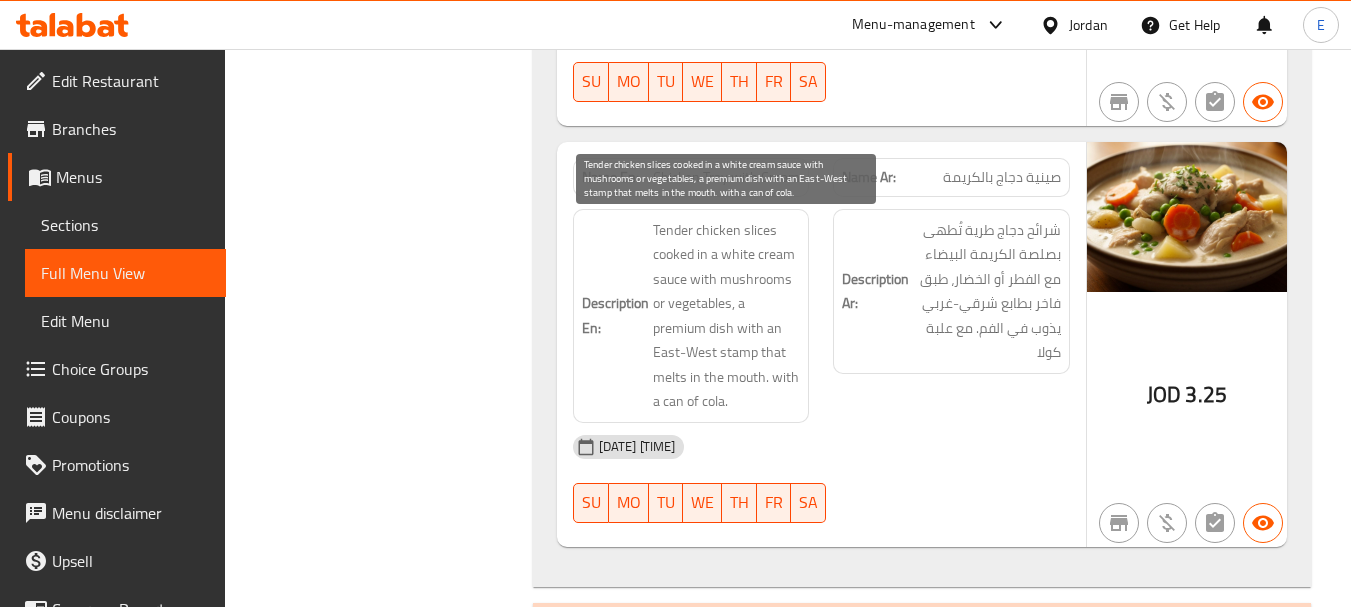click on "Tender chicken slices cooked in a white cream sauce with mushrooms or vegetables, a premium dish with an East-West stamp that melts in the mouth. with a can of cola." at bounding box center [727, 316] 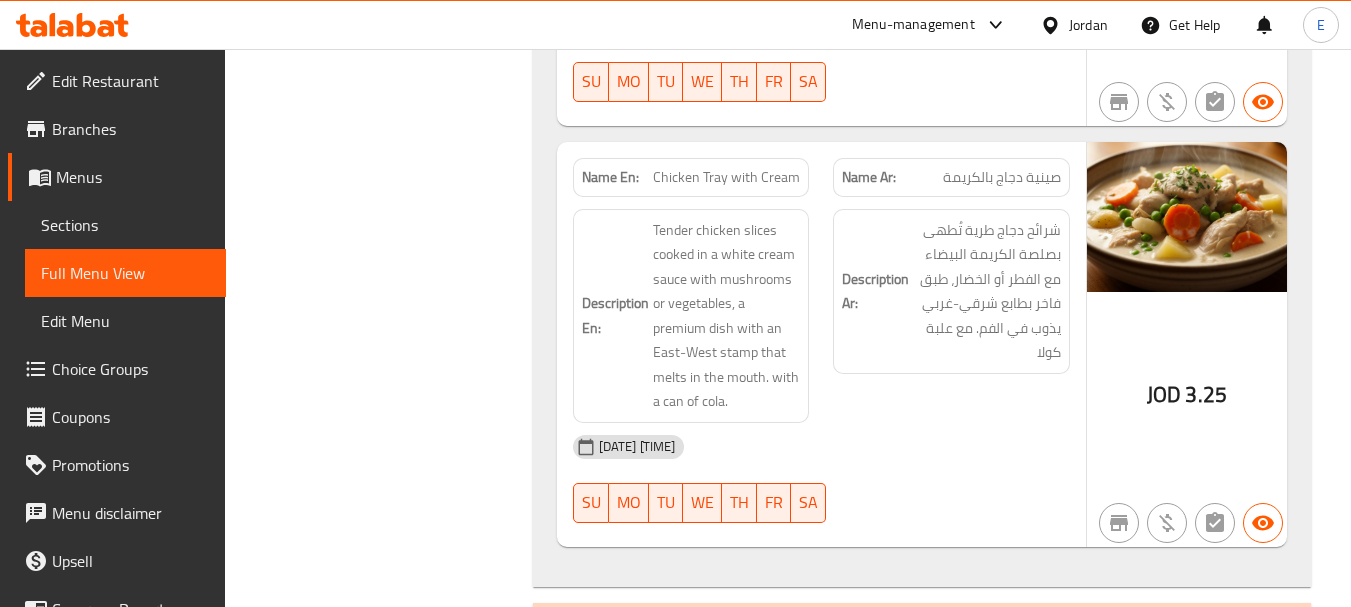 click on "Description Ar: شرائح دجاج طرية تُطهى بصلصة الكريمة البيضاء مع الفطر أو الخضار، طبق فاخر بطابع شرقي-غربي يذوب في الفم. مع علبة كولا" at bounding box center (951, 316) 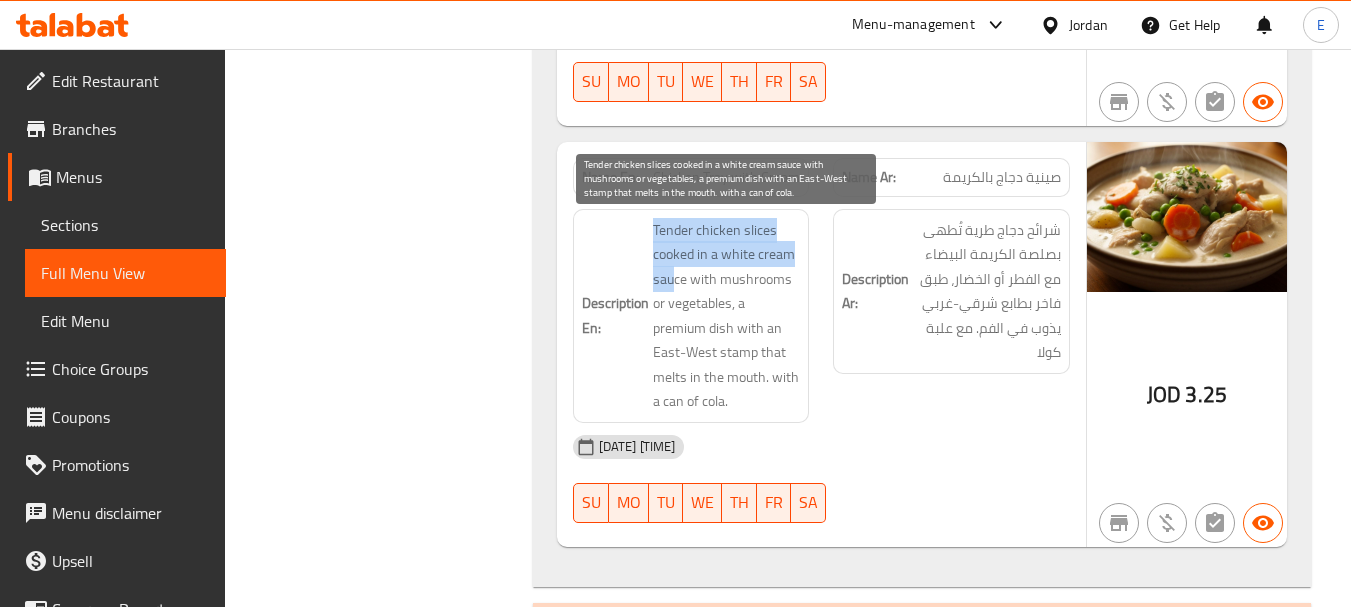 drag, startPoint x: 651, startPoint y: 227, endPoint x: 674, endPoint y: 287, distance: 64.25729 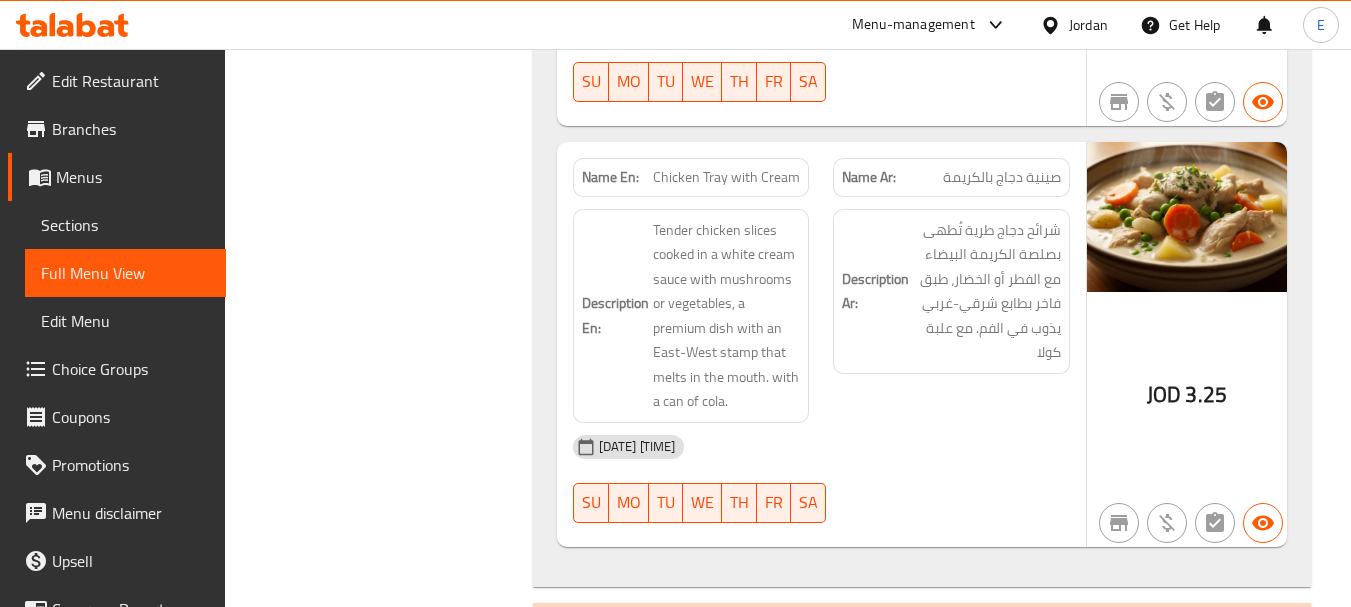 click on "Description Ar: شرائح دجاج طرية تُطهى بصلصة الكريمة البيضاء مع الفطر أو الخضار، طبق فاخر بطابع شرقي-غربي يذوب في الفم. مع علبة كولا" at bounding box center (951, 291) 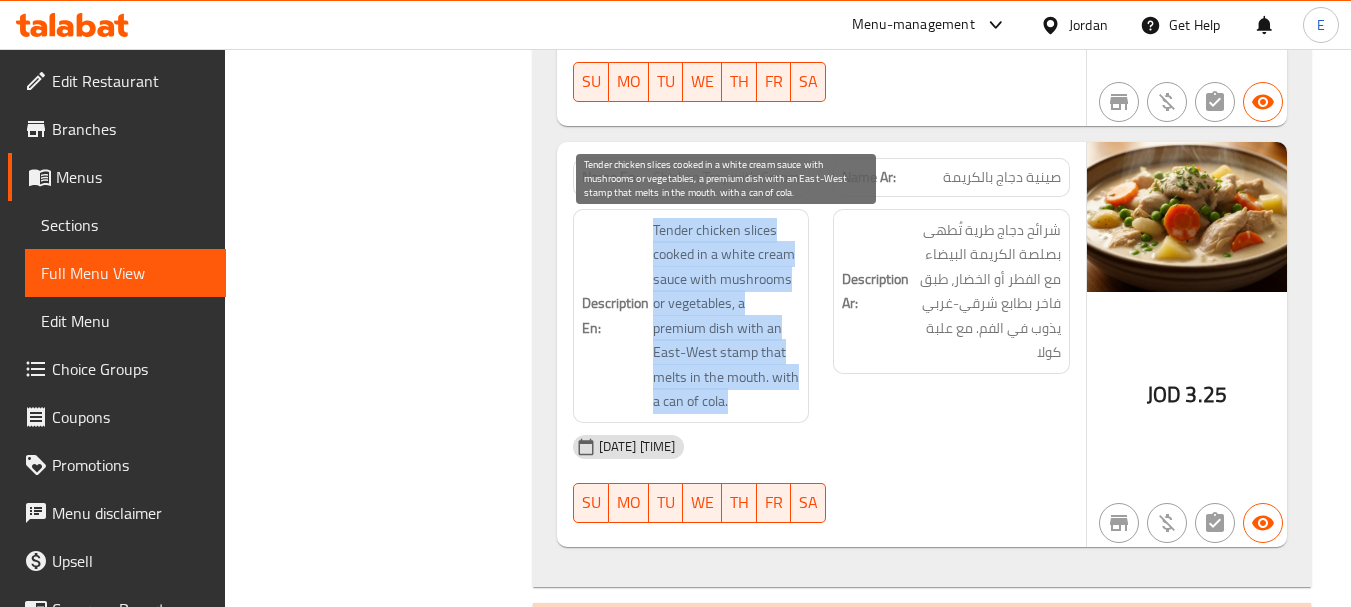 drag, startPoint x: 649, startPoint y: 231, endPoint x: 764, endPoint y: 403, distance: 206.90337 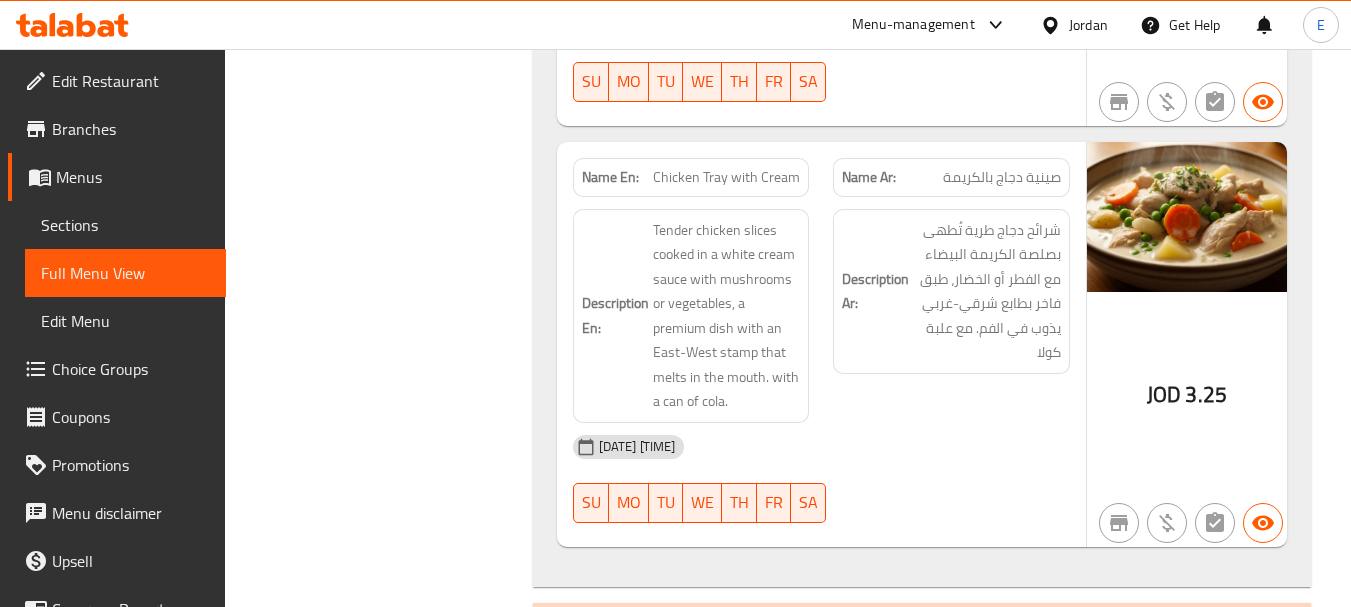 click on "Name En: Chicken Tray with Cream" at bounding box center [691, 177] 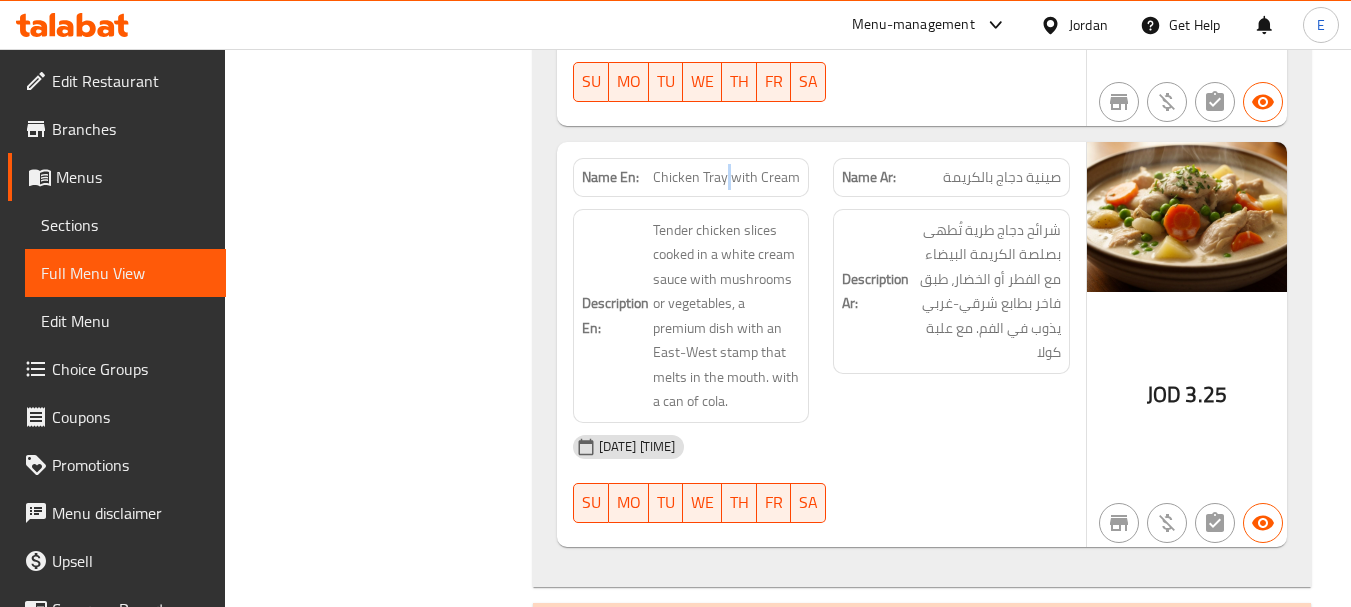 click on "Name En: Chicken Tray with Cream" at bounding box center (691, 177) 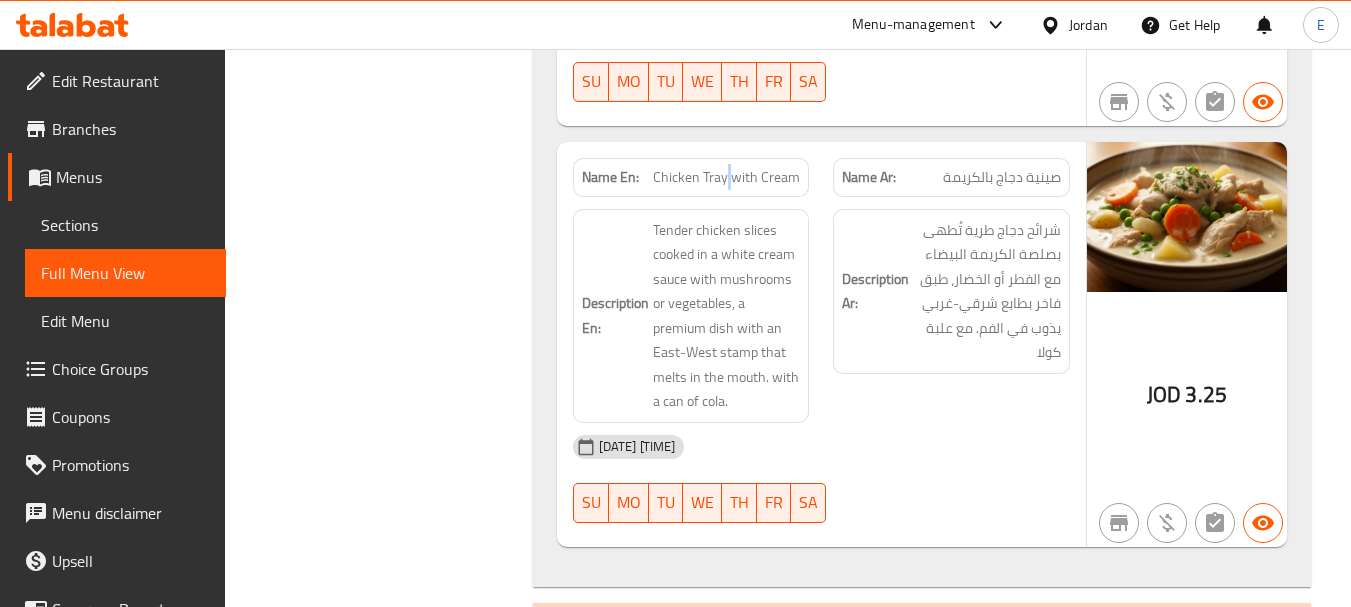 click on "Chicken Tray with Cream" at bounding box center [726, 177] 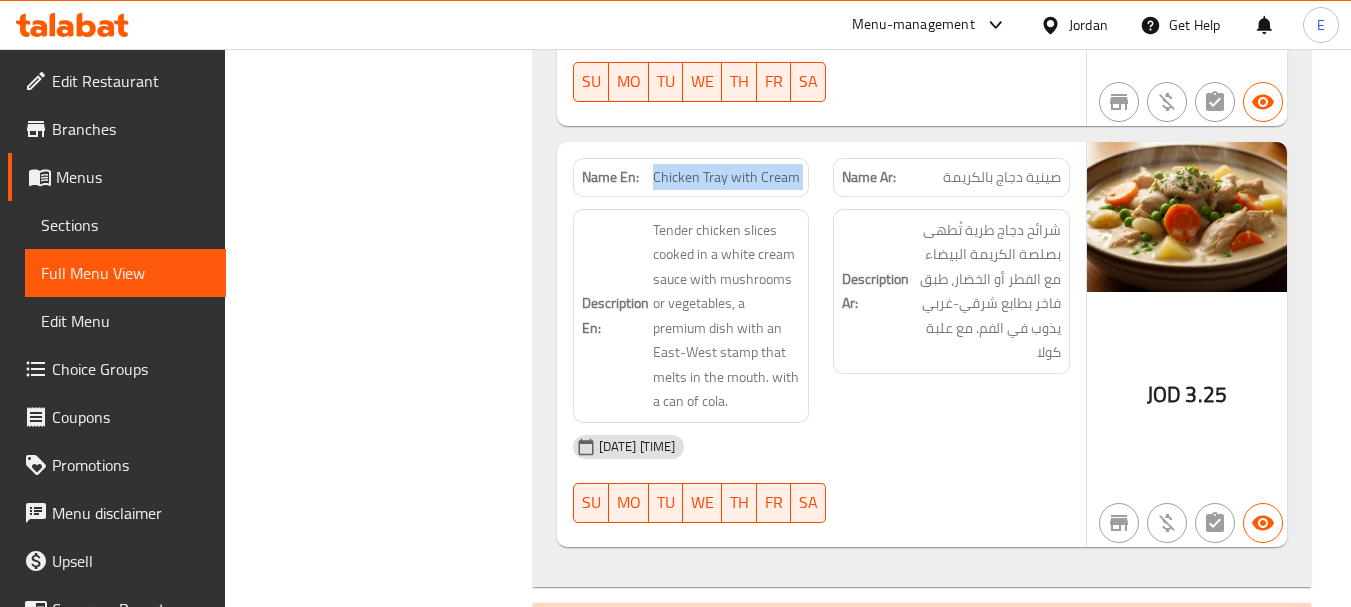 click on "Chicken Tray with Cream" at bounding box center [726, 177] 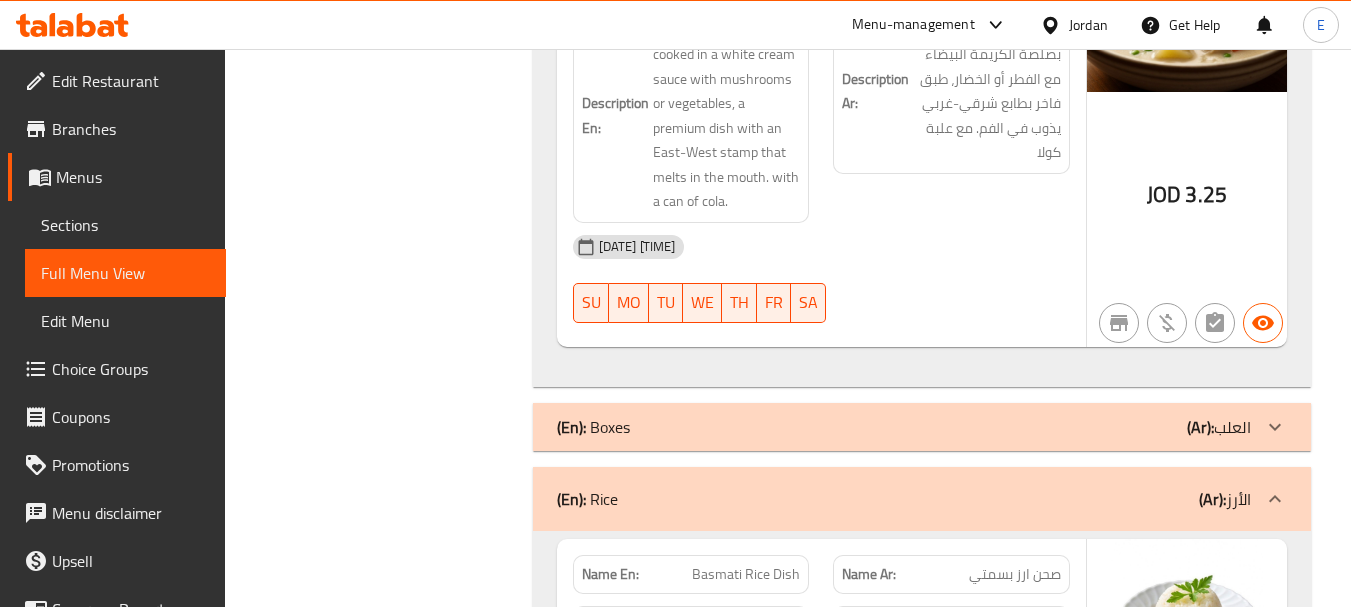 scroll, scrollTop: 3116, scrollLeft: 0, axis: vertical 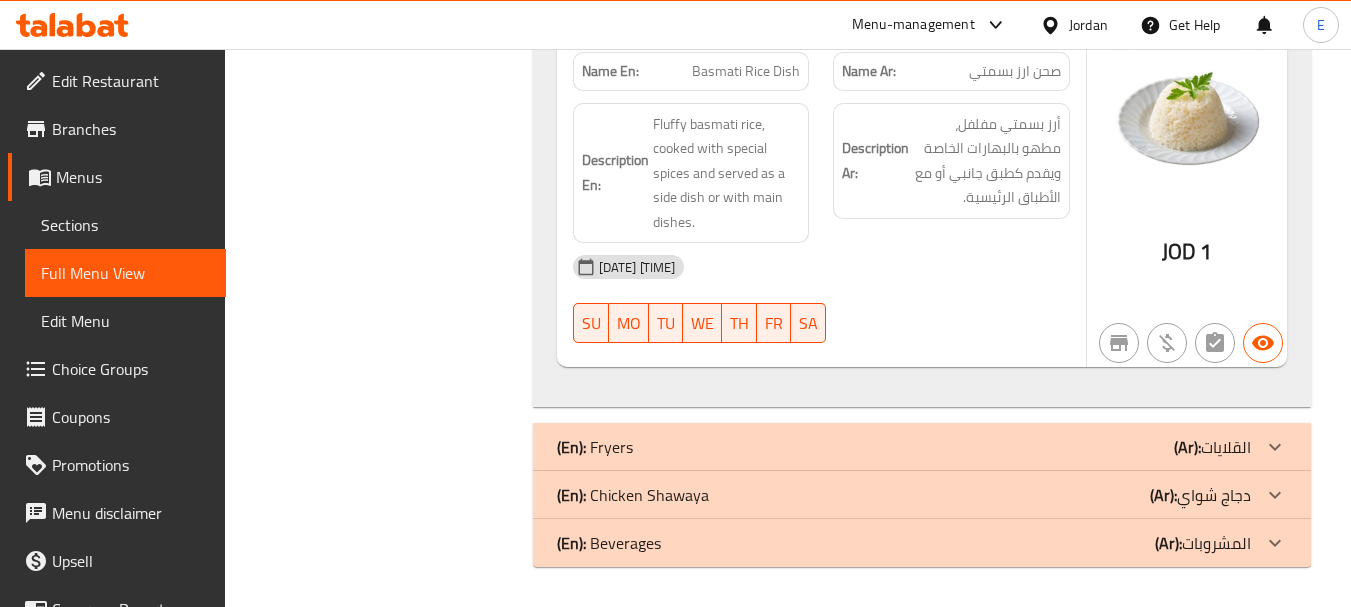 click on "(En):   Fryers (Ar): القلايات" at bounding box center [904, -2823] 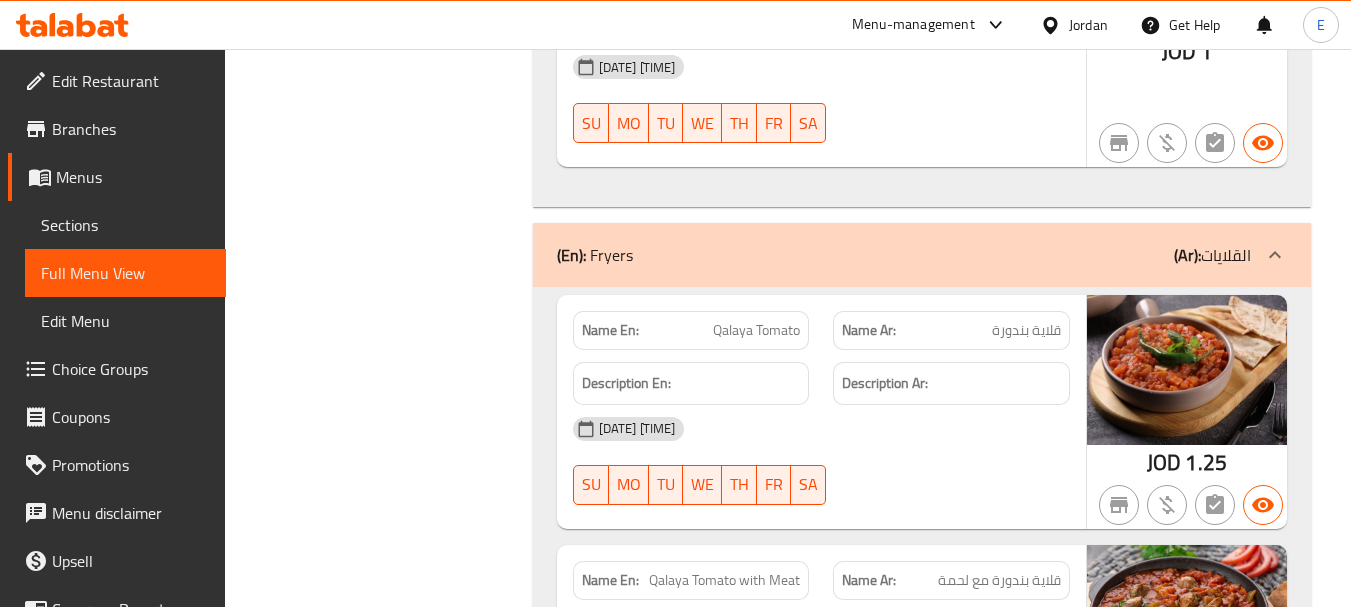 scroll, scrollTop: 3416, scrollLeft: 0, axis: vertical 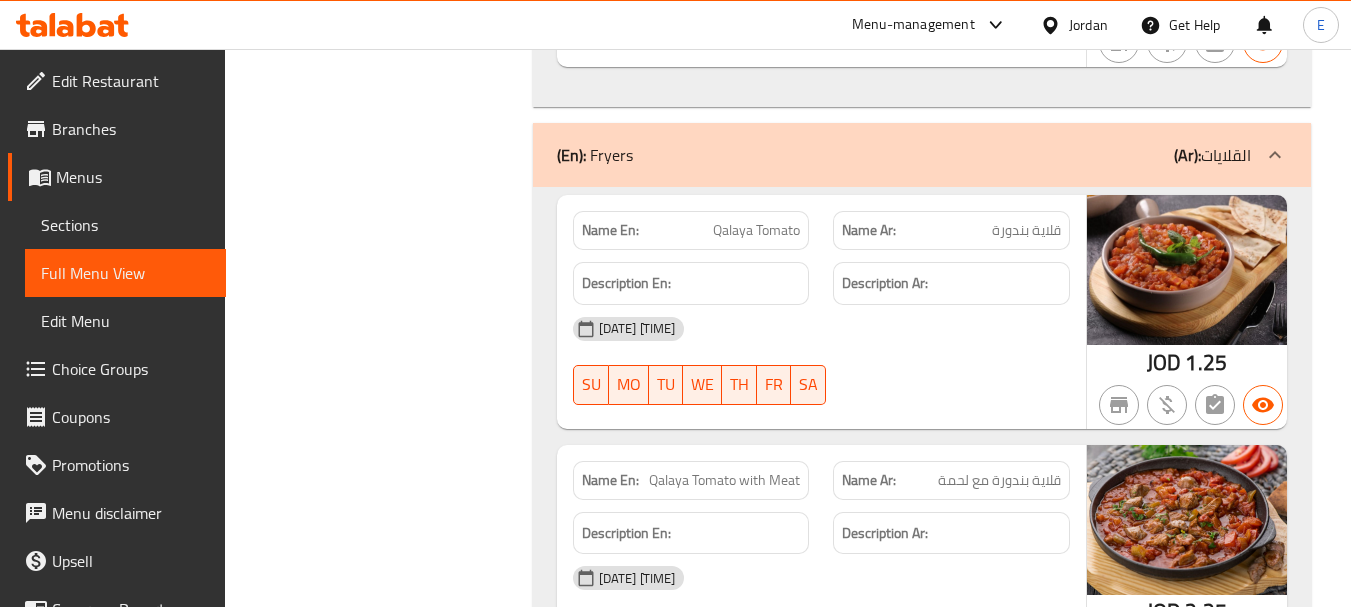 click on "JOD" at bounding box center [1179, -2578] 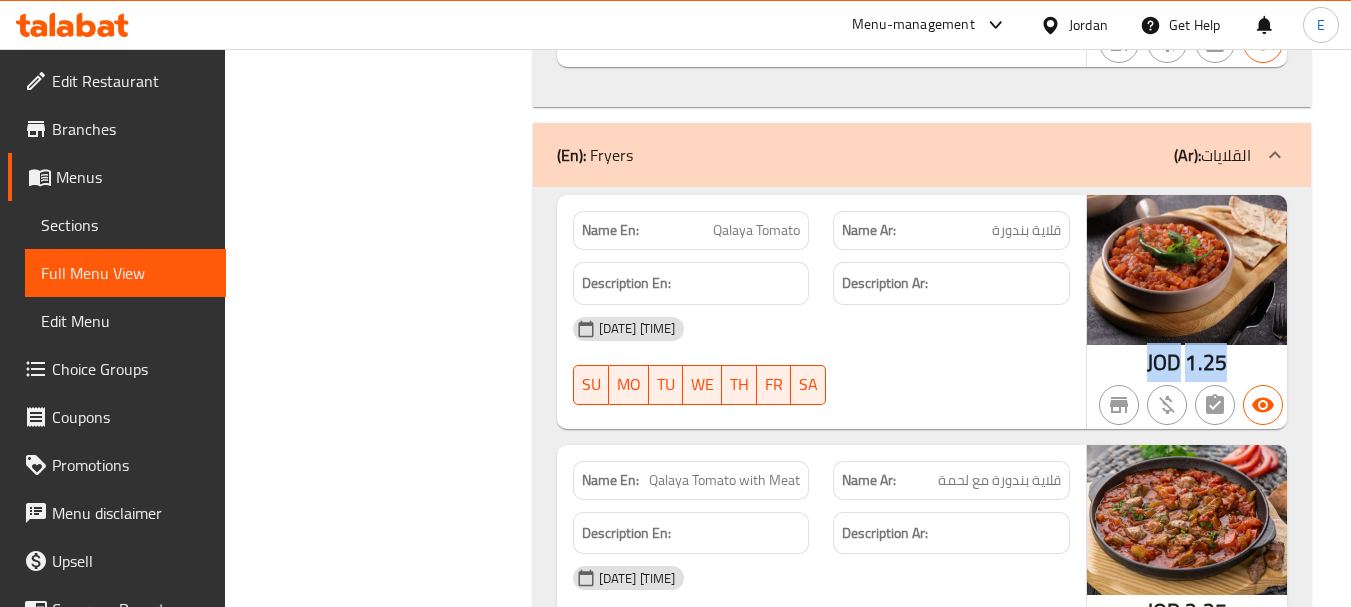click on "JOD" at bounding box center [1179, -2578] 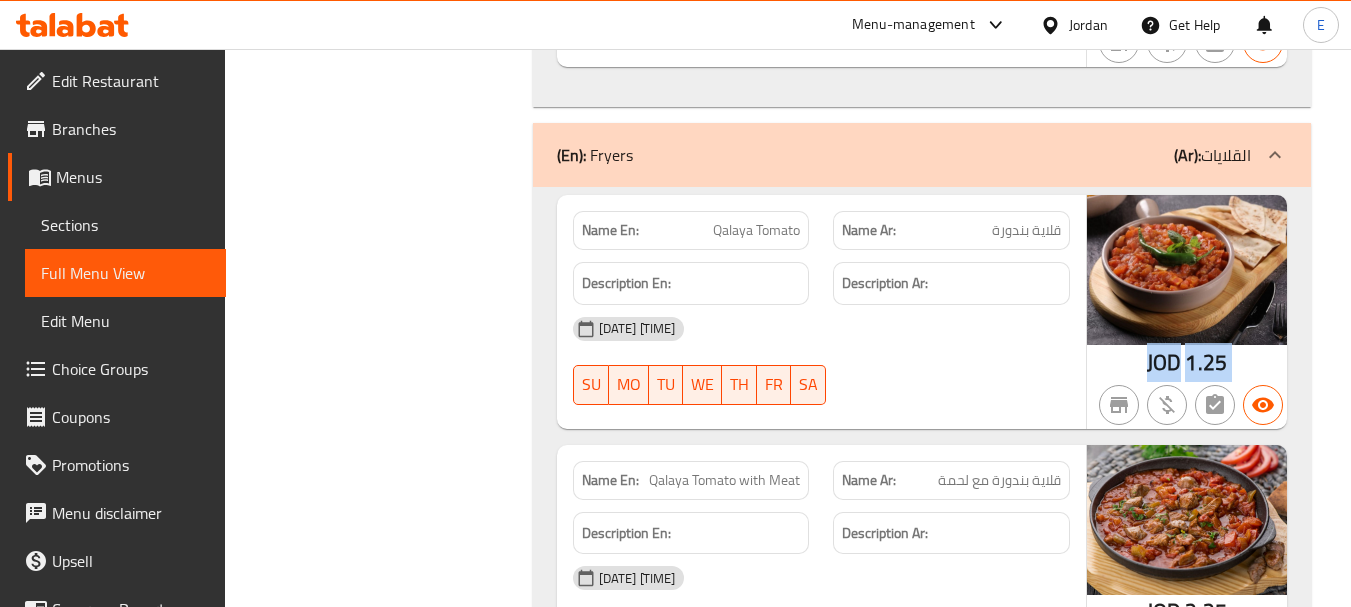 click on "JOD" at bounding box center (1179, -2578) 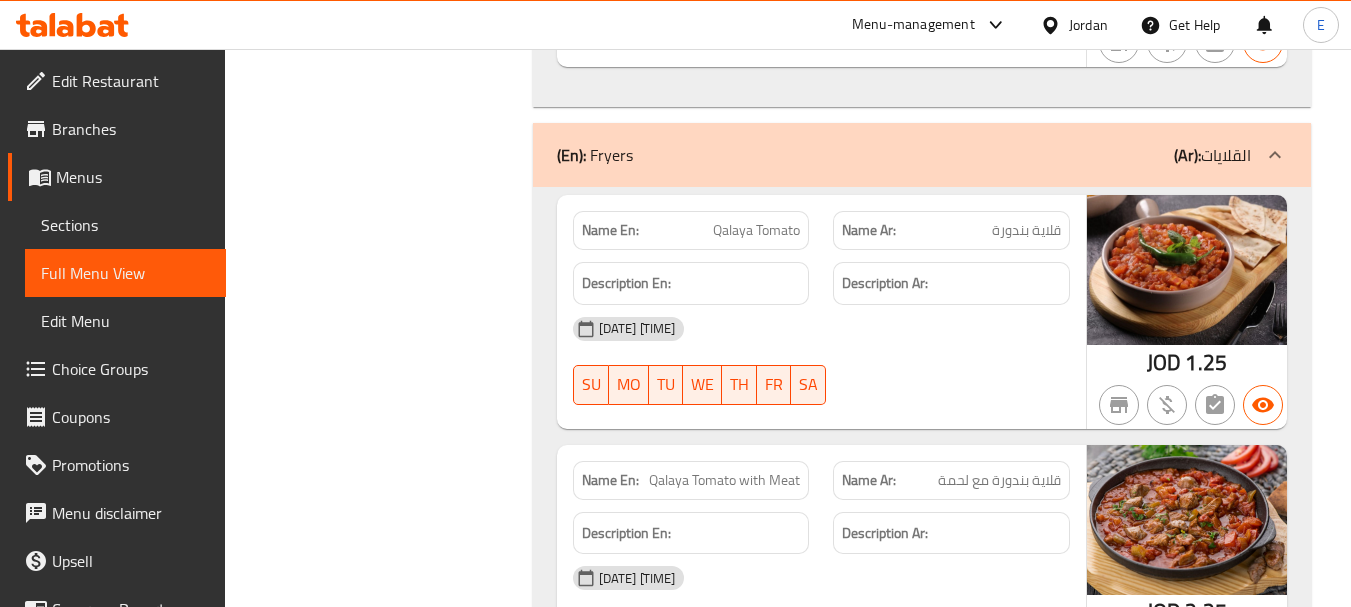 click on "قلاية بندورة" at bounding box center (1040, -2976) 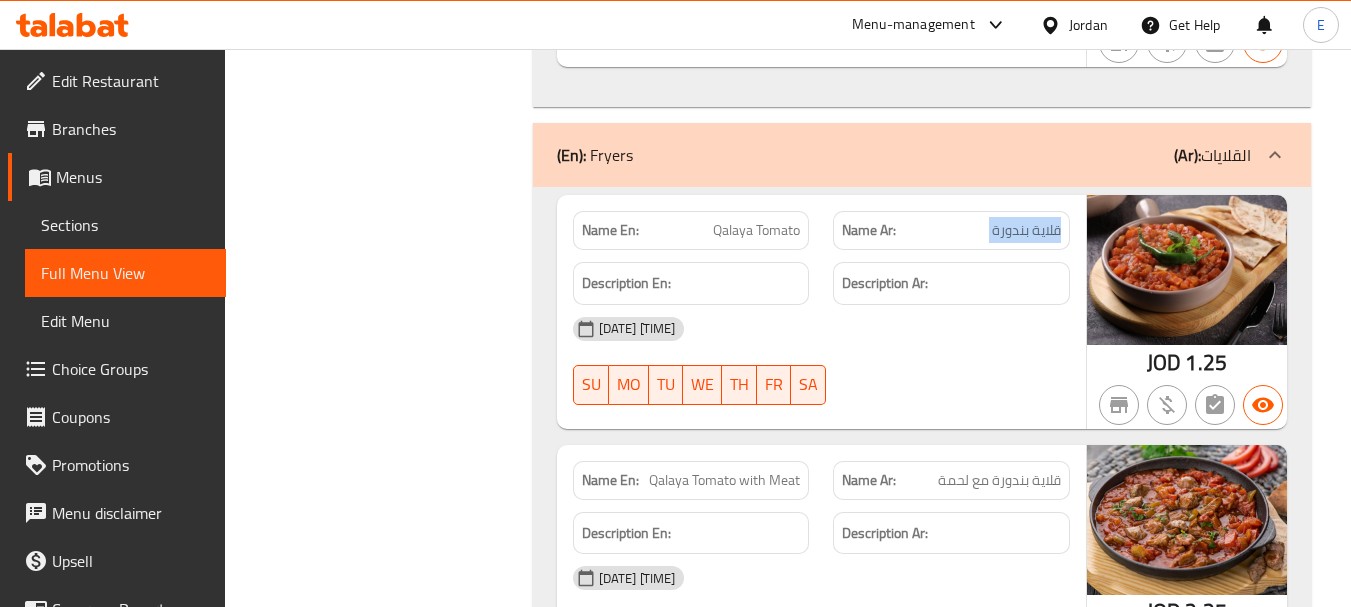 click on "قلاية بندورة" at bounding box center (1040, -2976) 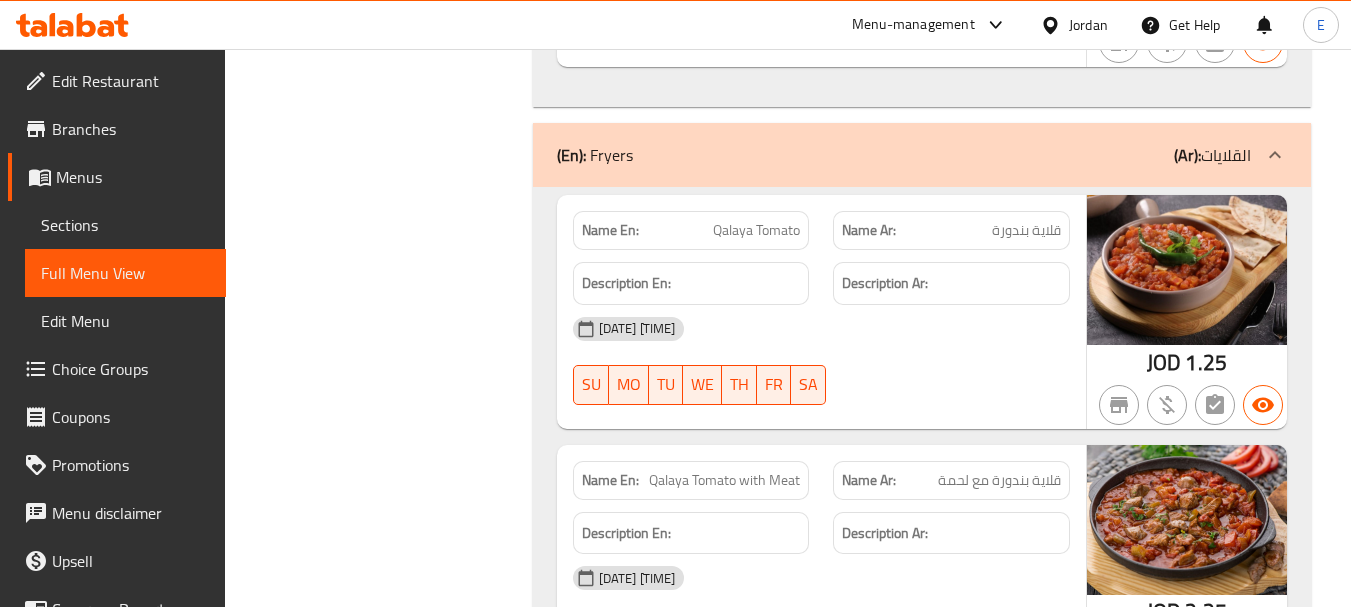 click on "Qalaya Tomato" at bounding box center [773, -2976] 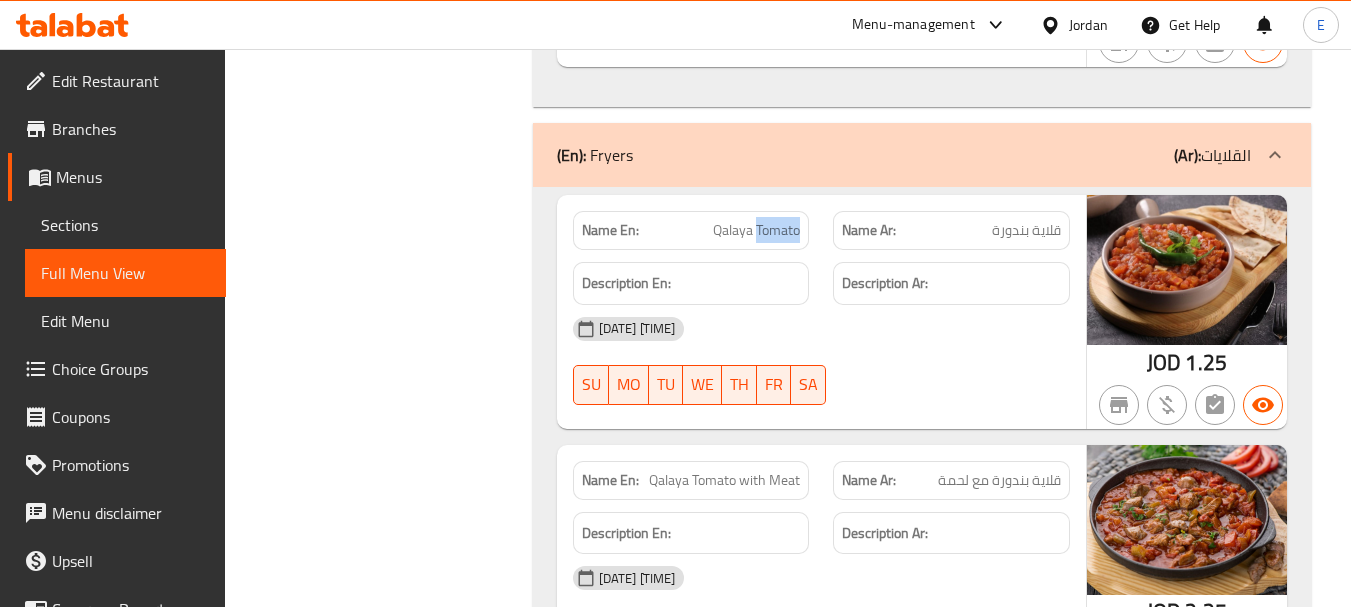 click on "Qalaya Tomato" at bounding box center [773, -2976] 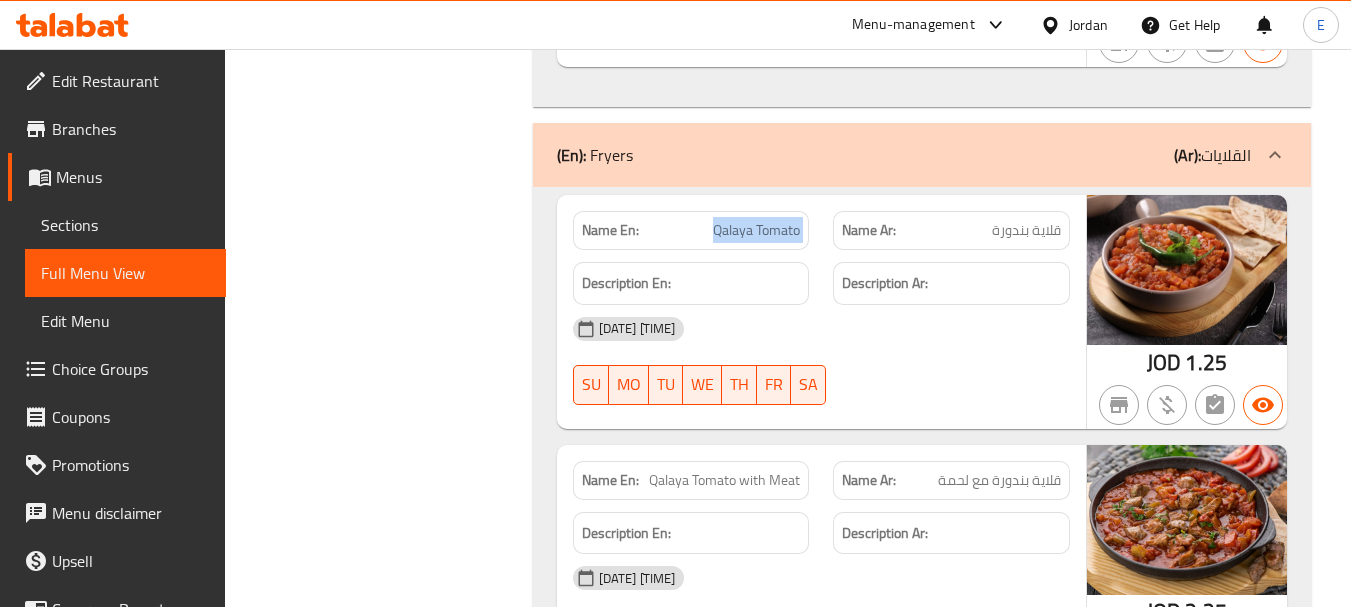 click on "Qalaya Tomato" at bounding box center [773, -2976] 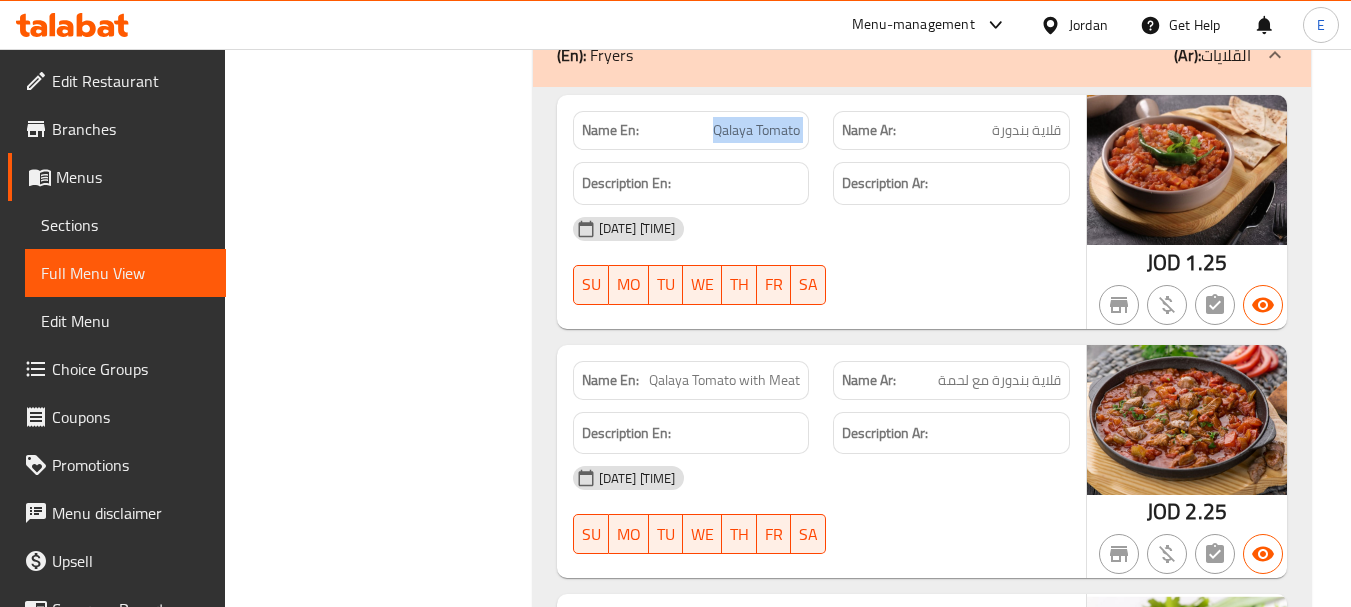 scroll, scrollTop: 3716, scrollLeft: 0, axis: vertical 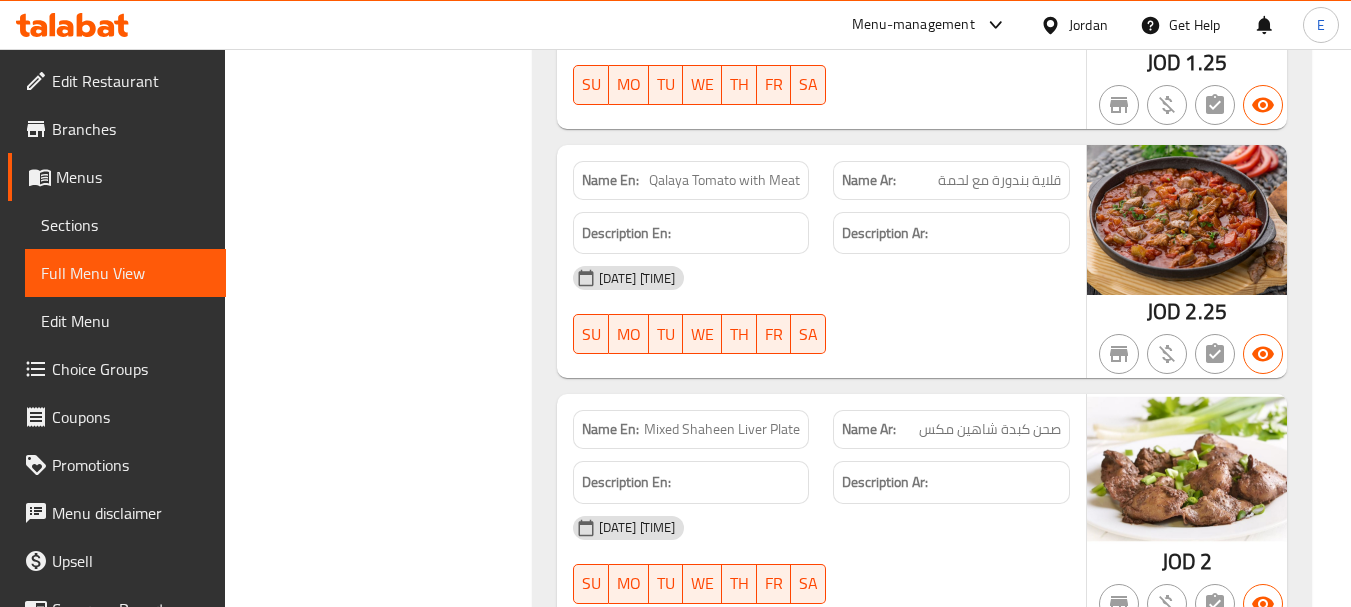 click on "2.25" at bounding box center [1206, -1746] 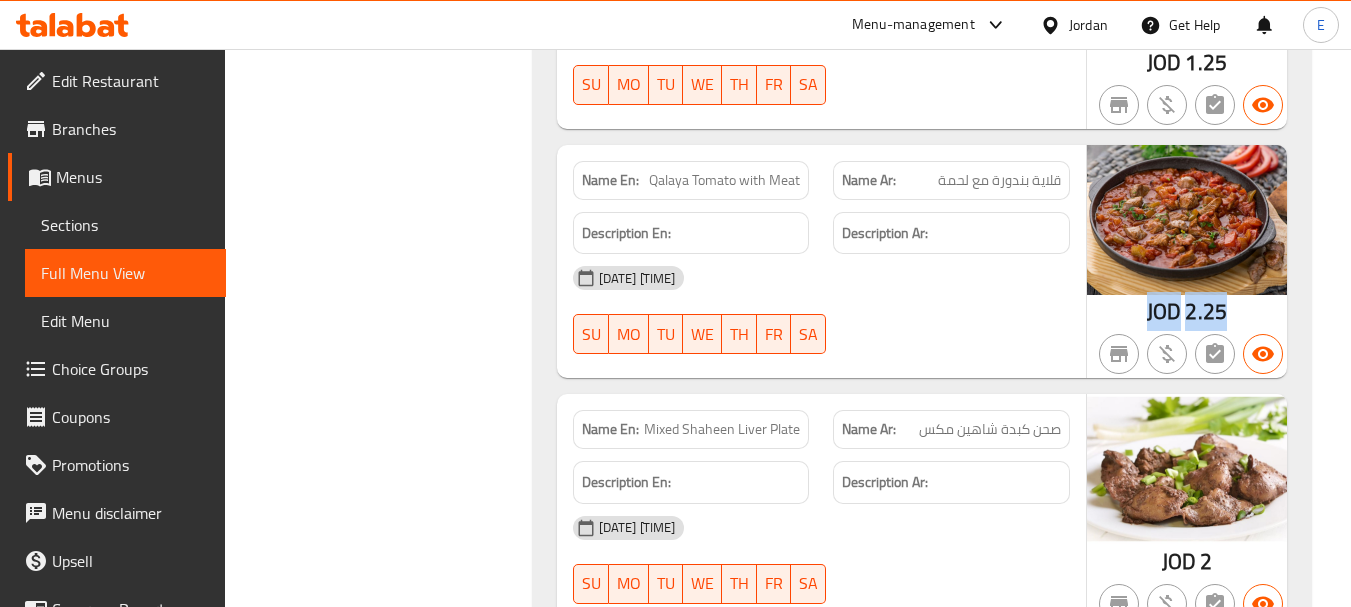 click on "2.25" at bounding box center [1206, -1746] 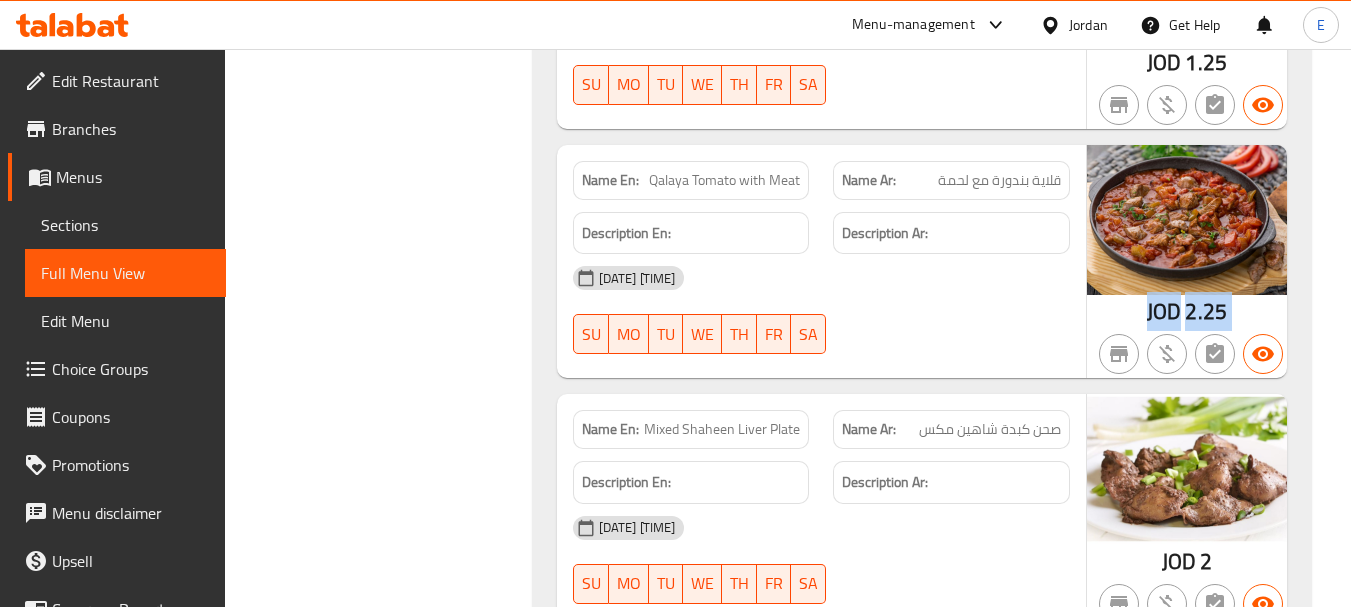 click on "2.25" at bounding box center (1206, -1746) 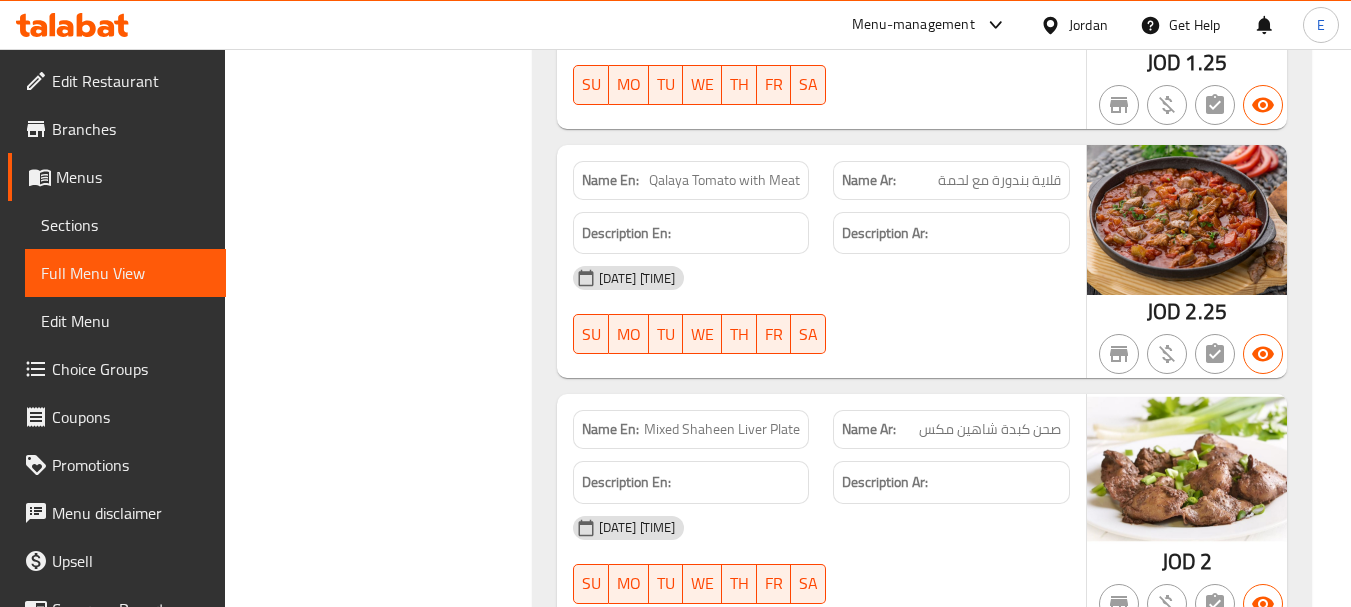 click on "قلاية بندورة مع لحمة" at bounding box center (976, -1950) 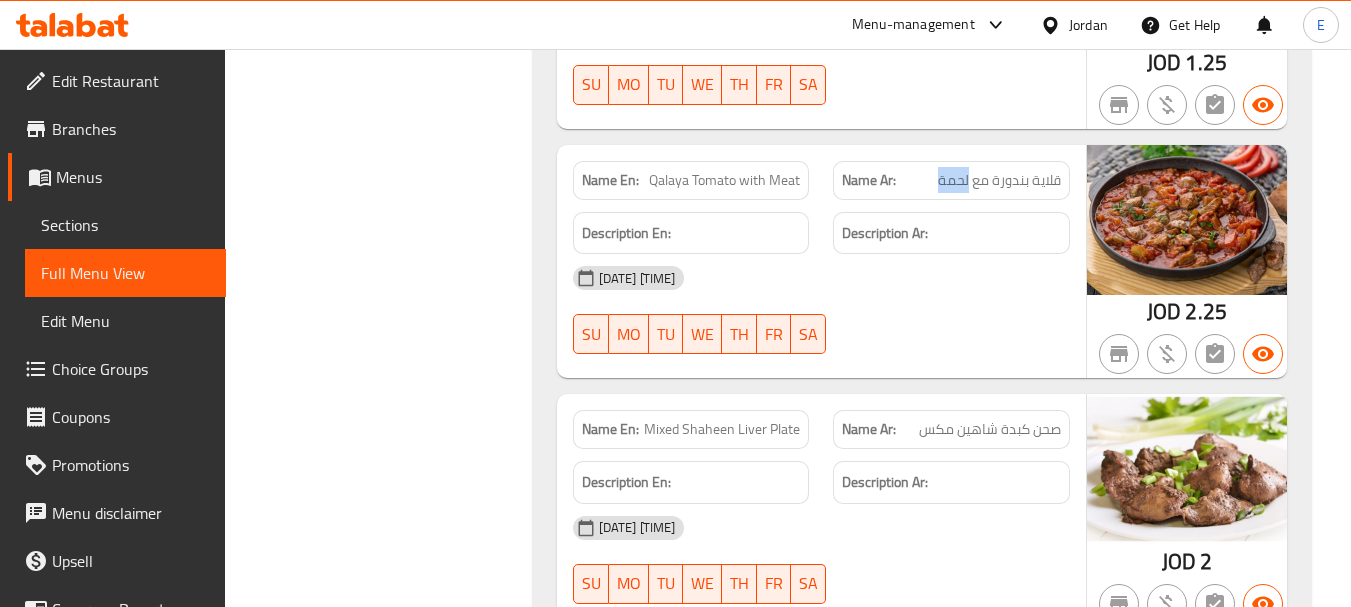 click on "قلاية بندورة مع لحمة" at bounding box center (976, -1950) 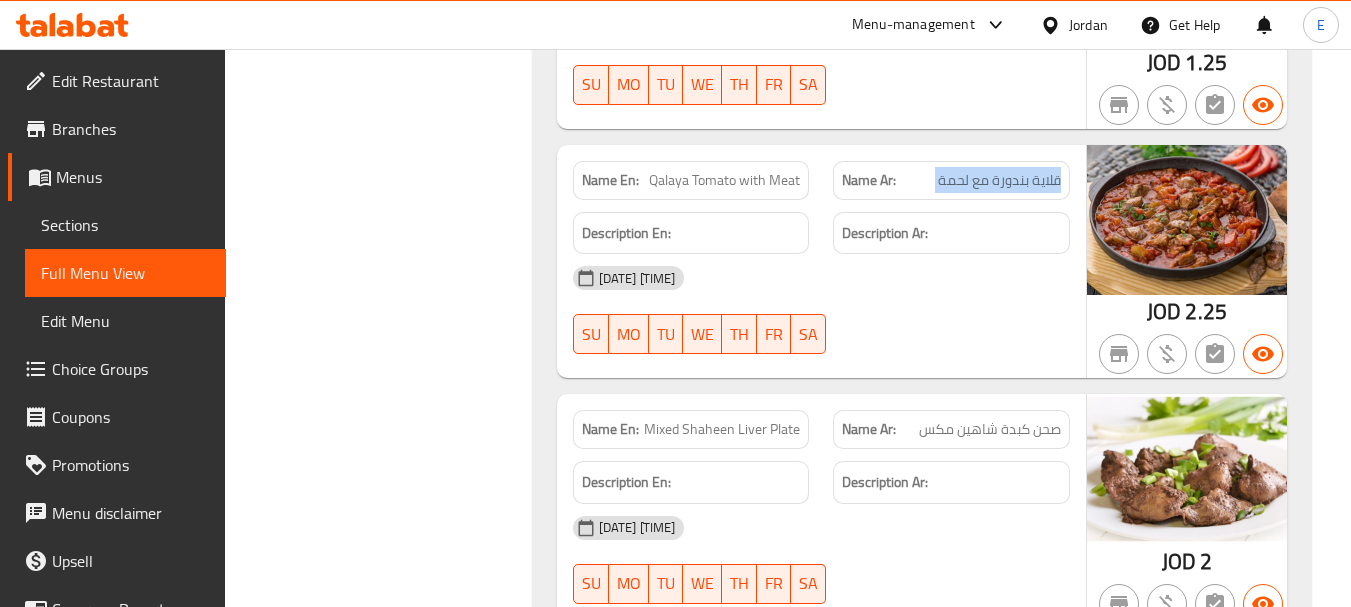 click on "قلاية بندورة مع لحمة" at bounding box center (976, -1950) 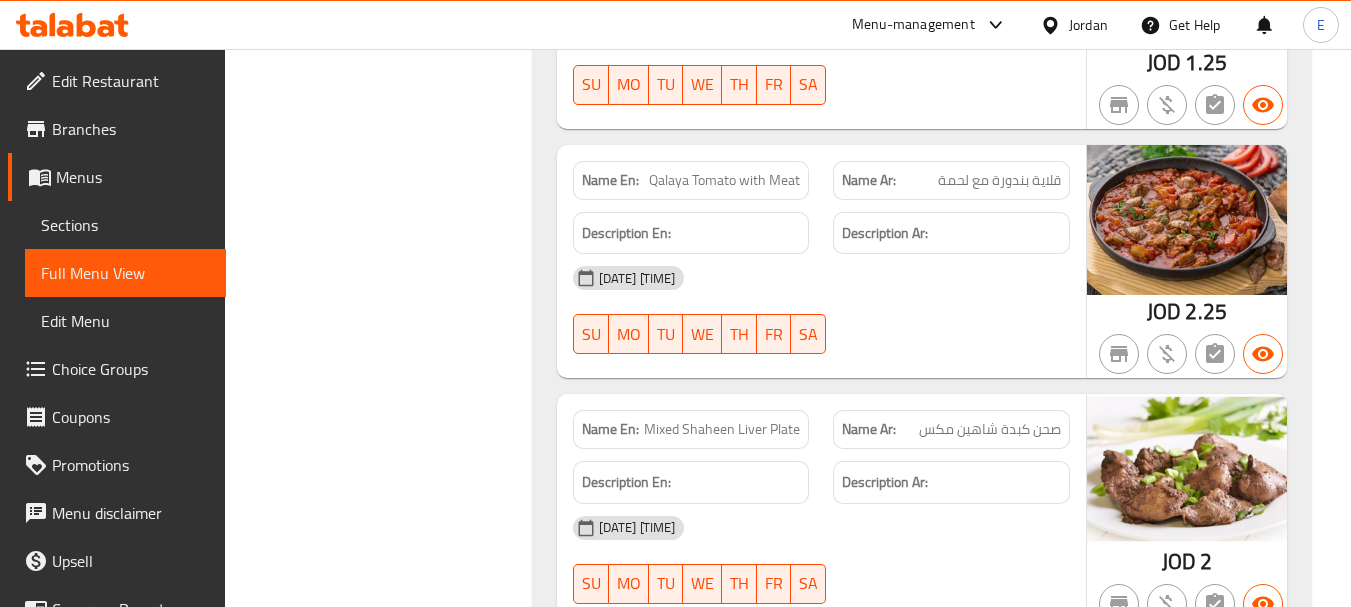 click on "Name En: Qalaya Tomato with Meat" at bounding box center [691, -1950] 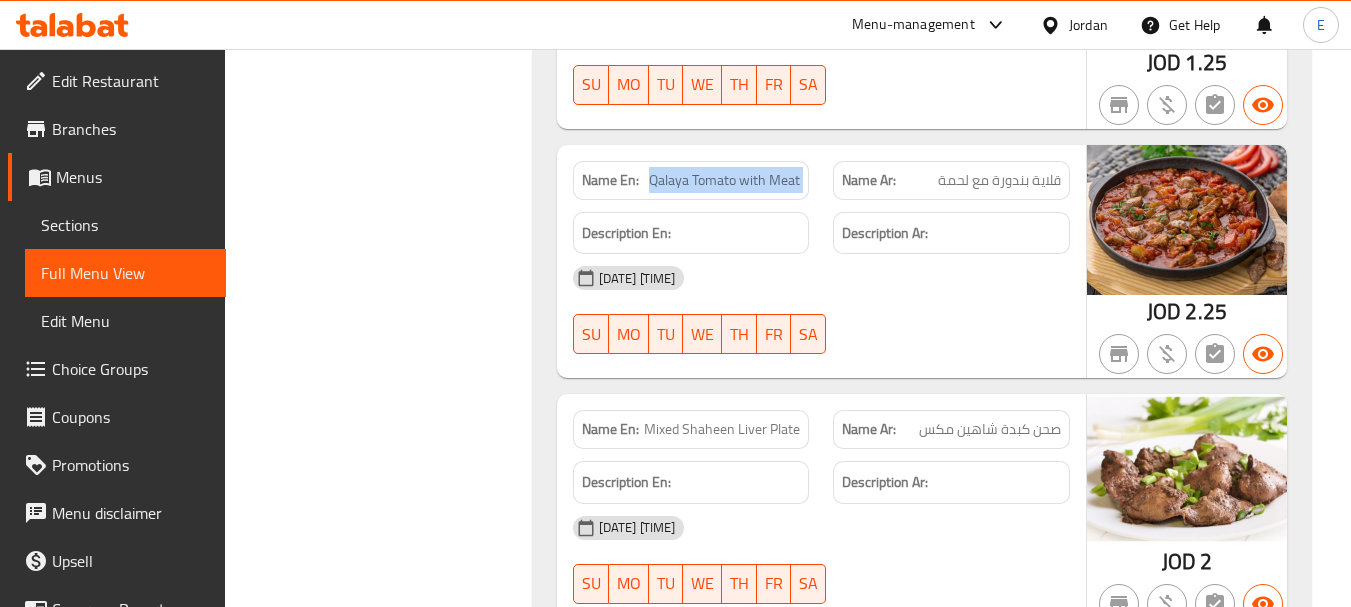 click on "Name En: Qalaya Tomato with Meat" at bounding box center [691, -1950] 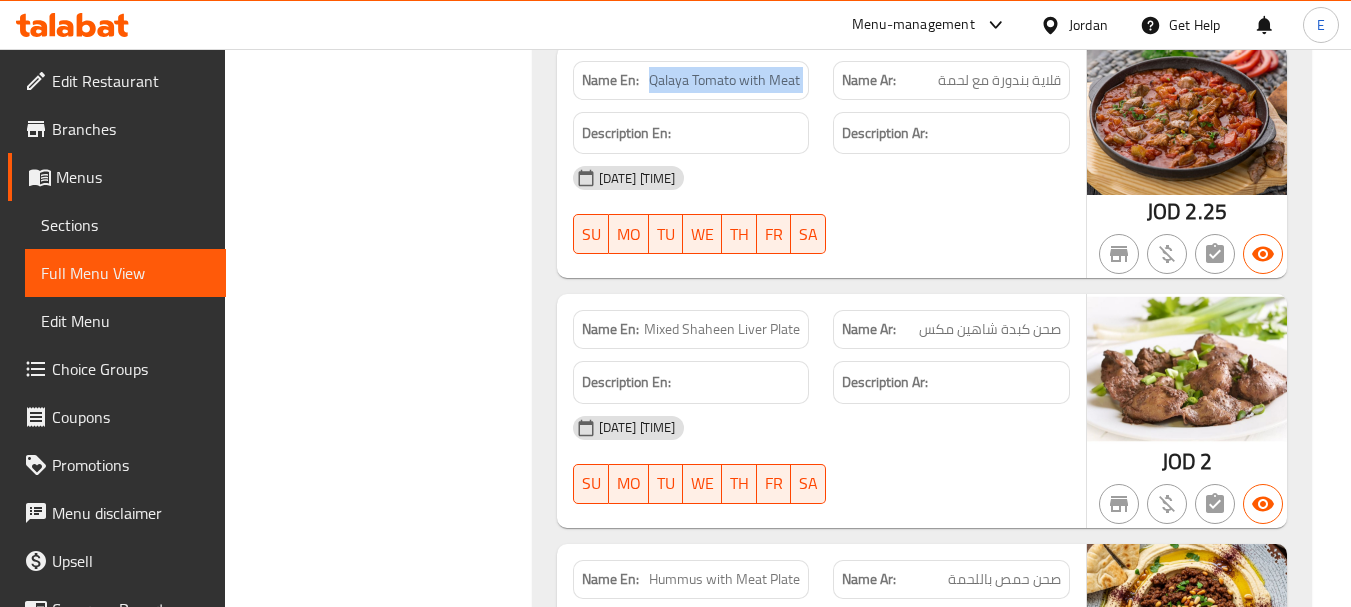 scroll, scrollTop: 3916, scrollLeft: 0, axis: vertical 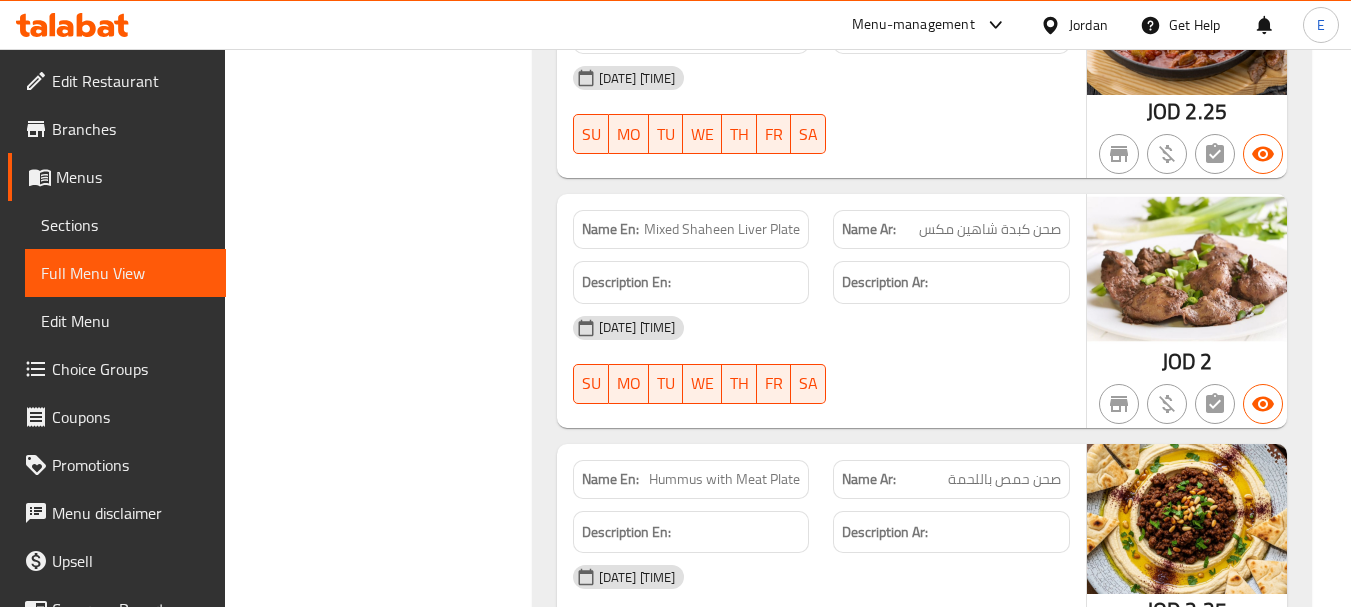 click on "صحن كبدة شاهين مكس" at bounding box center [1006, -1744] 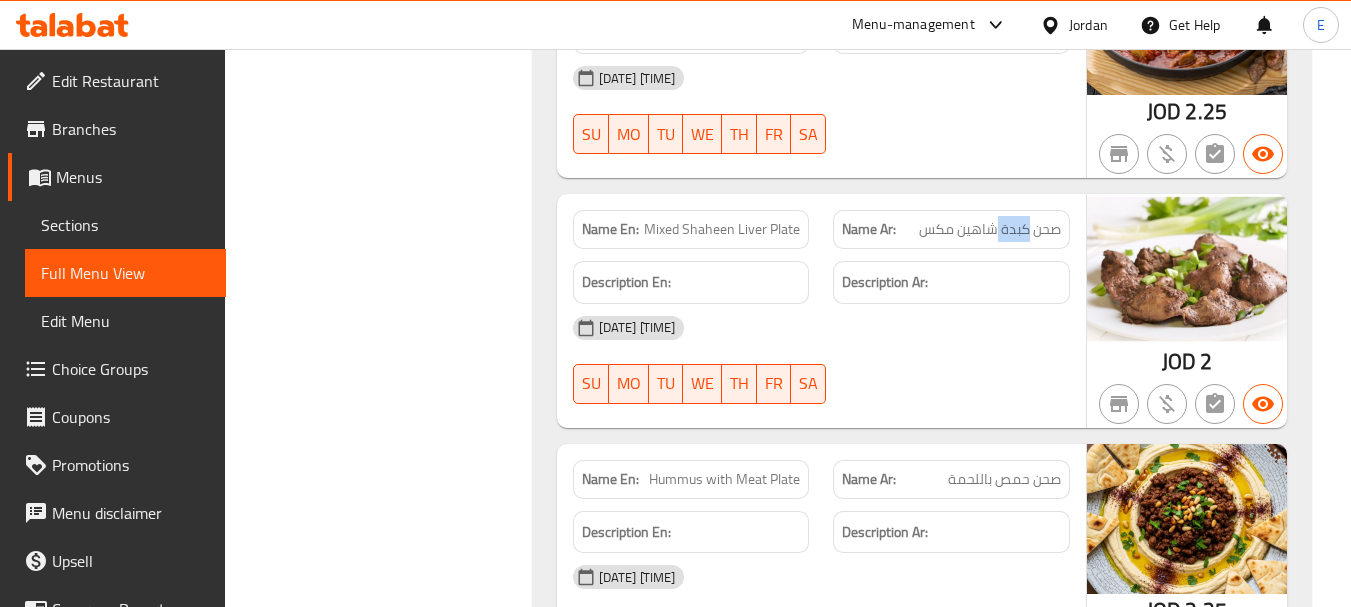 click on "صحن كبدة شاهين مكس" at bounding box center [1006, -1744] 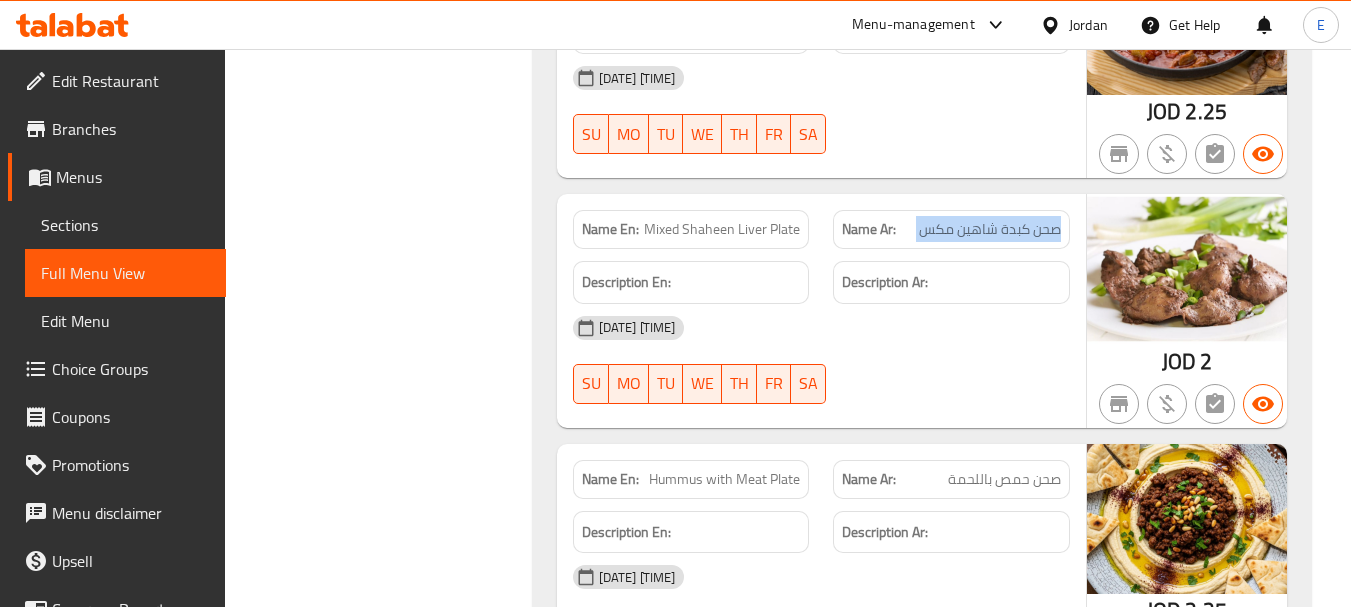 click on "صحن كبدة شاهين مكس" at bounding box center [1006, -1744] 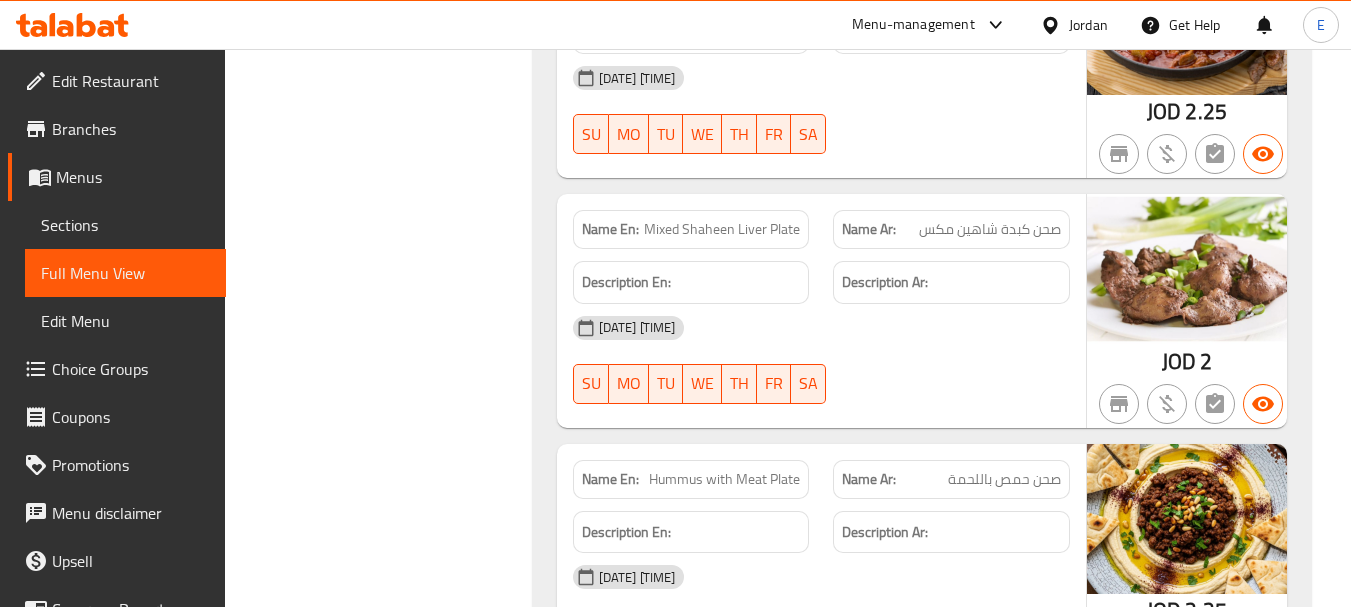 click on "Mixed Shaheen Liver Plate" at bounding box center [718, -1733] 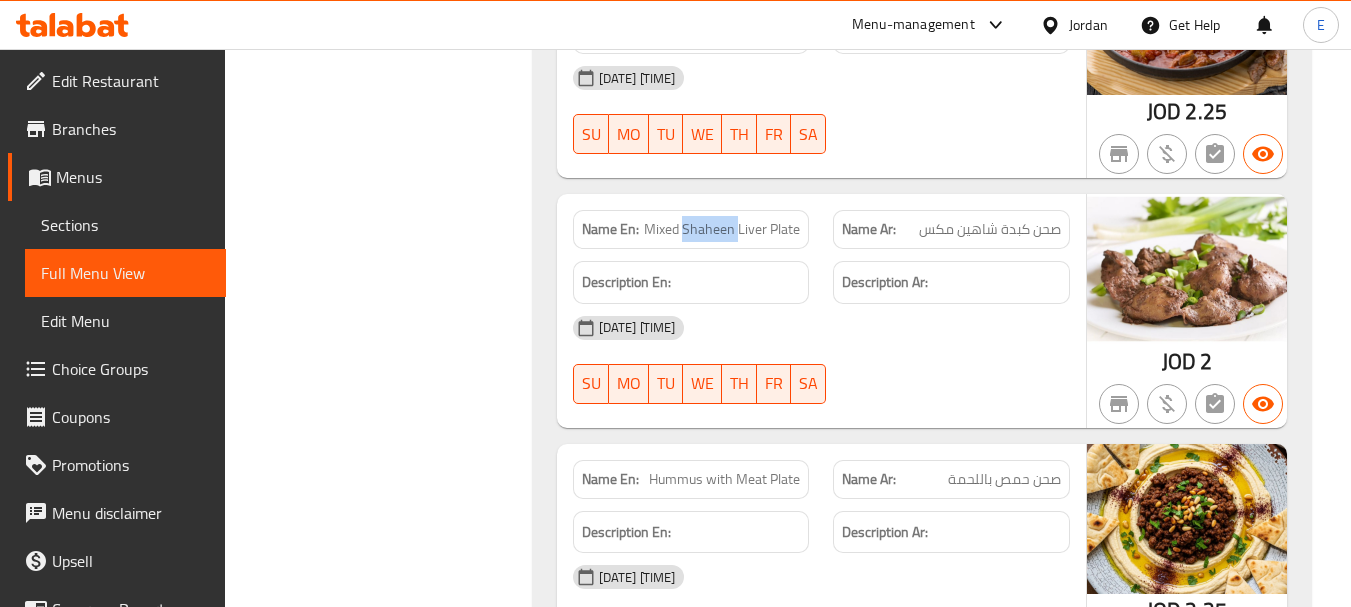 click on "Mixed Shaheen Liver Plate" at bounding box center [718, -1733] 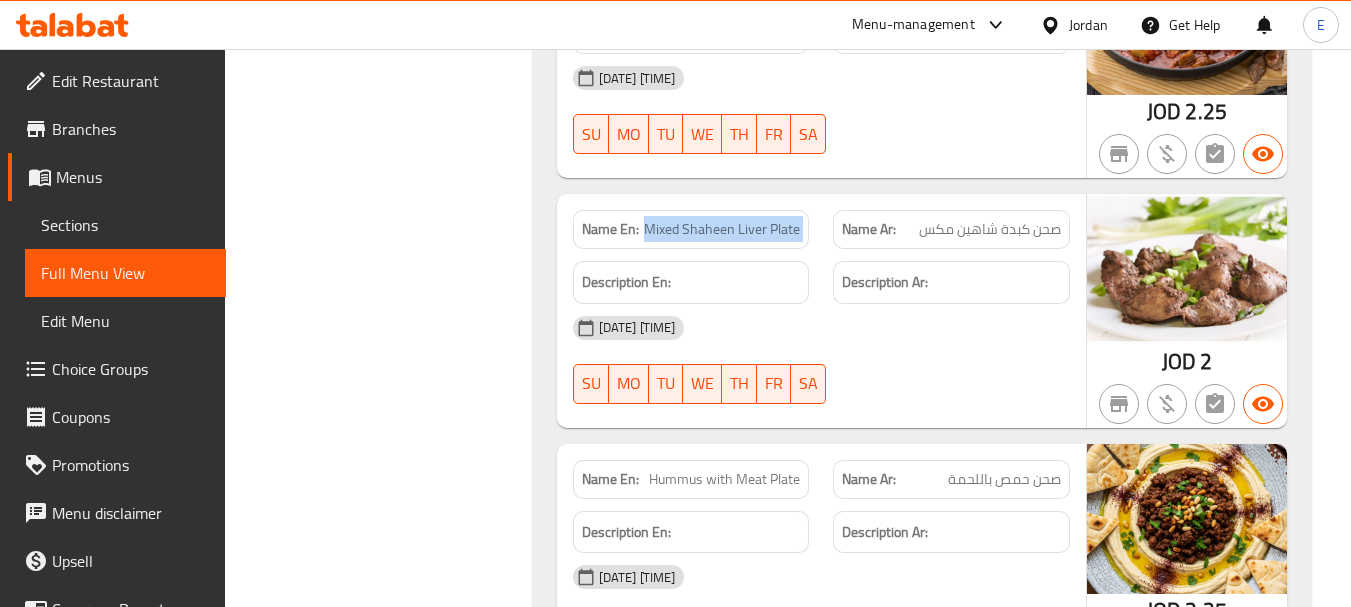 click on "Mixed Shaheen Liver Plate" at bounding box center [718, -1733] 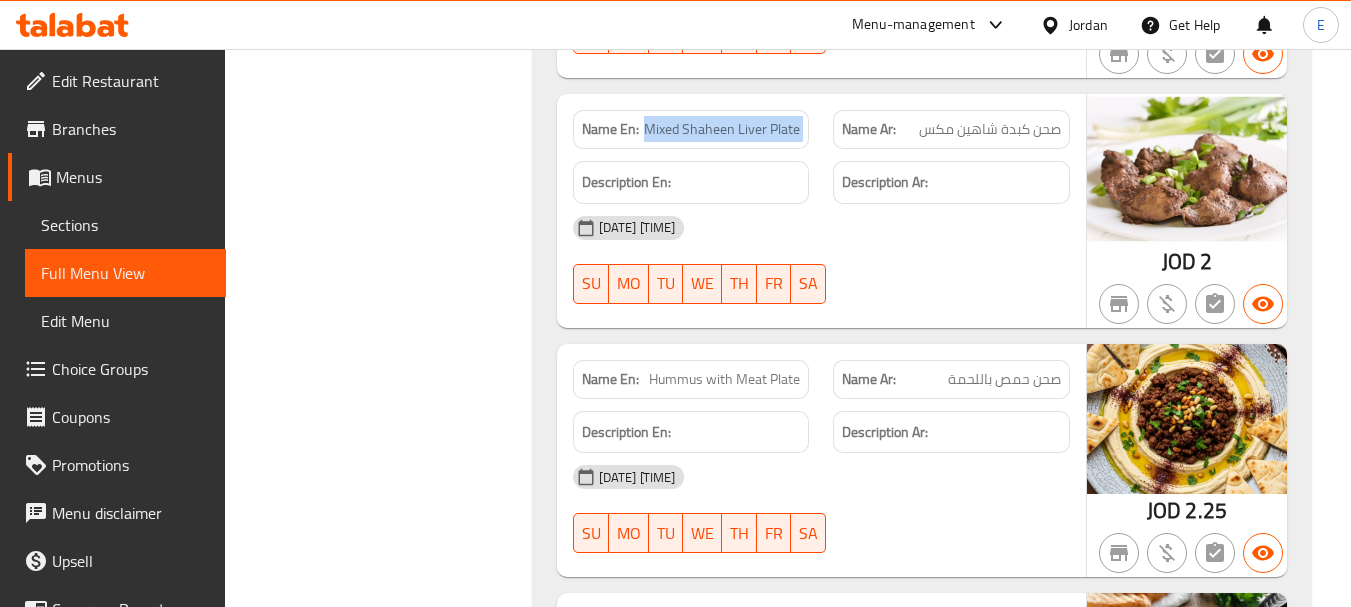 scroll, scrollTop: 4116, scrollLeft: 0, axis: vertical 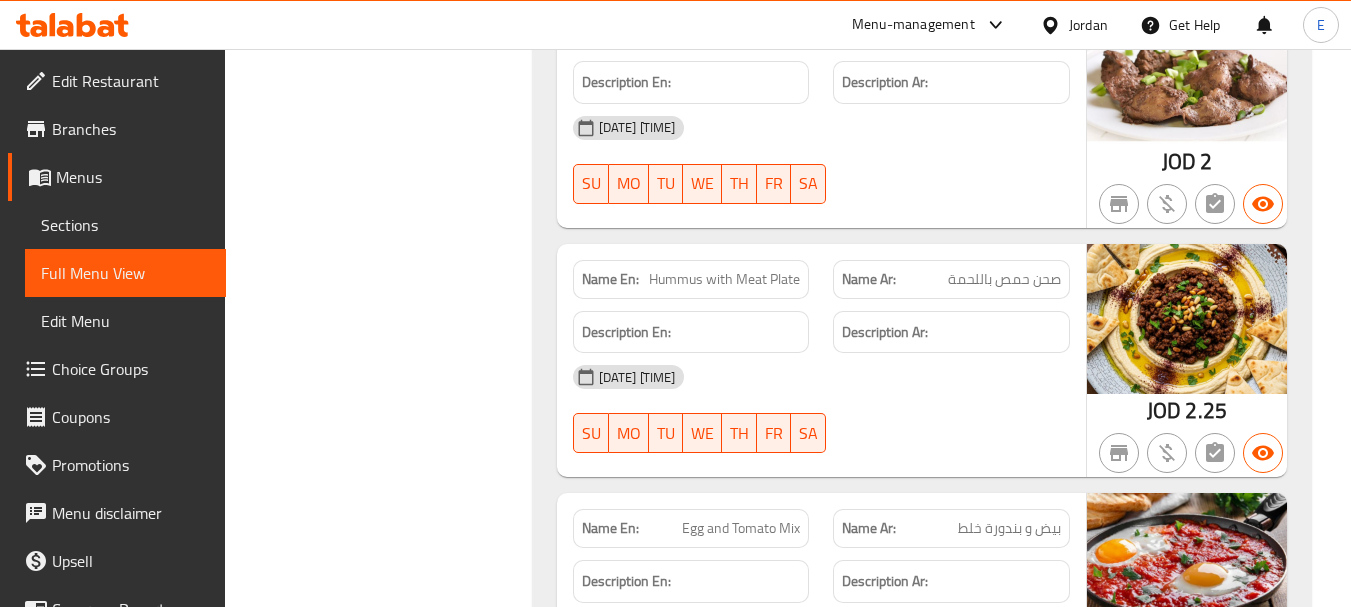 click on "صحن حمص باللحمة" at bounding box center (1002, -1526) 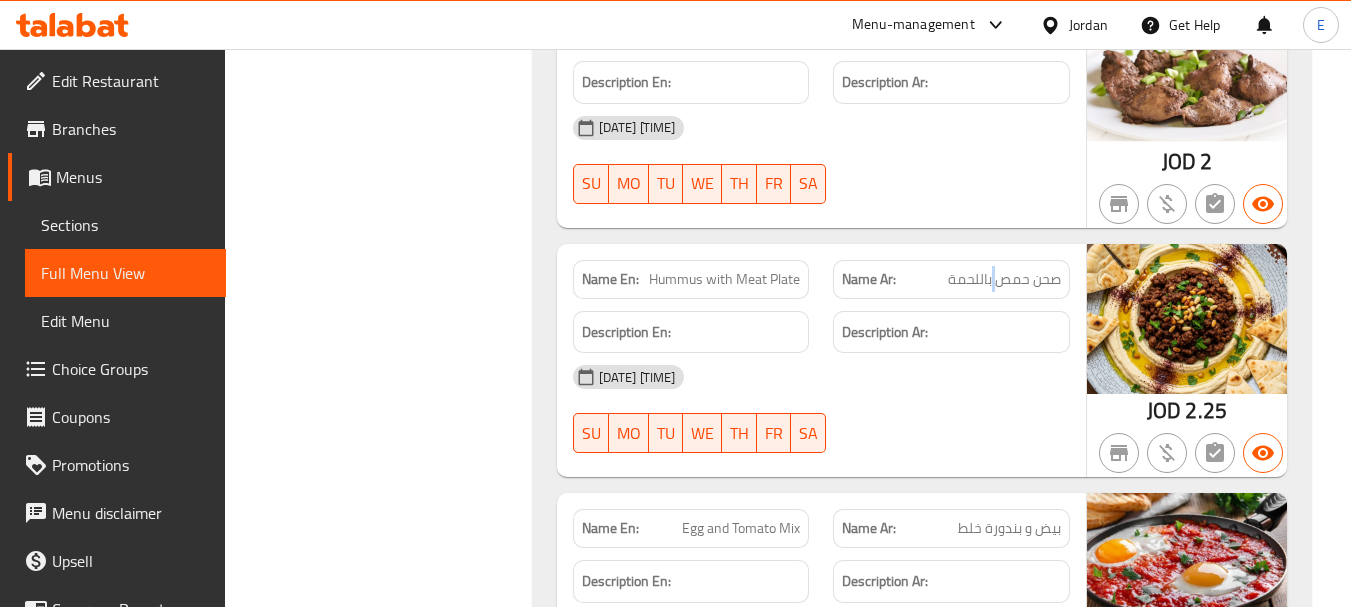 click on "صحن حمص باللحمة" at bounding box center (1002, -1526) 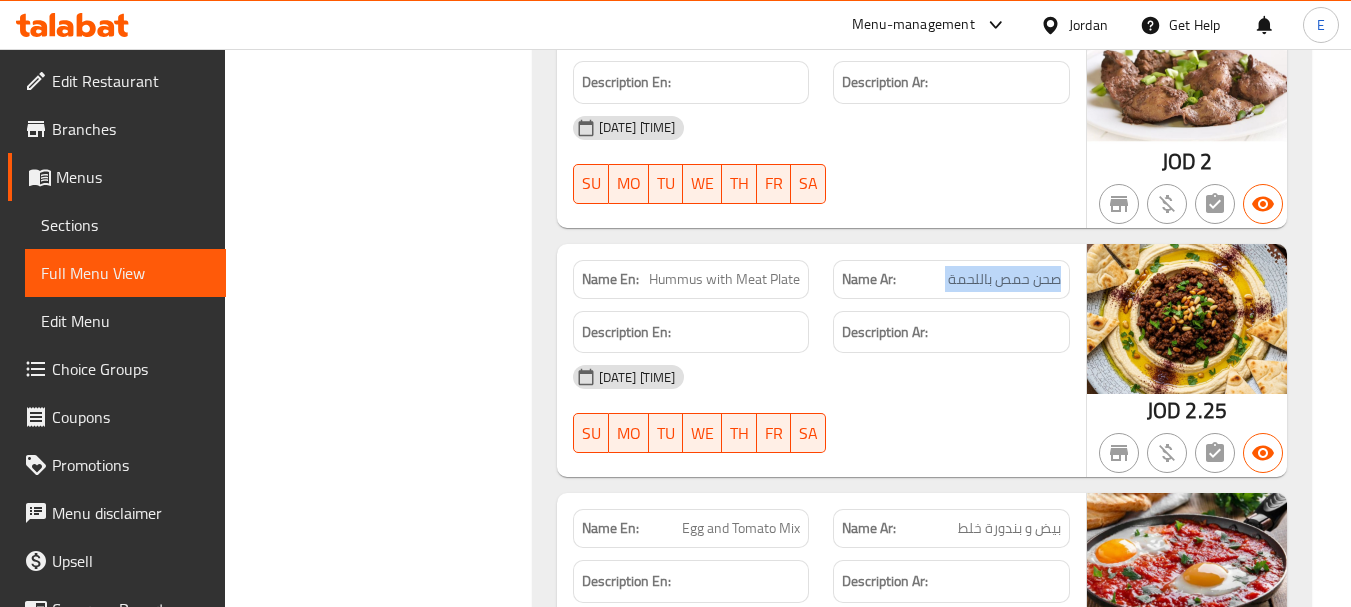 click on "صحن حمص باللحمة" at bounding box center (1002, -1526) 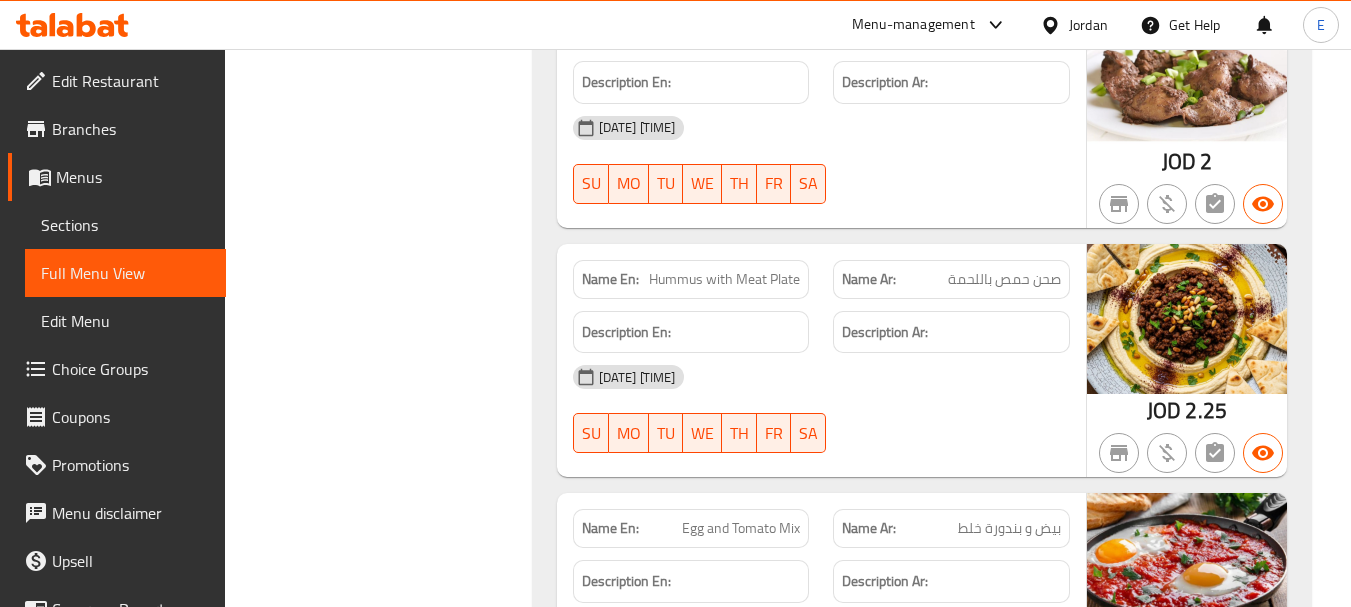 click on "Hummus with Meat Plate" at bounding box center (726, -1526) 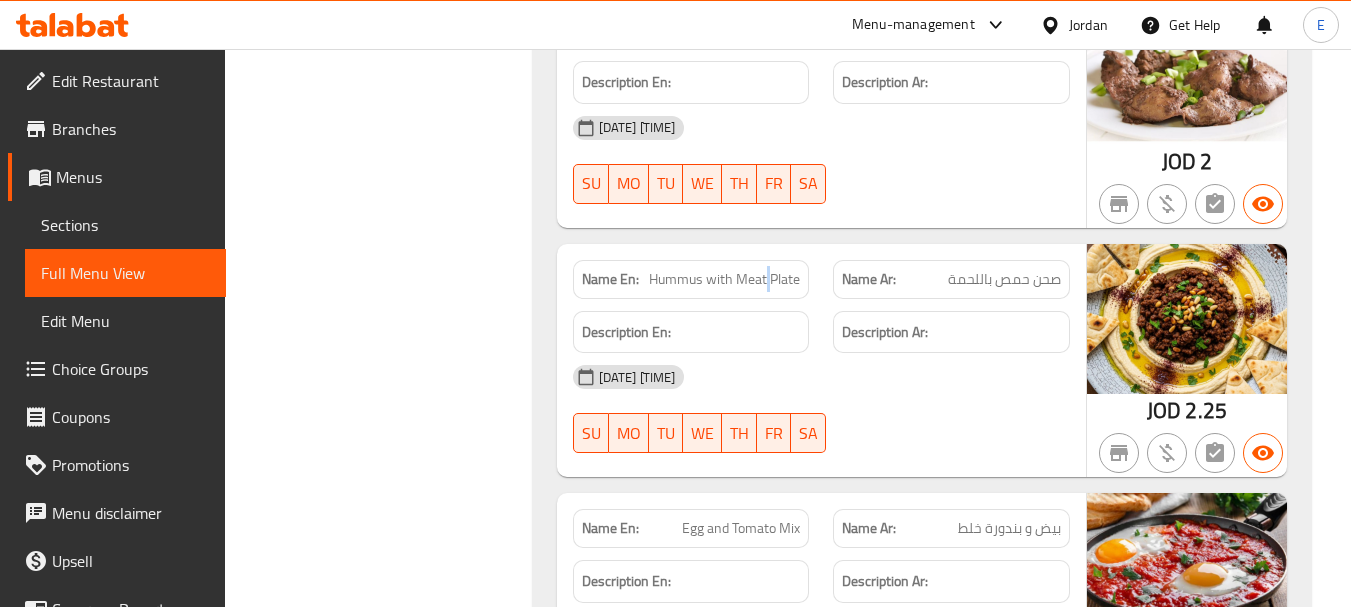 click on "Hummus with Meat Plate" at bounding box center [726, -1526] 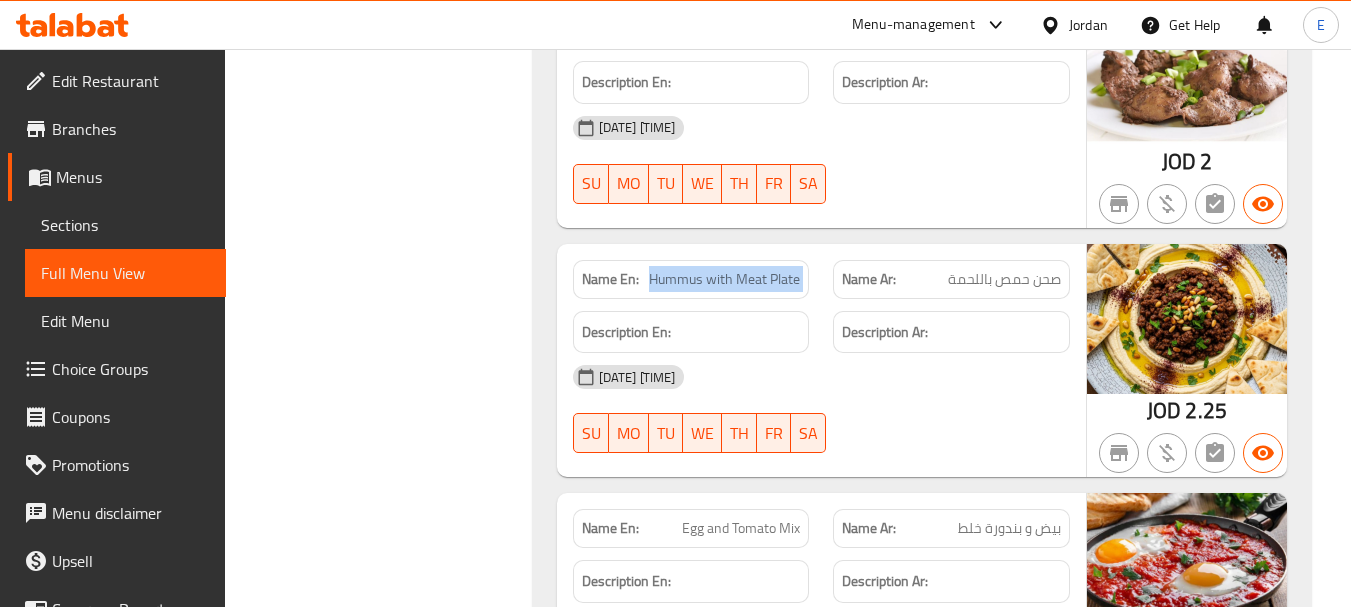 click on "Hummus with Meat Plate" at bounding box center [726, -1526] 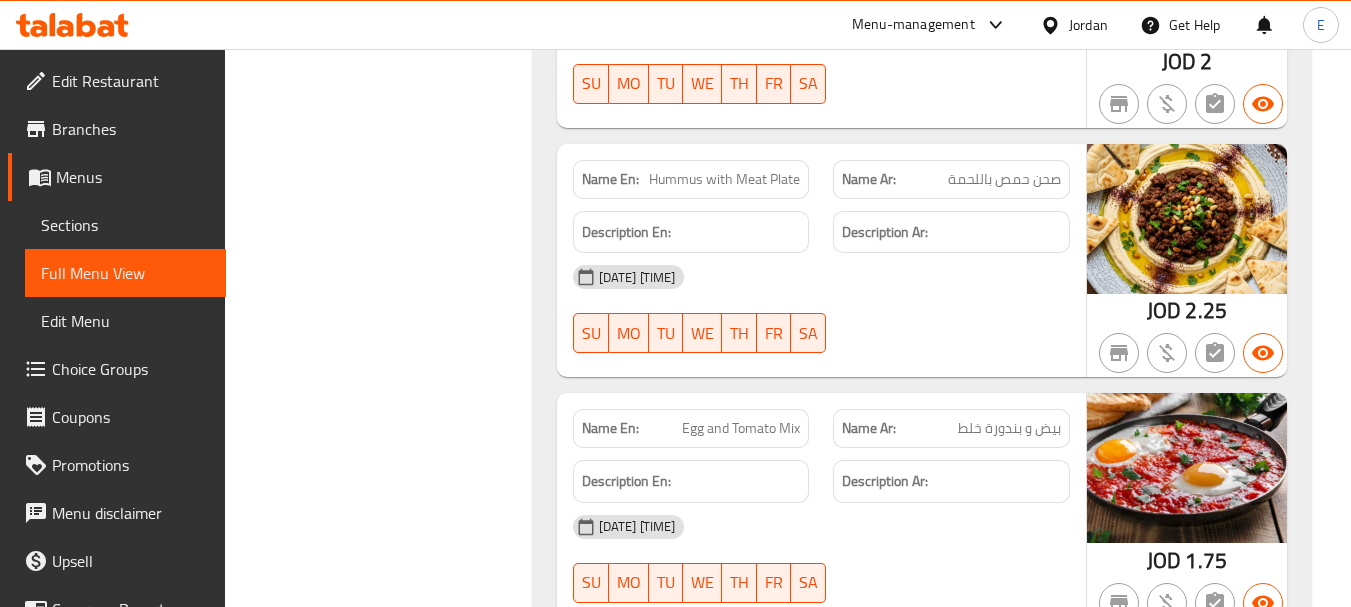 click on "بيض و بندورة خلط" at bounding box center (1009, 428) 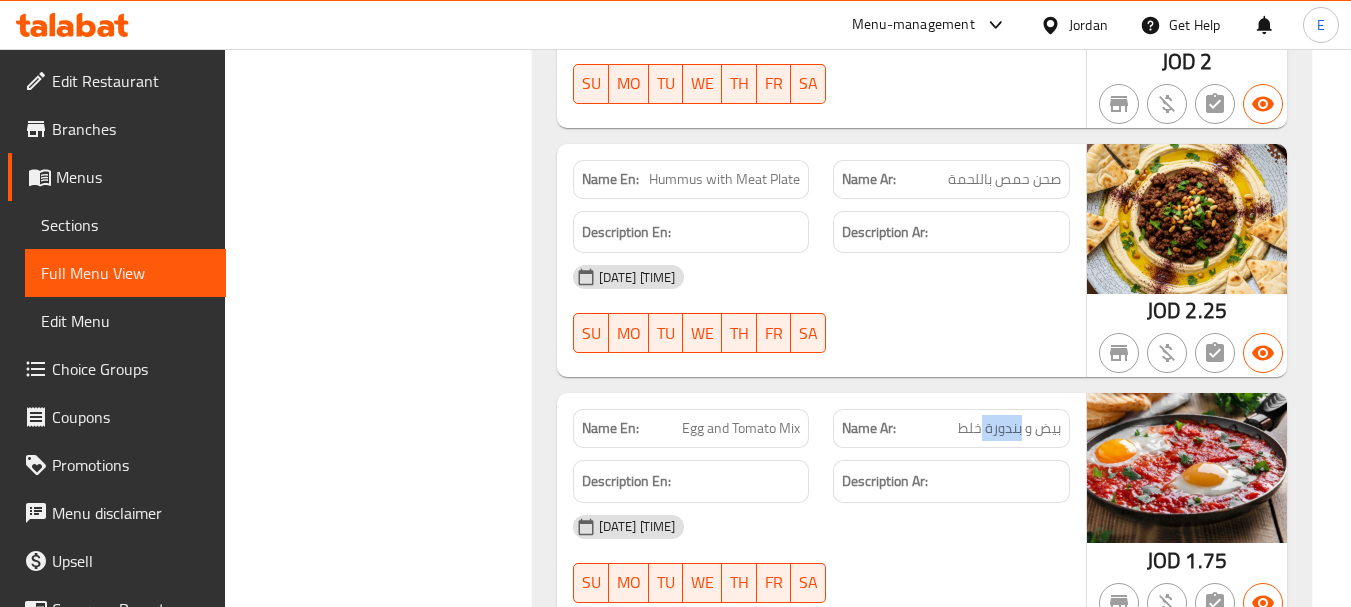 click on "بيض و بندورة خلط" at bounding box center [1009, 428] 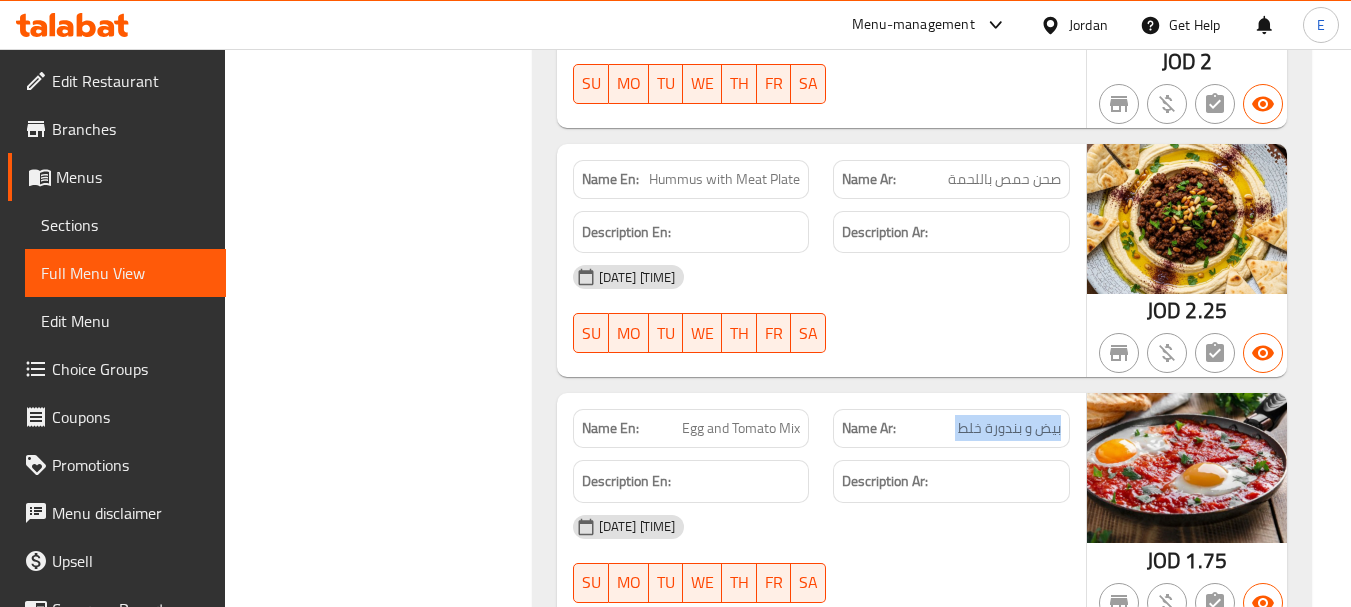 click on "بيض و بندورة خلط" at bounding box center [1009, 428] 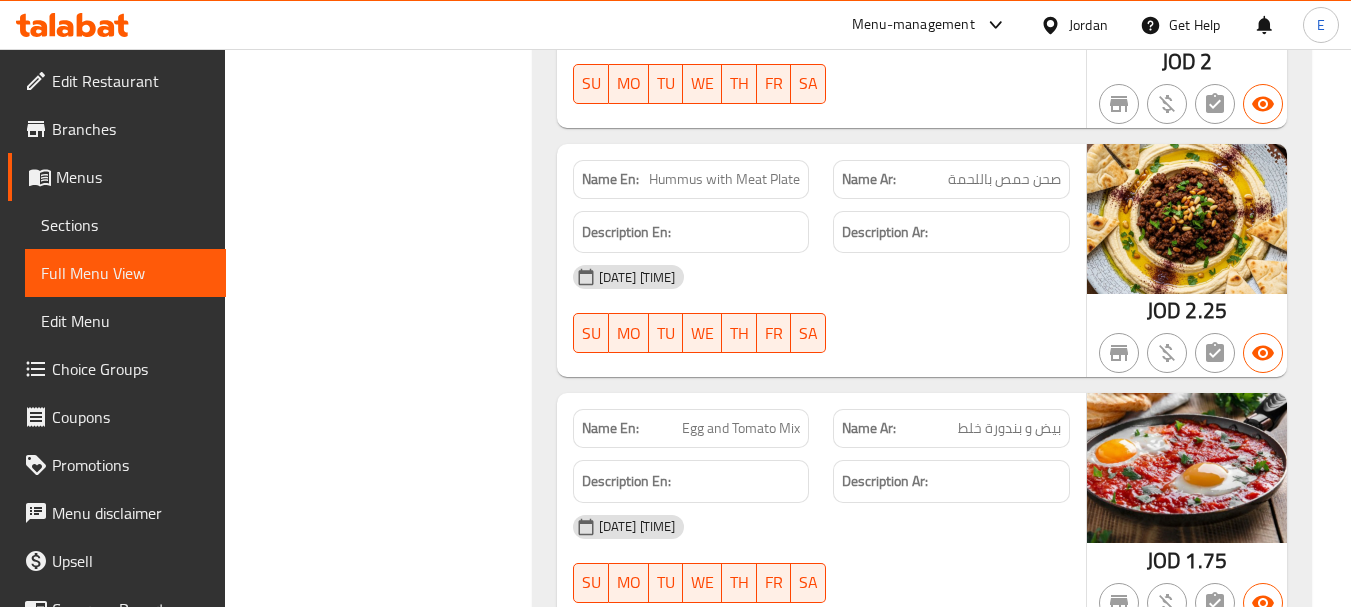 click on "Egg and Tomato Mix" at bounding box center (741, 428) 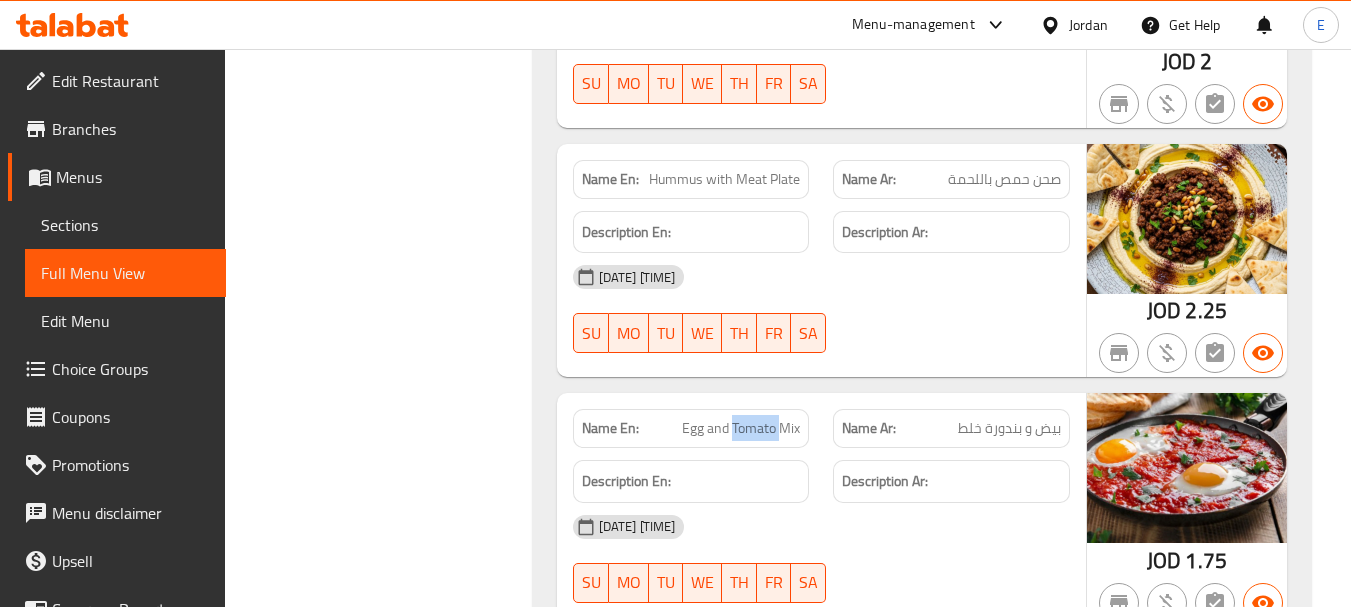 click on "Egg and Tomato Mix" at bounding box center [741, 428] 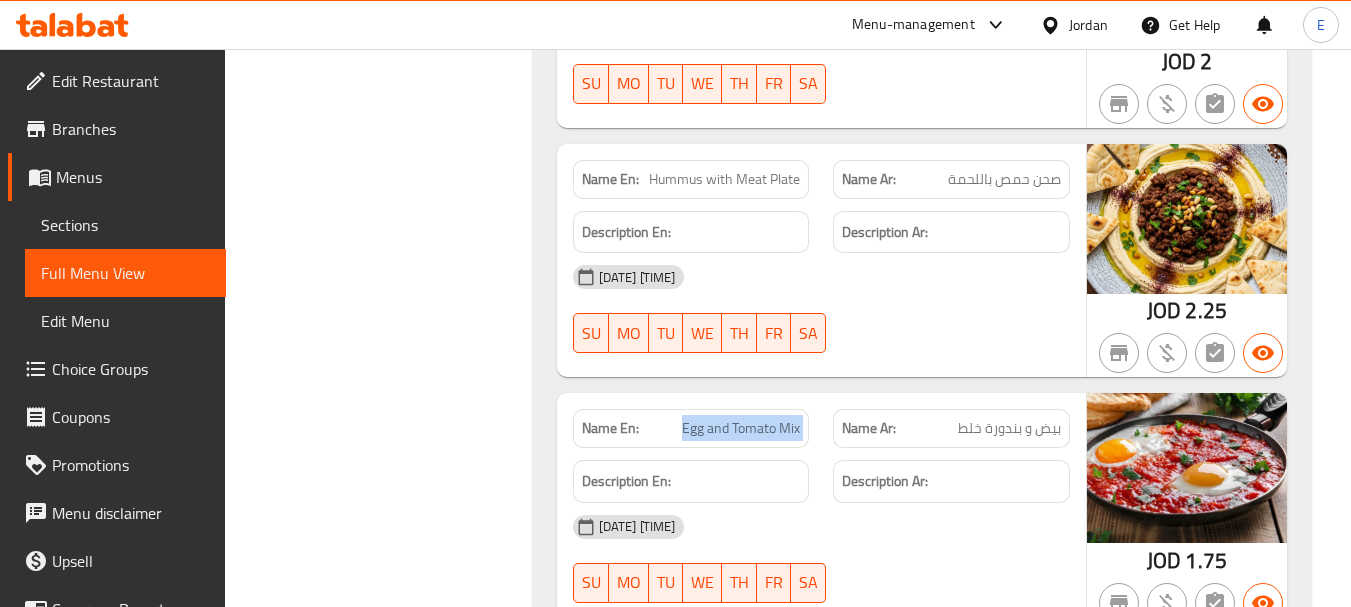 click on "Egg and Tomato Mix" at bounding box center (741, 428) 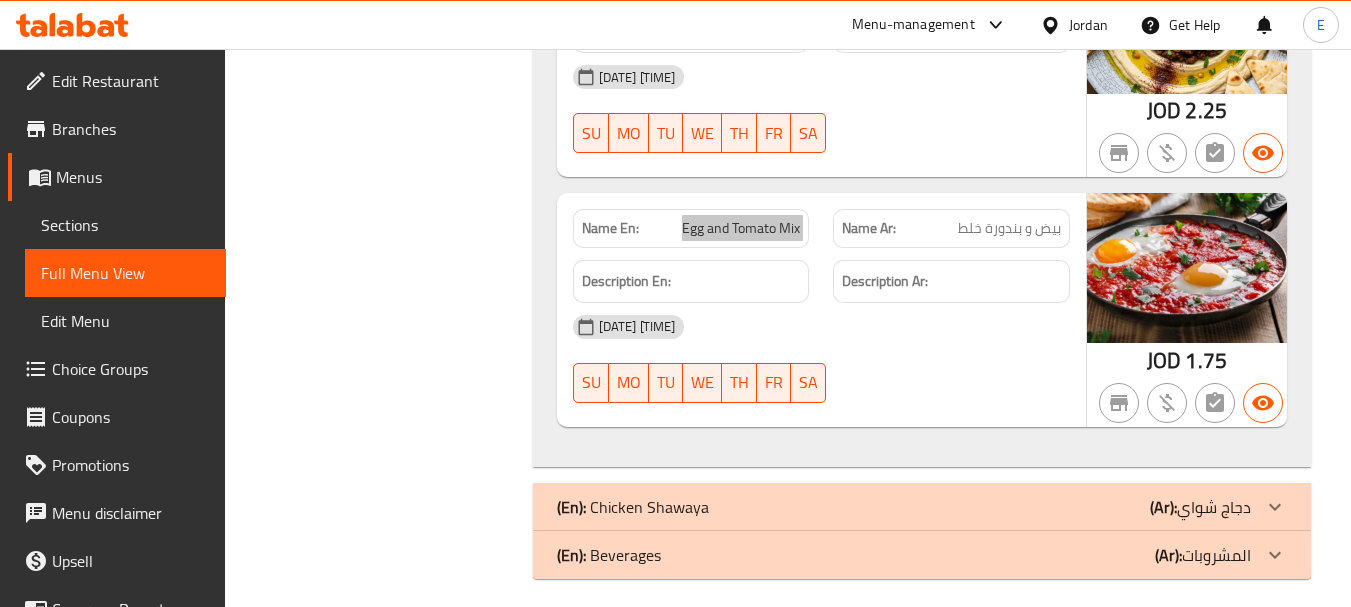 scroll, scrollTop: 4428, scrollLeft: 0, axis: vertical 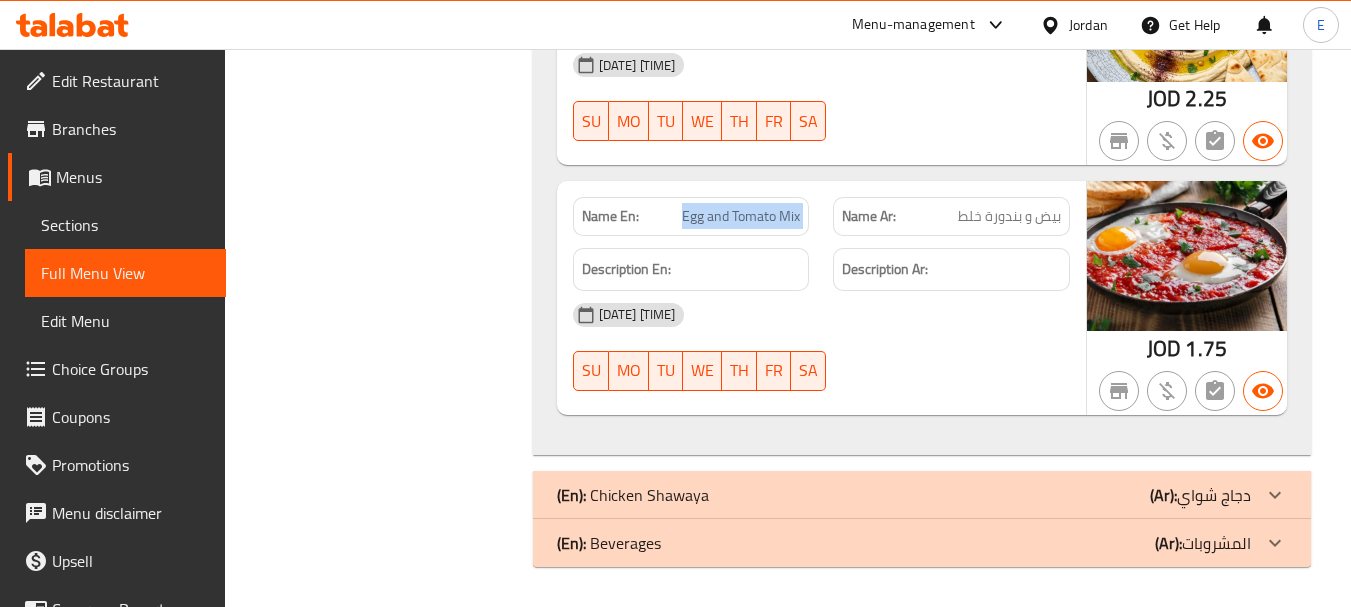click on "(En):   Beverages (Ar): المشروبات" at bounding box center [904, -4135] 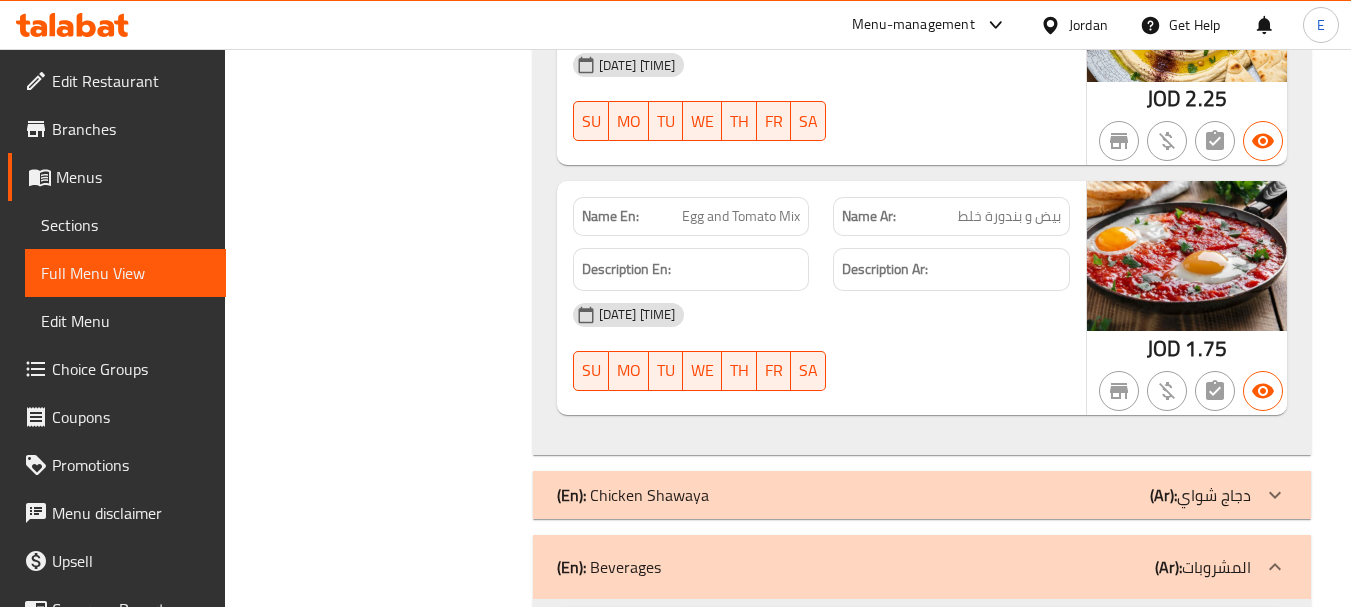 click on "07-08-2025 01:56 PM" at bounding box center (821, 315) 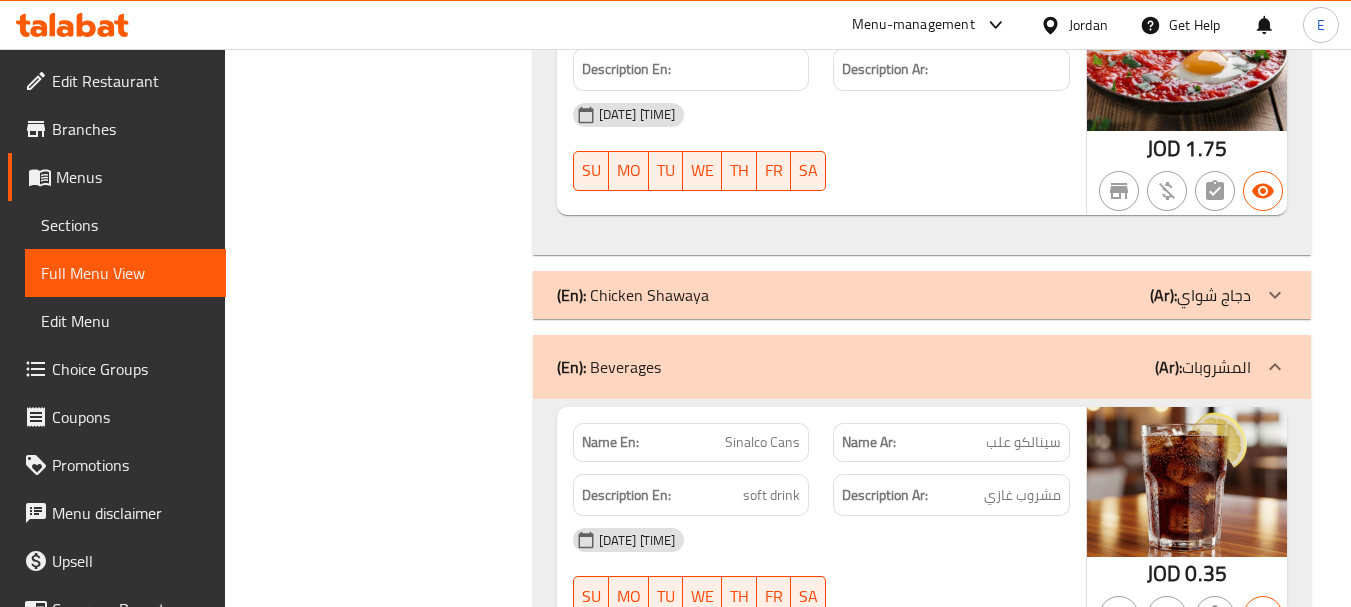 scroll, scrollTop: 4828, scrollLeft: 0, axis: vertical 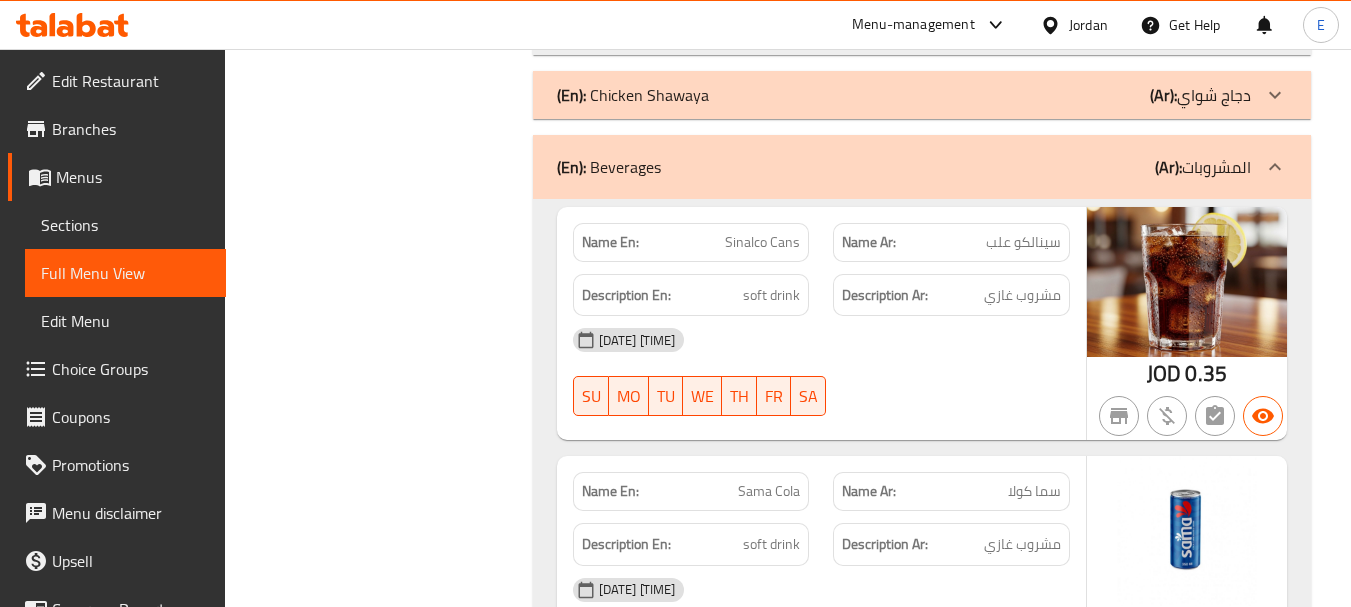 click on "سينالكو علب" at bounding box center [1040, -4388] 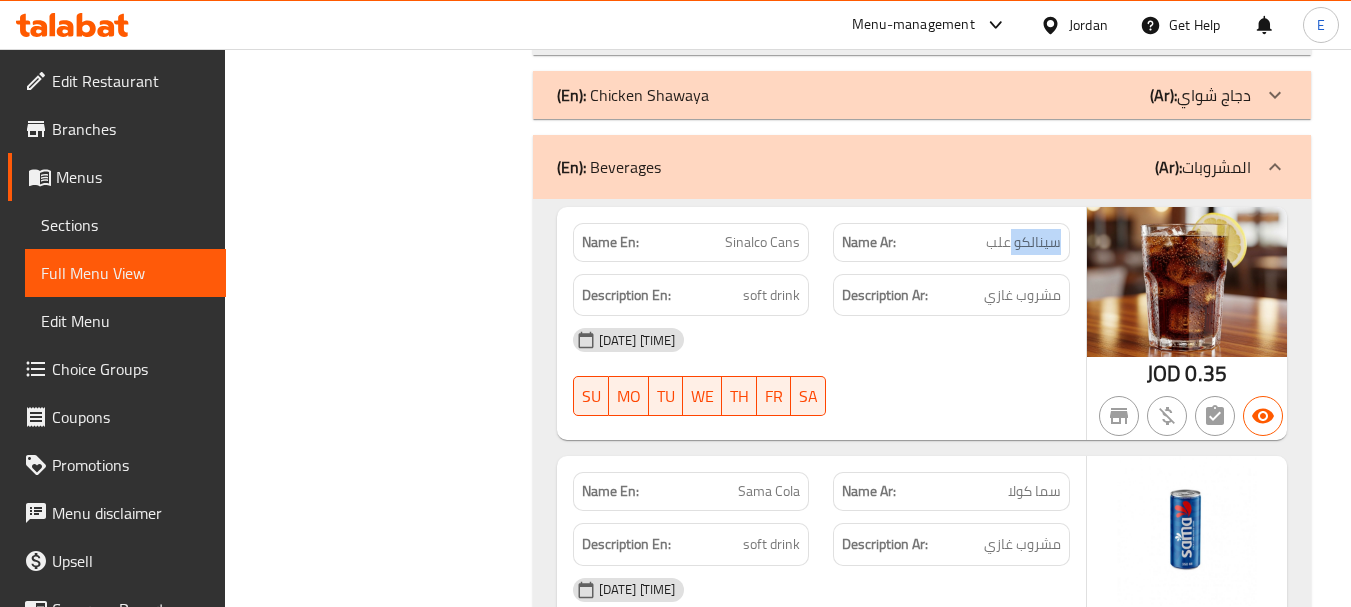 click on "سينالكو علب" at bounding box center [1040, -4388] 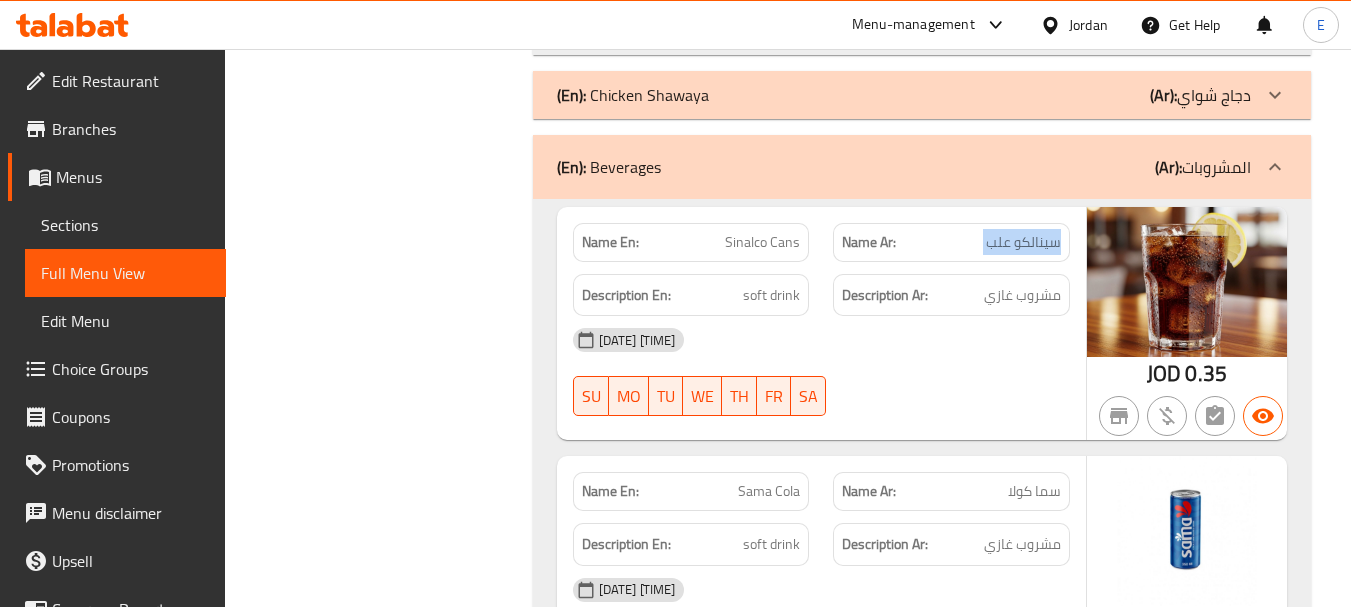 click on "سينالكو علب" at bounding box center (1040, -4388) 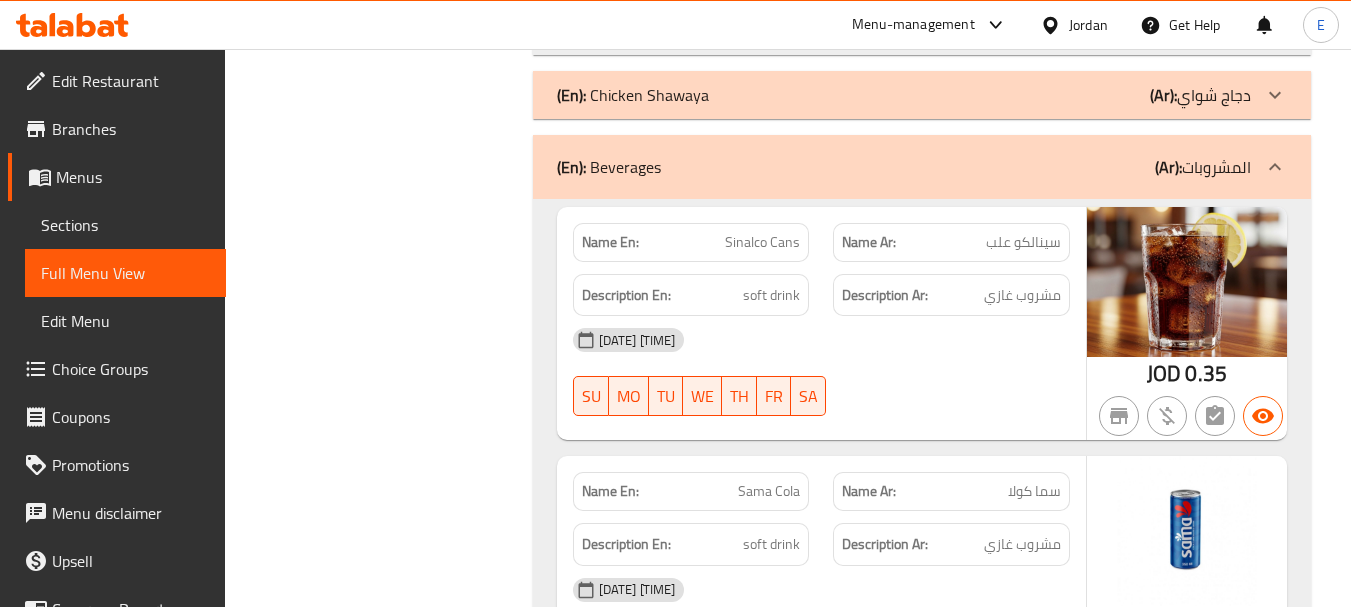 click on "Sinalco Cans" at bounding box center [773, -4388] 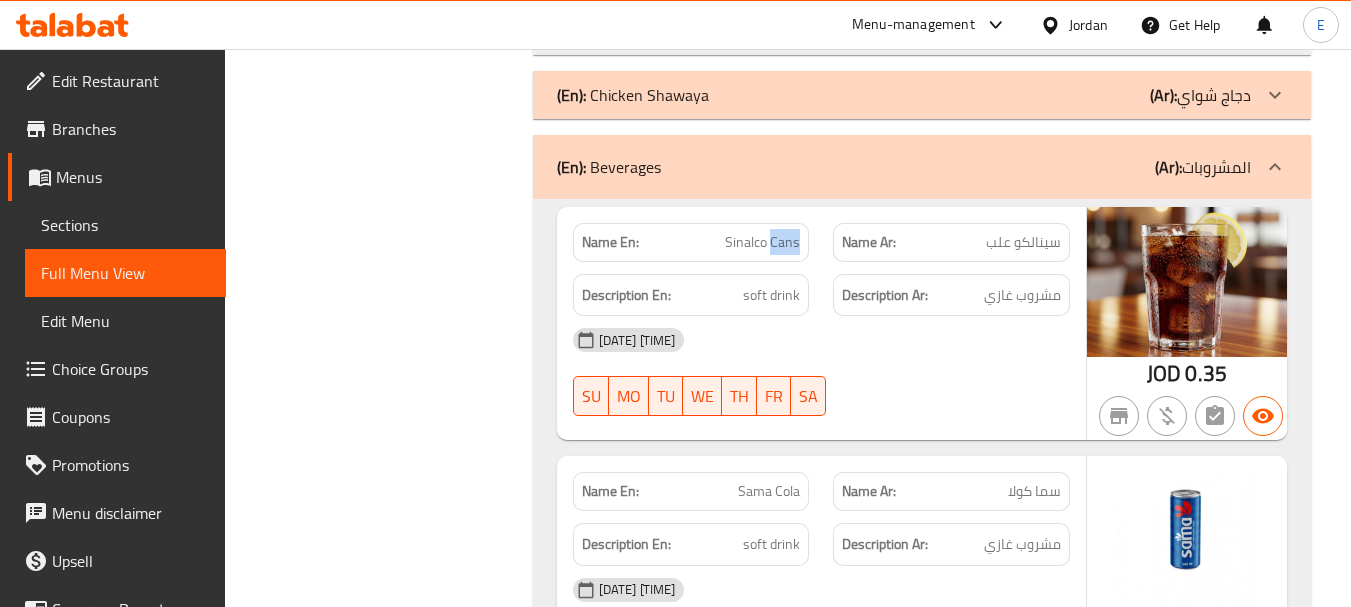 click on "Sinalco Cans" at bounding box center [773, -4388] 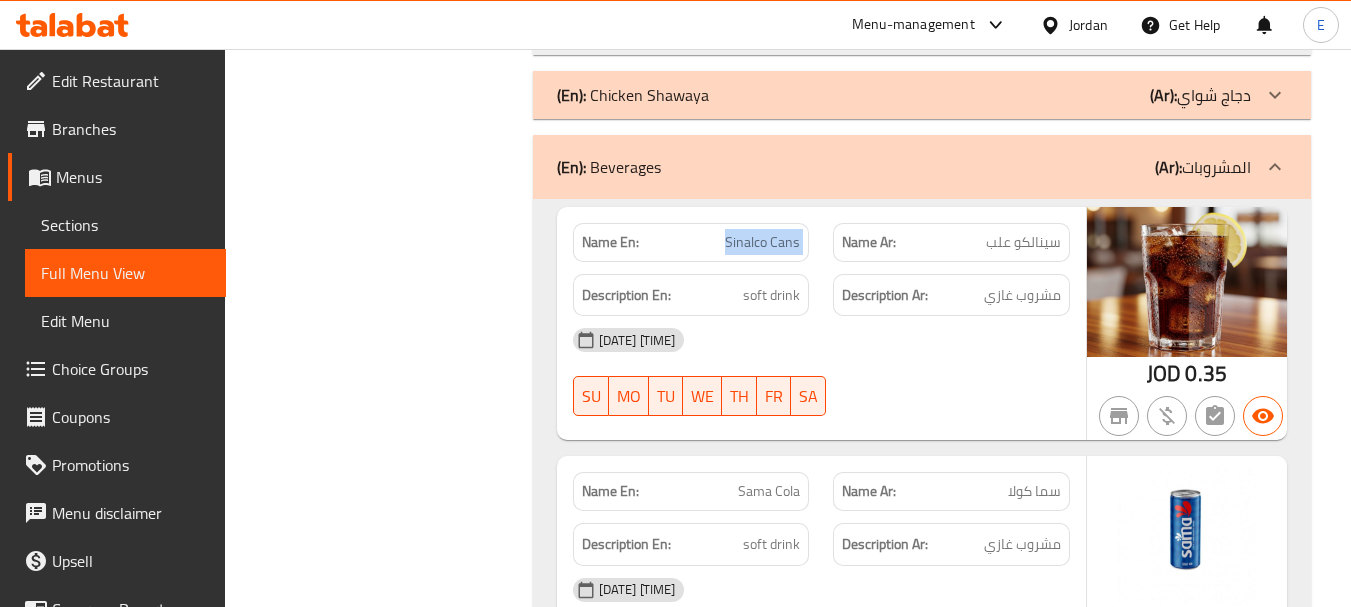 click on "Sinalco Cans" at bounding box center [773, -4388] 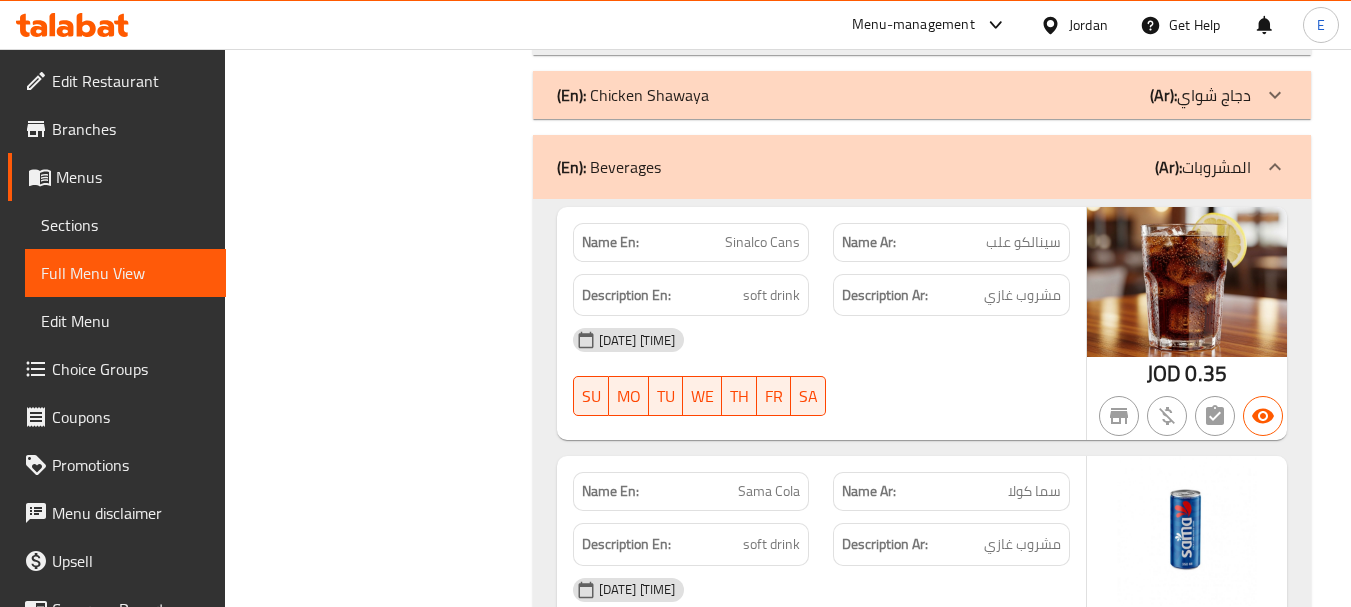 click on "07-08-2025 01:56 PM SU MO TU WE TH FR SA" at bounding box center [821, -4233] 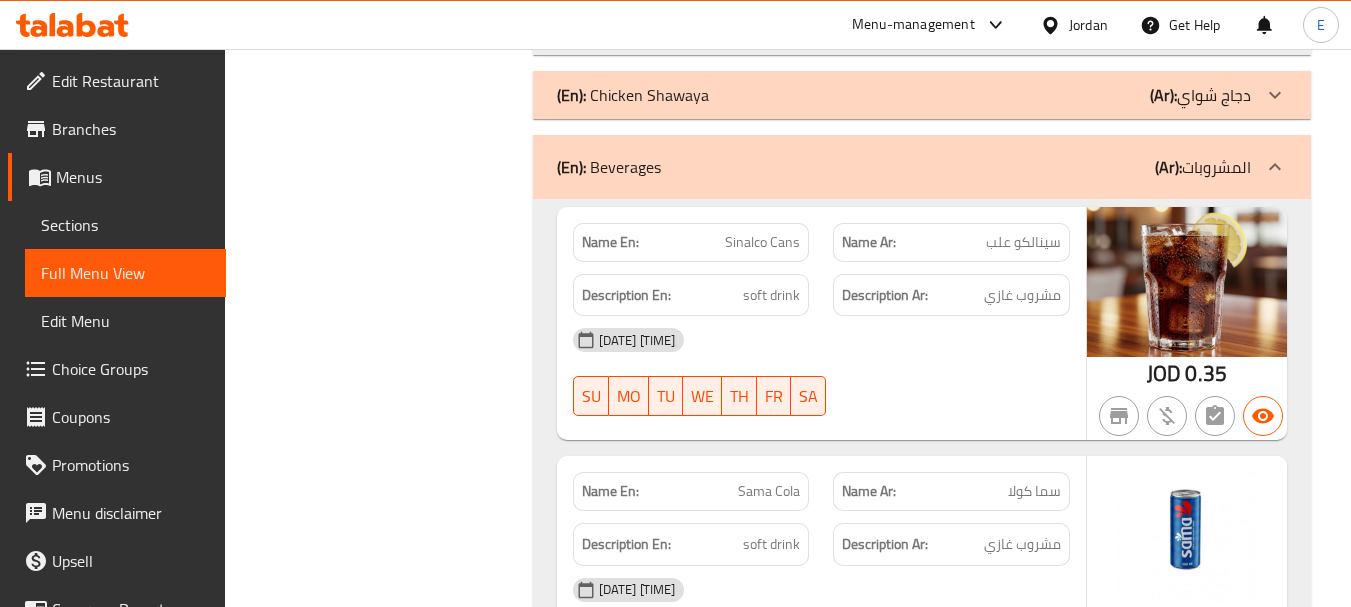 click on "Sinalco Cans" at bounding box center (773, -4388) 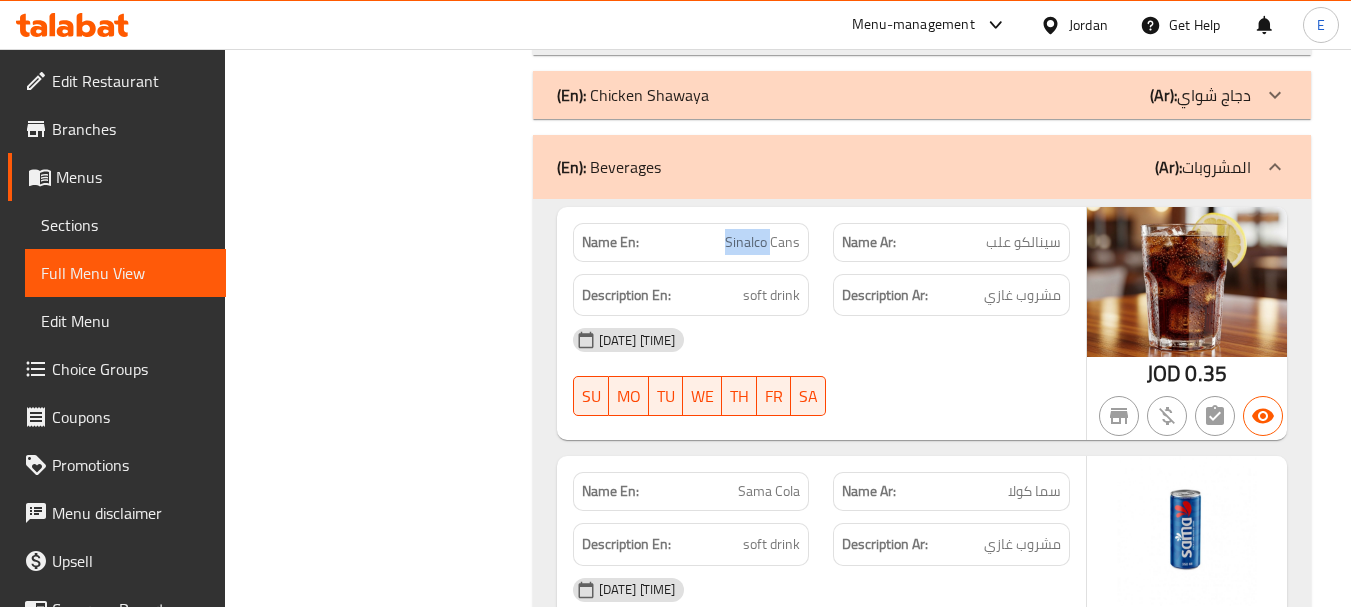 click on "Sinalco Cans" at bounding box center (773, -4388) 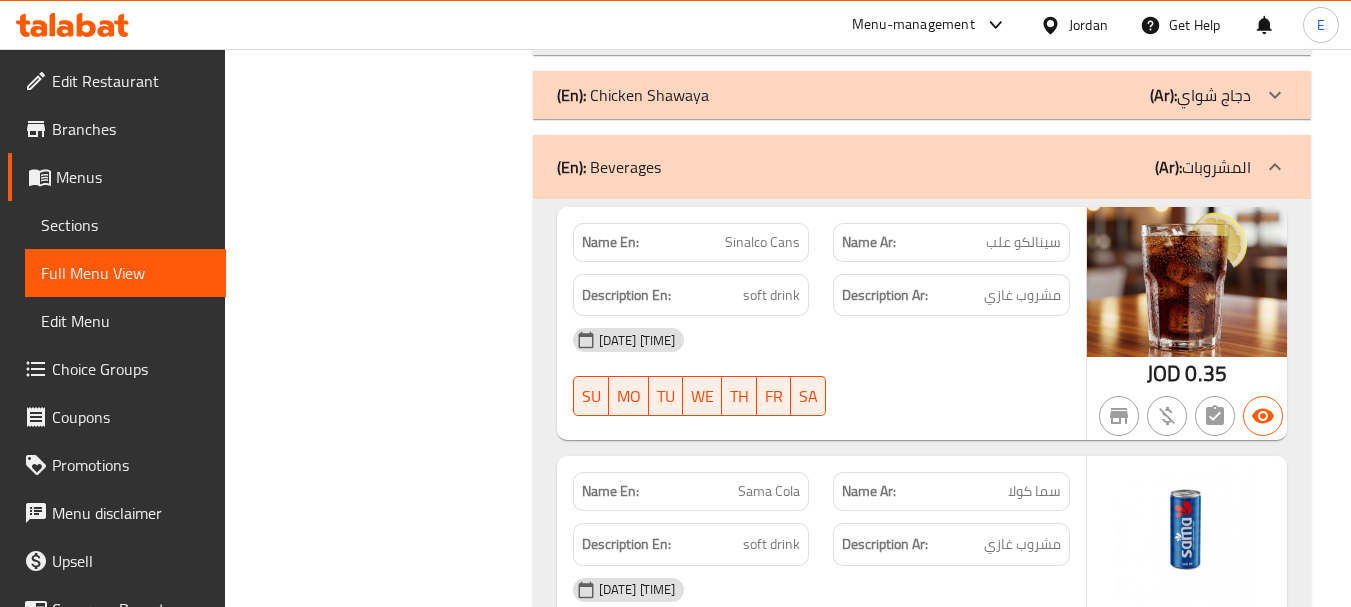 click on "سينالكو علب" at bounding box center (1040, -4388) 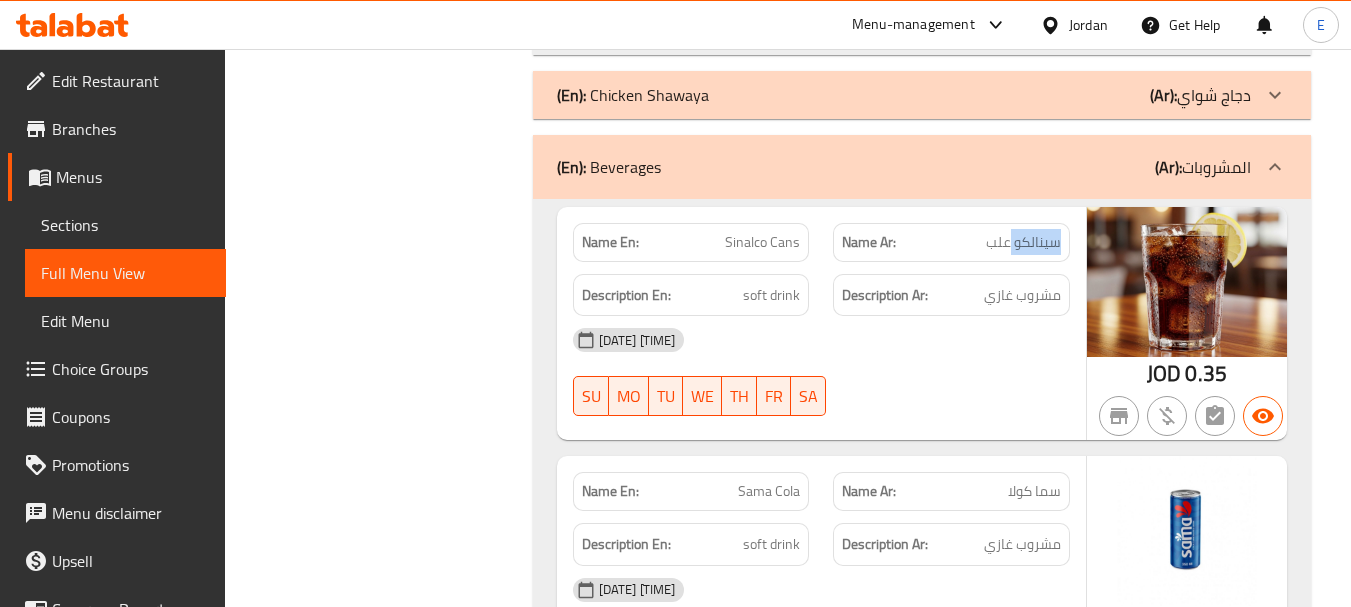 click on "سينالكو علب" at bounding box center (1040, -4388) 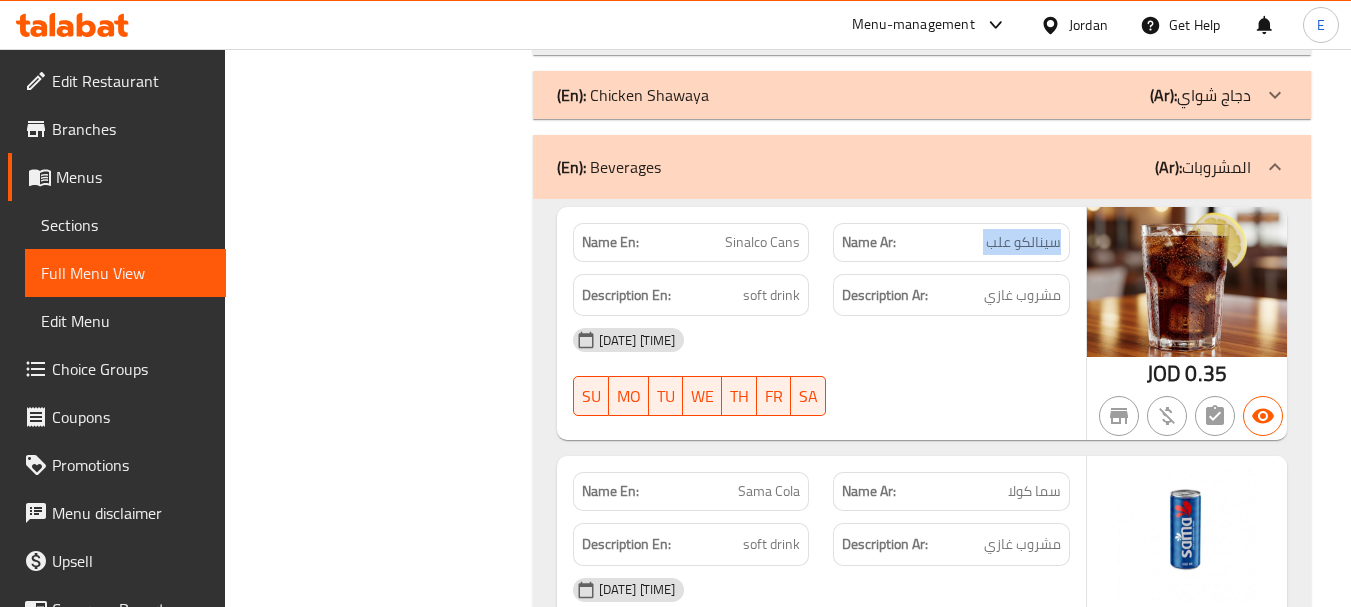 click on "سينالكو علب" at bounding box center [1040, -4388] 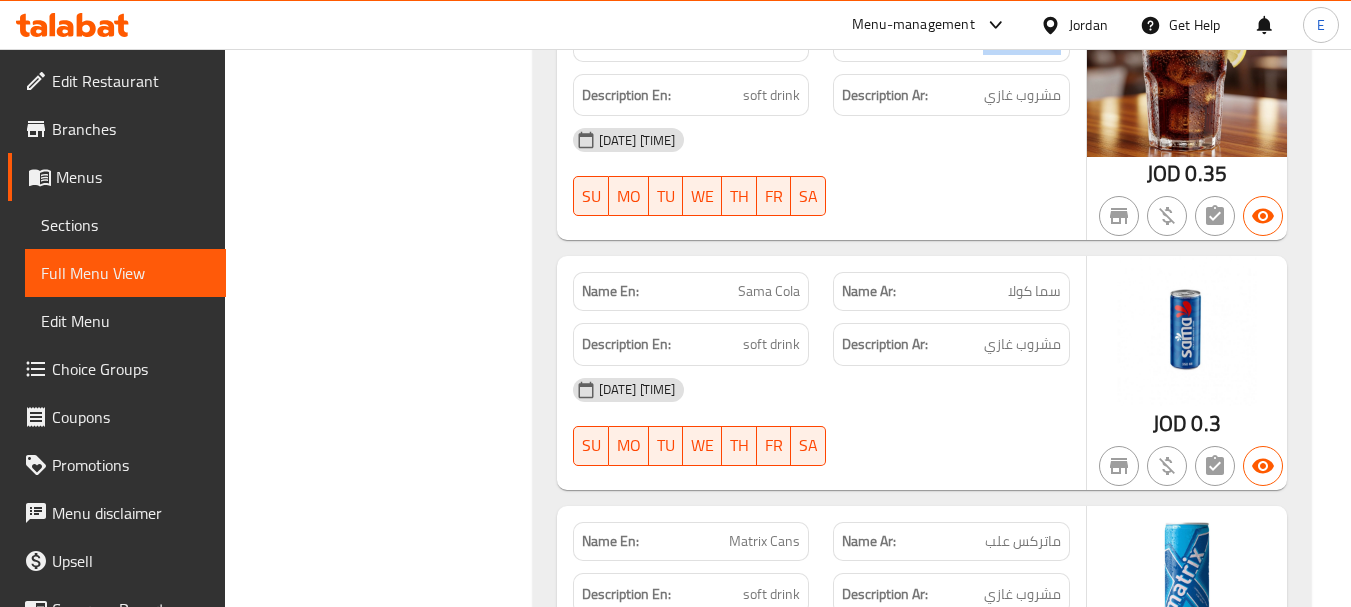 scroll, scrollTop: 5128, scrollLeft: 0, axis: vertical 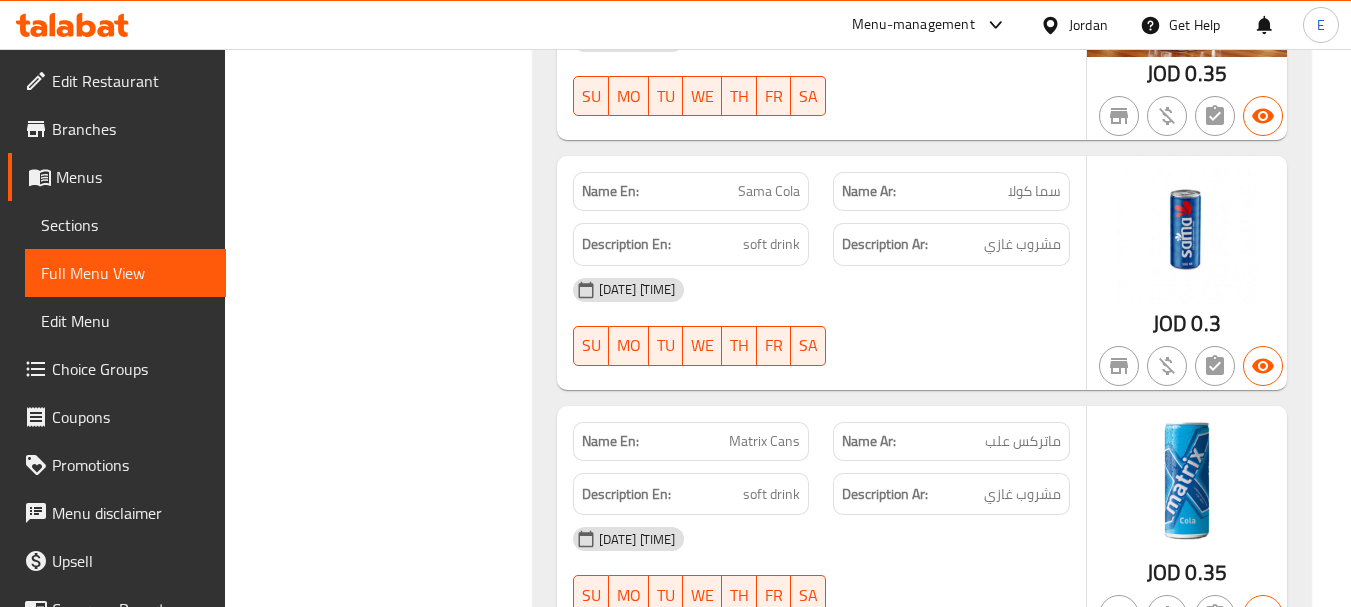 click on "سما كولا" at bounding box center [976, -3362] 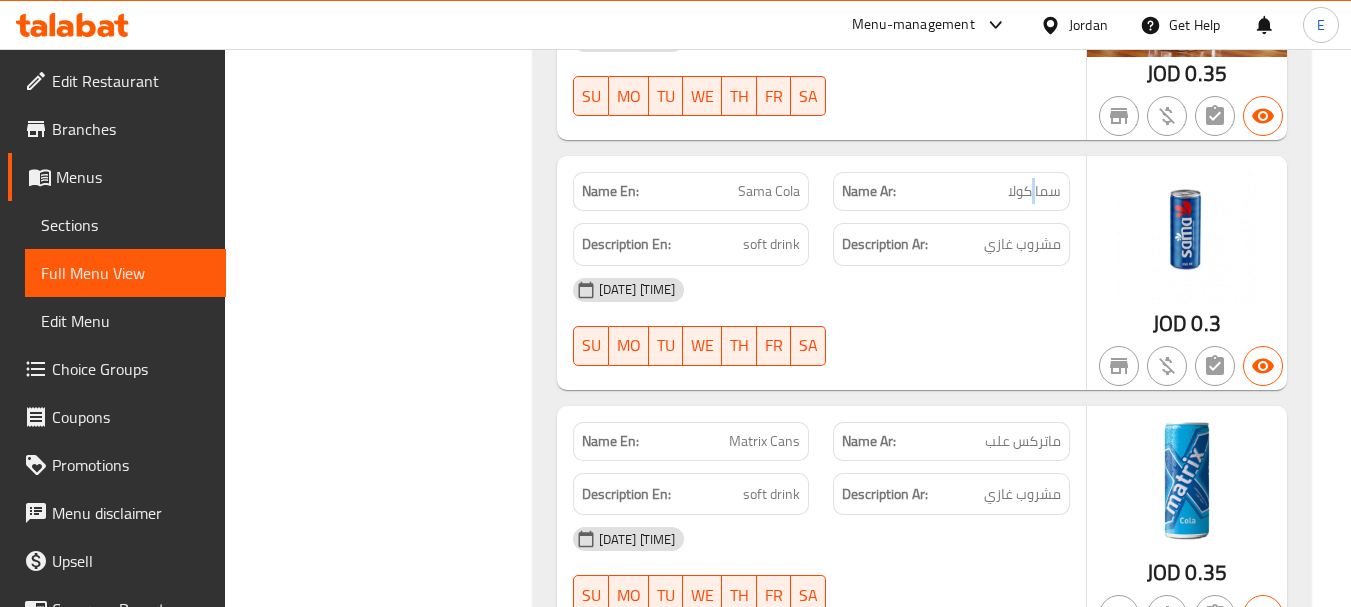 click on "سما كولا" at bounding box center (976, -3362) 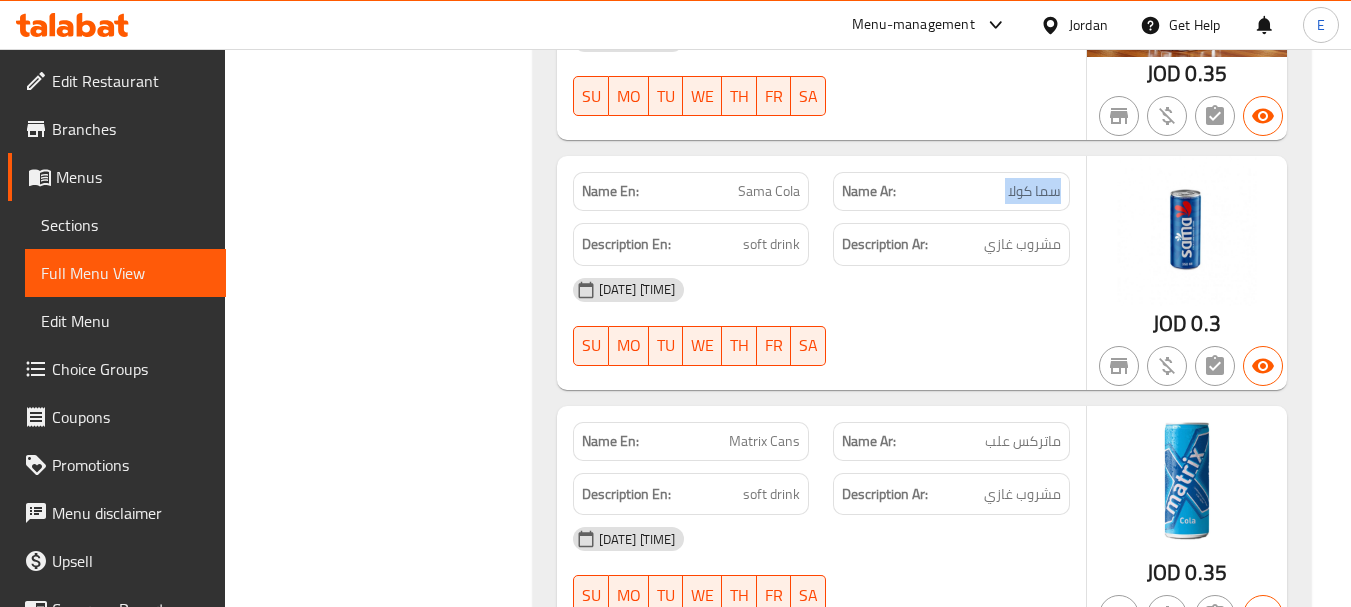 click on "سما كولا" at bounding box center (976, -3362) 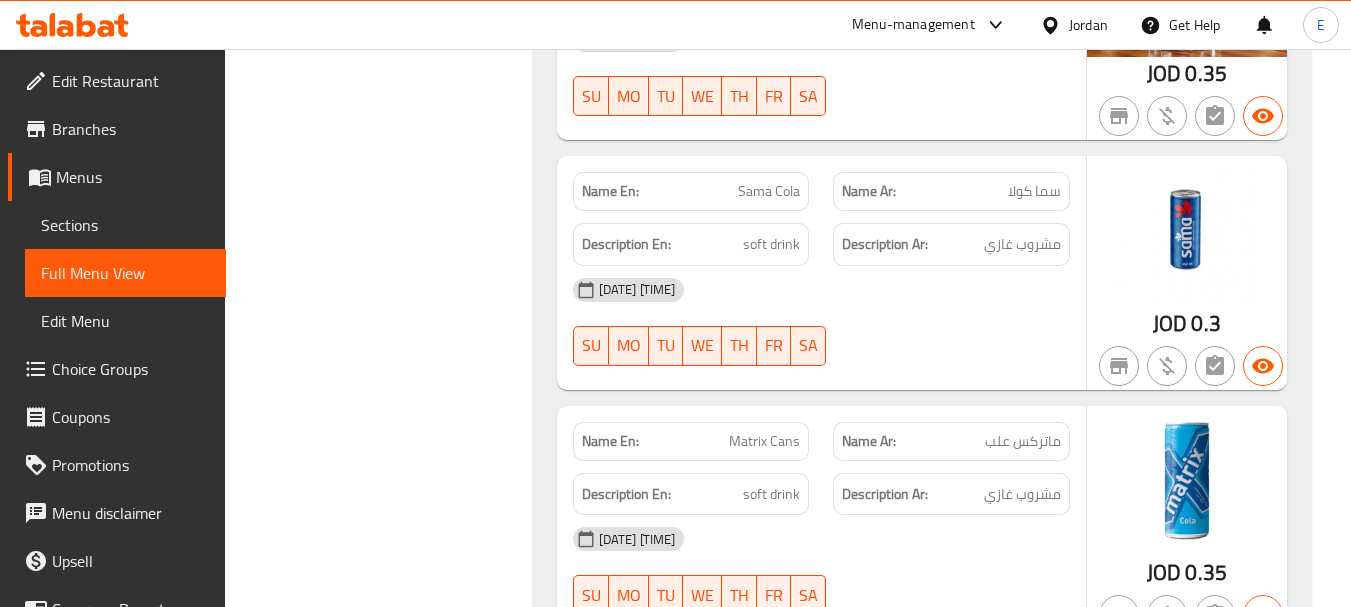 click on "Name En: Sama Cola" at bounding box center [691, -3362] 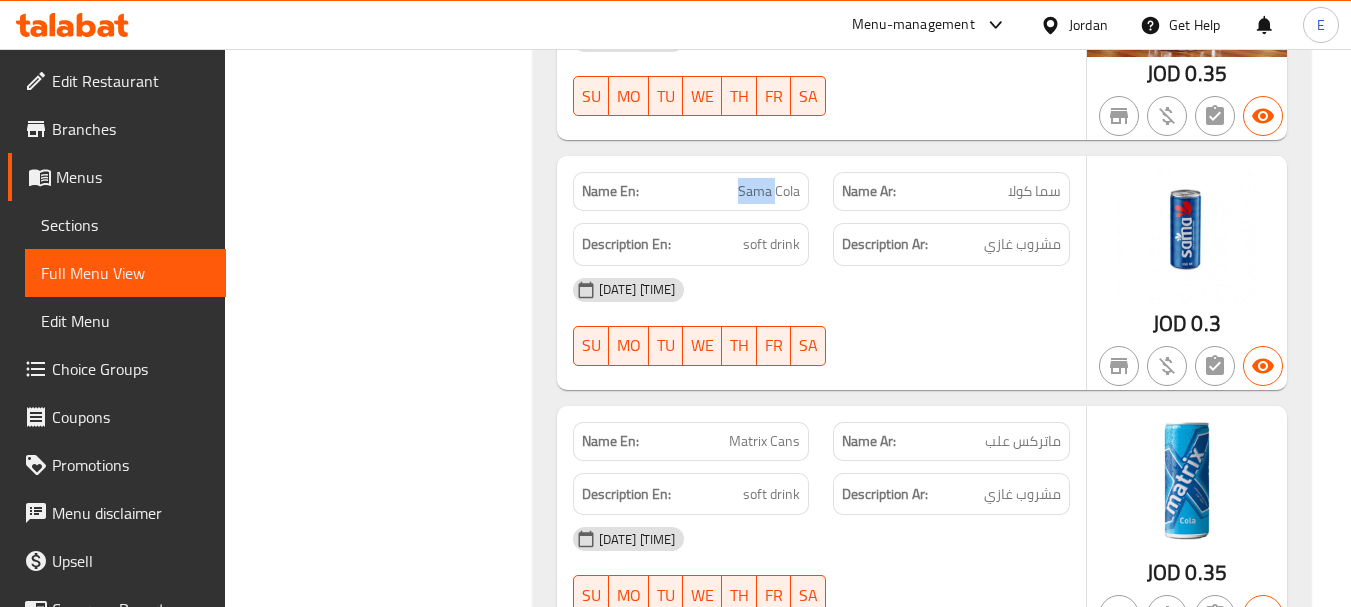click on "Name En: Sama Cola" at bounding box center [691, -3362] 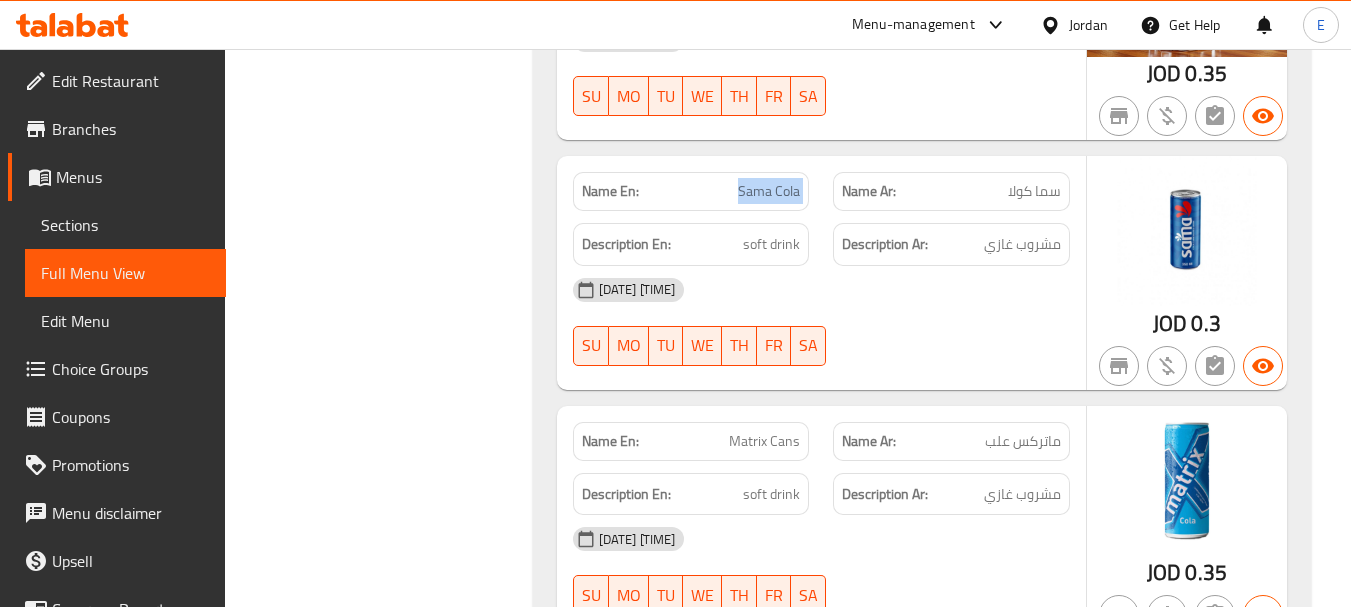 click on "Name En: Sama Cola" at bounding box center (691, -3362) 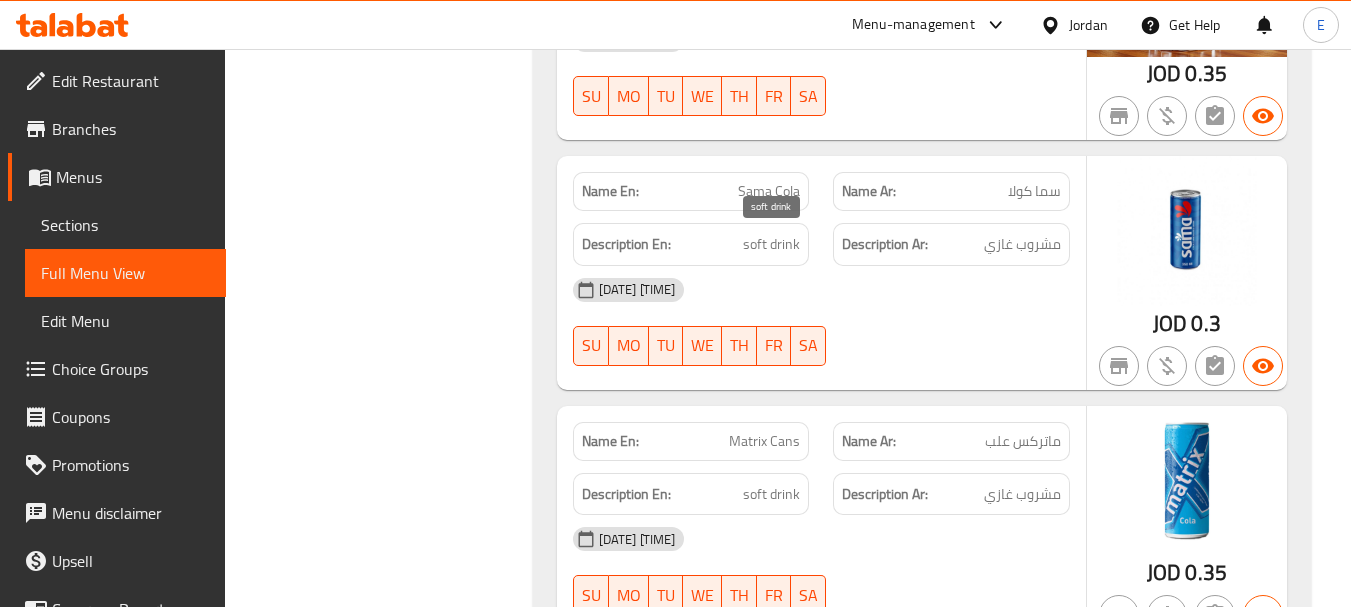 click on "soft drink" at bounding box center [771, 244] 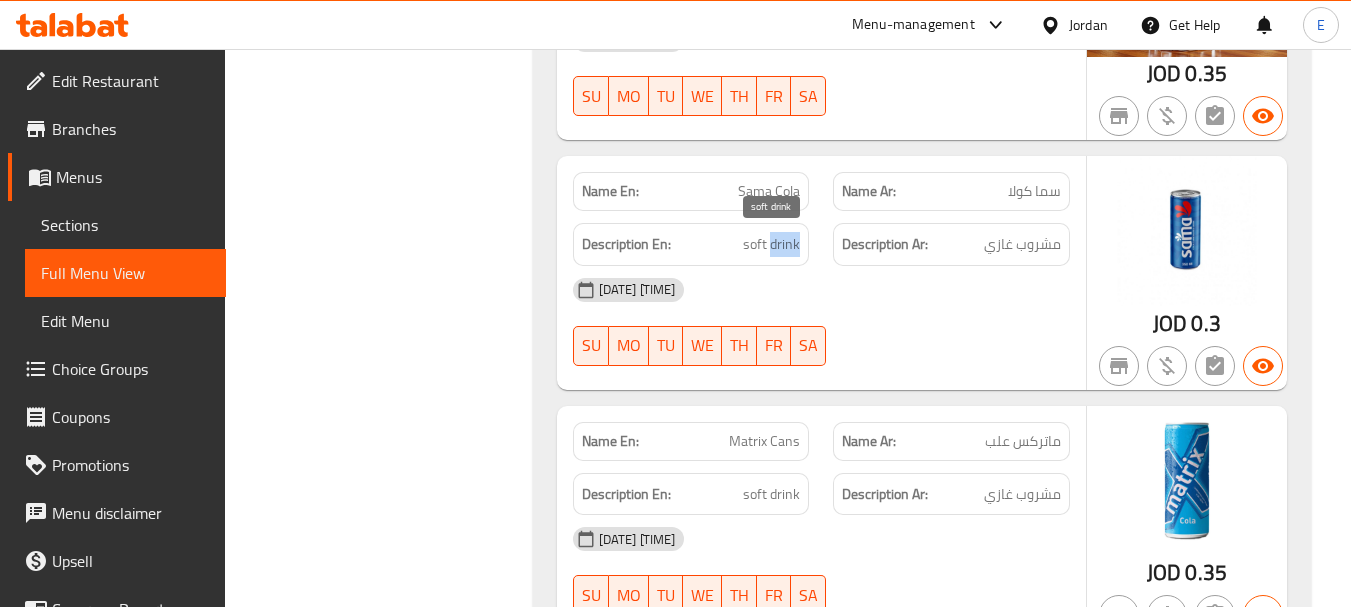 click on "soft drink" at bounding box center (771, 244) 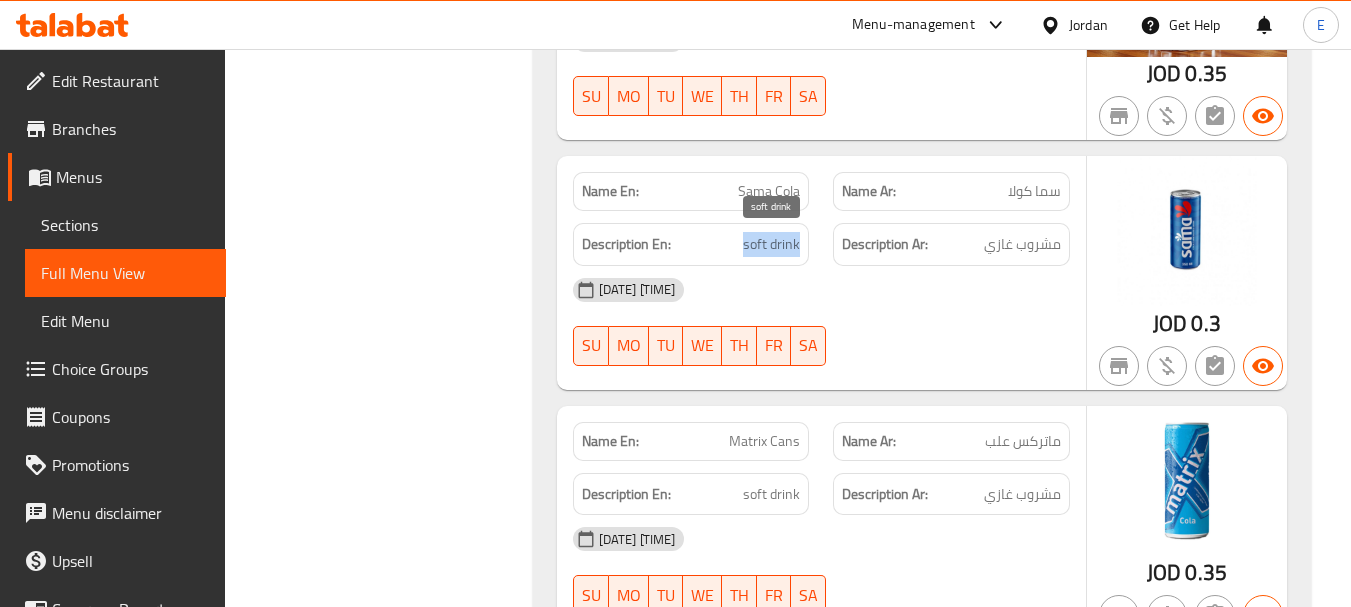 click on "soft drink" at bounding box center [771, 244] 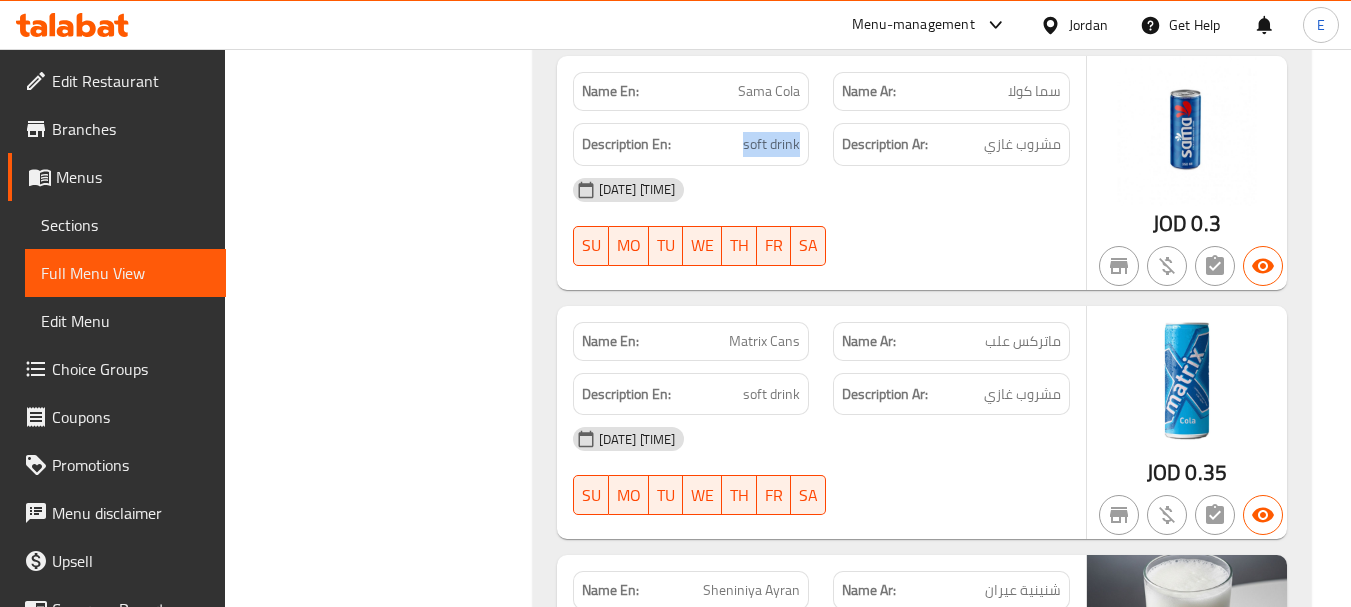 scroll, scrollTop: 5328, scrollLeft: 0, axis: vertical 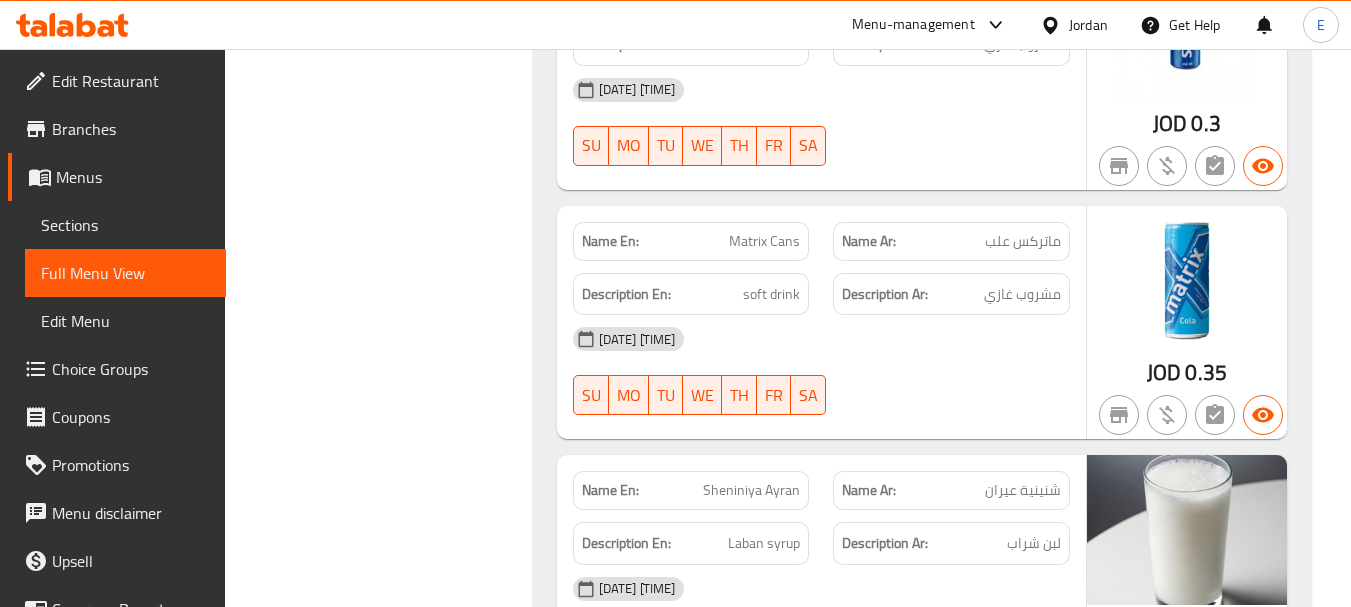 click on "Name Ar: ماتركس علب" at bounding box center (951, -3156) 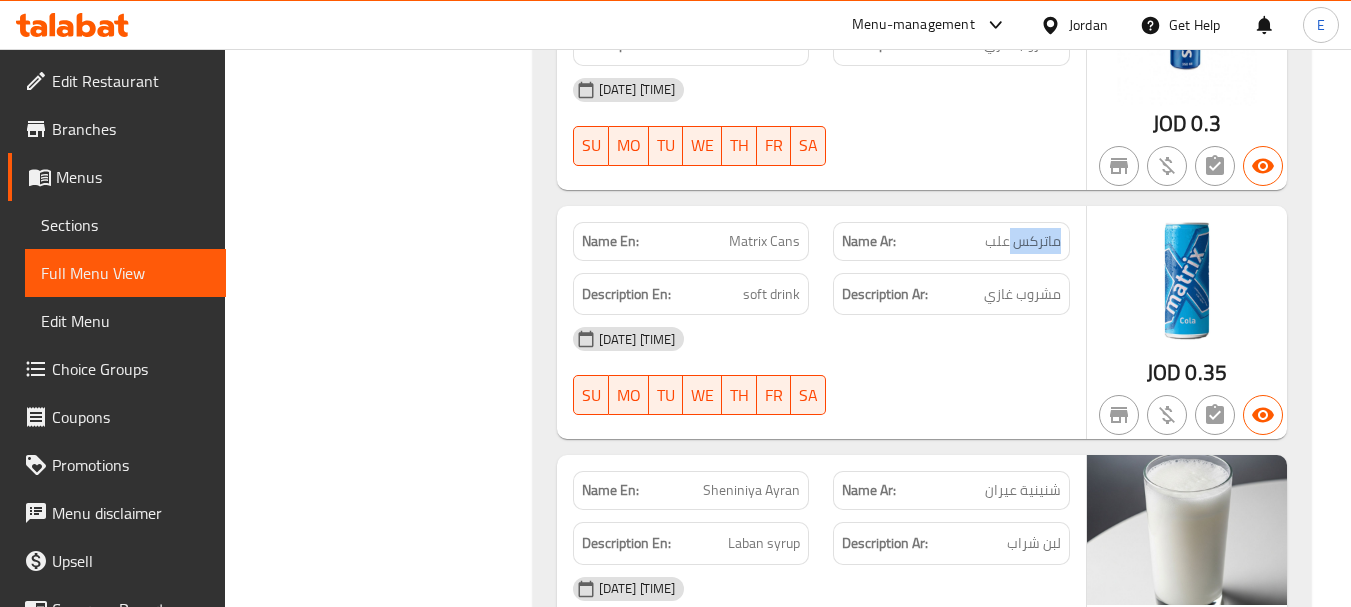 click on "Name Ar: ماتركس علب" at bounding box center (951, -3156) 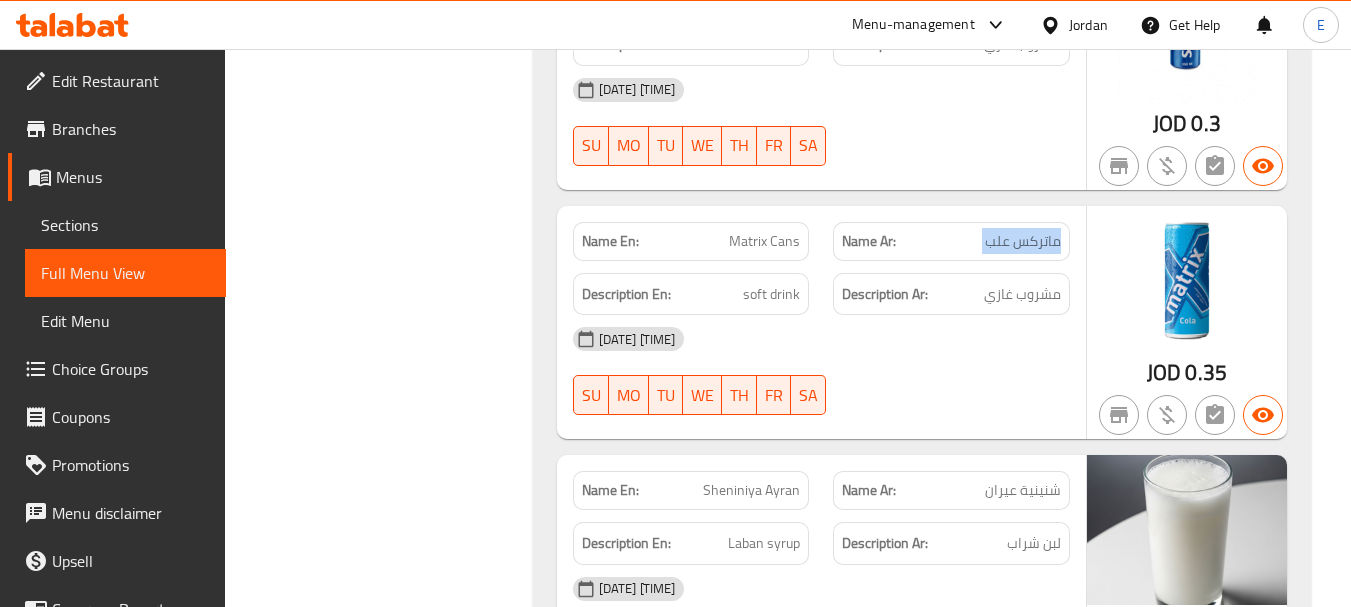 click on "Name Ar: ماتركس علب" at bounding box center [951, -3156] 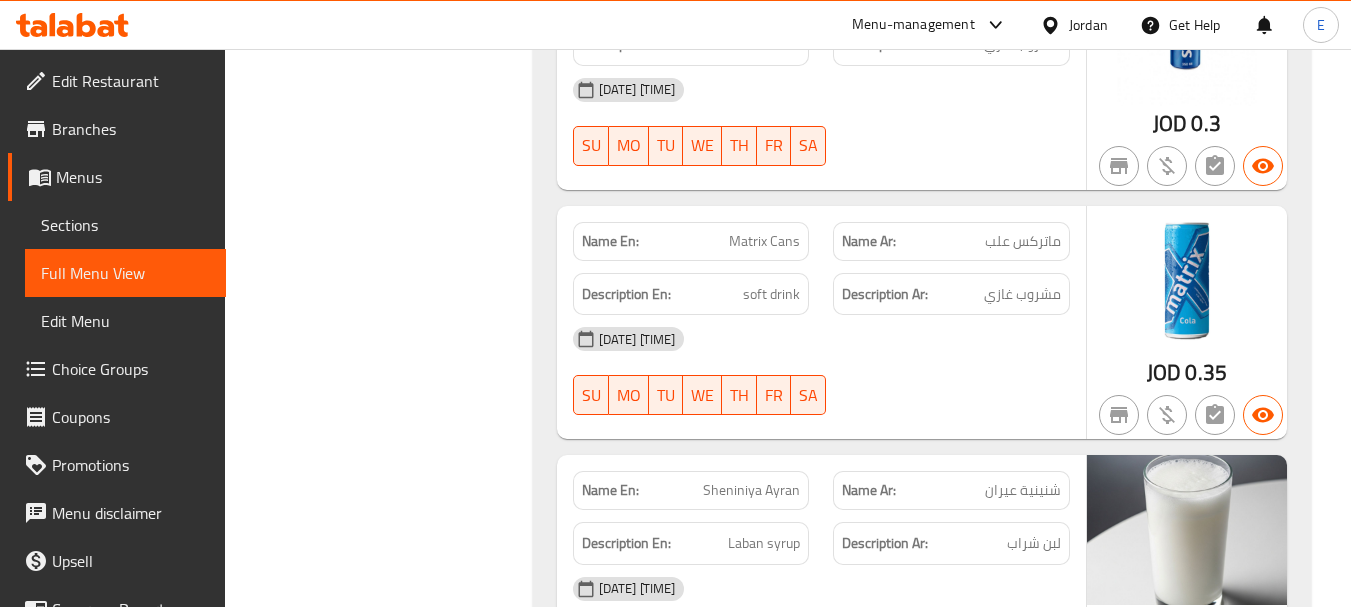 click on "Matrix Cans" at bounding box center [718, -3145] 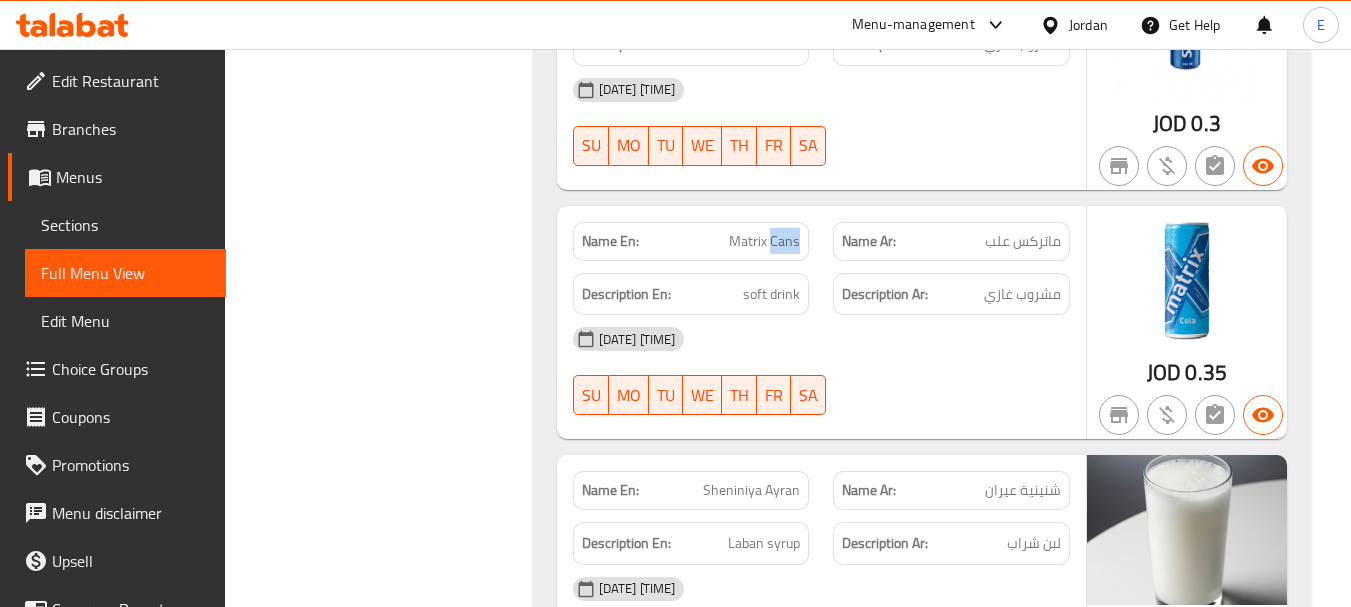 click on "Matrix Cans" at bounding box center [718, -3145] 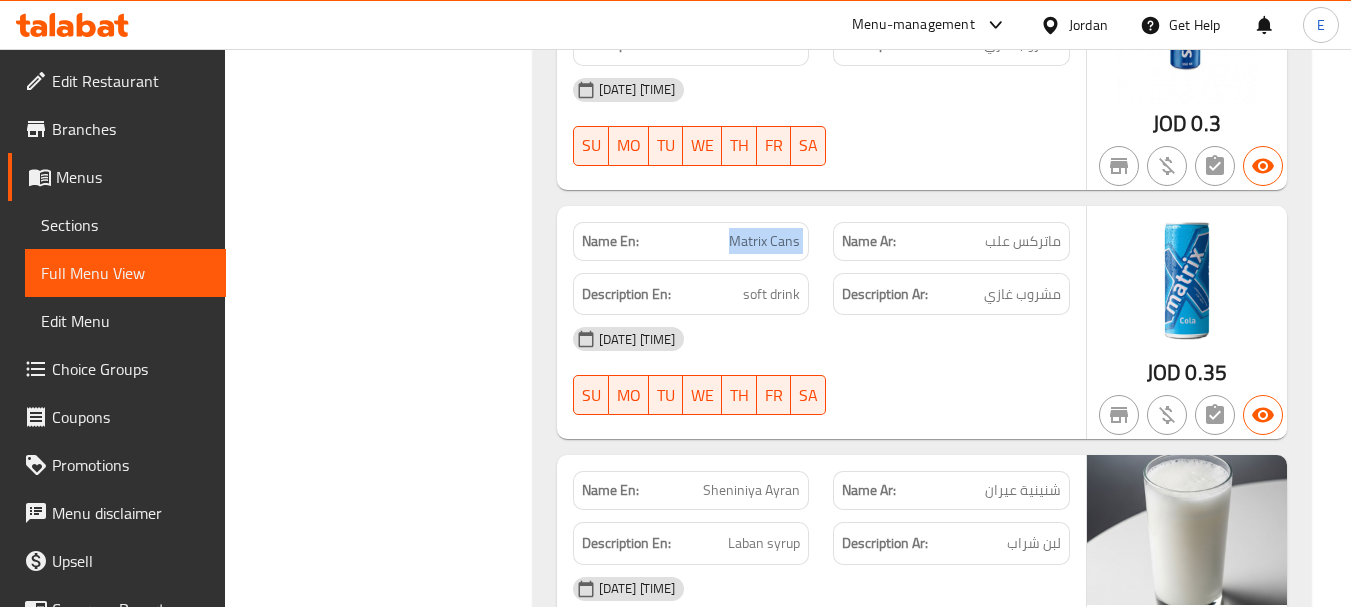 click on "Matrix Cans" at bounding box center [718, -3145] 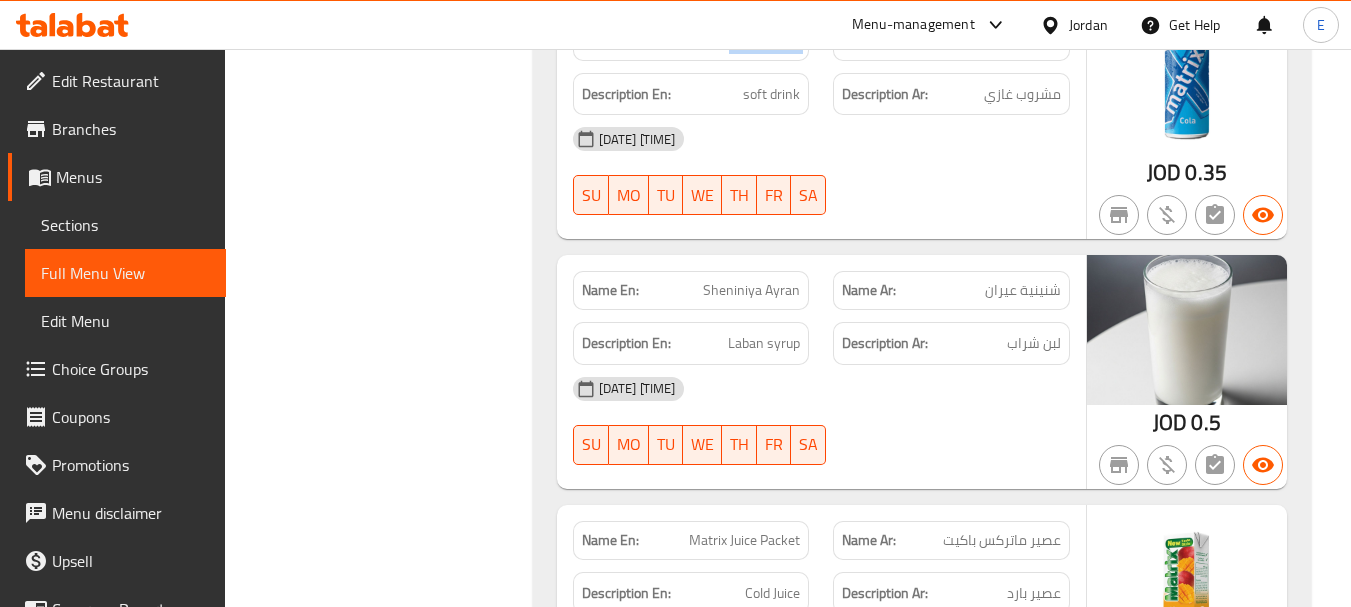 scroll, scrollTop: 5628, scrollLeft: 0, axis: vertical 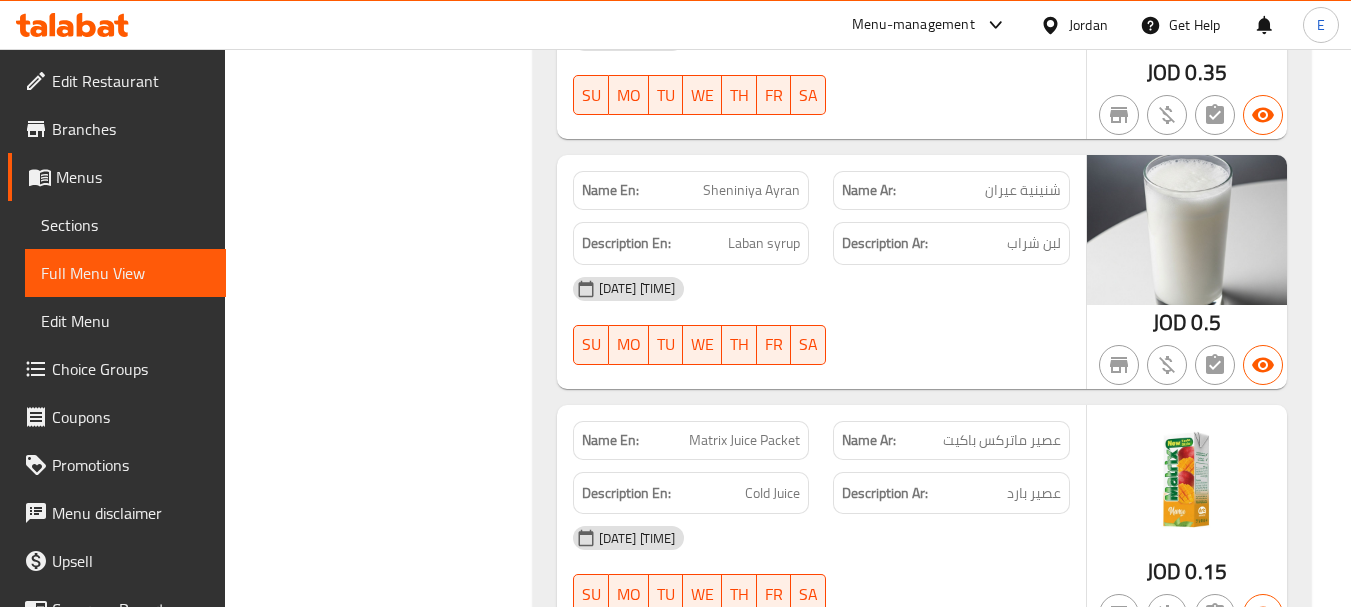 click on "شنينية عيران" at bounding box center [1002, -3038] 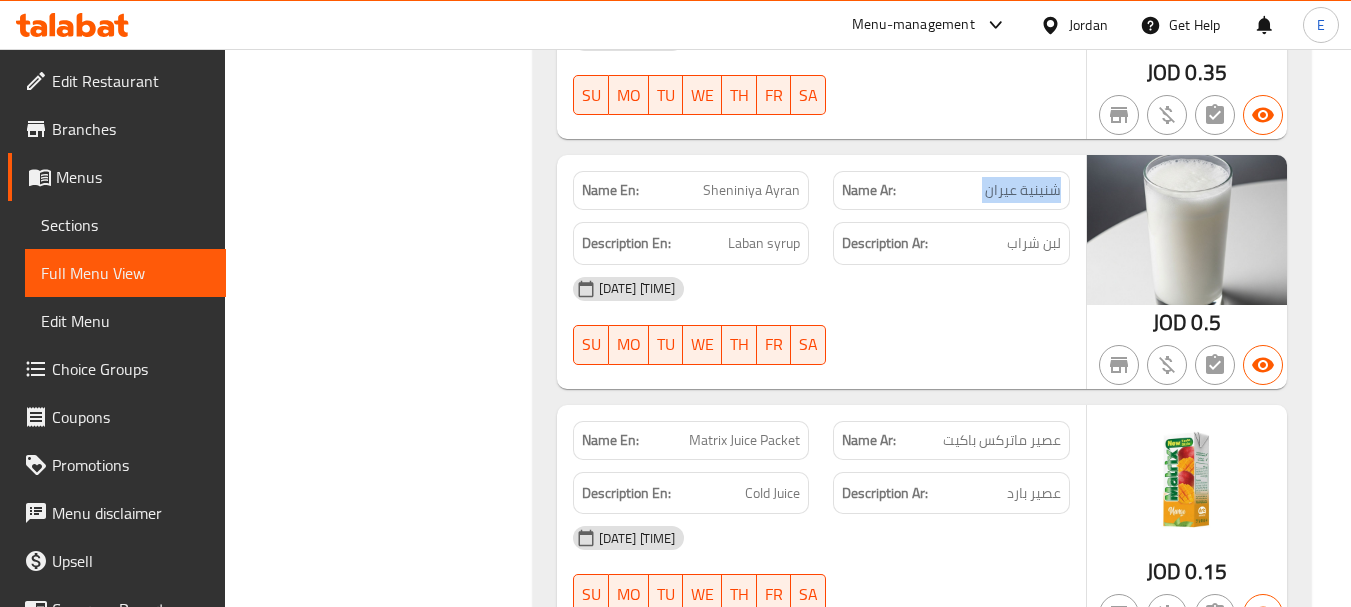 click on "شنينية عيران" at bounding box center [1002, -3038] 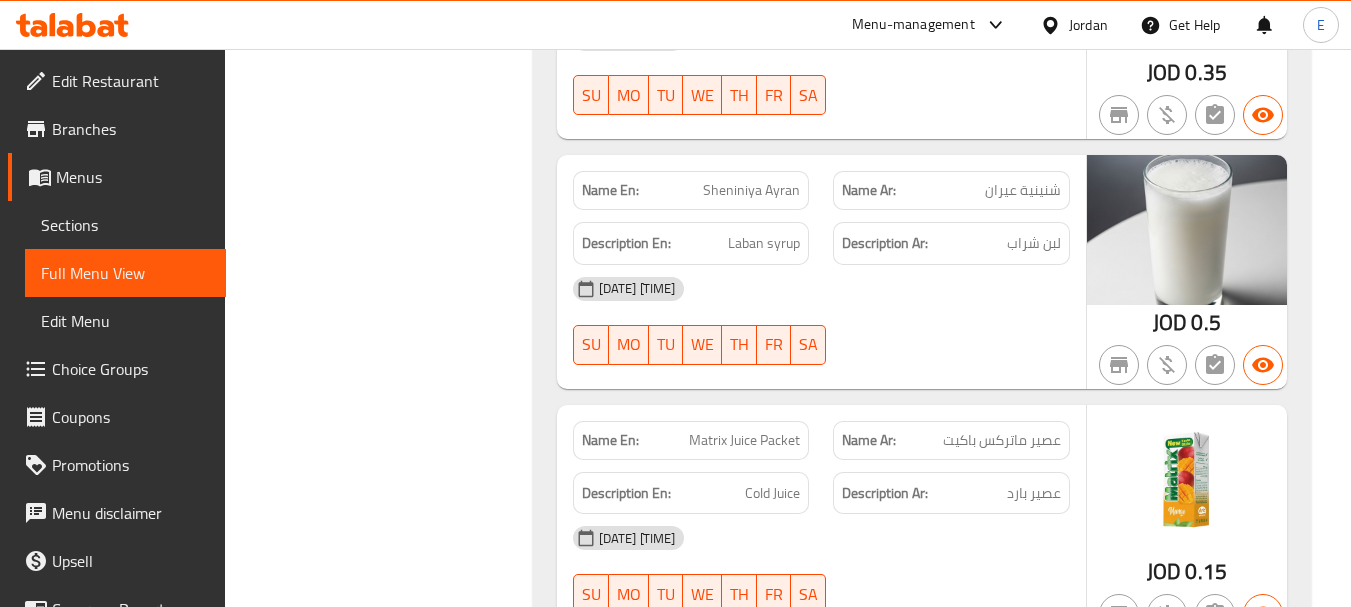 click on "Name En: Sheniniya Ayran" at bounding box center [691, -3038] 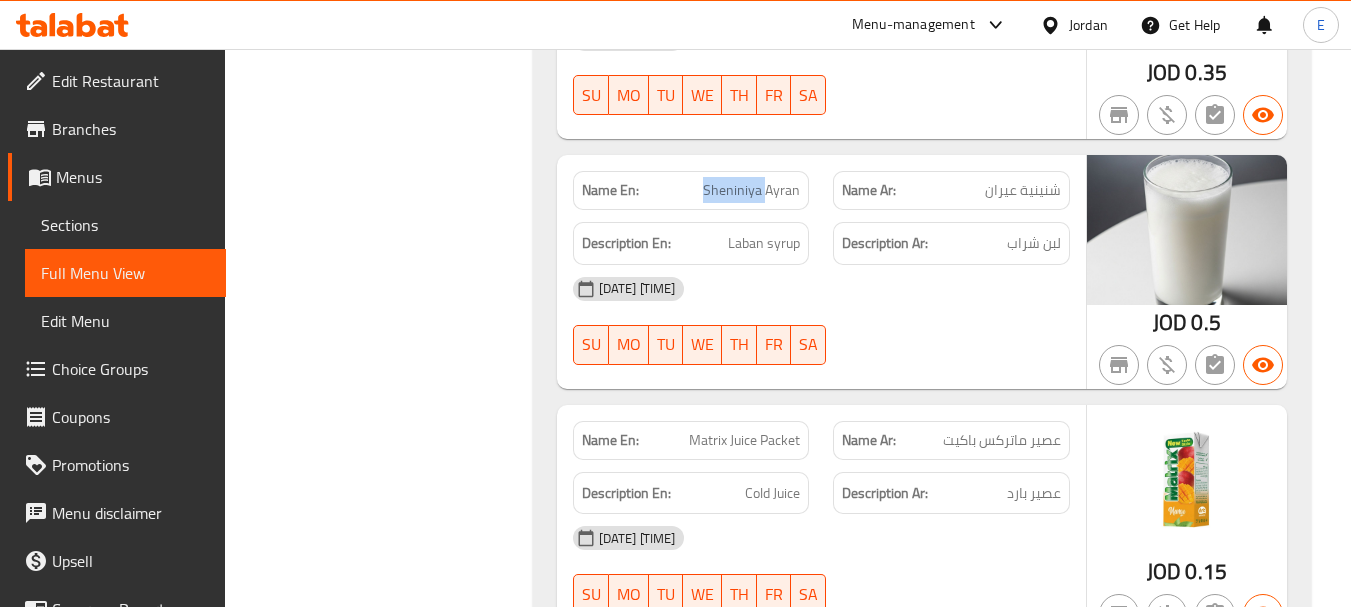 click on "Name En: Sheniniya Ayran" at bounding box center (691, -3038) 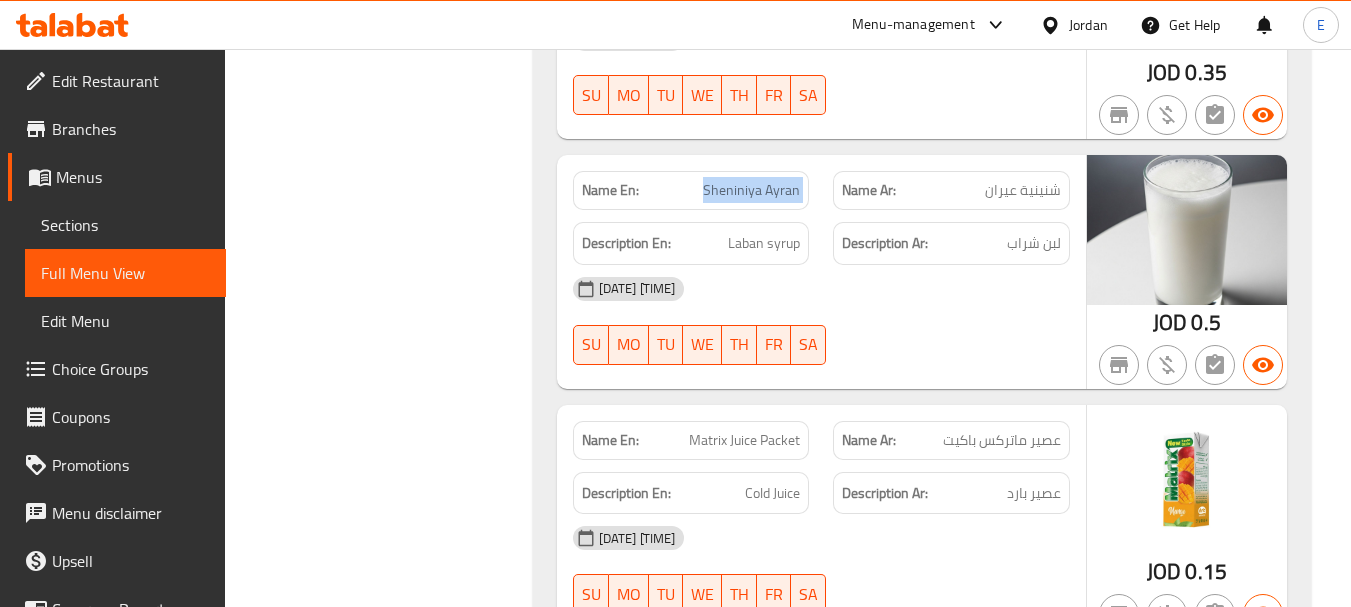 click on "Name En: Sheniniya Ayran" at bounding box center (691, -3038) 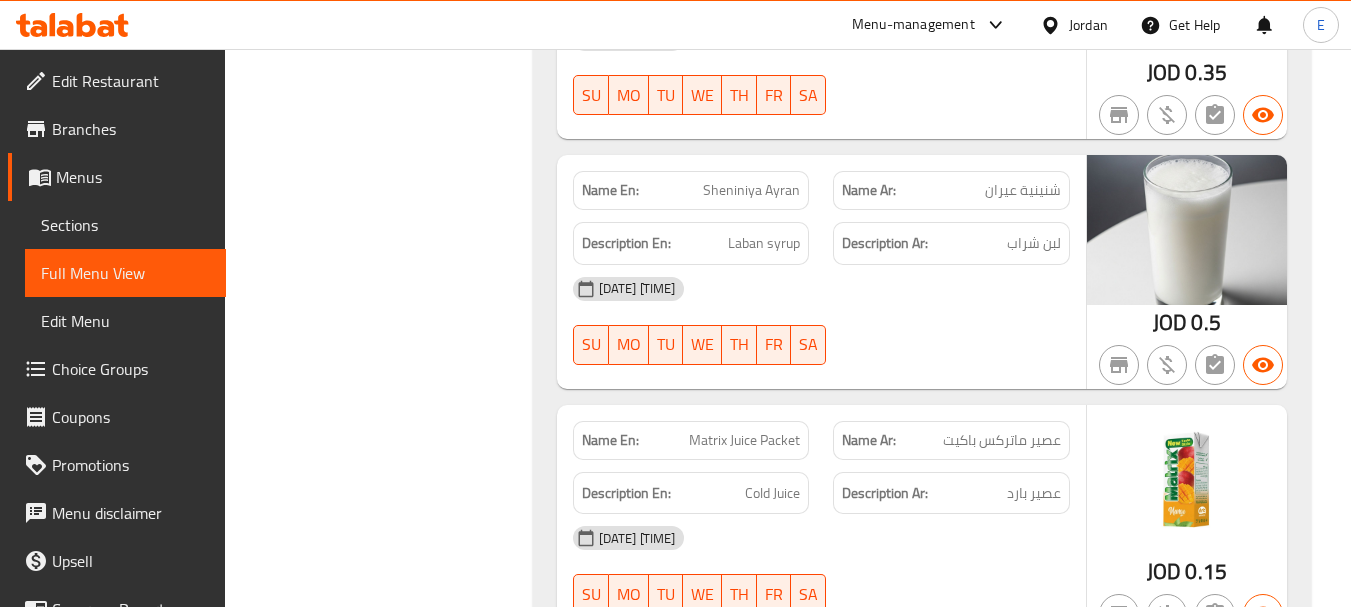 click on "07-08-2025 01:56 PM" at bounding box center [821, -2768] 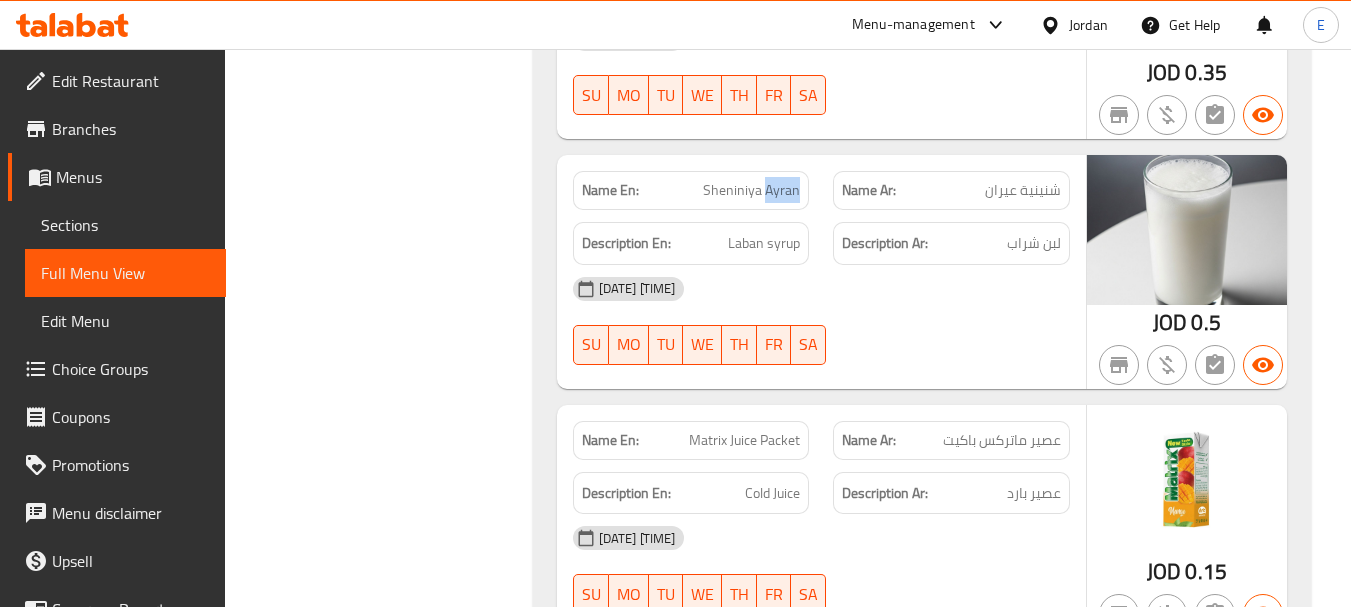 click on "Sheniniya Ayran" at bounding box center [726, -3038] 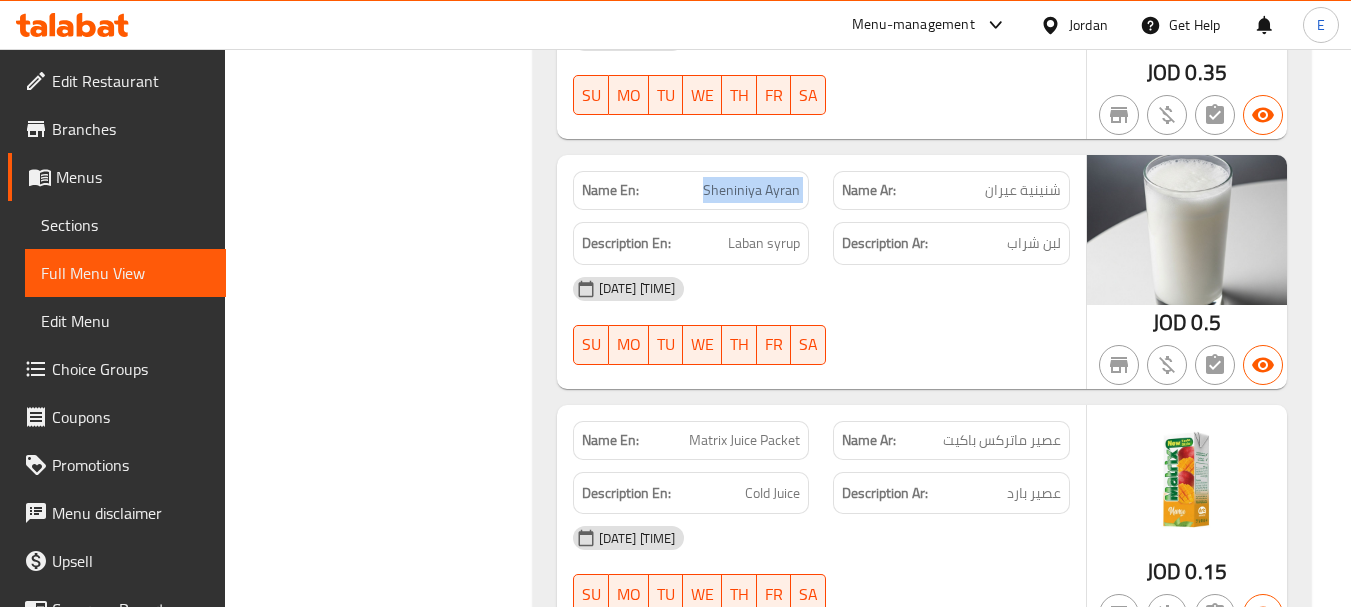 click on "Sheniniya Ayran" at bounding box center [726, -3038] 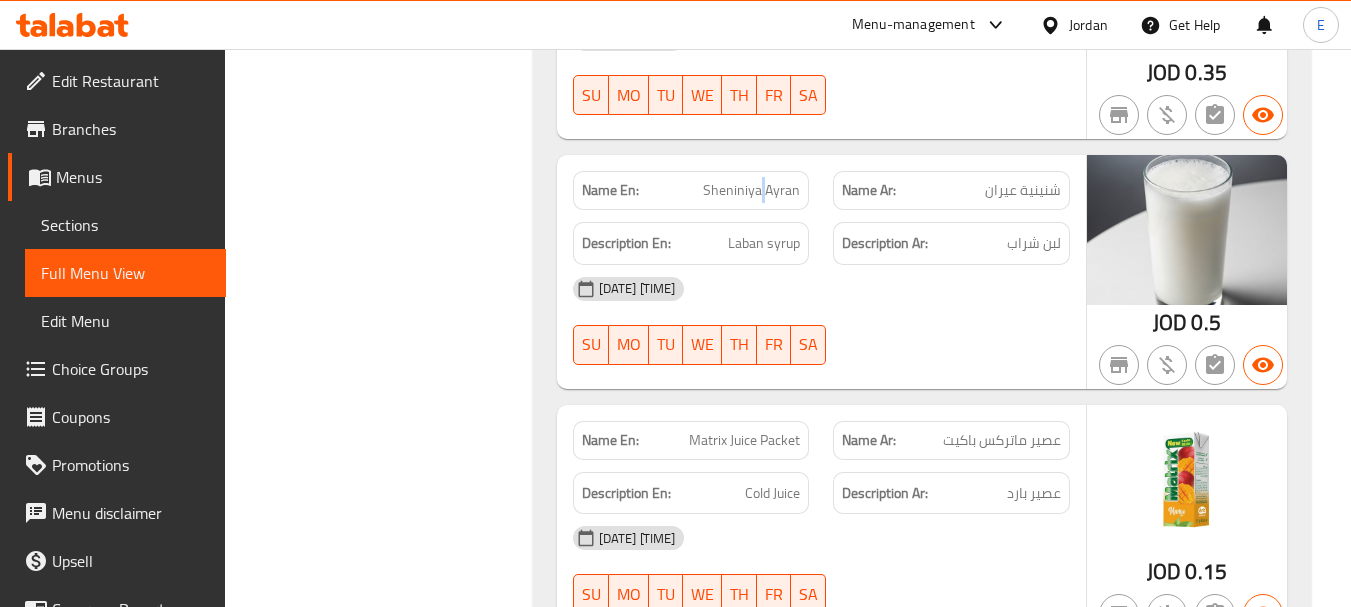 click on "Sheniniya Ayran" at bounding box center [726, -3038] 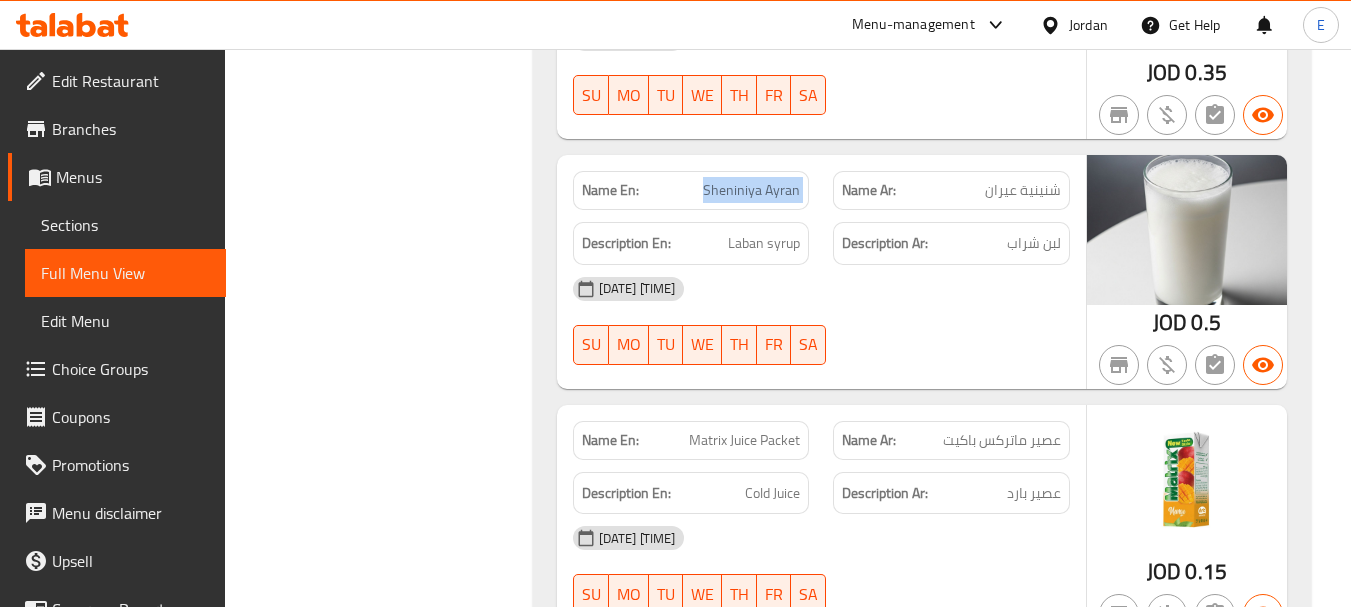 click on "Sheniniya Ayran" at bounding box center [726, -3038] 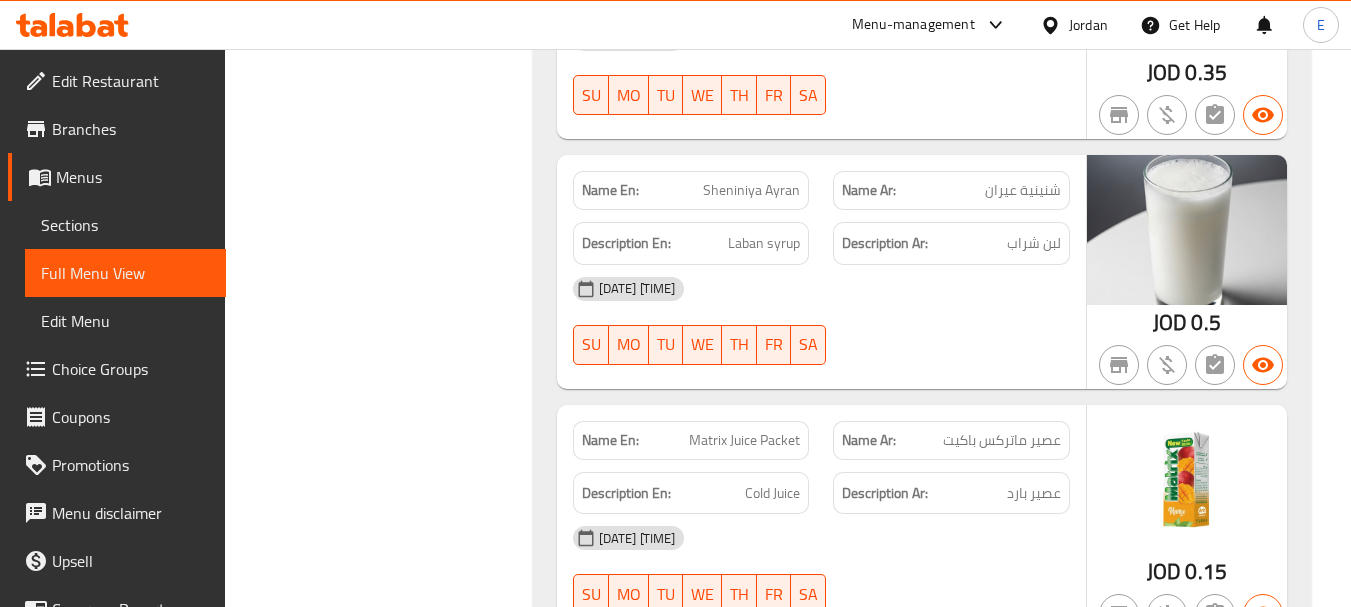 click on "07-08-2025 01:56 PM" at bounding box center [821, -2768] 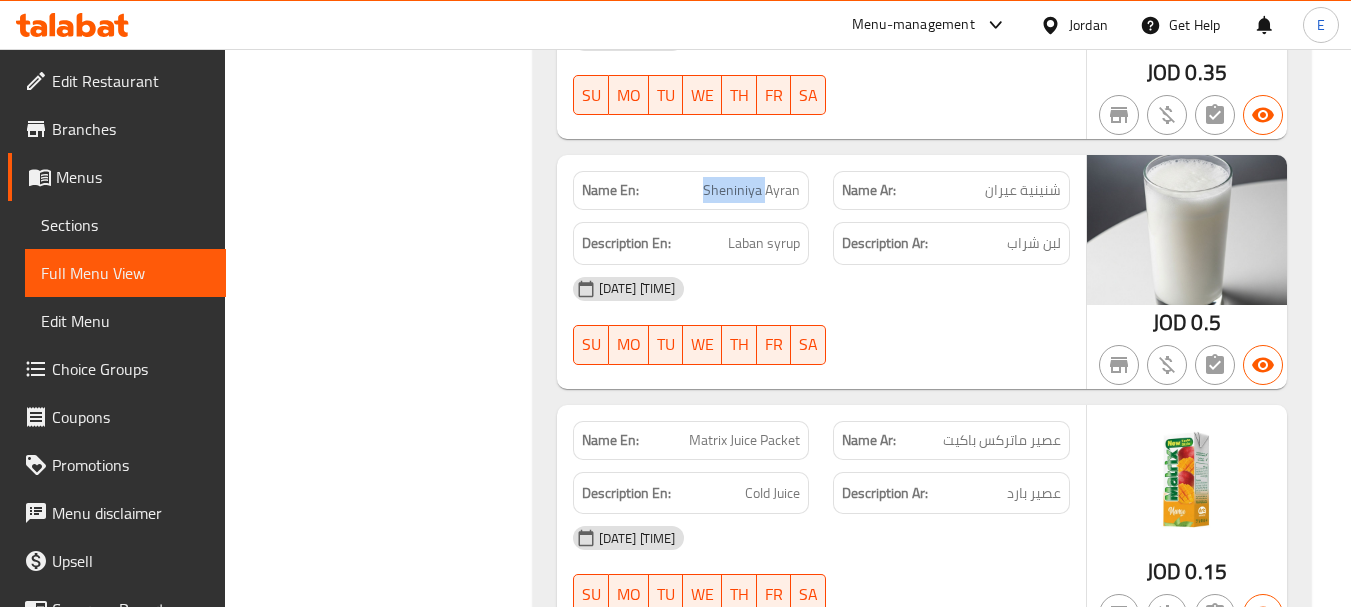 click on "Sheniniya Ayran" at bounding box center (726, -3038) 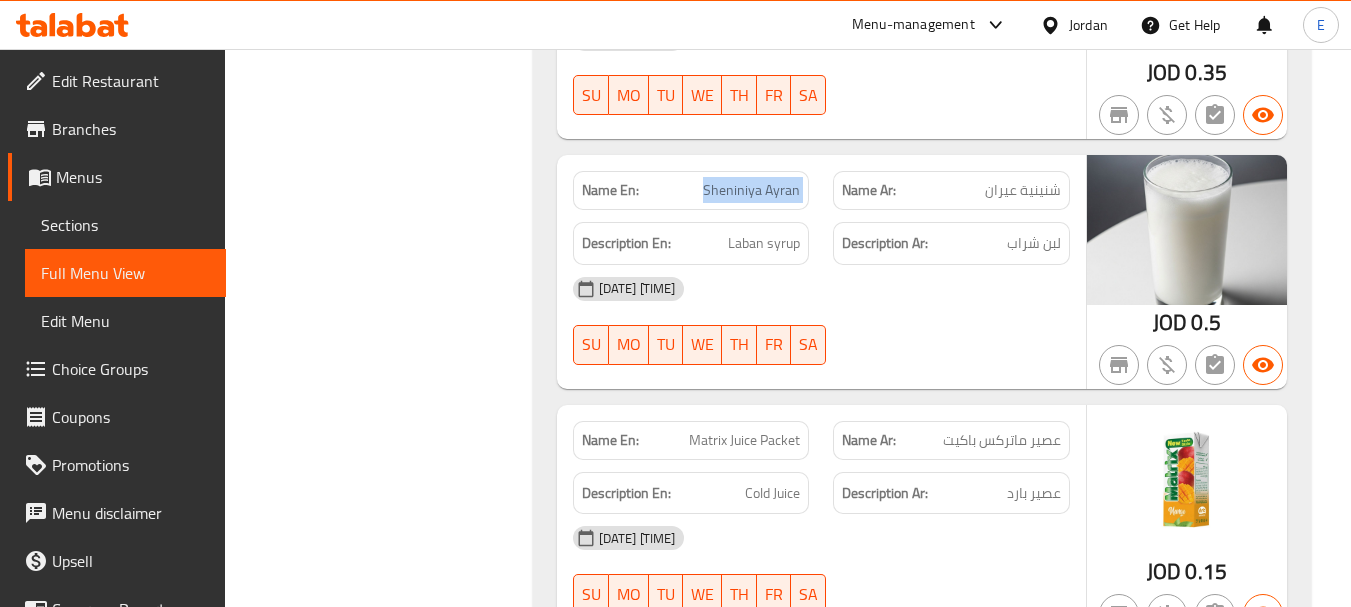 click on "Sheniniya Ayran" at bounding box center (726, -3038) 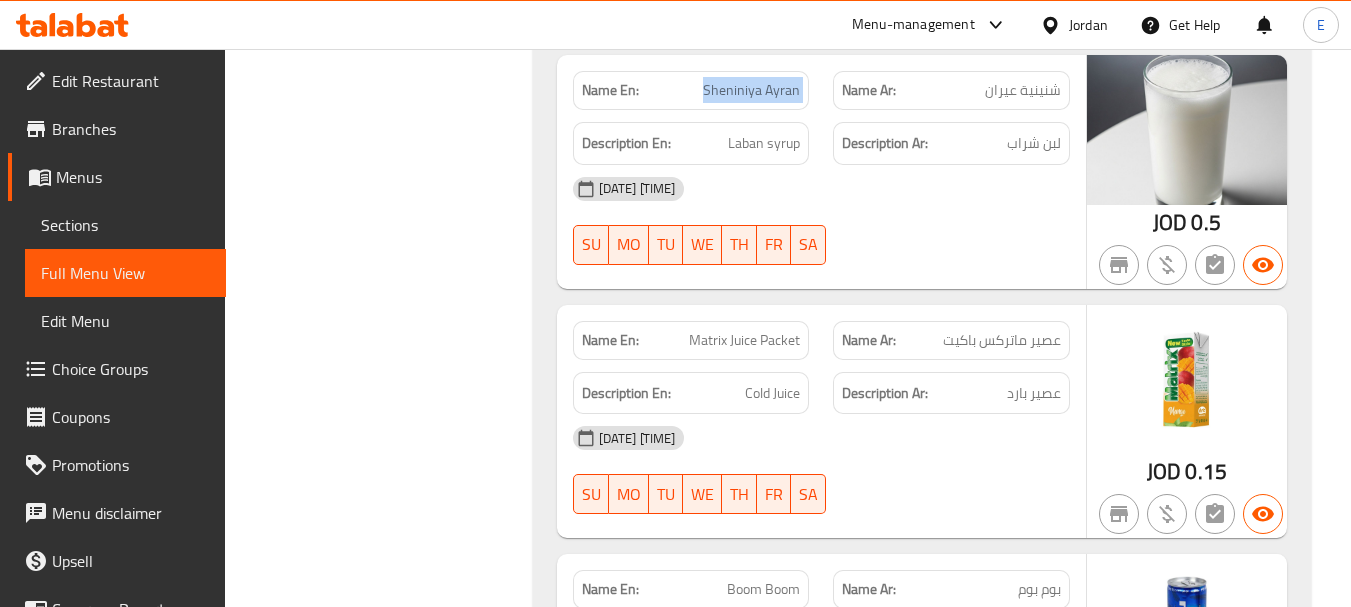 scroll, scrollTop: 5828, scrollLeft: 0, axis: vertical 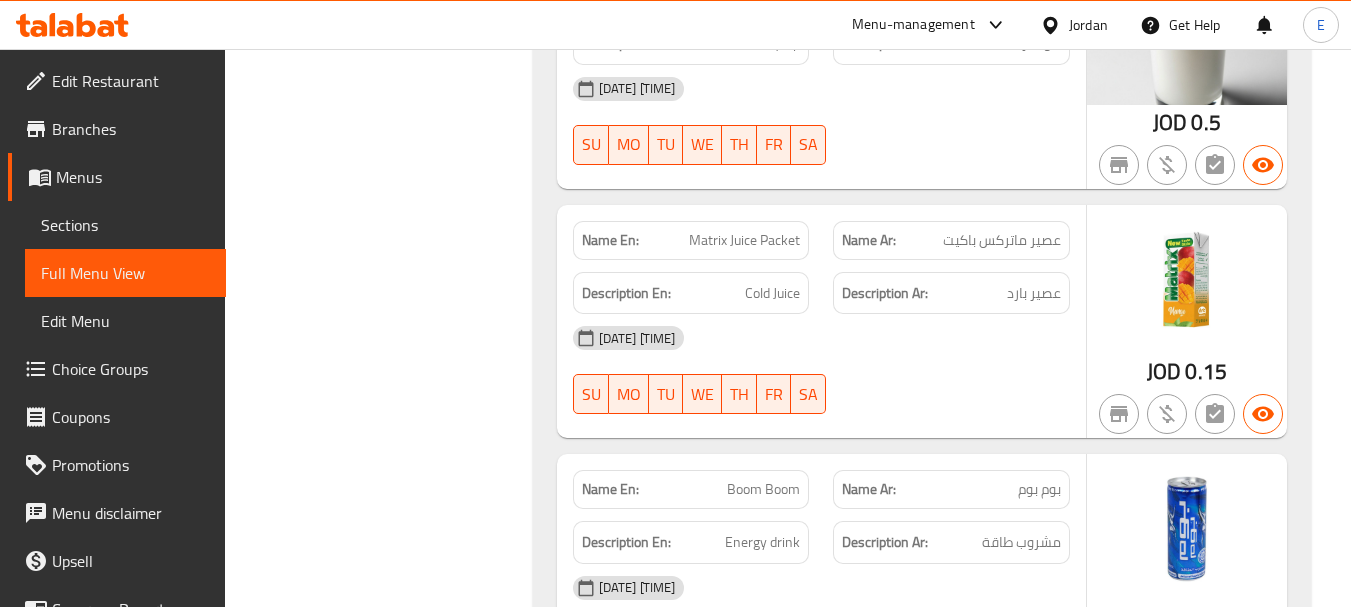 click on "Matrix Juice Packet" at bounding box center [741, -1184] 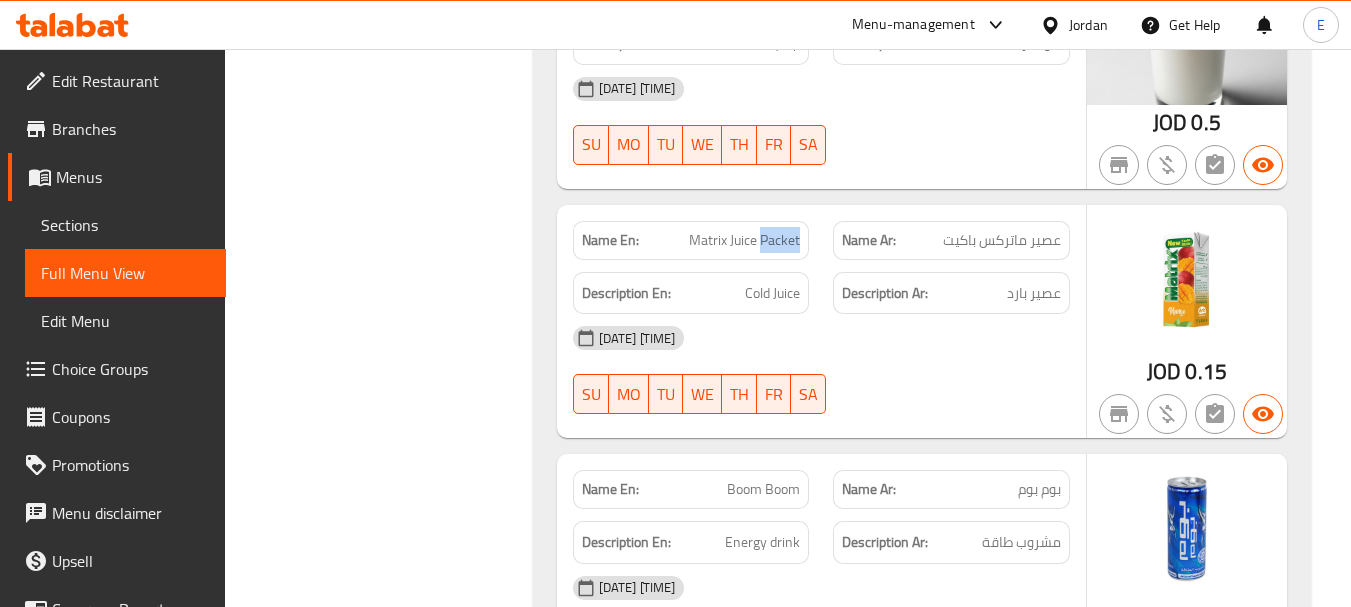 click on "Matrix Juice Packet" at bounding box center [741, -1184] 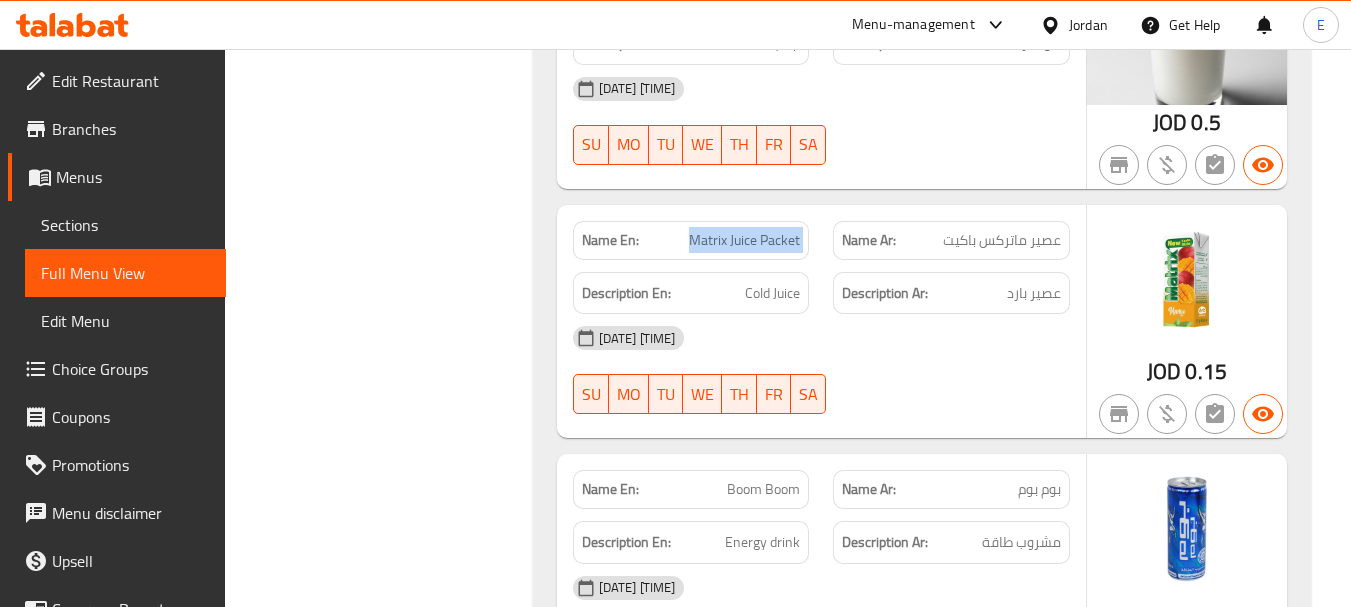 click on "Matrix Juice Packet" at bounding box center [741, -1184] 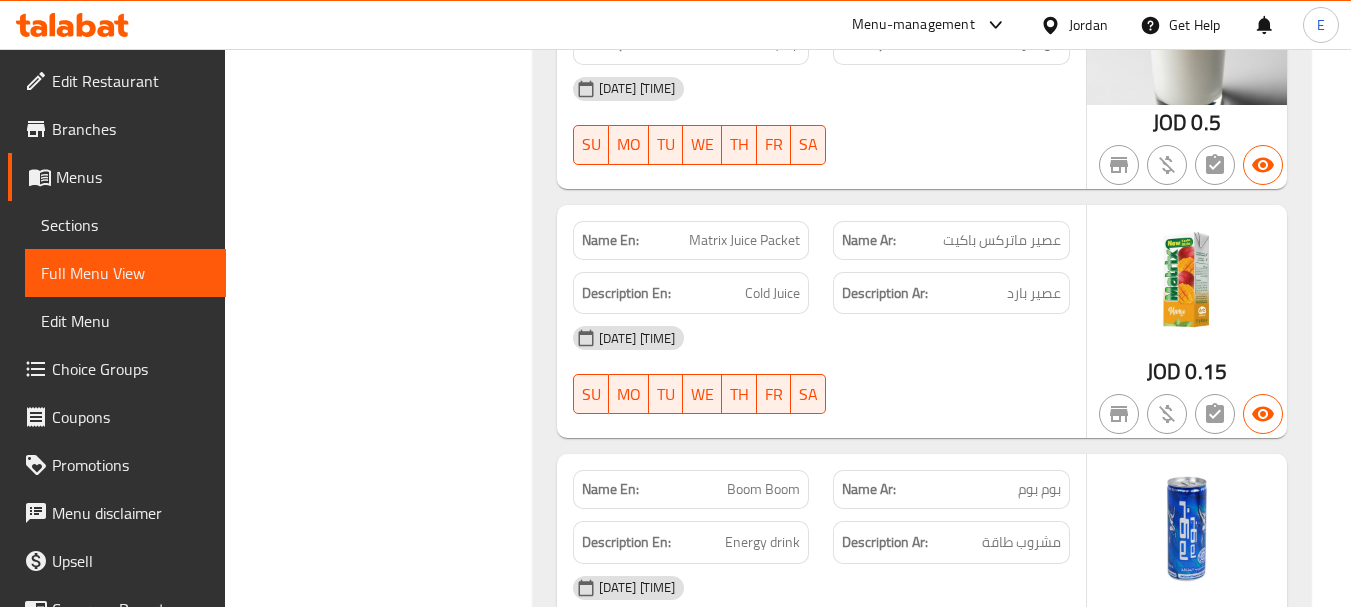 click on "عصير ماتركس باكيت" at bounding box center [1009, -1184] 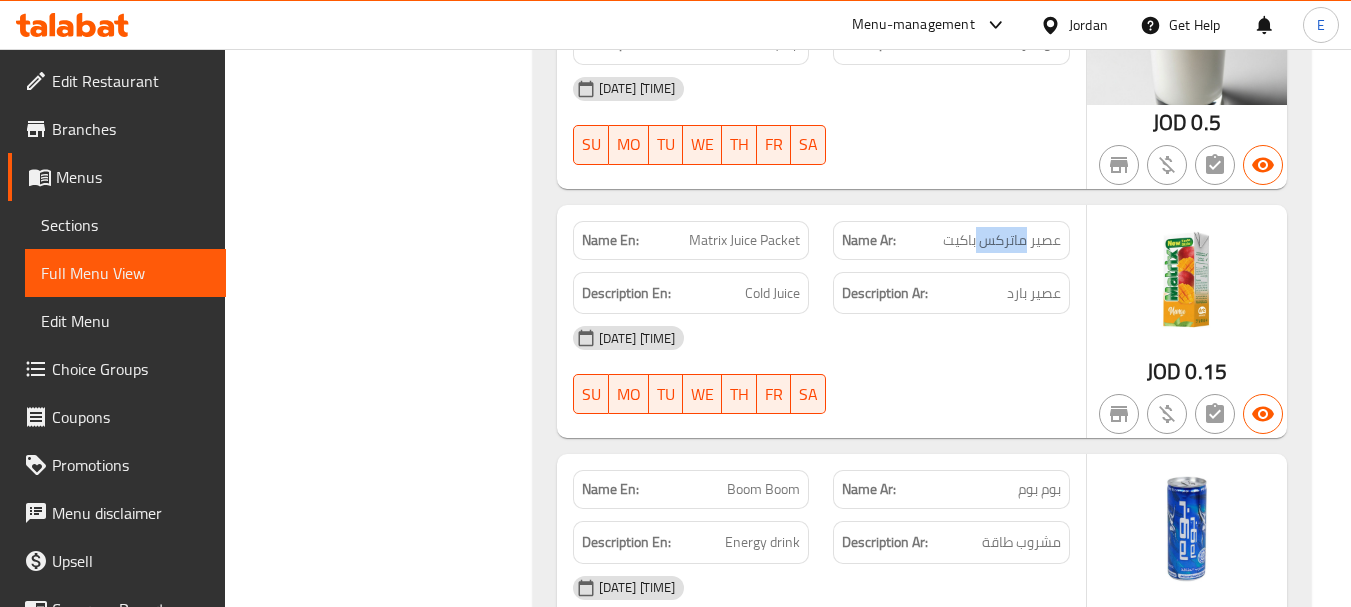 click on "عصير ماتركس باكيت" at bounding box center [1009, -1184] 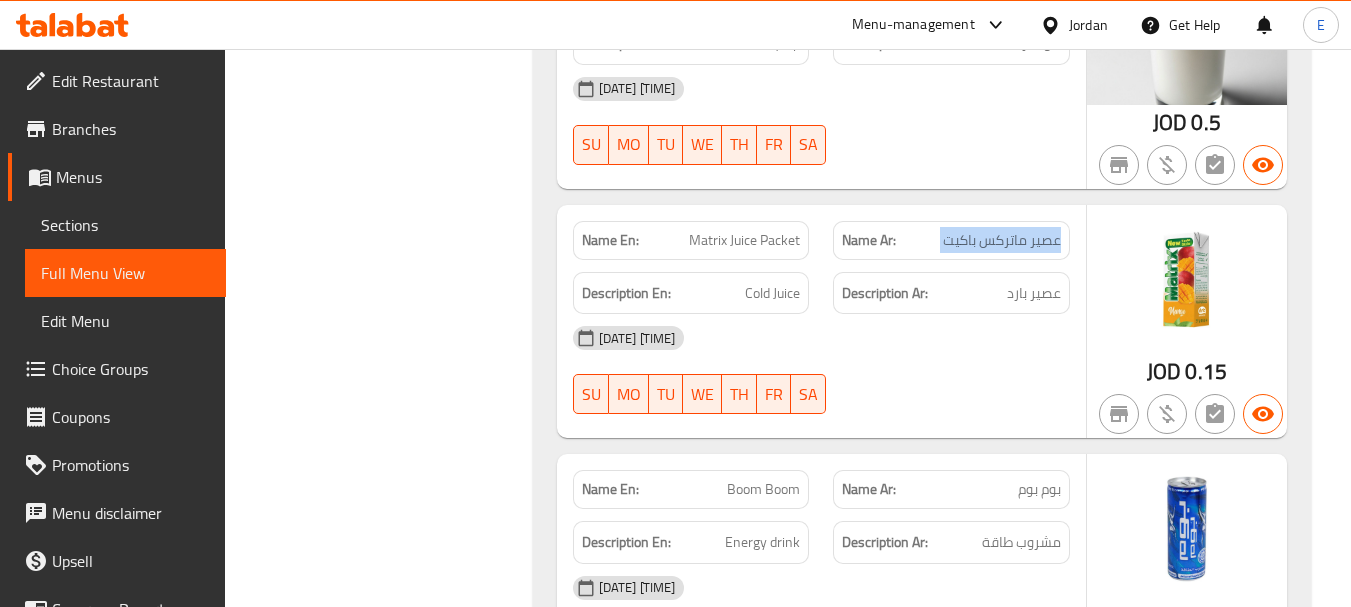 click on "عصير ماتركس باكيت" at bounding box center [1009, -1184] 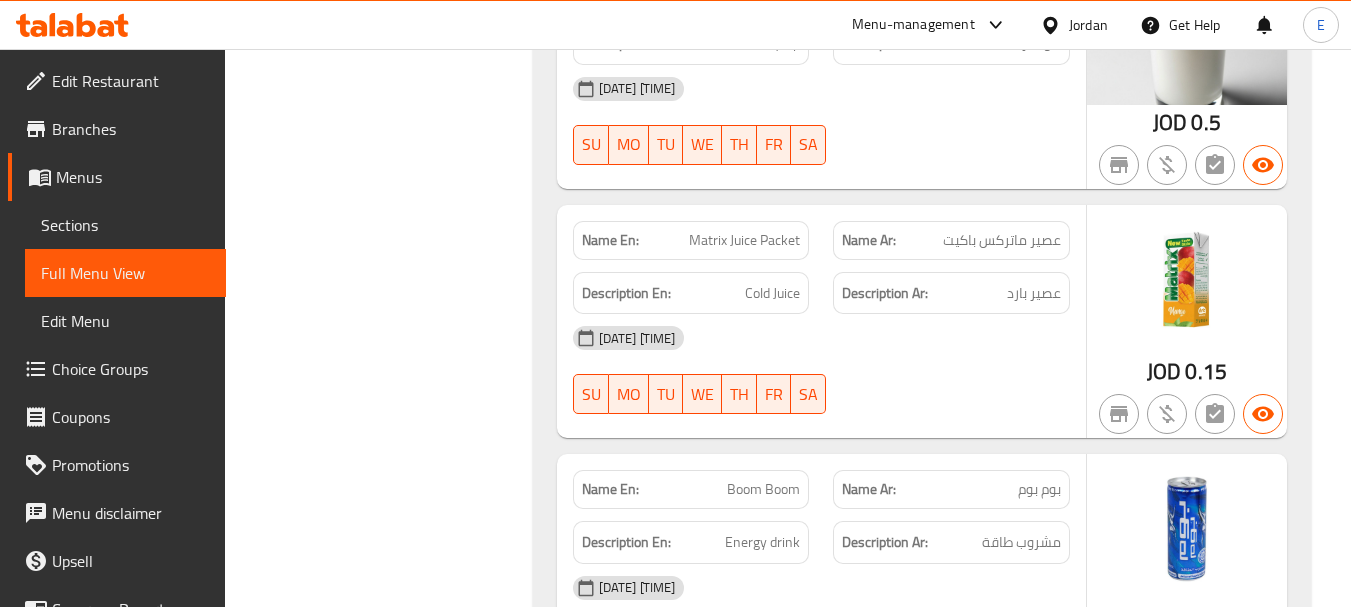 click on "07-08-2025 01:56 PM SU MO TU WE TH FR SA" at bounding box center [821, -1053] 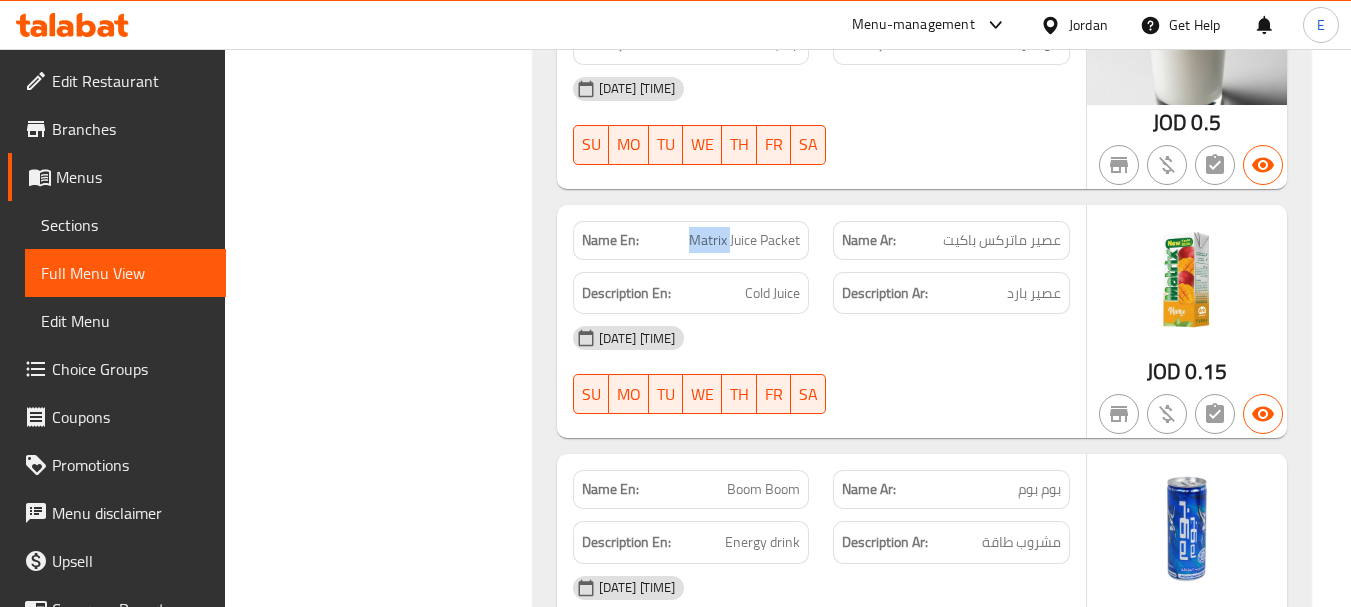 click on "Matrix Juice Packet" at bounding box center (741, -1184) 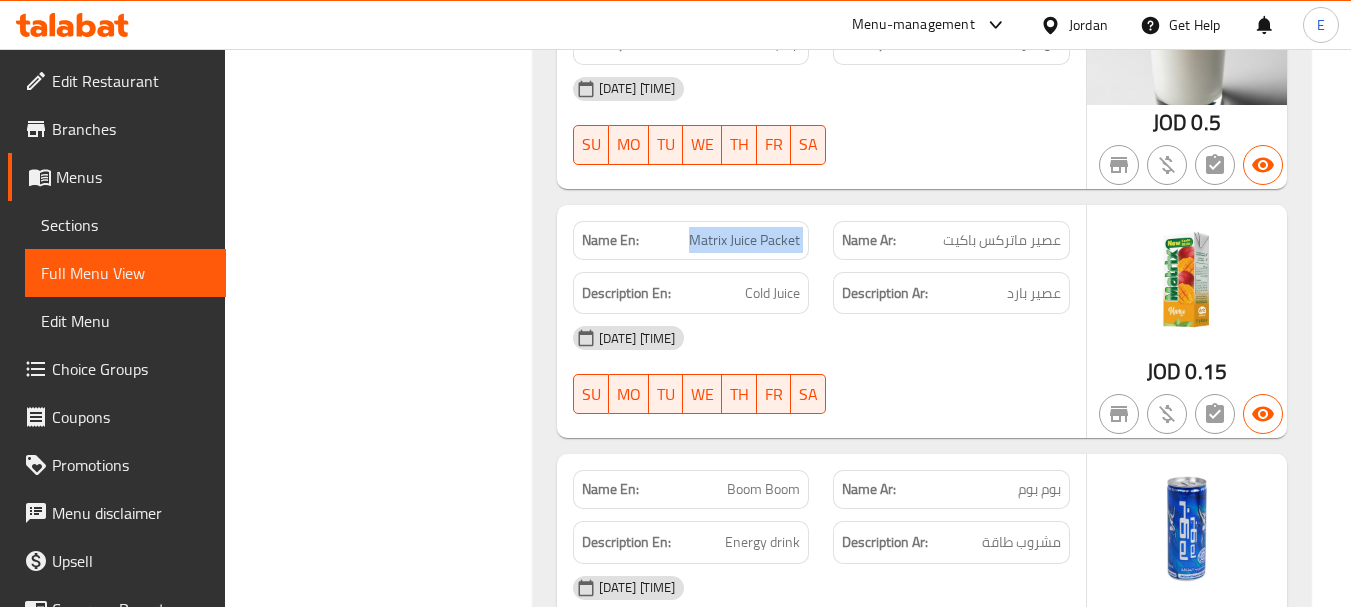 click on "Matrix Juice Packet" at bounding box center (741, -1184) 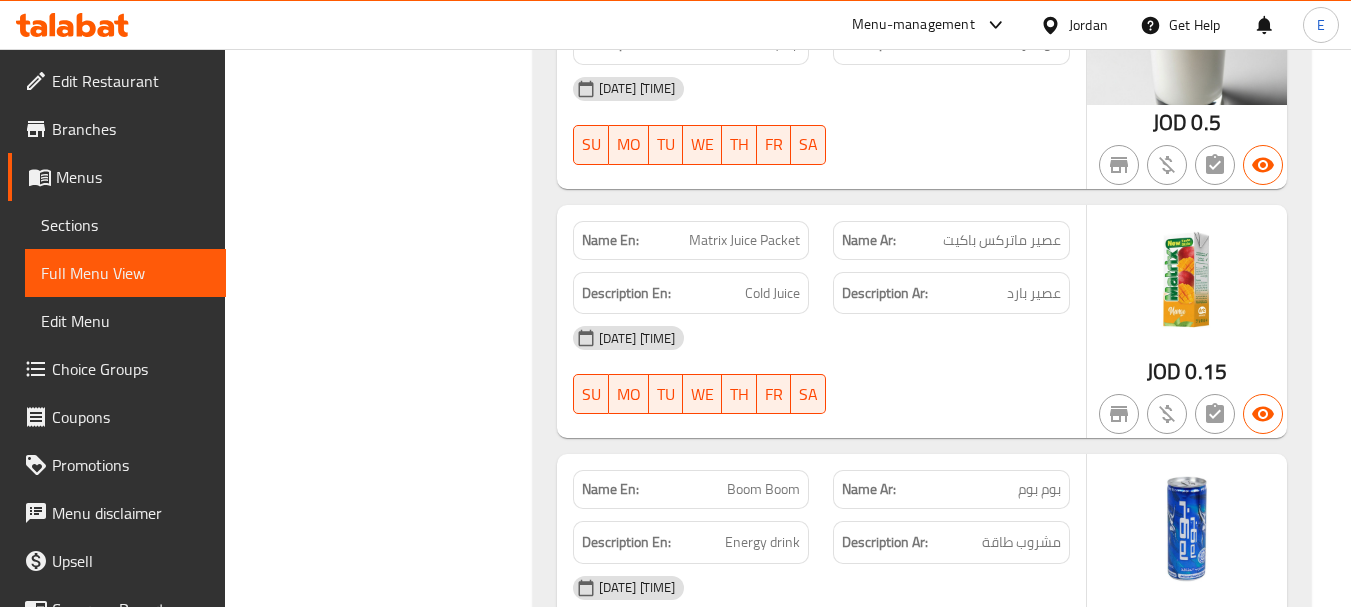 click on "عصير ماتركس باكيت" at bounding box center [1009, -1184] 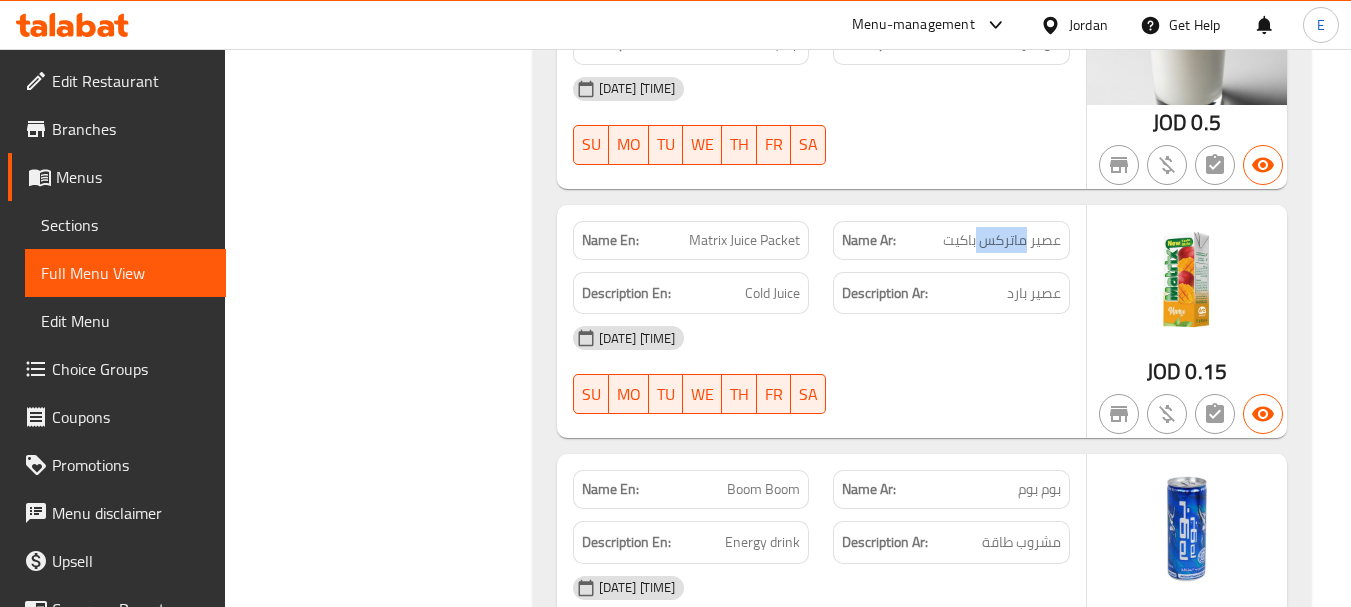 click on "عصير ماتركس باكيت" at bounding box center (1009, -1184) 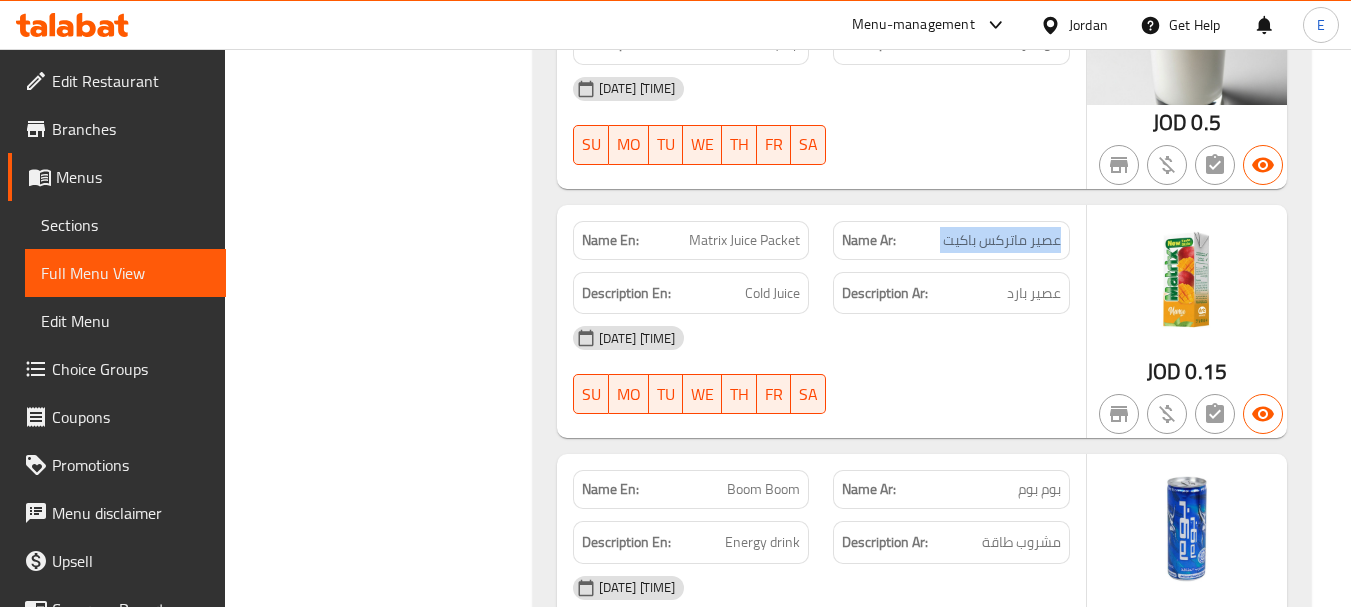 click on "عصير ماتركس باكيت" at bounding box center [1009, -1184] 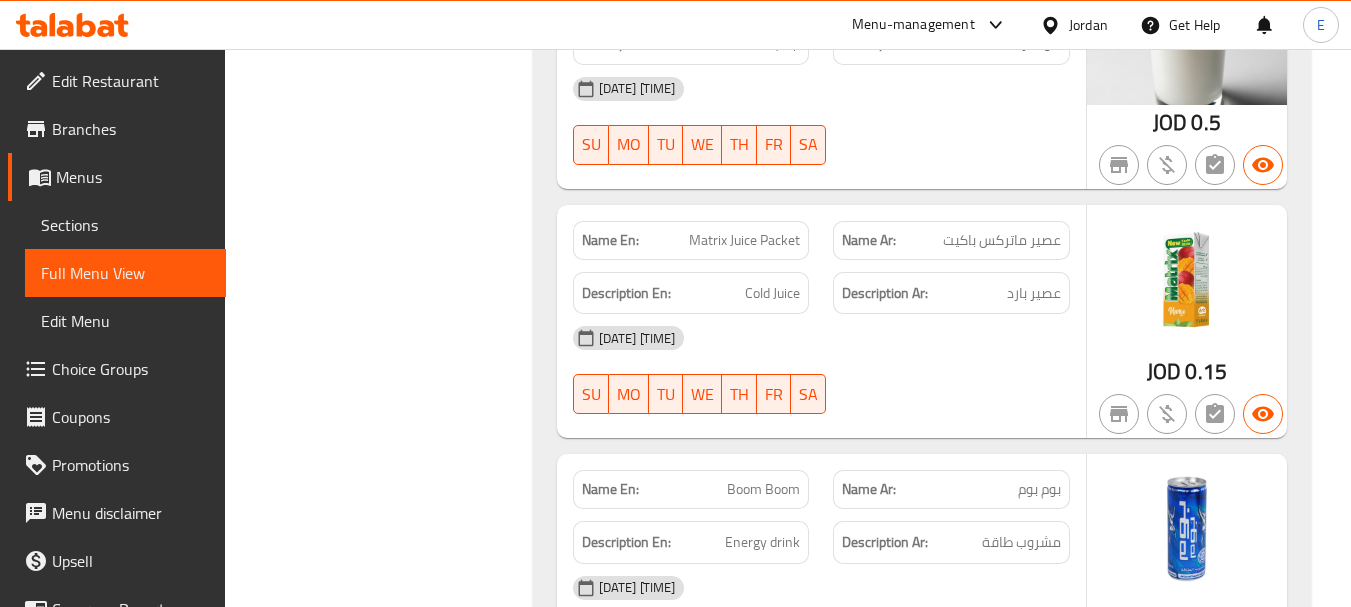 click on "07-08-2025 01:56 PM SU MO TU WE TH FR SA" at bounding box center (821, -1053) 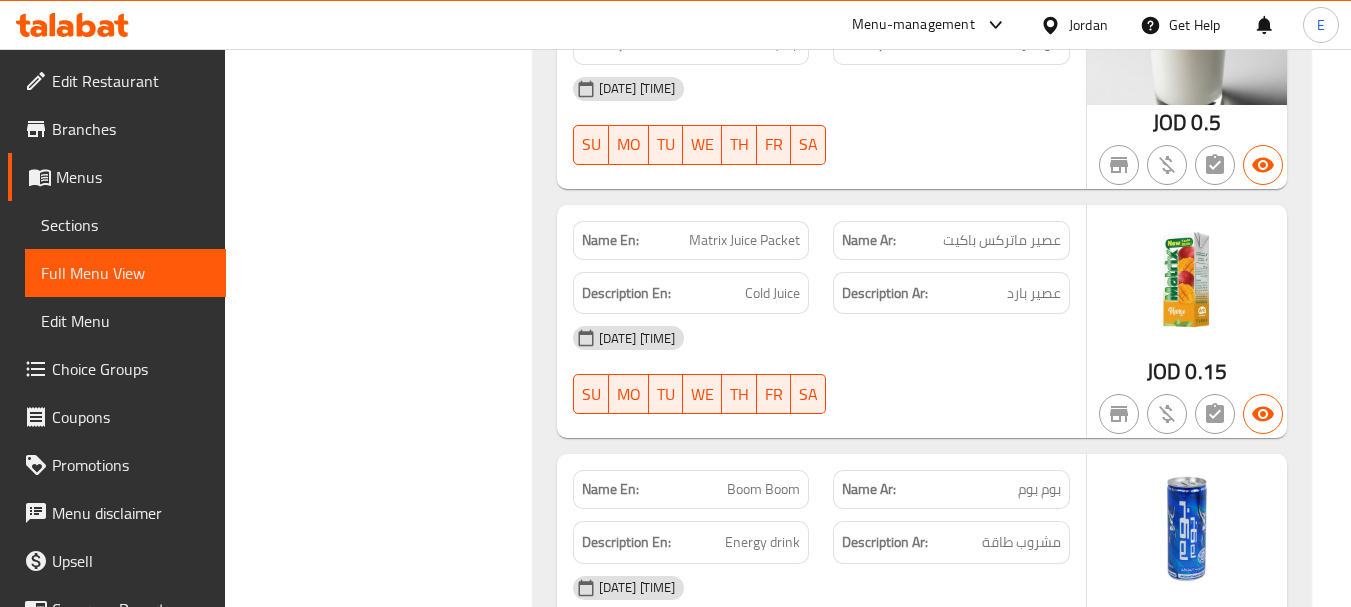 scroll, scrollTop: 5928, scrollLeft: 0, axis: vertical 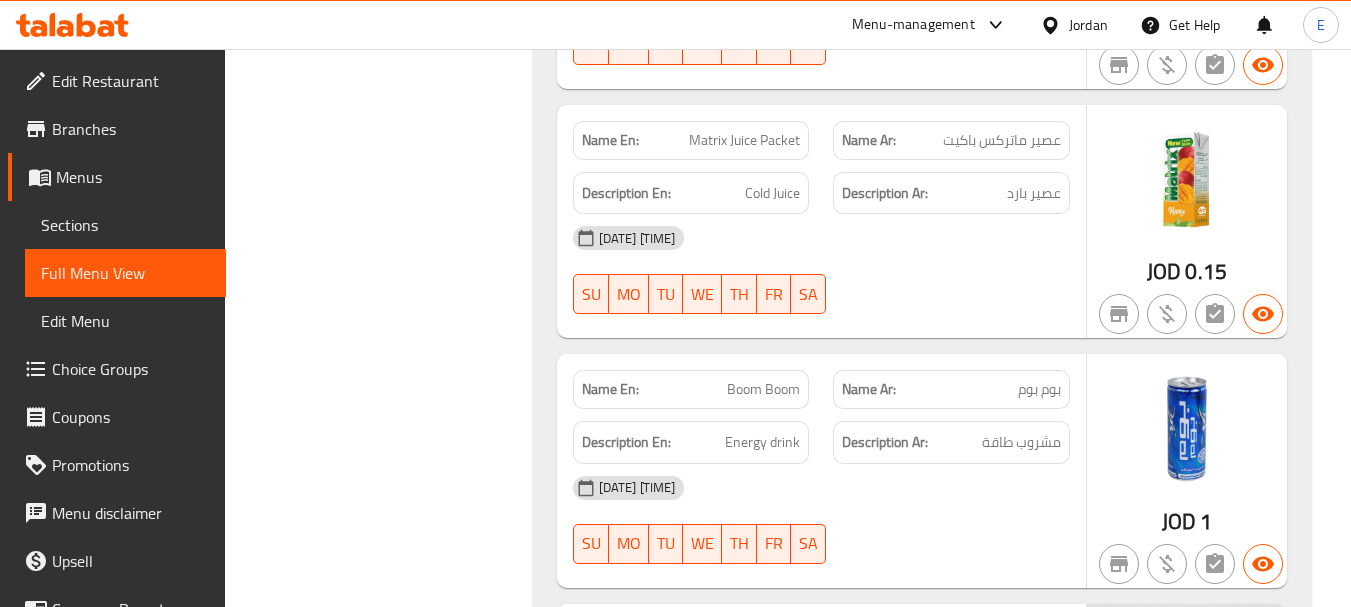 click on "Description Ar: عصير بارد" at bounding box center (951, -1231) 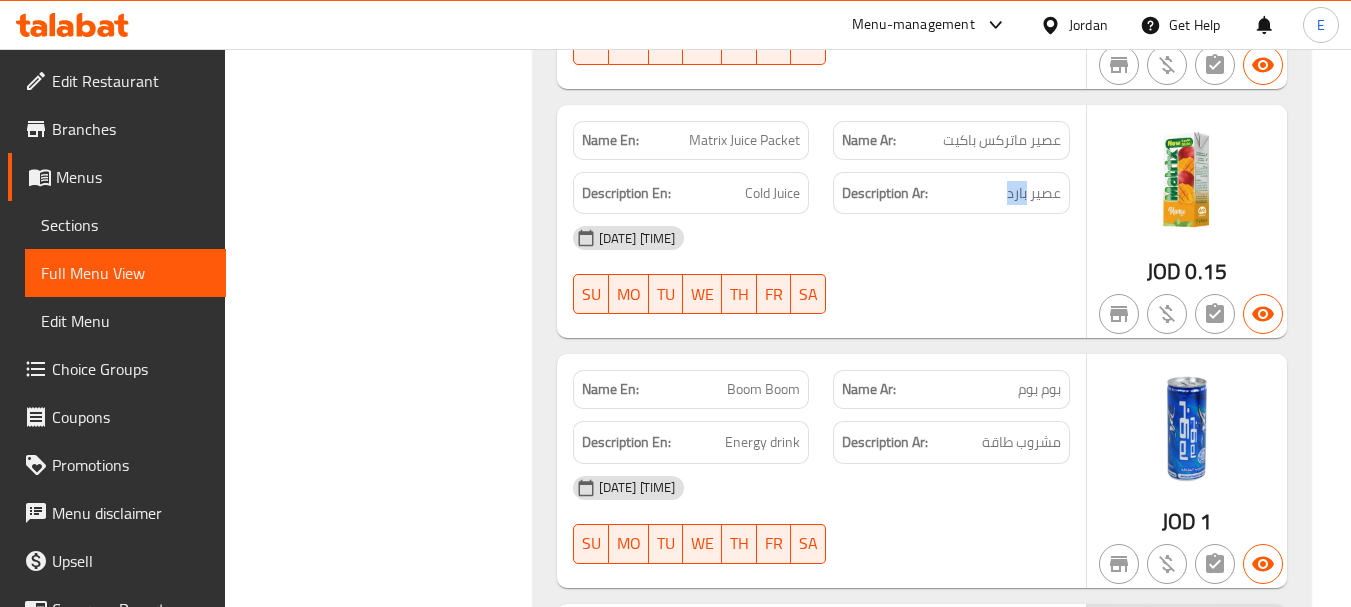 click on "Description Ar: عصير بارد" at bounding box center [951, -1231] 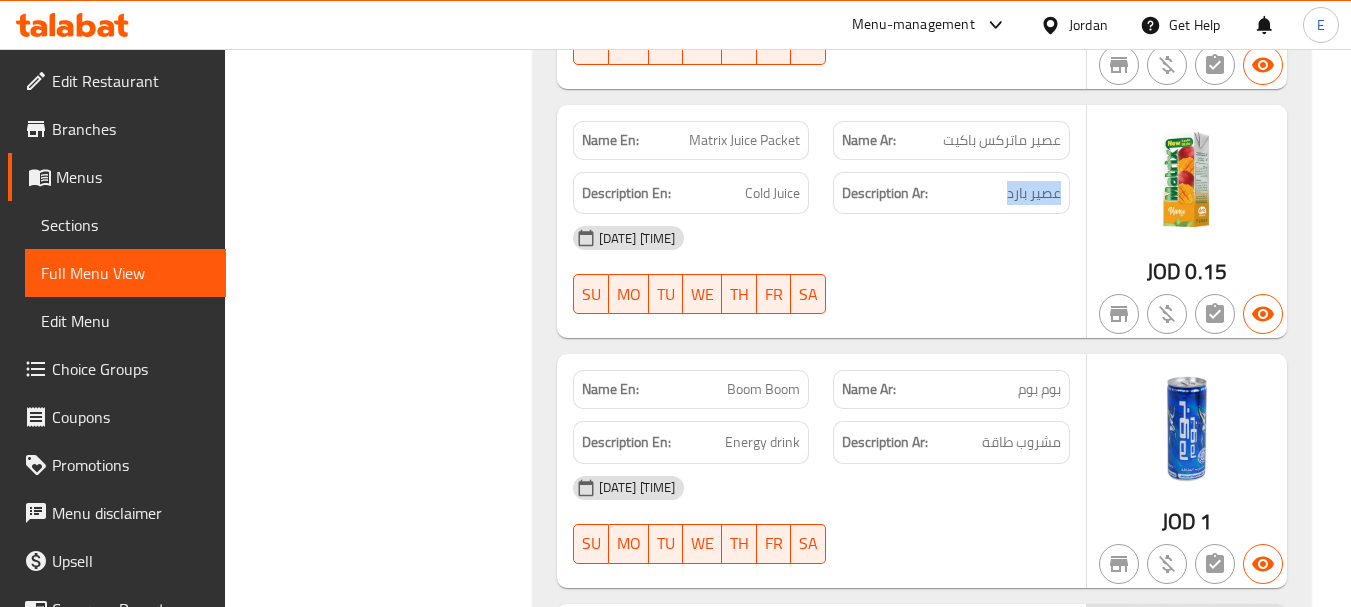 click on "Description Ar: عصير بارد" at bounding box center [951, -1231] 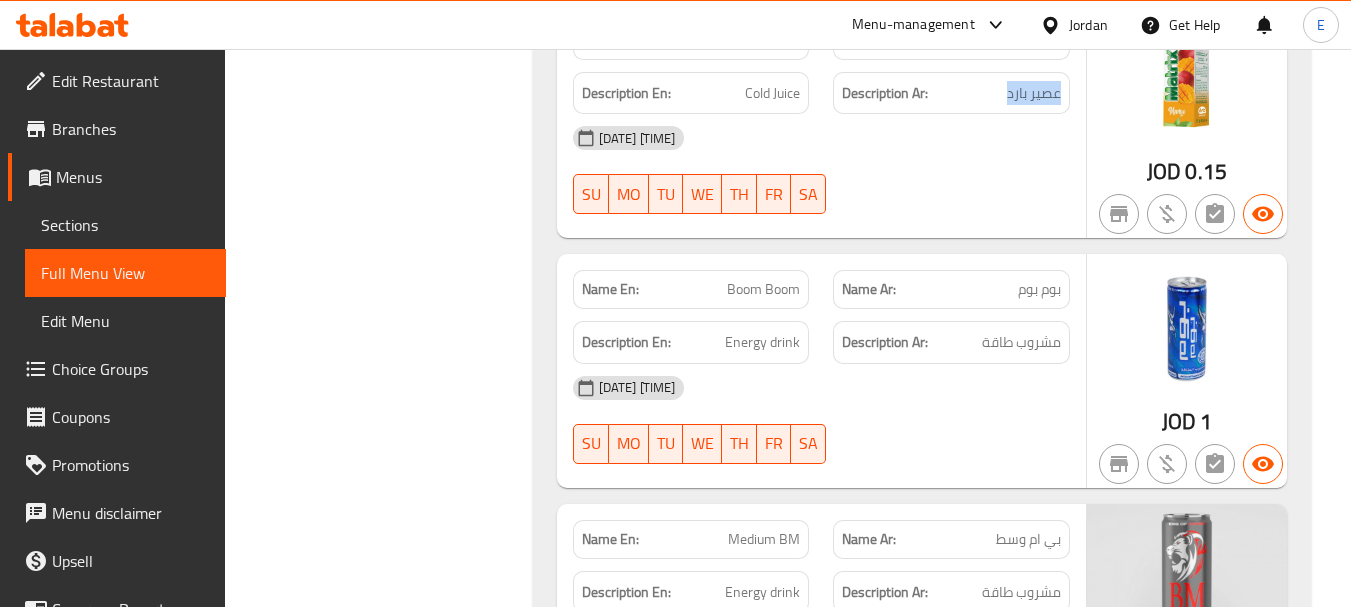 scroll, scrollTop: 6128, scrollLeft: 0, axis: vertical 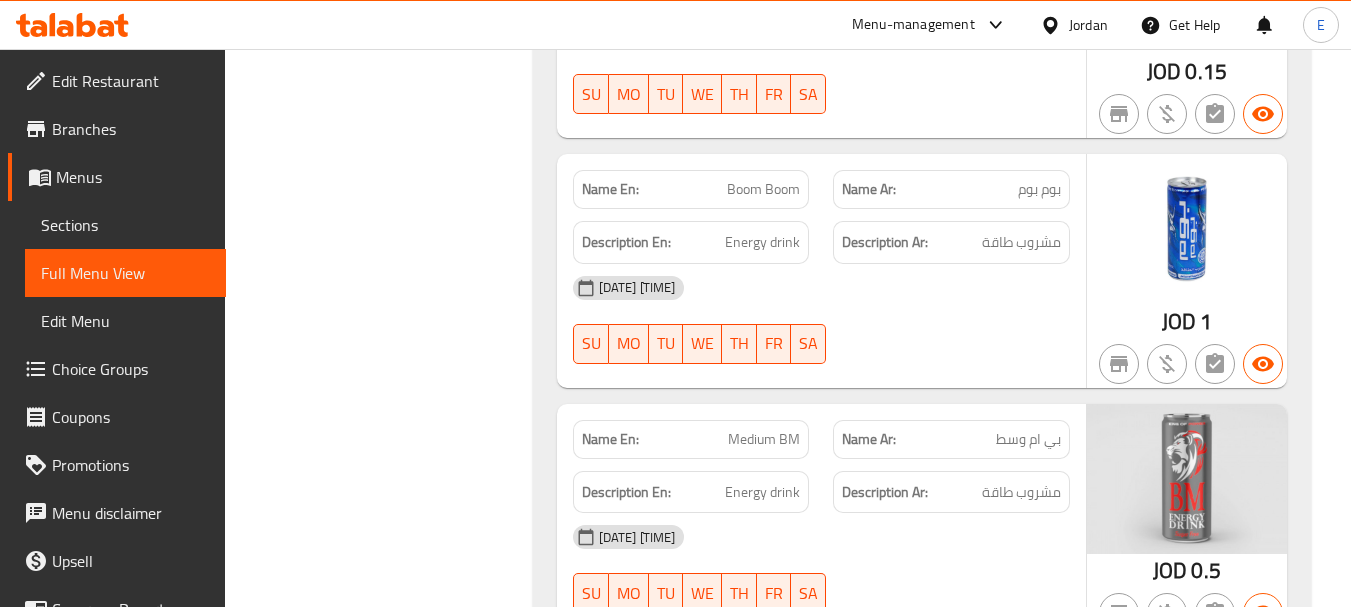 click on "Boom Boom" at bounding box center (763, 189) 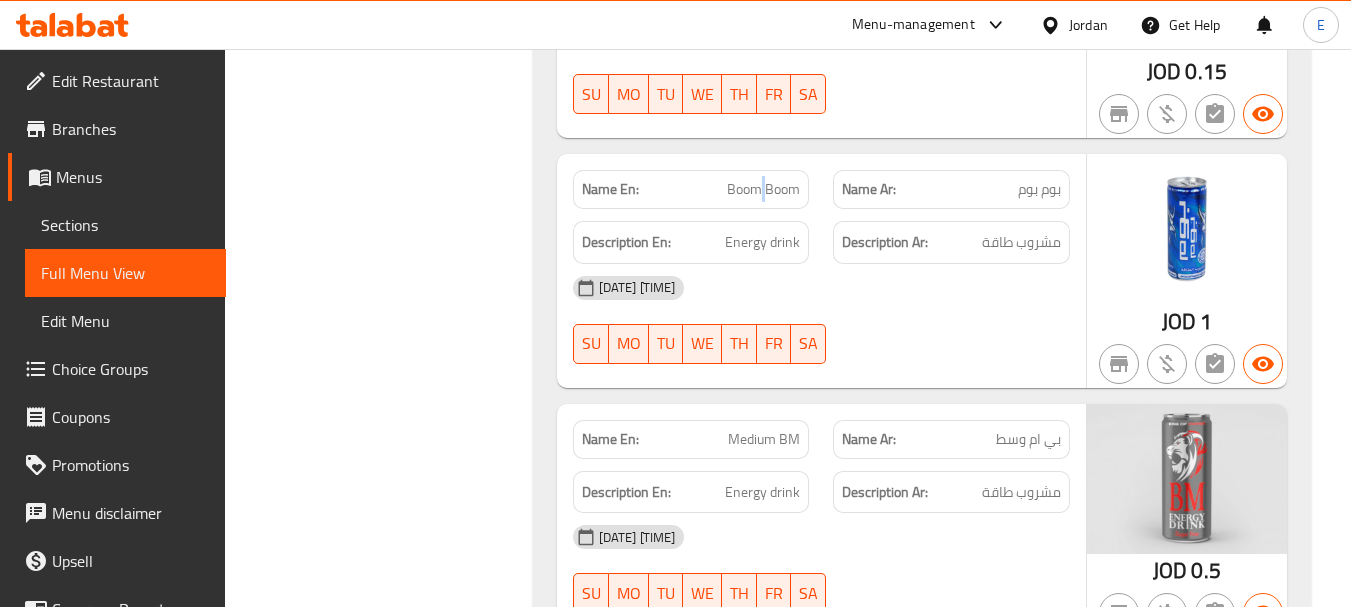 click on "Boom Boom" at bounding box center [763, 189] 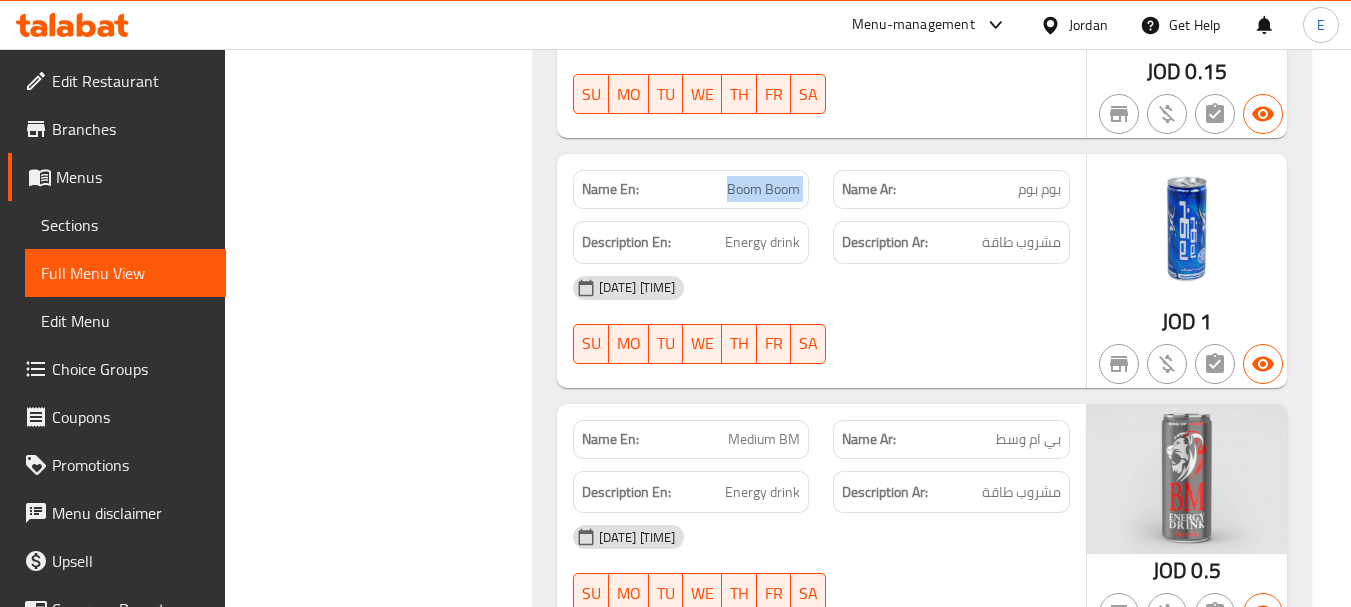 click on "Boom Boom" at bounding box center (763, 189) 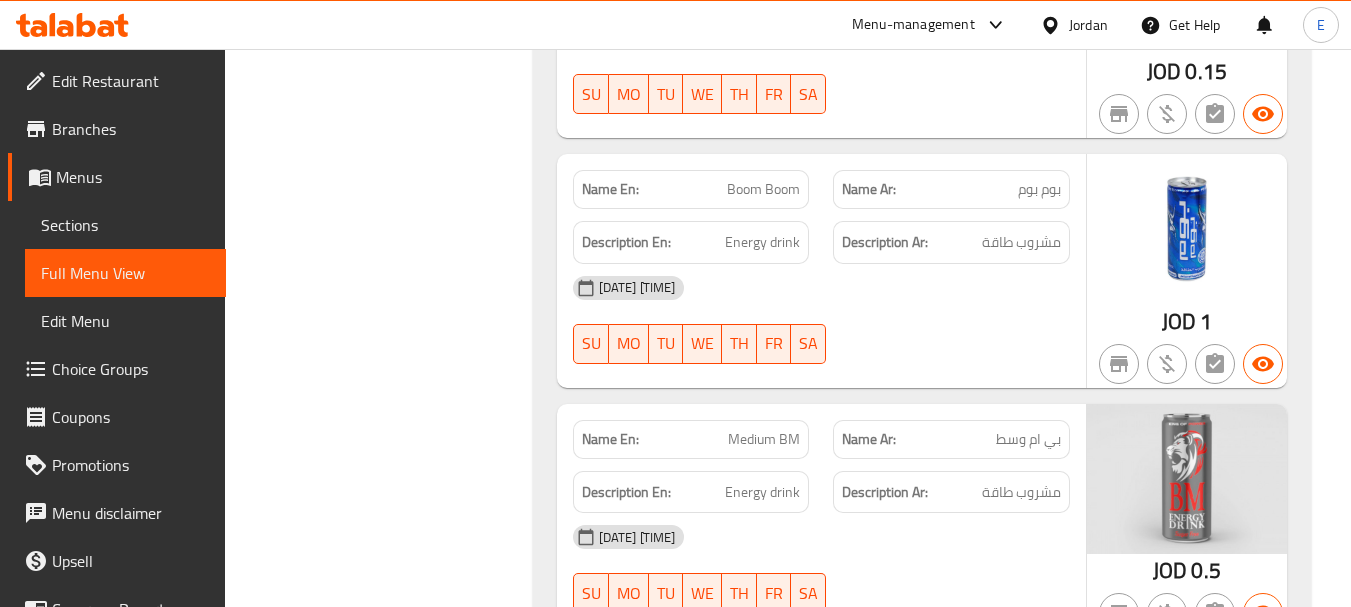 click on "Name Ar: بوم بوم" at bounding box center [951, 189] 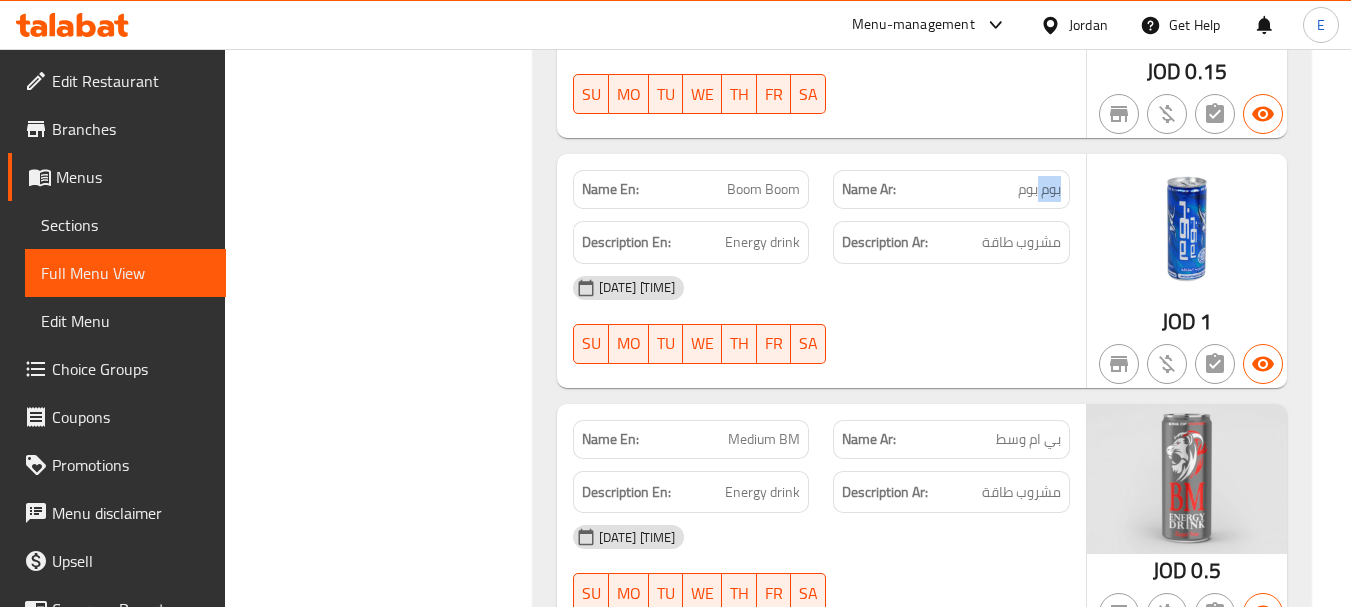 click on "Name Ar: بوم بوم" at bounding box center [951, 189] 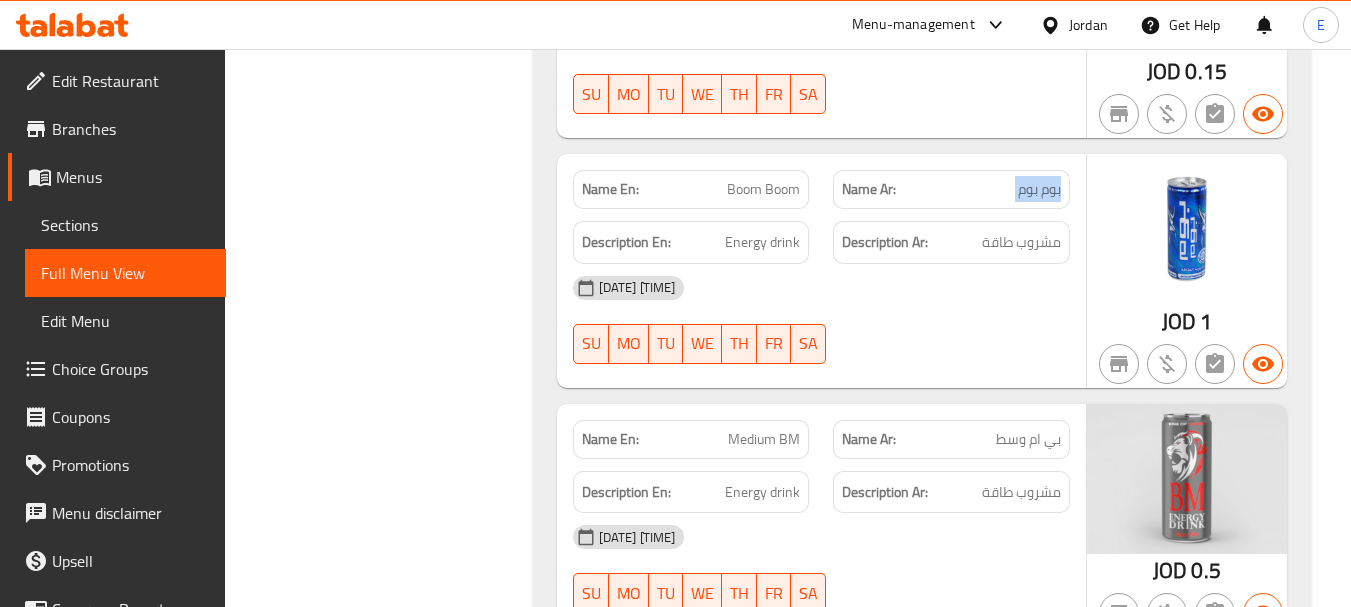 click on "Name Ar: بوم بوم" at bounding box center [951, 189] 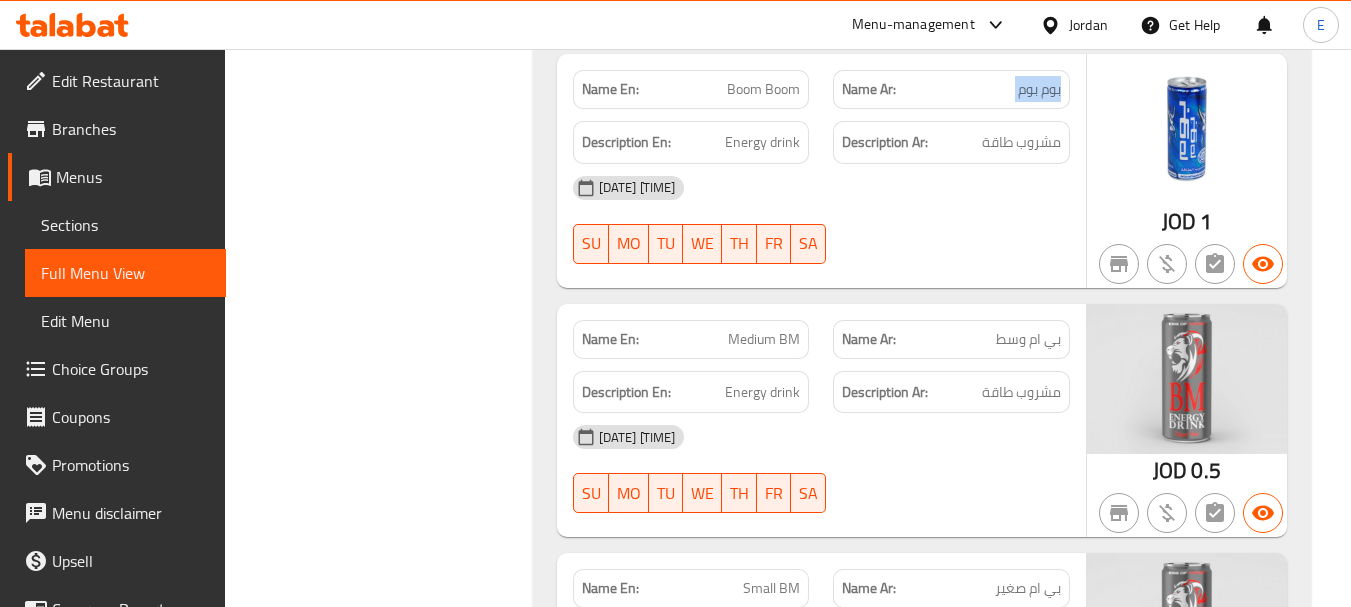 scroll, scrollTop: 6328, scrollLeft: 0, axis: vertical 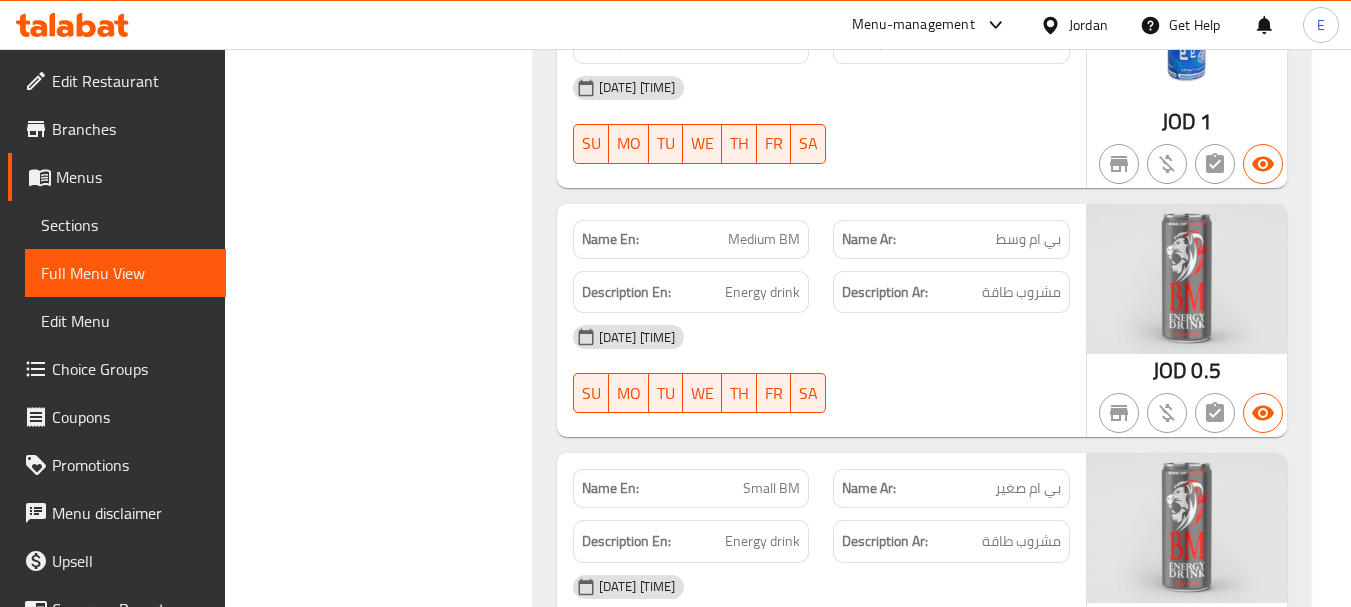 click on "بي ام وسط" at bounding box center (1028, 239) 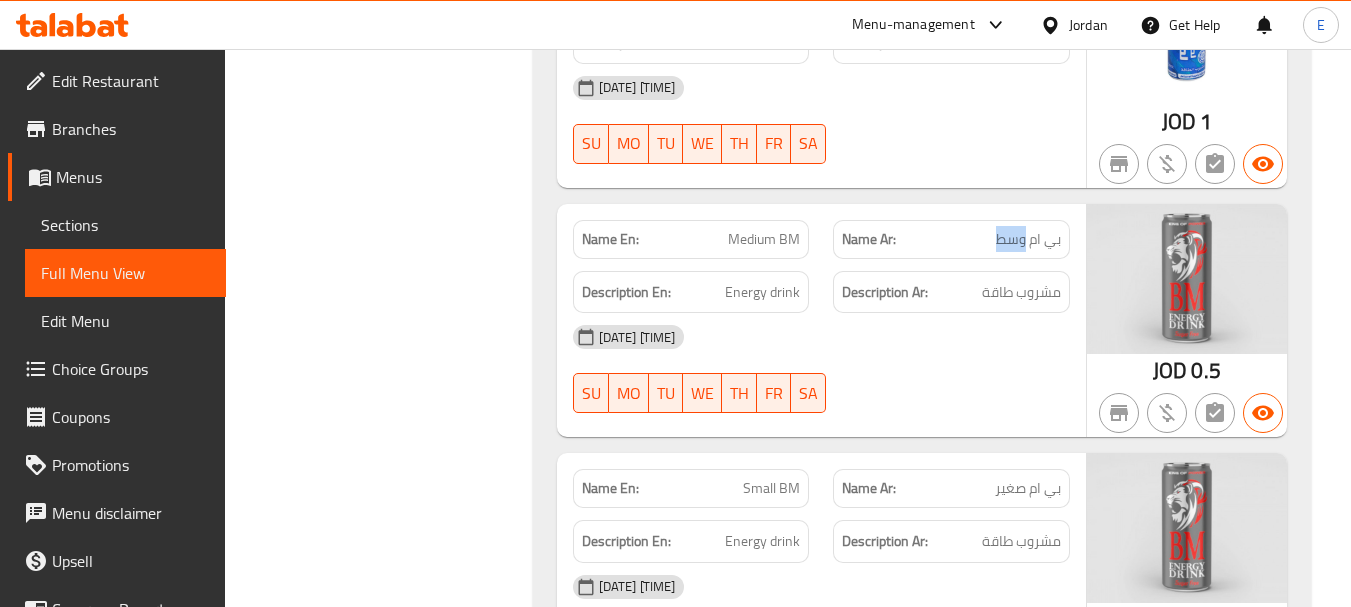 click on "بي ام وسط" at bounding box center (1028, 239) 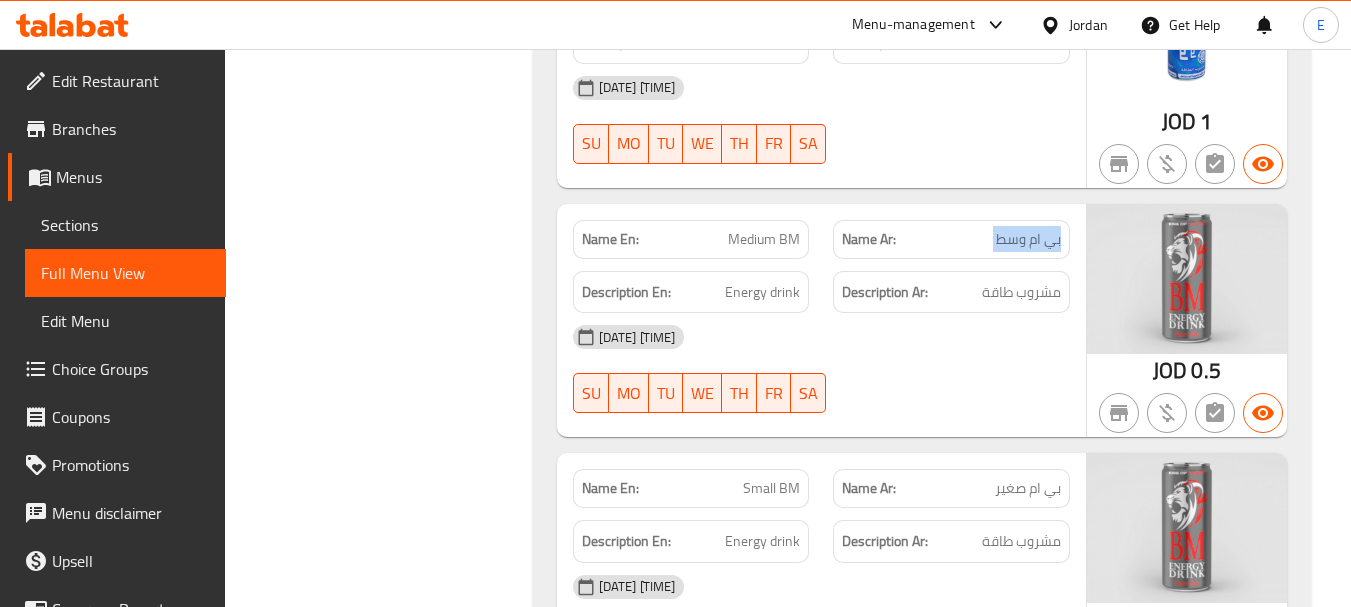 click on "بي ام وسط" at bounding box center [1028, 239] 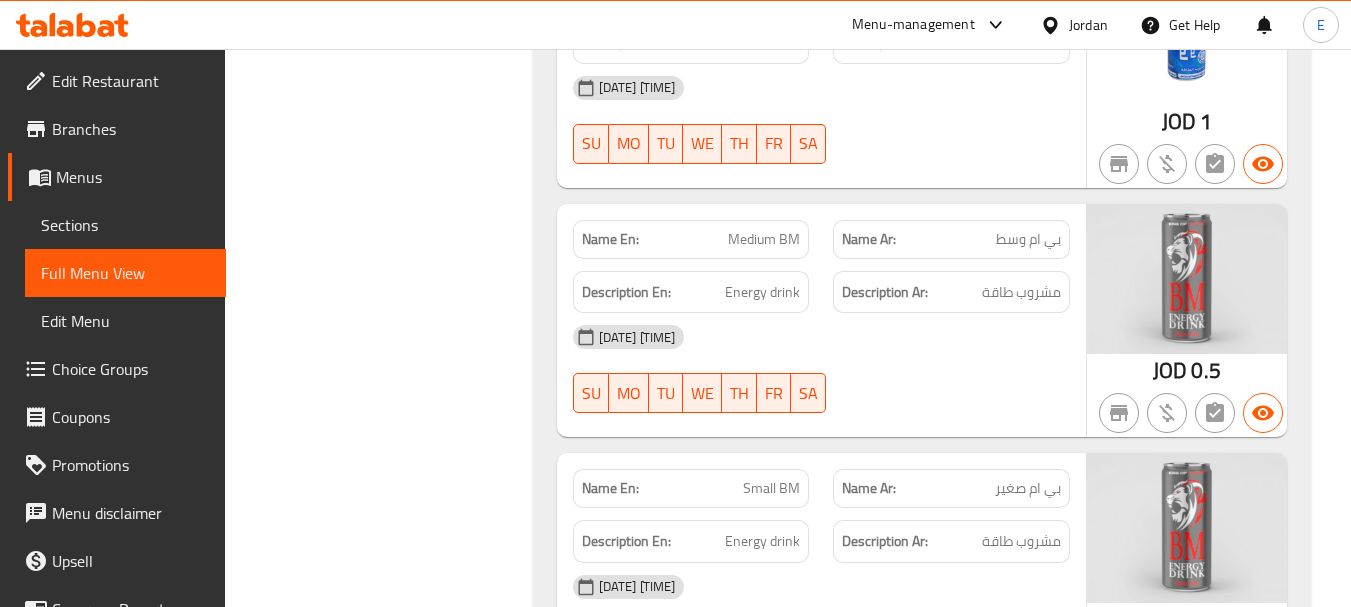 click on "Name Ar: بي ام وسط" at bounding box center [951, 239] 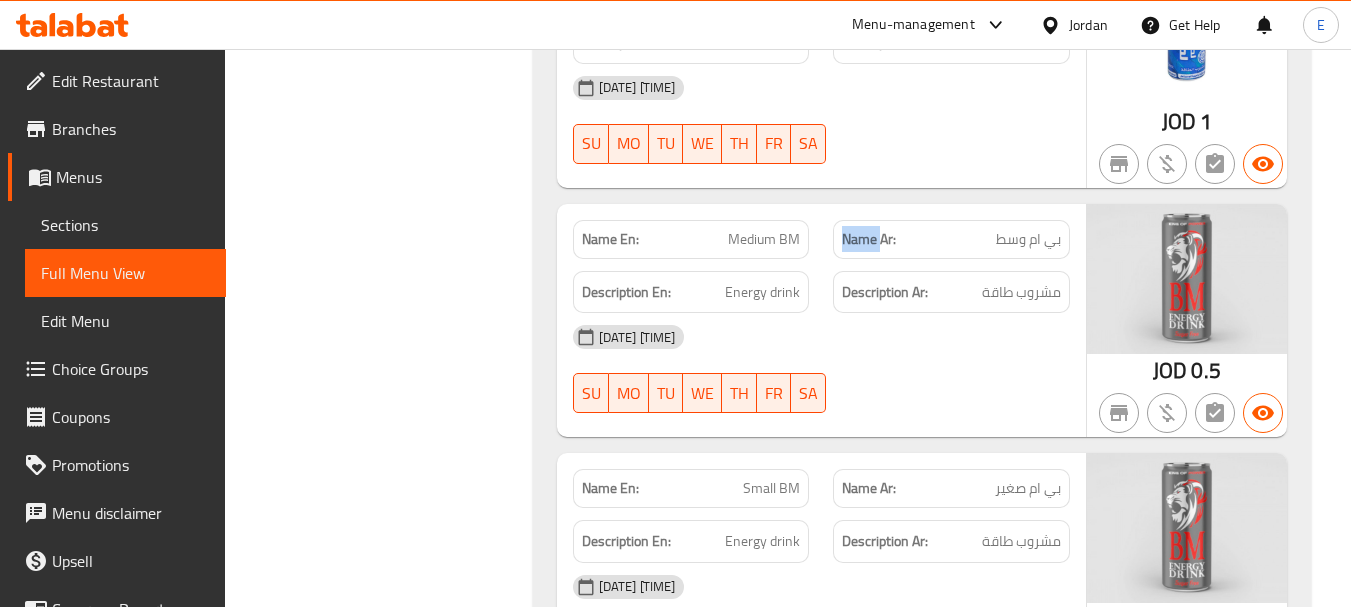 click on "Name Ar: بي ام وسط" at bounding box center [951, 239] 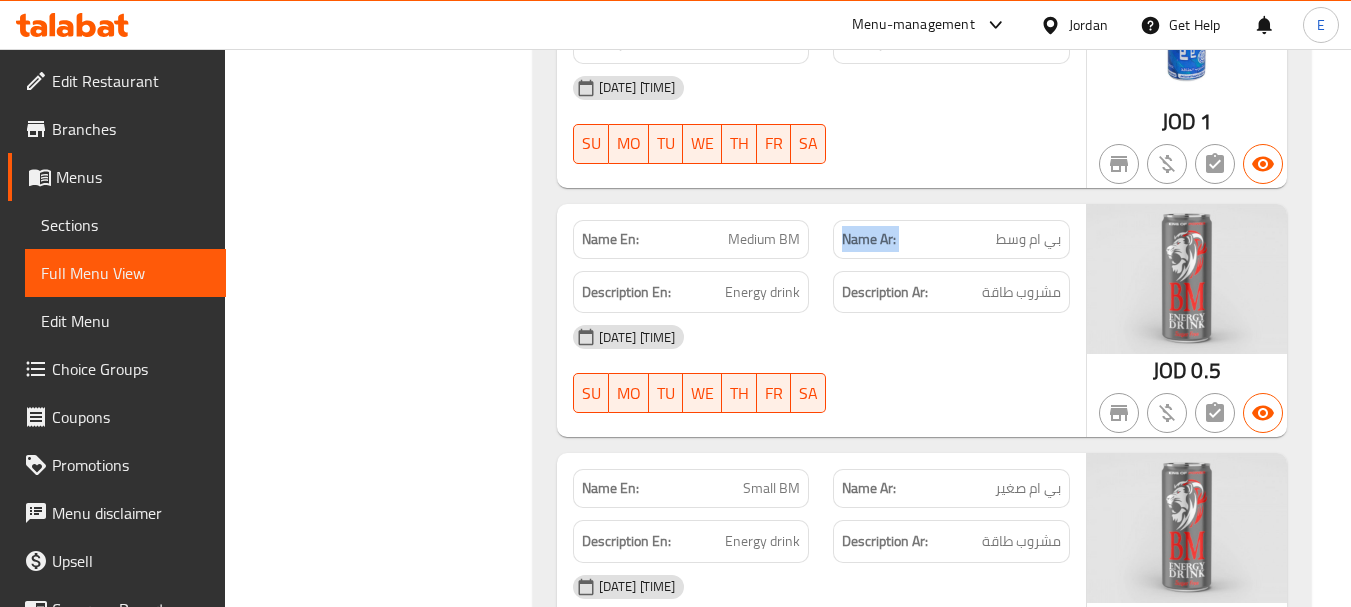 click on "Name Ar: بي ام وسط" at bounding box center [951, 239] 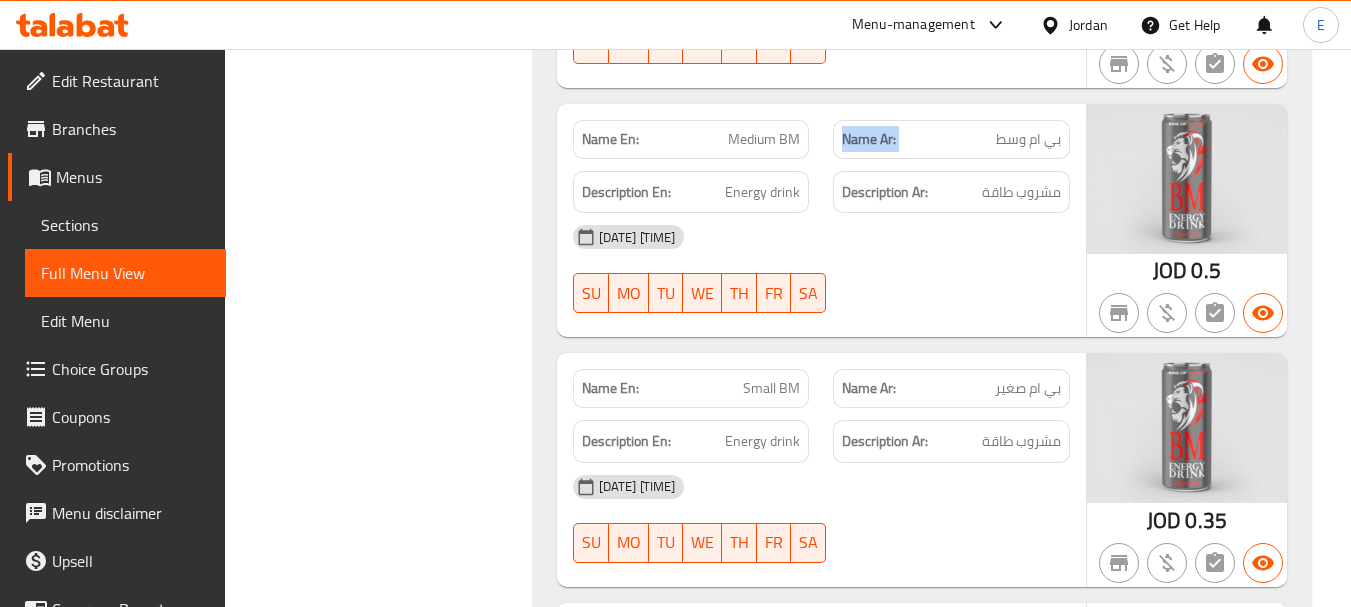 scroll, scrollTop: 6628, scrollLeft: 0, axis: vertical 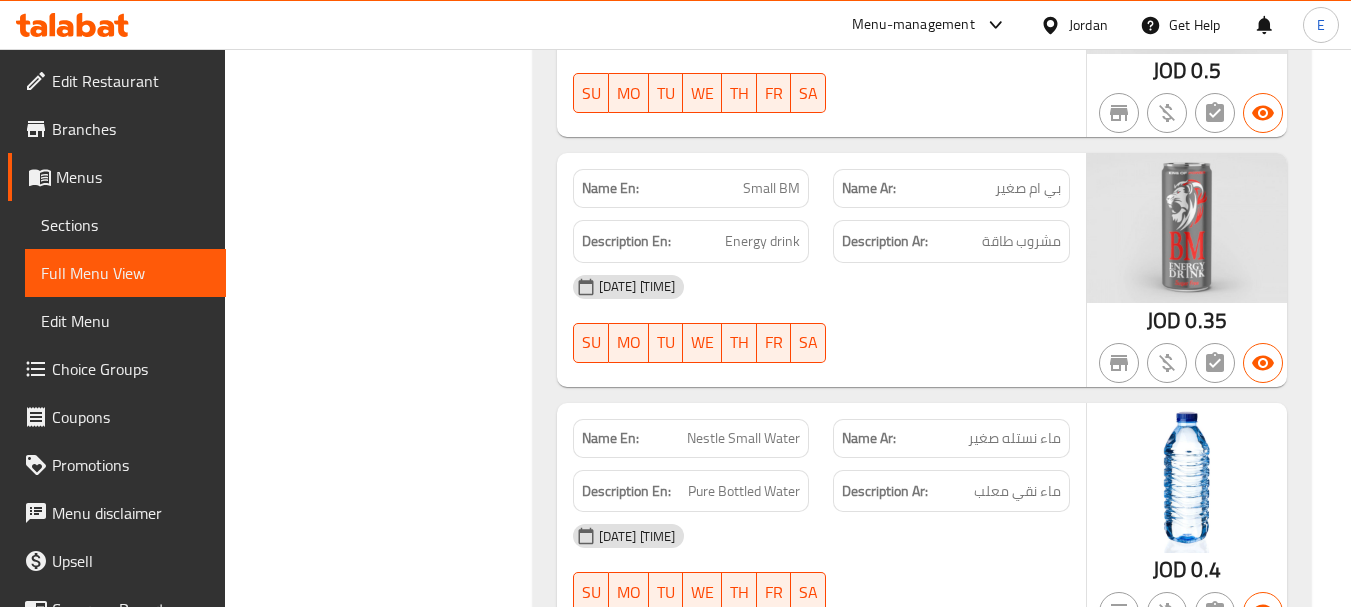 click on "Small BM" at bounding box center [771, 188] 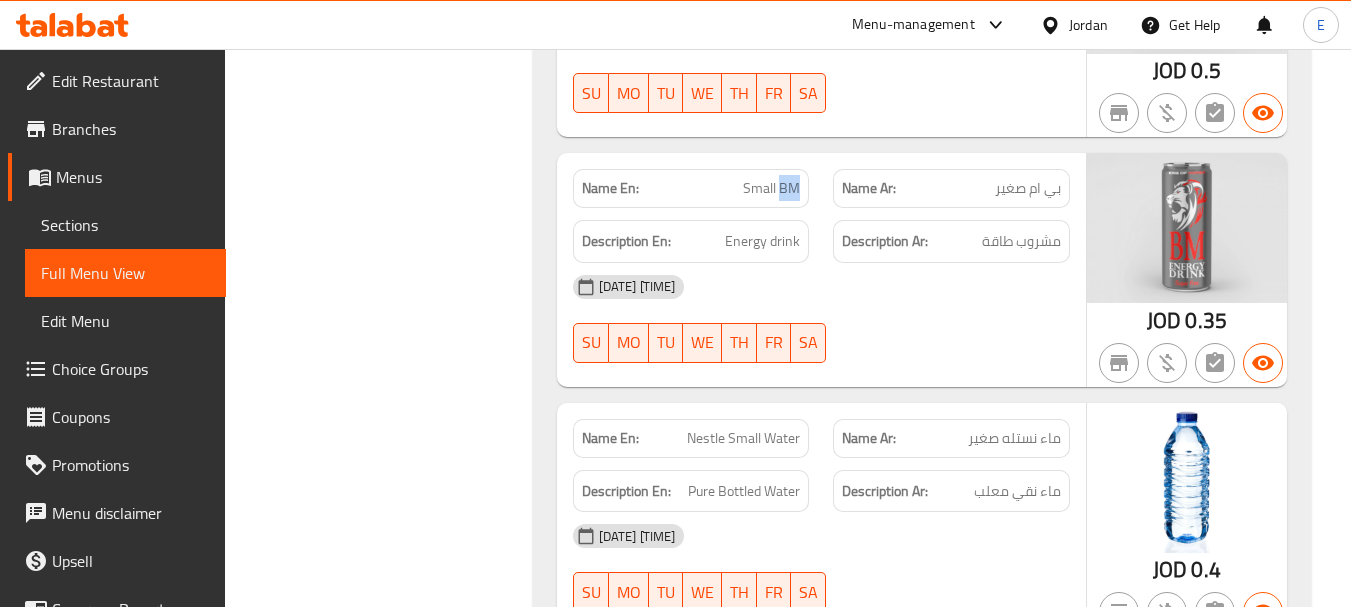 click on "Small BM" at bounding box center (771, 188) 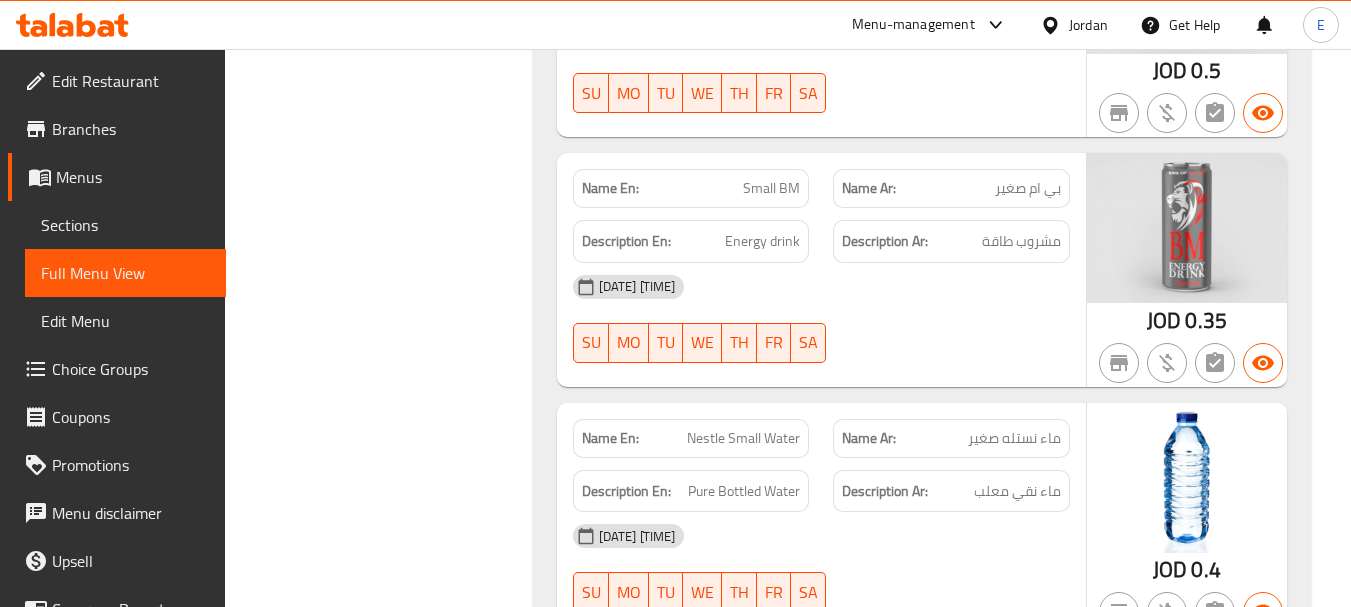 click on "07-08-2025 01:56 PM" at bounding box center [821, 287] 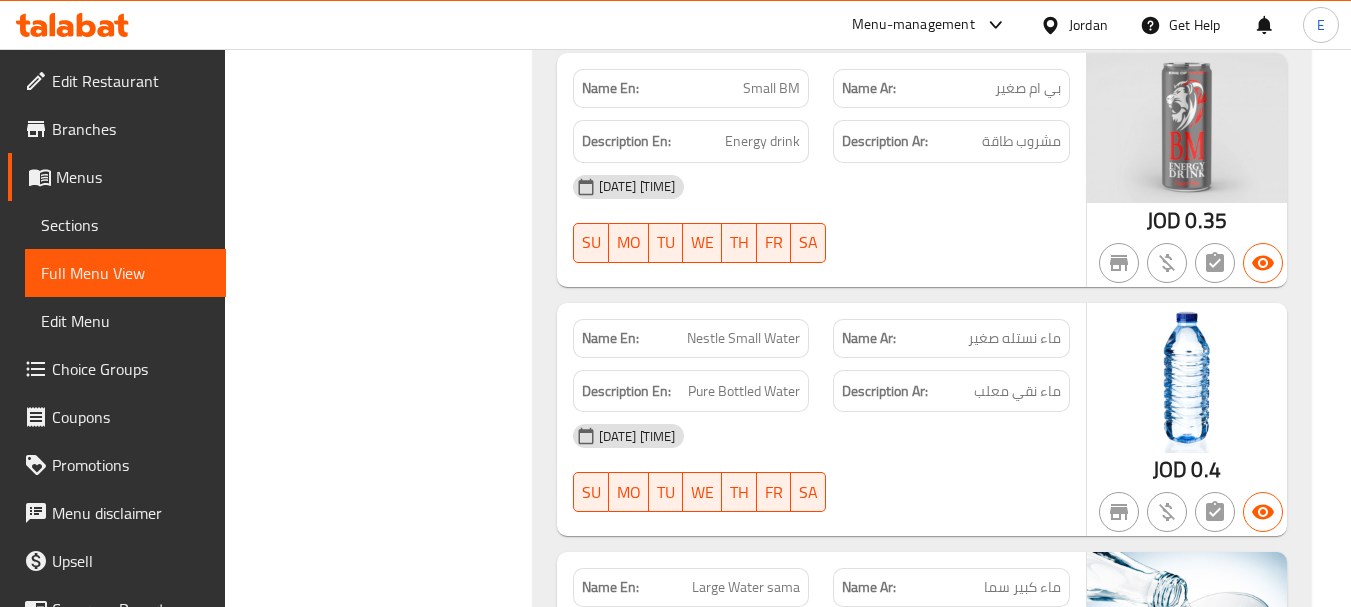 click on "ماء نستله صغير" at bounding box center [1014, 338] 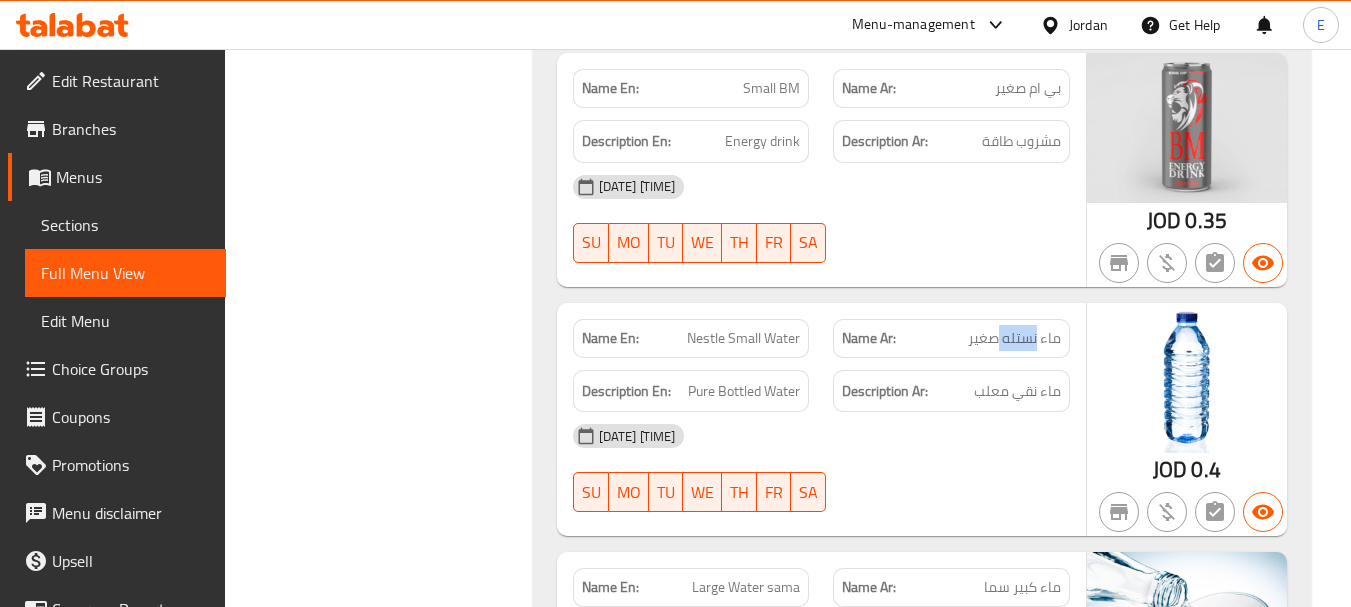 click on "ماء نستله صغير" at bounding box center (1014, 338) 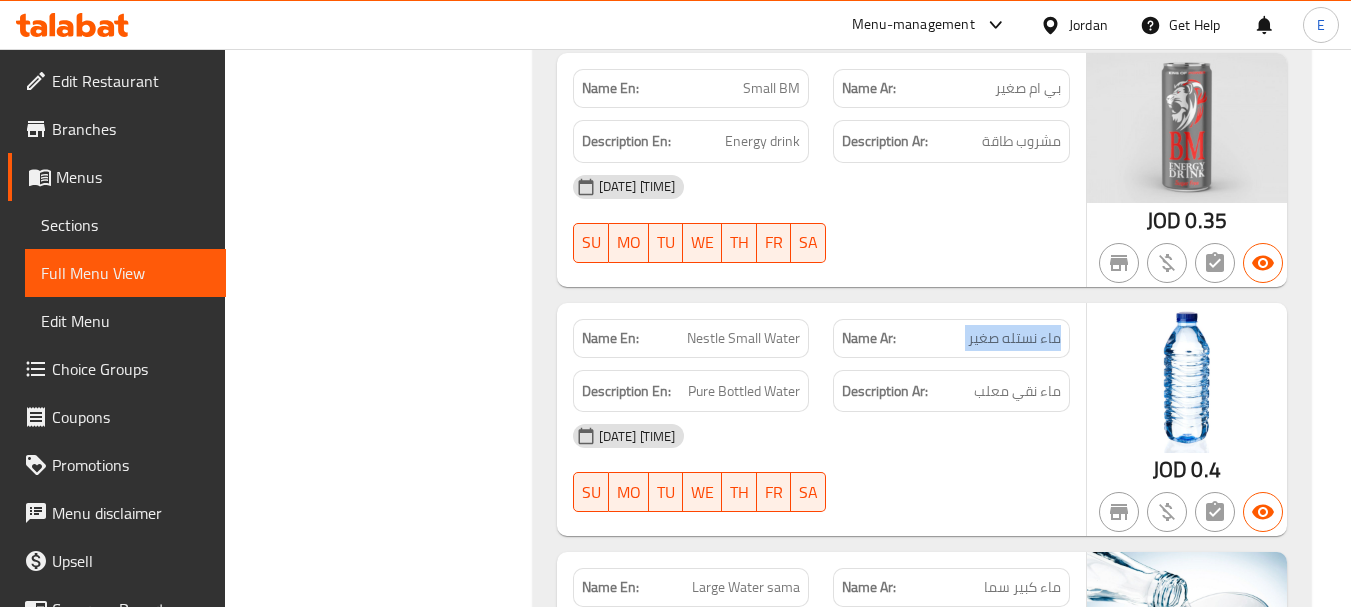 click on "ماء نستله صغير" at bounding box center [1014, 338] 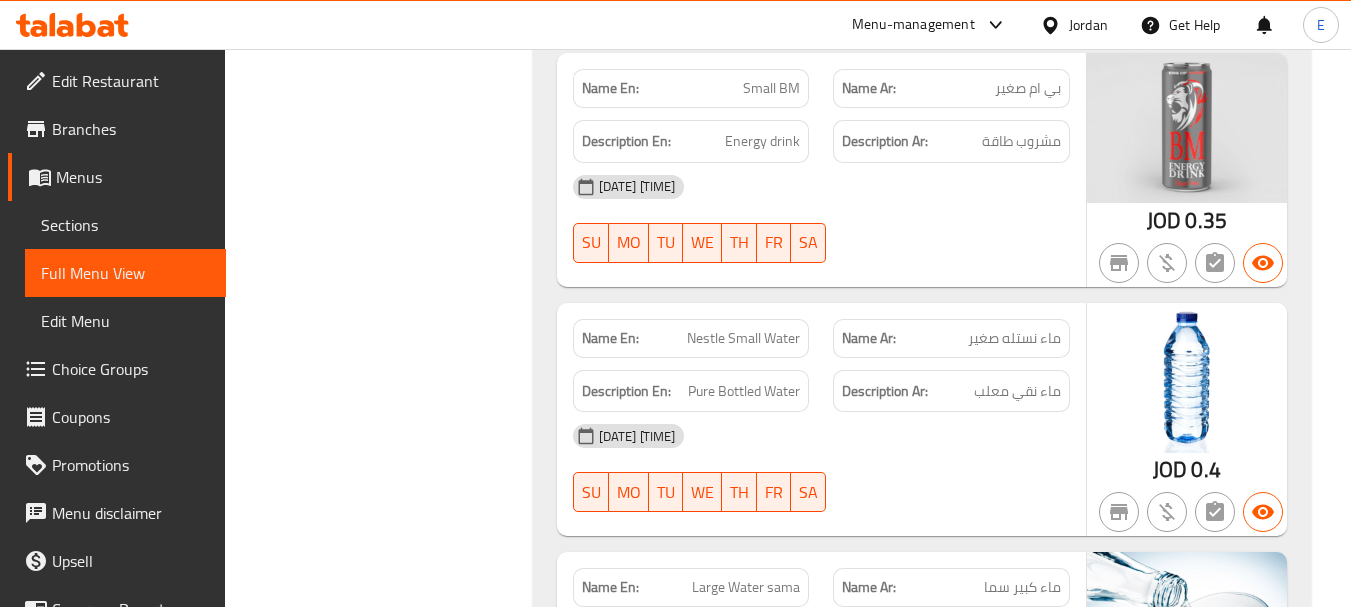 click on "Nestle Small Water" at bounding box center (743, 338) 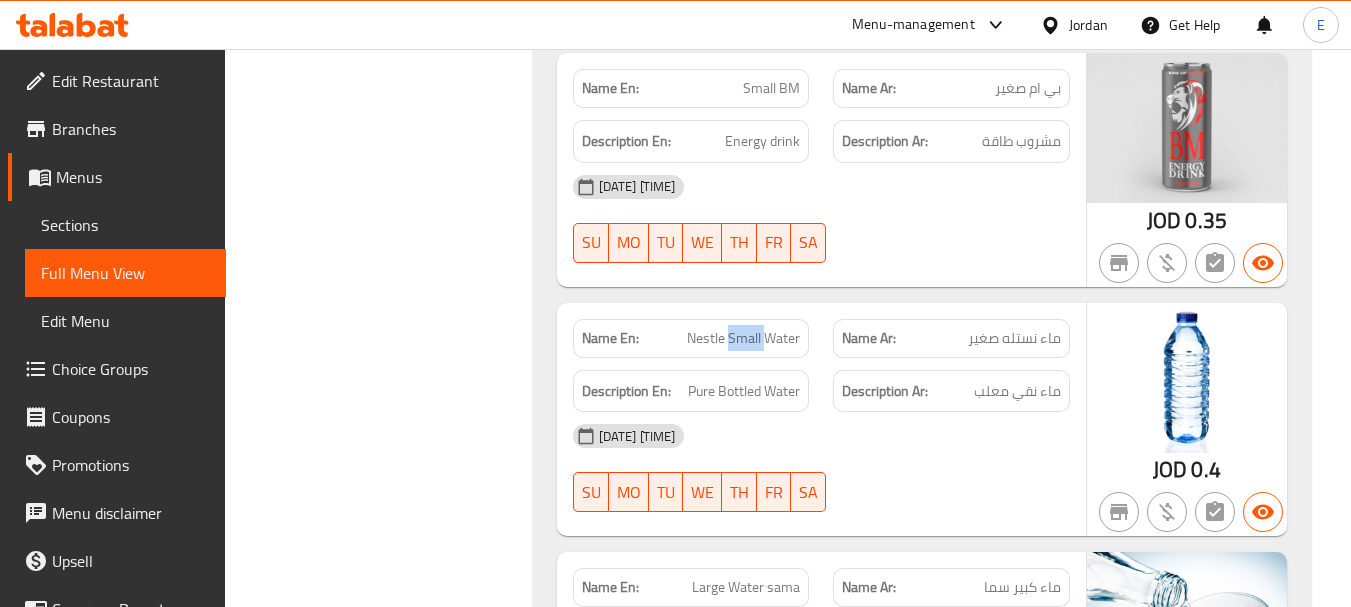 click on "Nestle Small Water" at bounding box center [743, 338] 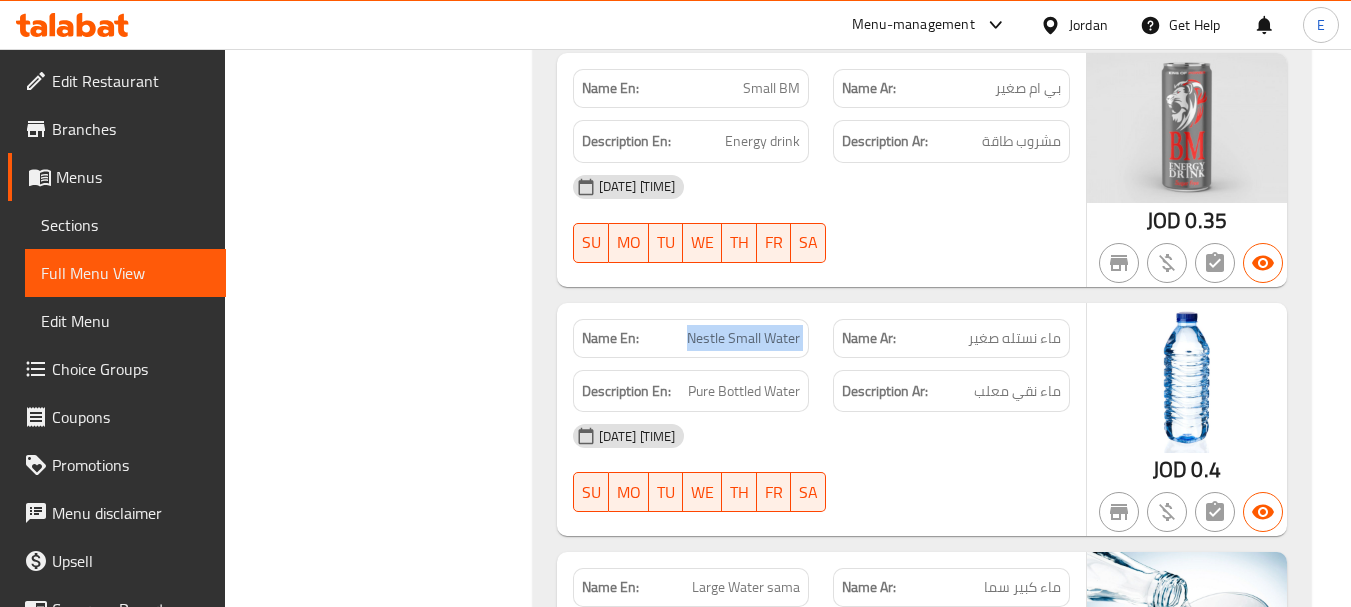 click on "Nestle Small Water" at bounding box center [743, 338] 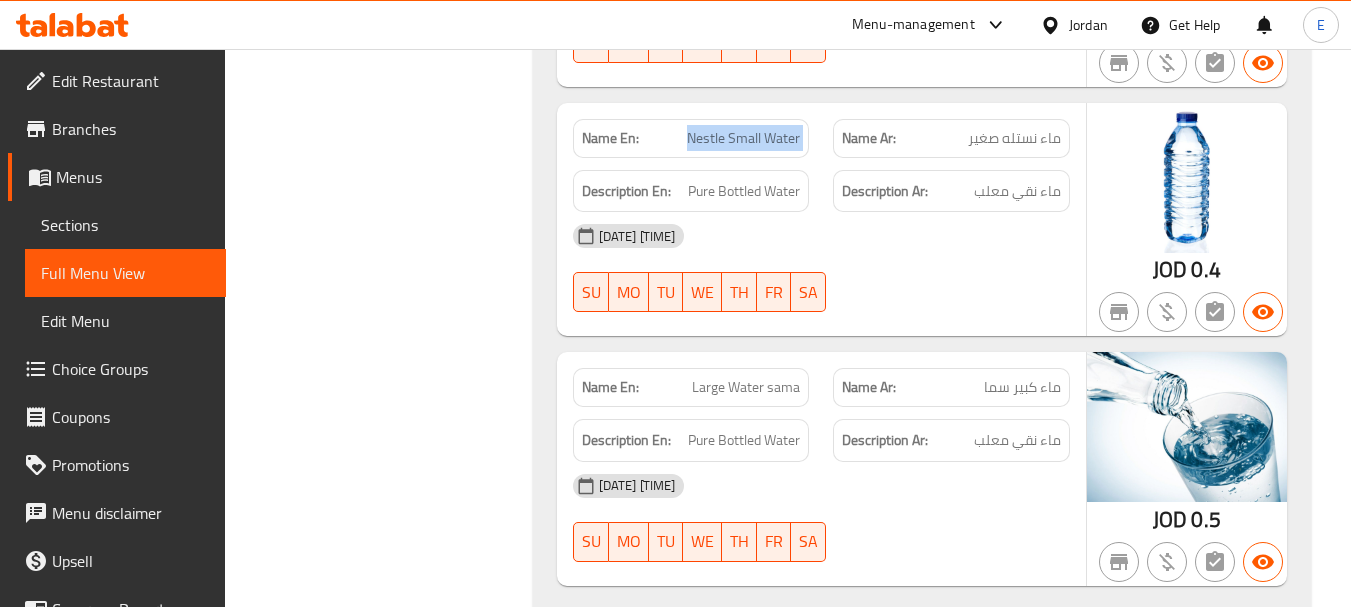 scroll, scrollTop: 6987, scrollLeft: 0, axis: vertical 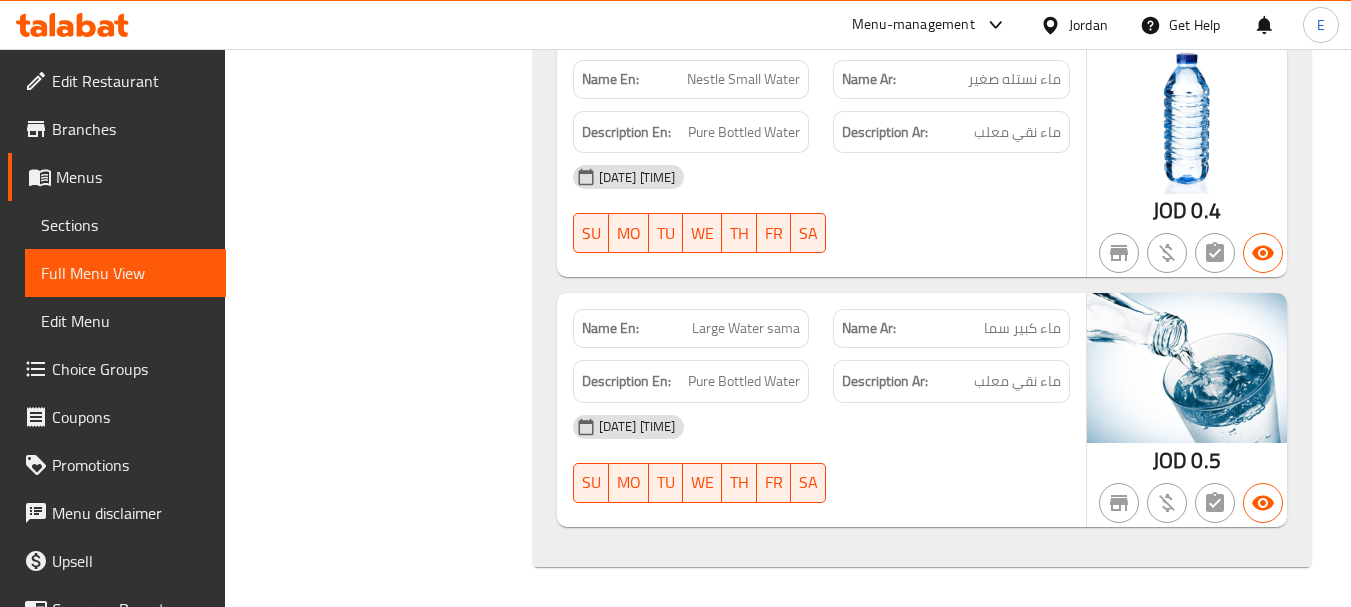 click on "Name Ar: ماء كبير سما" at bounding box center [951, 328] 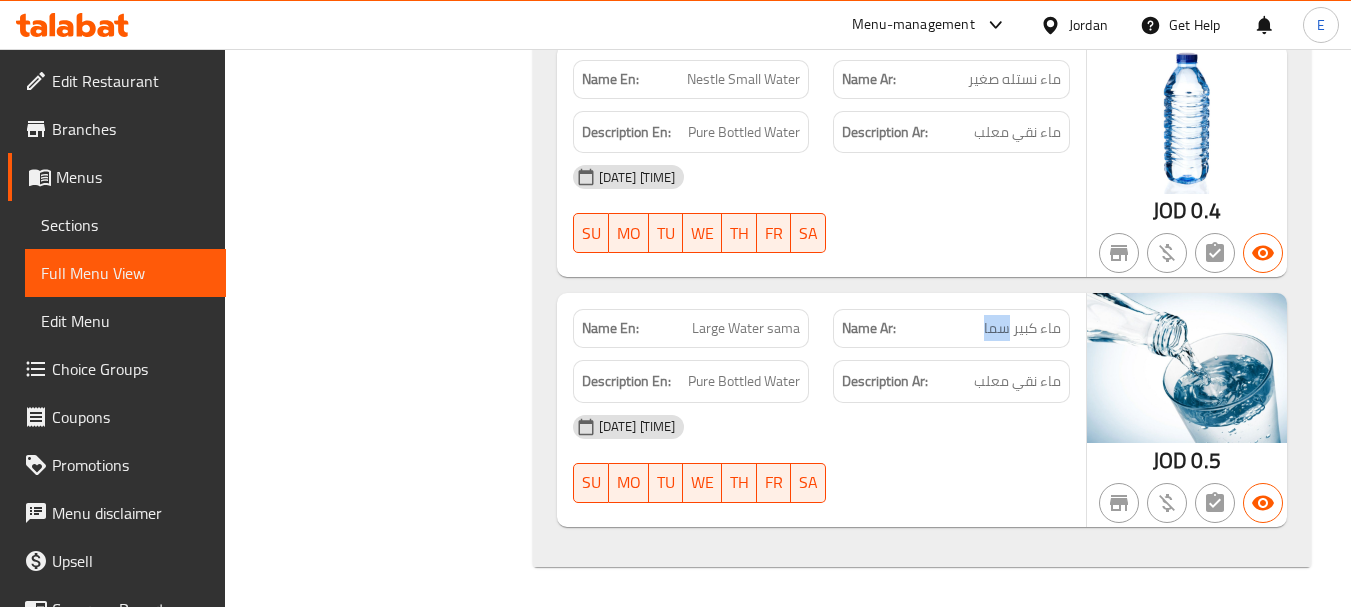 click on "Name Ar: ماء كبير سما" at bounding box center [951, 328] 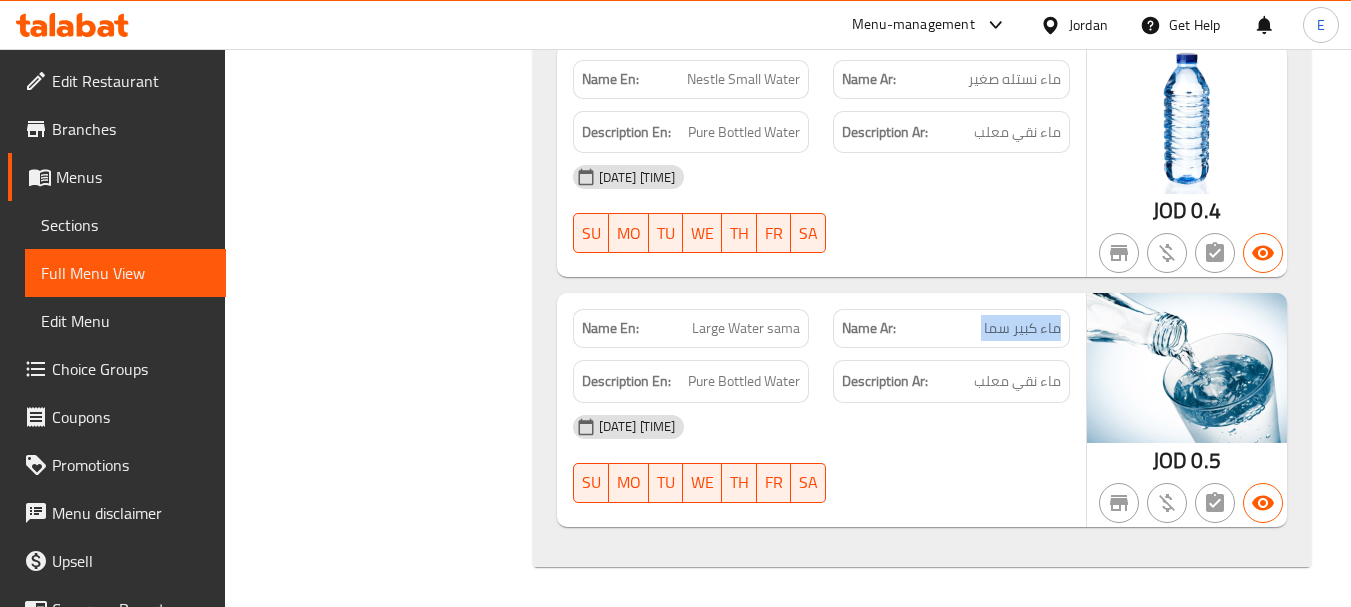 click on "Name Ar: ماء كبير سما" at bounding box center (951, 328) 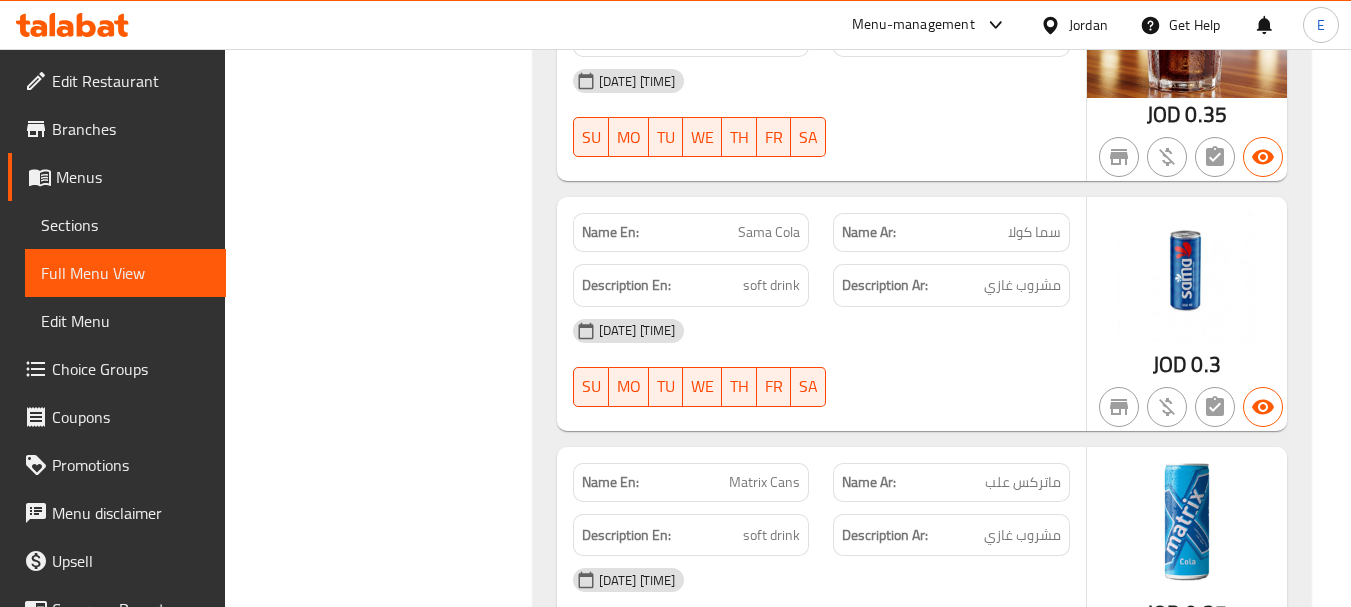 scroll, scrollTop: 4687, scrollLeft: 0, axis: vertical 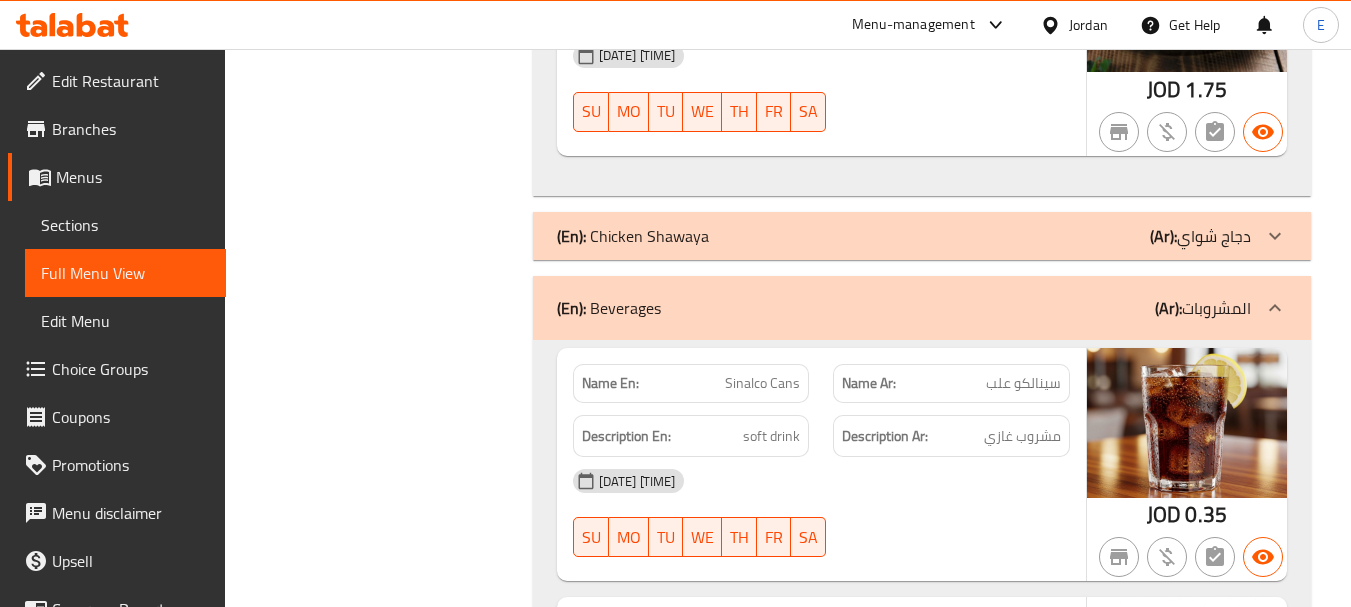 click on "Filter Branches Branches Popular filters Free items Branch specific items Has choices Upsell items Availability filters Available Not available View filters Collapse sections Collapse categories Collapse Choices" at bounding box center (386, -776) 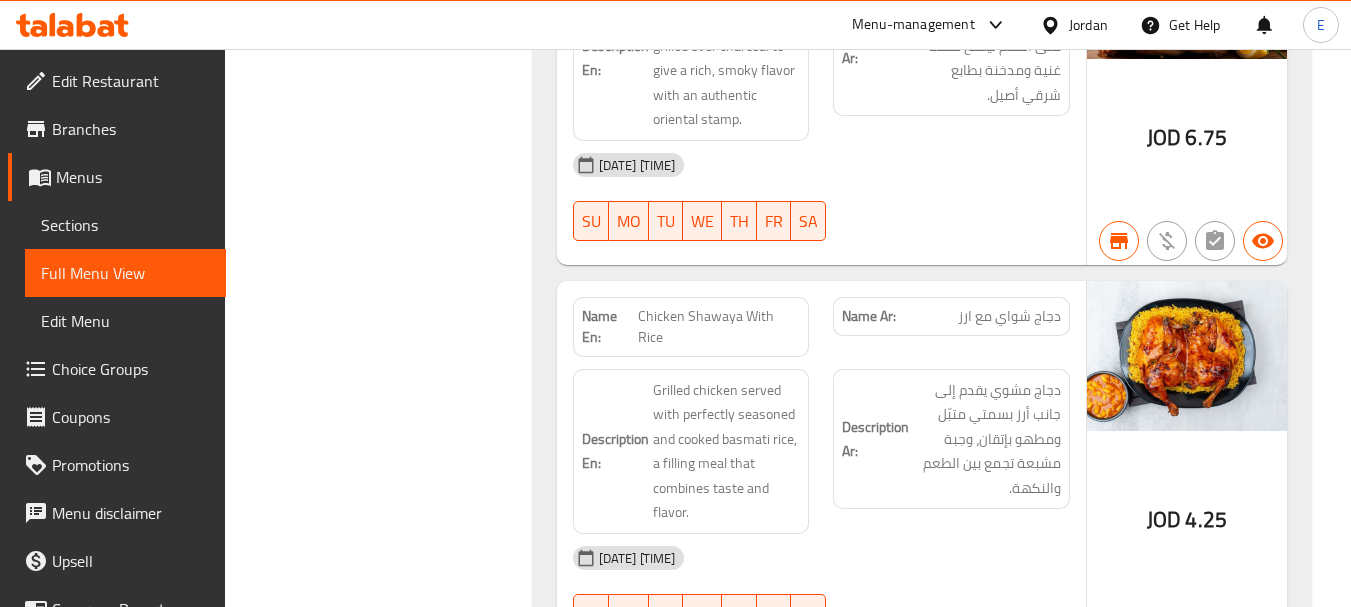 scroll, scrollTop: 5887, scrollLeft: 0, axis: vertical 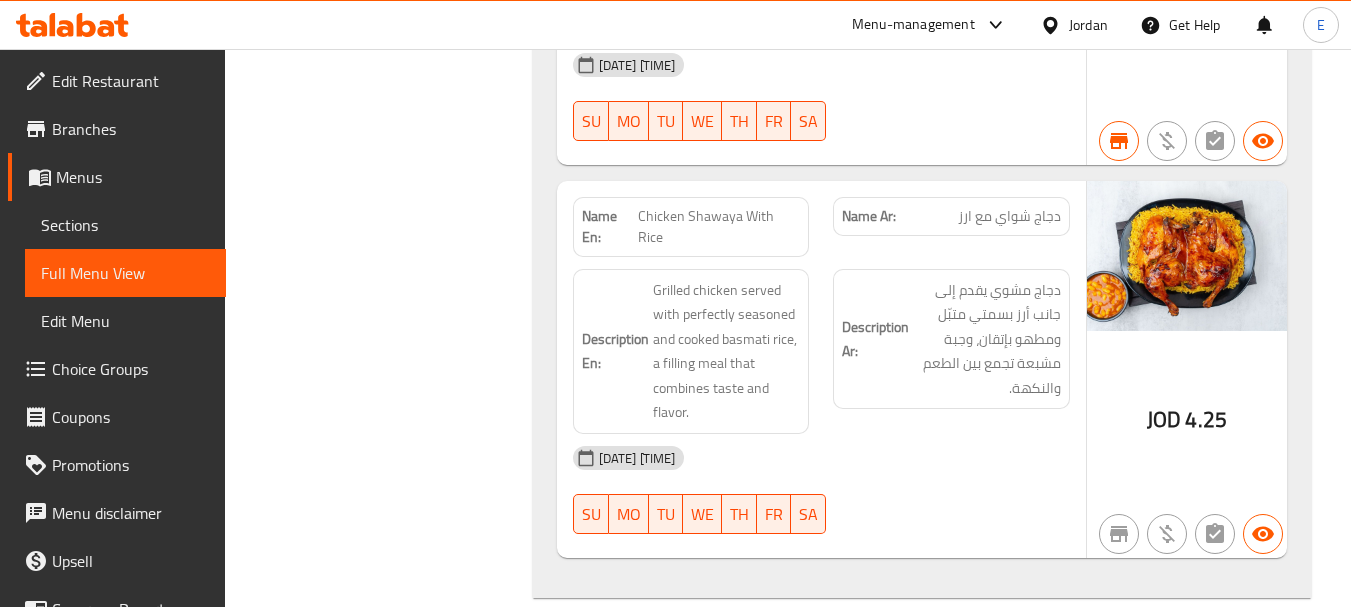 click on "Chicken Shawaya With Rice" at bounding box center (718, -3704) 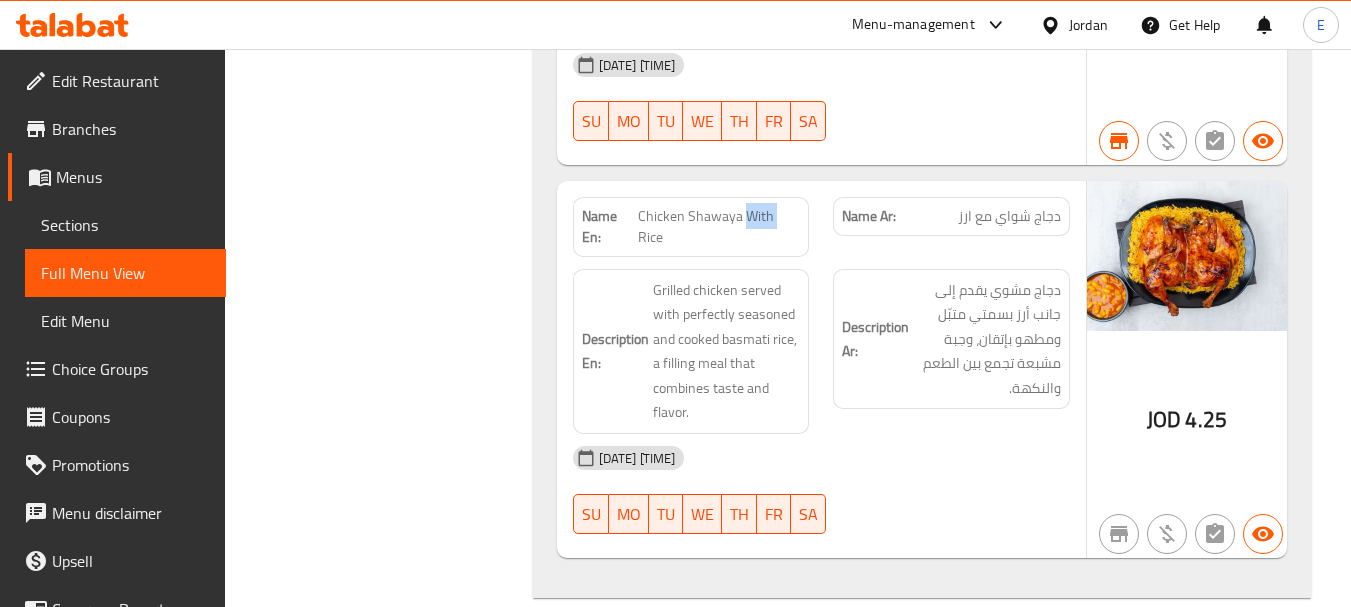 click on "Chicken Shawaya With Rice" at bounding box center [718, -3704] 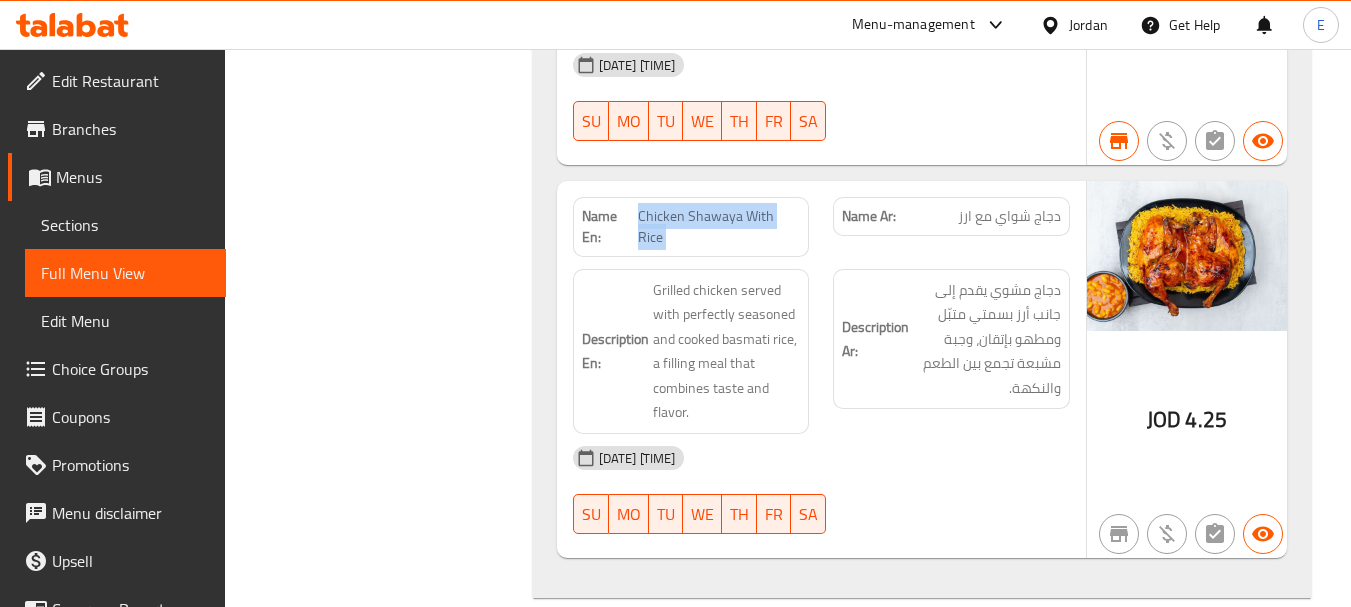click on "Chicken Shawaya With Rice" at bounding box center (718, -3704) 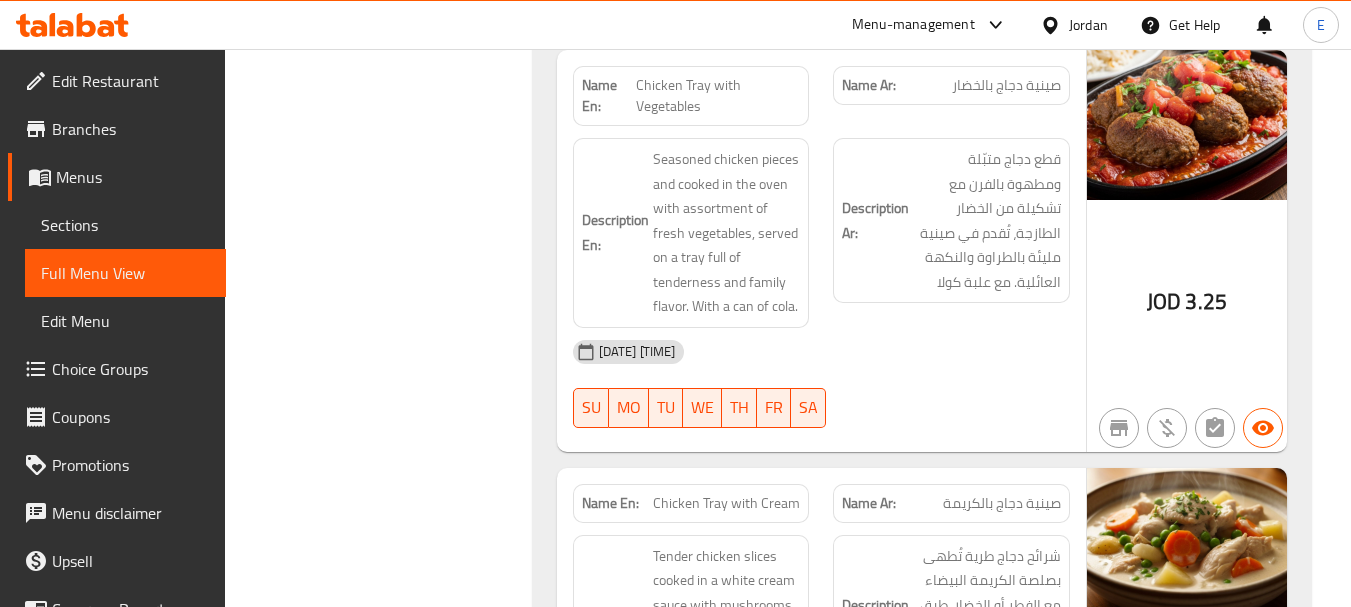 scroll, scrollTop: 1487, scrollLeft: 0, axis: vertical 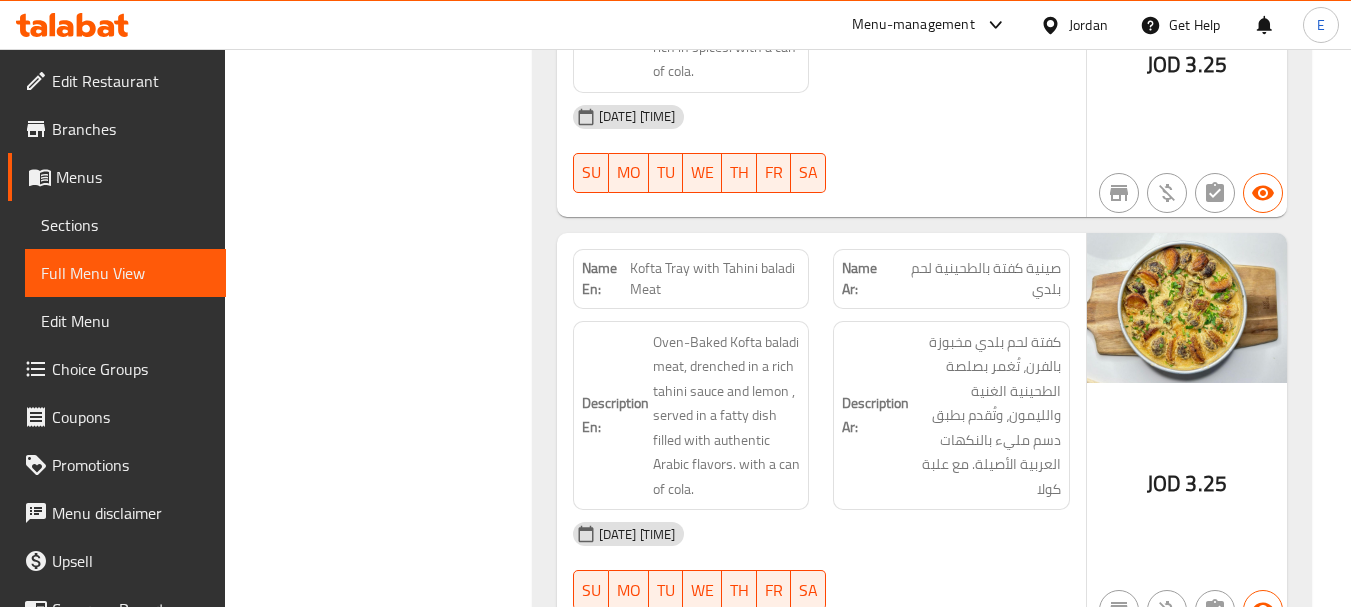 click on "Filter Branches Branches Popular filters Free items Branch specific items Has choices Upsell items Availability filters Available Not available View filters Collapse sections Collapse categories Collapse Choices" at bounding box center (386, 3193) 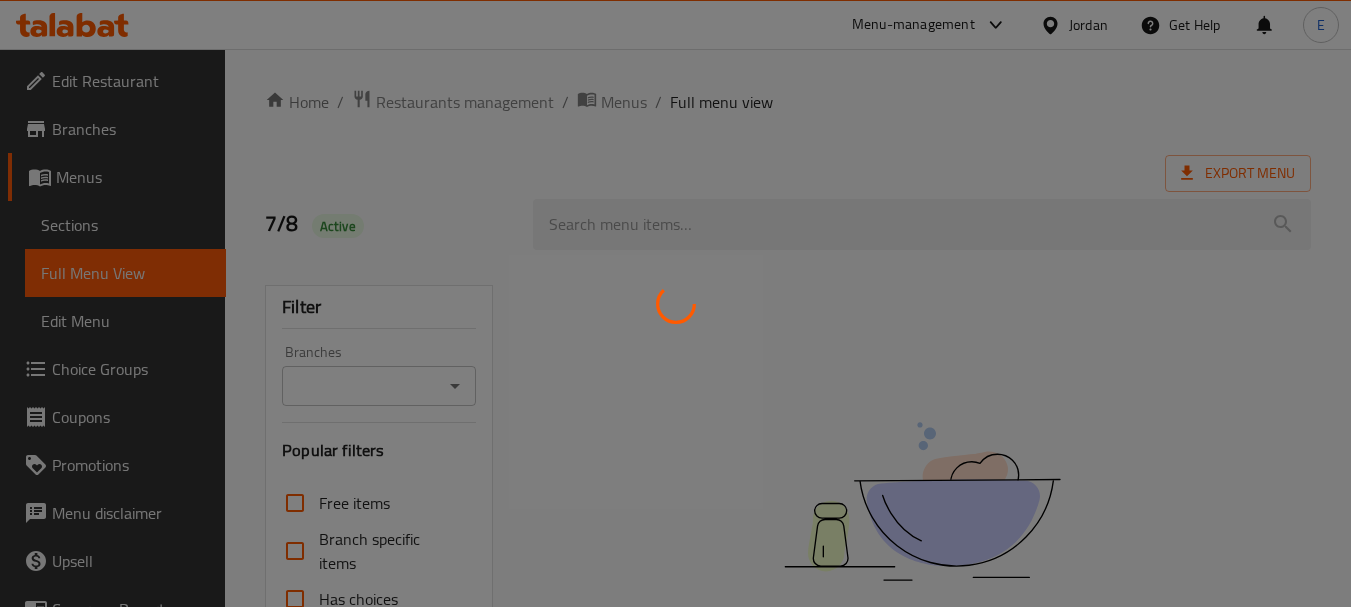 scroll, scrollTop: 0, scrollLeft: 0, axis: both 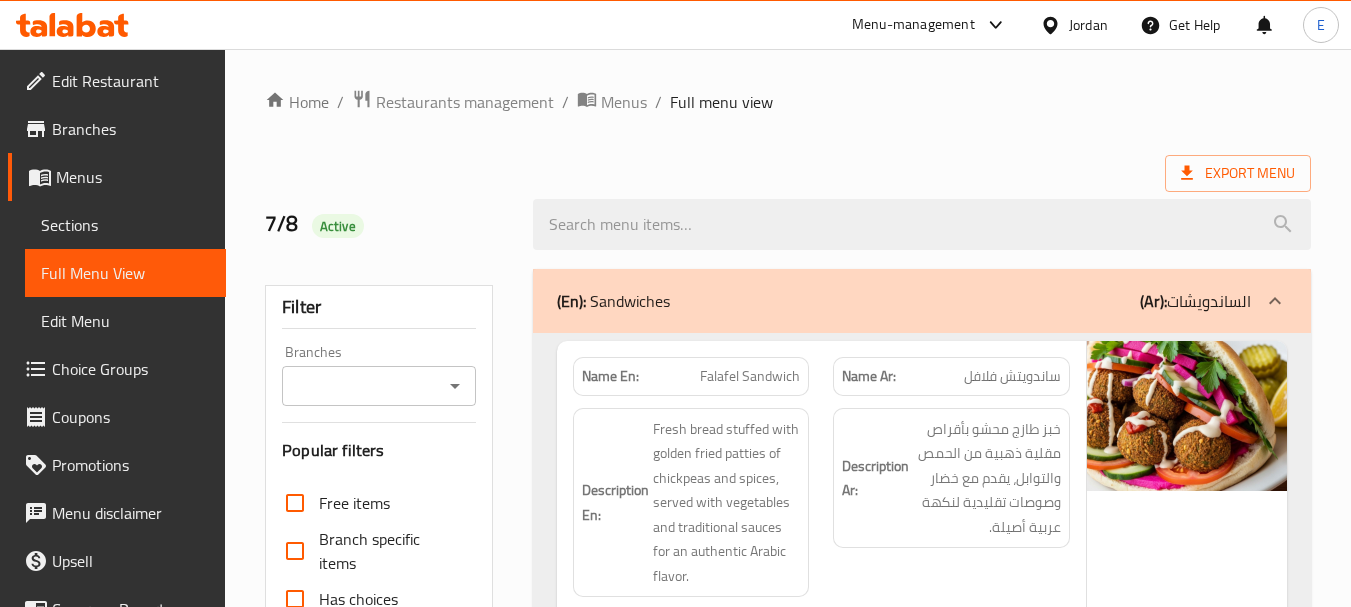 click on "Sections" at bounding box center [125, 225] 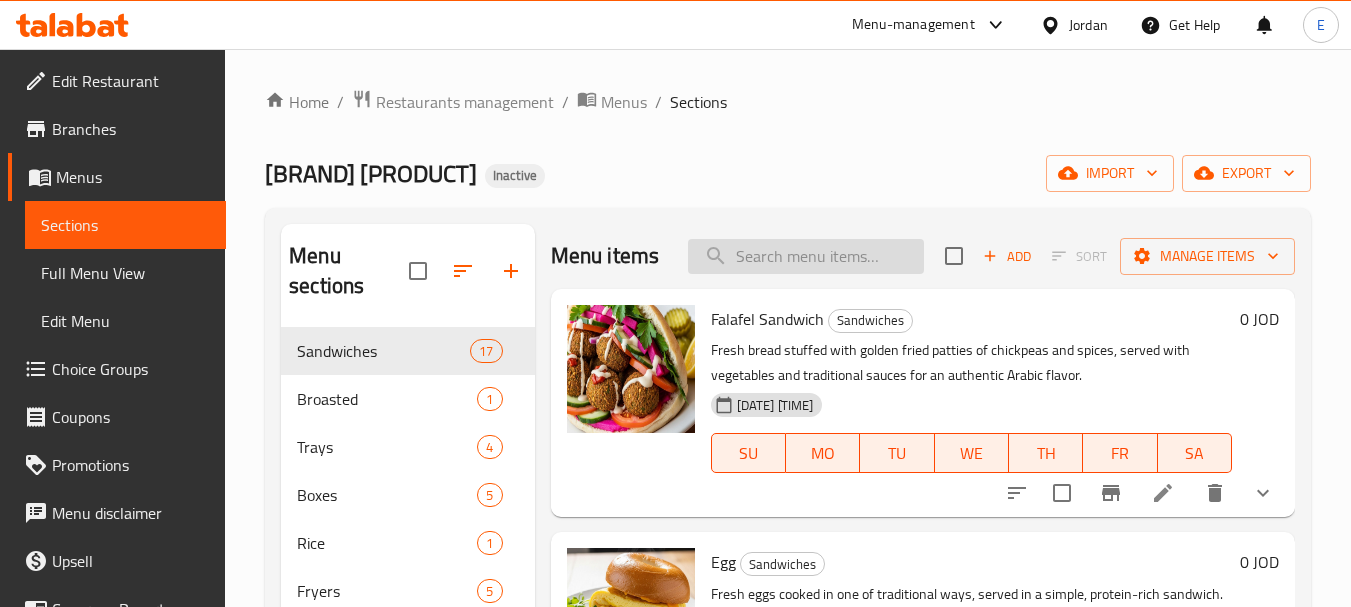 click at bounding box center (806, 256) 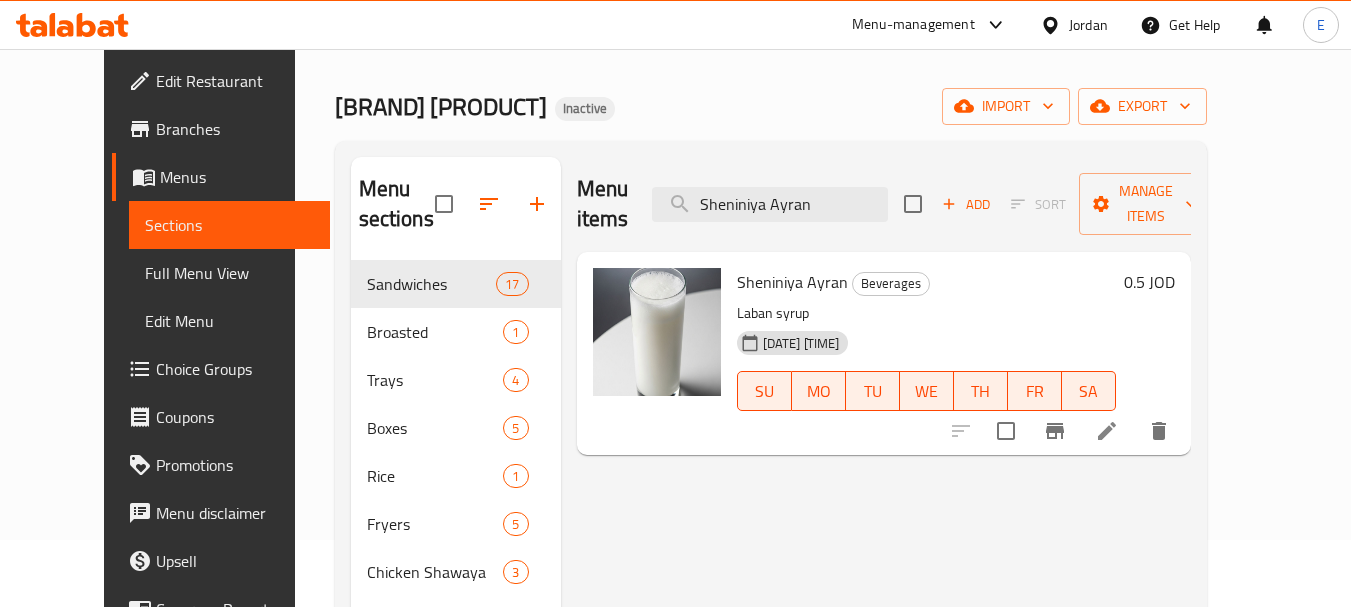 scroll, scrollTop: 100, scrollLeft: 0, axis: vertical 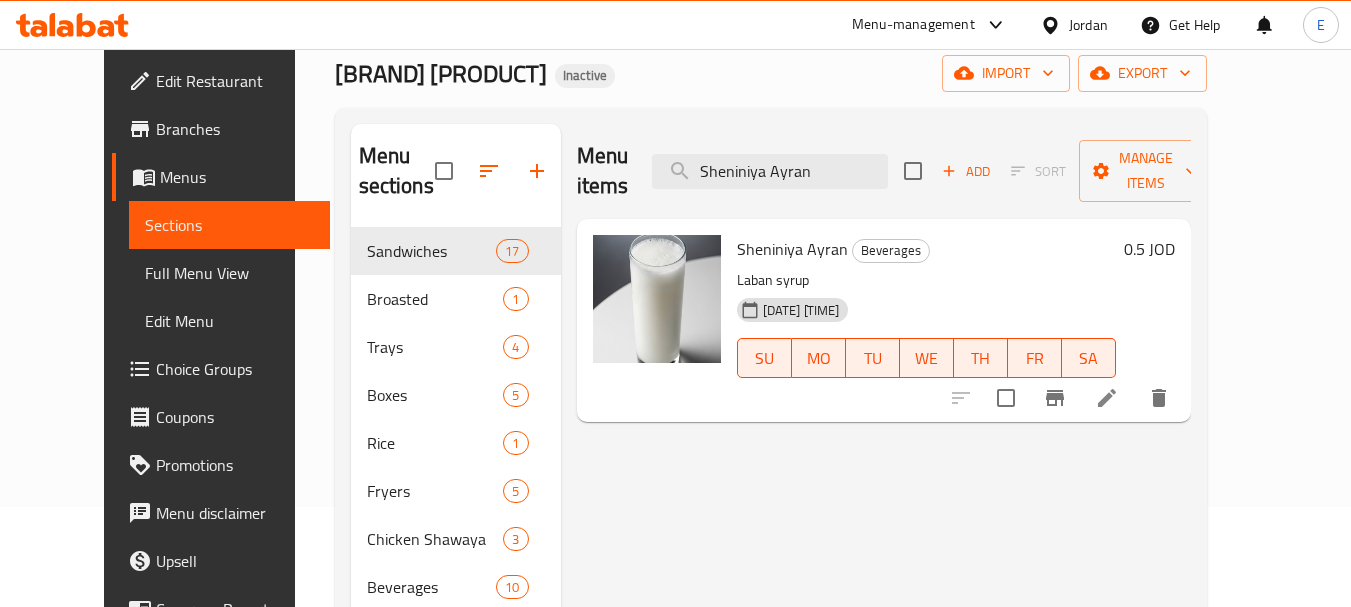type on "Sheniniya Ayran" 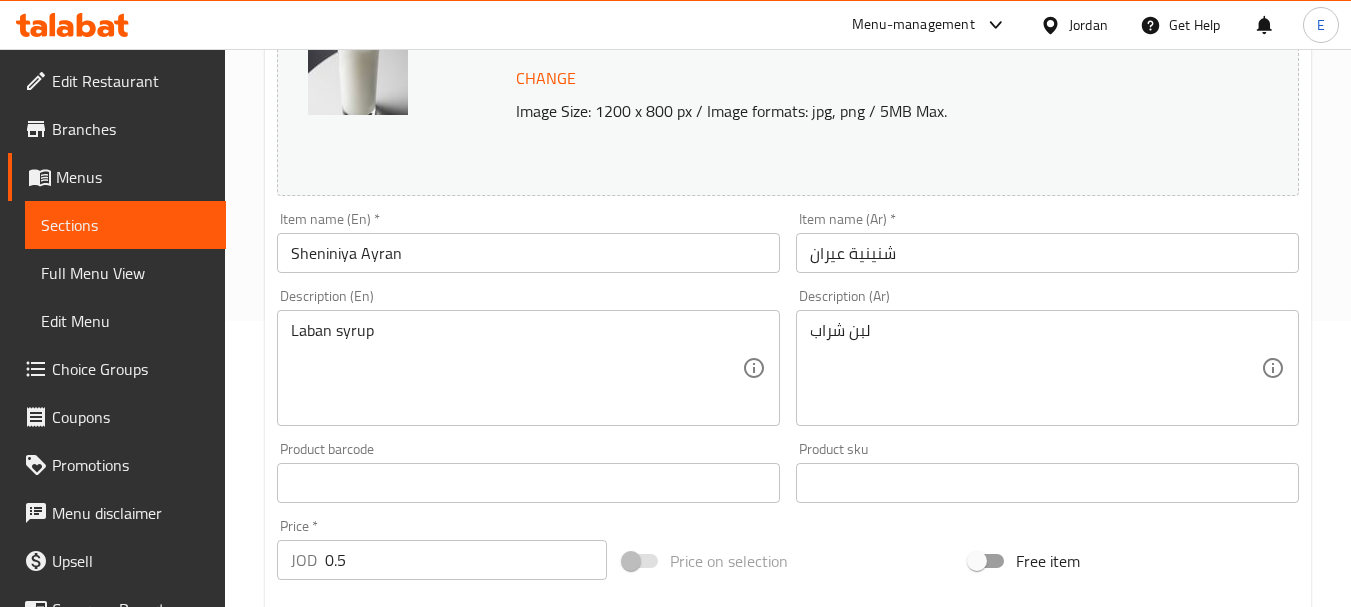 scroll, scrollTop: 300, scrollLeft: 0, axis: vertical 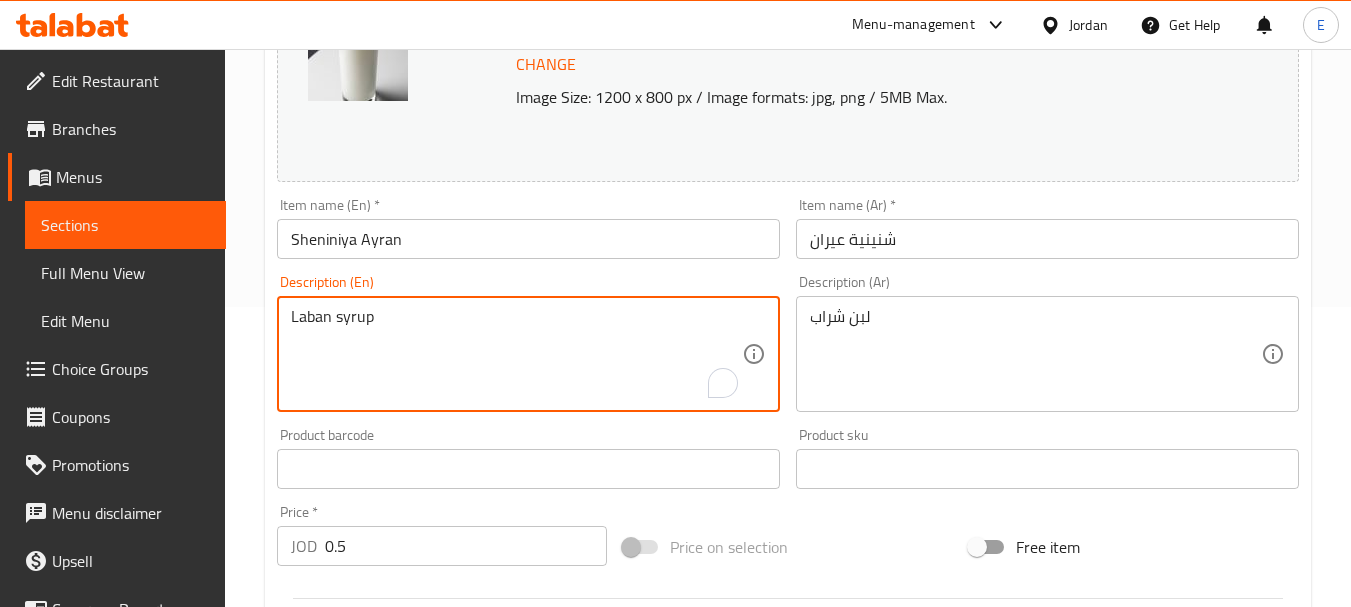 drag, startPoint x: 335, startPoint y: 316, endPoint x: 384, endPoint y: 316, distance: 49 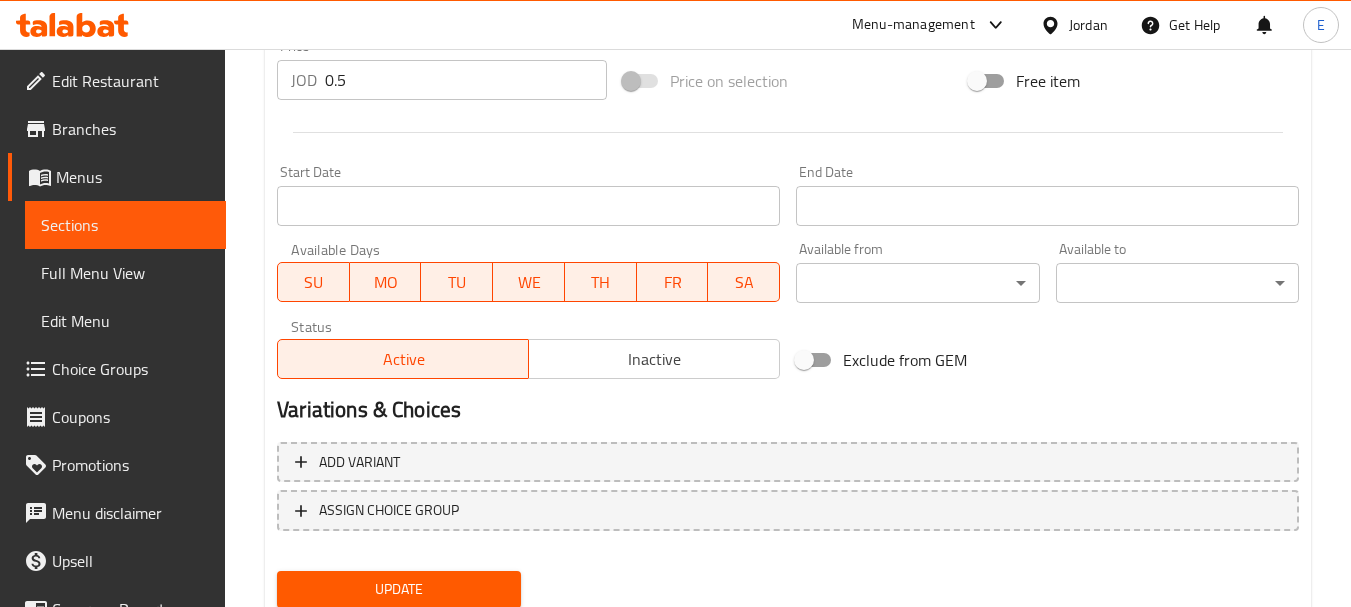 scroll, scrollTop: 835, scrollLeft: 0, axis: vertical 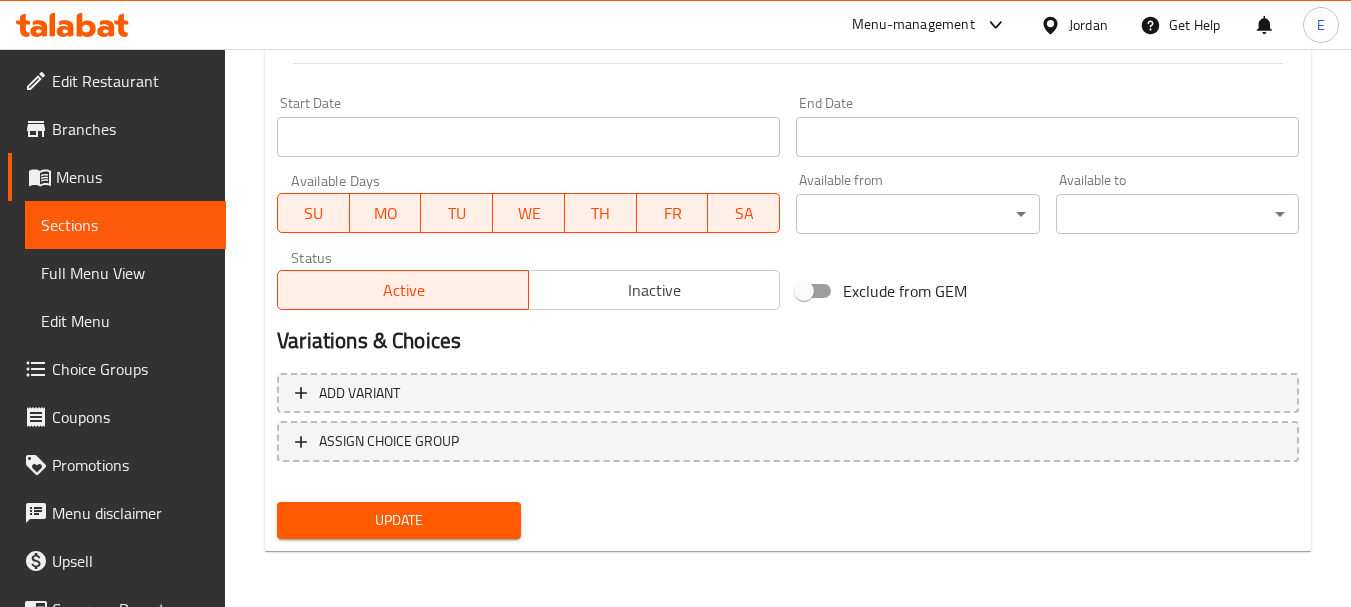 type on "Laban drink" 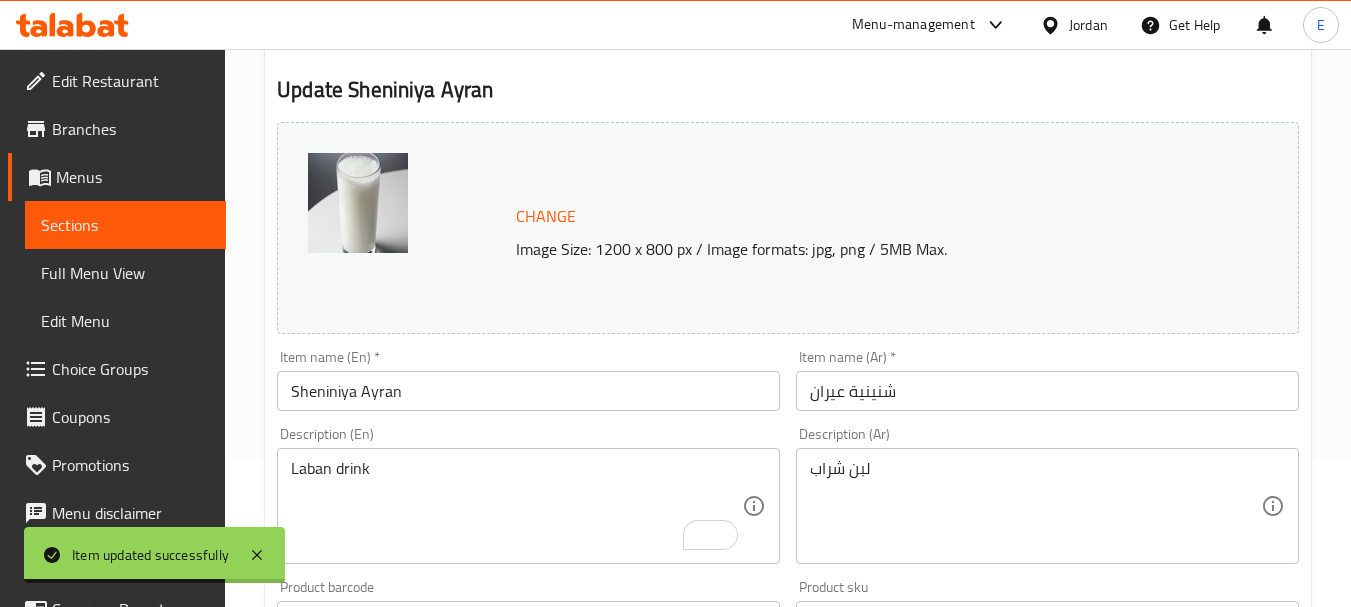 scroll, scrollTop: 0, scrollLeft: 0, axis: both 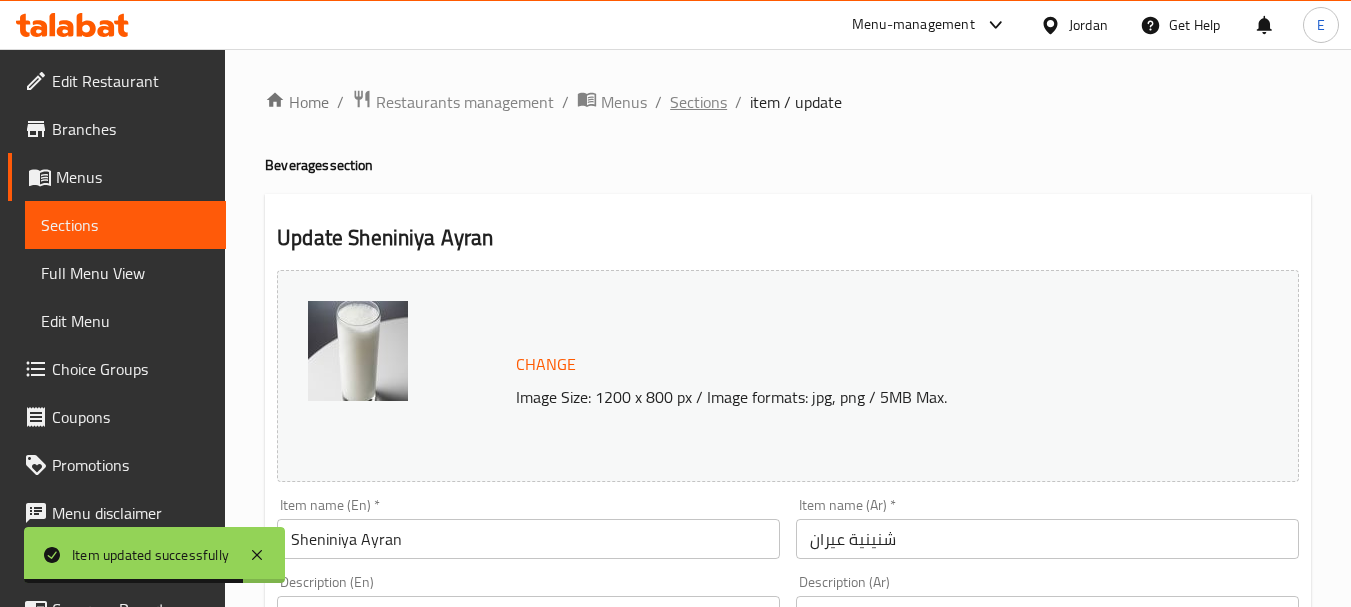 click on "Sections" at bounding box center (698, 102) 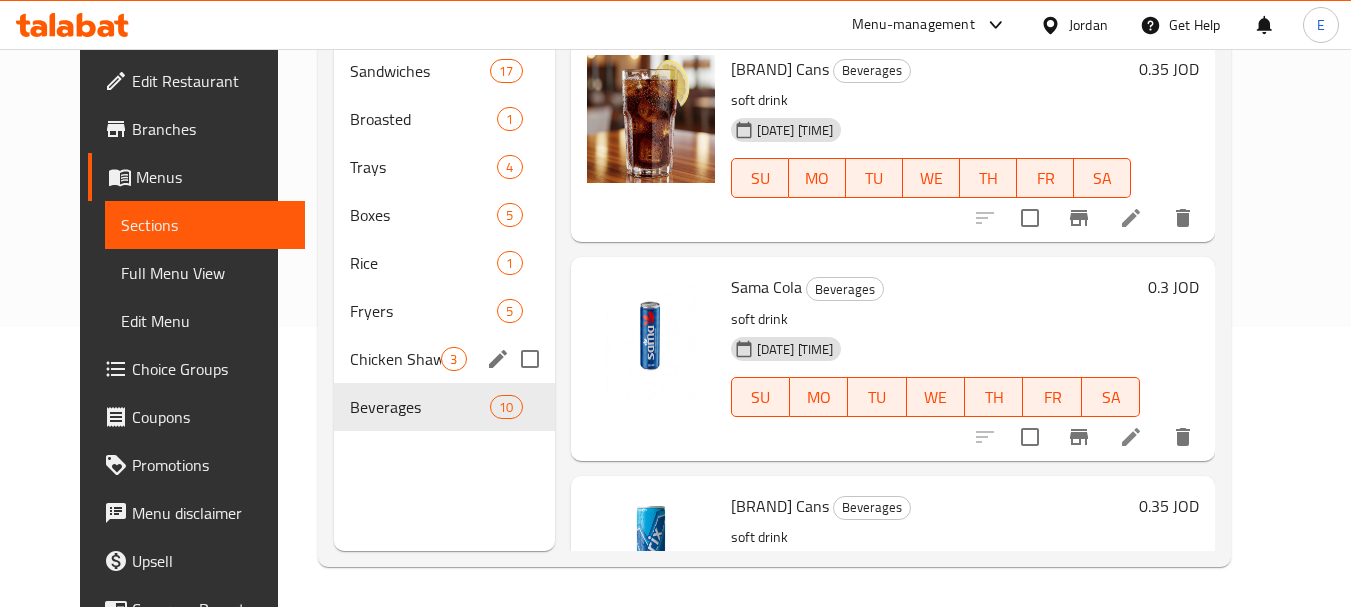 scroll, scrollTop: 80, scrollLeft: 0, axis: vertical 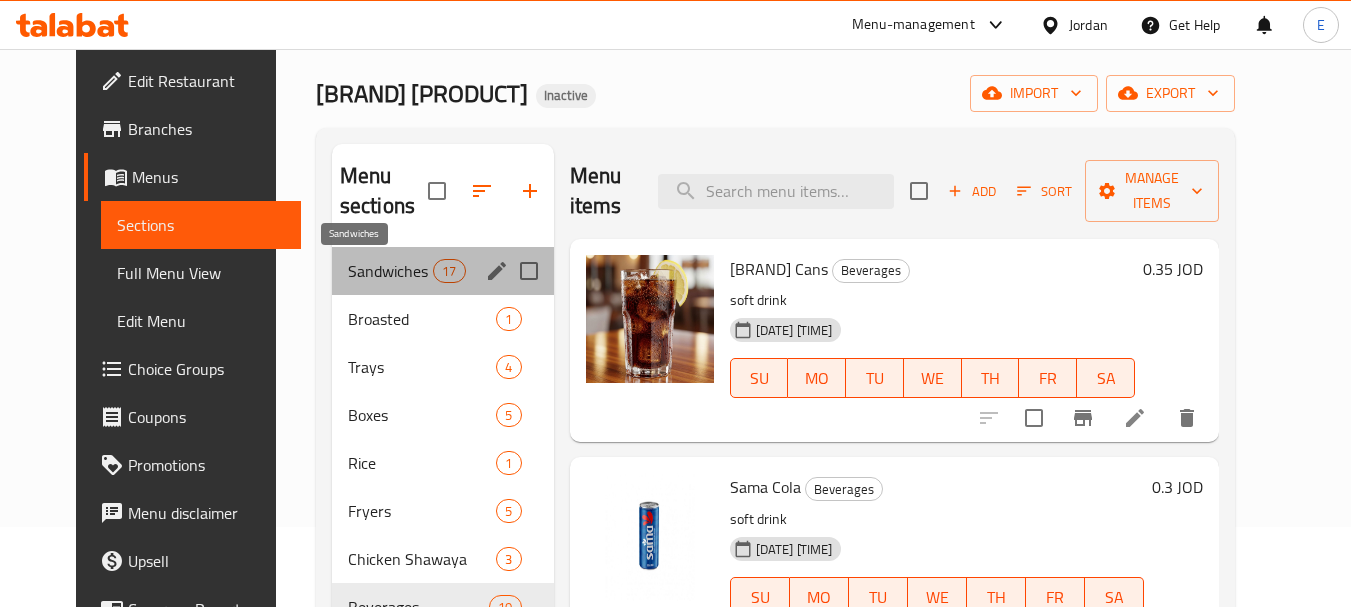 click on "Sandwiches" at bounding box center (390, 271) 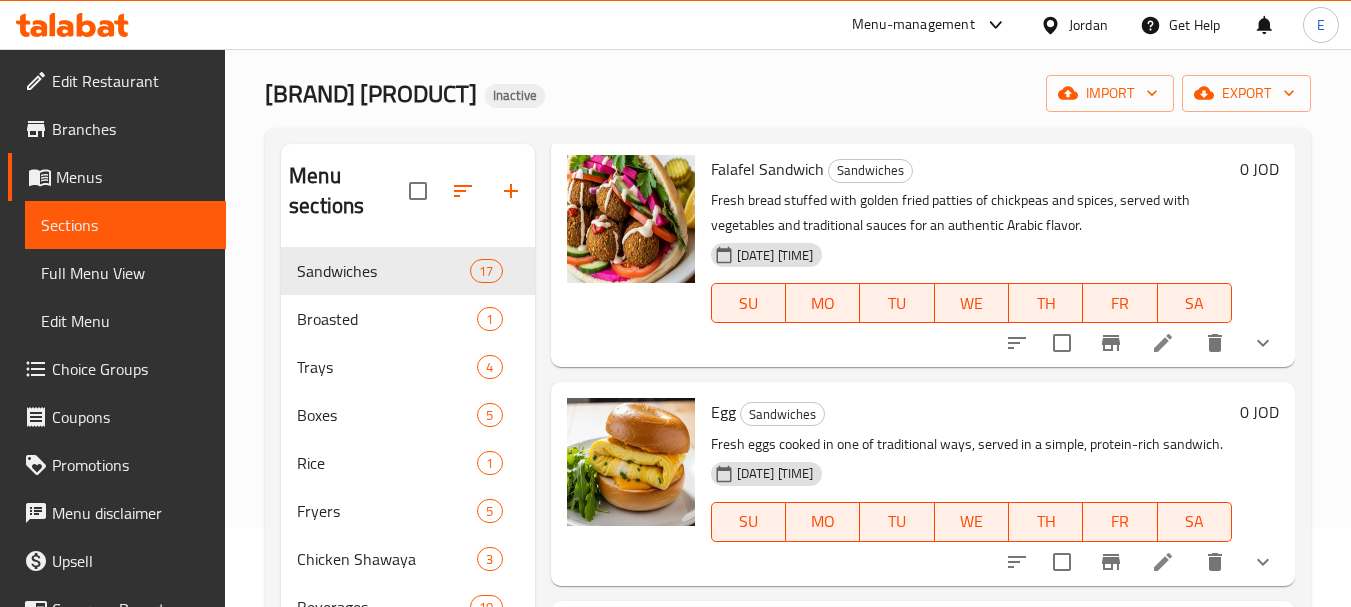 scroll, scrollTop: 100, scrollLeft: 0, axis: vertical 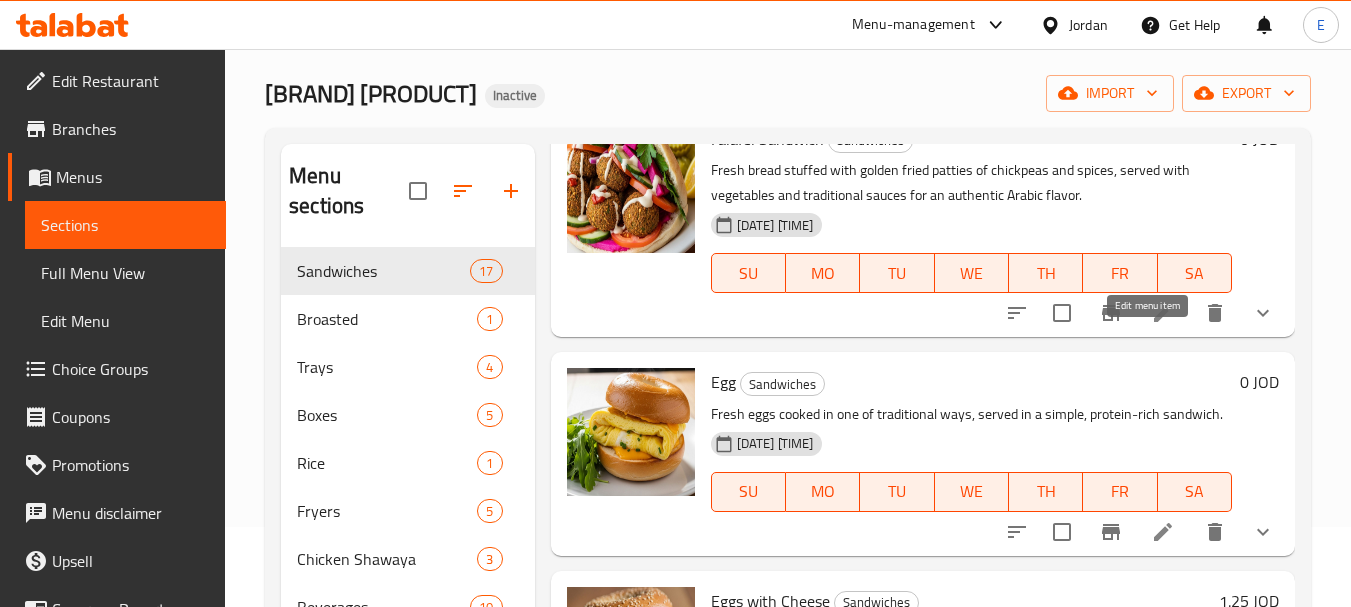 click 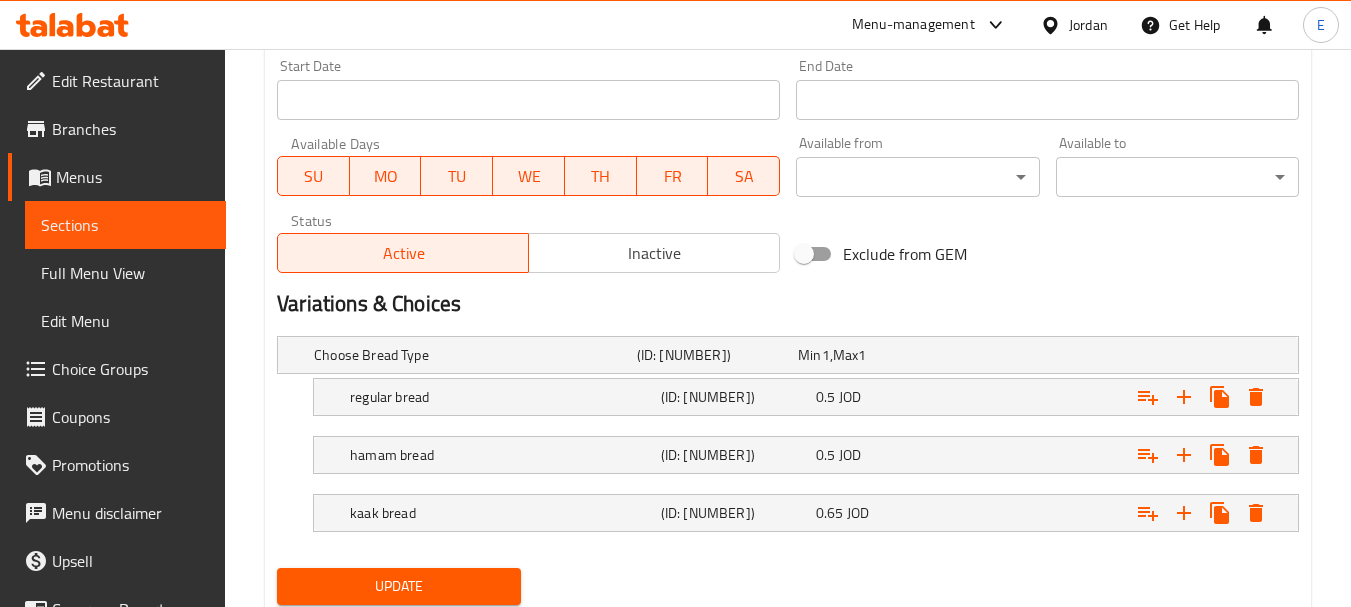 scroll, scrollTop: 938, scrollLeft: 0, axis: vertical 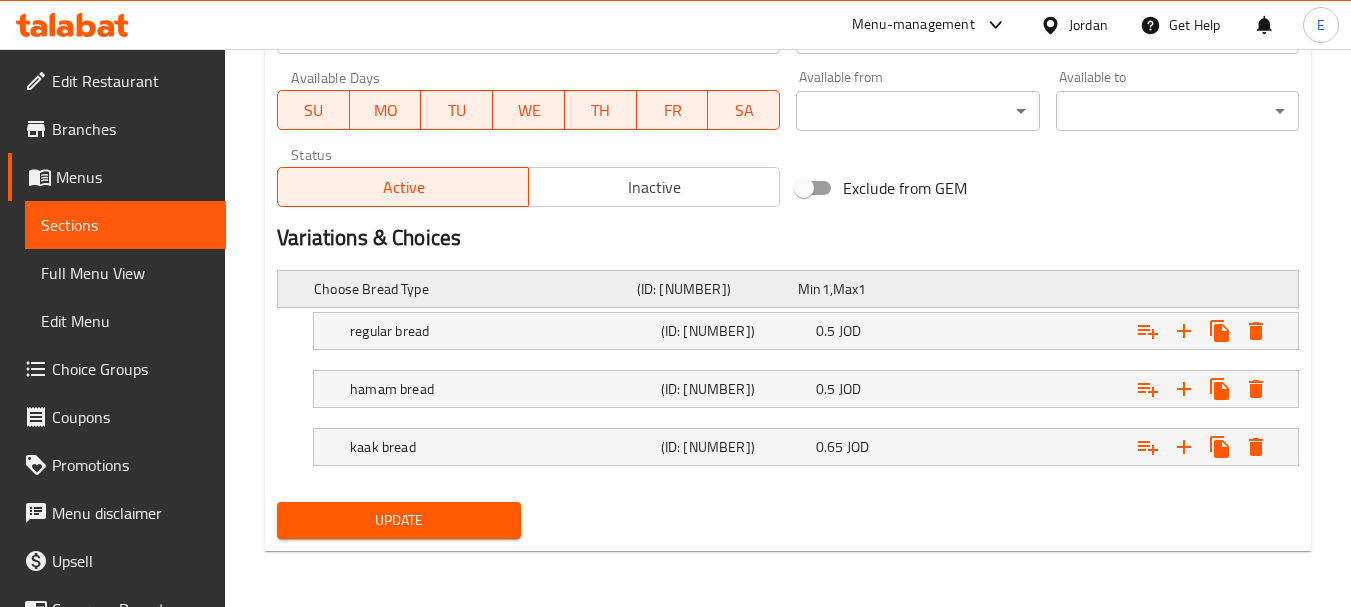 click at bounding box center (1116, 289) 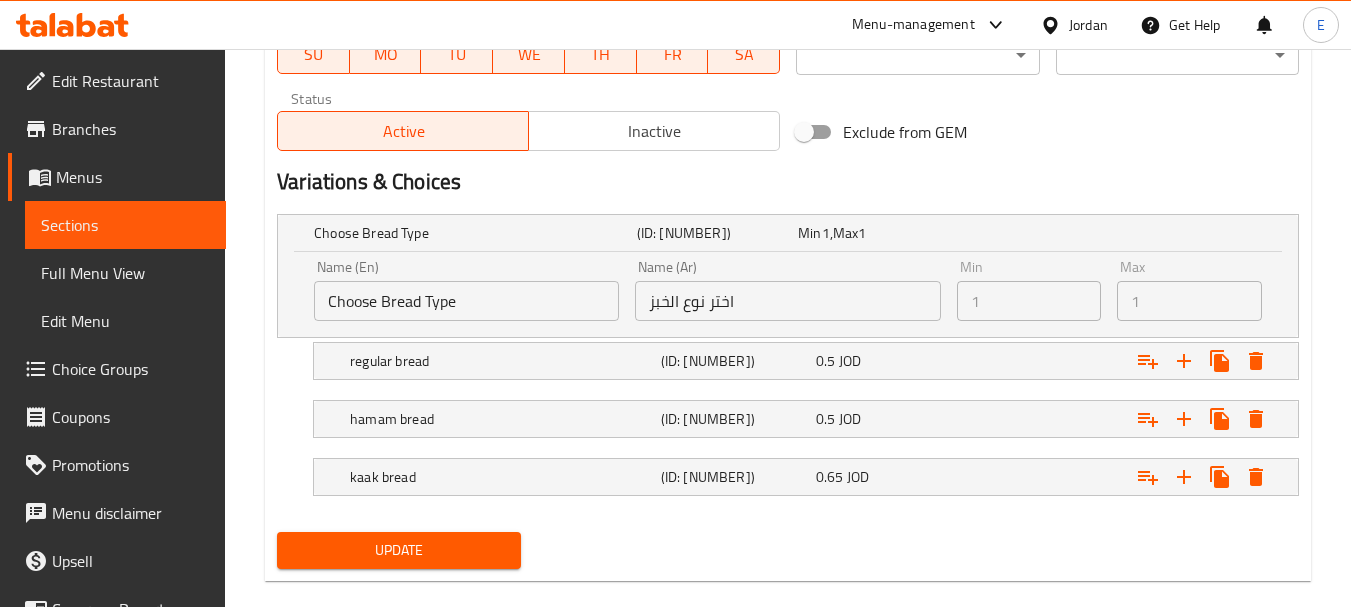 scroll, scrollTop: 1024, scrollLeft: 0, axis: vertical 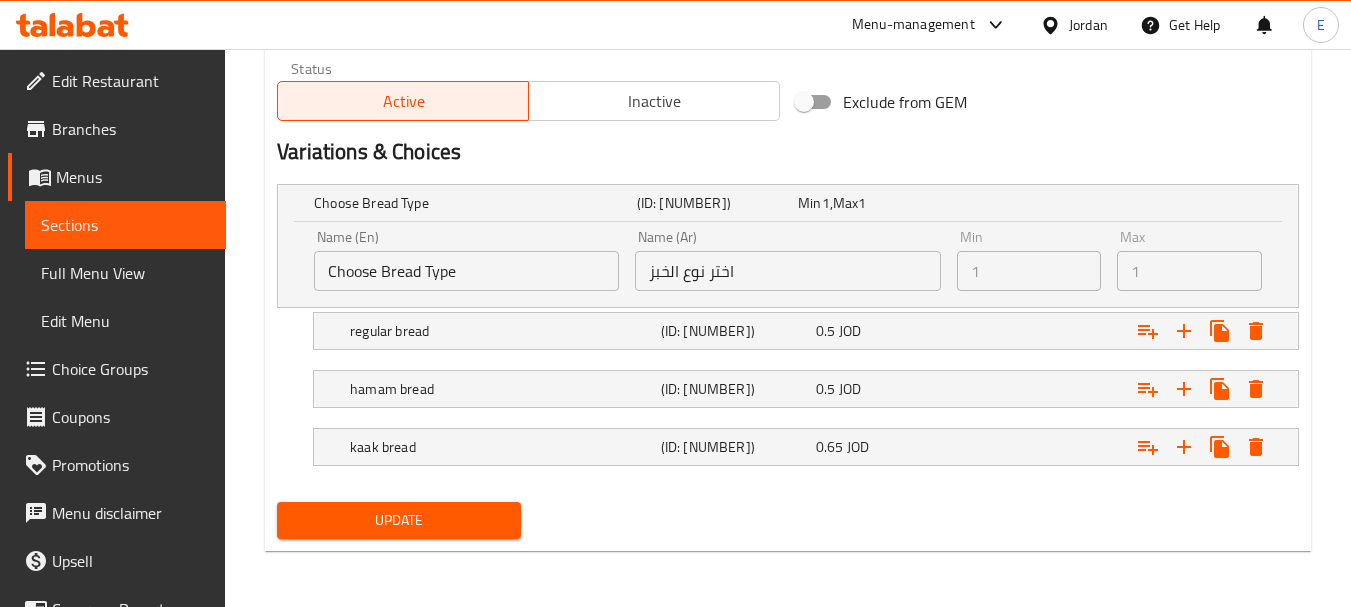 click on "Update" at bounding box center (788, 520) 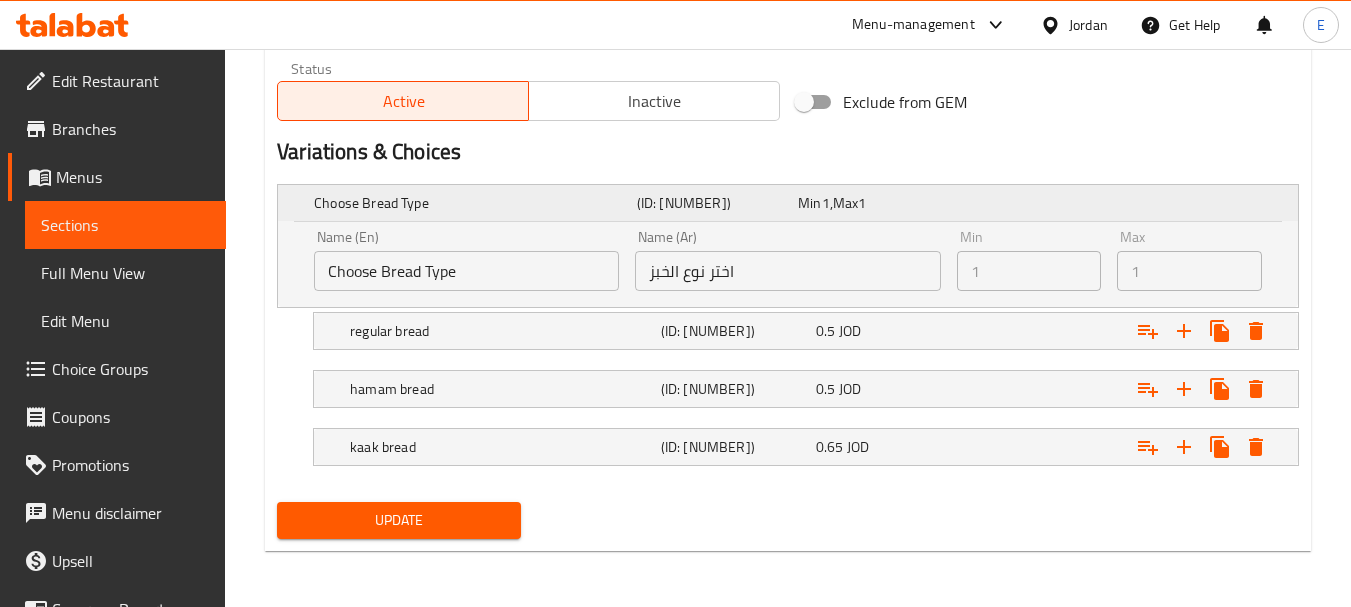 click at bounding box center [1116, 203] 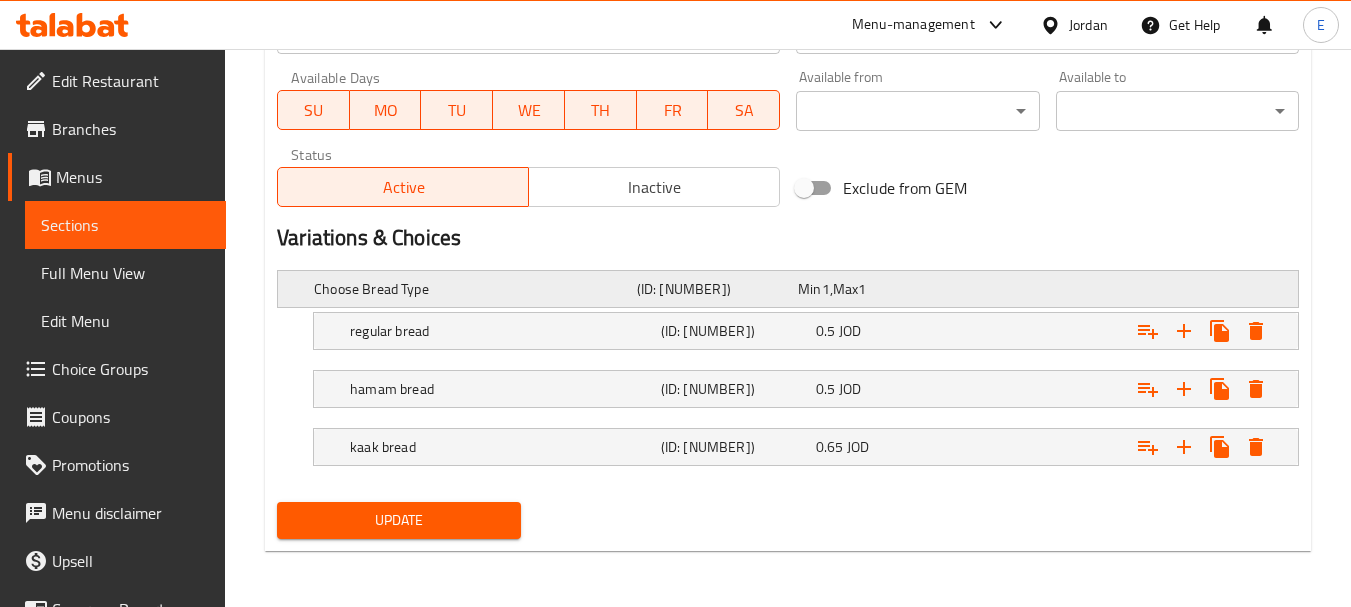 scroll, scrollTop: 938, scrollLeft: 0, axis: vertical 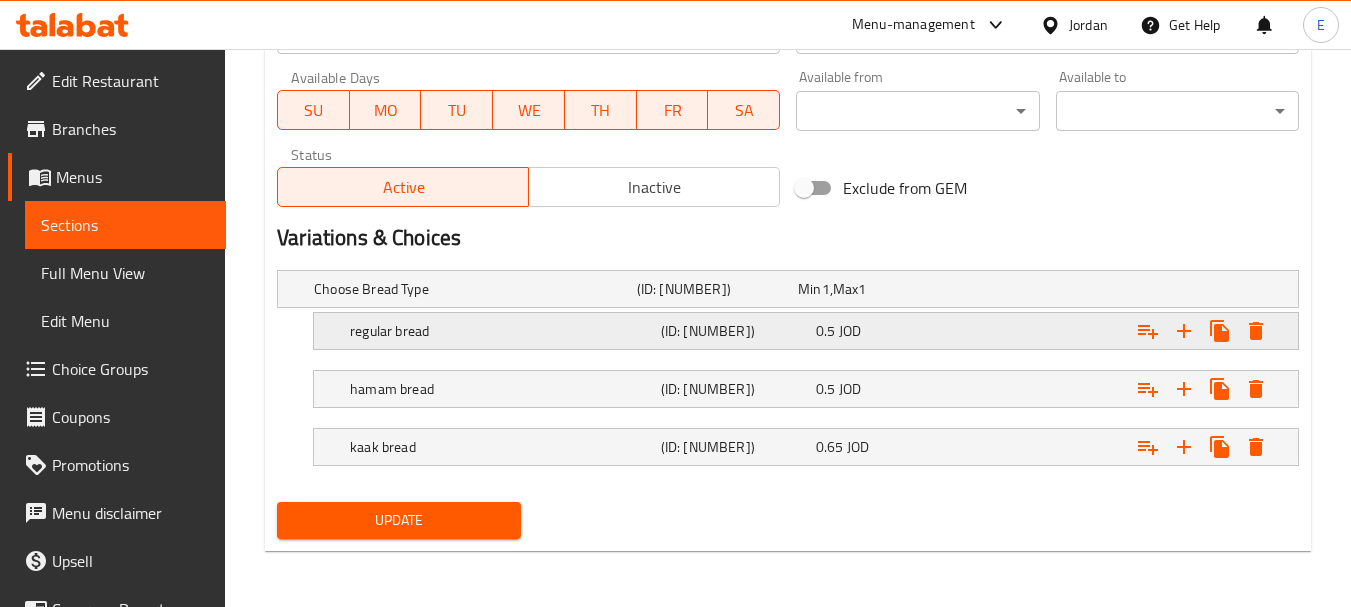 click 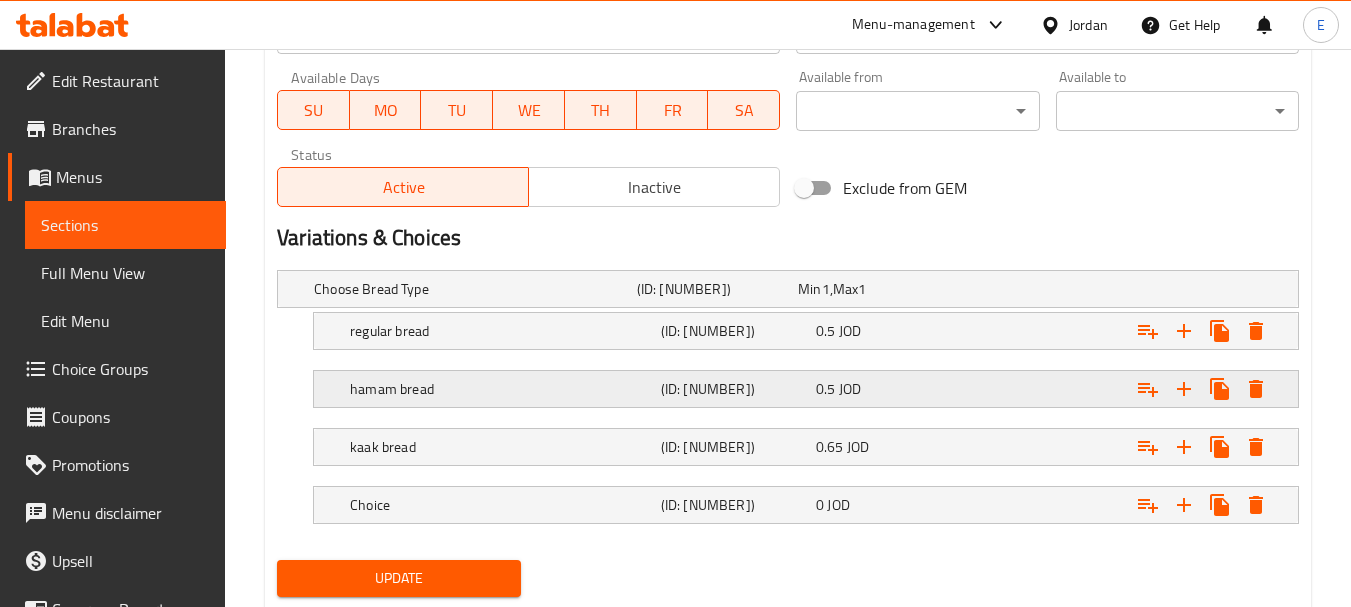 scroll, scrollTop: 996, scrollLeft: 0, axis: vertical 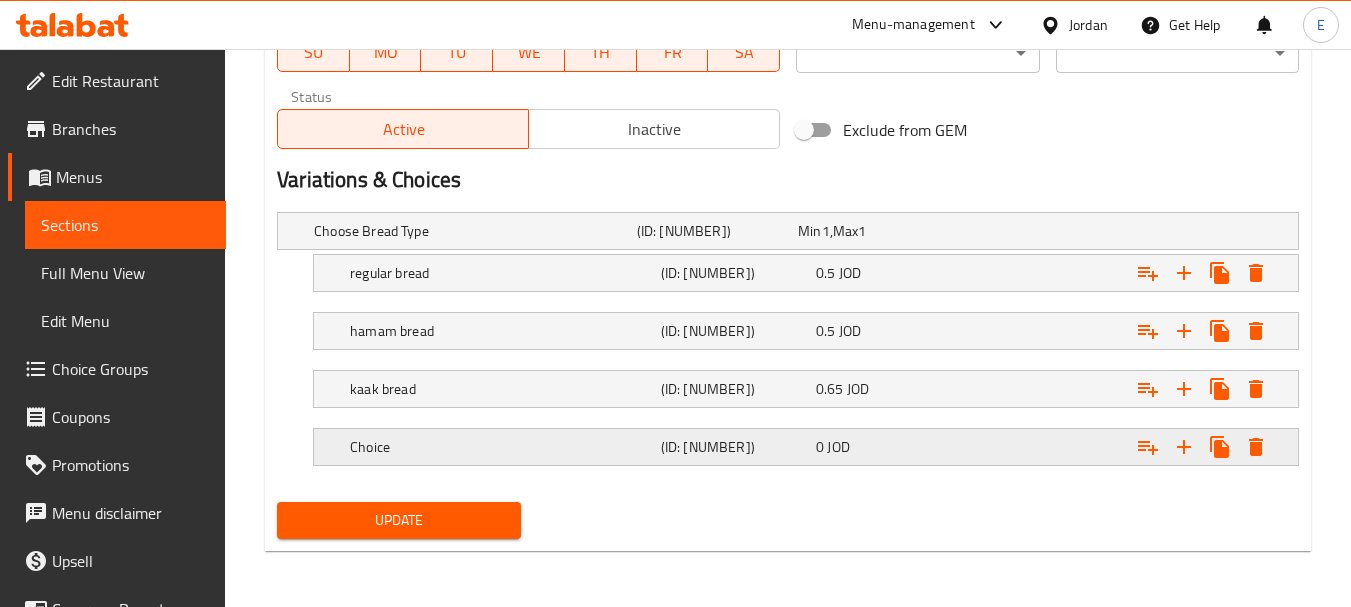click on "Choice (ID: 0) 0   JOD" at bounding box center [794, 231] 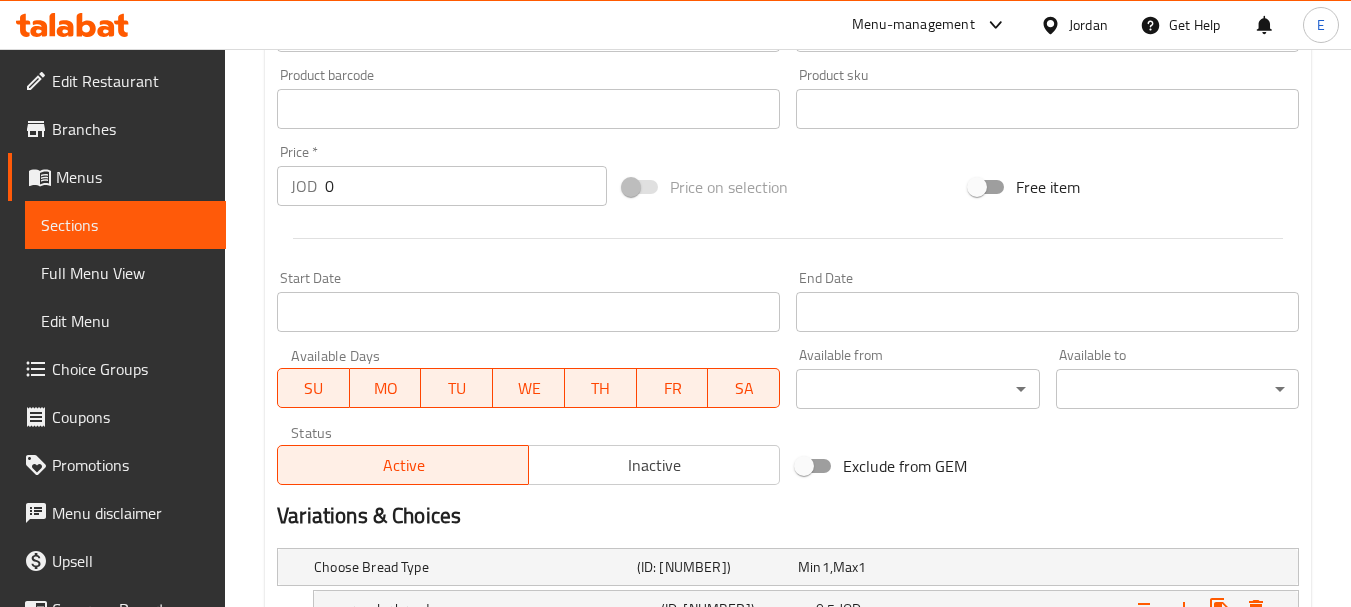 scroll, scrollTop: 482, scrollLeft: 0, axis: vertical 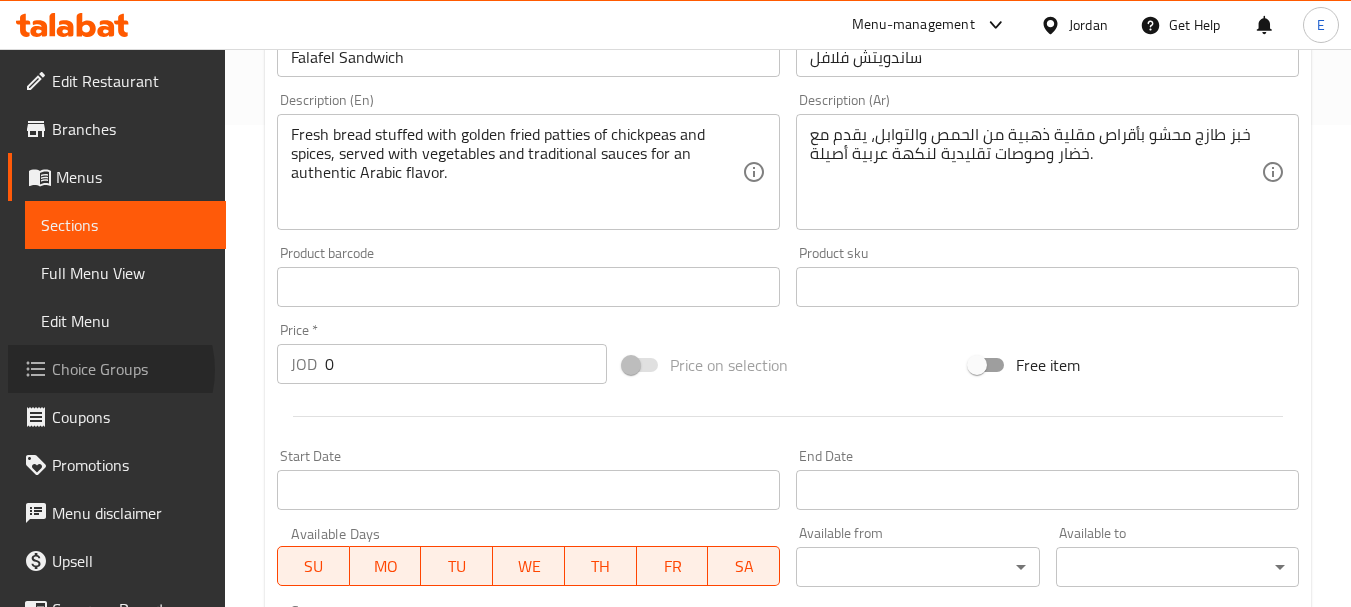 click on "Choice Groups" at bounding box center [131, 369] 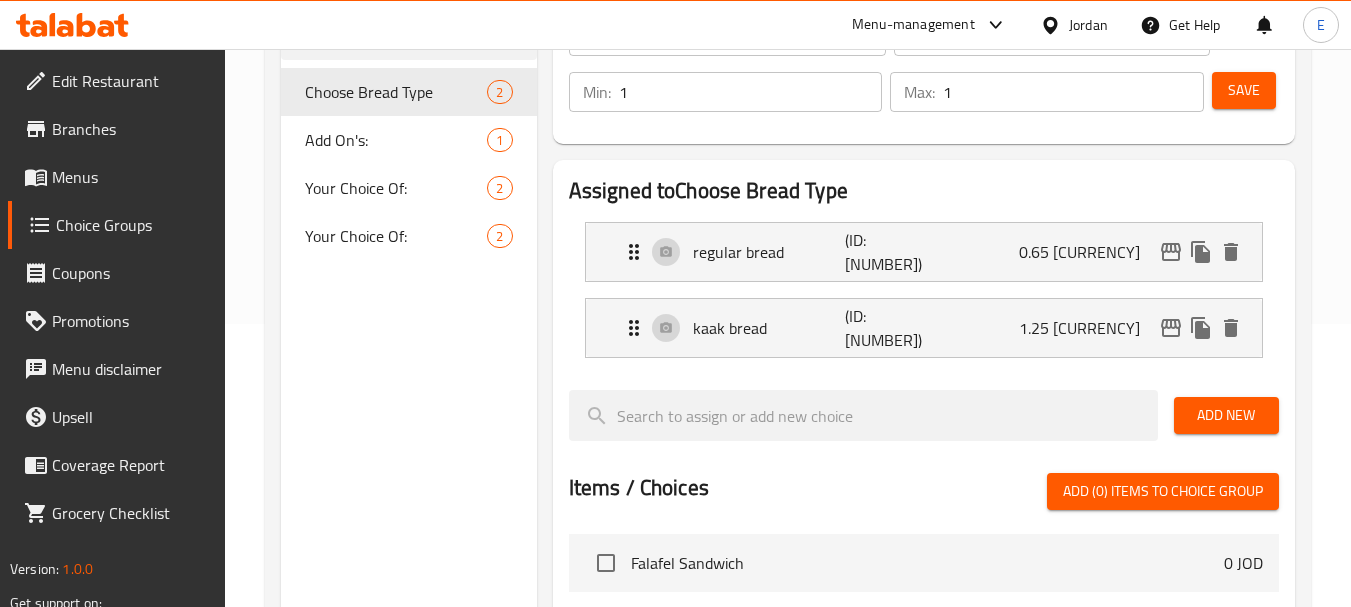 scroll, scrollTop: 183, scrollLeft: 0, axis: vertical 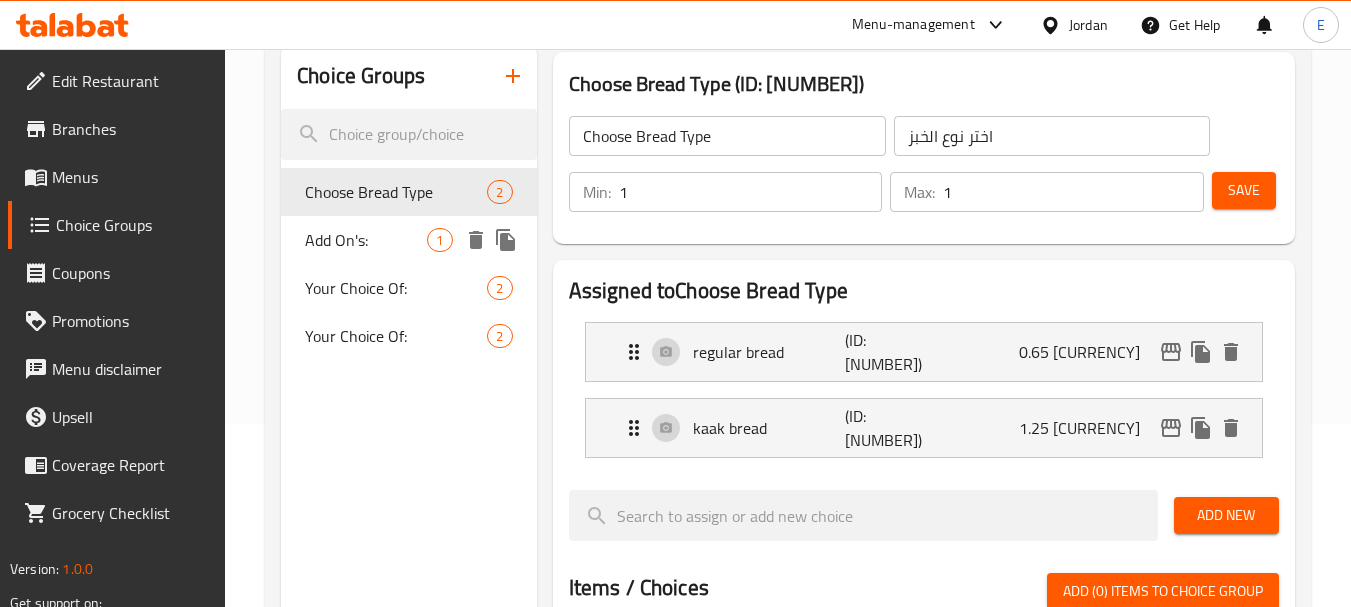 click on "Add On's:" at bounding box center (366, 240) 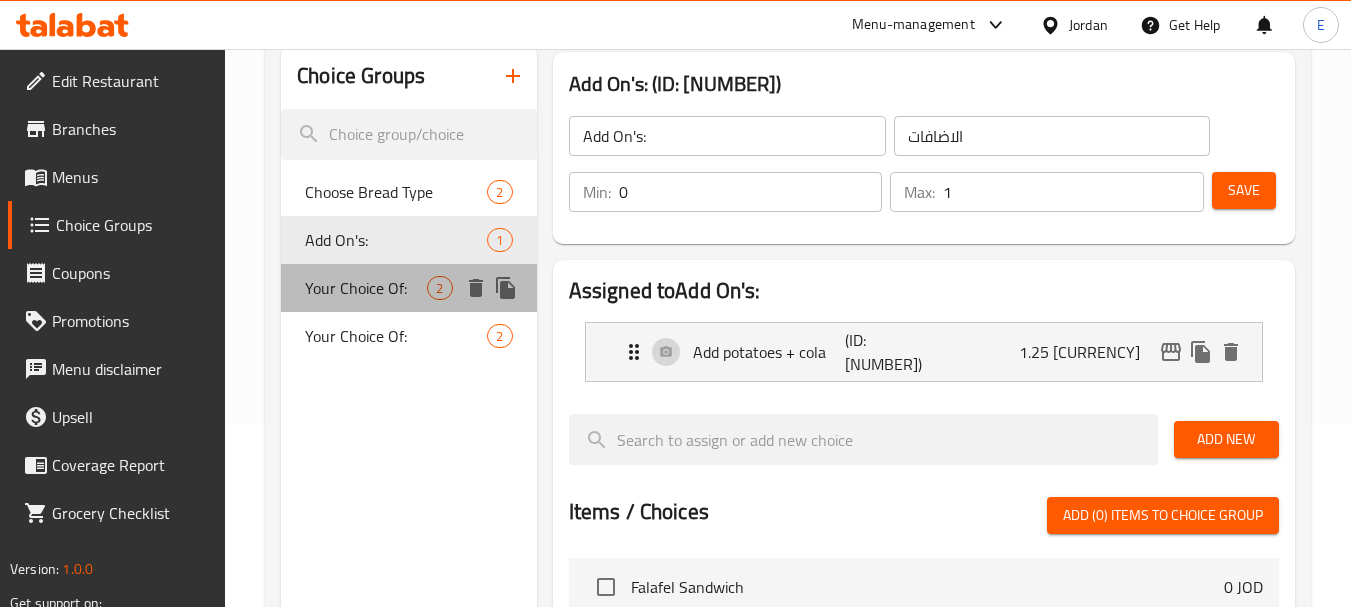 click on "Your Choice Of: 2" at bounding box center [408, 288] 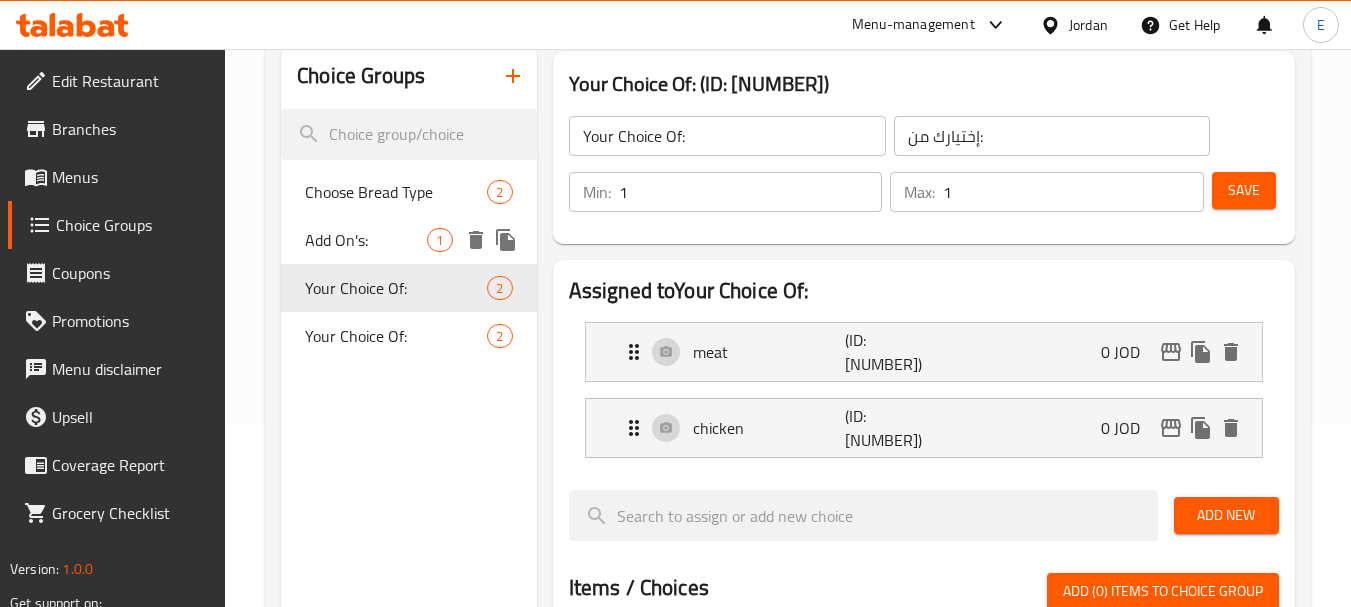 click on "Add On's:" at bounding box center (366, 240) 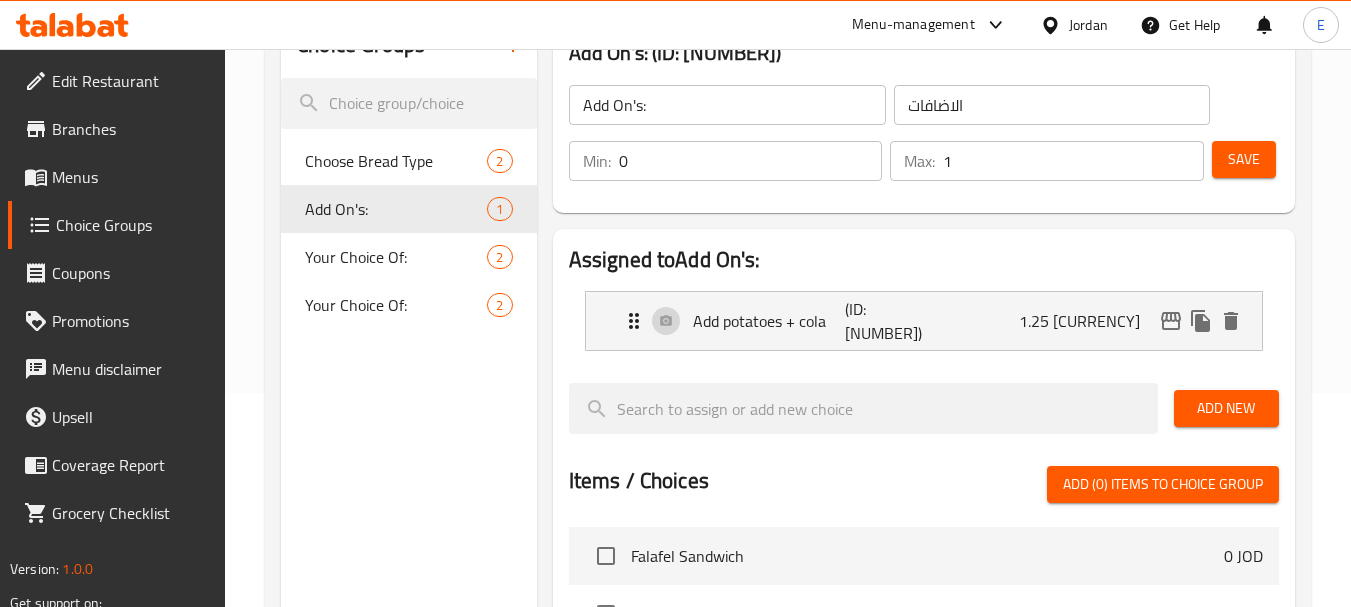 scroll, scrollTop: 300, scrollLeft: 0, axis: vertical 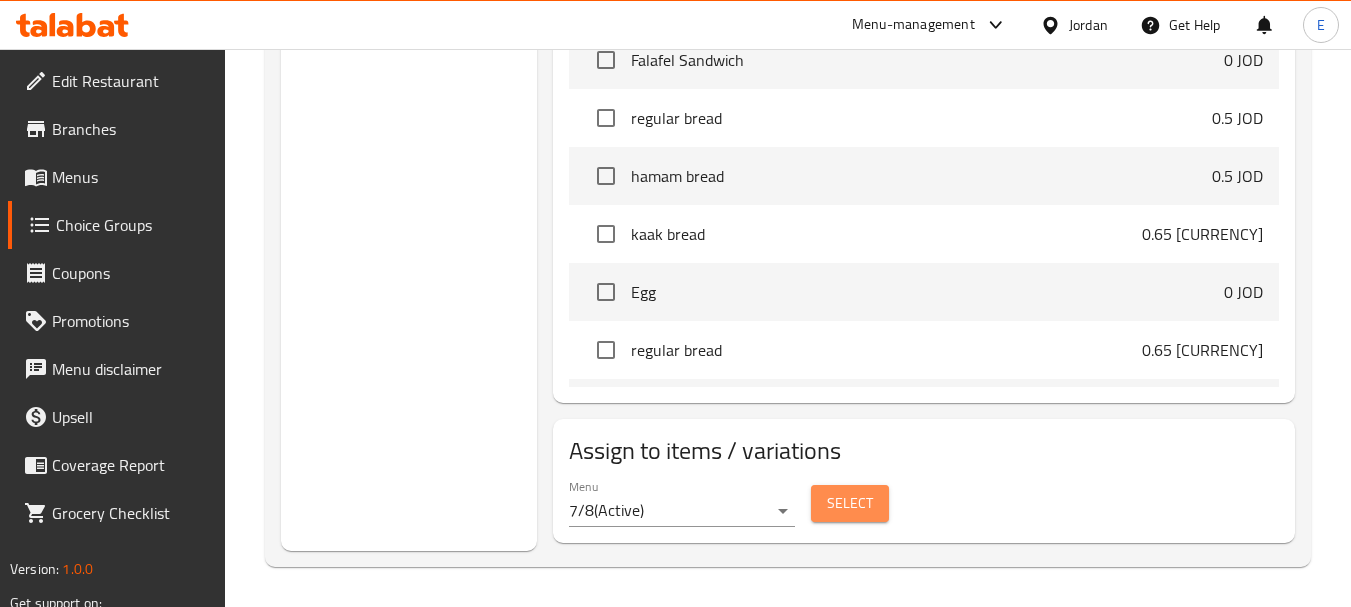 click on "Select" at bounding box center (850, 503) 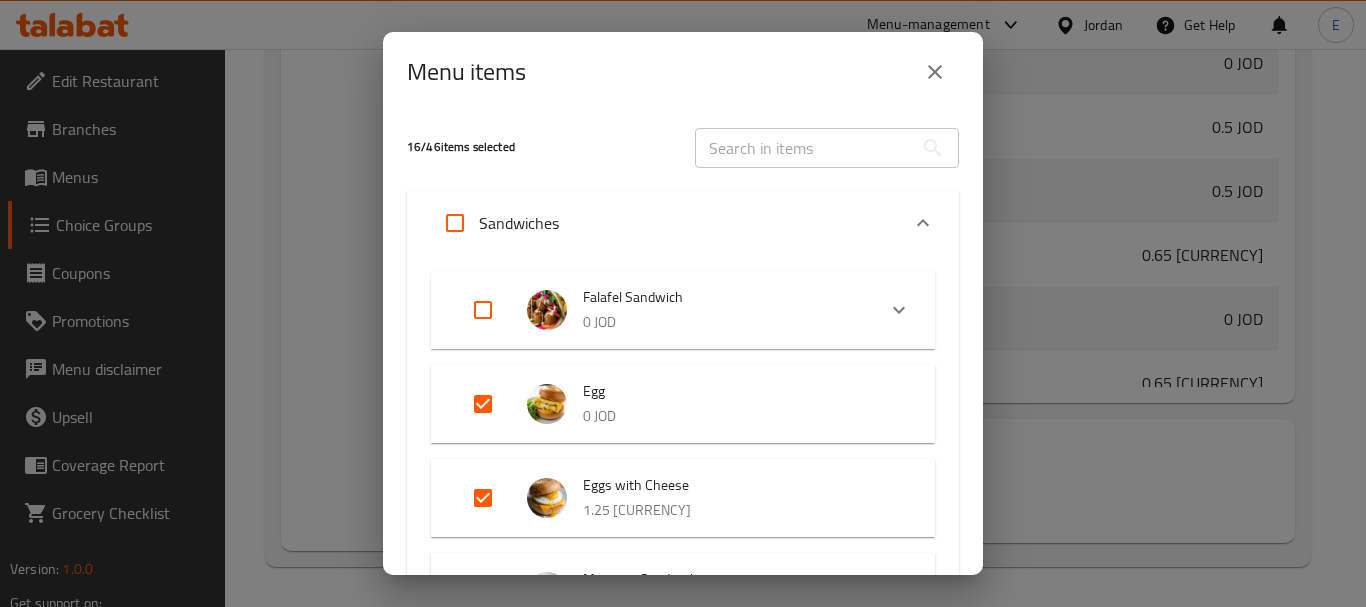 click at bounding box center (483, 310) 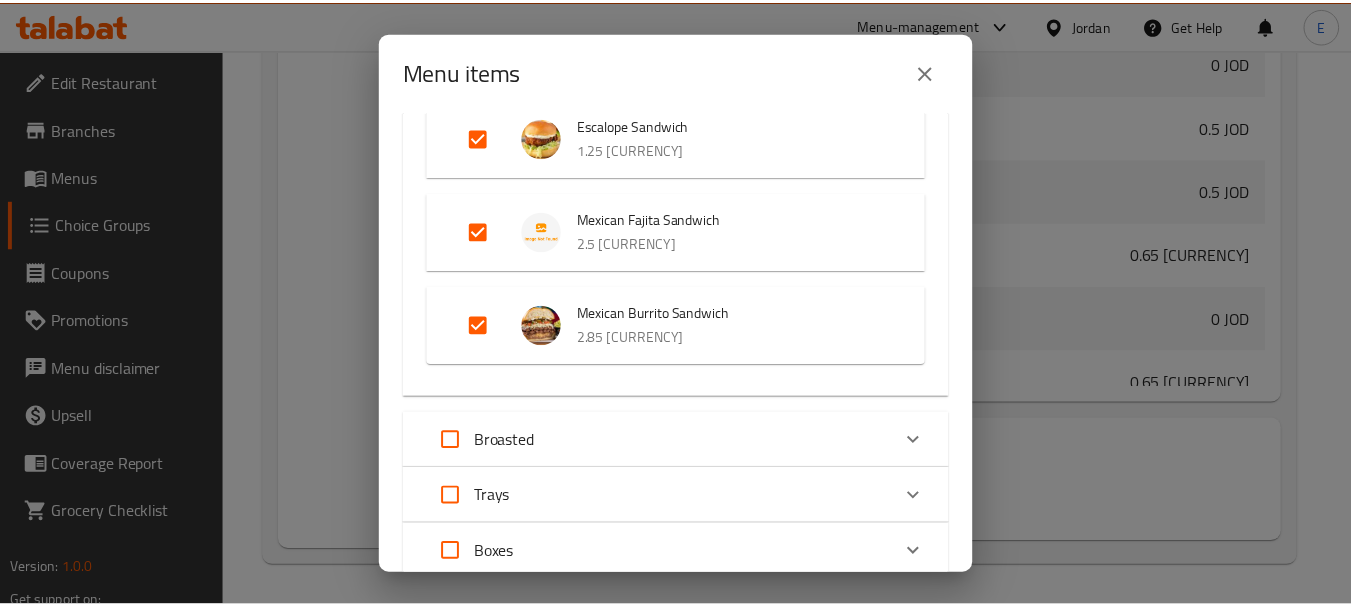 scroll, scrollTop: 1969, scrollLeft: 0, axis: vertical 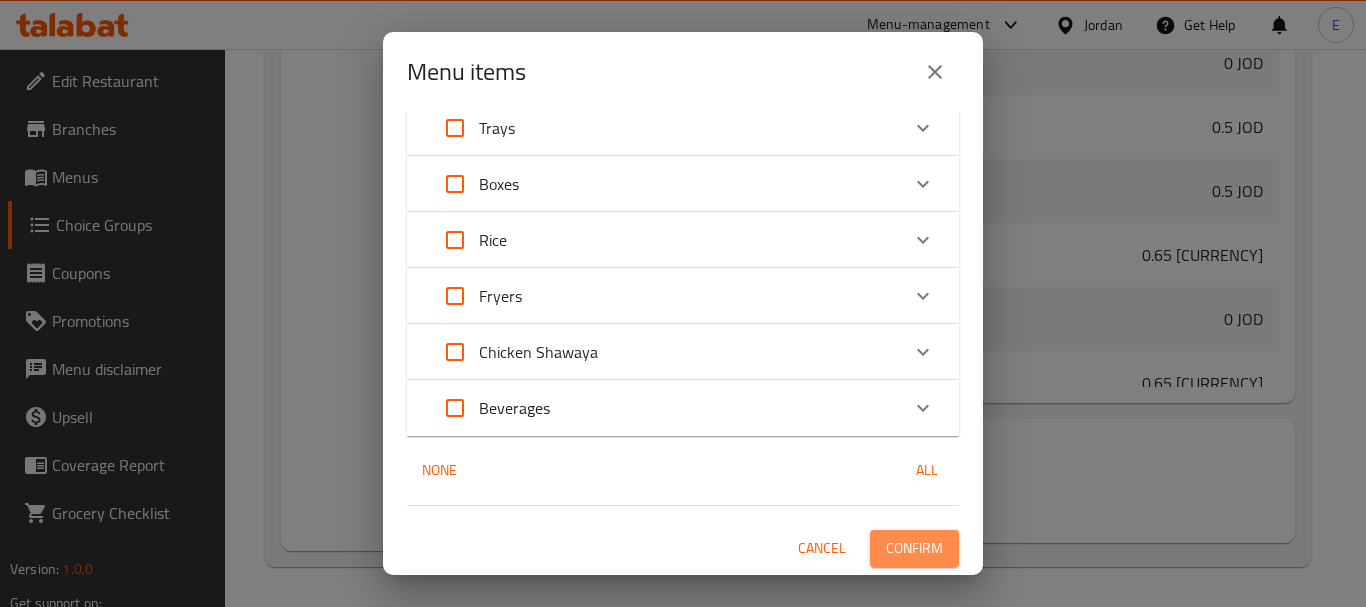 click on "Confirm" at bounding box center (914, 548) 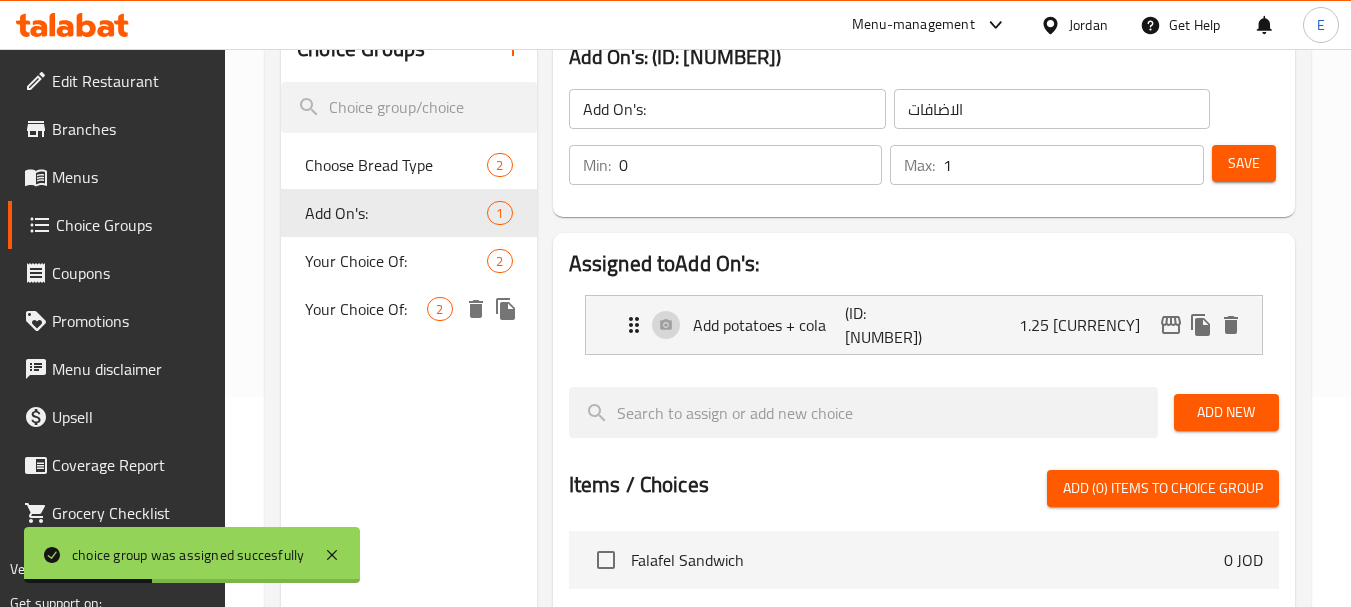 scroll, scrollTop: 0, scrollLeft: 0, axis: both 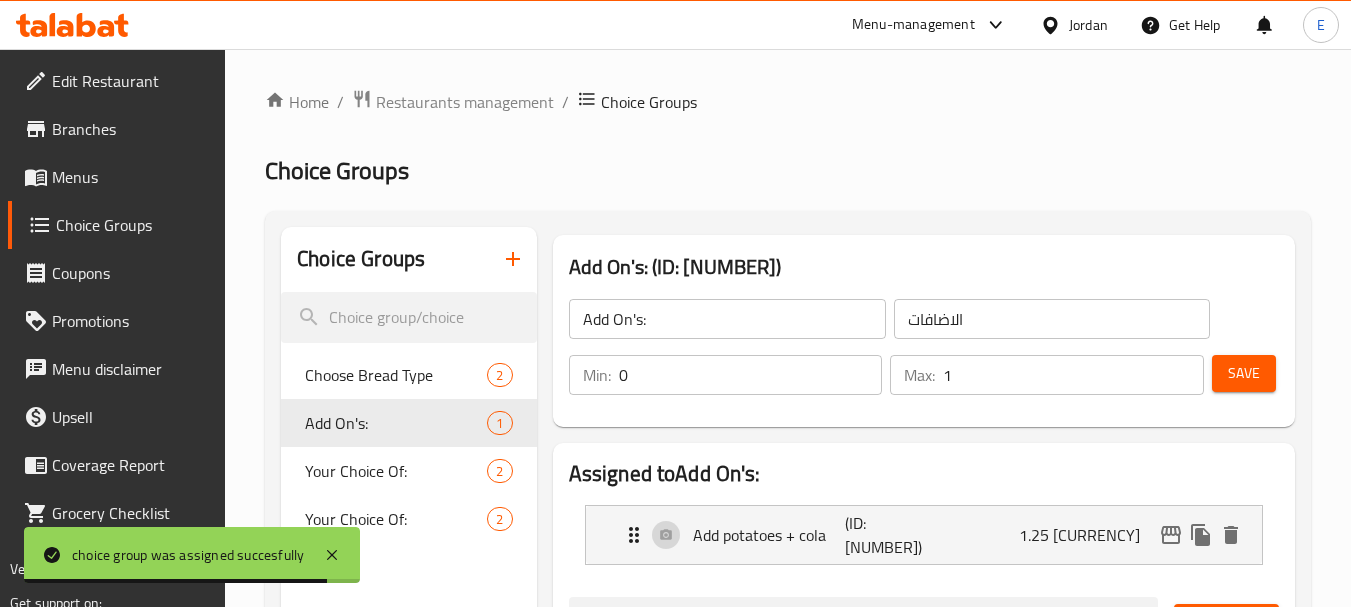click on "Home / Restaurants management / Choice Groups Choice Groups Choice Groups Choose Bread Type 2 Add On's: 1 Your Choice Of: 2 Your Choice Of: 2 Add On's: (ID: 983159) Add On's: ​ الاضافات ​ Min: 0 ​ Max: 1 ​ Save Assigned to  Add On's: Add potatoes + cola (ID: 2222804964) 1.25 JOD Name (En) Add potatoes + cola Name (En) Name (Ar) اضافة بطاطا + كولا Name (Ar) Price JOD 1.25 Price Status Add New Items / Choices Add (0) items to choice group Falafel Sandwich 0 JOD regular bread 0.5 JOD hamam bread 0.5 JOD kaak bread 0.65 JOD Egg 0 JOD regular bread 0.65 JOD kaak bread 1.25 JOD Add potatoes + cola 1.25 JOD Eggs with Cheese 1.25 JOD Marrows Sandwich 1.75 JOD Lahmet Ras Sandwich 1.9 JOD Potato Sandwich 1 JOD Potato and Cheese Sandwich 1.25 JOD Regular Meat Burger Sandwich 1.25 JOD Meat Burger Sandwich With Cheese 1.5 JOD Shaheen Burger Sandwich Mix  baladi 2.75 JOD Shaheen Burger Sandwich Mix  baladi + Cheese 3 JOD Regular Zinger Sandwich 1.5 JOD Spicy Zinger Sandwich 1.5 JOD 1.5 JOD 7/8" at bounding box center (788, 683) 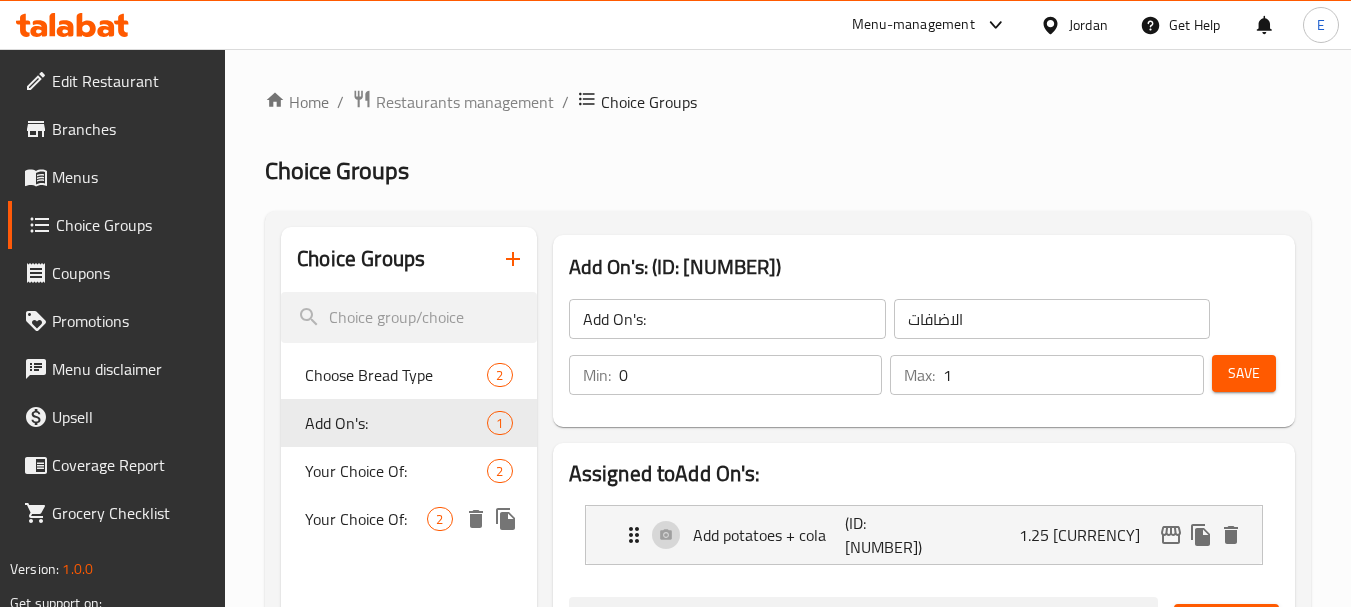 click on "Your Choice Of:" at bounding box center [366, 519] 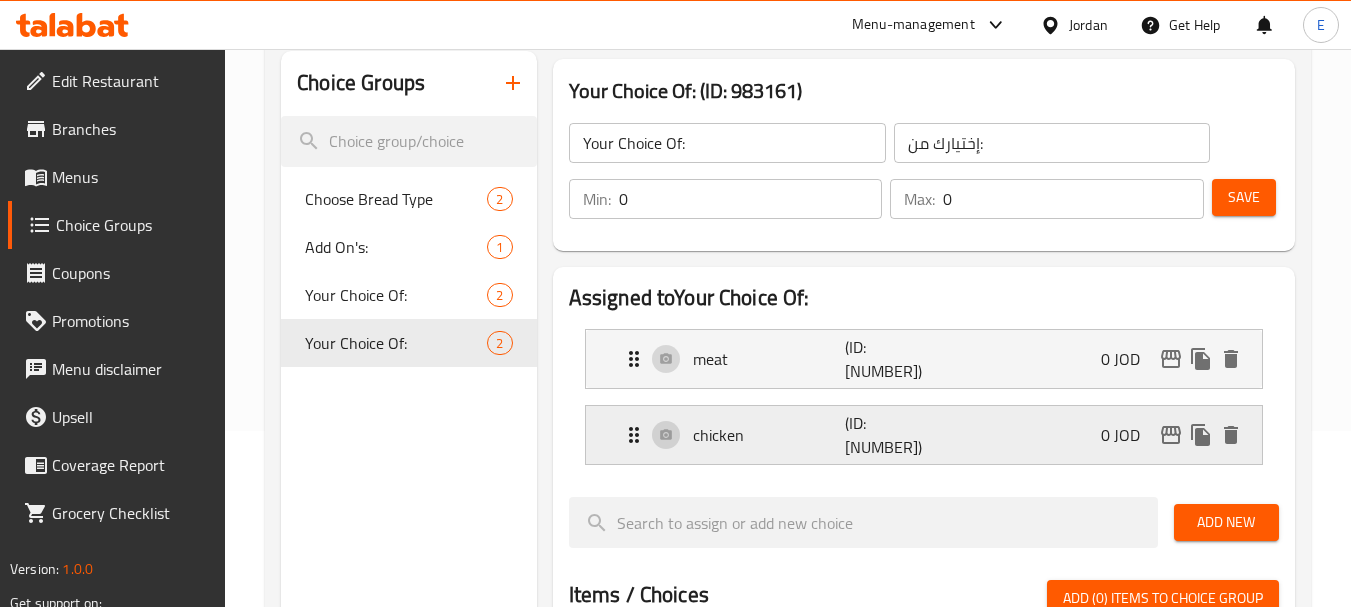 scroll, scrollTop: 200, scrollLeft: 0, axis: vertical 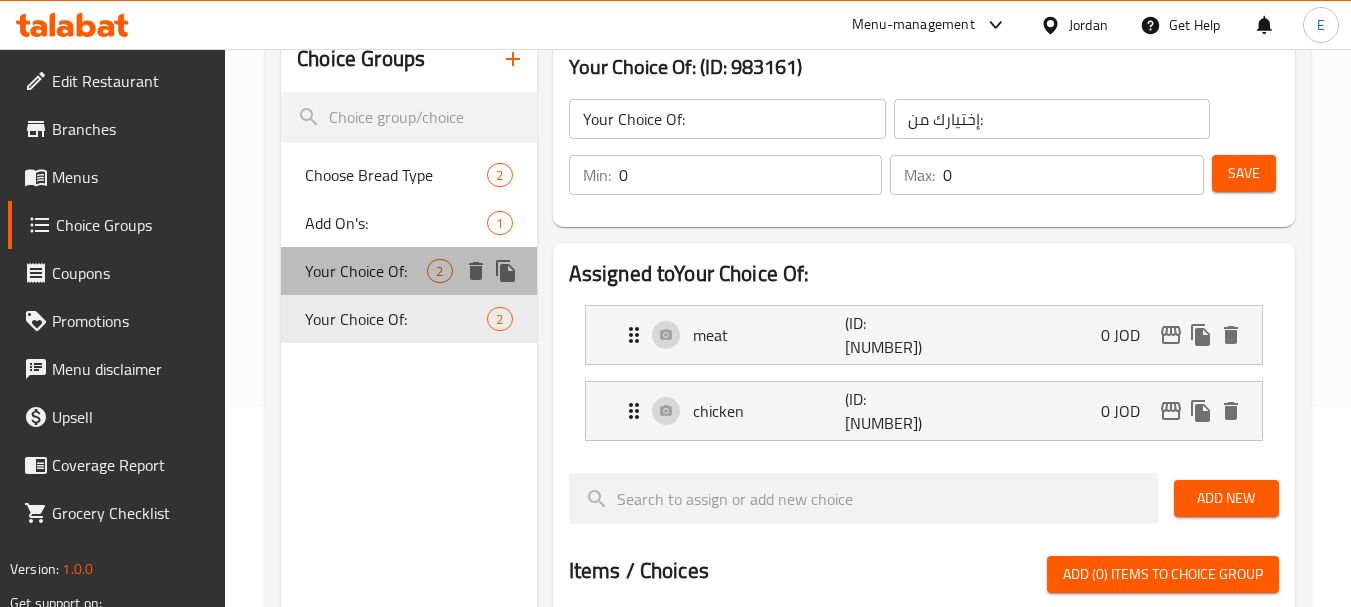 click on "Your Choice Of:" at bounding box center (366, 271) 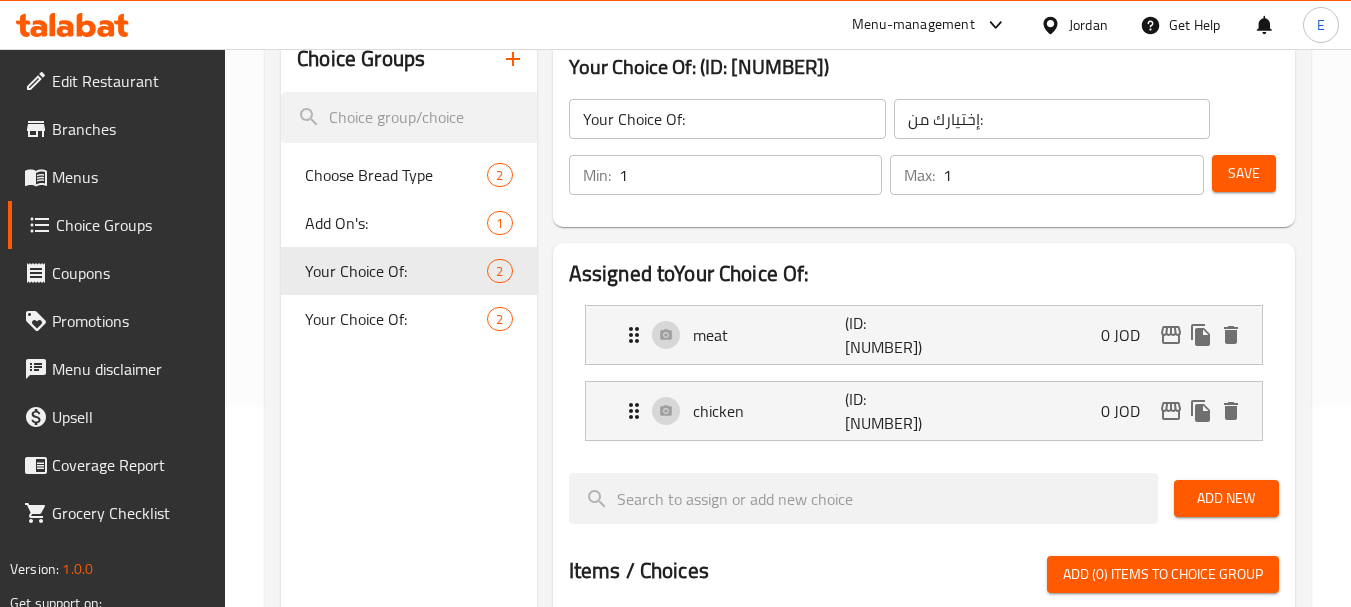 click on "Menus" at bounding box center [131, 177] 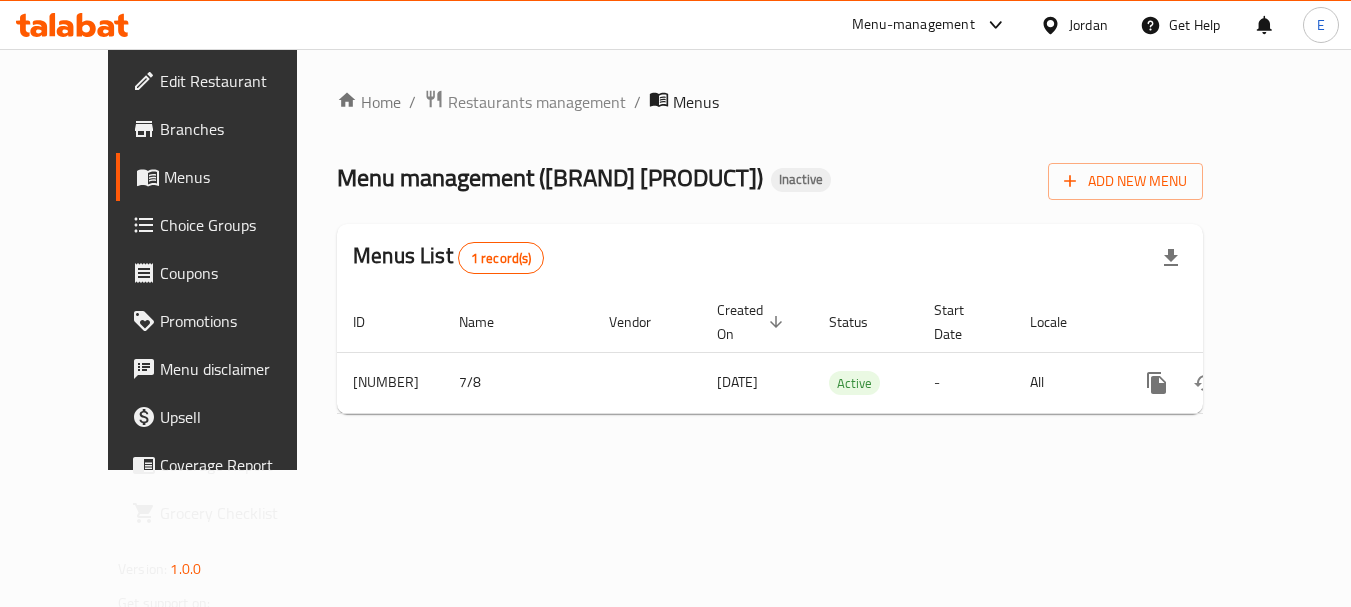 scroll, scrollTop: 0, scrollLeft: 0, axis: both 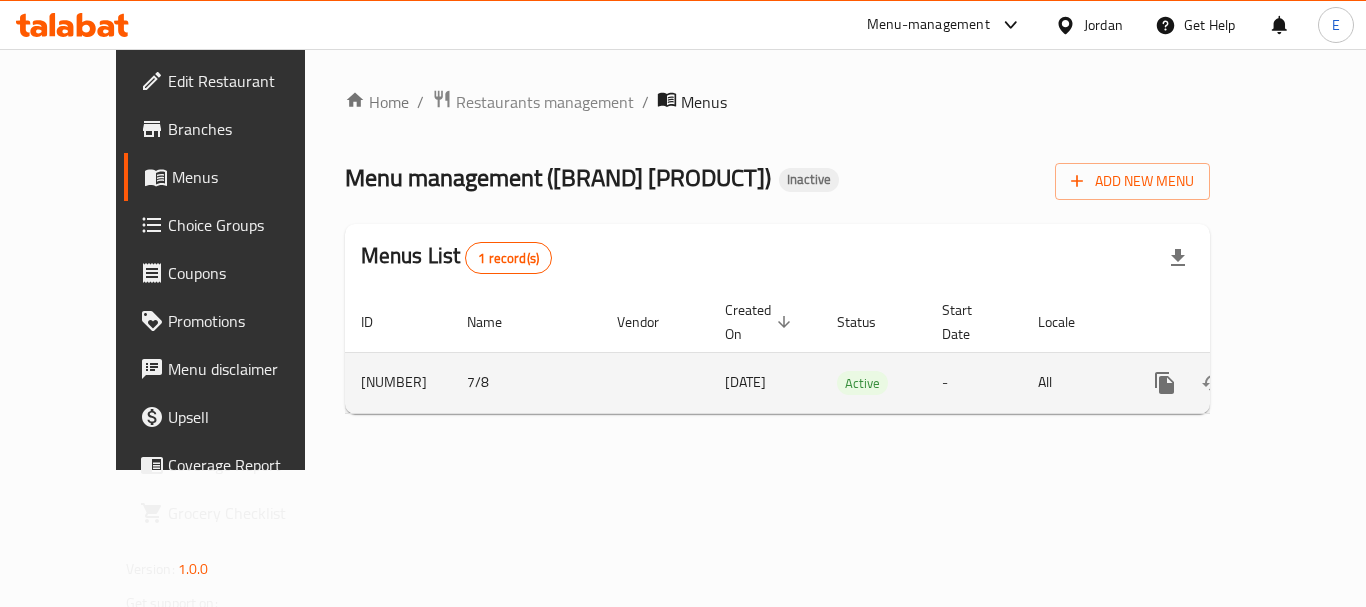 click 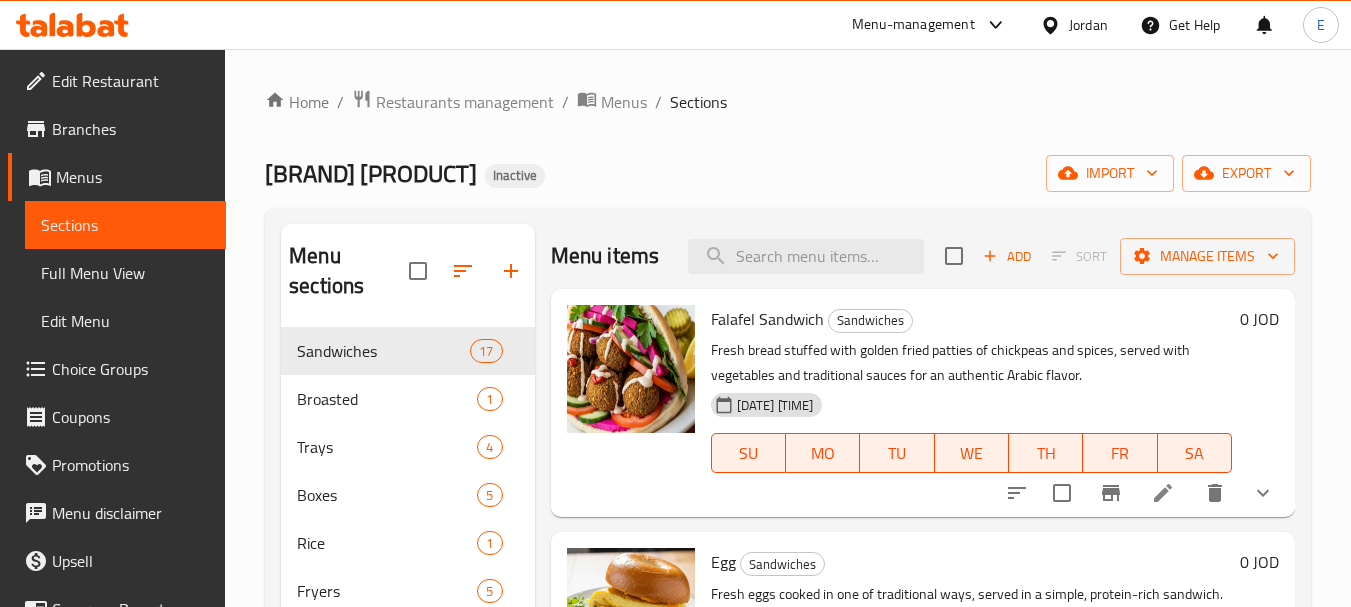 click on "Full Menu View" at bounding box center (125, 273) 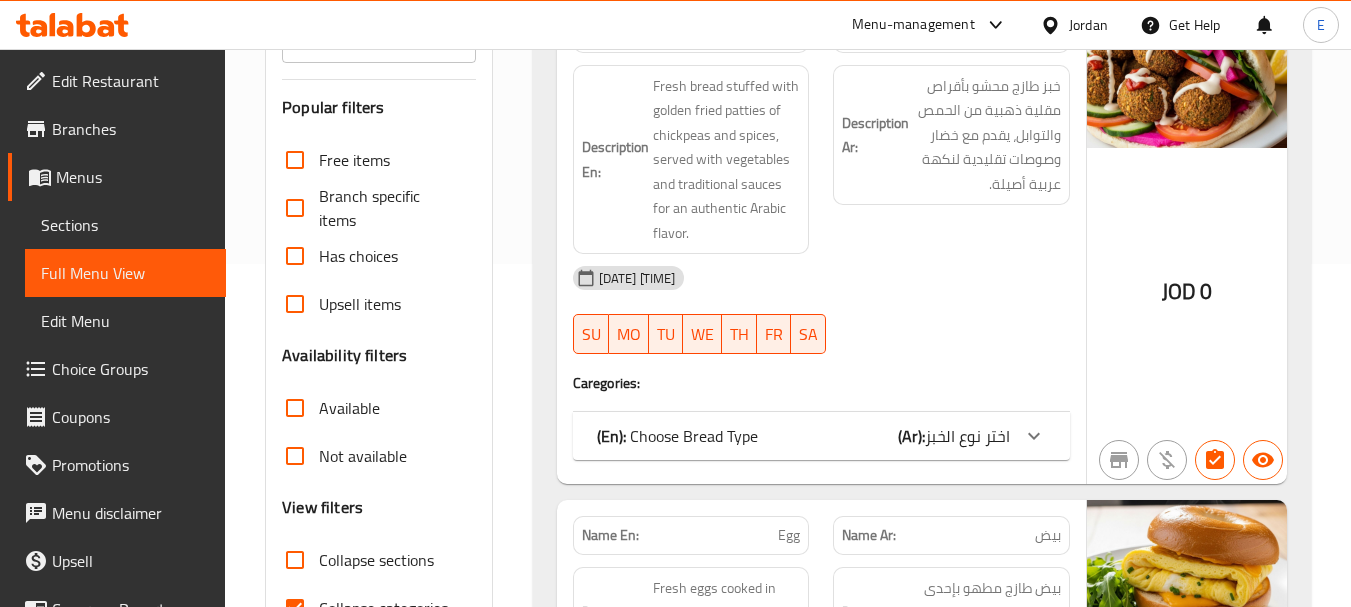 scroll, scrollTop: 600, scrollLeft: 0, axis: vertical 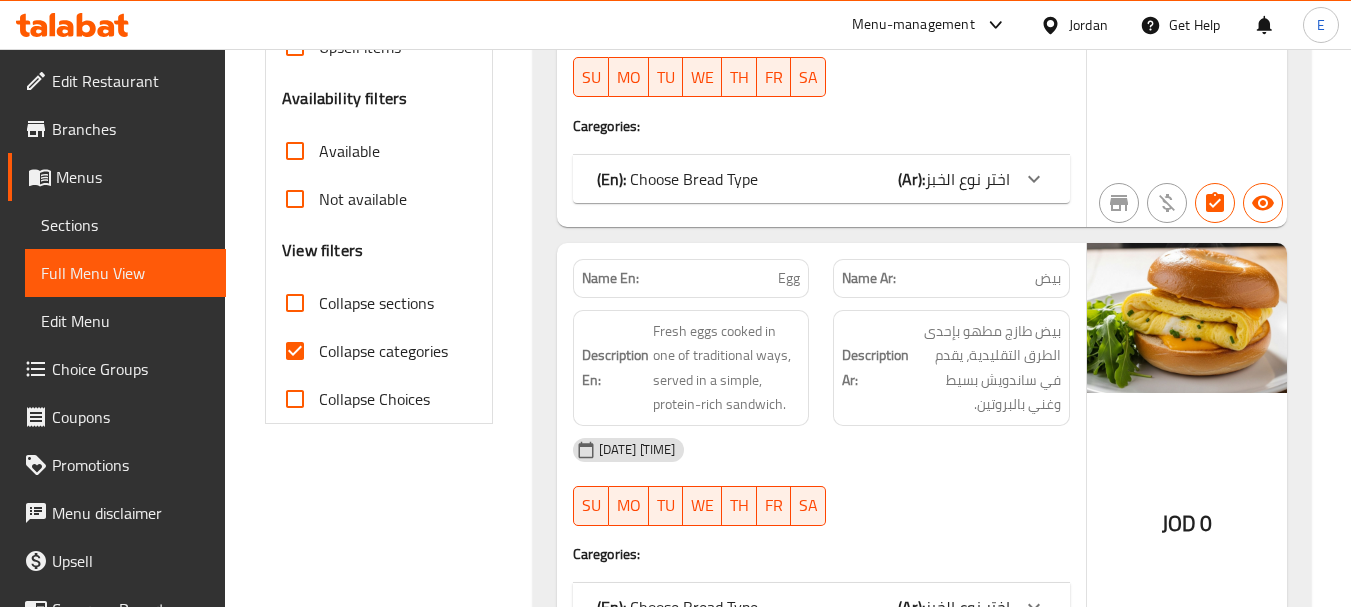 click on "Collapse categories" at bounding box center [295, 351] 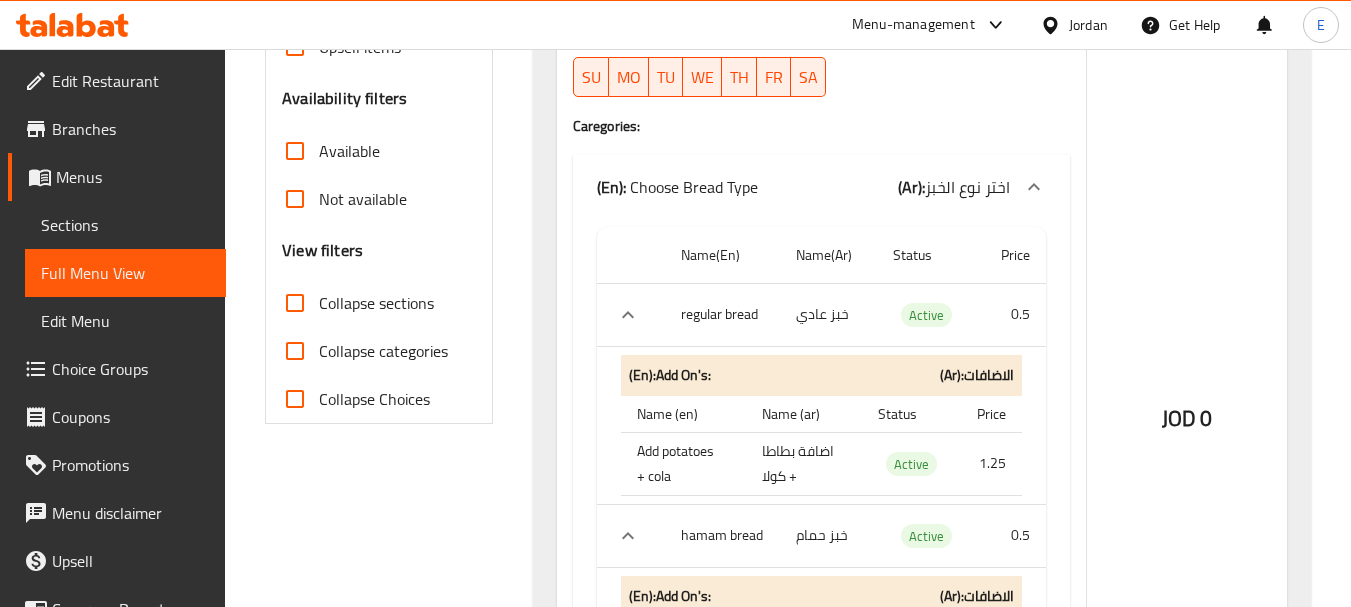 scroll, scrollTop: 0, scrollLeft: 0, axis: both 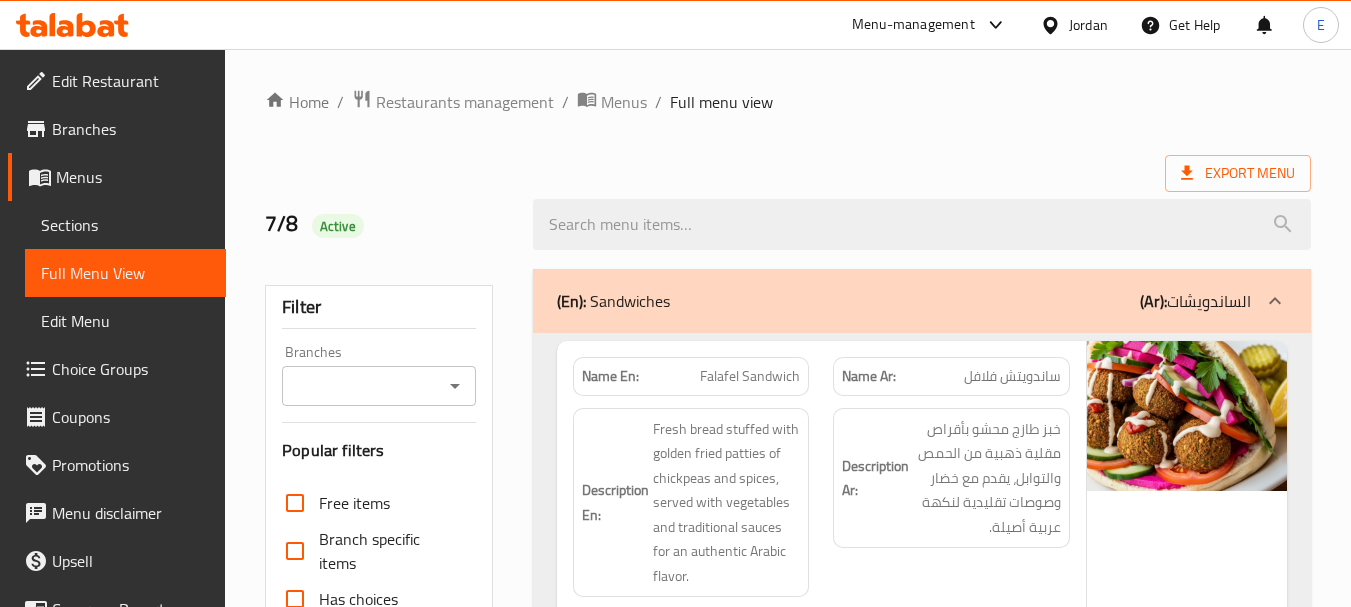 click on "Export Menu" at bounding box center (788, 173) 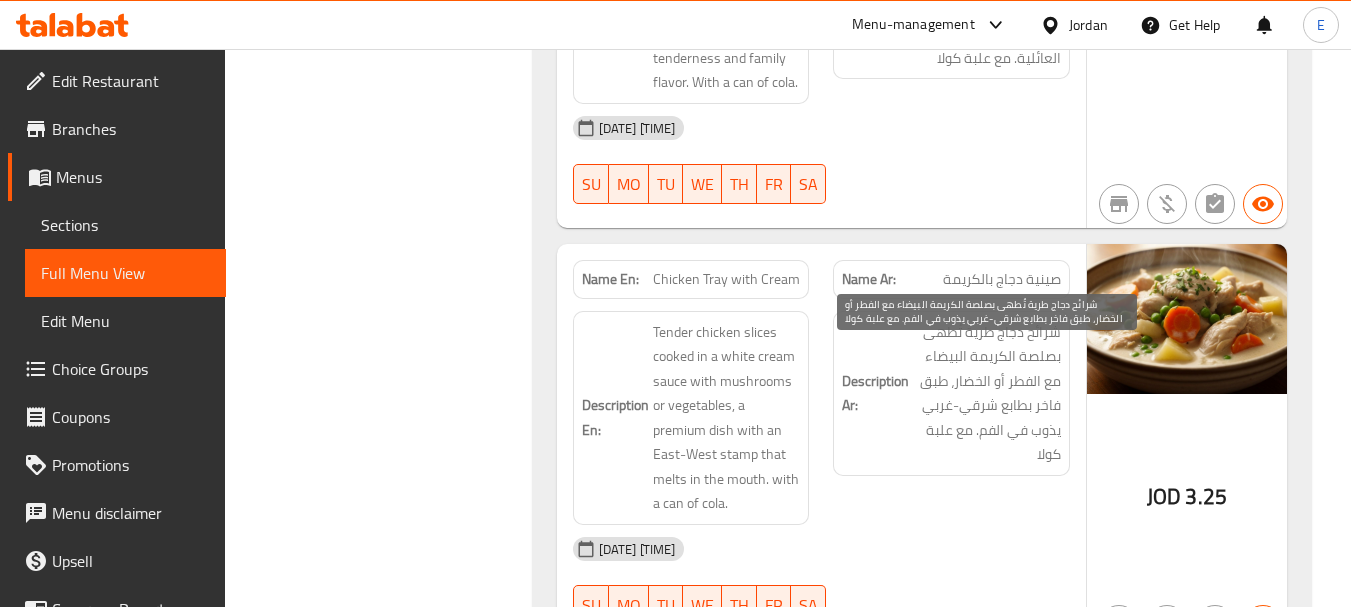 scroll, scrollTop: 14744, scrollLeft: 0, axis: vertical 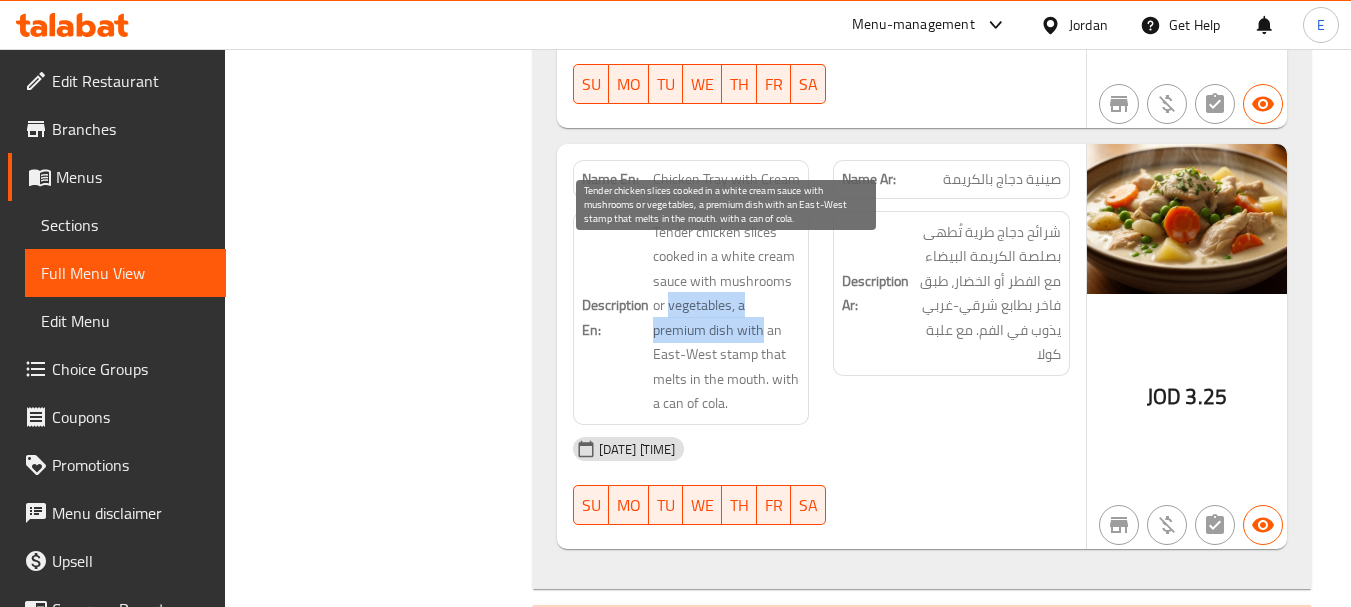 drag, startPoint x: 697, startPoint y: 344, endPoint x: 761, endPoint y: 350, distance: 64.28063 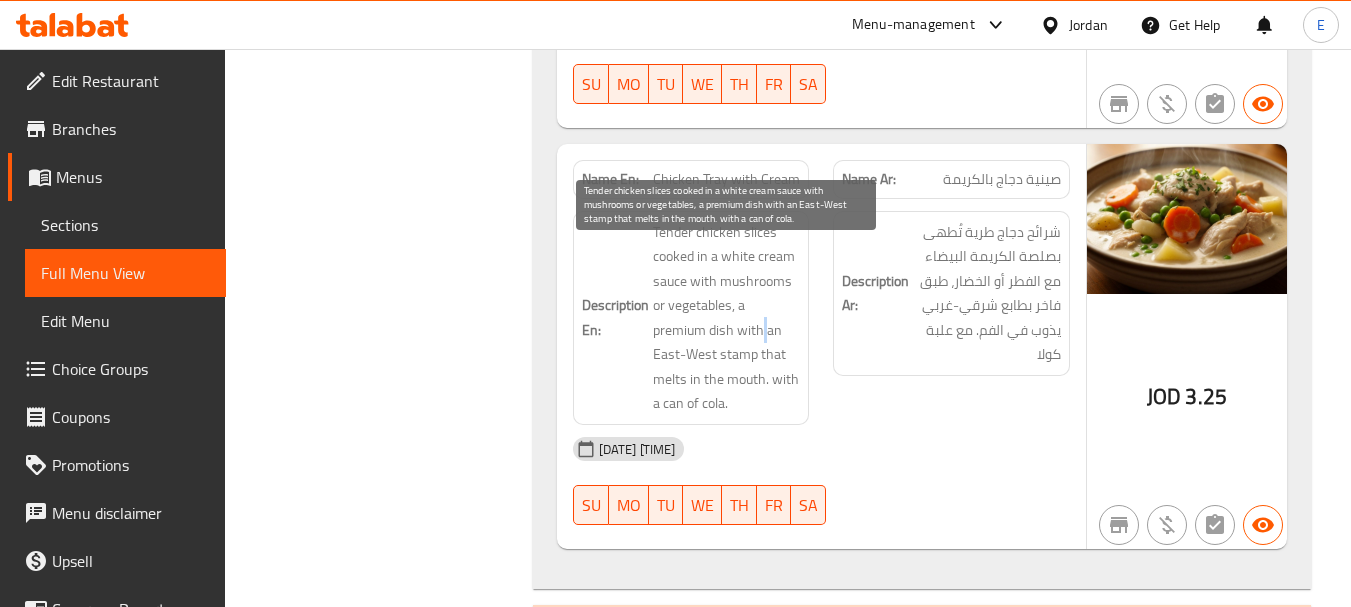click on "Tender chicken slices cooked in a white cream sauce with mushrooms or vegetables, a premium dish with an East-West stamp that melts in the mouth. with a can of cola." at bounding box center [727, 318] 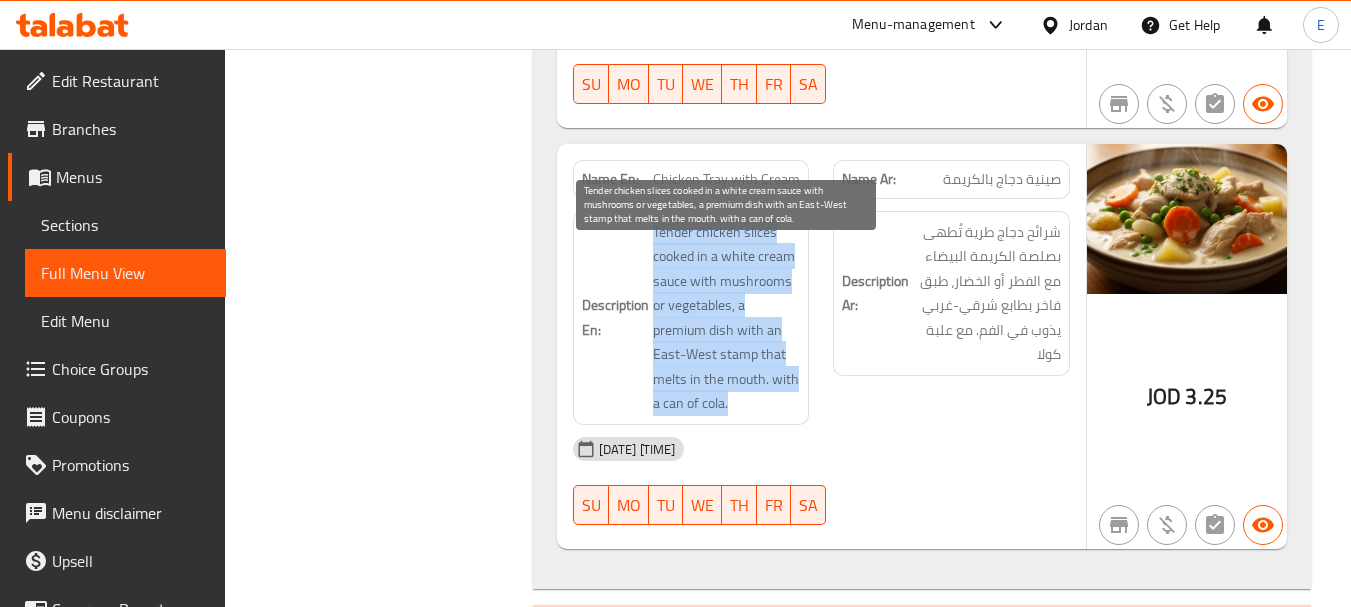 click on "Tender chicken slices cooked in a white cream sauce with mushrooms or vegetables, a premium dish with an East-West stamp that melts in the mouth. with a can of cola." at bounding box center (727, 318) 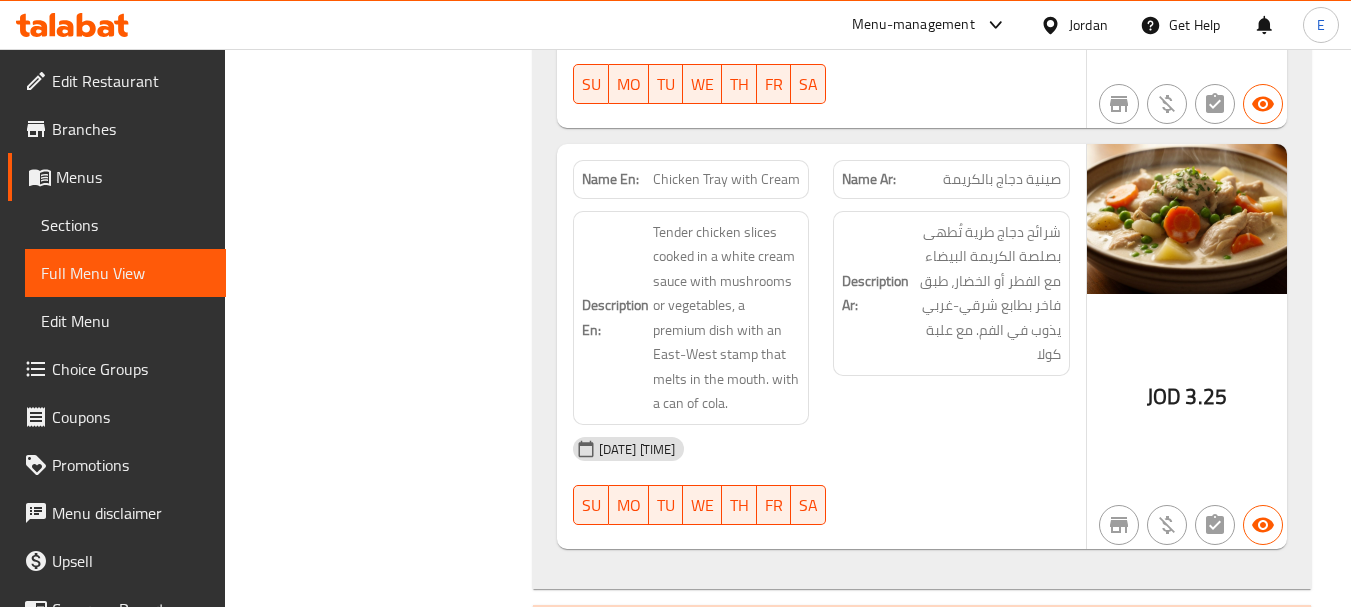 click on "Filter Branches Branches Popular filters Free items Branch specific items Has choices Upsell items Availability filters Available Not available View filters Collapse sections Collapse categories Collapse Choices" at bounding box center [386, -2642] 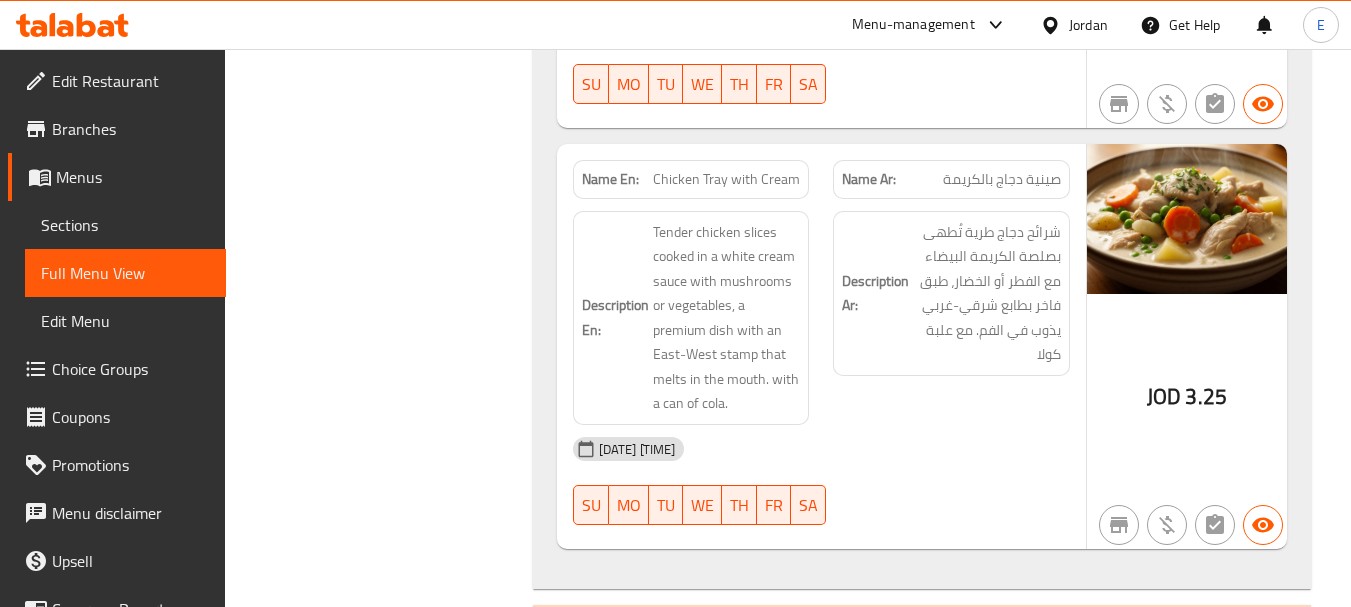 click on "Tender chicken slices cooked in a white cream sauce with mushrooms or vegetables, a premium dish with an East-West stamp that melts in the mouth. with a can of cola." at bounding box center (727, -11438) 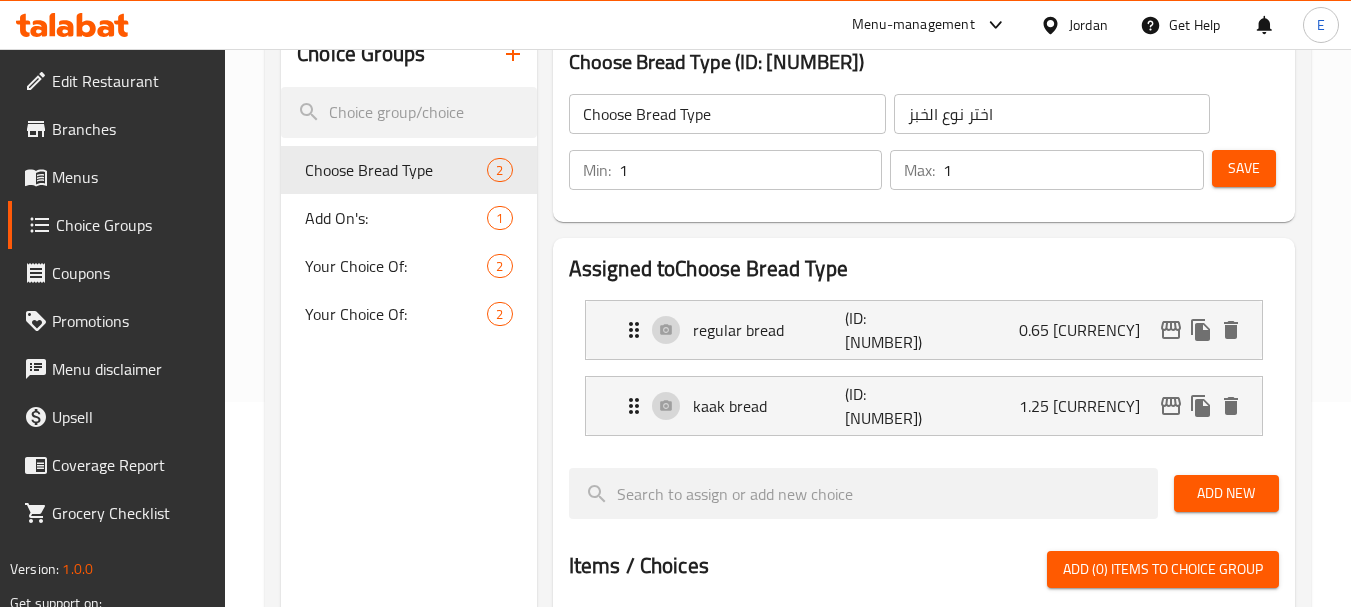 scroll, scrollTop: 83, scrollLeft: 0, axis: vertical 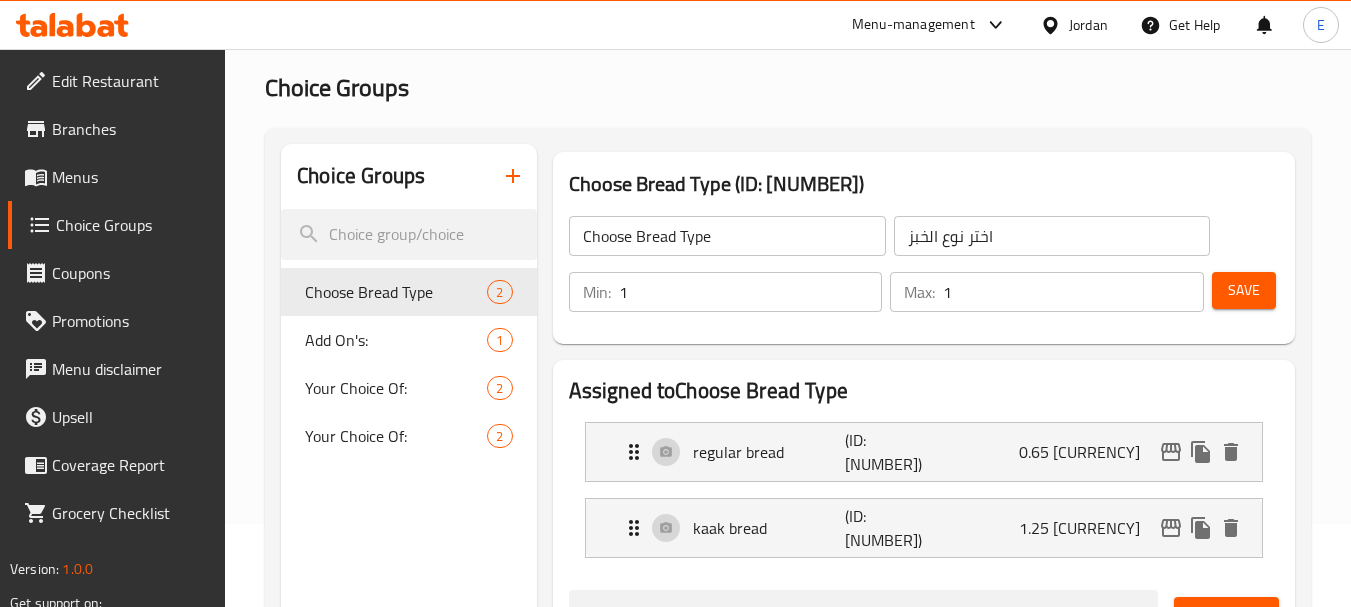 click 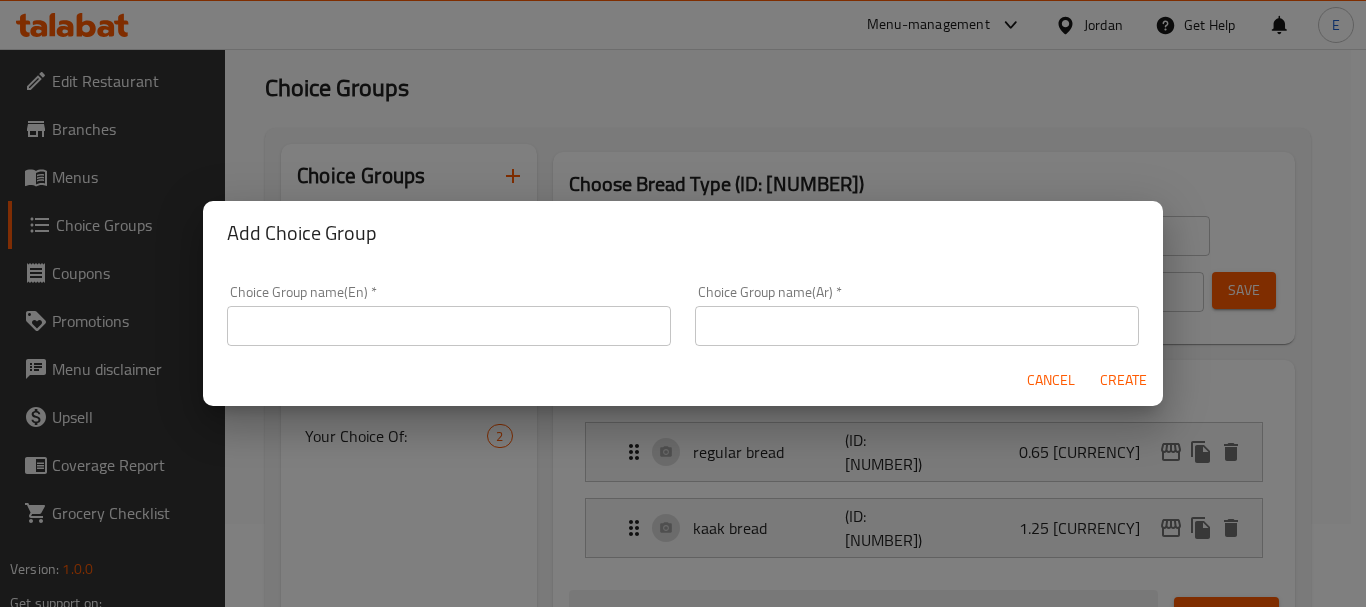 click at bounding box center [449, 326] 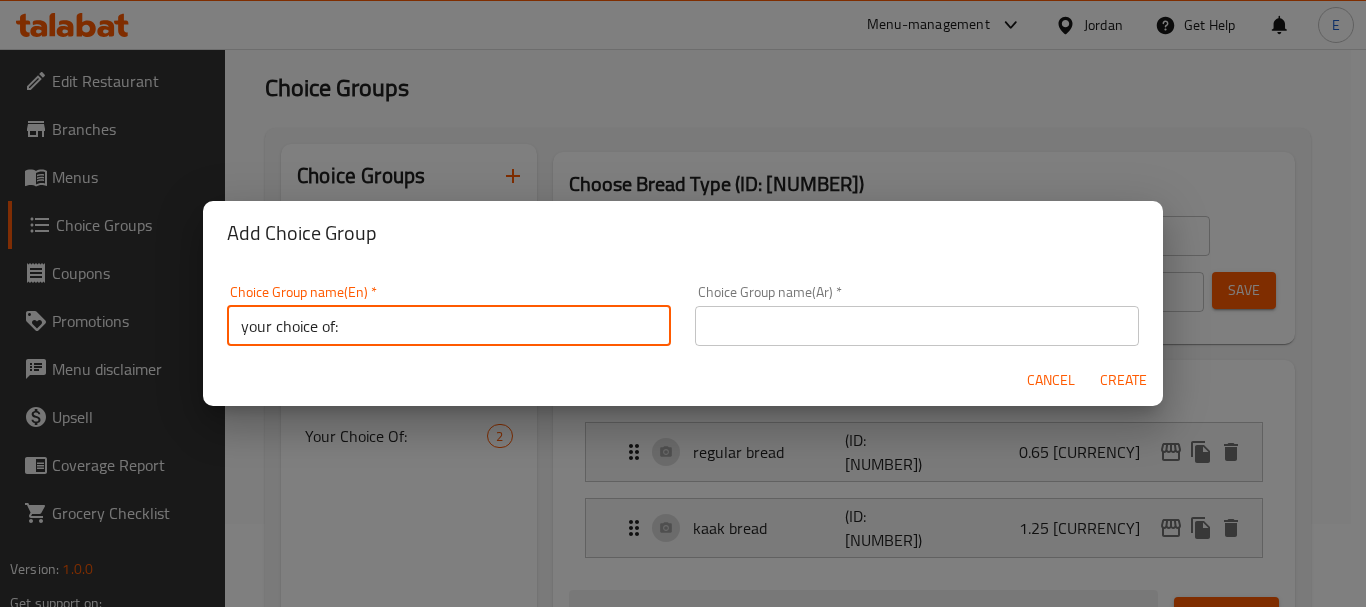 type on "your choice of:" 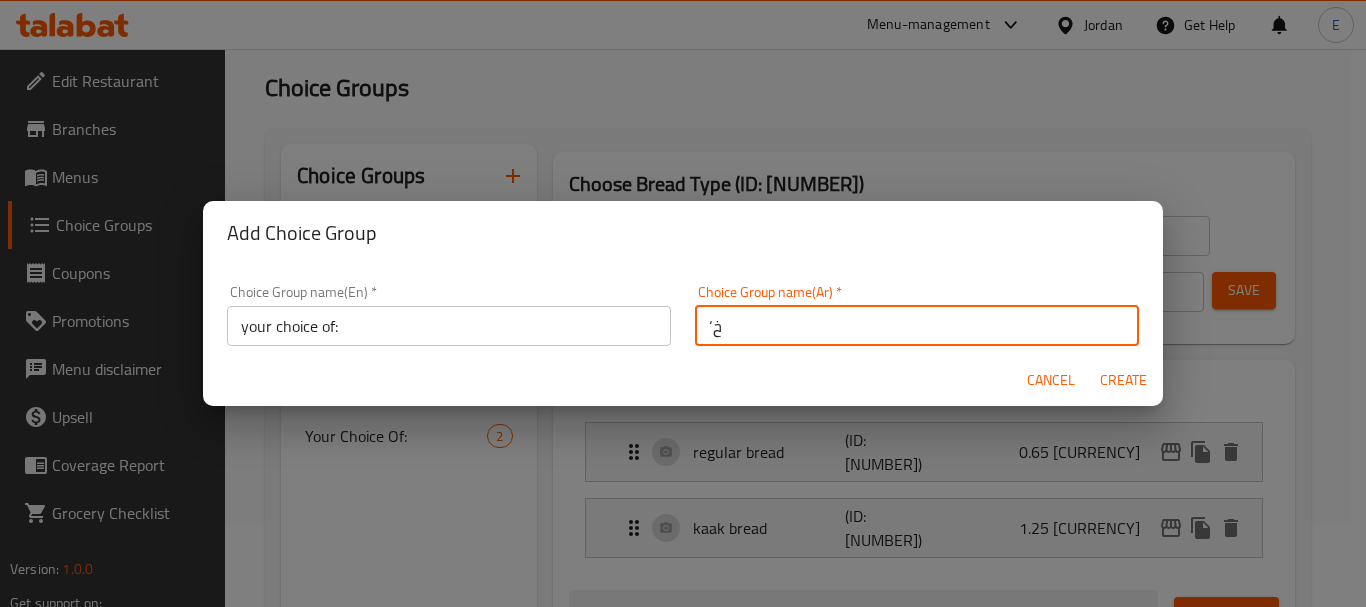 type on "‘" 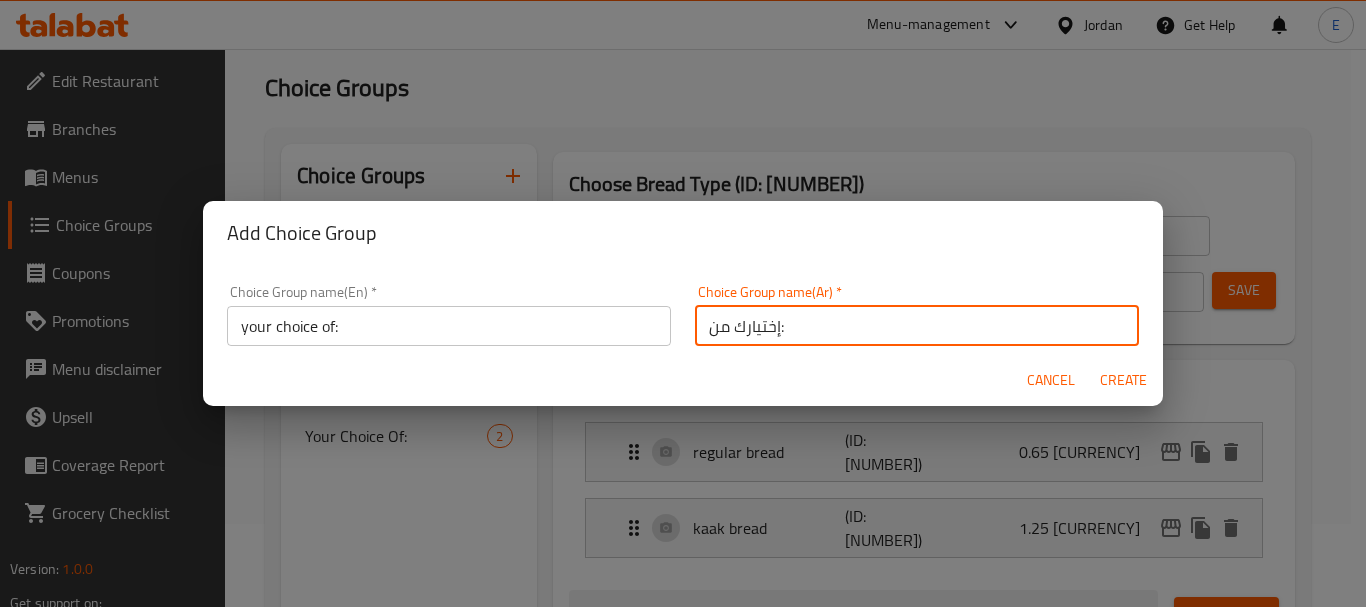 type on "إختيارك من:" 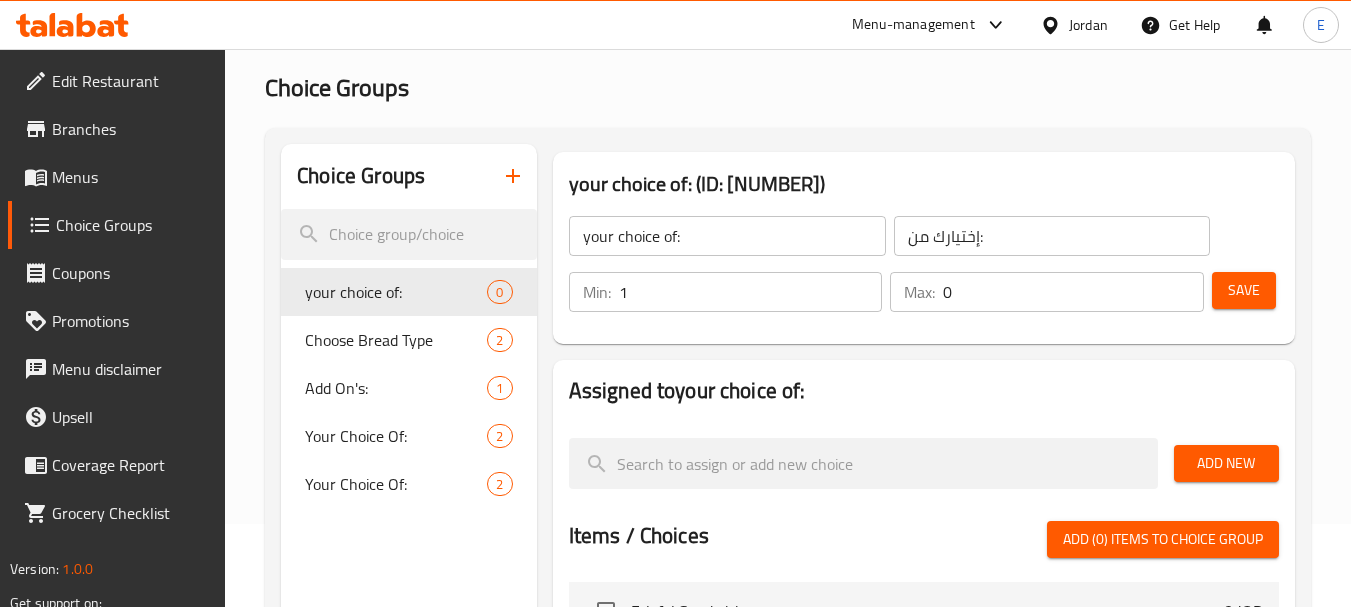 type on "1" 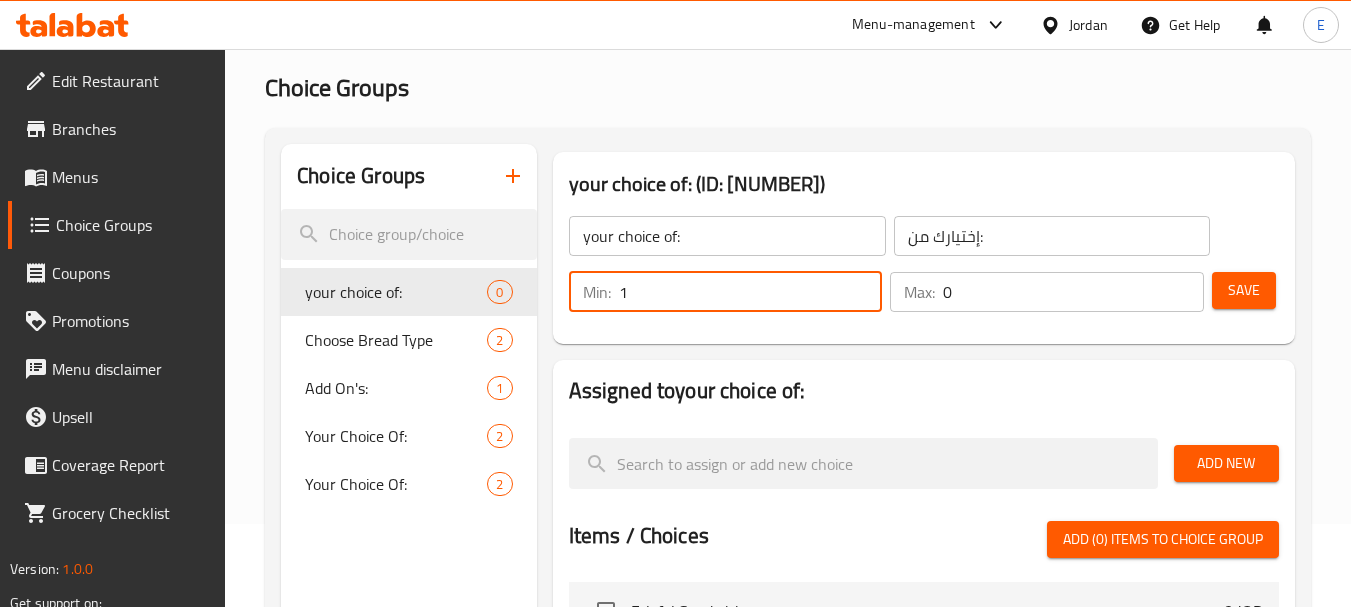 type on "1" 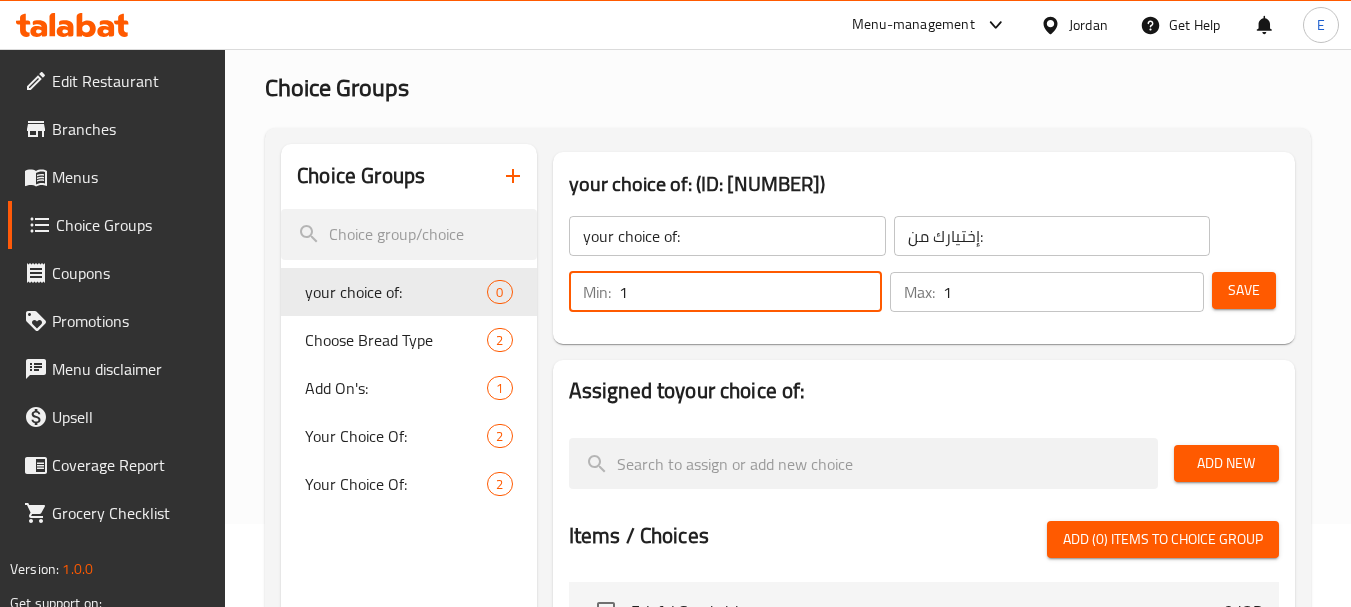 click on "1" at bounding box center (1073, 292) 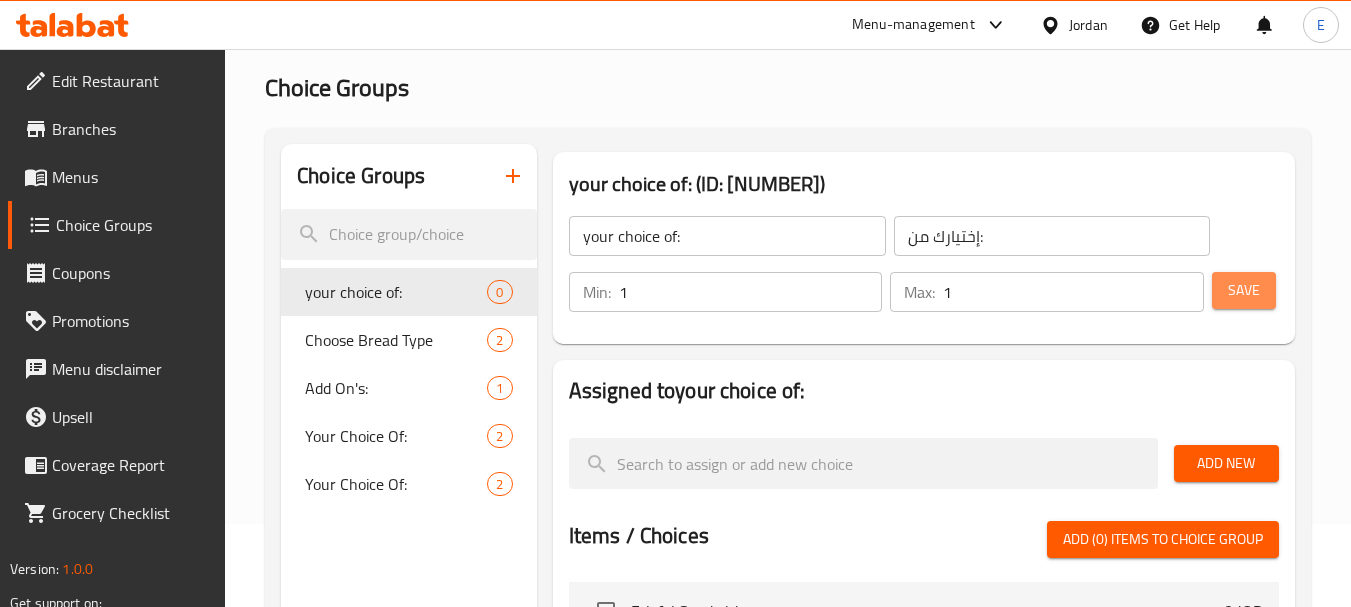 click on "Save" at bounding box center (1244, 290) 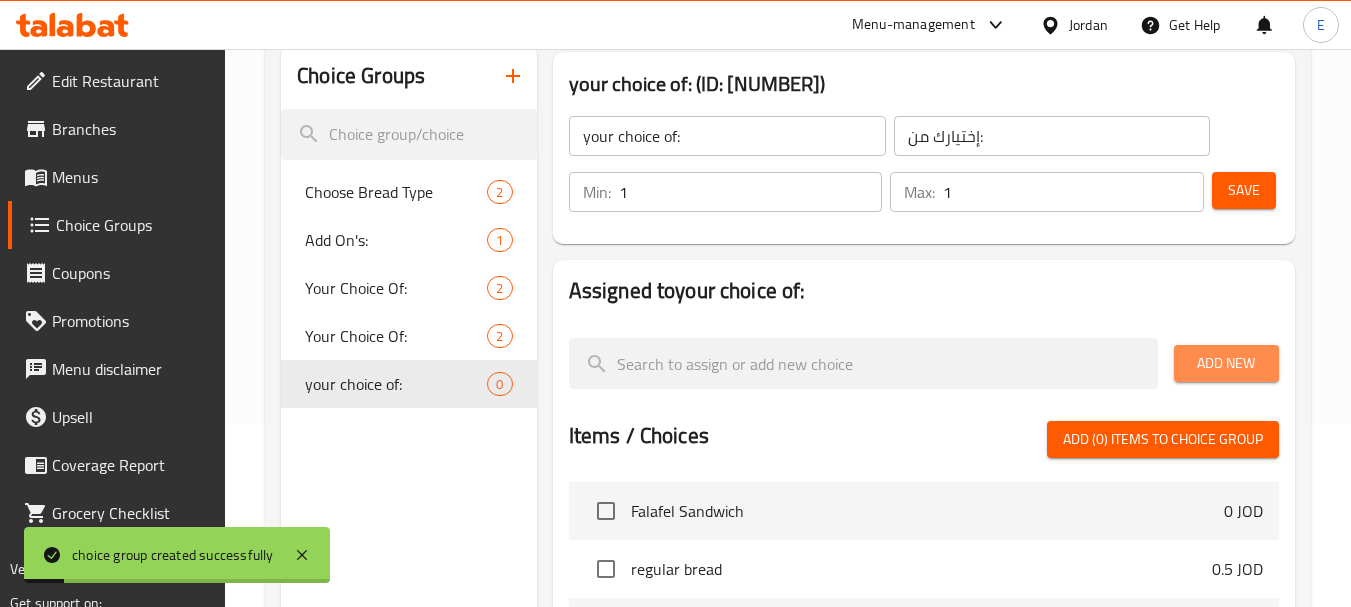 click on "Add New" at bounding box center [1226, 363] 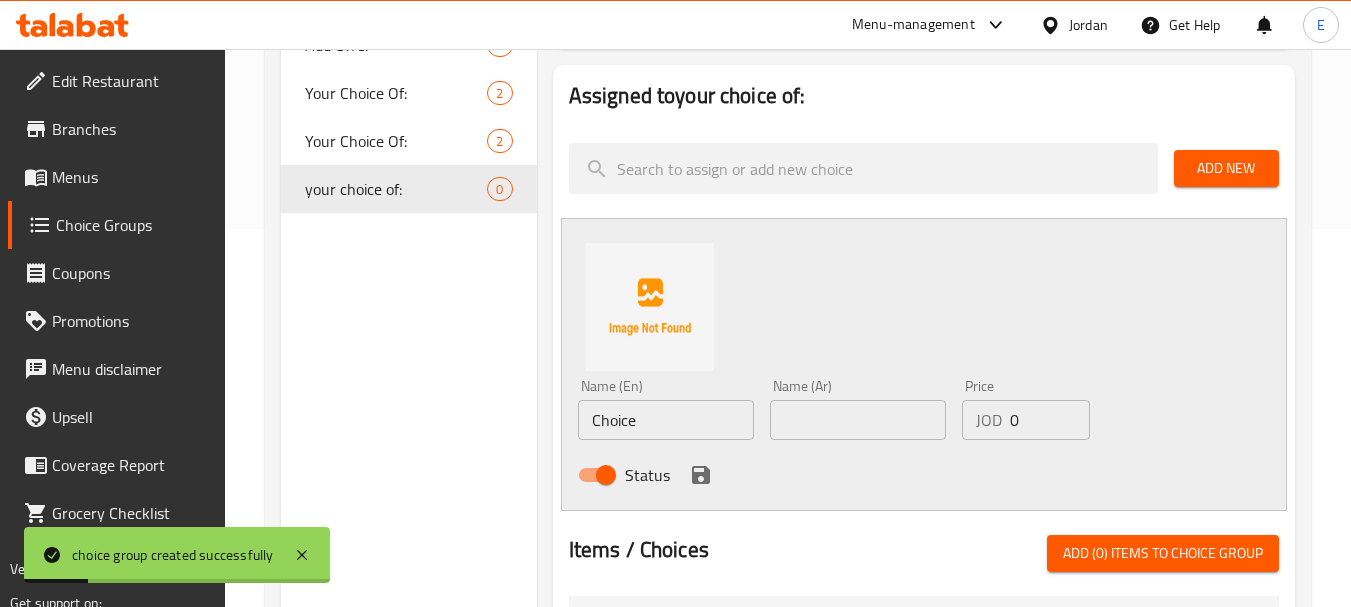 scroll, scrollTop: 383, scrollLeft: 0, axis: vertical 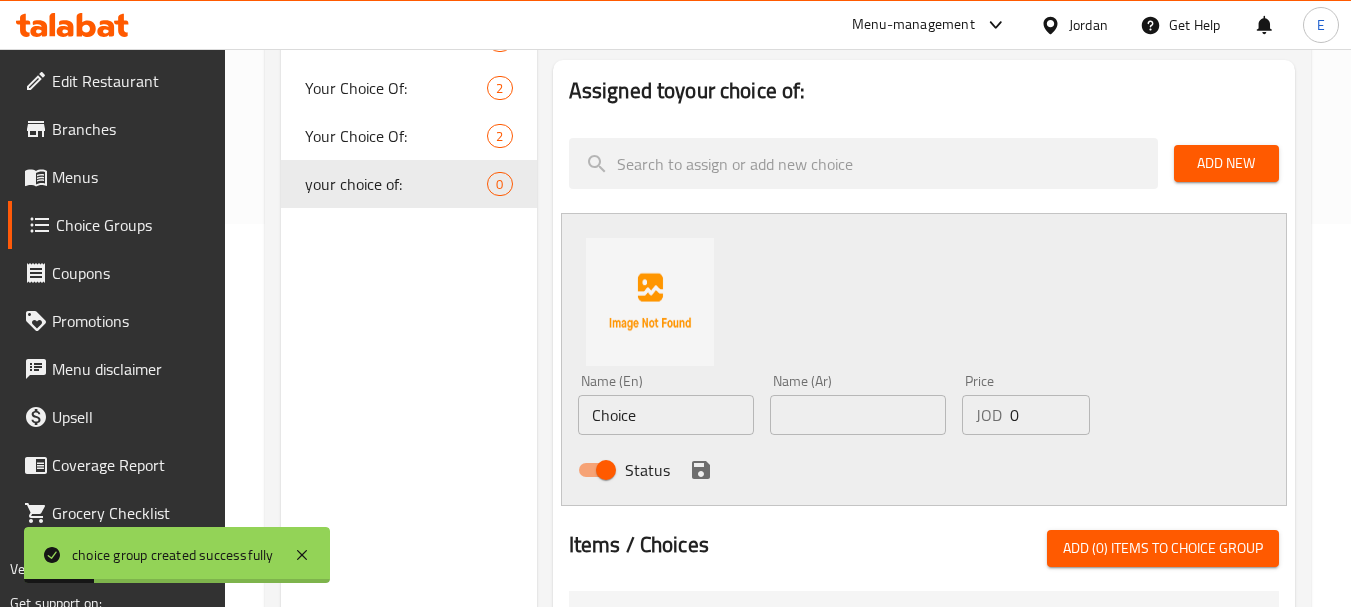 click on "Choice" at bounding box center [666, 415] 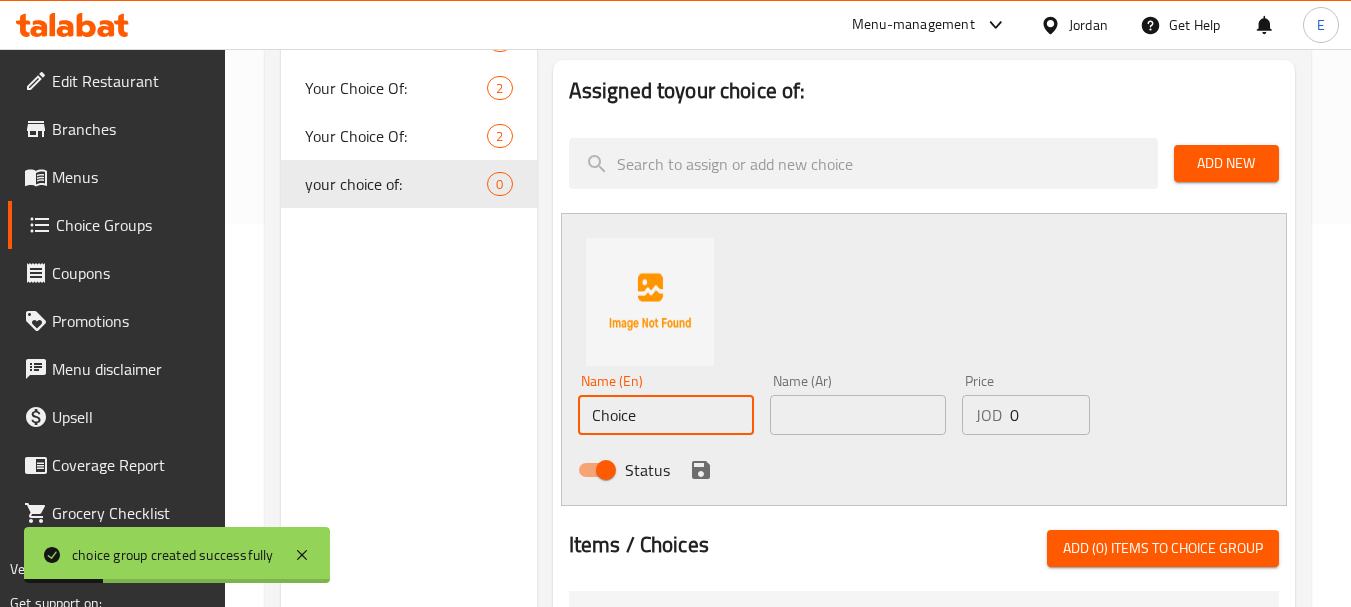 click on "Choice" at bounding box center [666, 415] 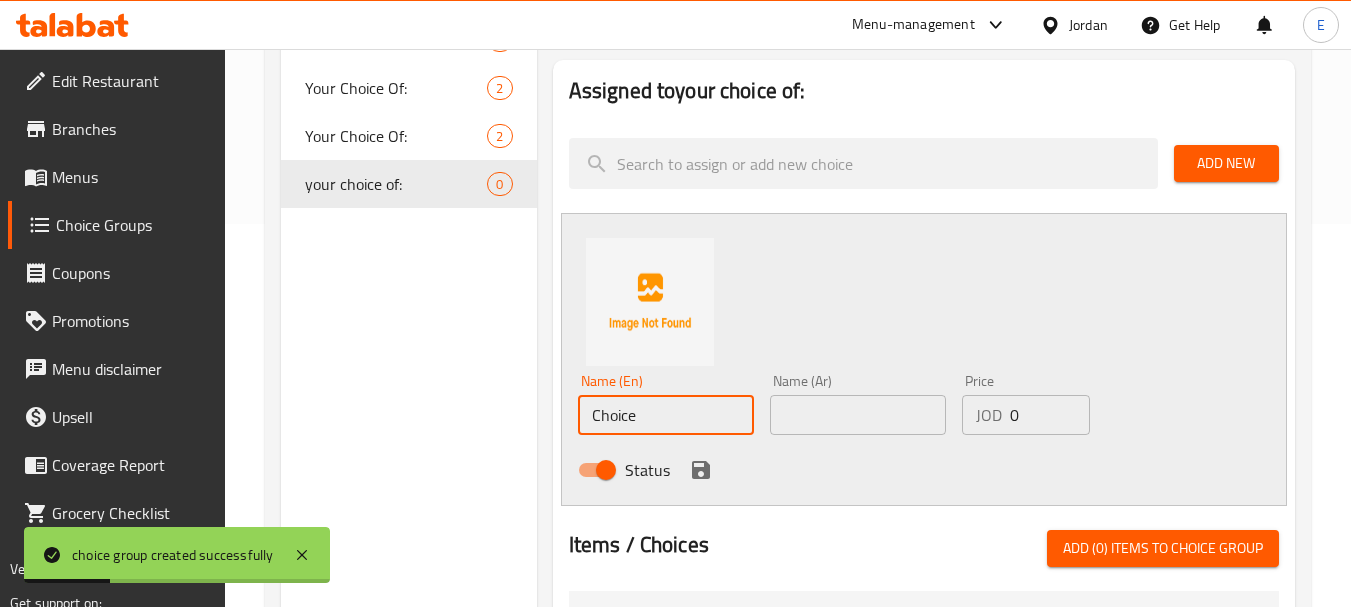 click on "Choice" at bounding box center [666, 415] 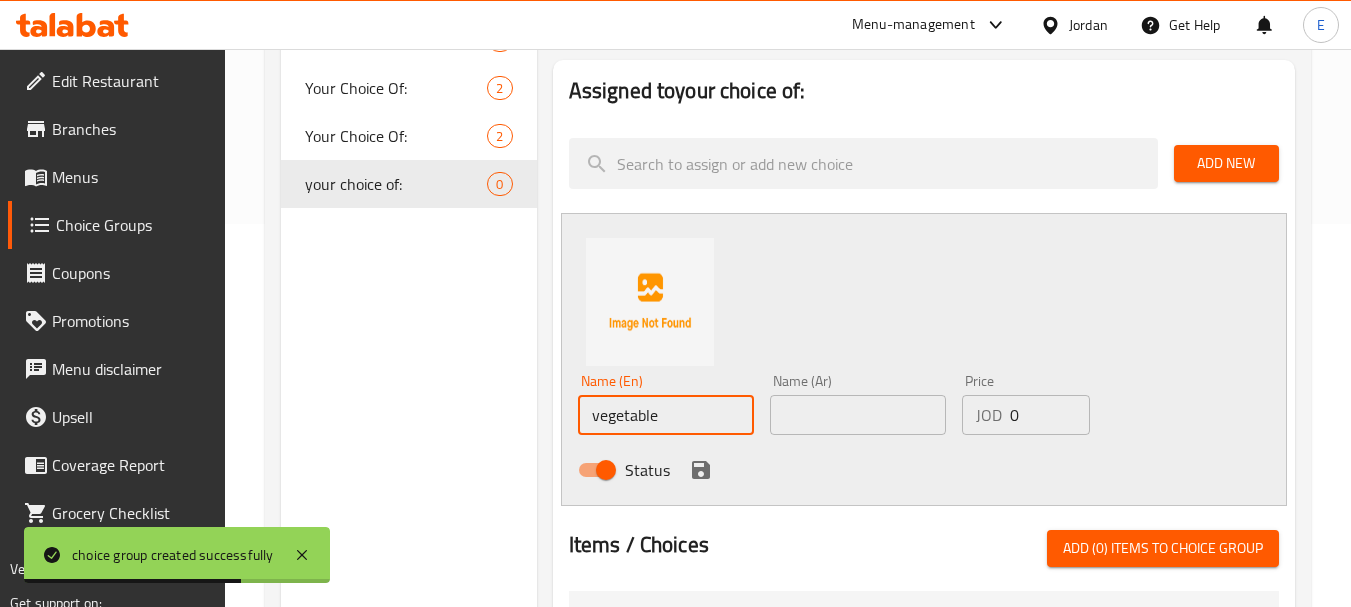 type on "vegetable" 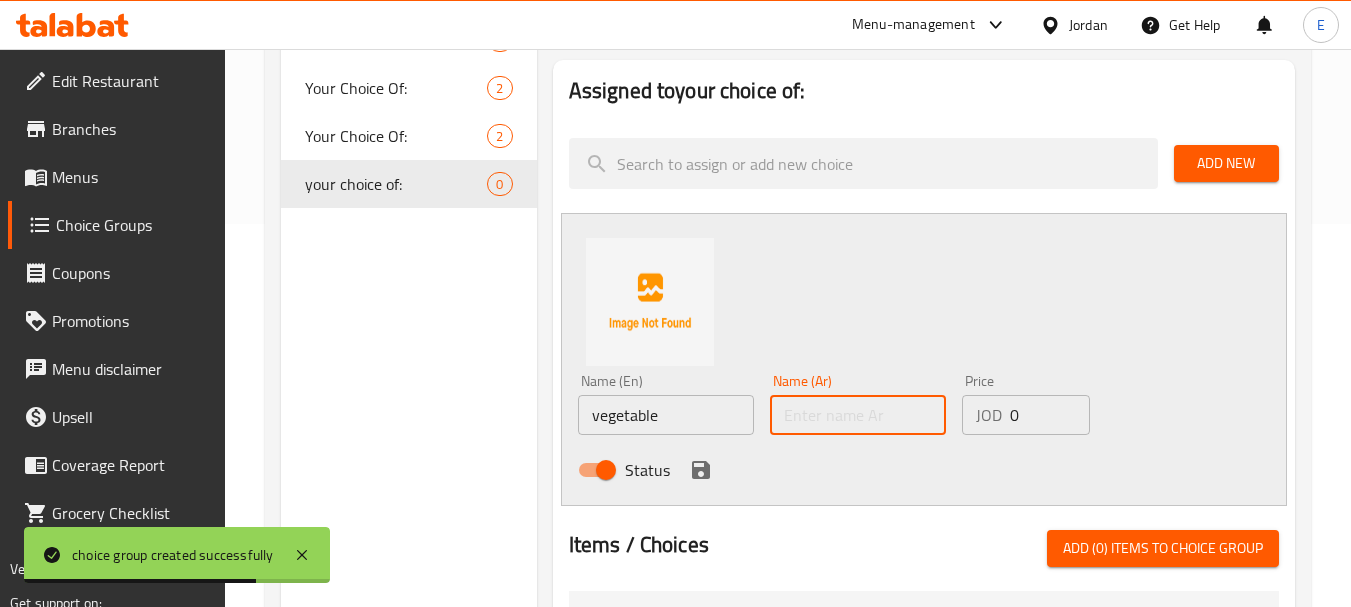 click at bounding box center (858, 415) 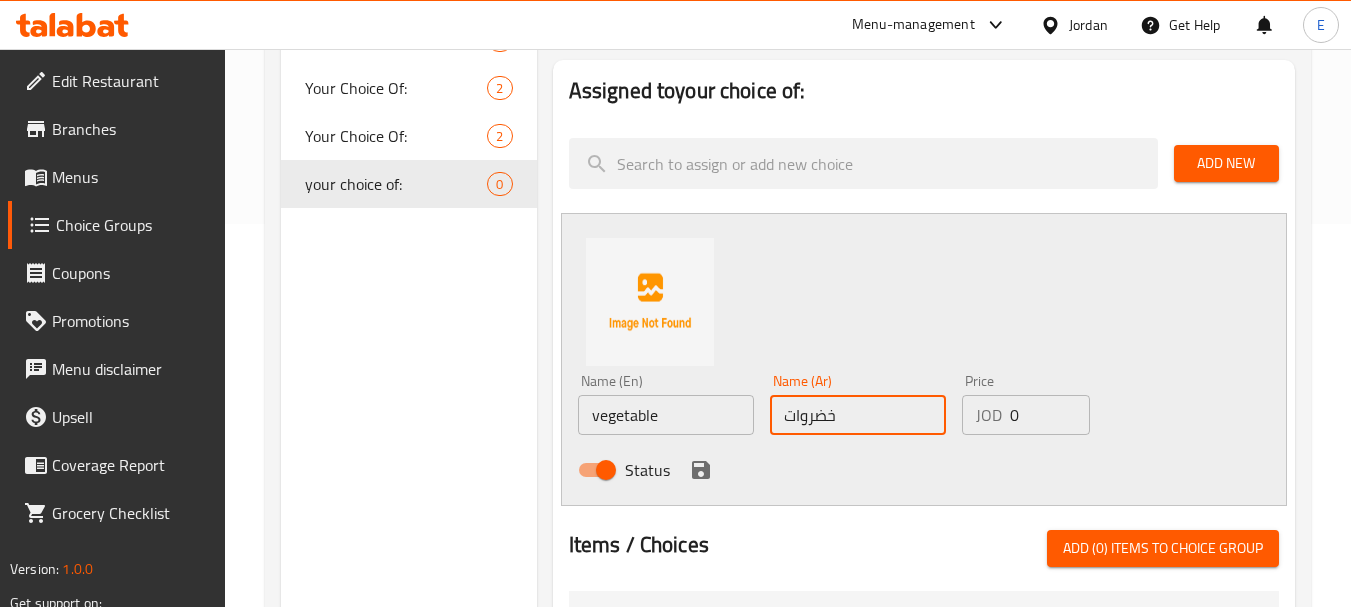 type on "خضروات" 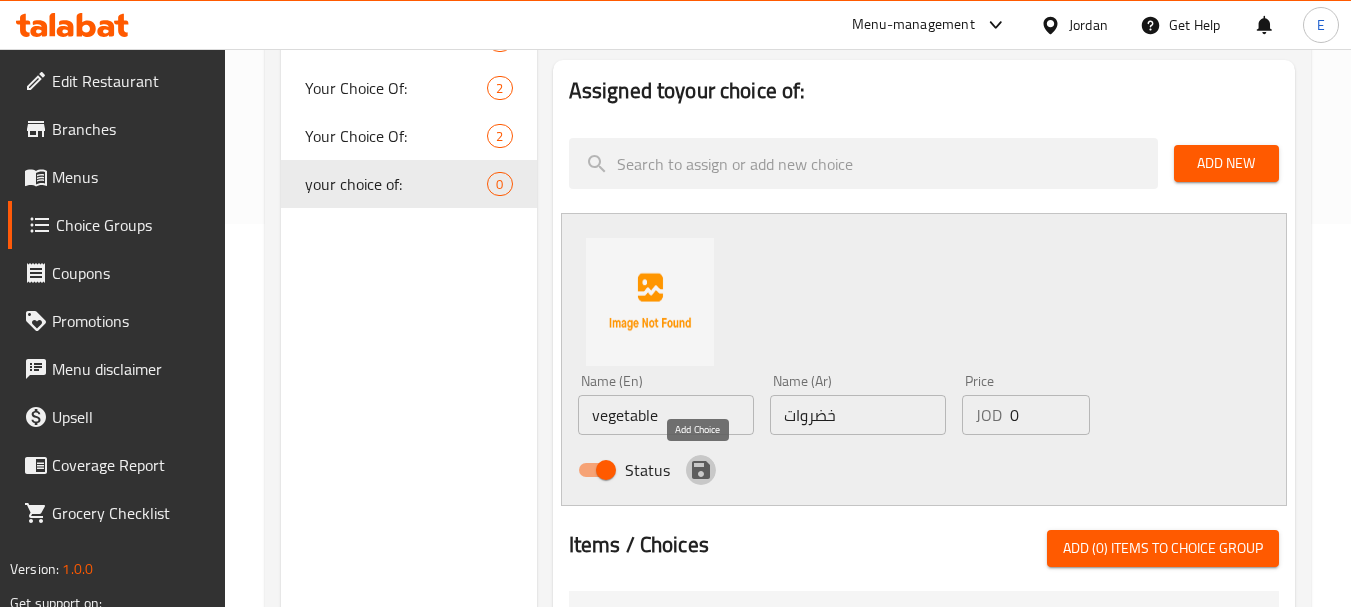 click 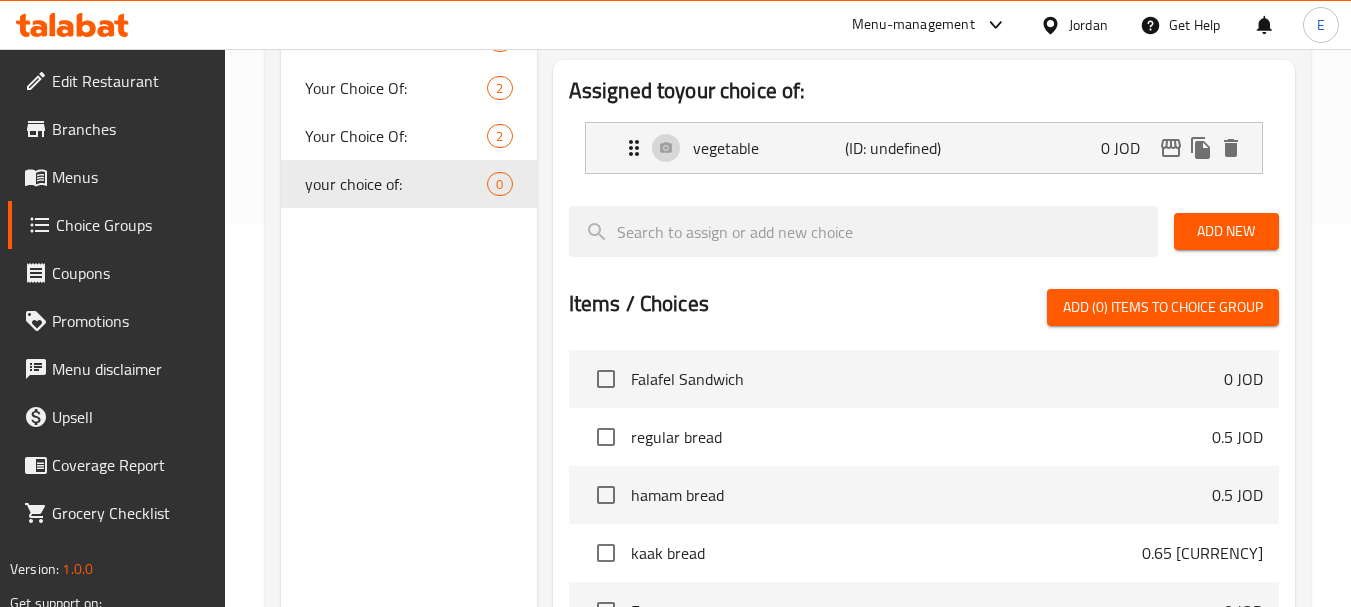 click on "Add New" at bounding box center [1226, 231] 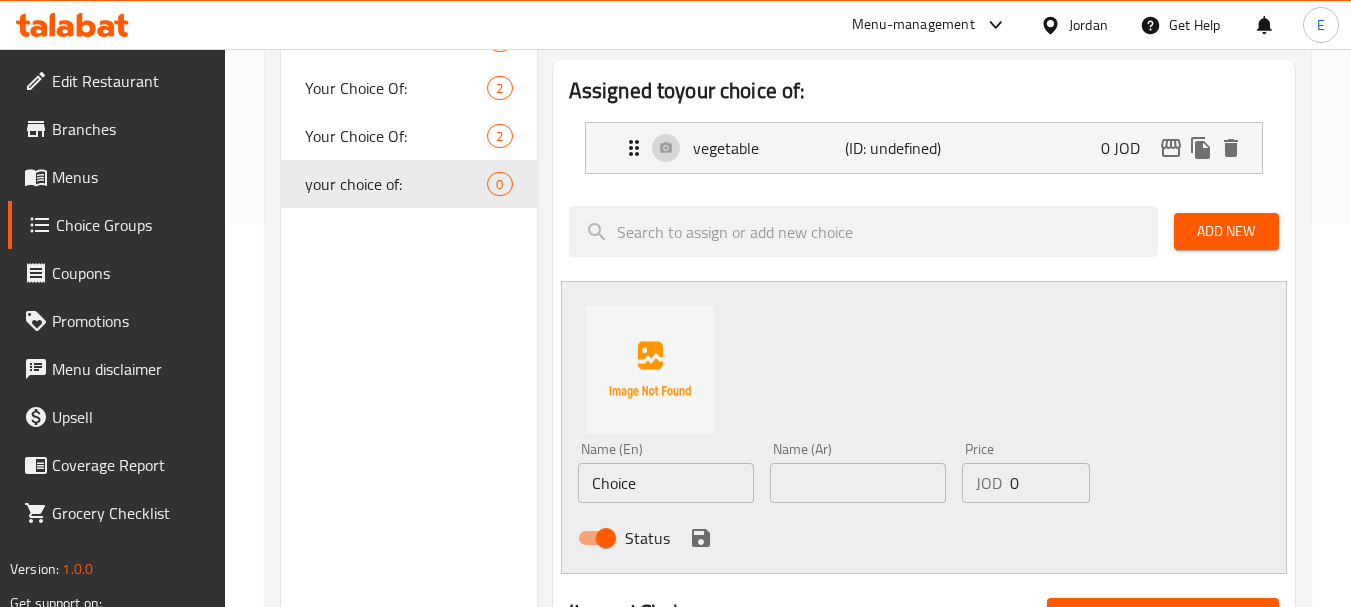 scroll, scrollTop: 483, scrollLeft: 0, axis: vertical 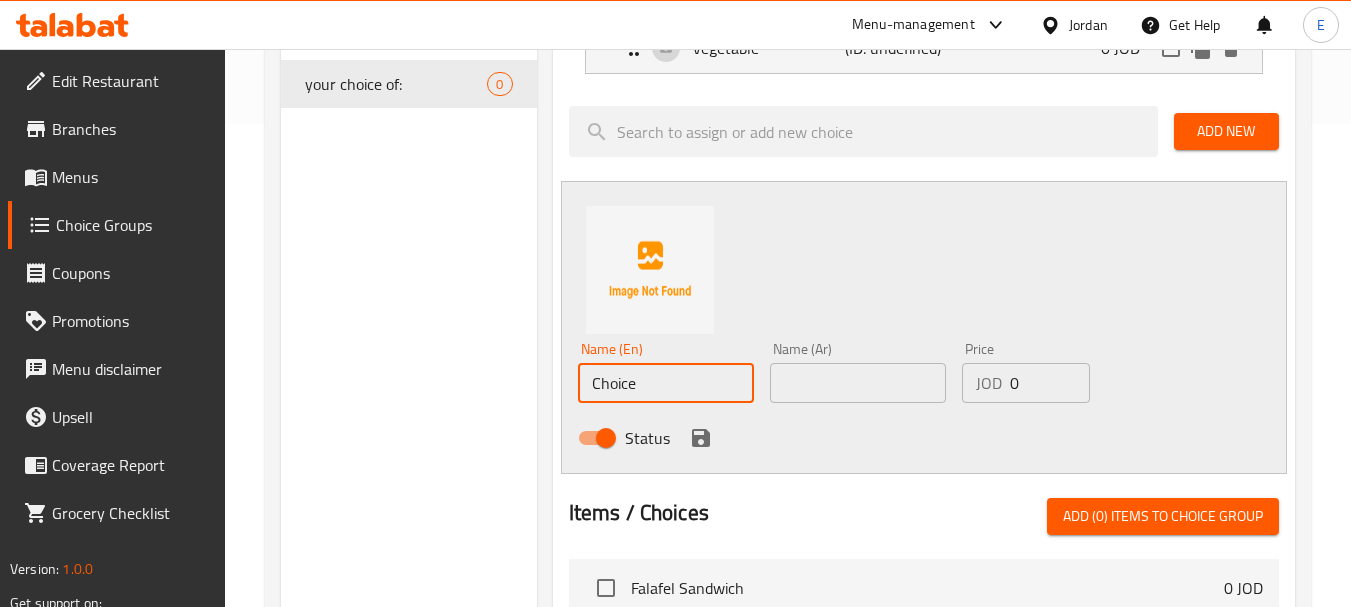 click on "Choice" at bounding box center [666, 383] 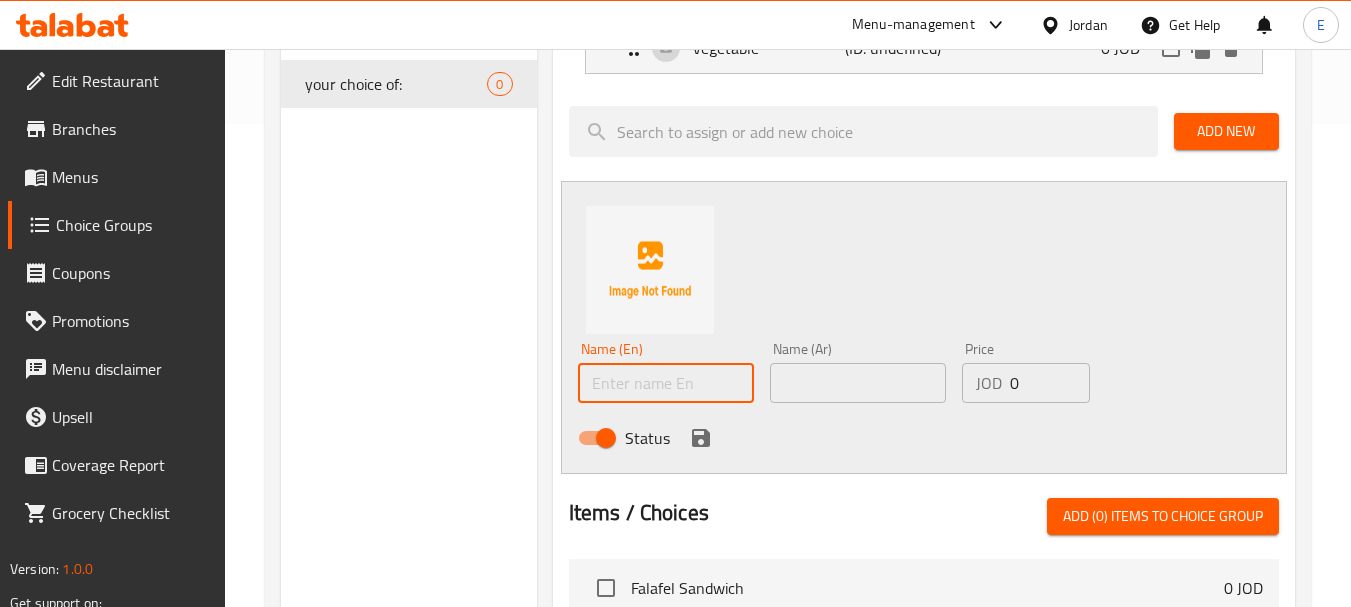paste on "mushrooms" 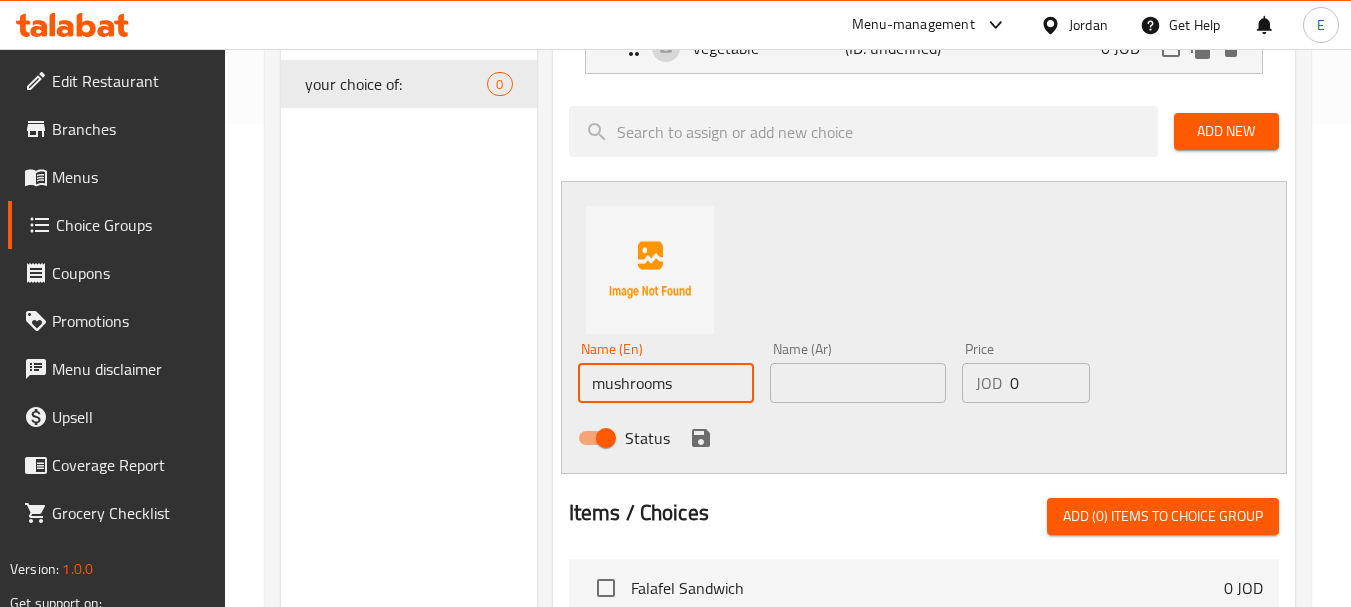 type on "mushrooms" 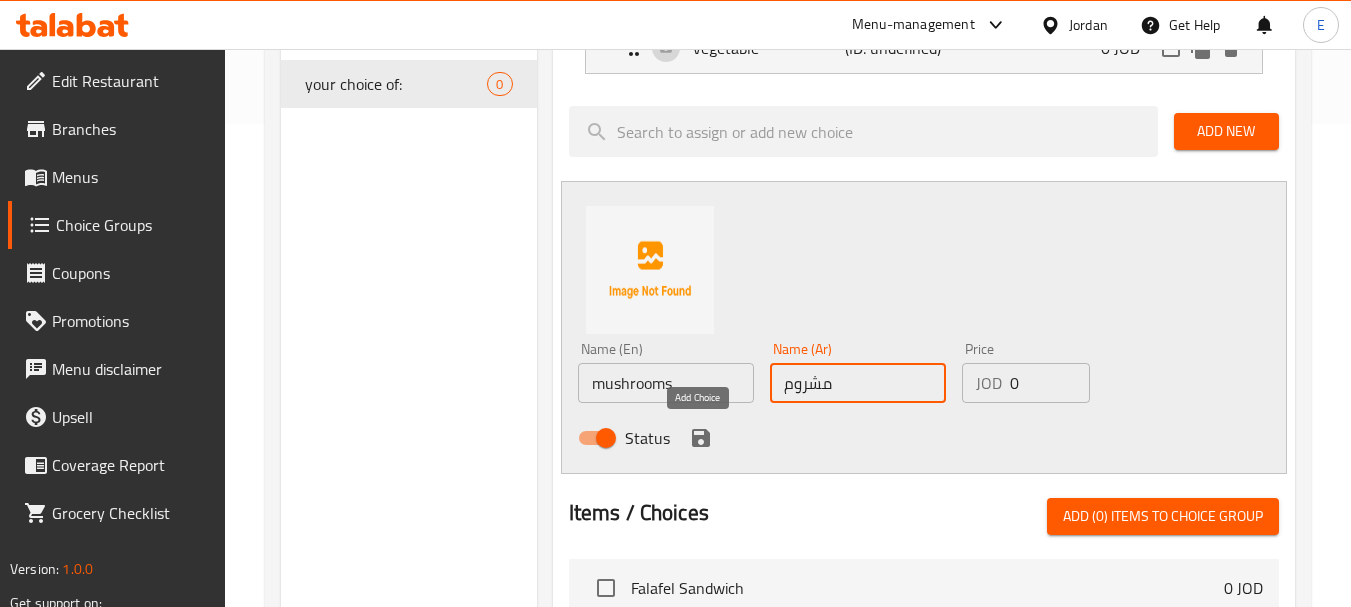 type on "مشروم" 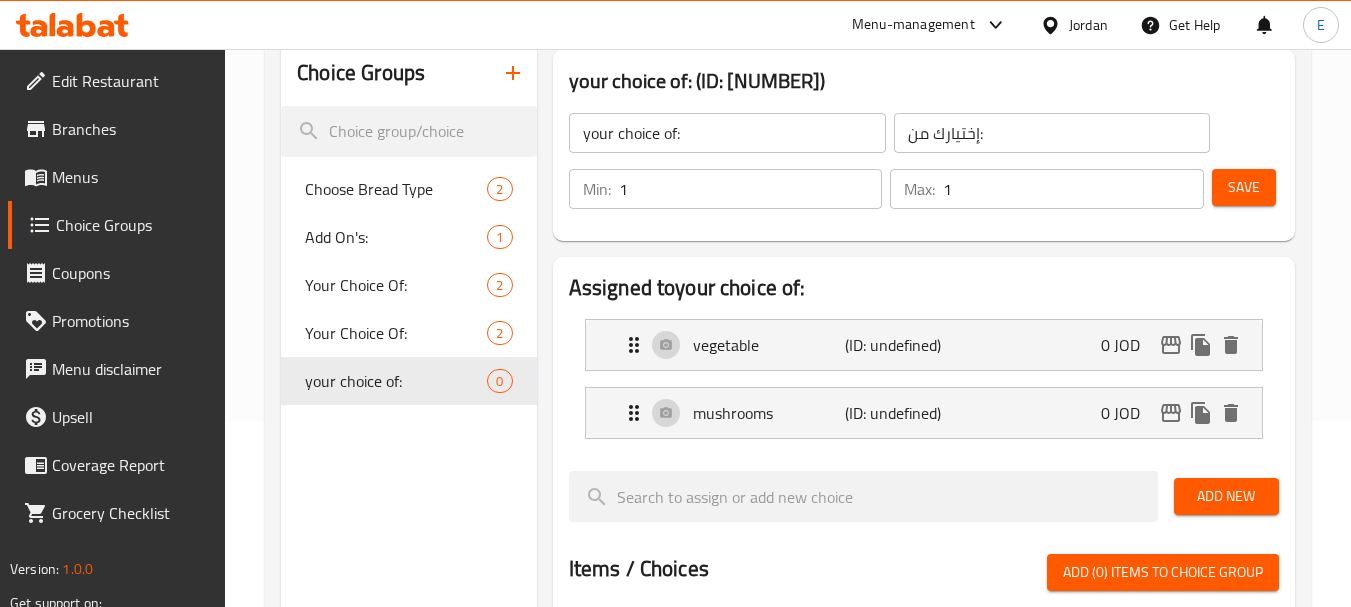 scroll, scrollTop: 0, scrollLeft: 0, axis: both 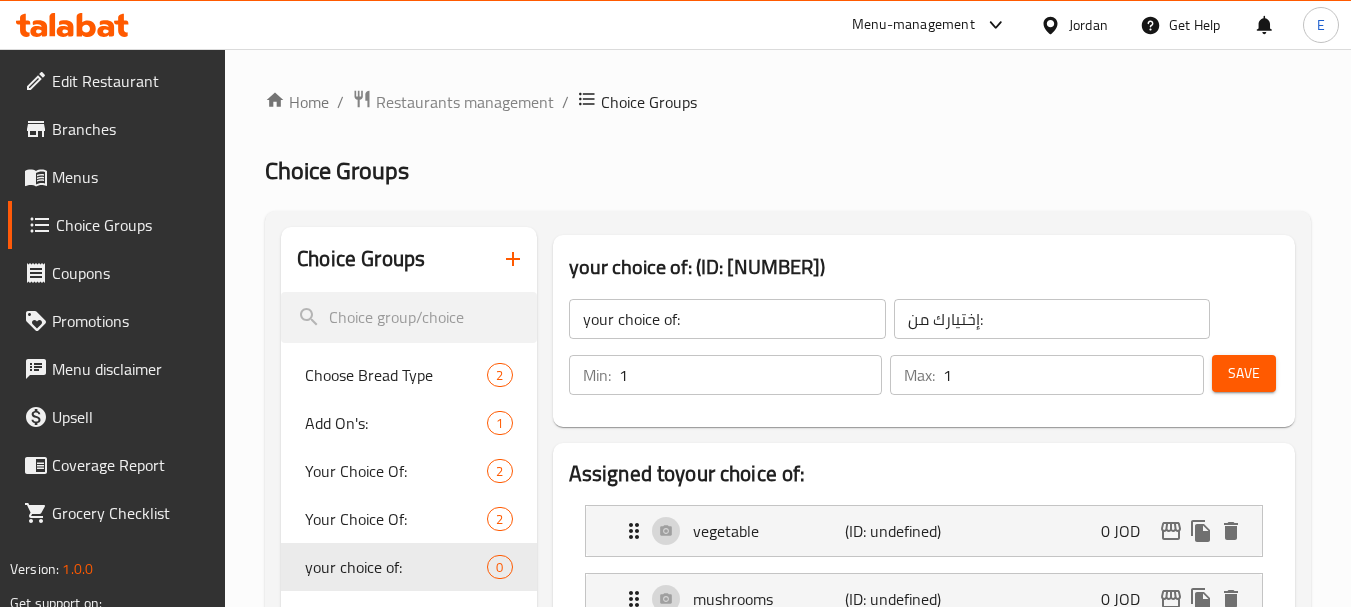 click on "Save" at bounding box center (1244, 373) 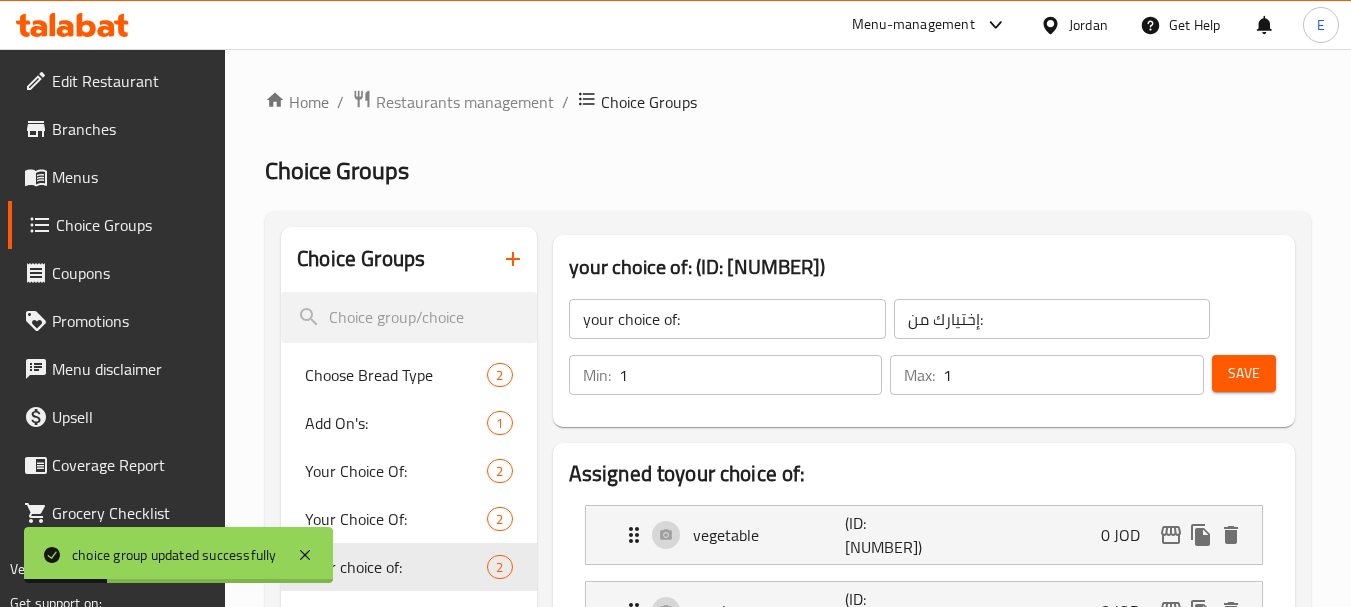 click on "Save" at bounding box center [1244, 373] 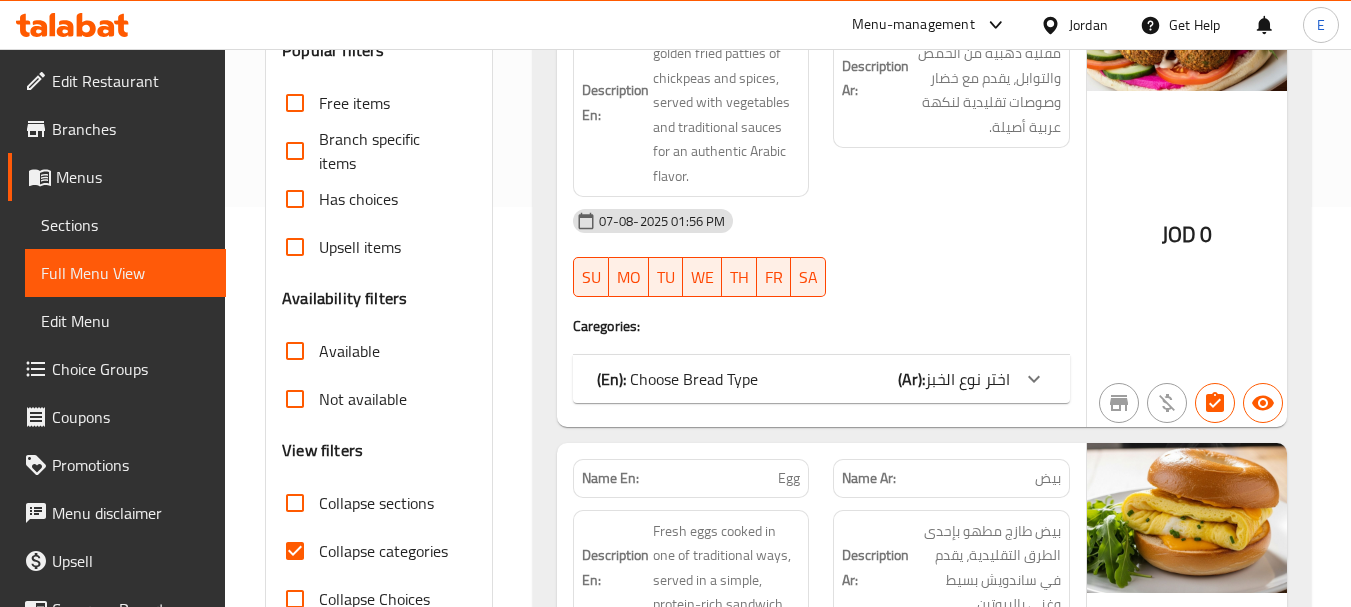 scroll, scrollTop: 600, scrollLeft: 0, axis: vertical 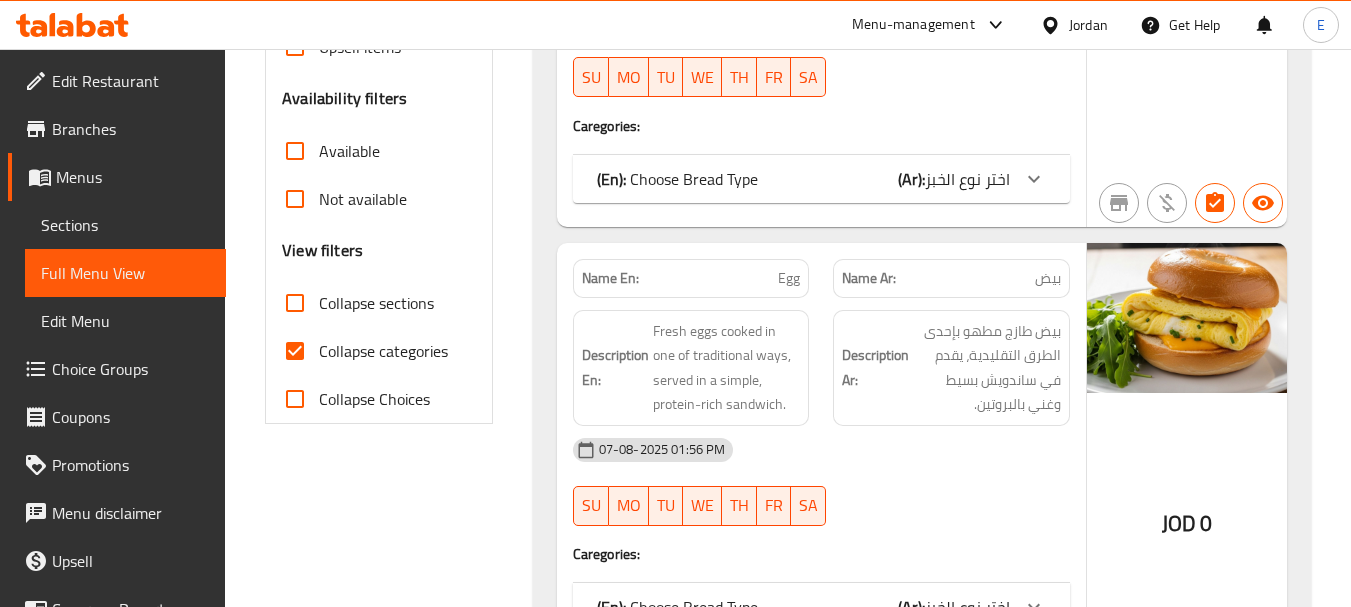 click on "(En):   Choose Bread Type (Ar): اختر نوع الخبز" at bounding box center [803, 179] 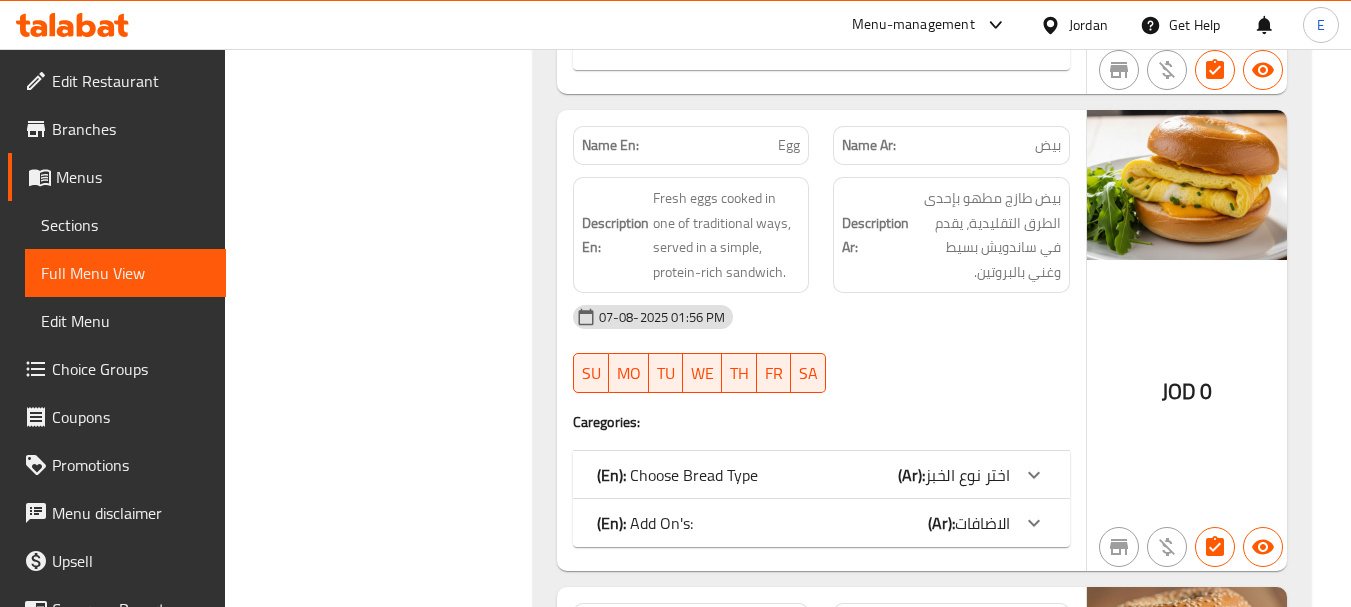 scroll, scrollTop: 2000, scrollLeft: 0, axis: vertical 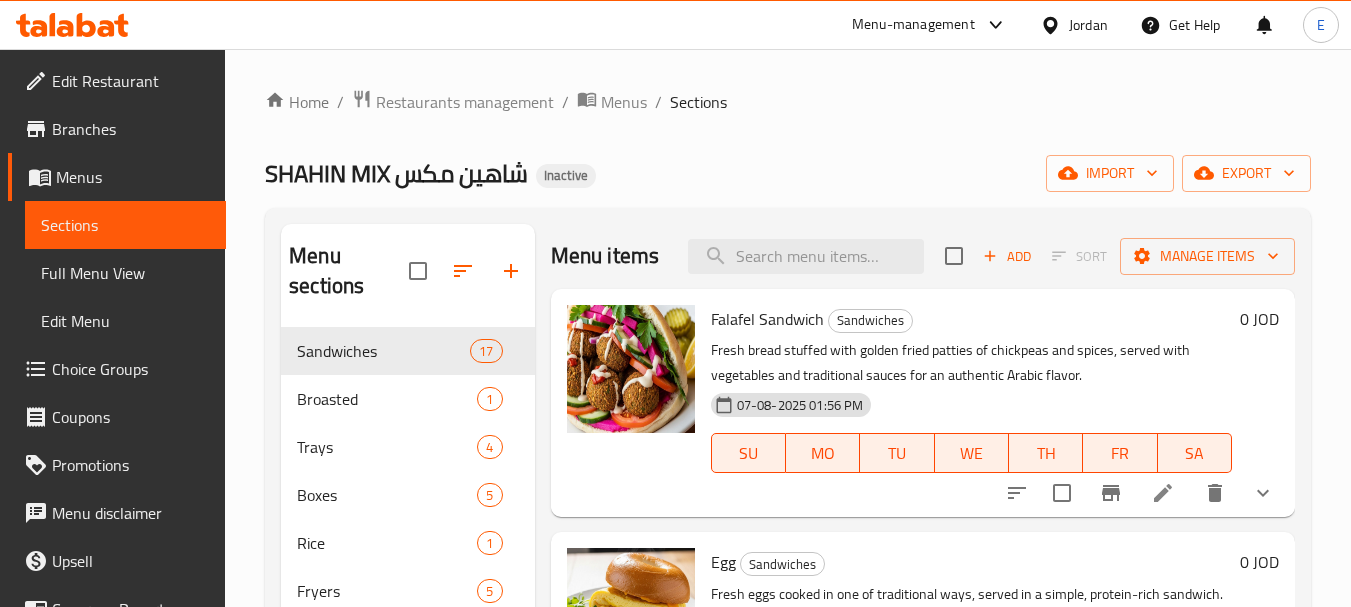 drag, startPoint x: 823, startPoint y: 185, endPoint x: 821, endPoint y: 203, distance: 18.110771 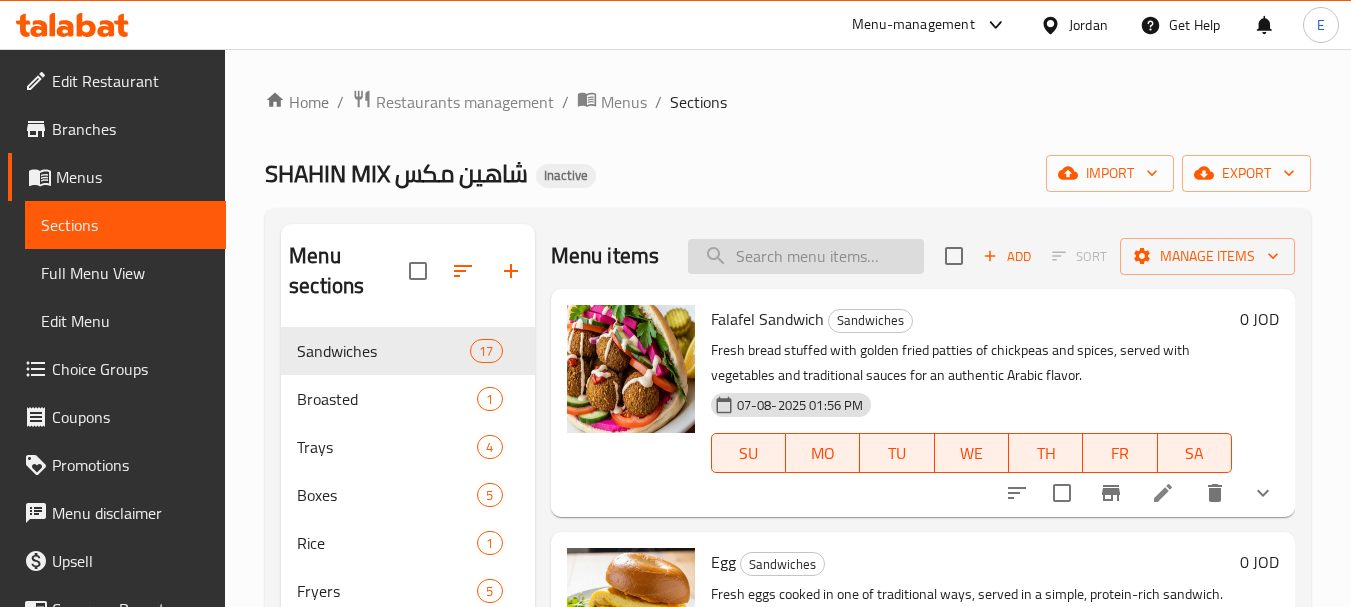 click at bounding box center (806, 256) 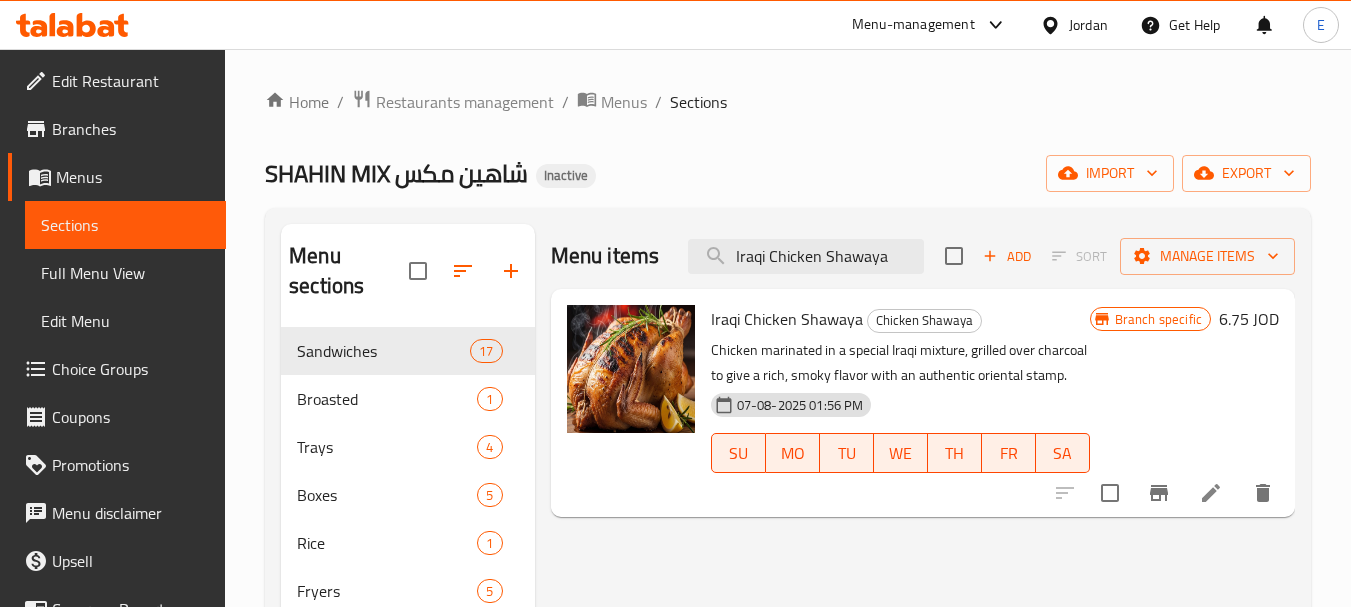 type on "Iraqi Chicken Shawaya" 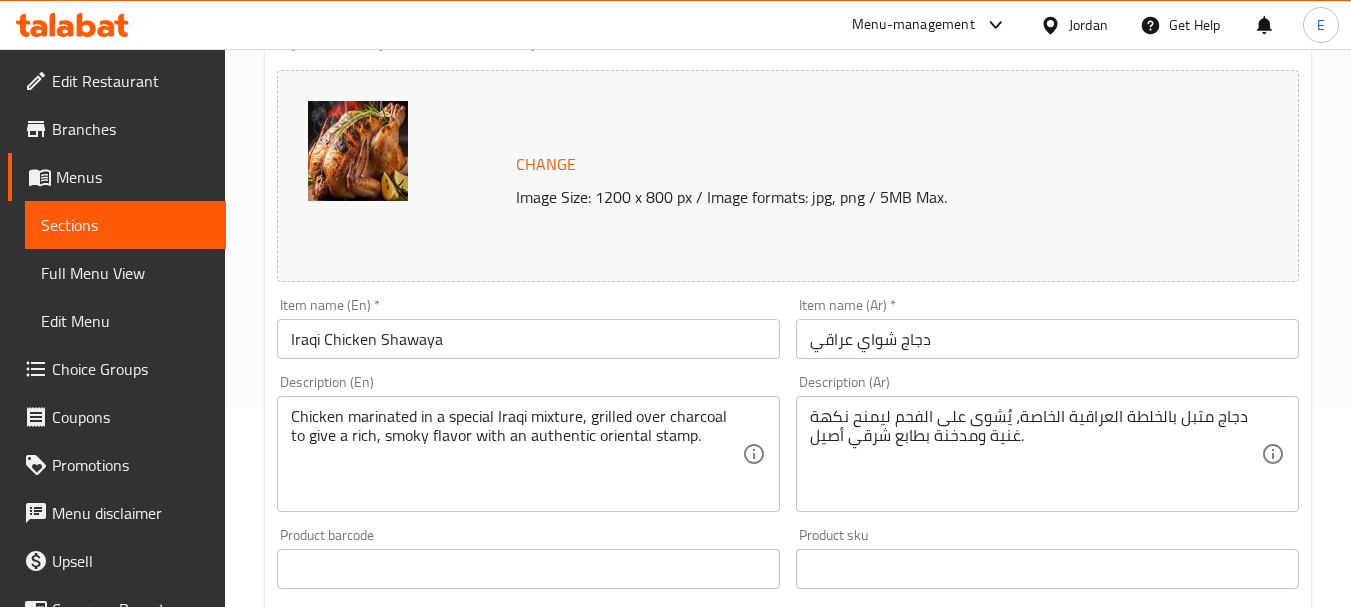 scroll, scrollTop: 300, scrollLeft: 0, axis: vertical 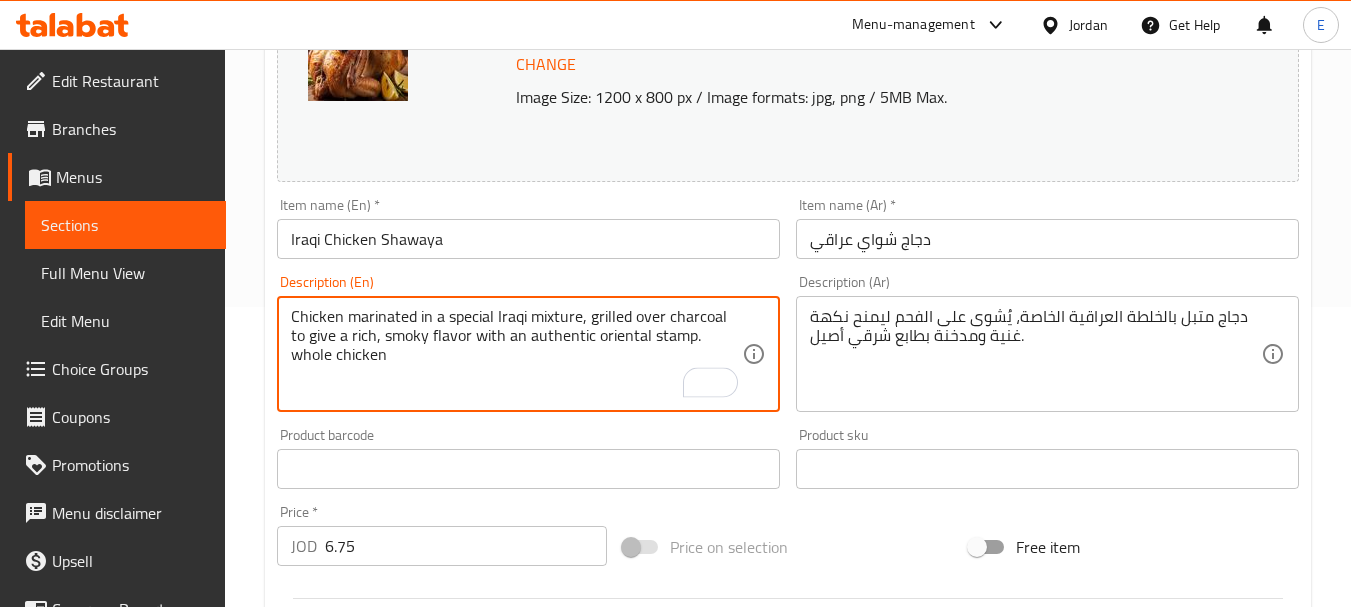 type on "Chicken marinated in a special Iraqi mixture, grilled over charcoal to give a rich, smoky flavor with an authentic oriental stamp. whole chicken" 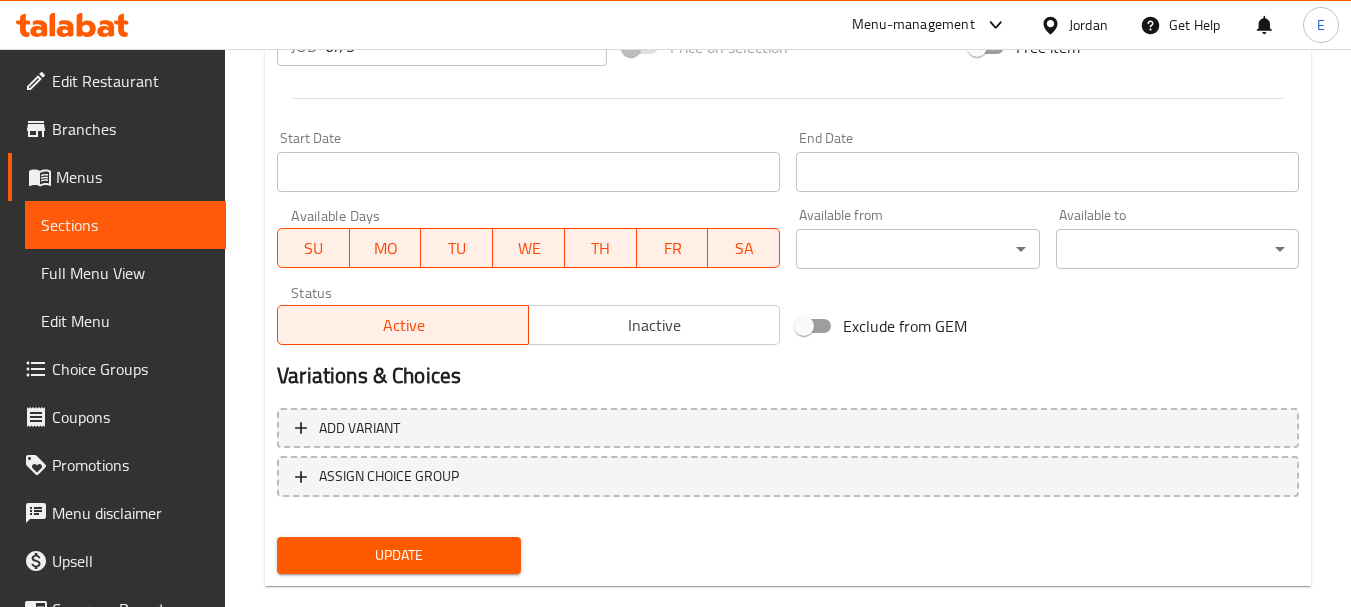 scroll, scrollTop: 835, scrollLeft: 0, axis: vertical 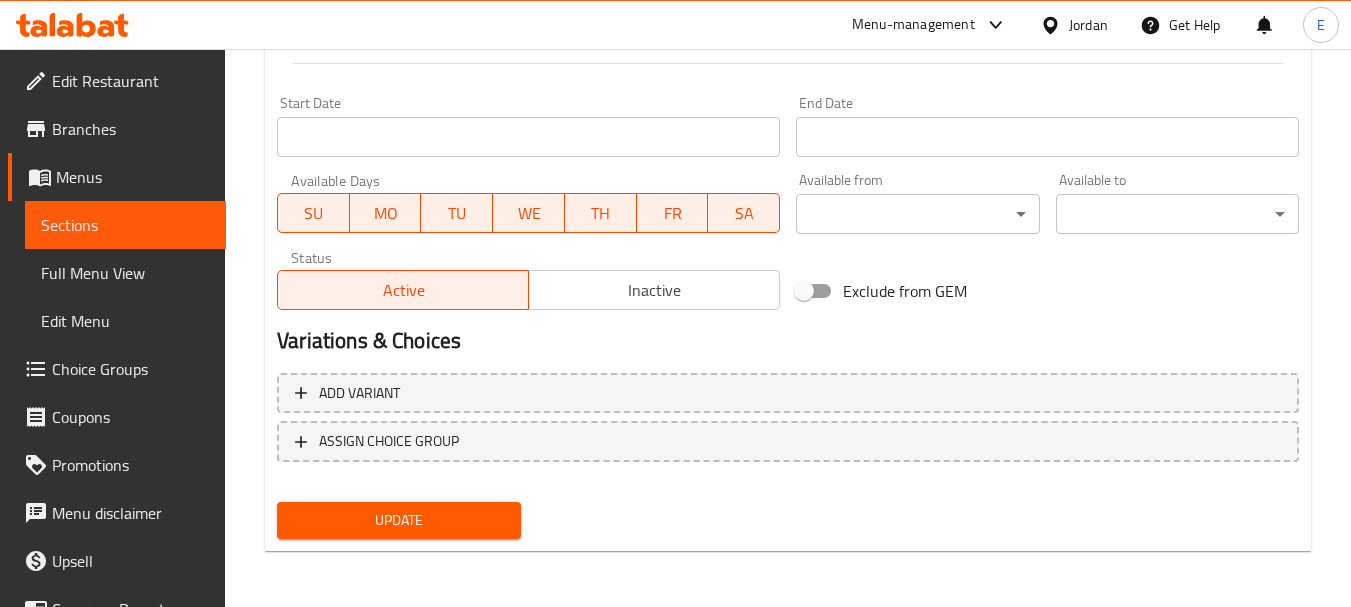 type on "دجاج متبل بالخلطة العراقية الخاصة، يُشوى على الفحم ليمنح نكهة غنية ومدخنة بطابع شرقي أصيل. دجاجة كامله" 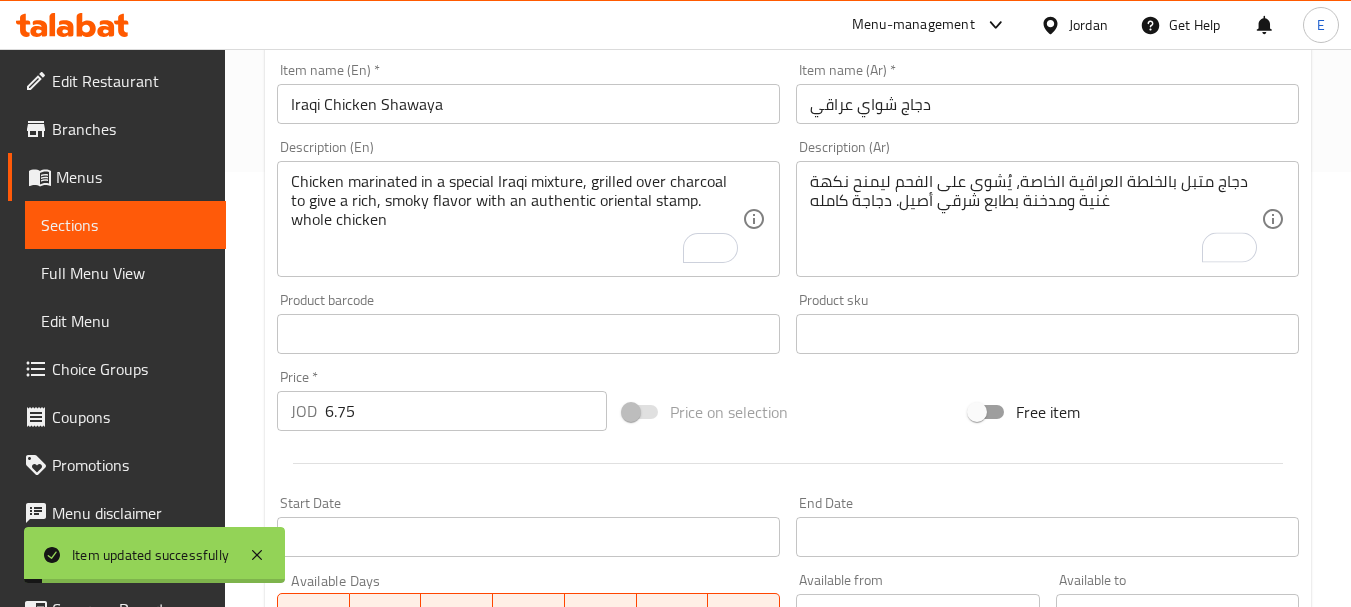 scroll, scrollTop: 0, scrollLeft: 0, axis: both 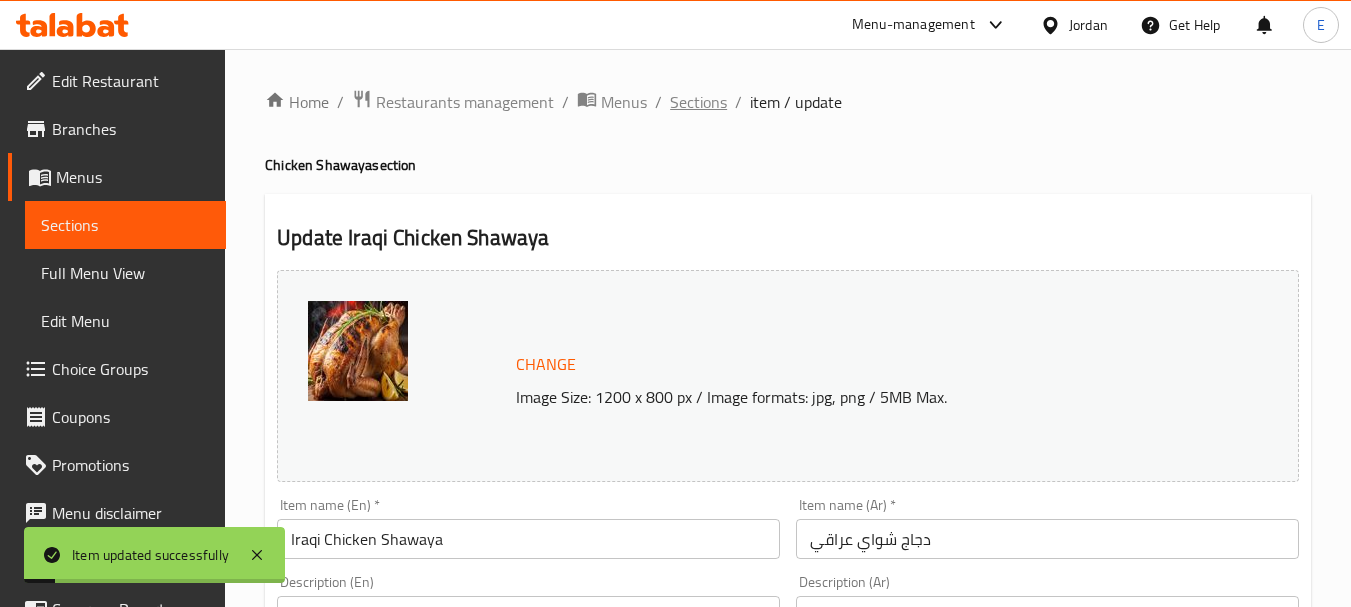 click on "Sections" at bounding box center [698, 102] 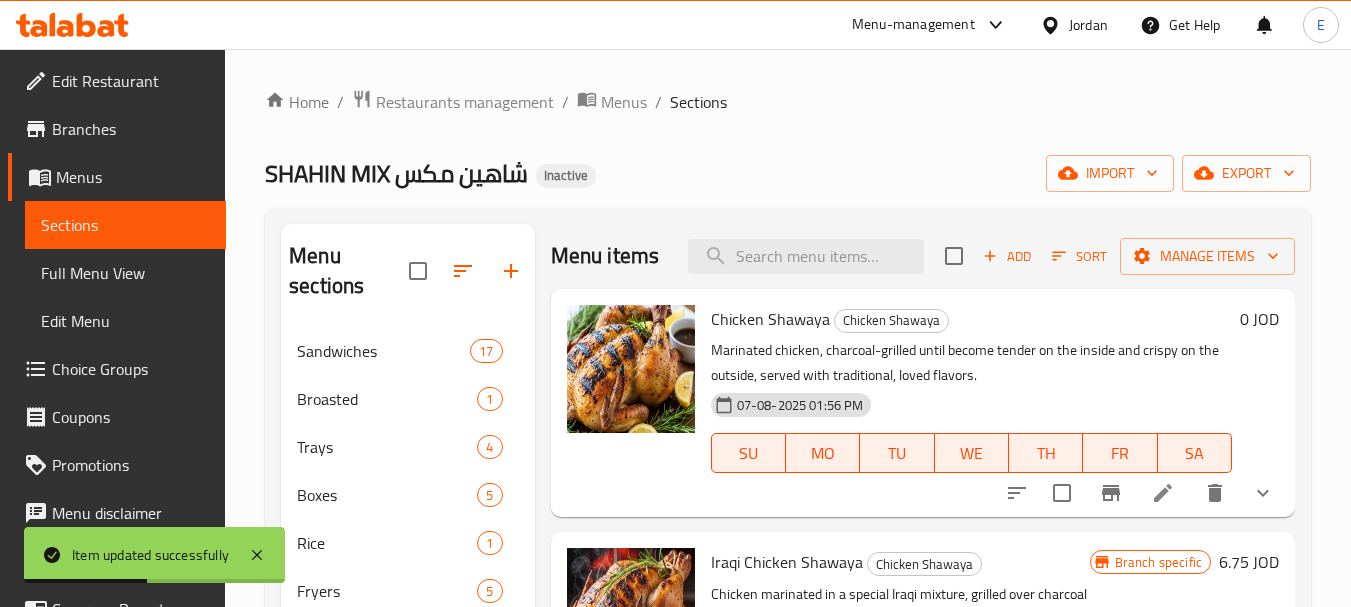 click on "Home / Restaurants management / Menus / Sections SHAHIN MIX شاهين مكس Inactive import export Menu sections Sandwiches 17 Broasted 1 Trays 4 Boxes 5 Rice 1 Fryers 5 Chicken Shawaya 3 Beverages 10 Menu items Add Sort Manage items Chicken Shawaya   Chicken Shawaya Marinated chicken, charcoal-grilled until become tender on the inside and crispy on the outside, served with traditional, loved flavors. 07-08-2025 01:56 PM SU MO TU WE TH FR SA 0   JOD Iraqi Chicken Shawaya   Chicken Shawaya Chicken marinated in a special Iraqi mixture, grilled over charcoal to give a rich, smoky flavor with an authentic oriental stamp. whole chicken  07-08-2025 01:56 PM SU MO TU WE TH FR SA Branch specific 6.75   JOD Chicken Shawaya With Rice   Chicken Shawaya Grilled chicken served with perfectly seasoned and cooked basmati rice, a filling meal that combines taste and flavor. 07-08-2025 01:56 PM SU MO TU WE TH FR SA 4.25   JOD" at bounding box center [788, 468] 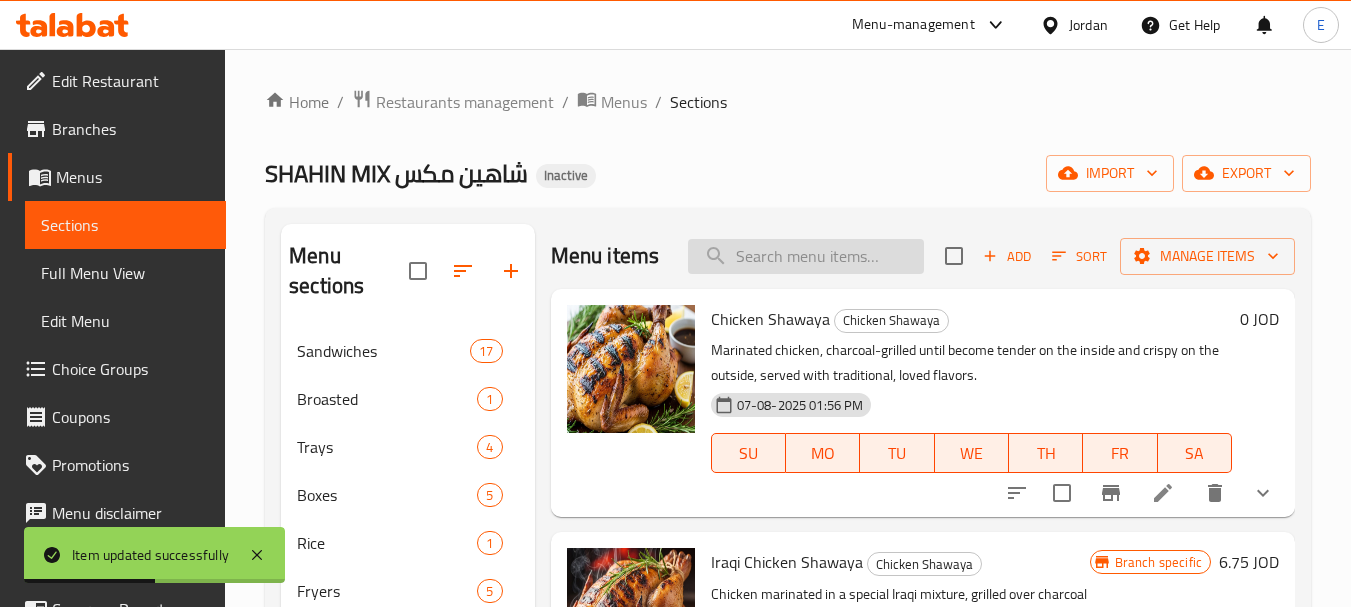 click at bounding box center [806, 256] 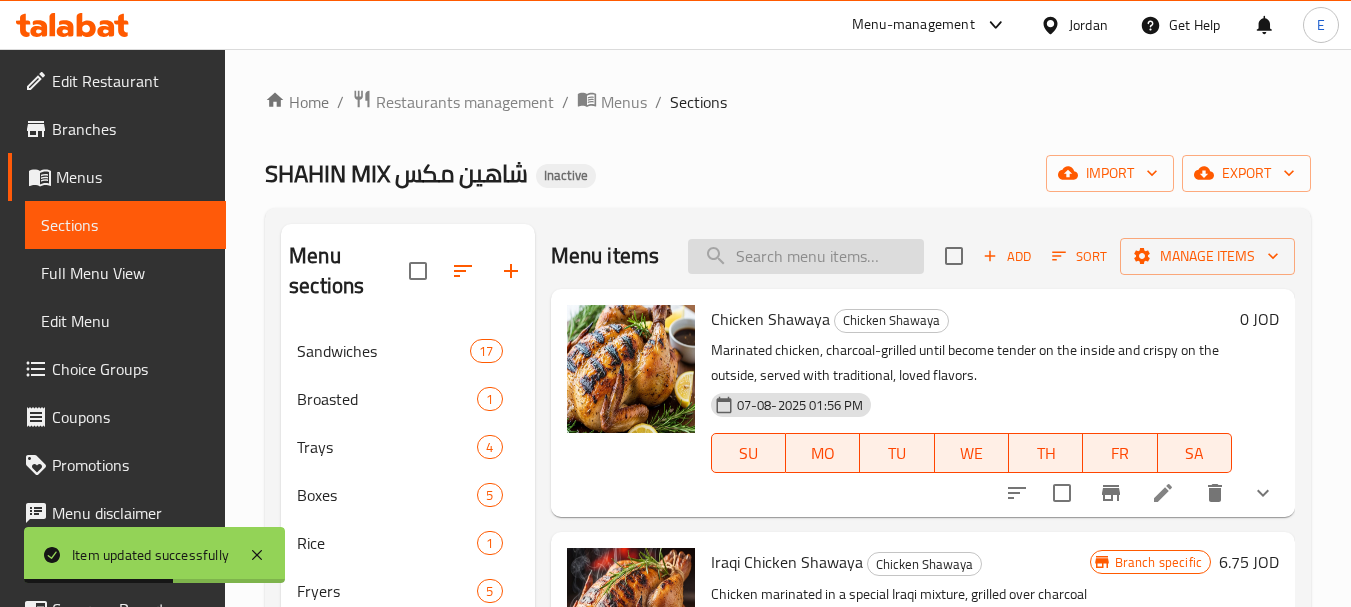 paste on "Chicken Shawaya With Rice" 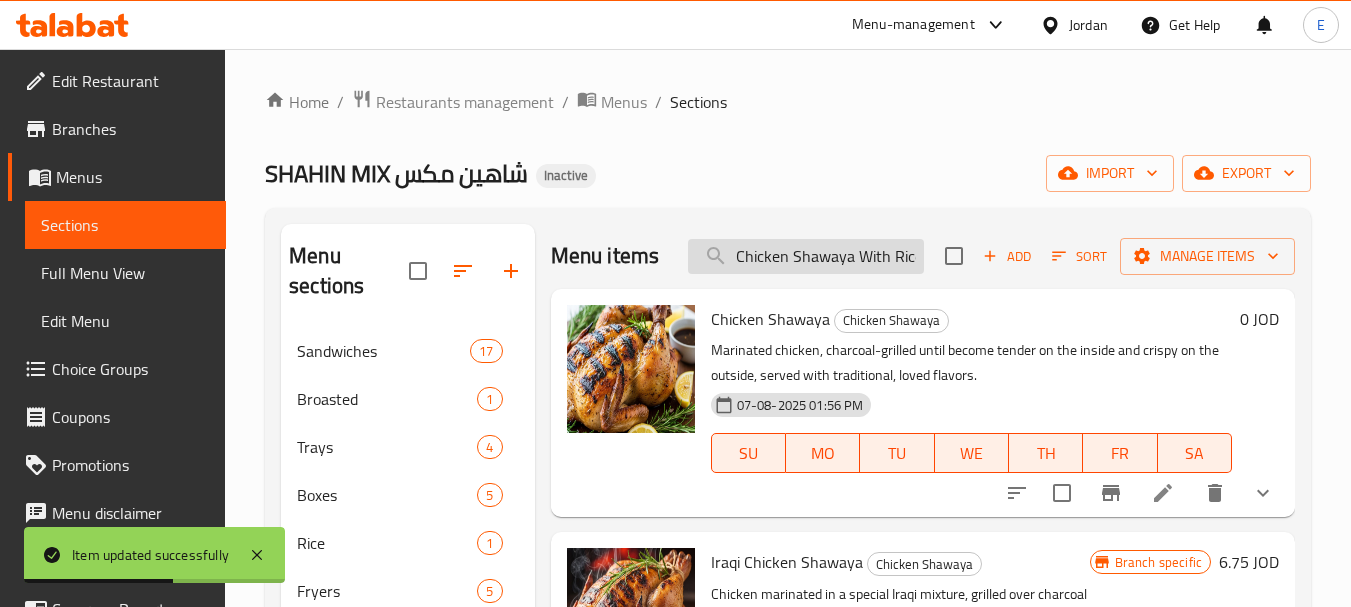 scroll, scrollTop: 0, scrollLeft: 4, axis: horizontal 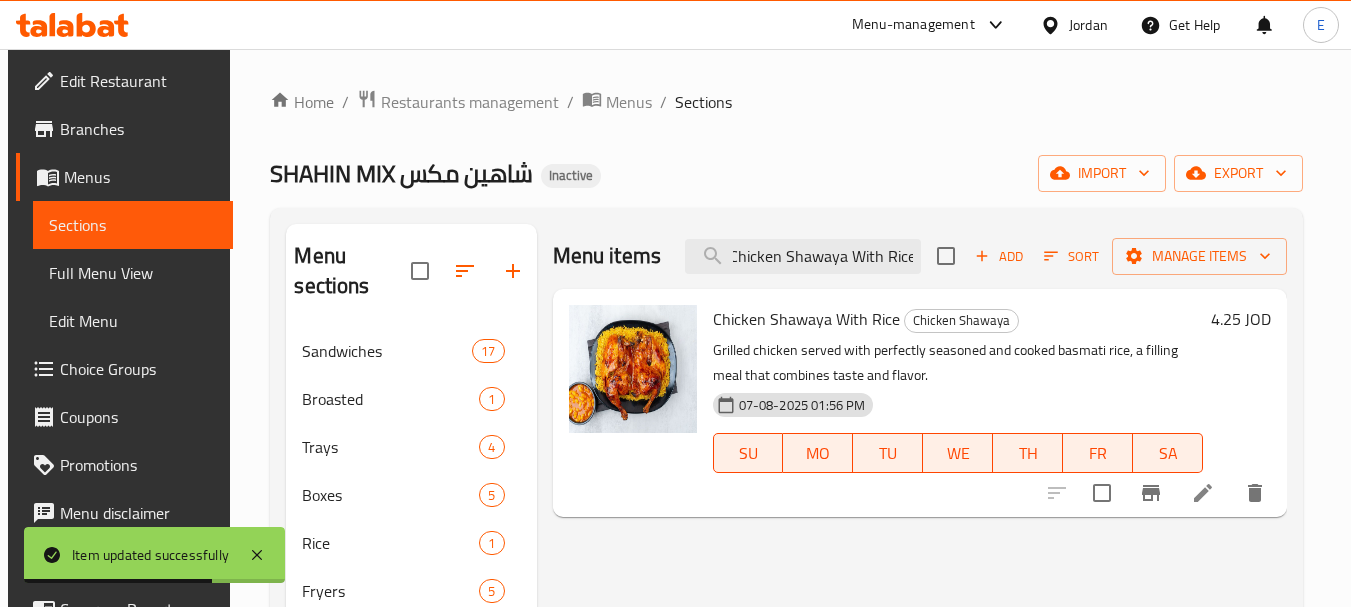 type on "Chicken Shawaya With Rice" 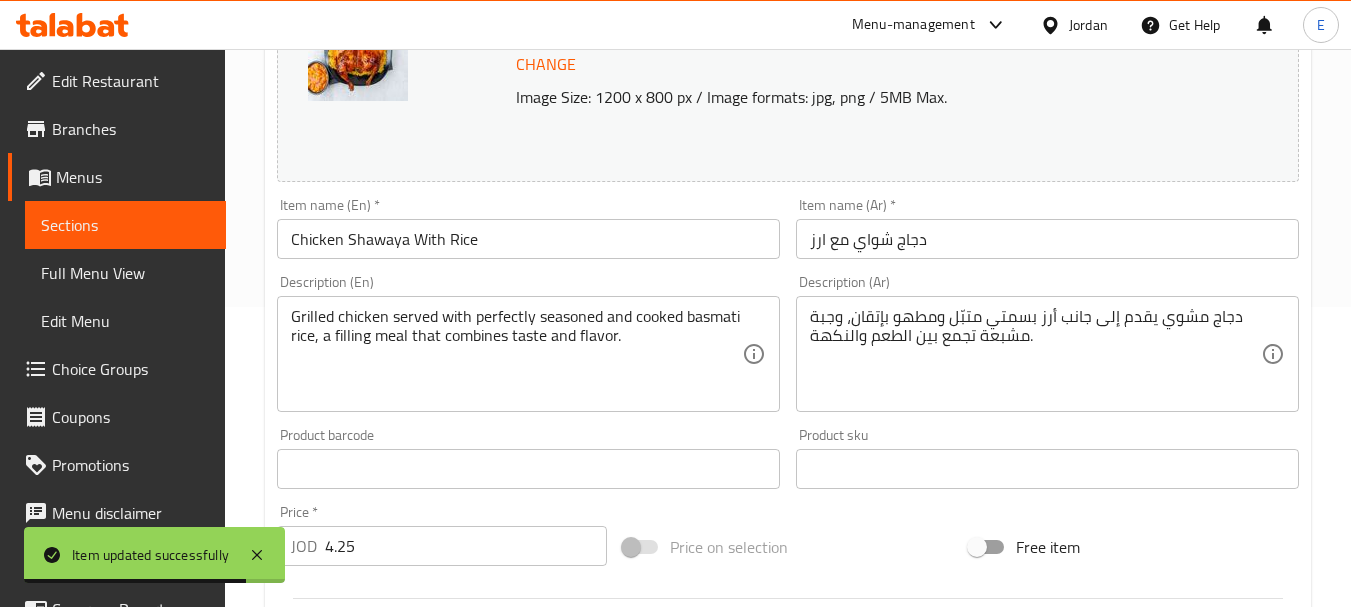 scroll, scrollTop: 400, scrollLeft: 0, axis: vertical 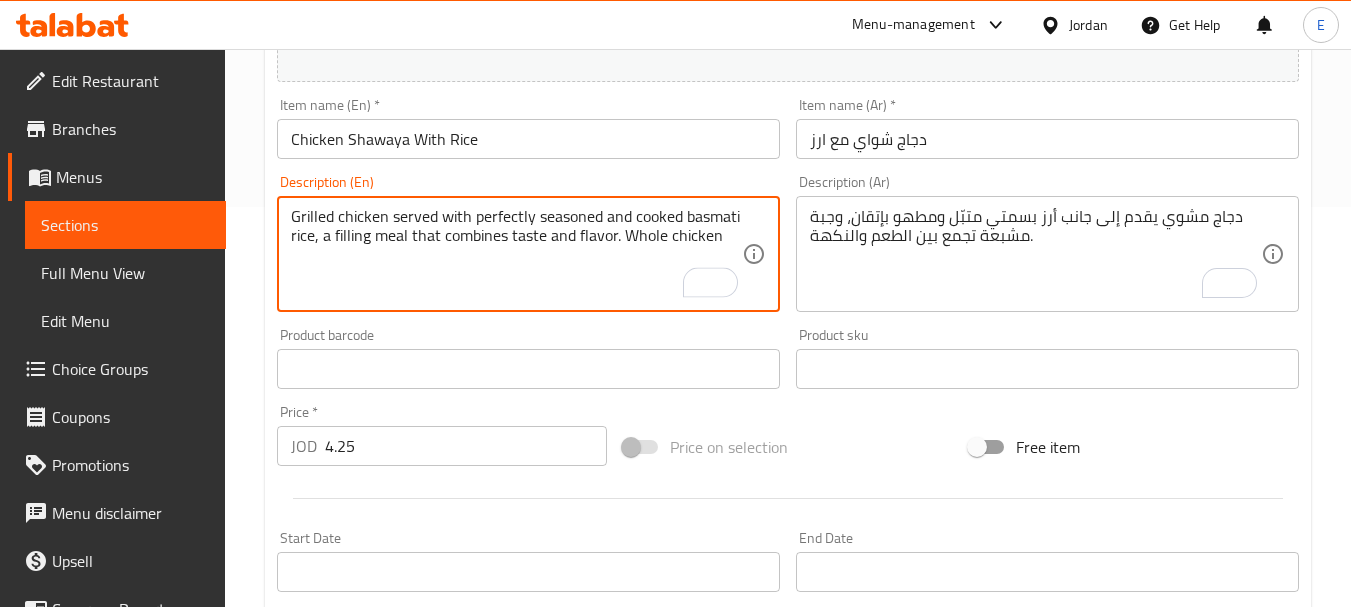 type on "Grilled chicken served with perfectly seasoned and cooked basmati rice, a filling meal that combines taste and flavor. Whole chicken" 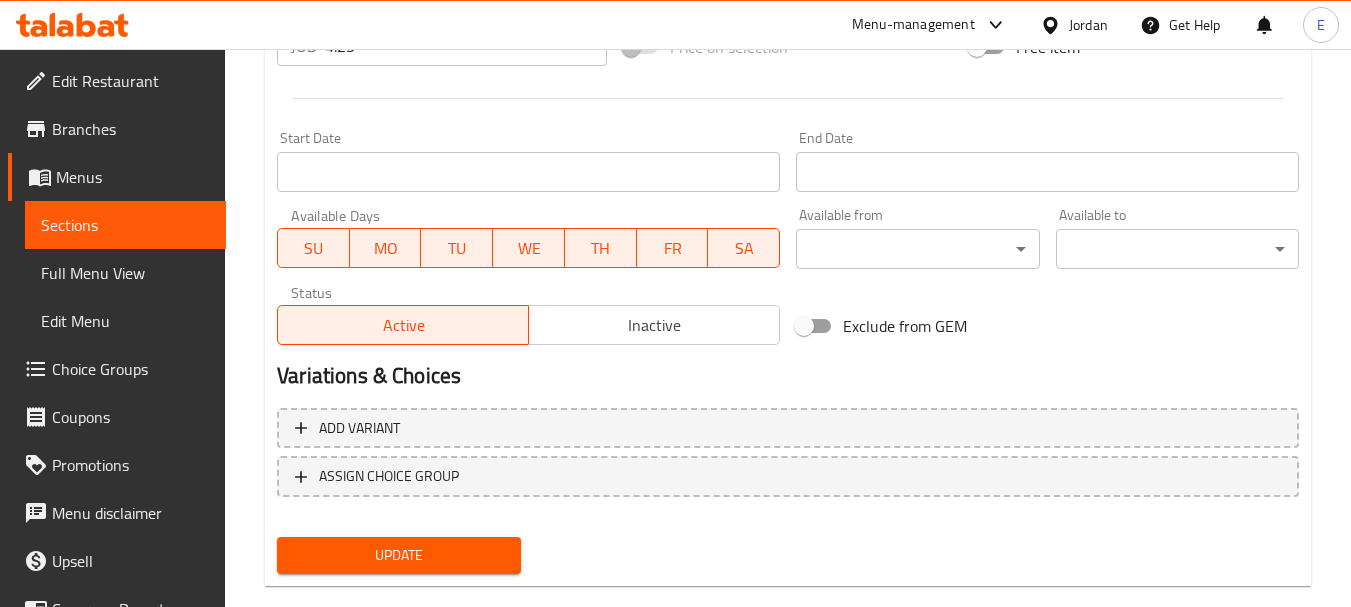 scroll, scrollTop: 835, scrollLeft: 0, axis: vertical 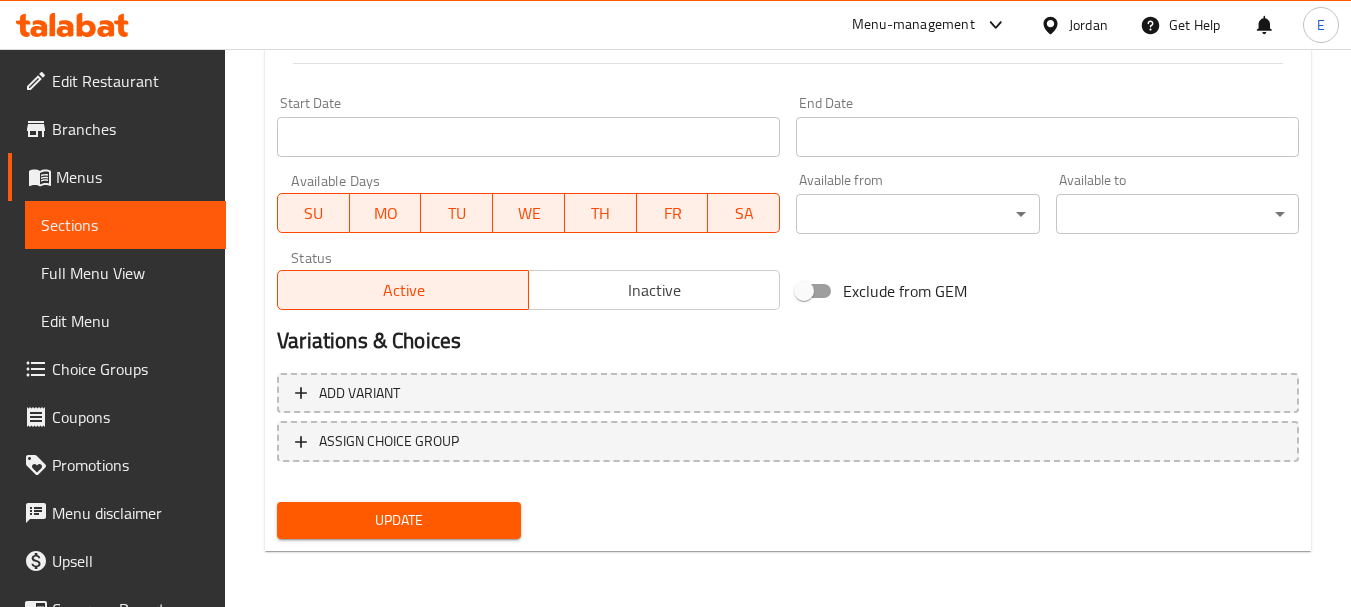type on "دجاج مشوي يقدم إلى جانب أرز بسمتي متبّل ومطهو بإتقان، وجبة مشبعة تجمع بين الطعم والنكهة. دجاجة كاملة" 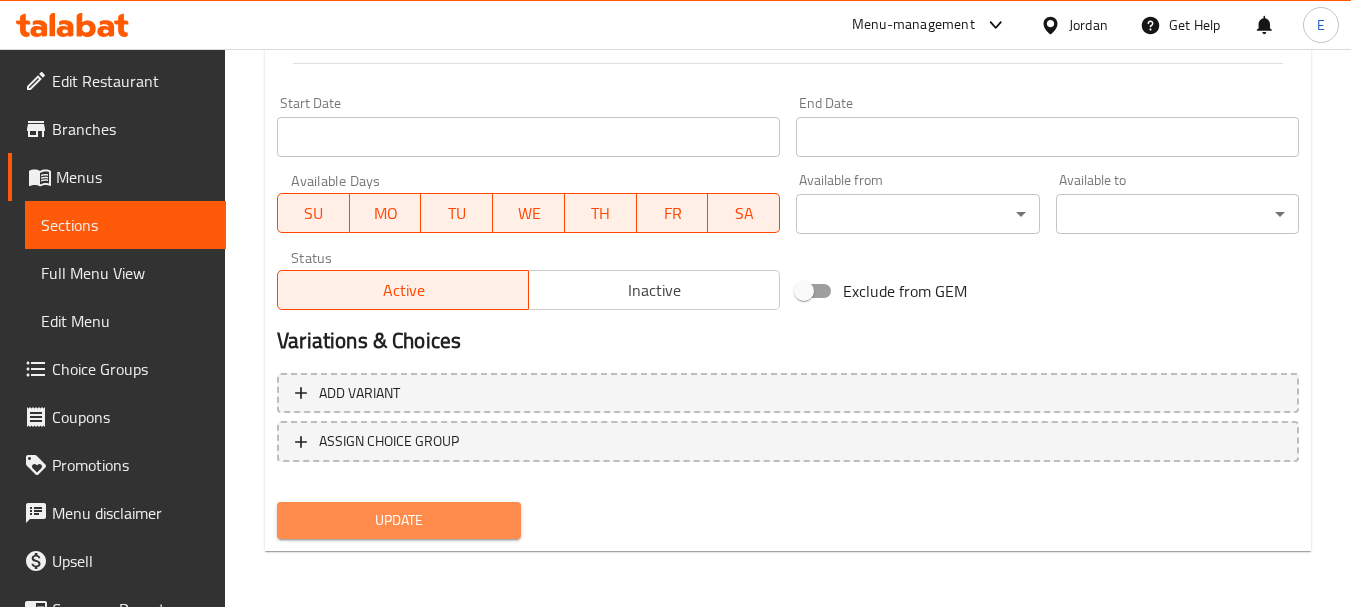 click on "Update" at bounding box center (398, 520) 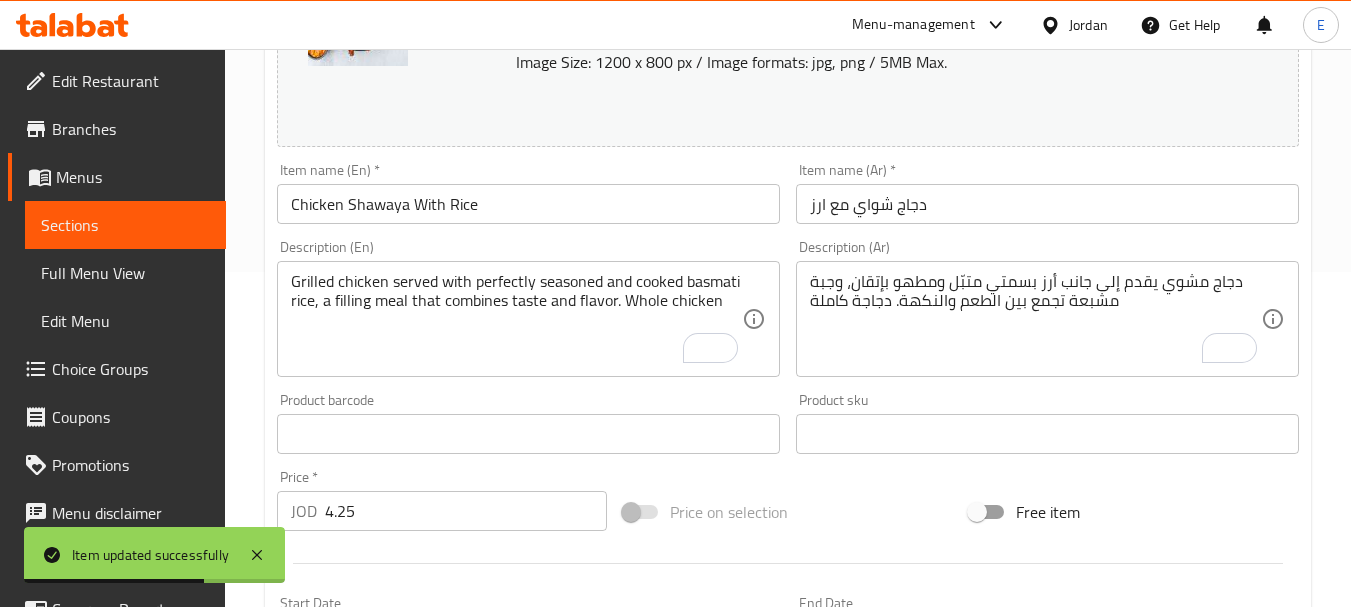 scroll, scrollTop: 0, scrollLeft: 0, axis: both 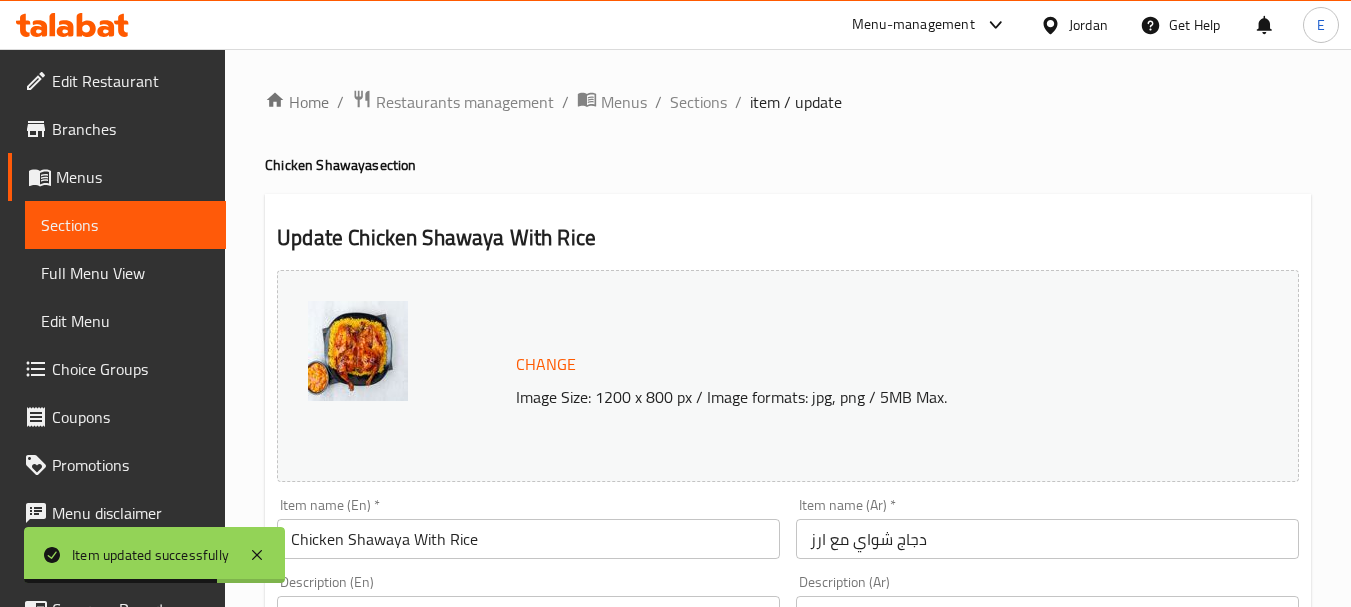 click on "Home / Restaurants management / Menus / Sections / item / update Chicken Shawaya  section Update Chicken Shawaya With Rice Change Image Size: 1200 x 800 px / Image formats: jpg, png / 5MB Max. Item name (En)   * Chicken Shawaya With Rice Item name (En)  * Item name (Ar)   * دجاج شواي مع ارز Item name (Ar)  * Description (En) Grilled chicken served with perfectly seasoned and cooked basmati rice, a filling meal that combines taste and flavor. Whole chicken  Description (En) Description (Ar) دجاج مشوي يقدم إلى جانب أرز بسمتي متبّل ومطهو بإتقان، وجبة مشبعة تجمع بين الطعم والنكهة. دجاجة كاملة  Description (Ar) Product barcode Product barcode Product sku Product sku Price   * JOD 4.25 Price  * Price on selection Free item Start Date Start Date End Date End Date Available Days SU MO TU WE TH FR SA Available from ​ ​ Available to ​ ​ Status Active Inactive Exclude from GEM Variations & Choices Add variant" at bounding box center (788, 745) 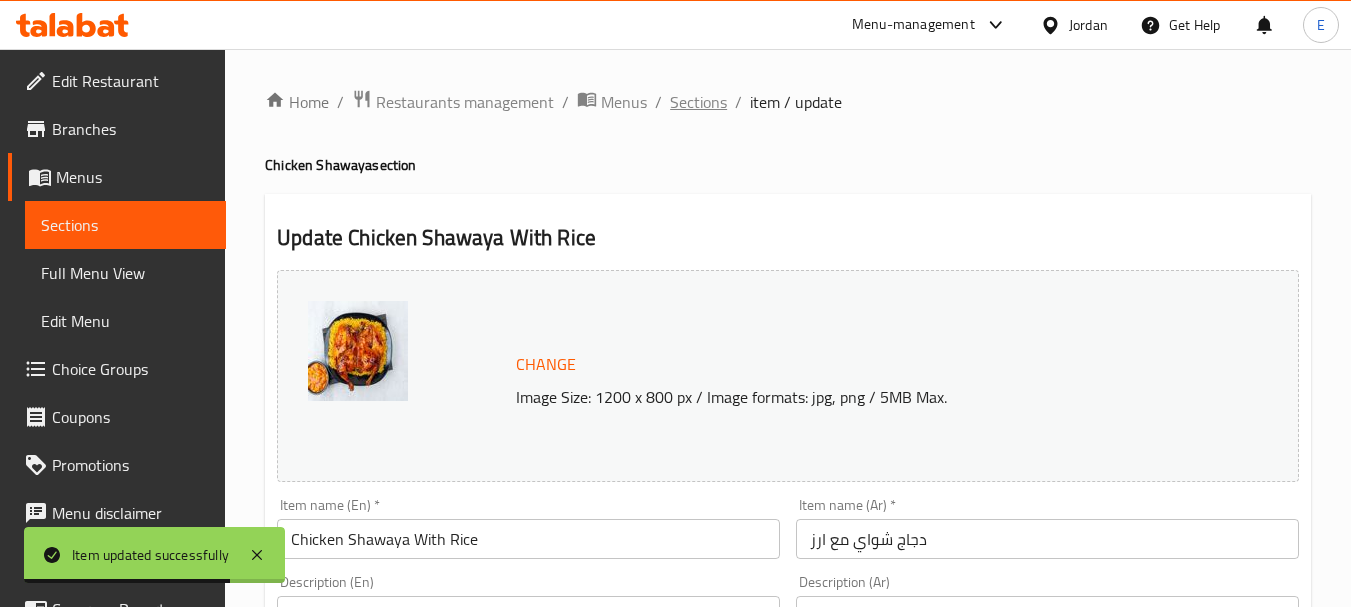 click on "Sections" at bounding box center [698, 102] 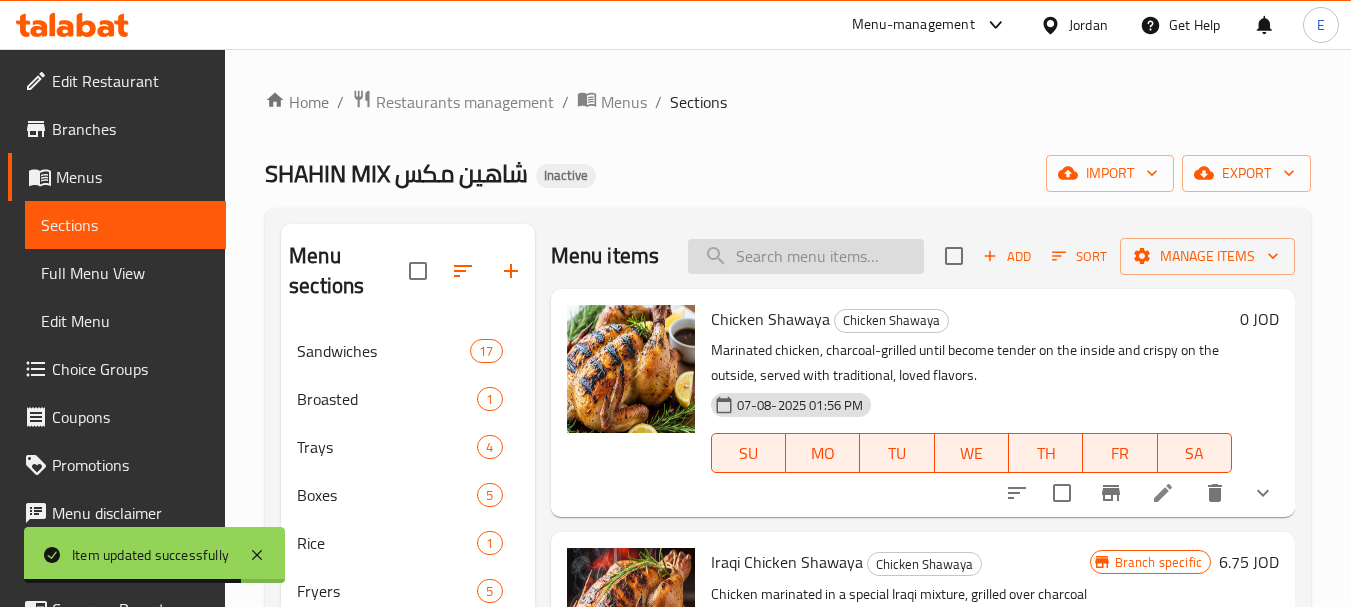 click at bounding box center (806, 256) 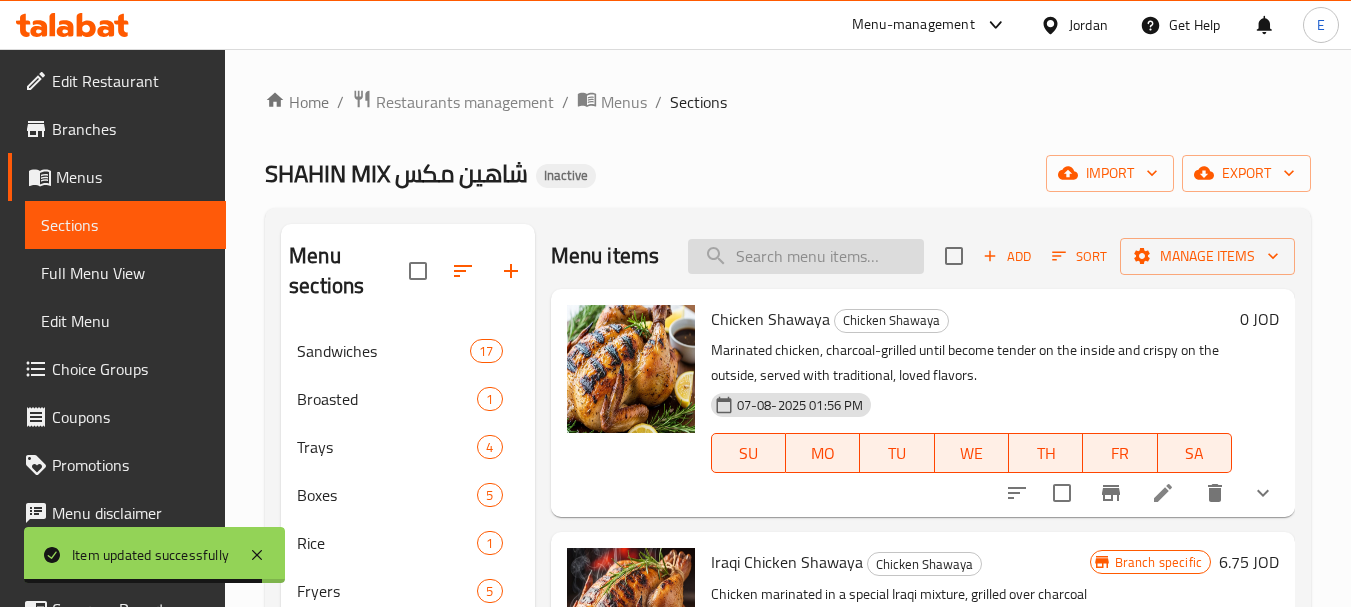 paste on "Chicken Tray with Cream" 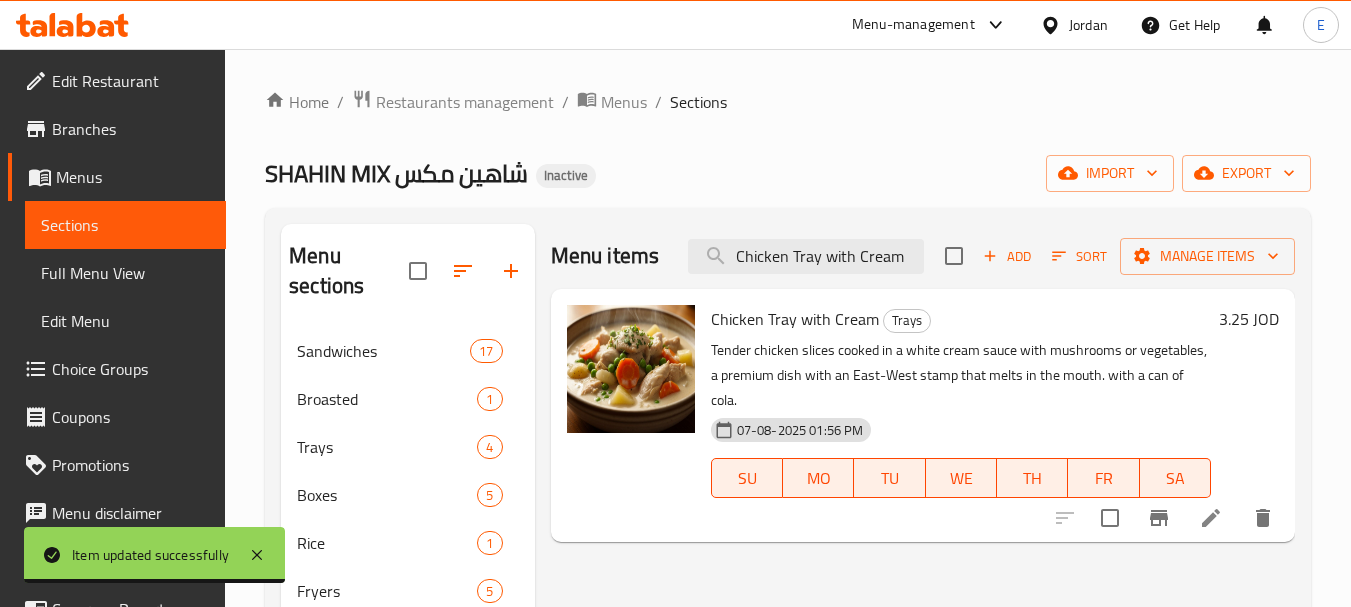 scroll, scrollTop: 100, scrollLeft: 0, axis: vertical 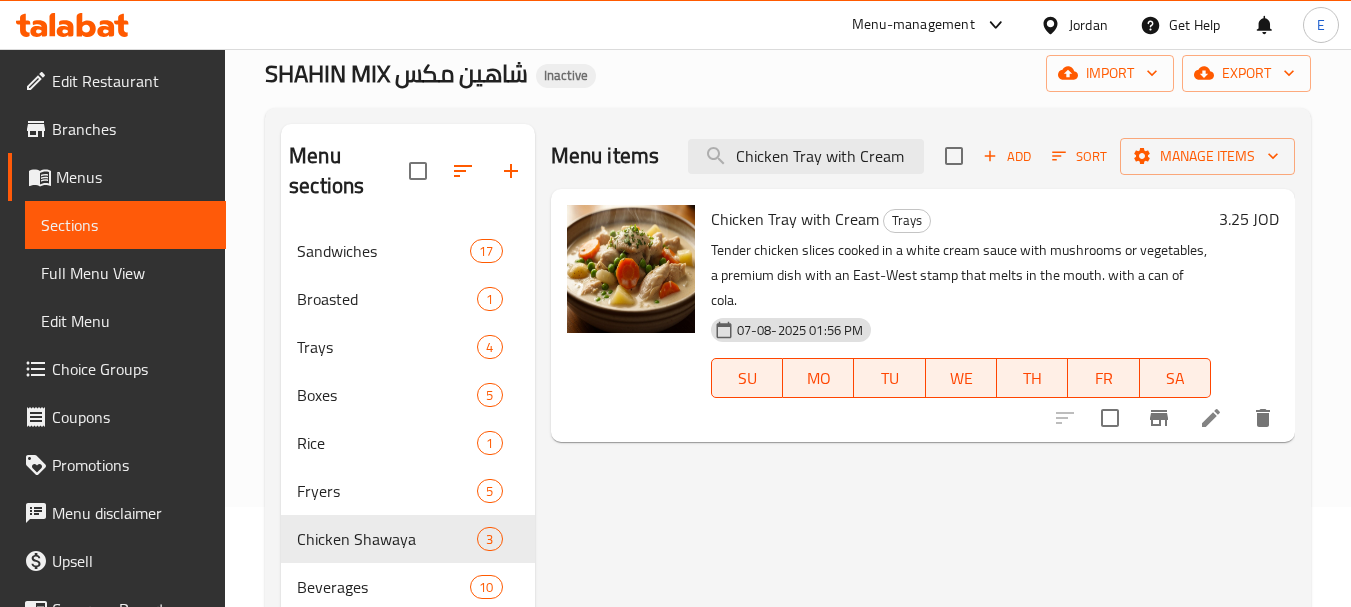 click 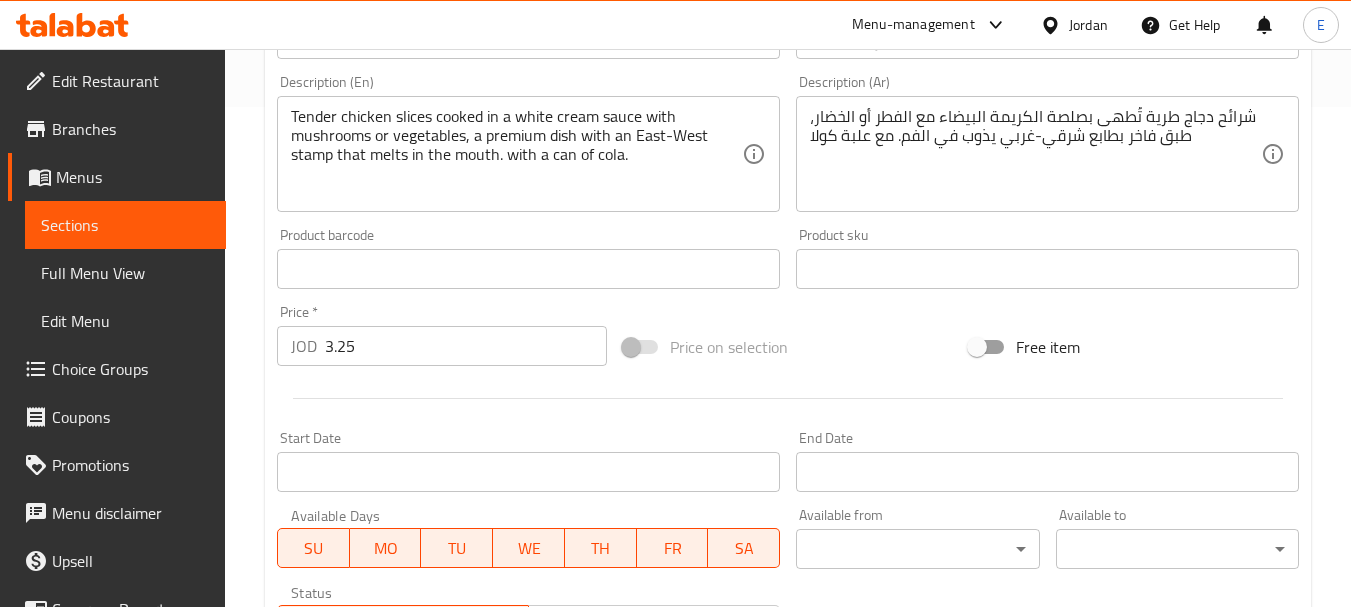 scroll, scrollTop: 835, scrollLeft: 0, axis: vertical 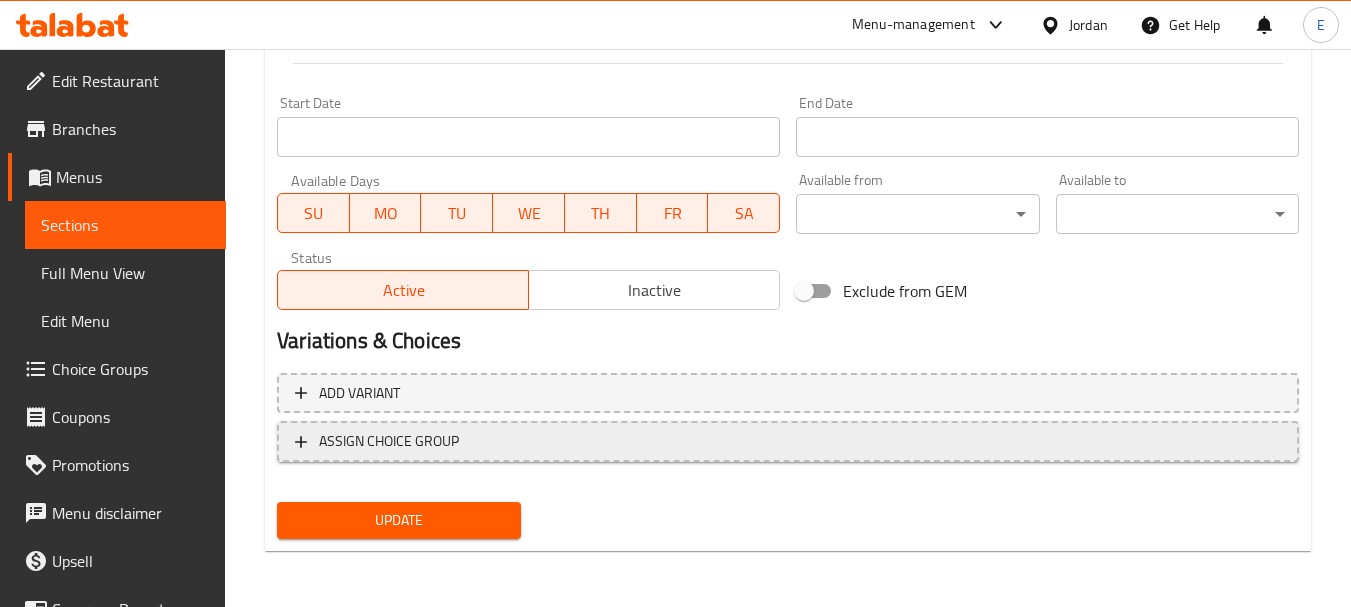 click on "ASSIGN CHOICE GROUP" at bounding box center [389, 441] 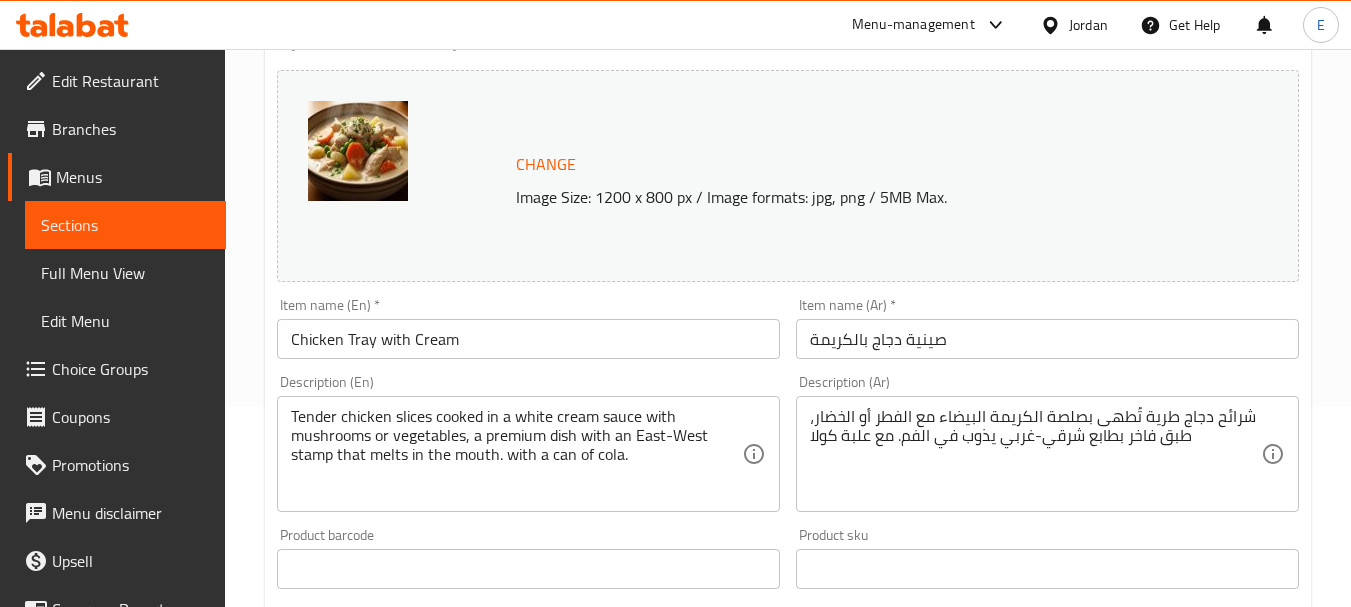scroll, scrollTop: 300, scrollLeft: 0, axis: vertical 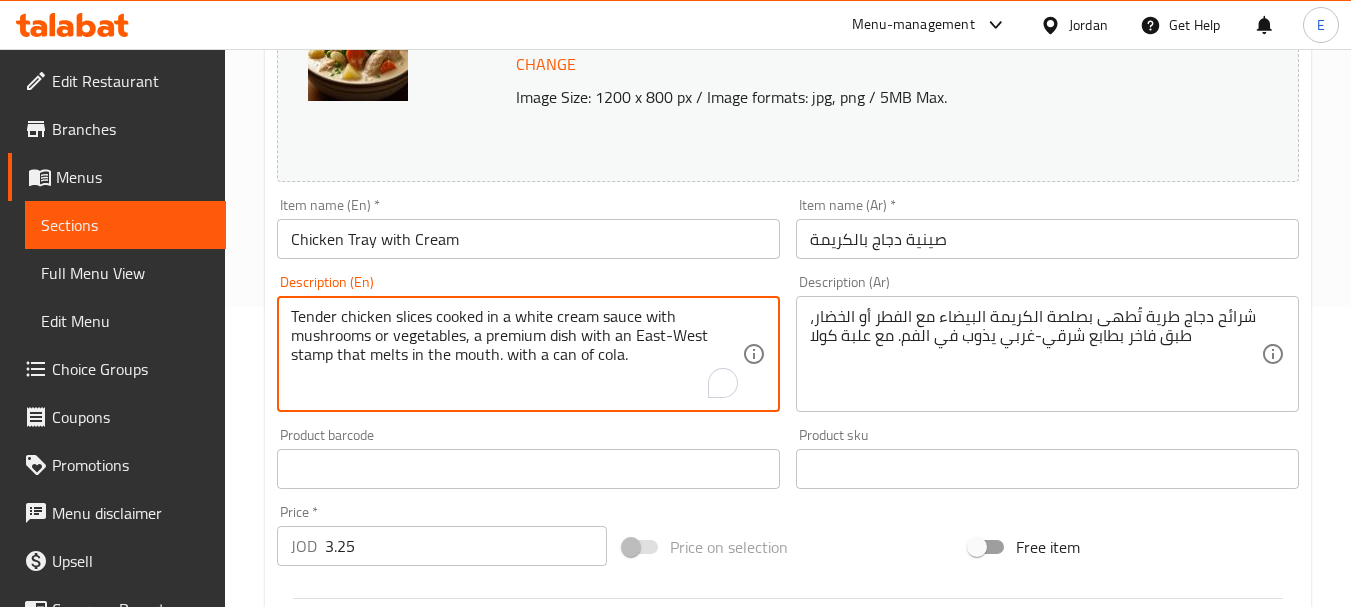 drag, startPoint x: 369, startPoint y: 340, endPoint x: 290, endPoint y: 340, distance: 79 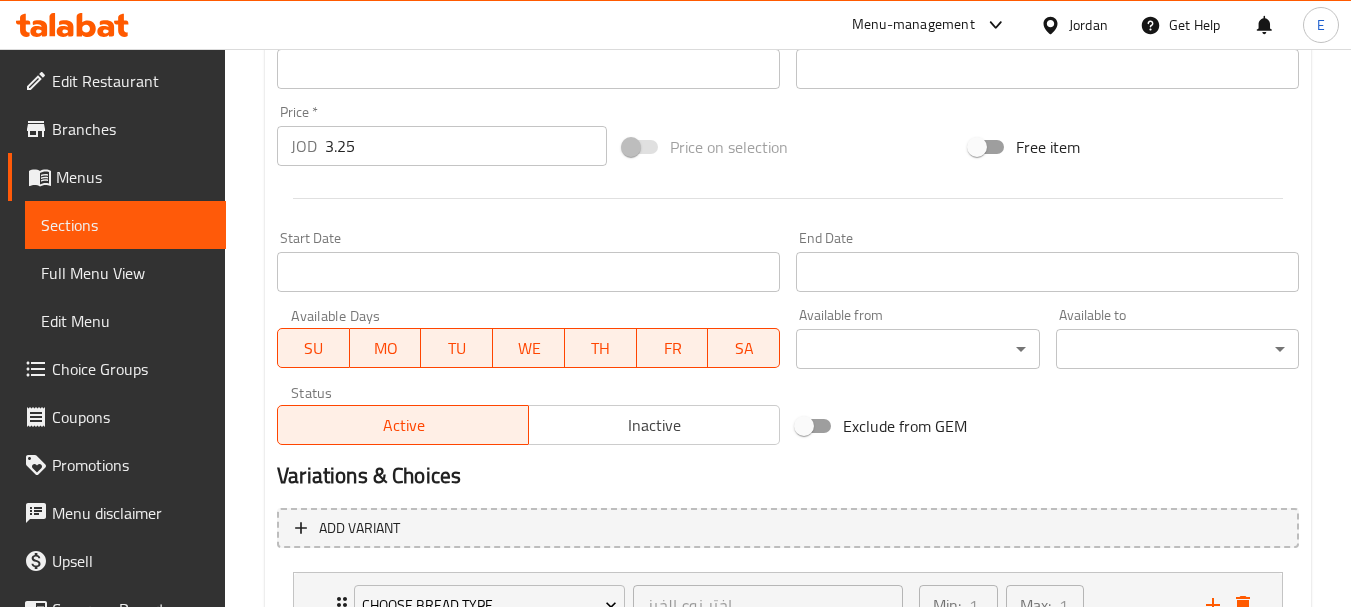 scroll, scrollTop: 868, scrollLeft: 0, axis: vertical 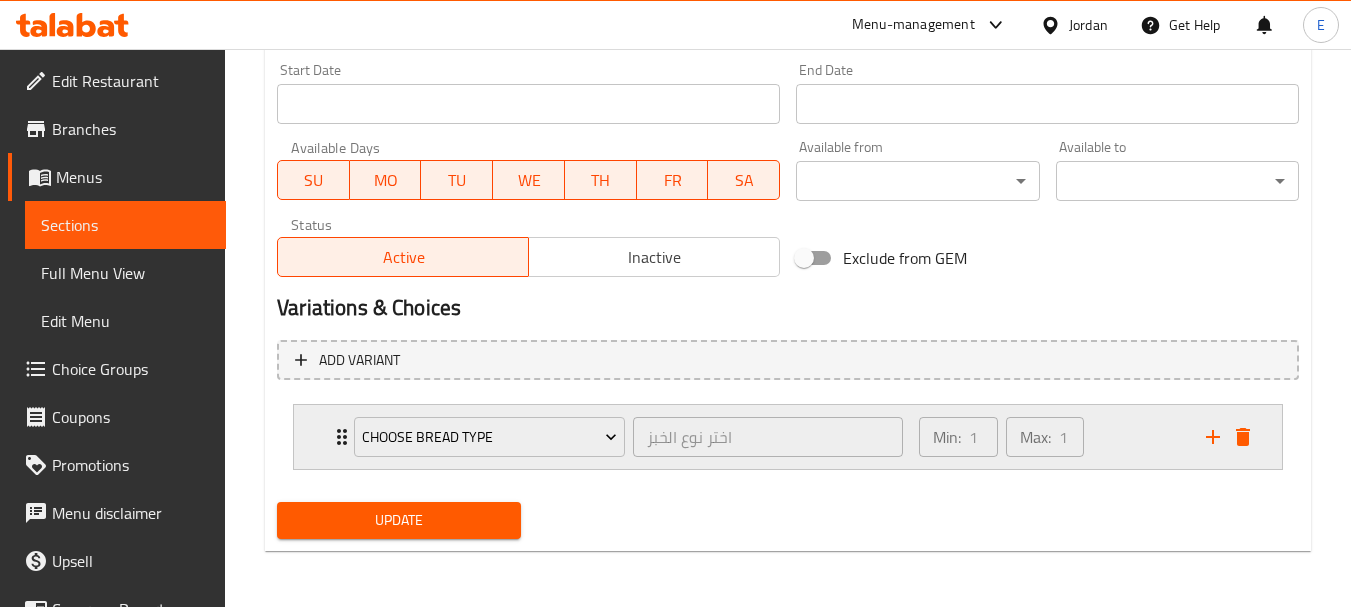 click on "Choose Bread Type اختر نوع الخبز ​" at bounding box center (628, 437) 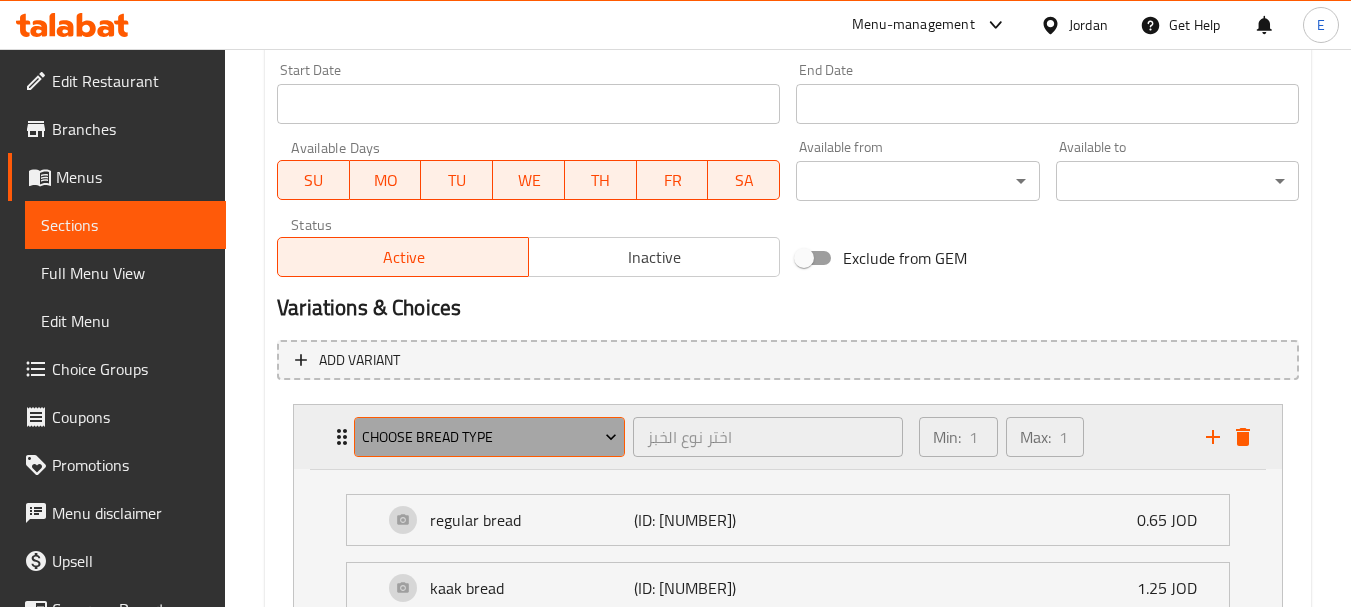 click on "Choose Bread Type" at bounding box center (490, 437) 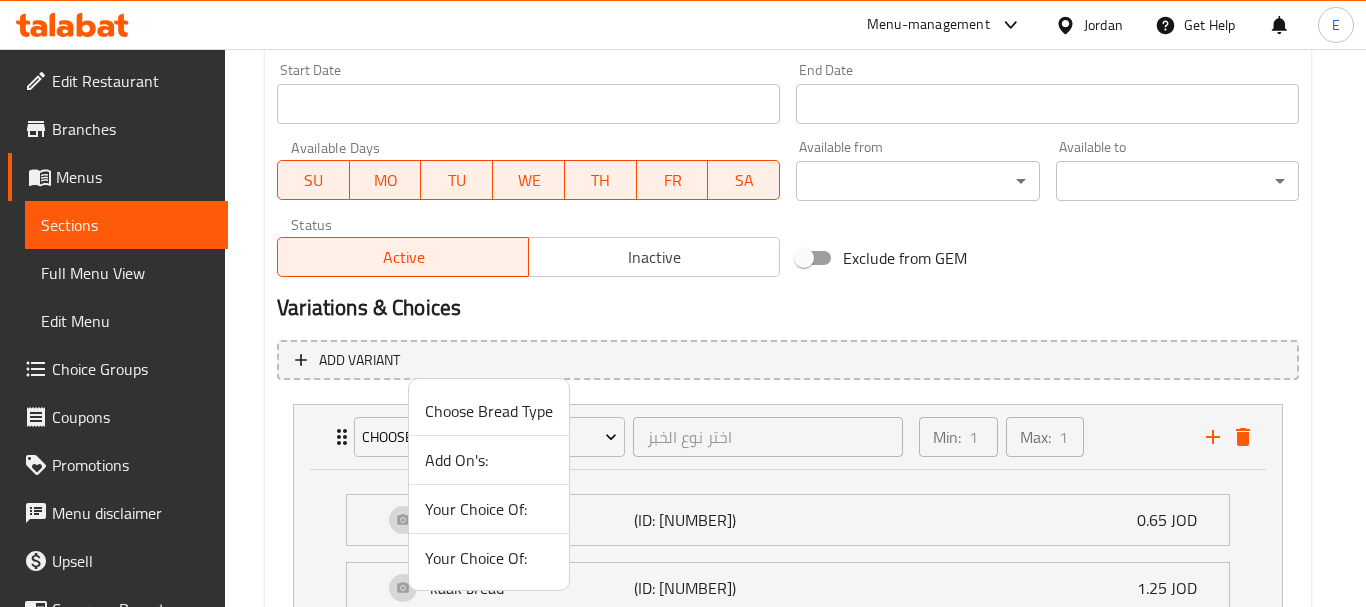 click at bounding box center (683, 303) 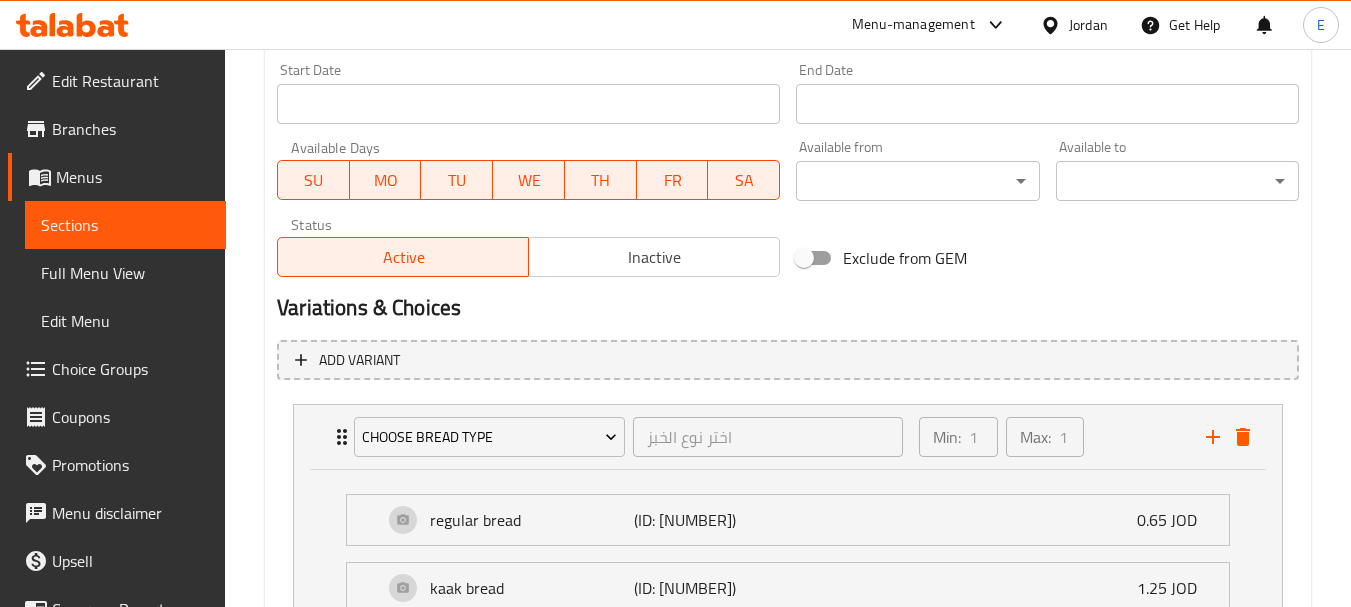 type 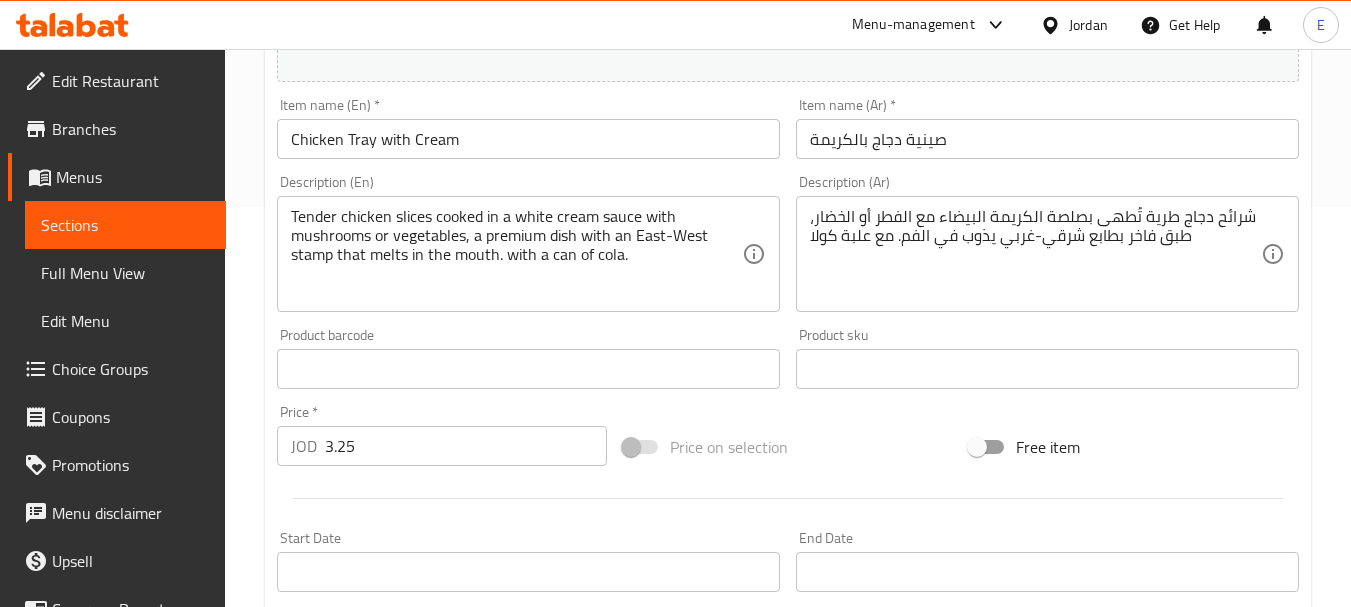 scroll, scrollTop: 835, scrollLeft: 0, axis: vertical 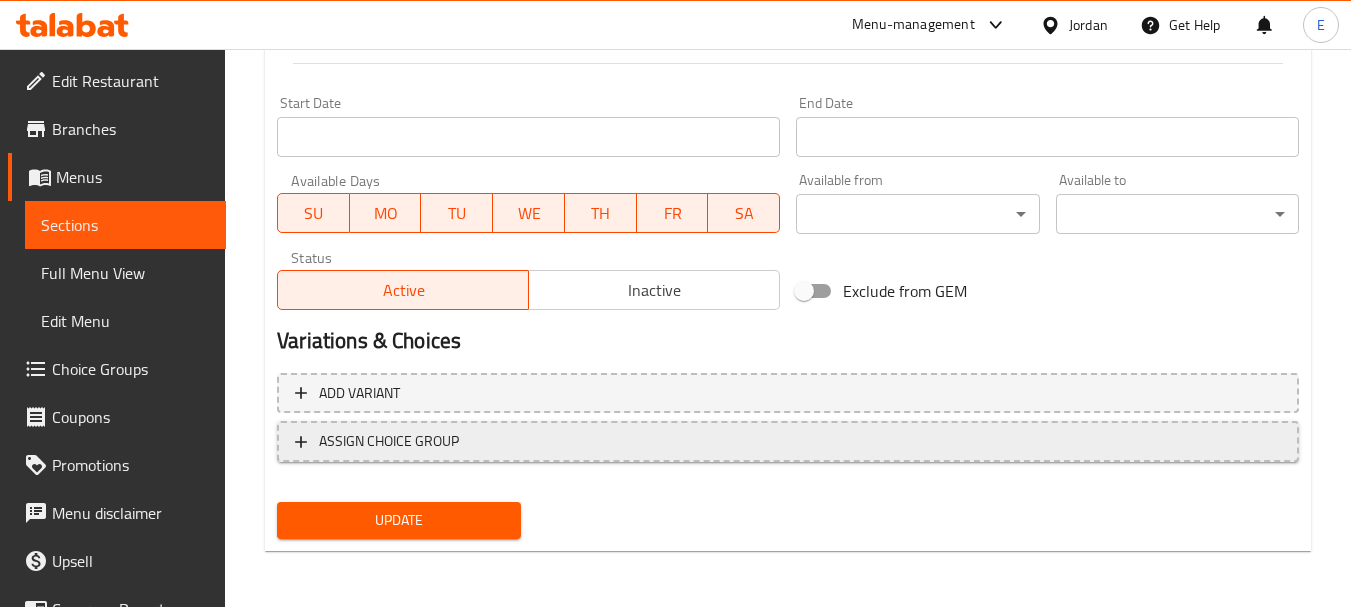 click on "ASSIGN CHOICE GROUP" at bounding box center [389, 441] 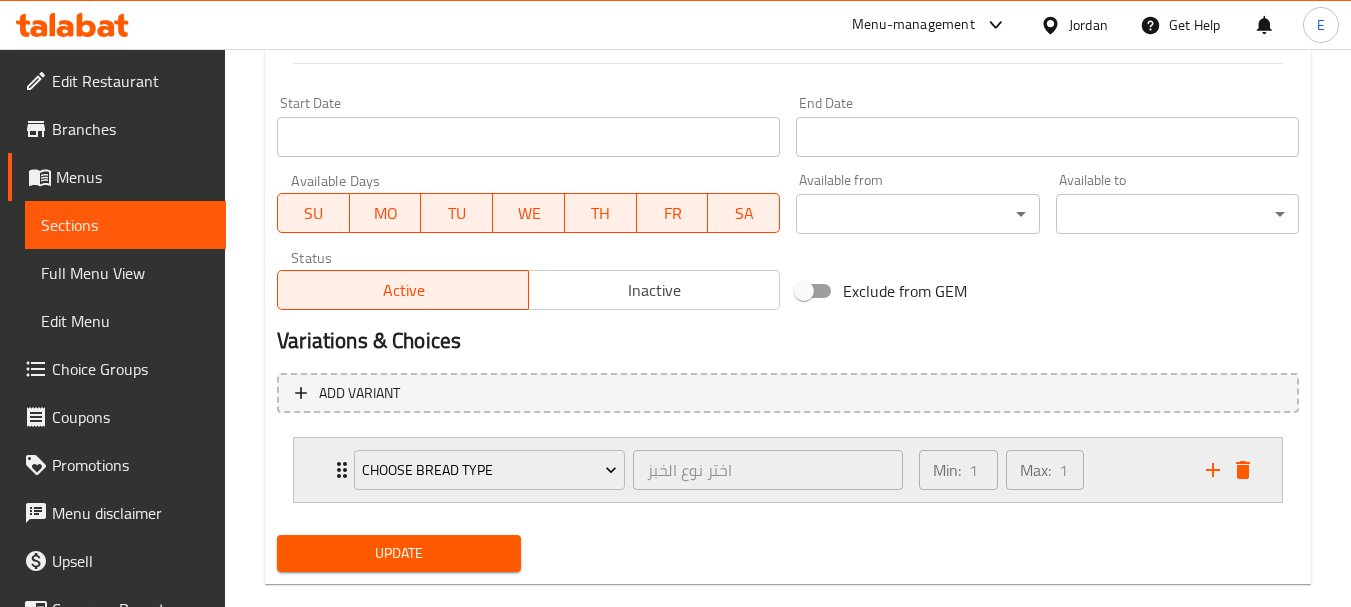 scroll, scrollTop: 868, scrollLeft: 0, axis: vertical 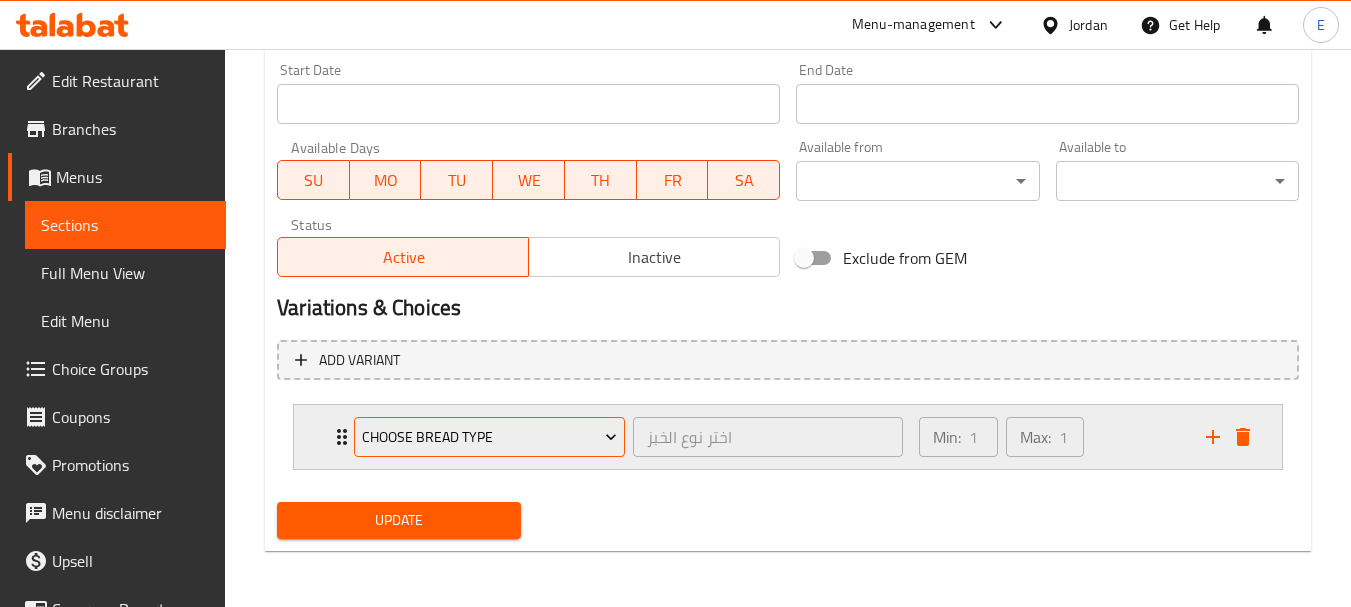 click 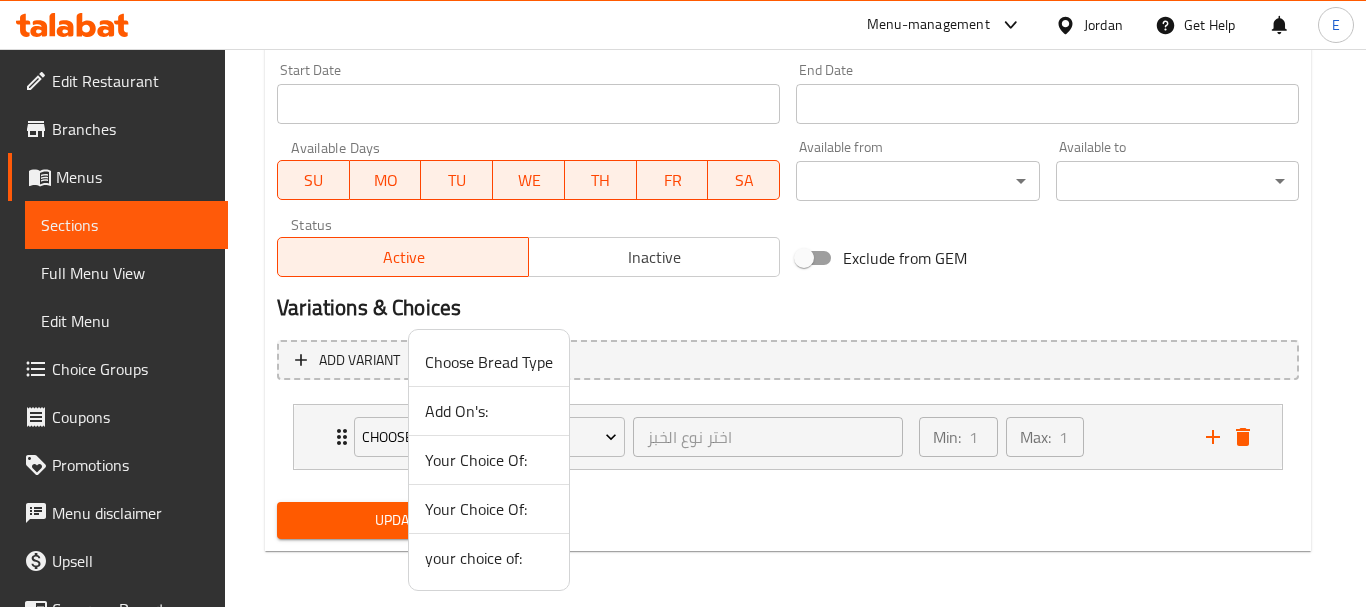 click on "your choice of:" at bounding box center [489, 558] 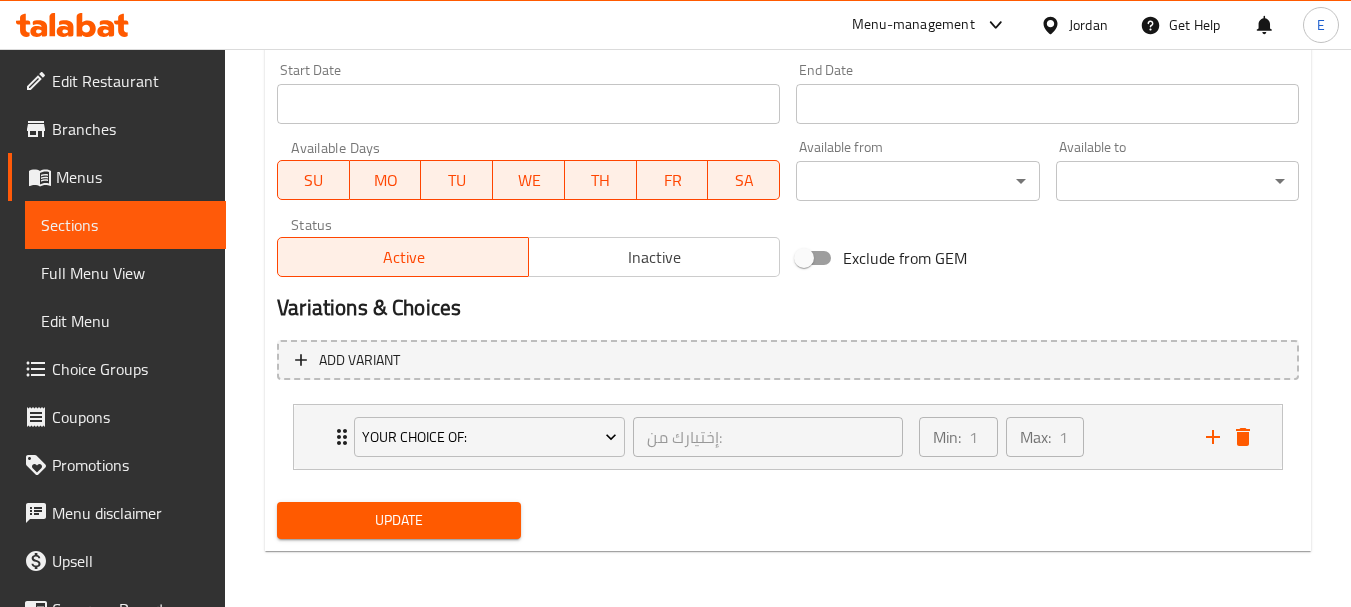 click on "Update" at bounding box center [398, 520] 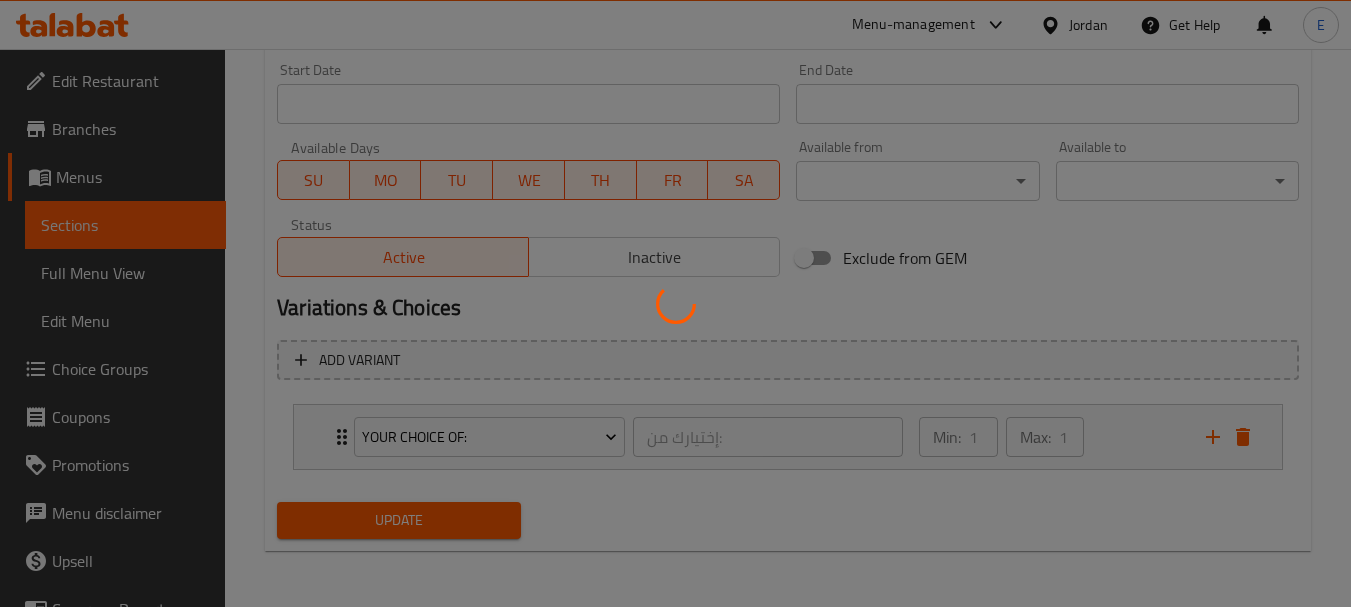 click at bounding box center [675, 303] 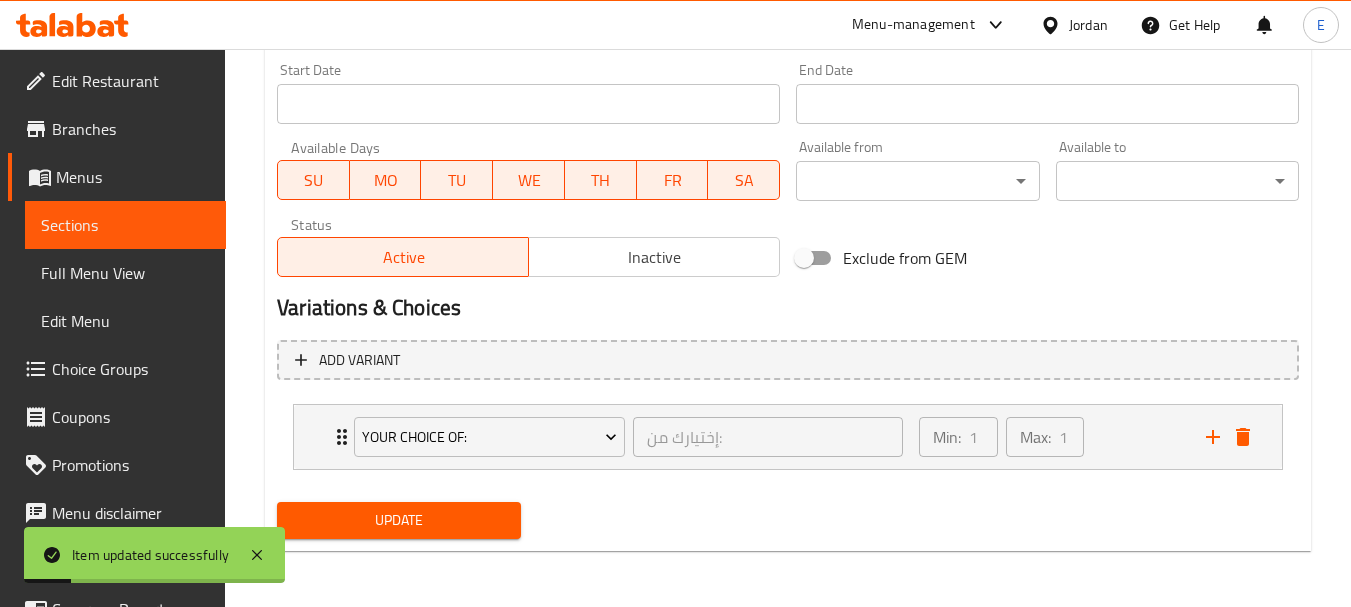 click on "Full Menu View" at bounding box center [125, 273] 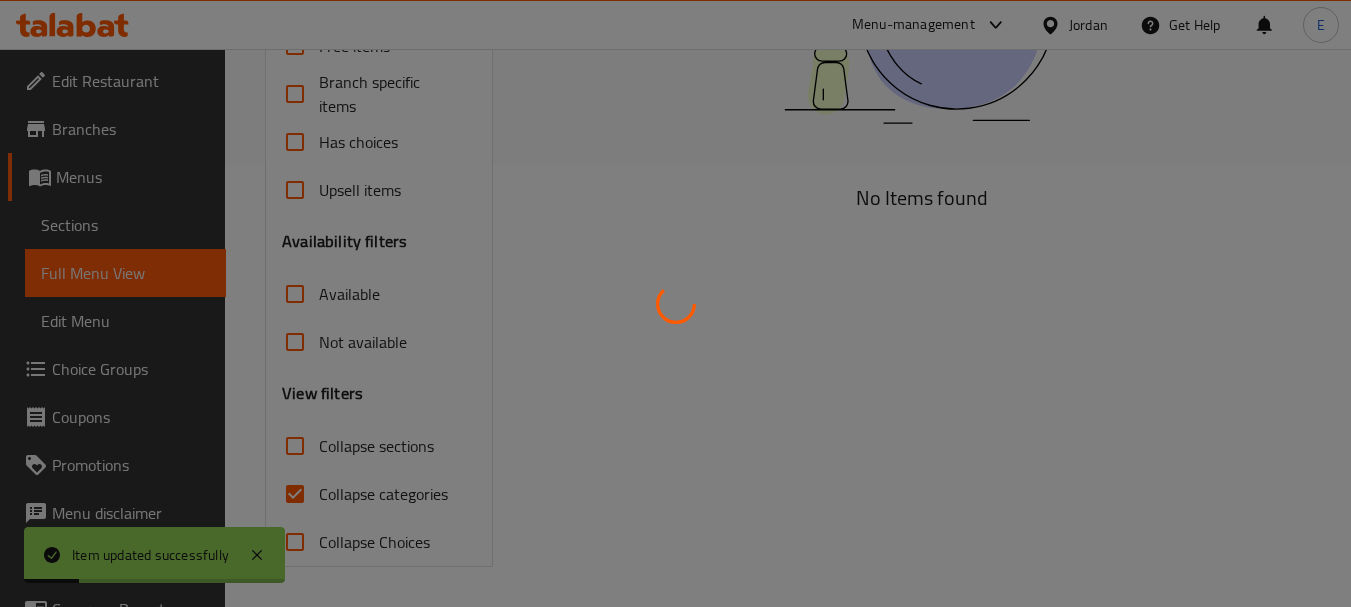 scroll, scrollTop: 443, scrollLeft: 0, axis: vertical 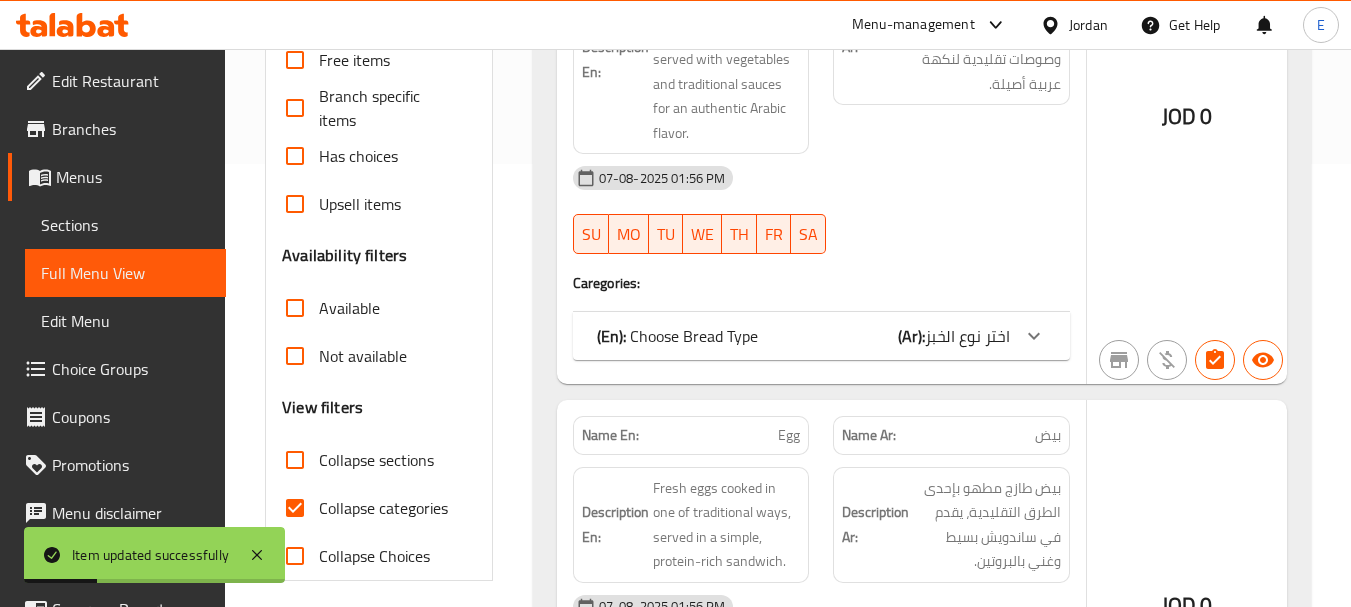 click at bounding box center [675, 303] 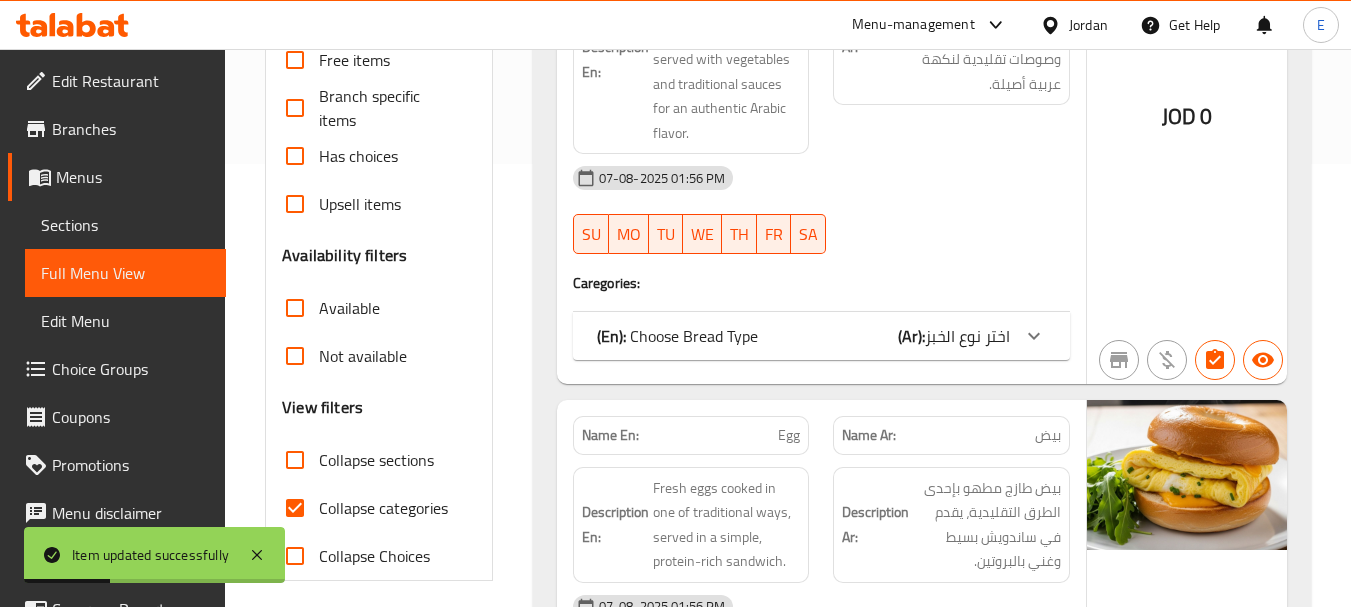 click on "Collapse categories" at bounding box center (295, 508) 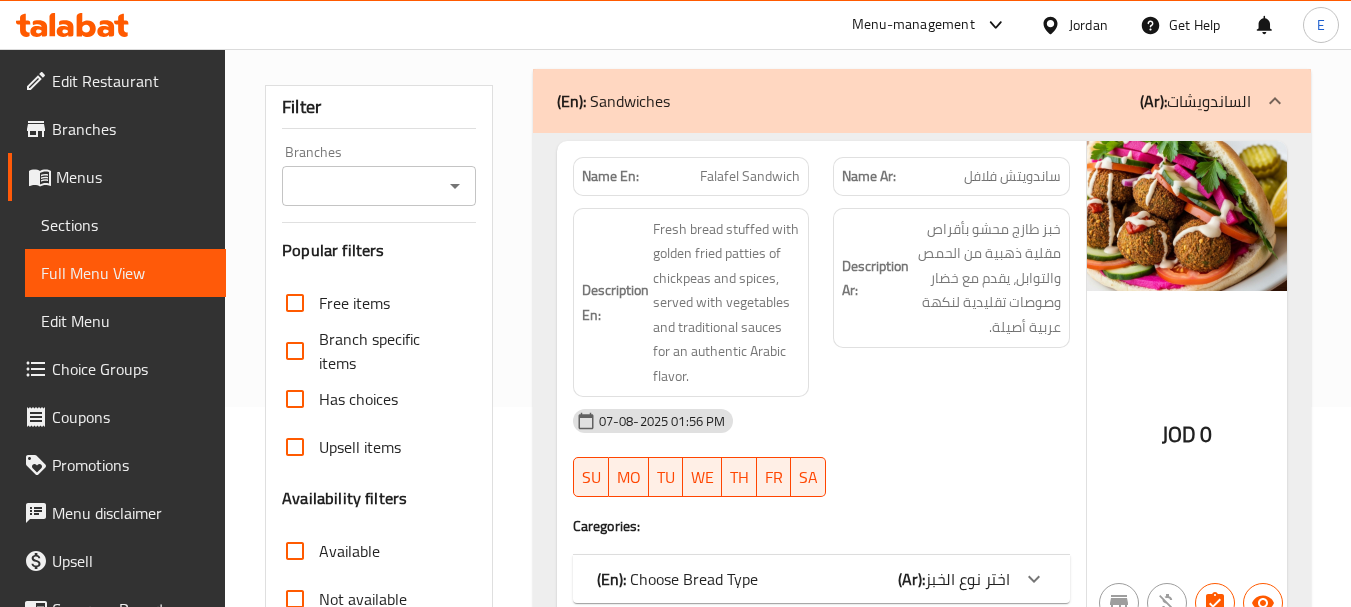 scroll, scrollTop: 500, scrollLeft: 0, axis: vertical 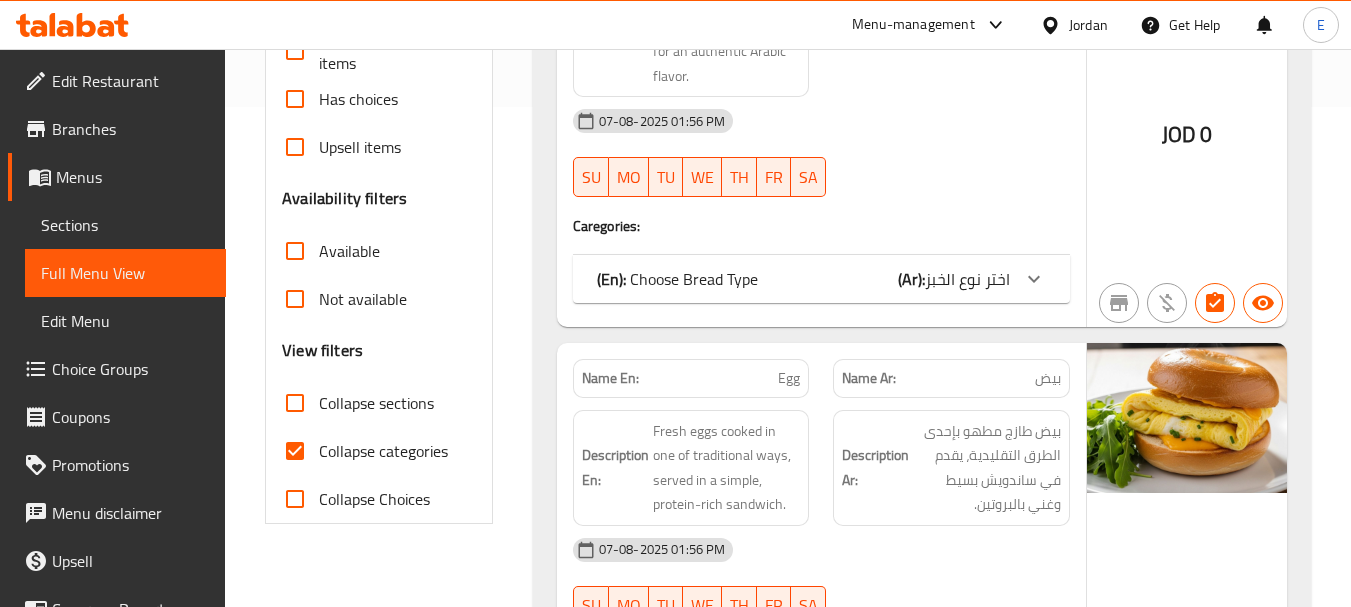 click on "Collapse categories" at bounding box center [295, 451] 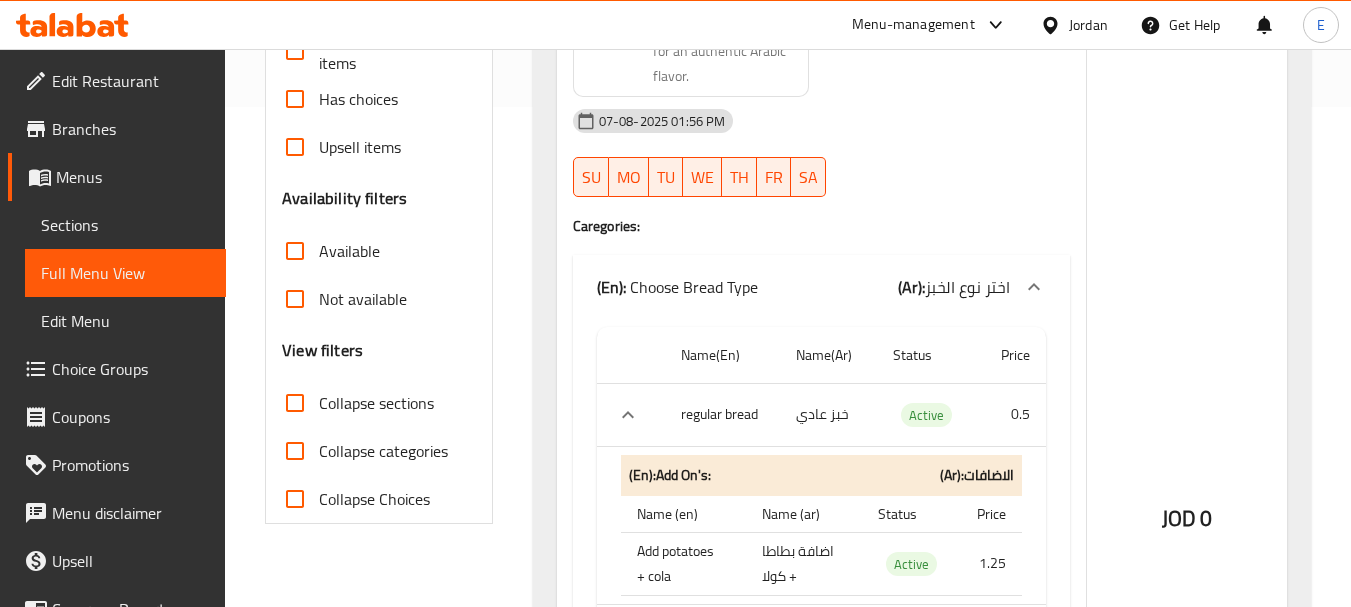 scroll, scrollTop: 0, scrollLeft: 0, axis: both 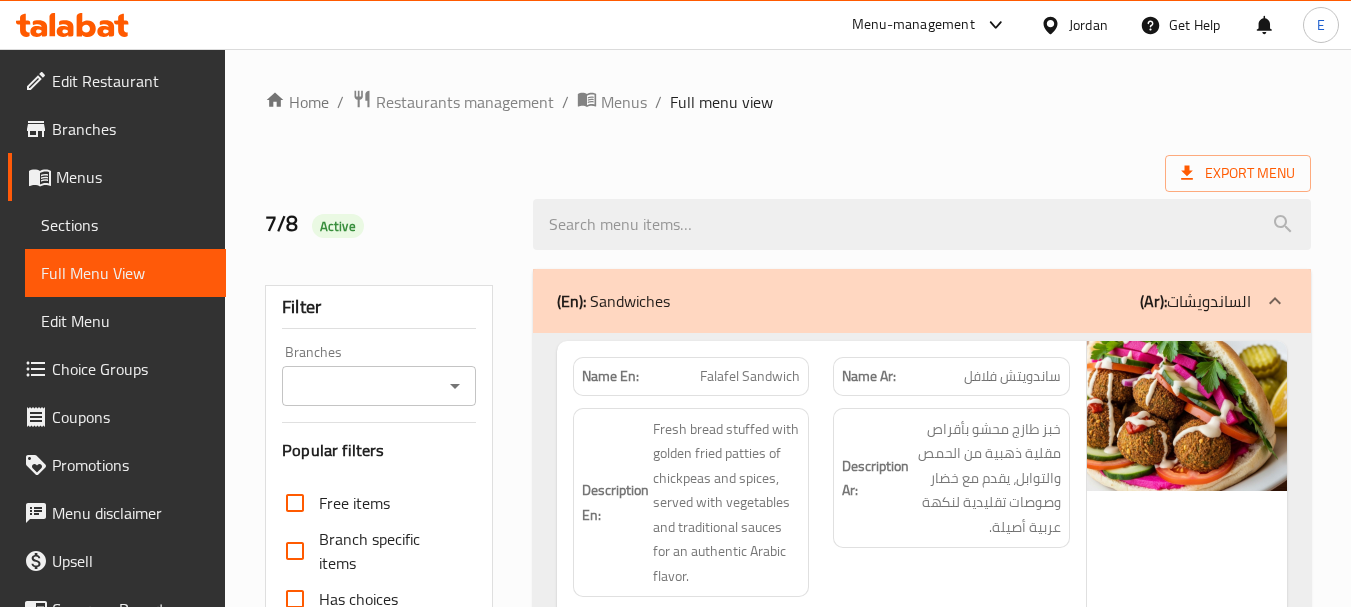 click on "Export Menu" at bounding box center (788, 173) 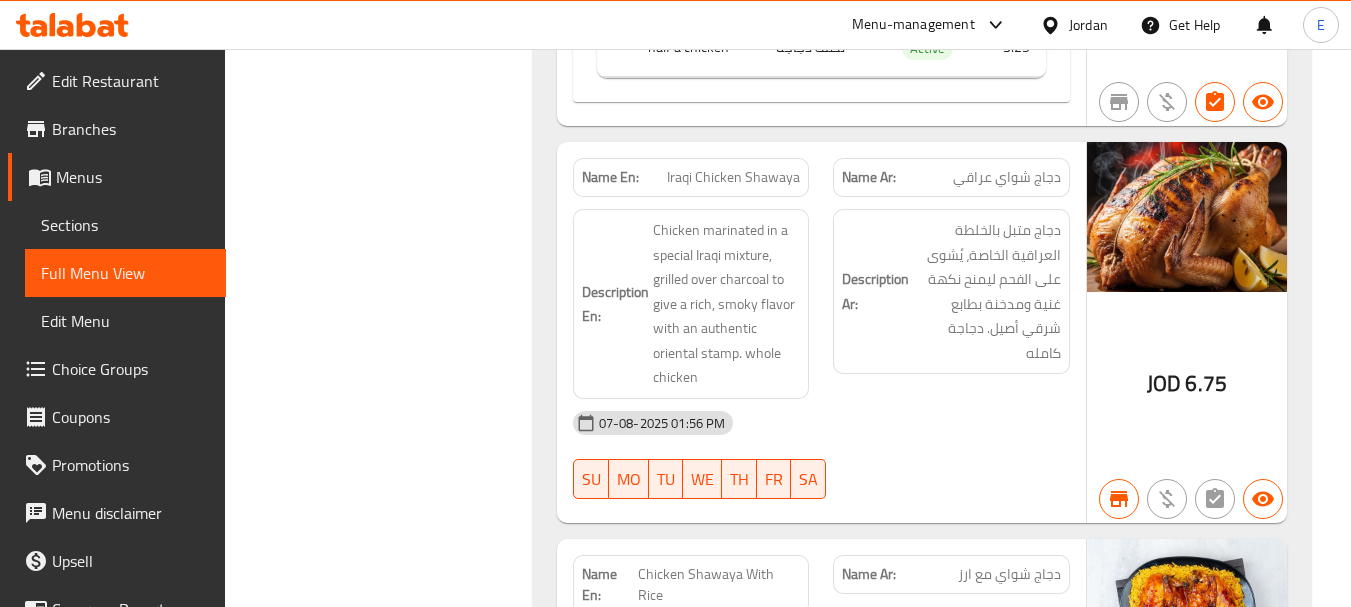 scroll, scrollTop: 248, scrollLeft: 0, axis: vertical 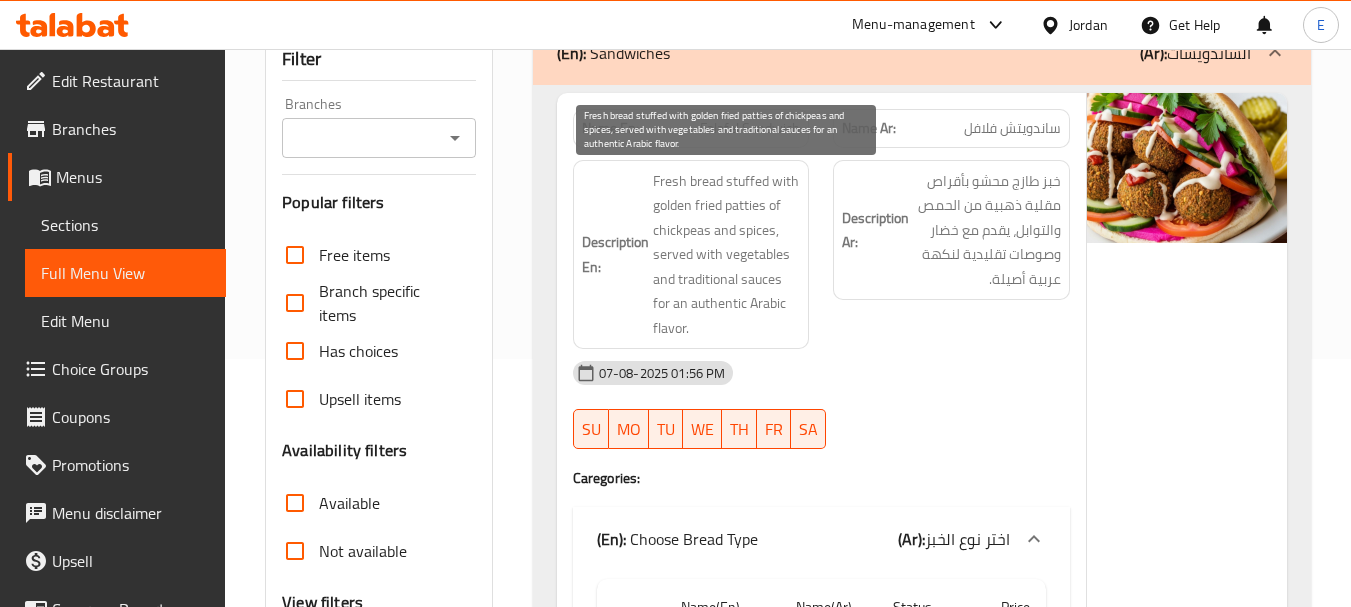click on "Fresh bread stuffed with golden fried patties of chickpeas and spices, served with vegetables and traditional sauces for an authentic Arabic flavor." at bounding box center [727, 255] 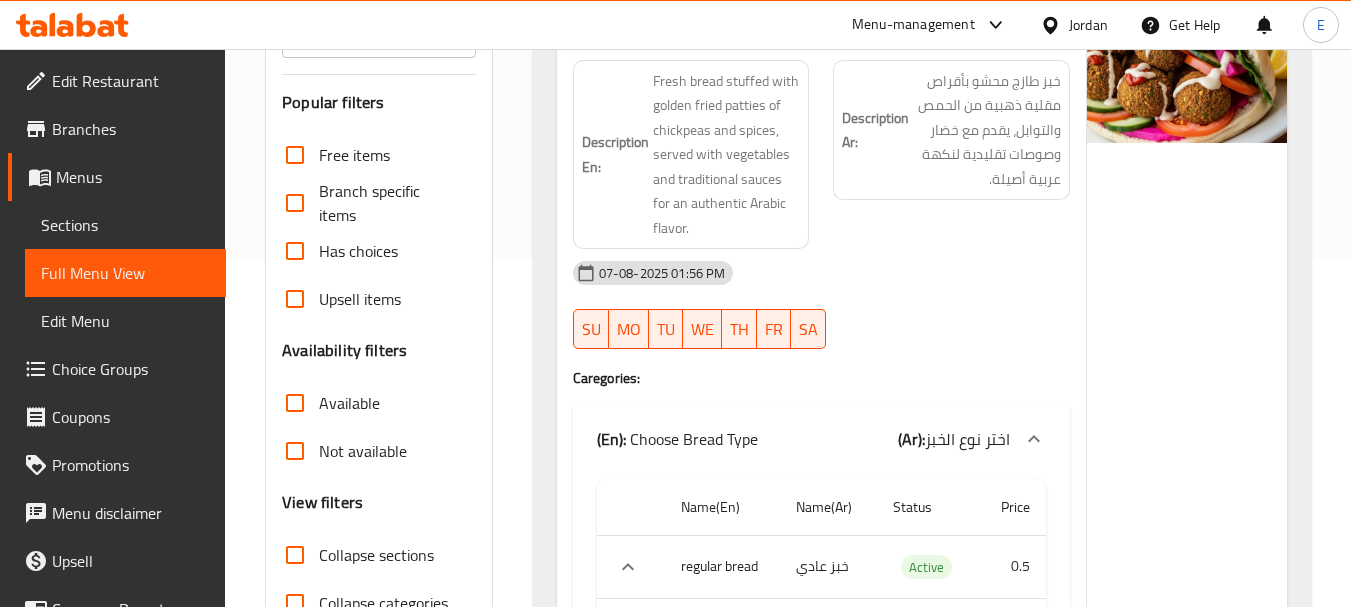 scroll, scrollTop: 748, scrollLeft: 0, axis: vertical 